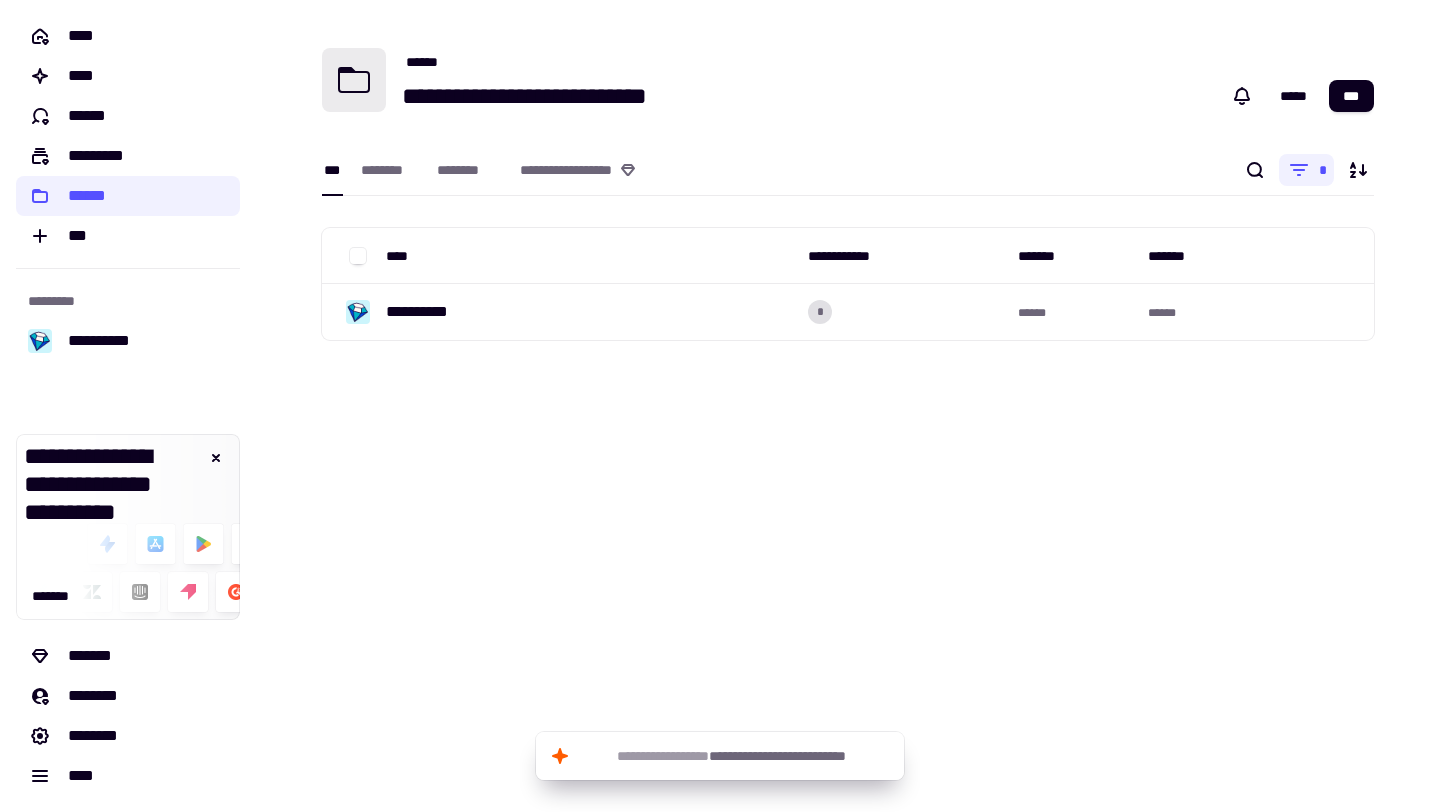 scroll, scrollTop: 0, scrollLeft: 0, axis: both 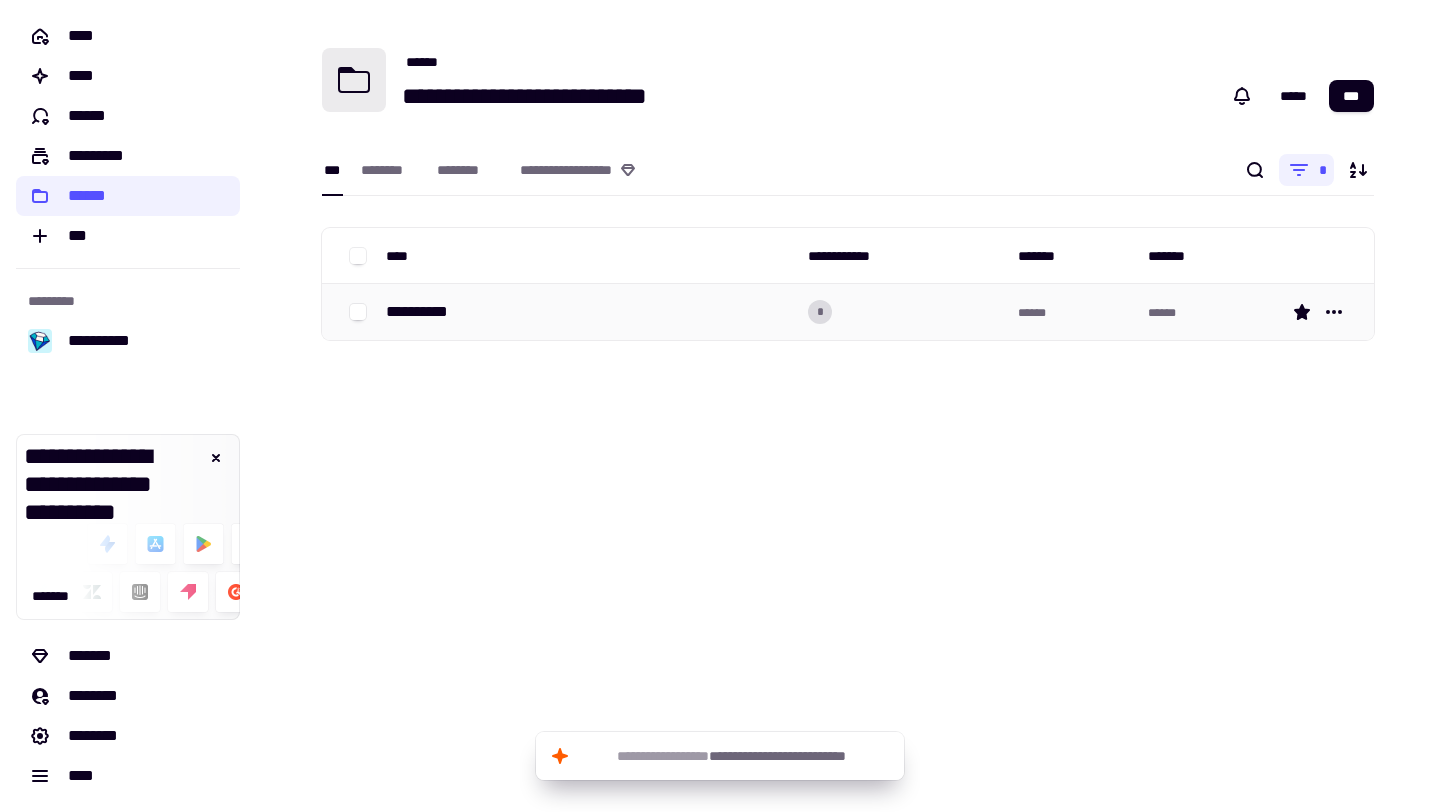 click on "**********" at bounding box center (589, 312) 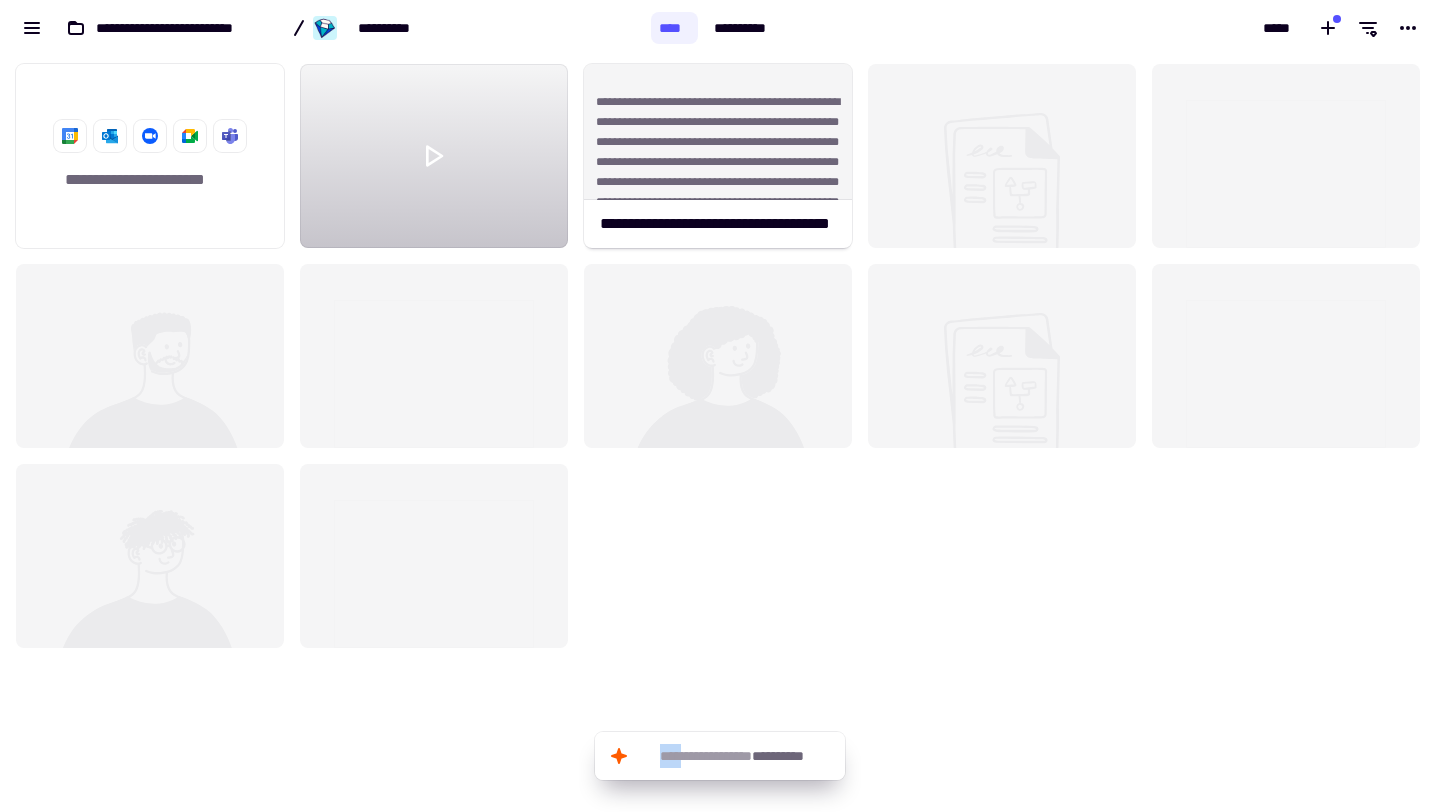 scroll, scrollTop: 1, scrollLeft: 1, axis: both 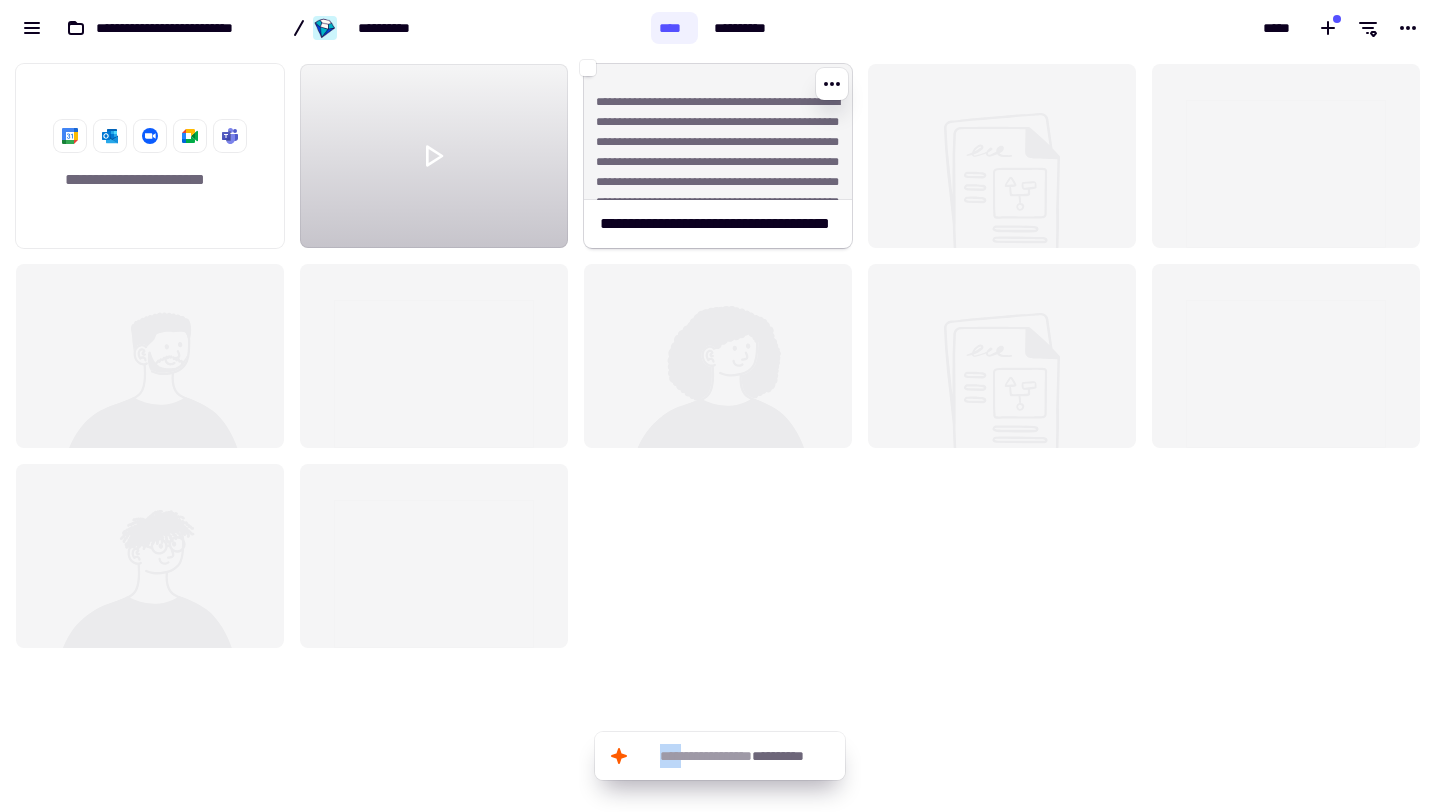 click on "**********" 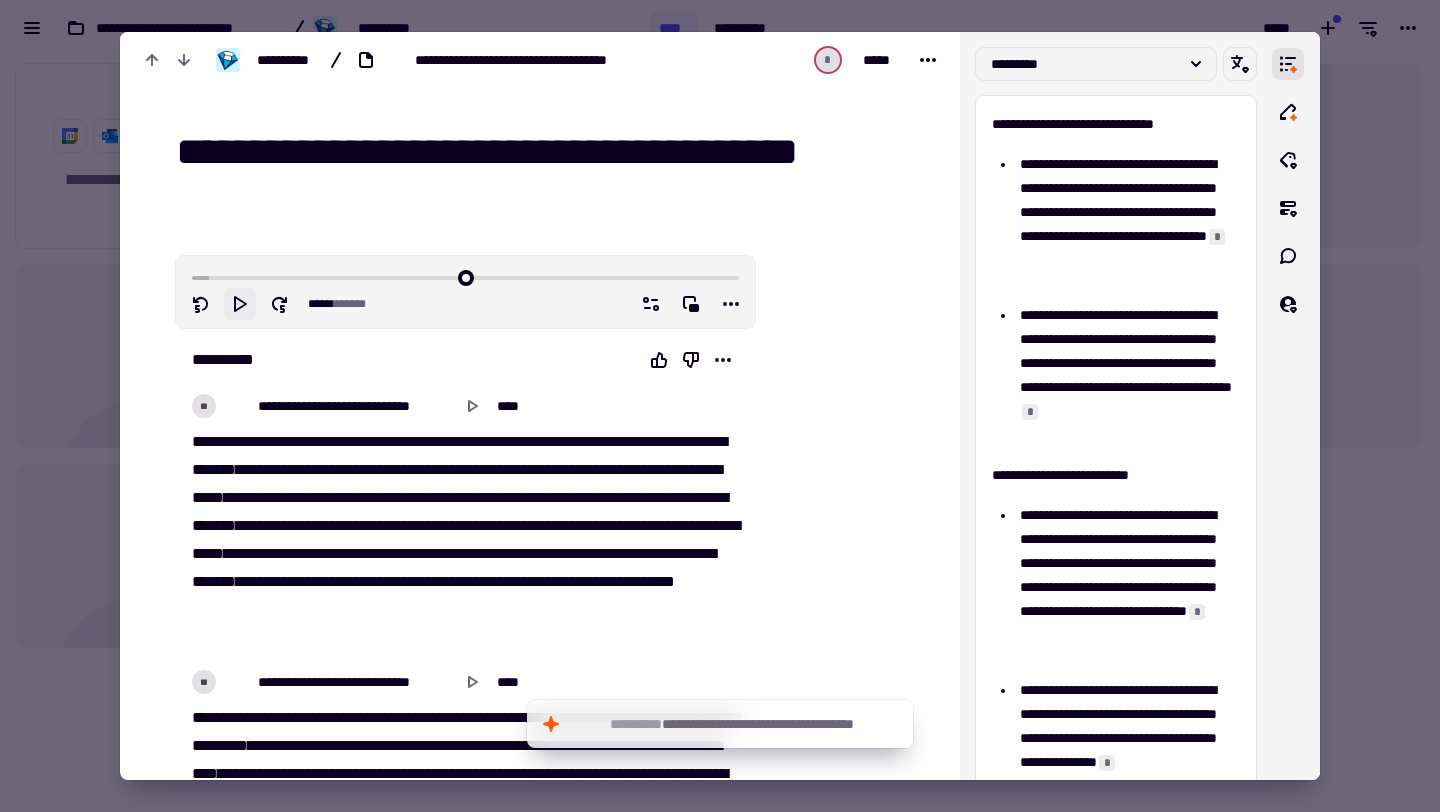 click 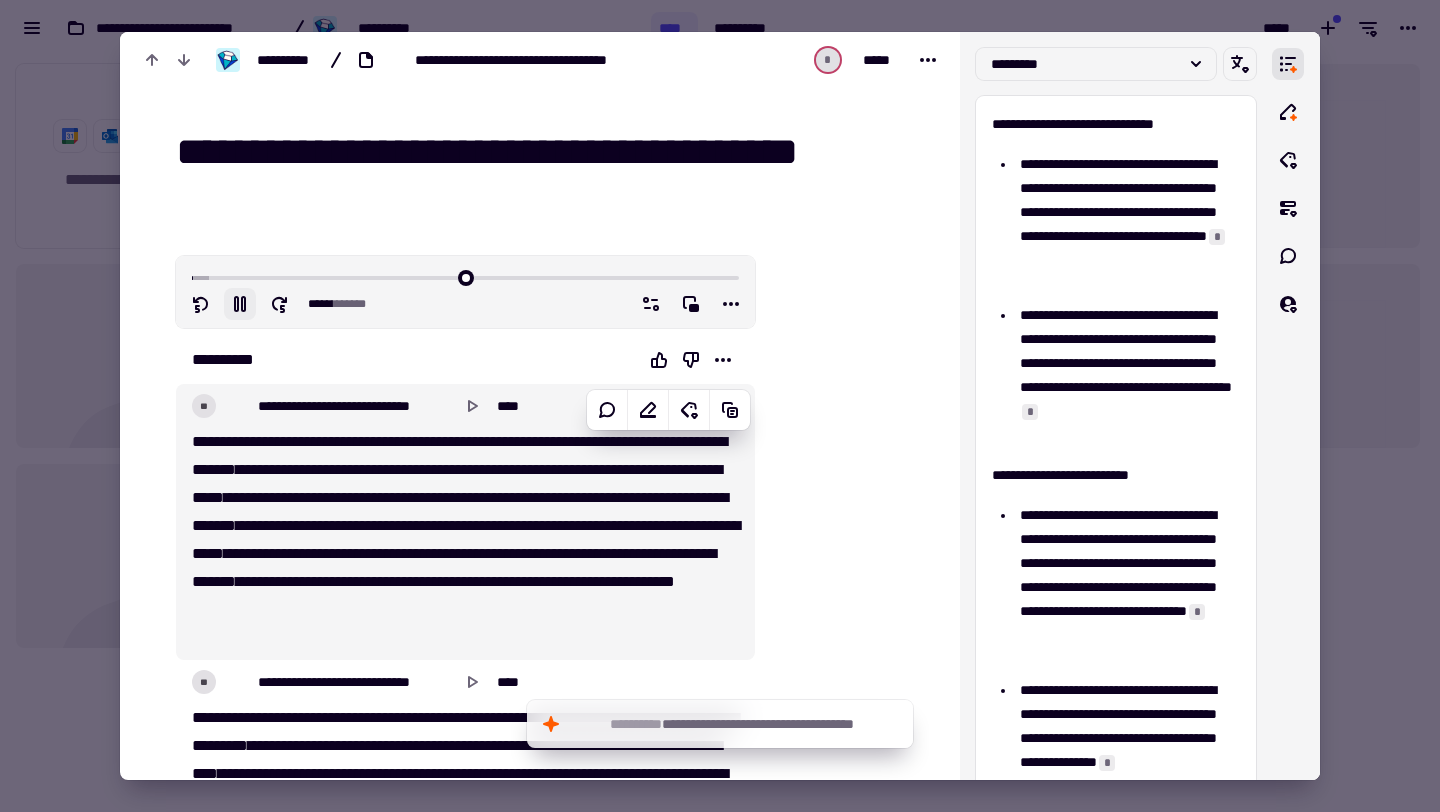 click on "*********" at bounding box center (473, 497) 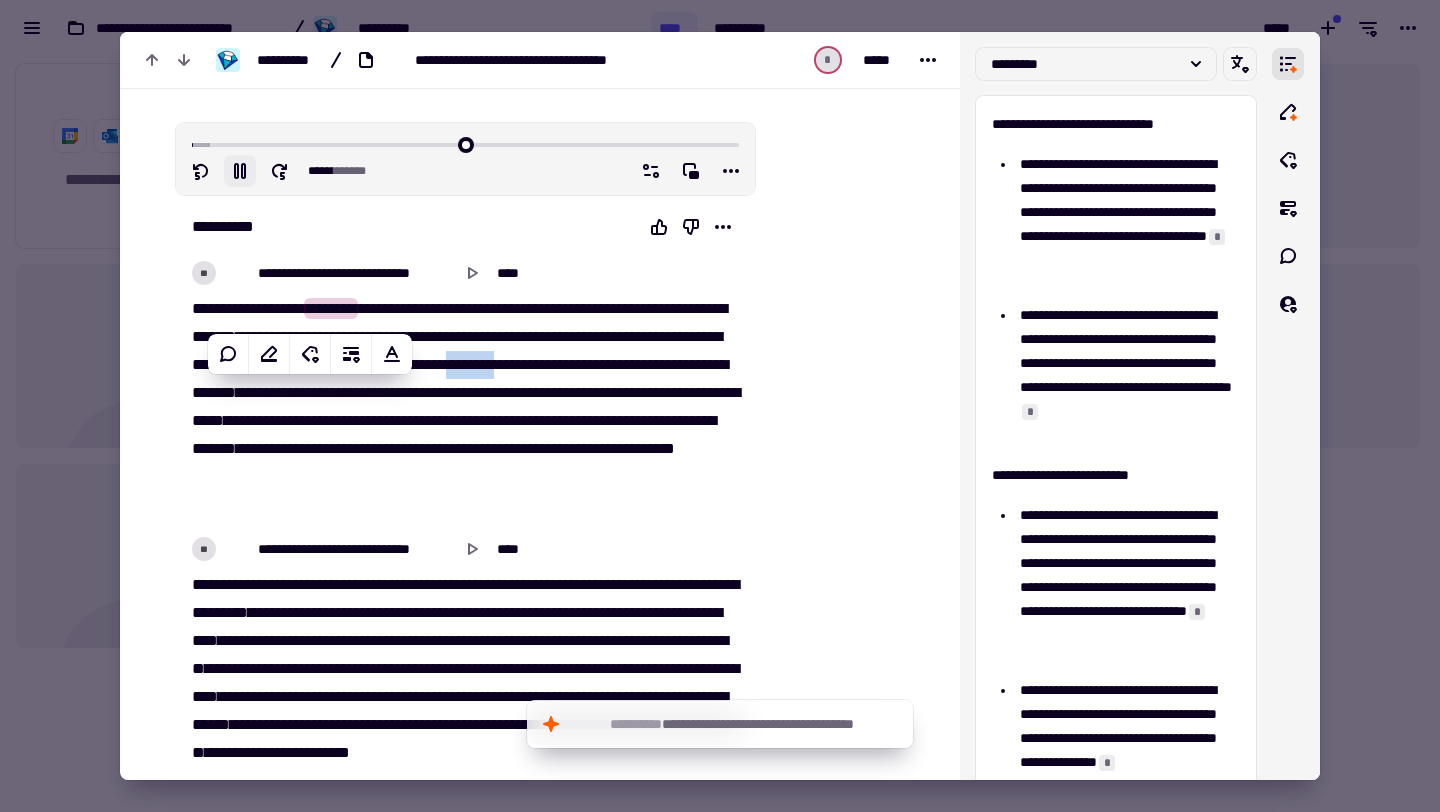 type on "****" 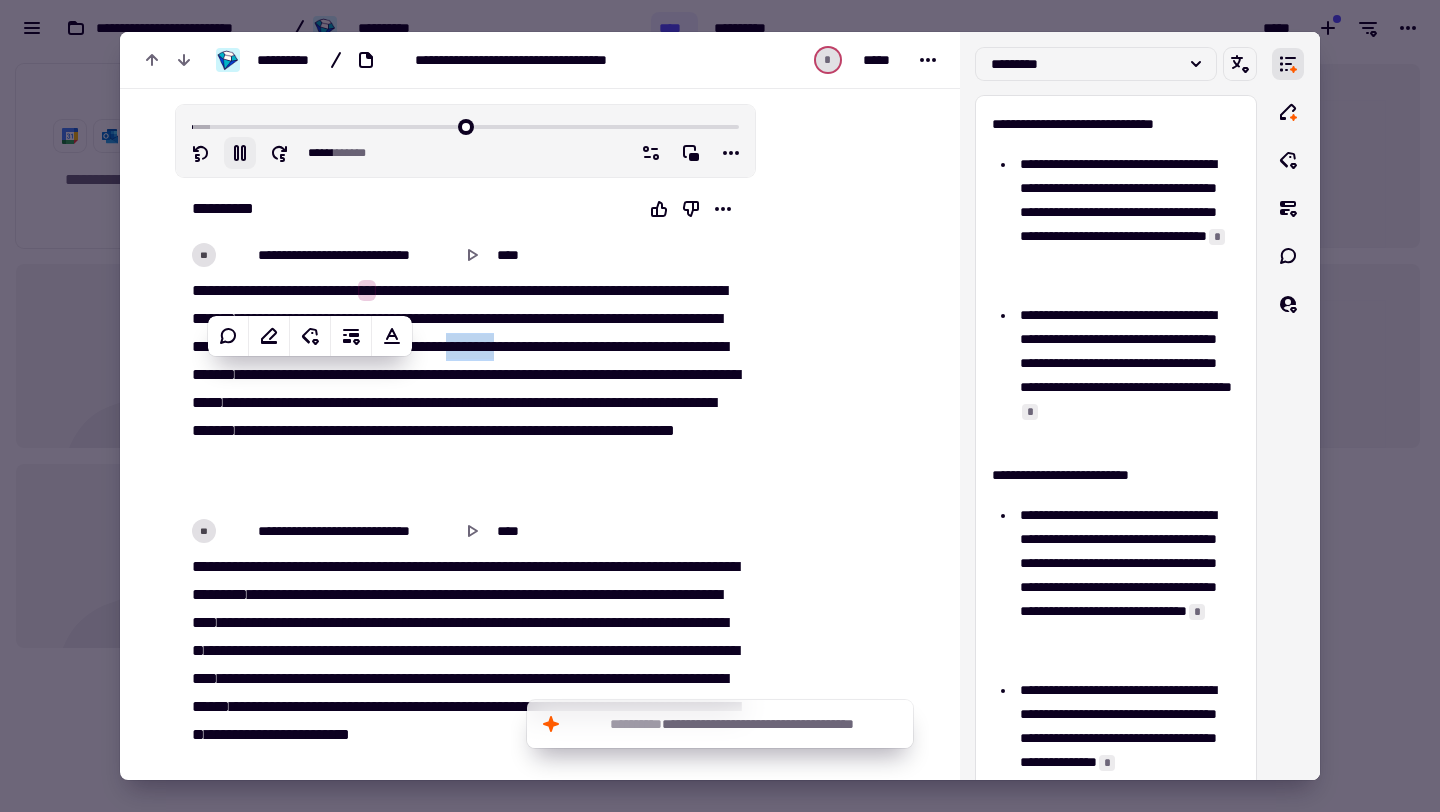 scroll, scrollTop: 197, scrollLeft: 0, axis: vertical 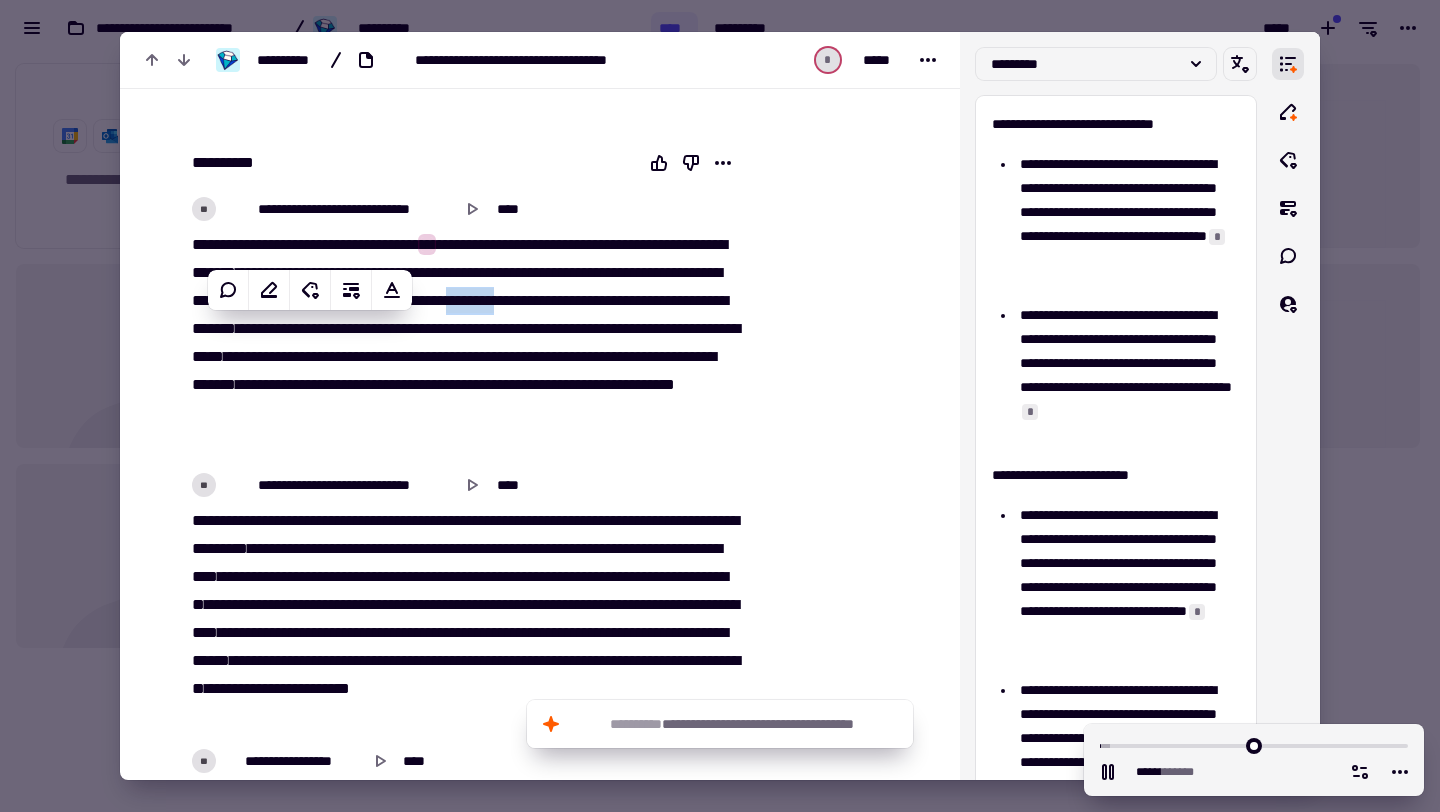 click on "**********" at bounding box center [465, 619] 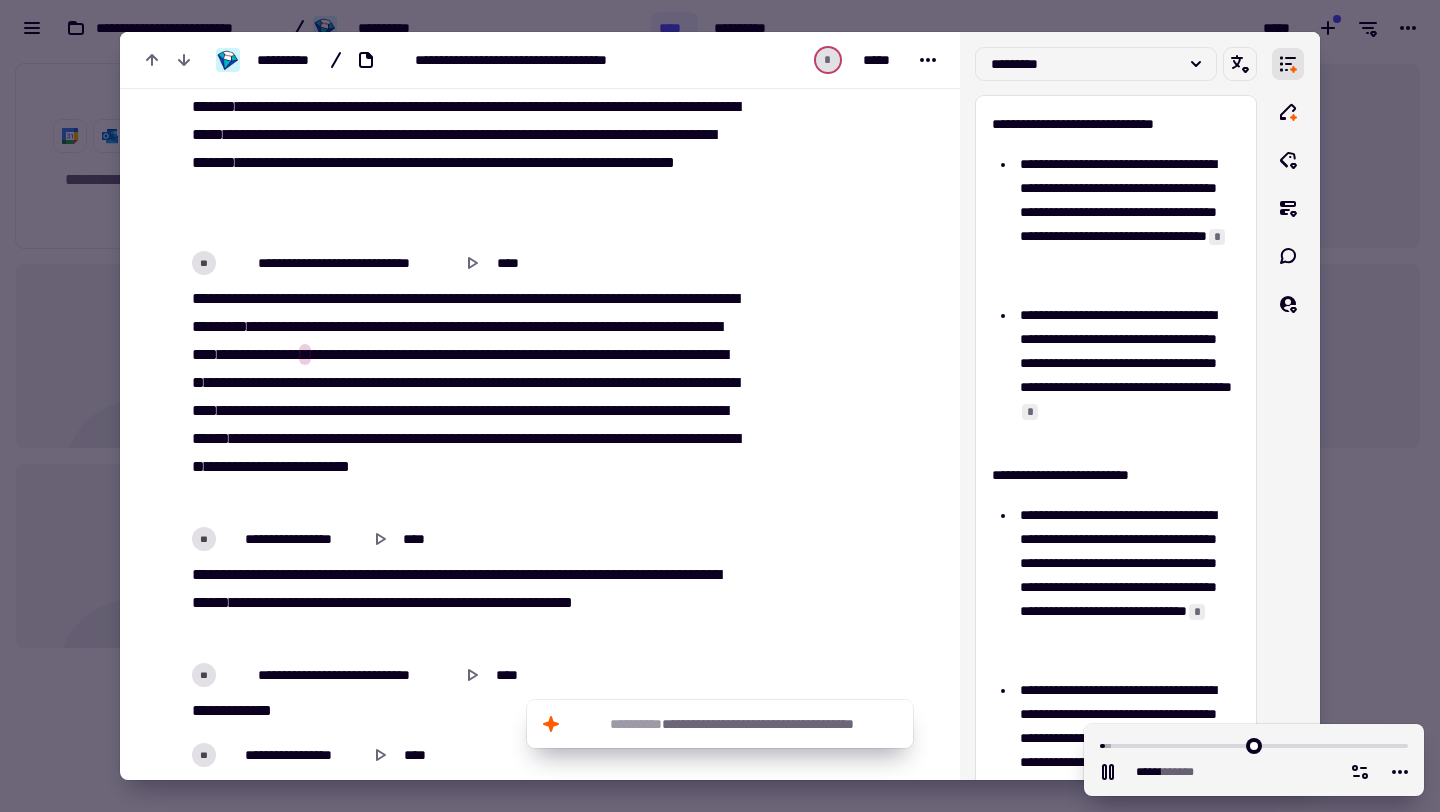 scroll, scrollTop: 422, scrollLeft: 0, axis: vertical 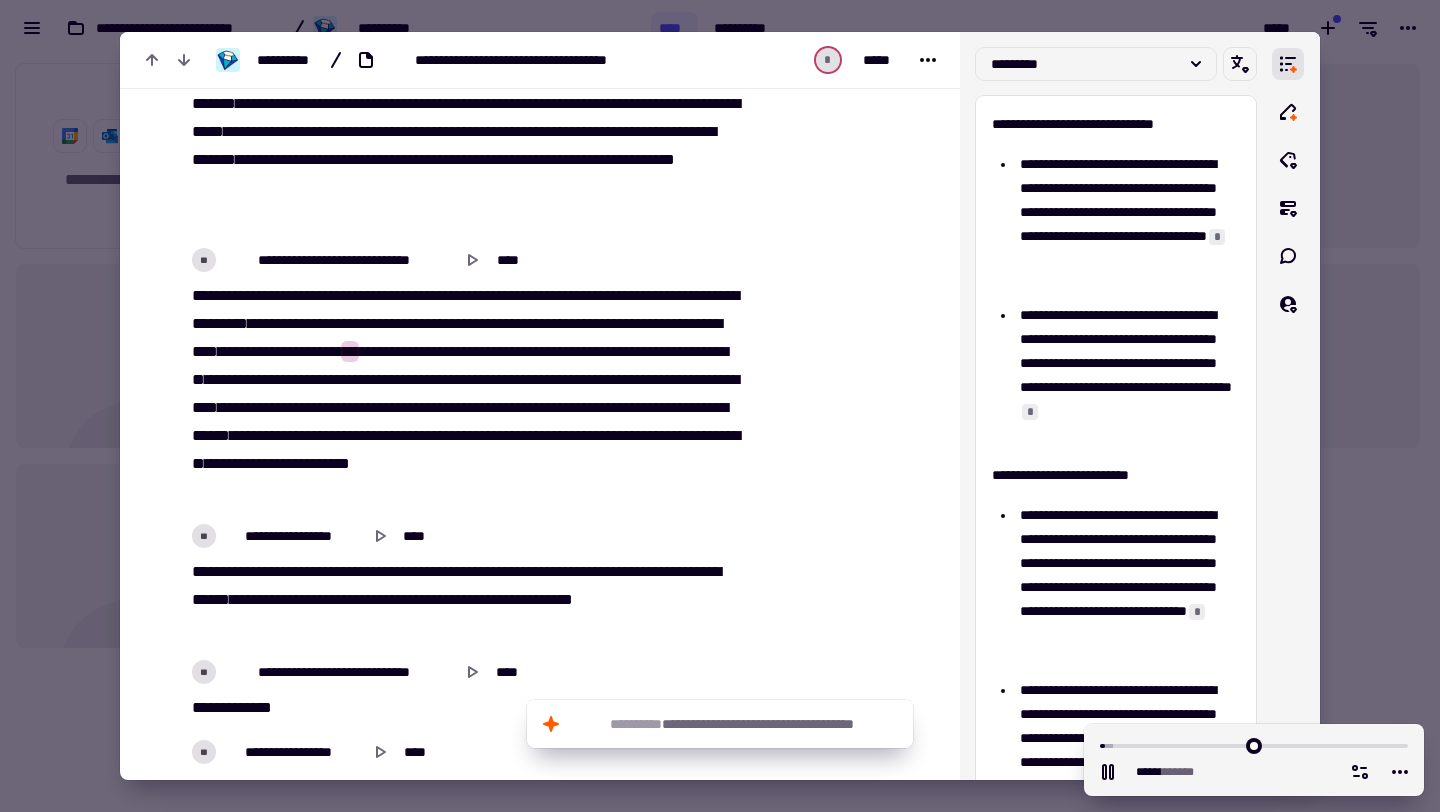 click on "******" at bounding box center [277, 571] 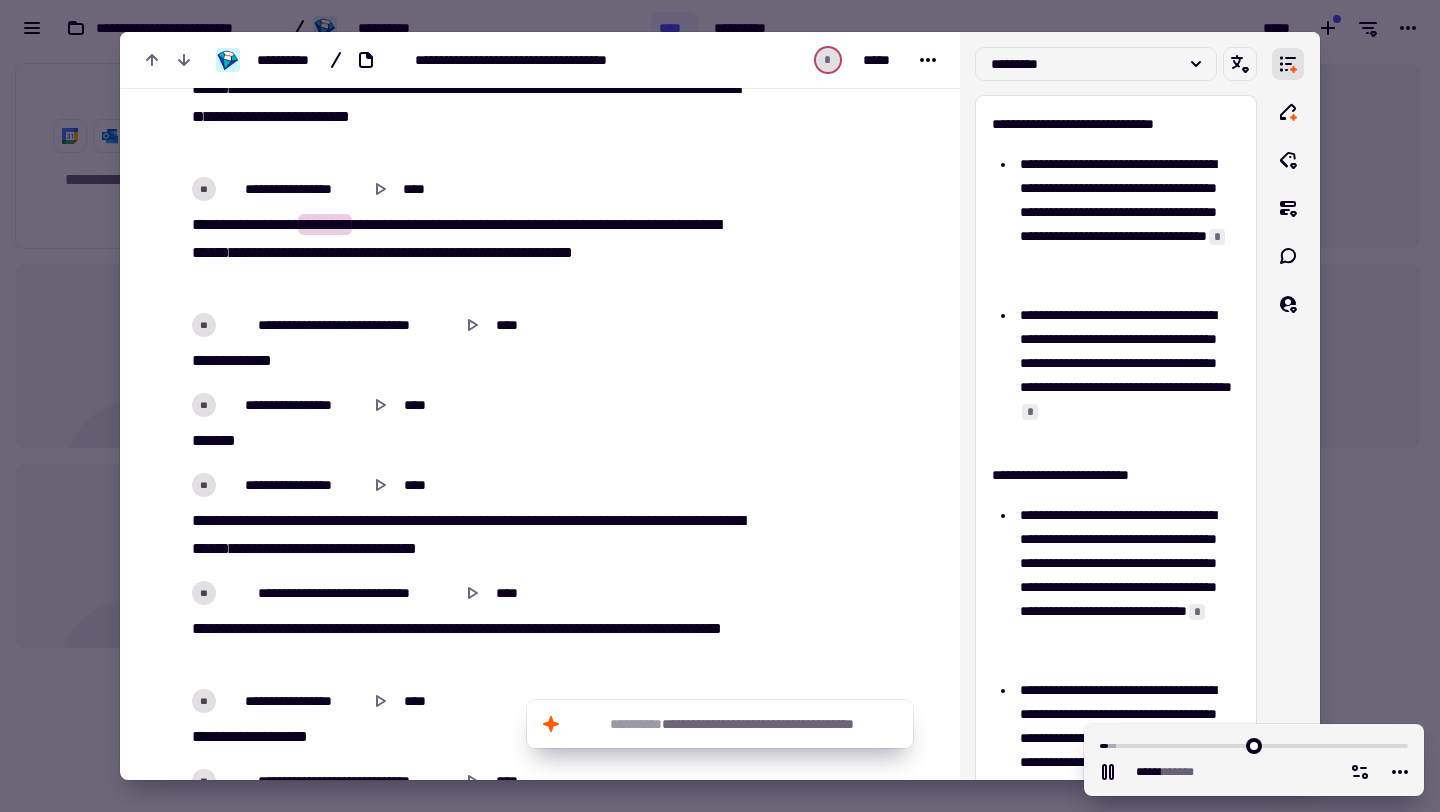 scroll, scrollTop: 793, scrollLeft: 0, axis: vertical 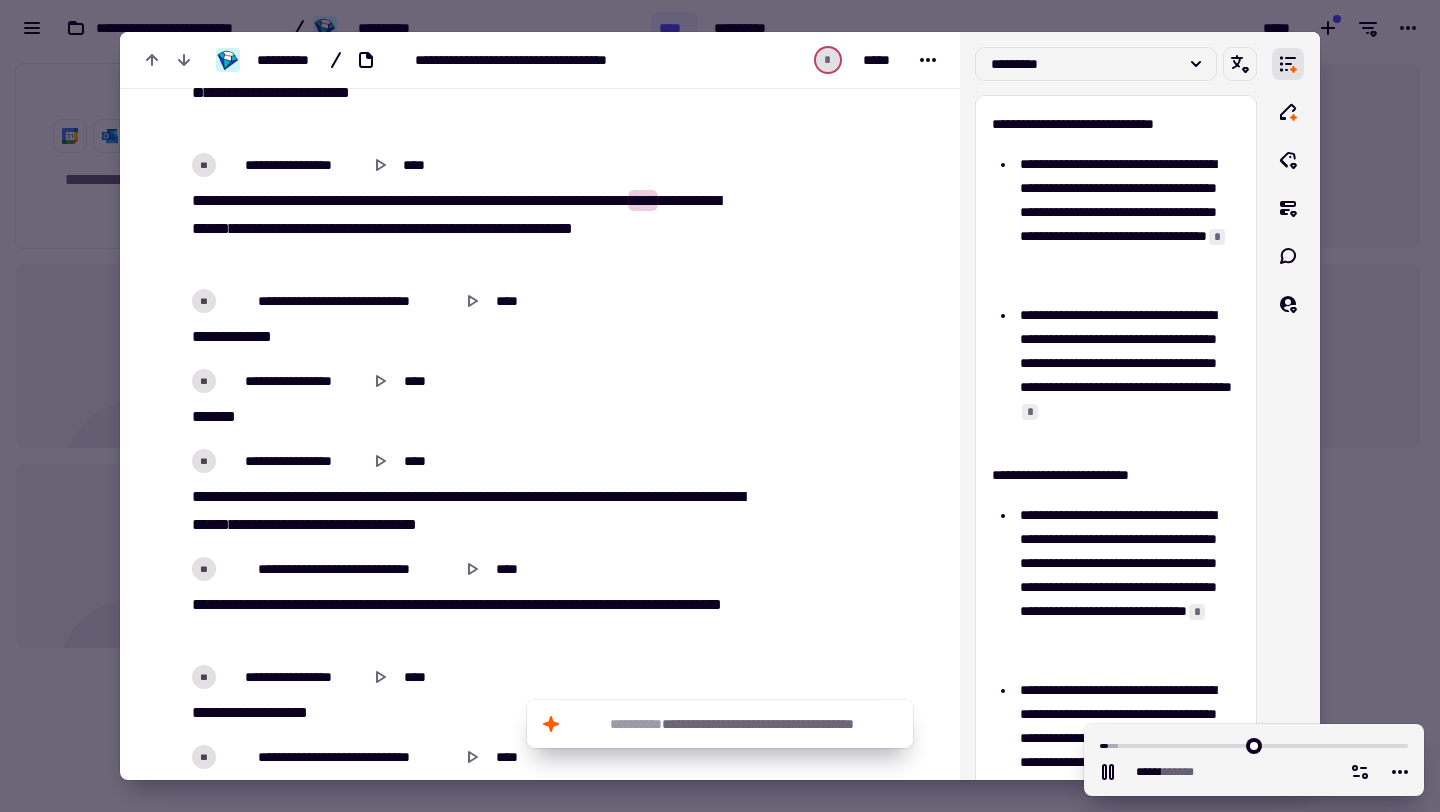 click on "**********" at bounding box center [465, 511] 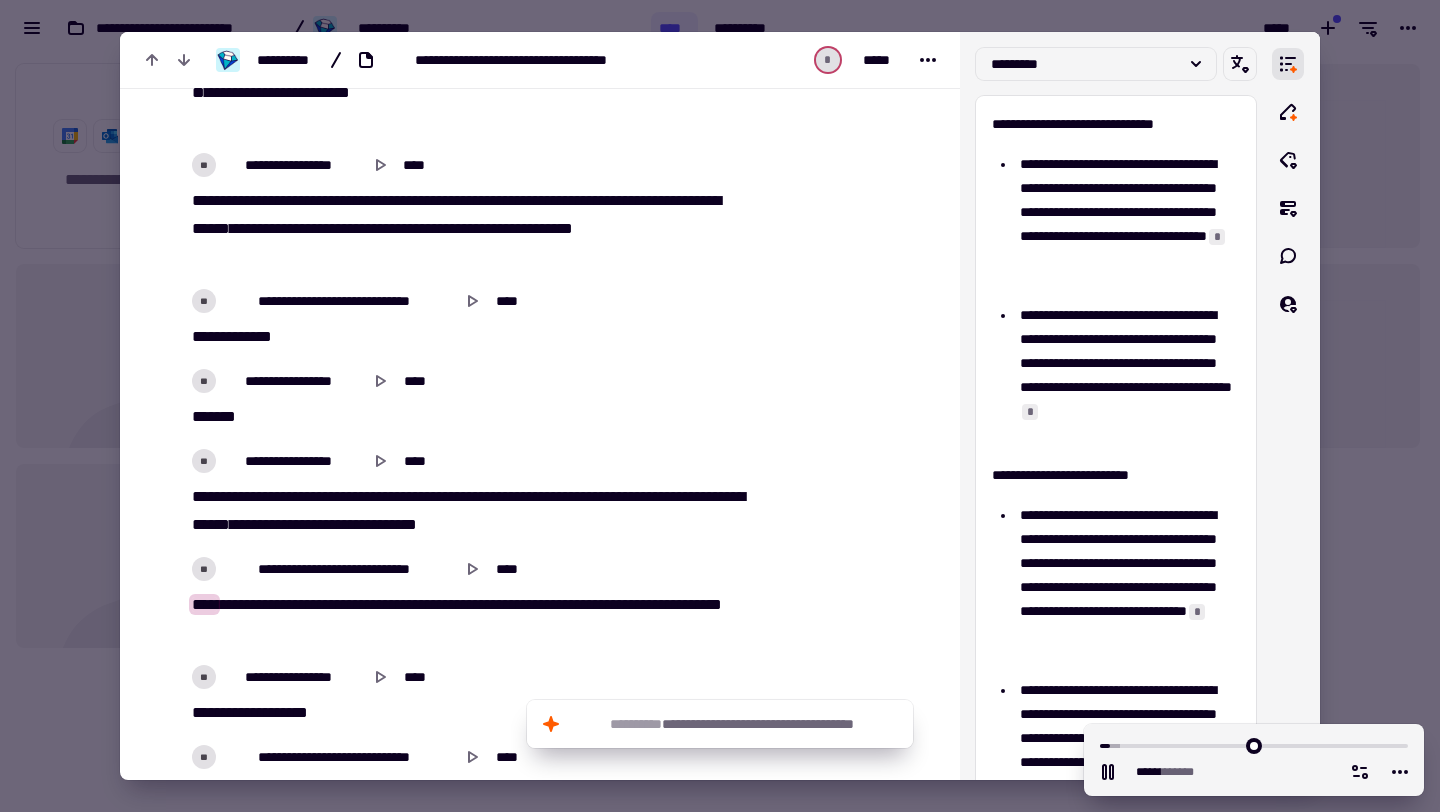 click on "**********" at bounding box center [465, 511] 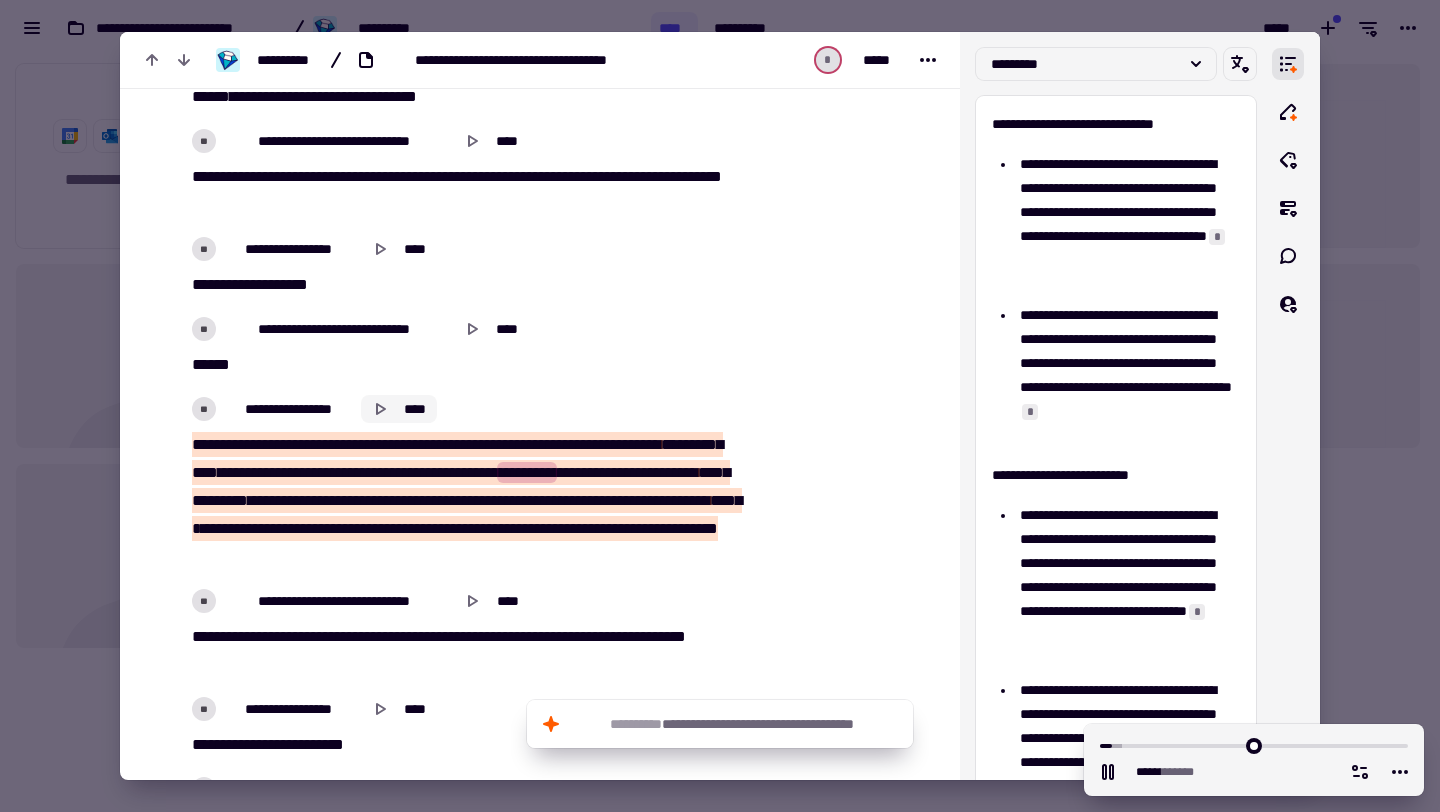 scroll, scrollTop: 1222, scrollLeft: 0, axis: vertical 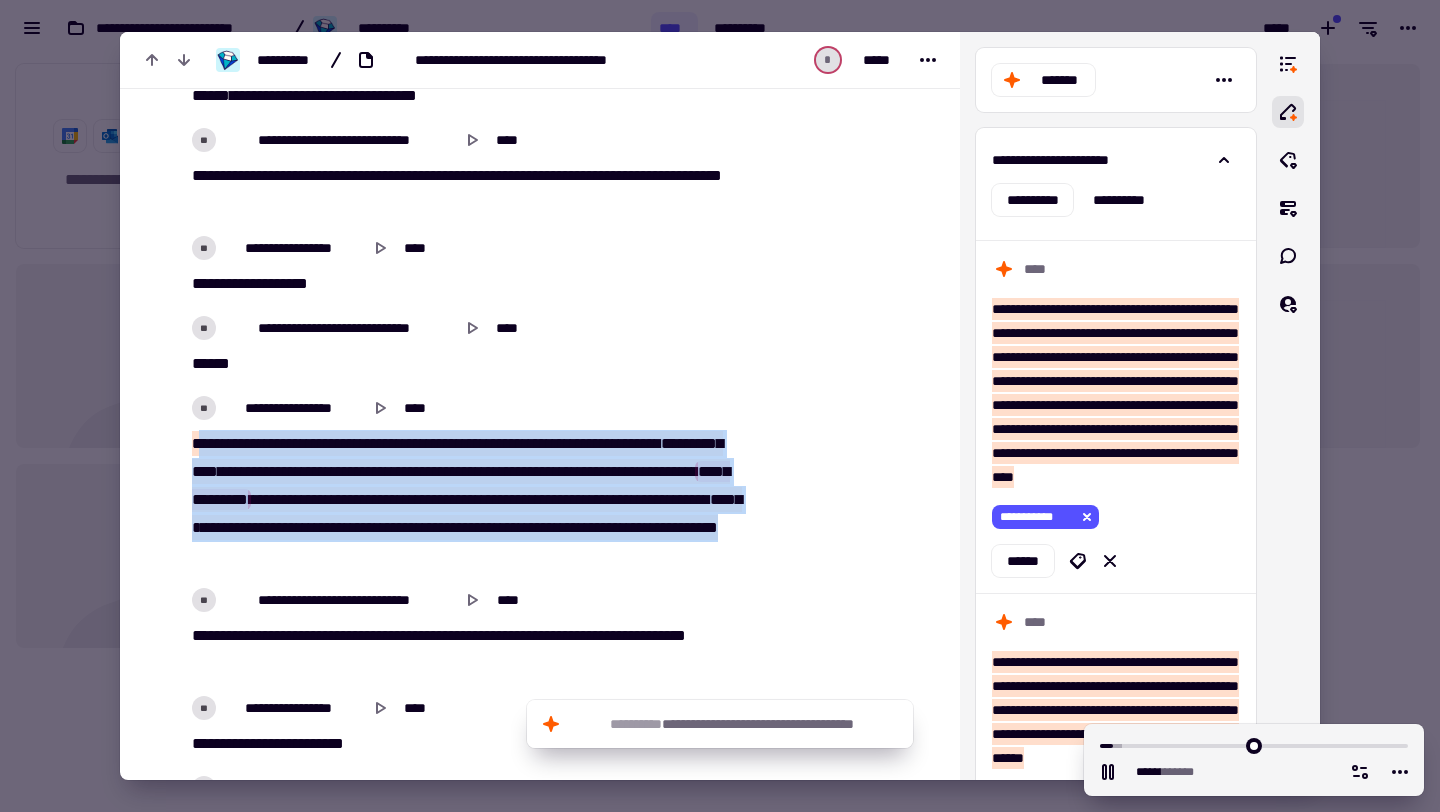 drag, startPoint x: 197, startPoint y: 446, endPoint x: 701, endPoint y: 558, distance: 516.2945 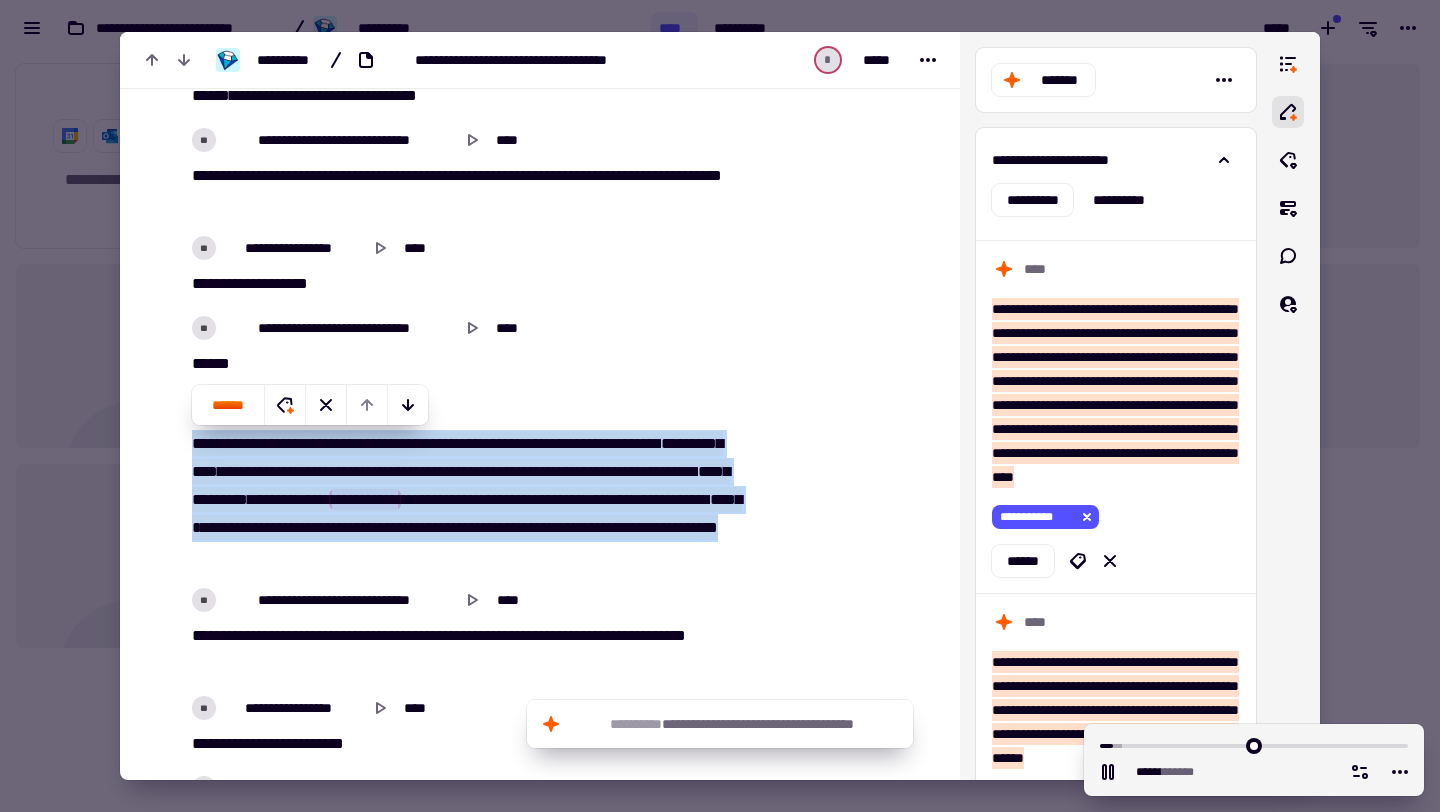 copy on "**********" 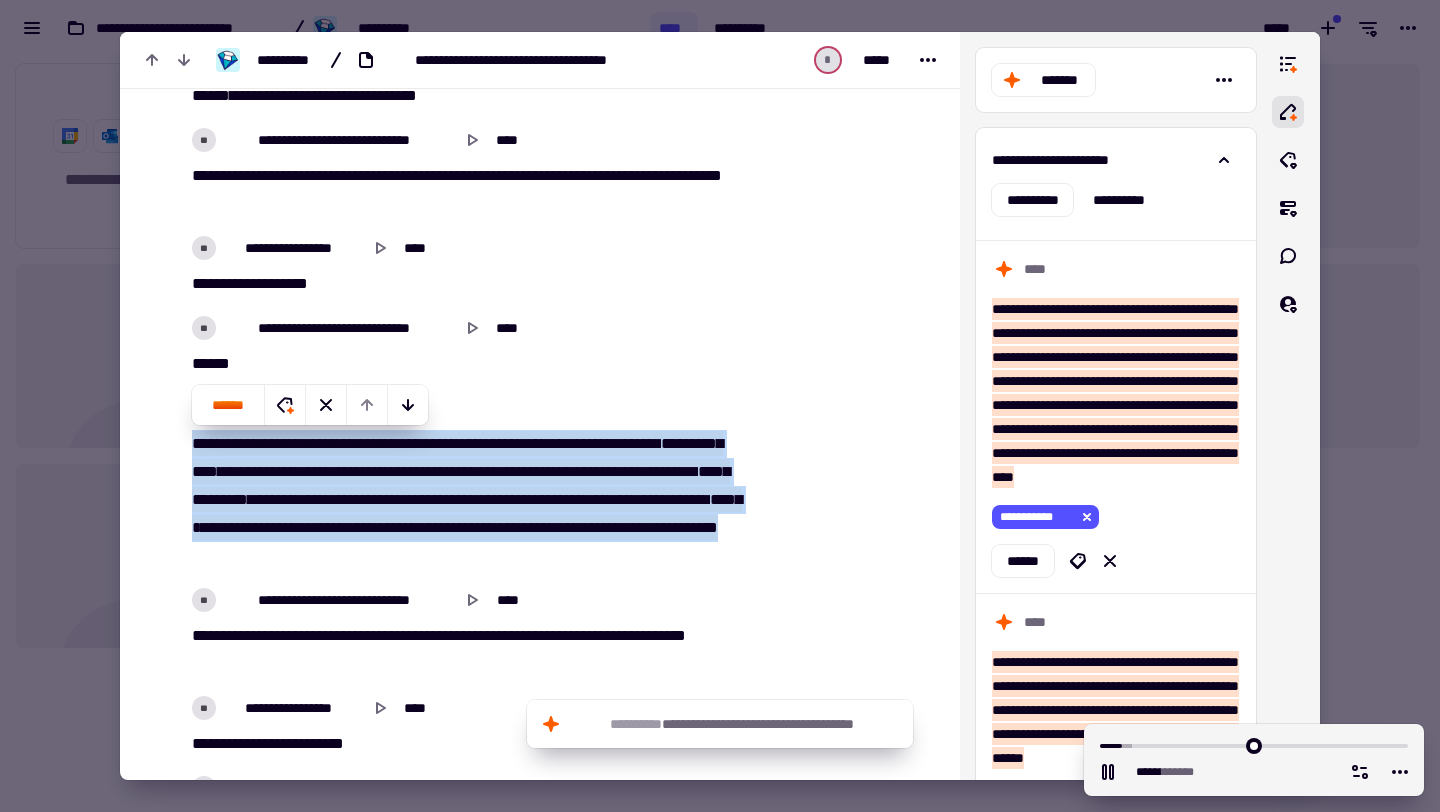 click at bounding box center (1380, 772) 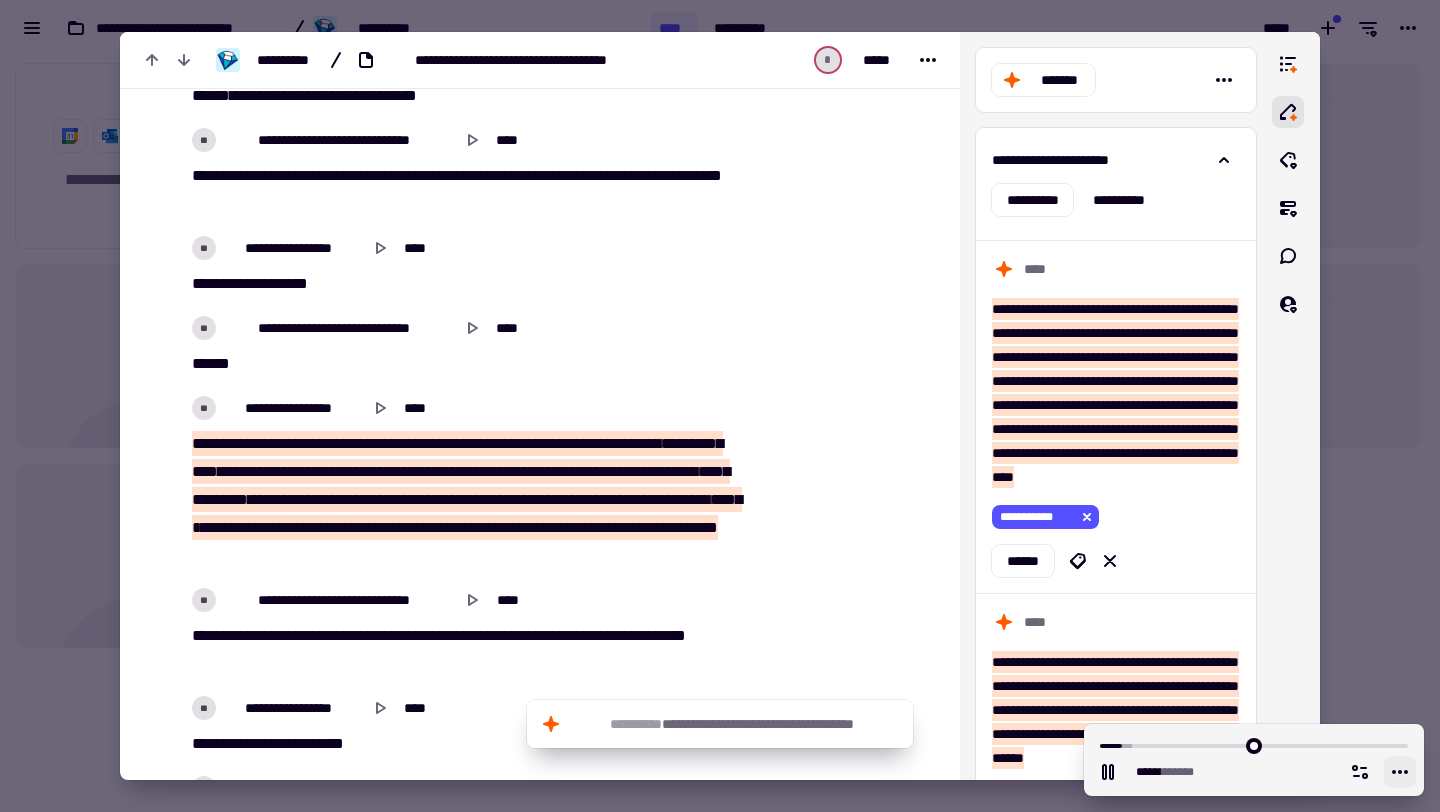 click 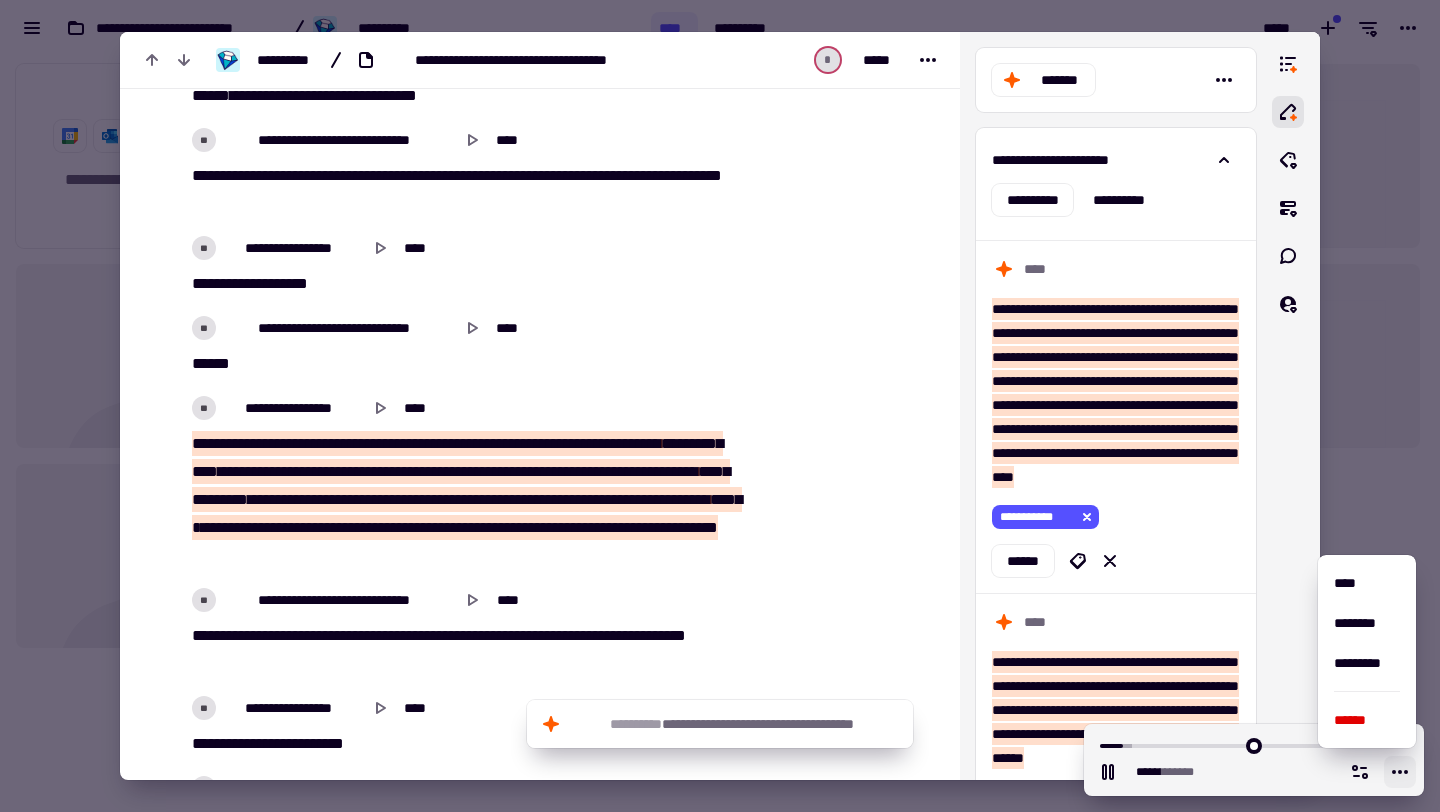 click 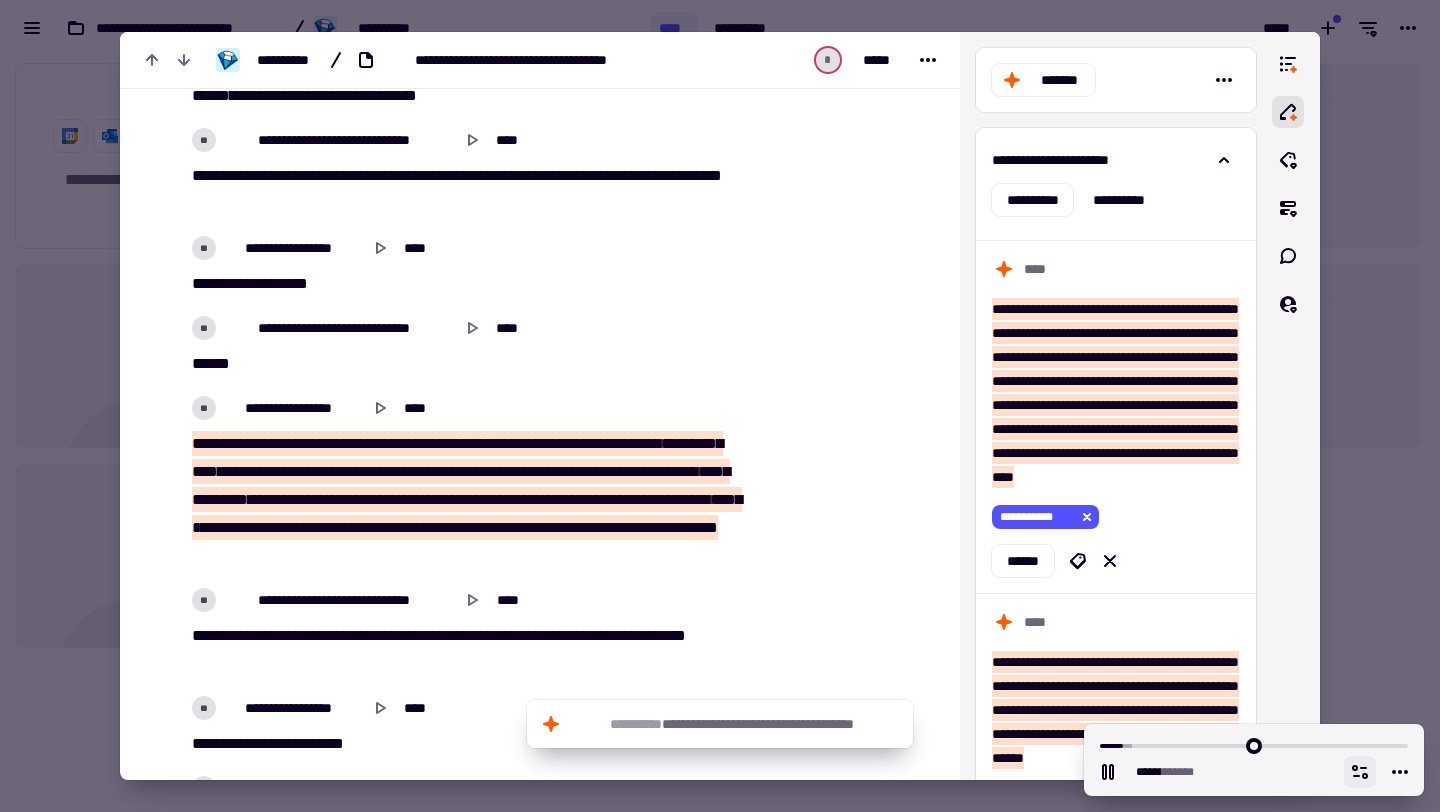 click 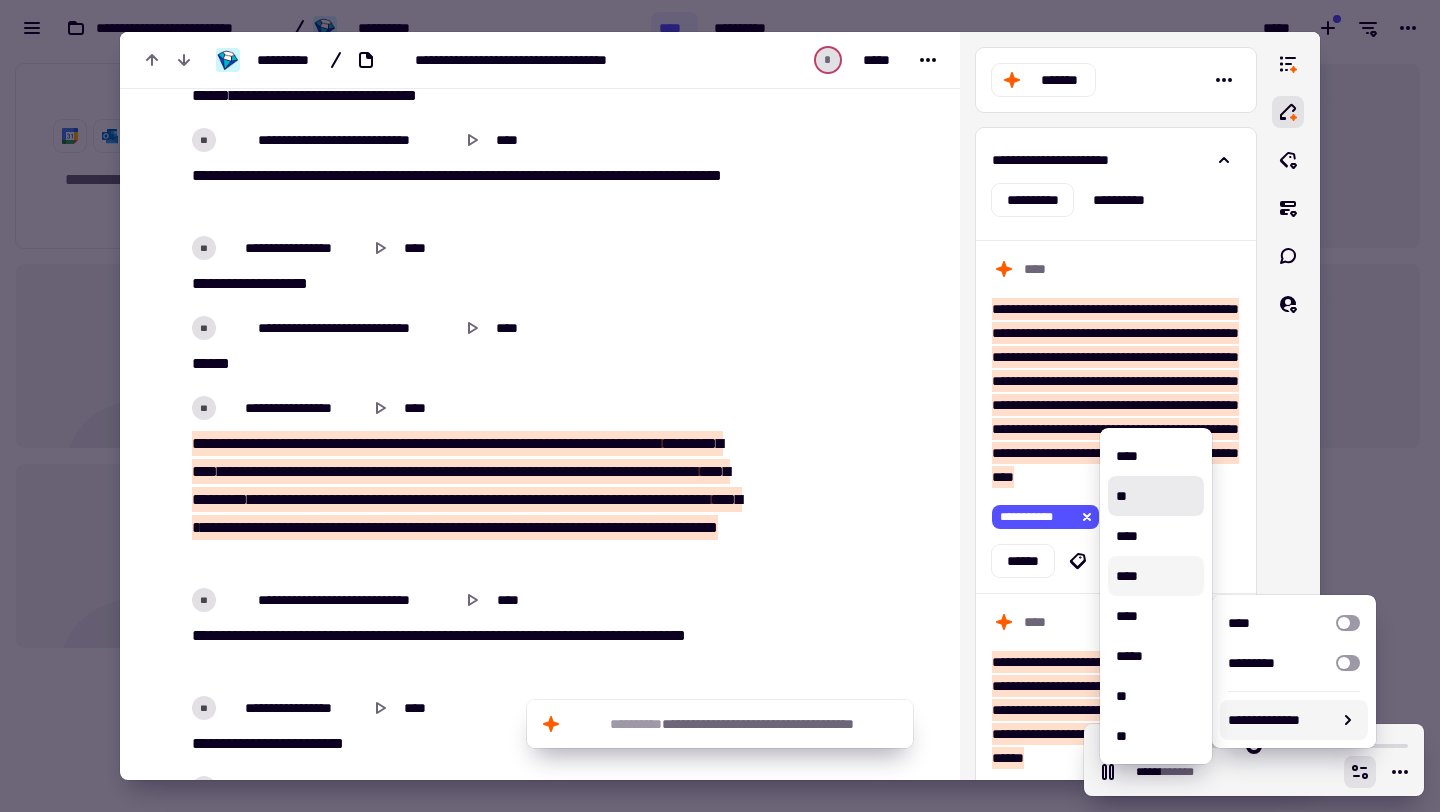 click on "****" at bounding box center (1156, 576) 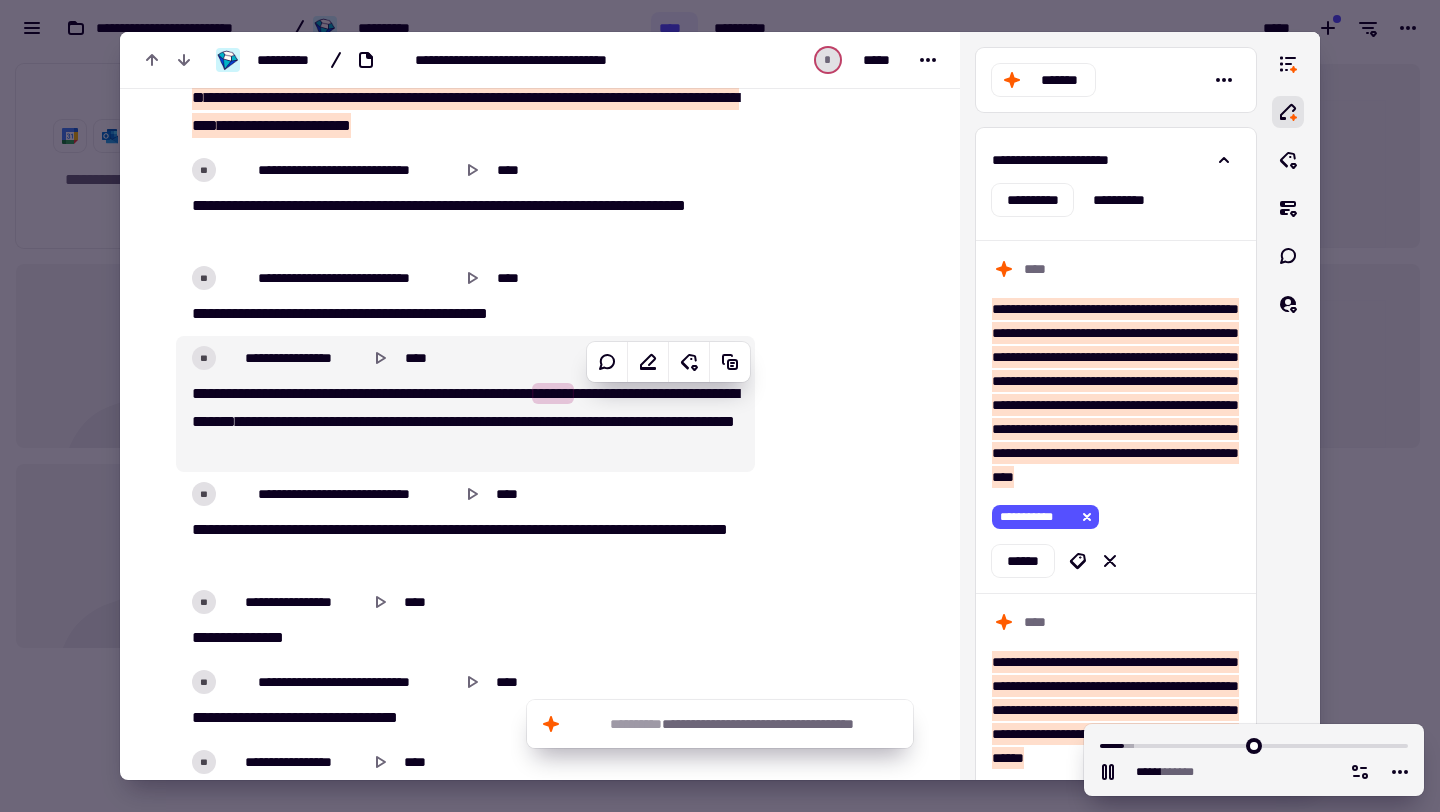scroll, scrollTop: 3353, scrollLeft: 0, axis: vertical 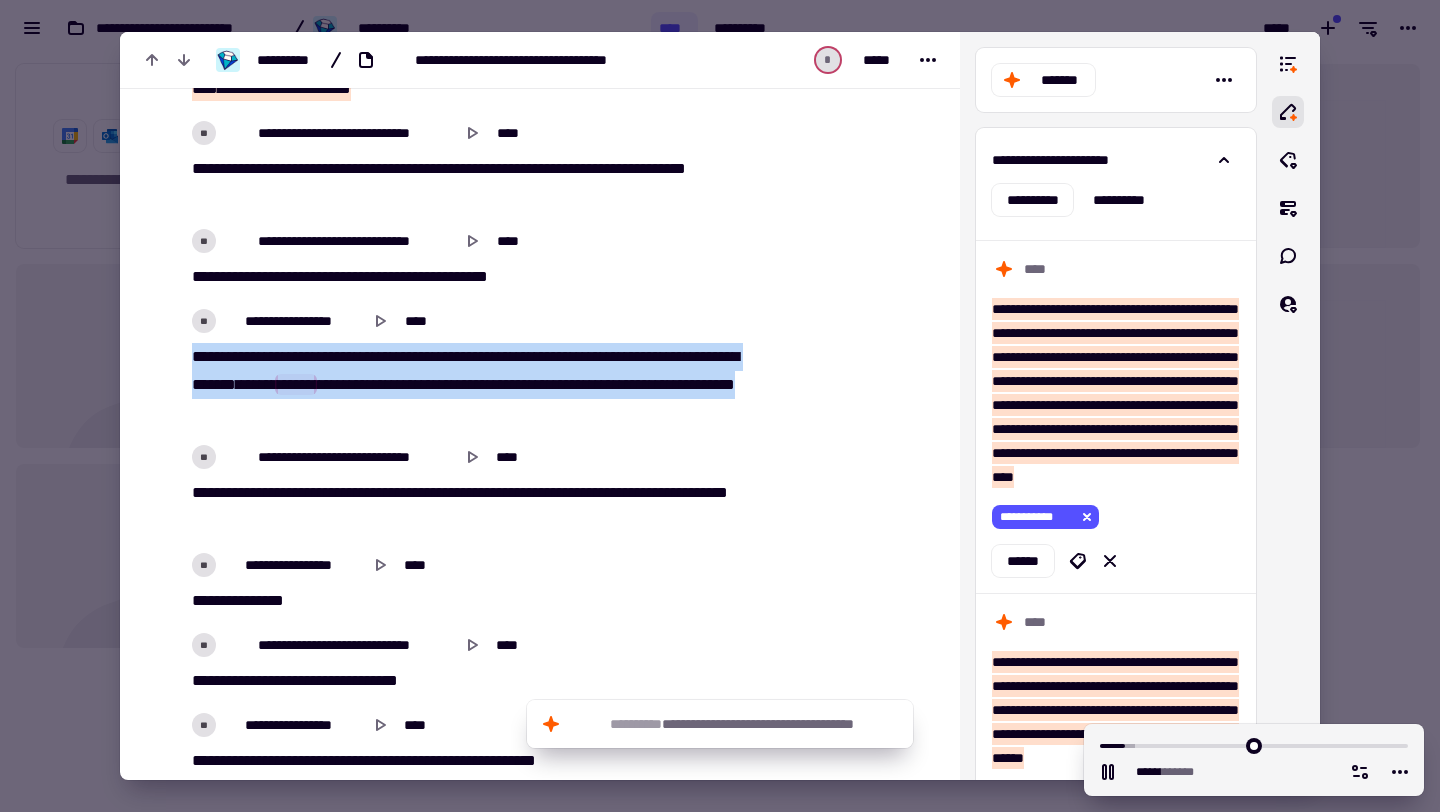 drag, startPoint x: 195, startPoint y: 358, endPoint x: 438, endPoint y: 423, distance: 251.54324 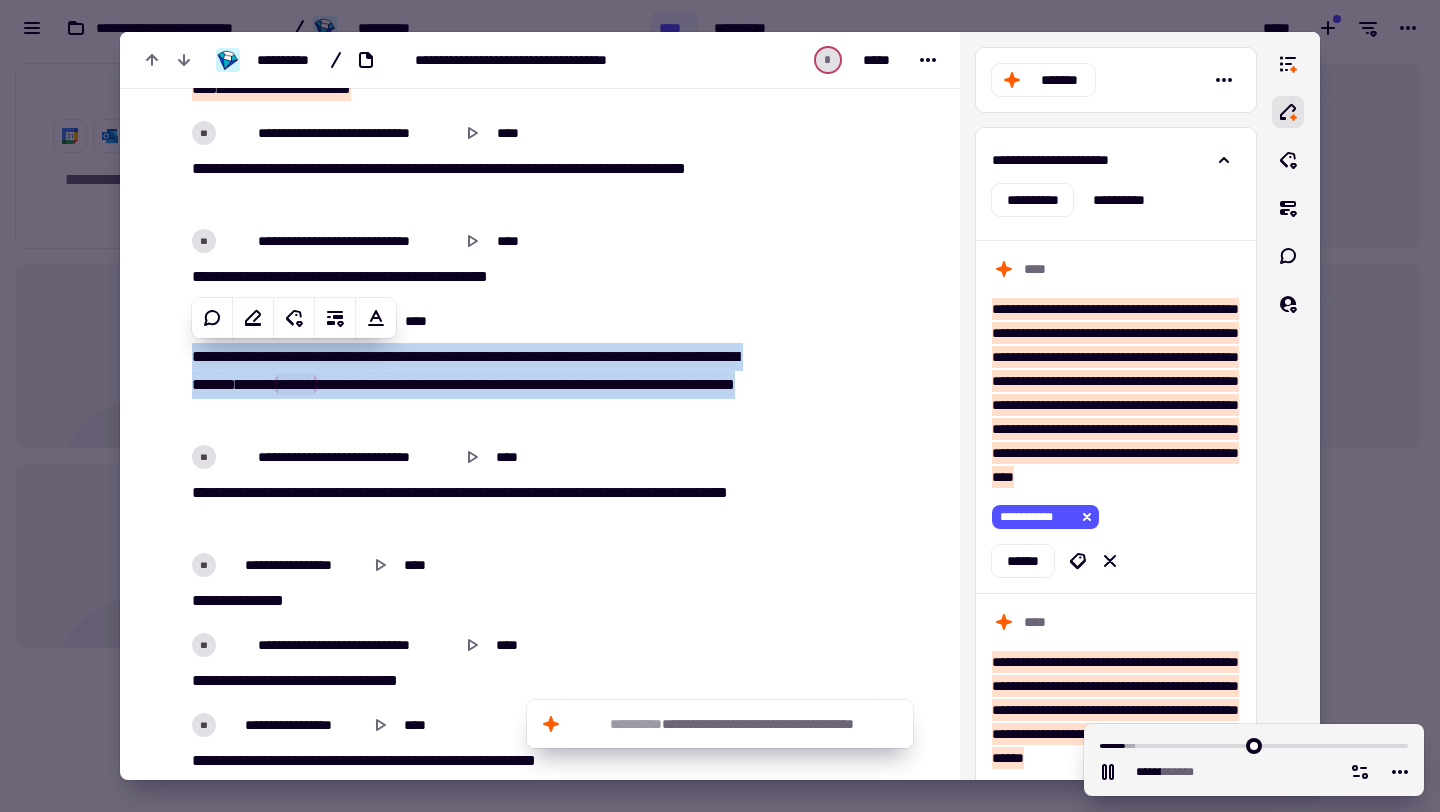 copy on "*****   *****   ***   ****   ******   **   **   ******   *********   **   **   ******   *   **   **   ******   ***   *******   *******   **   **   ******   **   *   ***   **   *   **   **   **   *****   ******   **   *****   *   **   *****   **   *********" 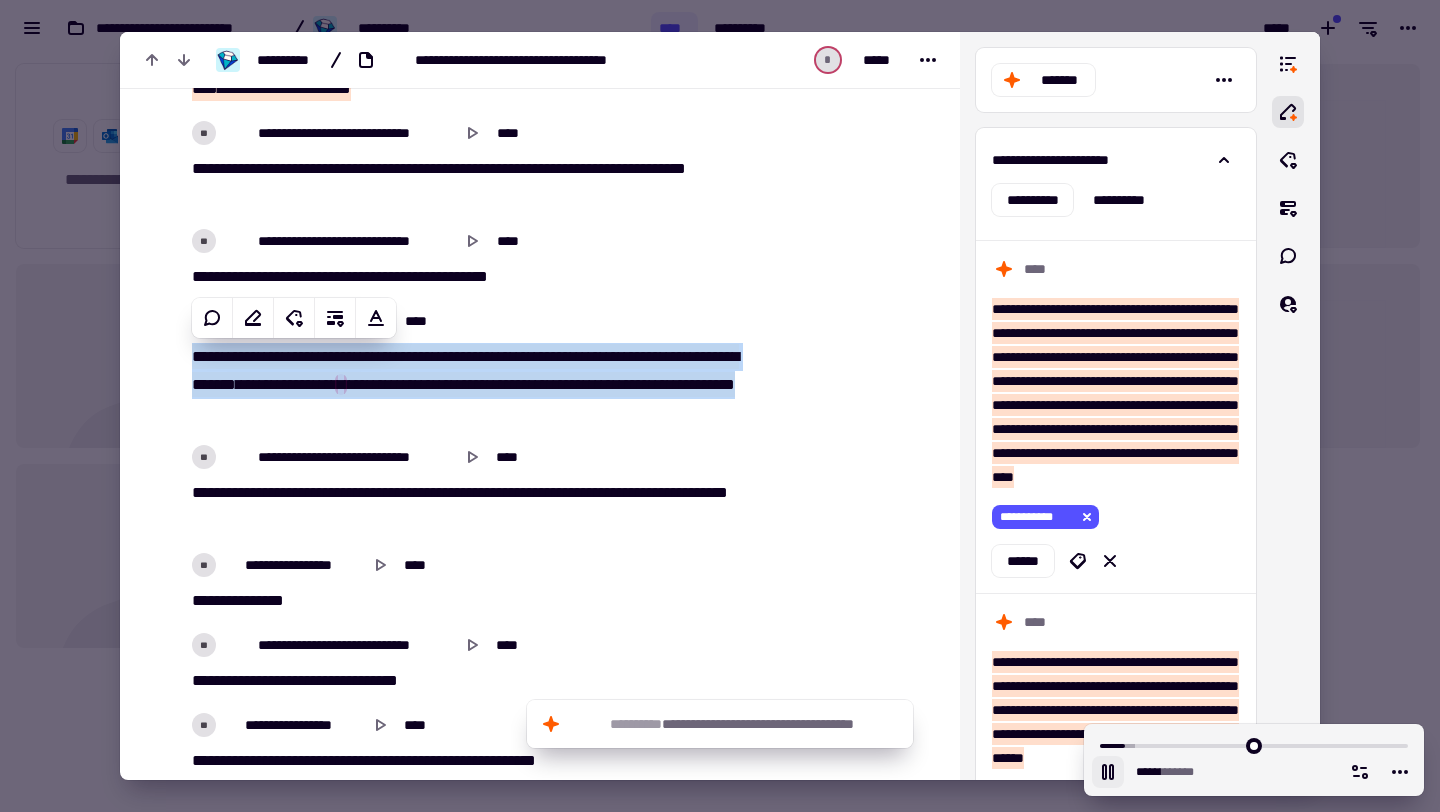 click 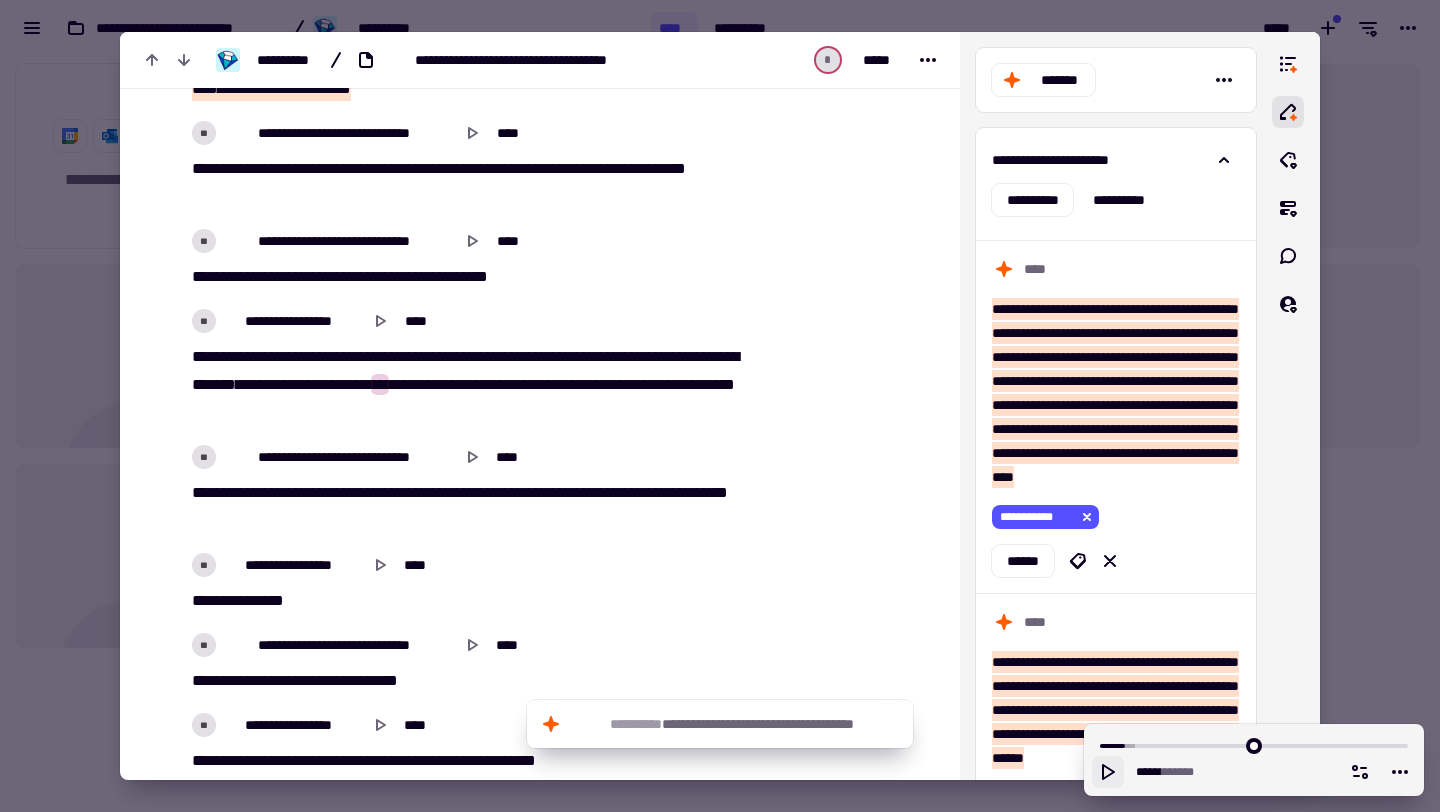 click 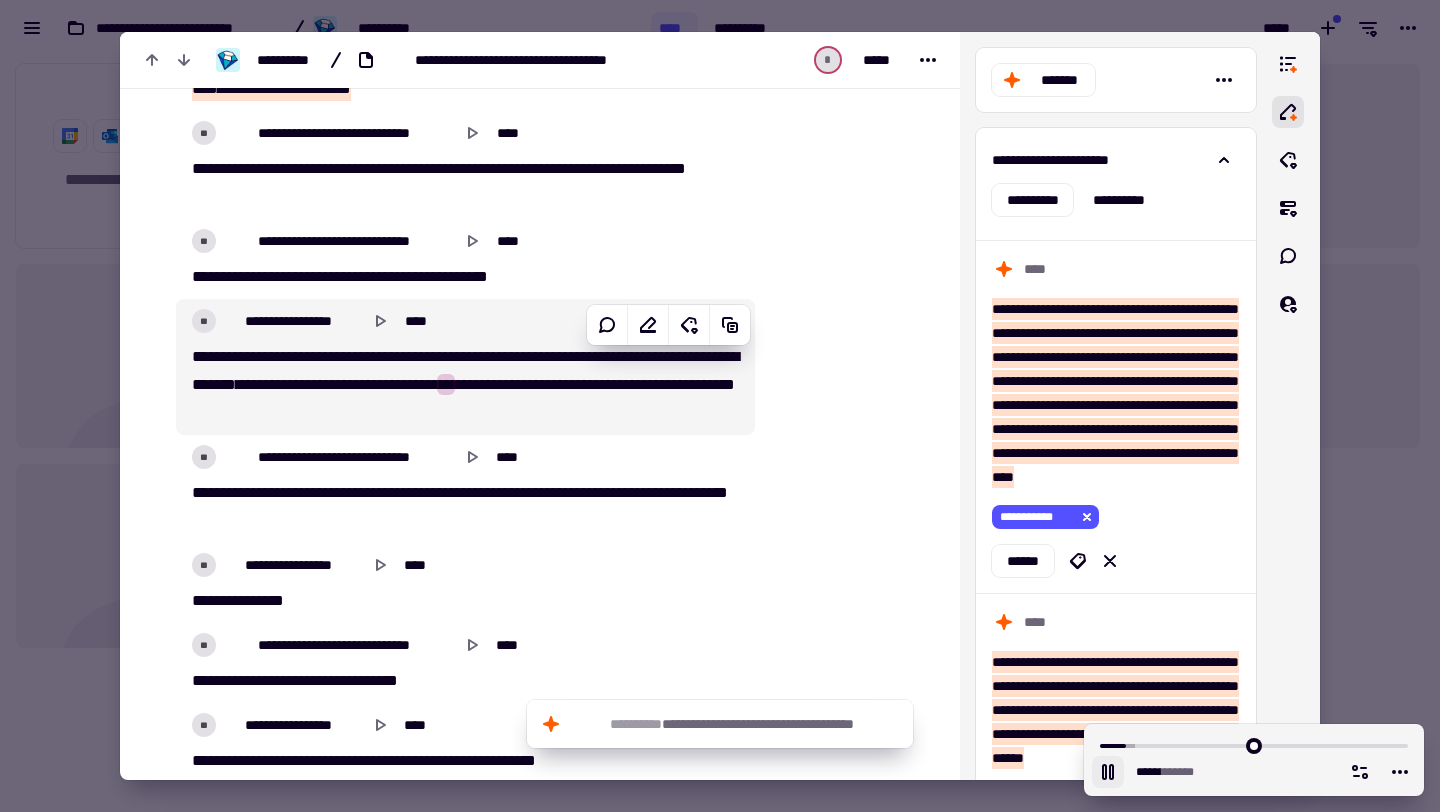 click on "**" at bounding box center (410, 384) 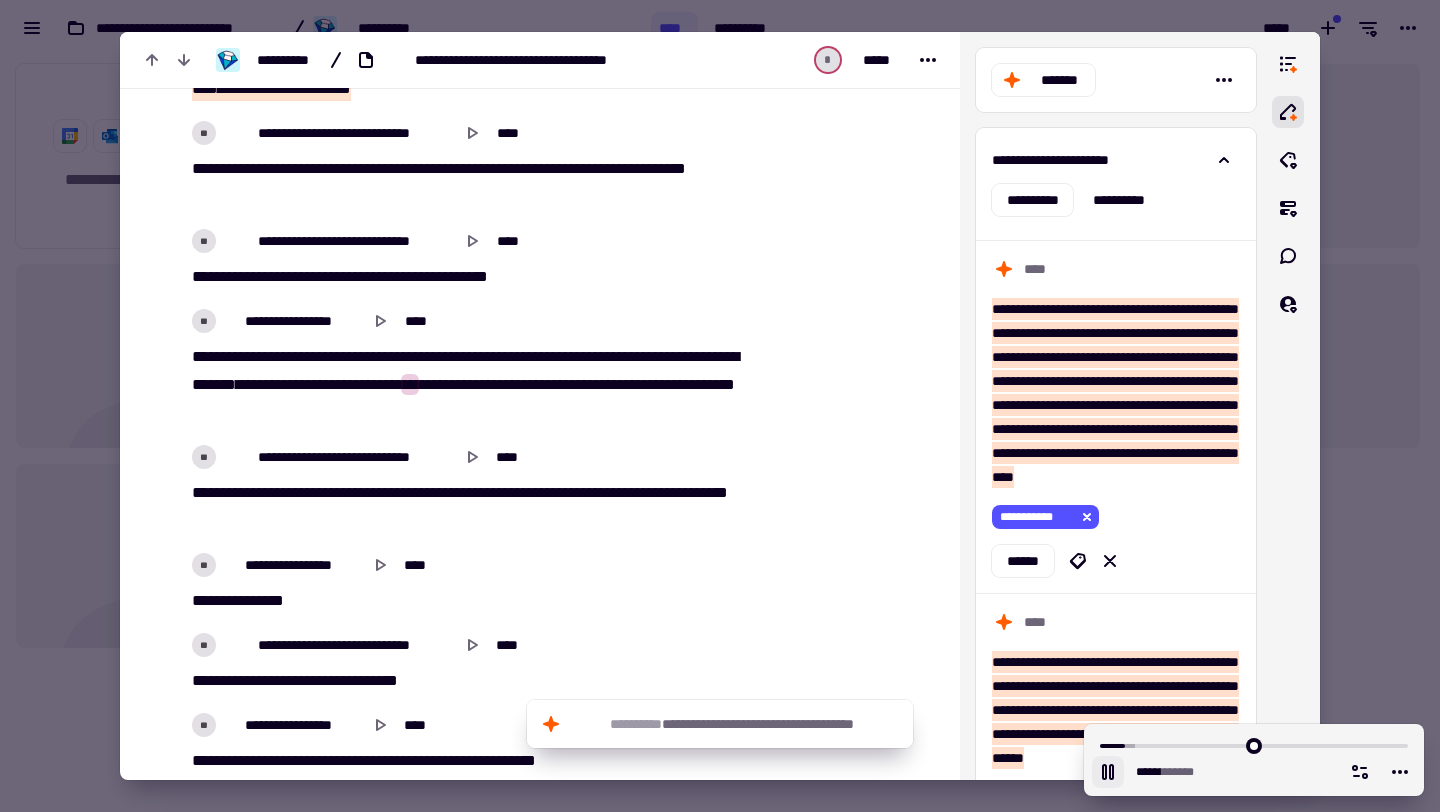 type on "******" 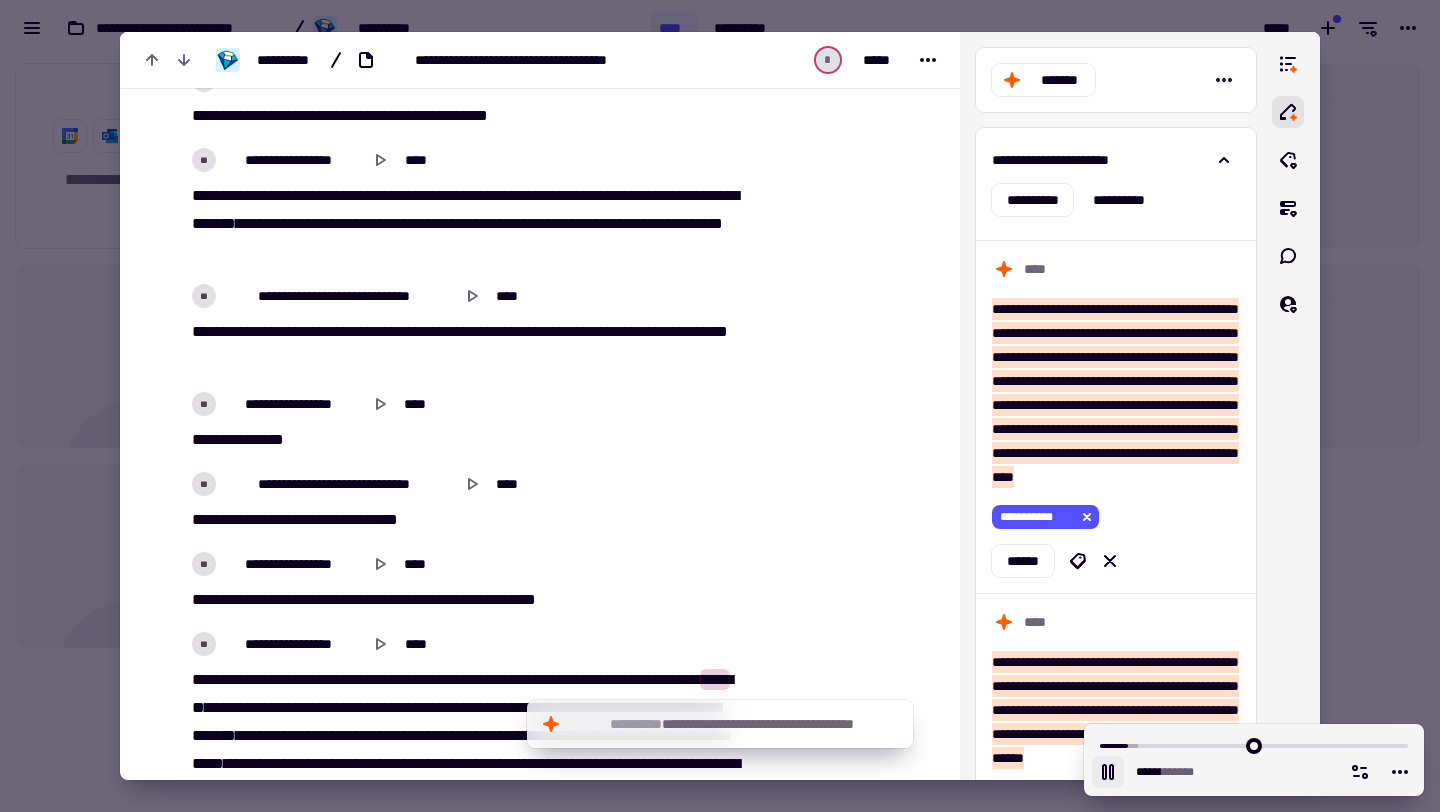 scroll, scrollTop: 3530, scrollLeft: 0, axis: vertical 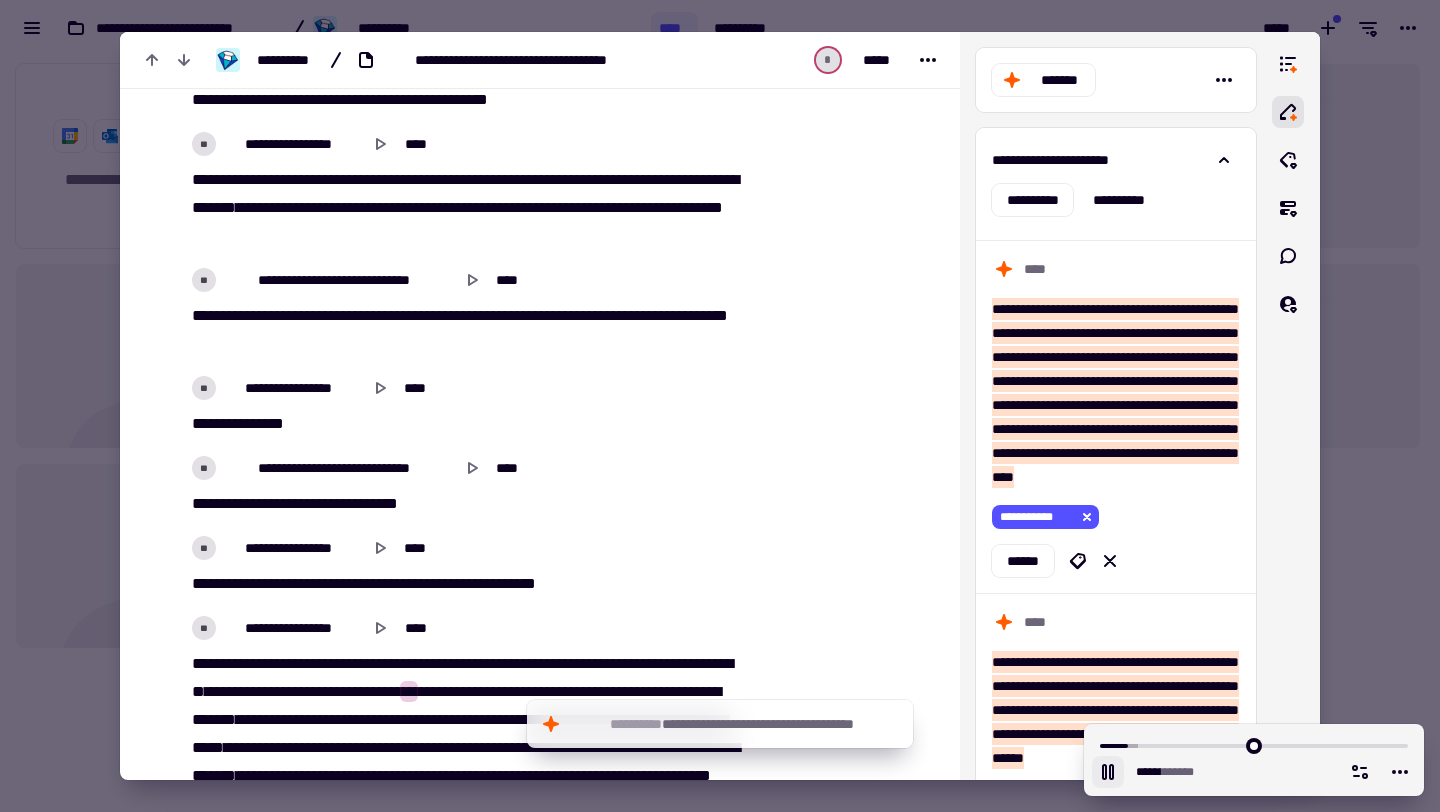 drag, startPoint x: 190, startPoint y: 399, endPoint x: 234, endPoint y: 406, distance: 44.553337 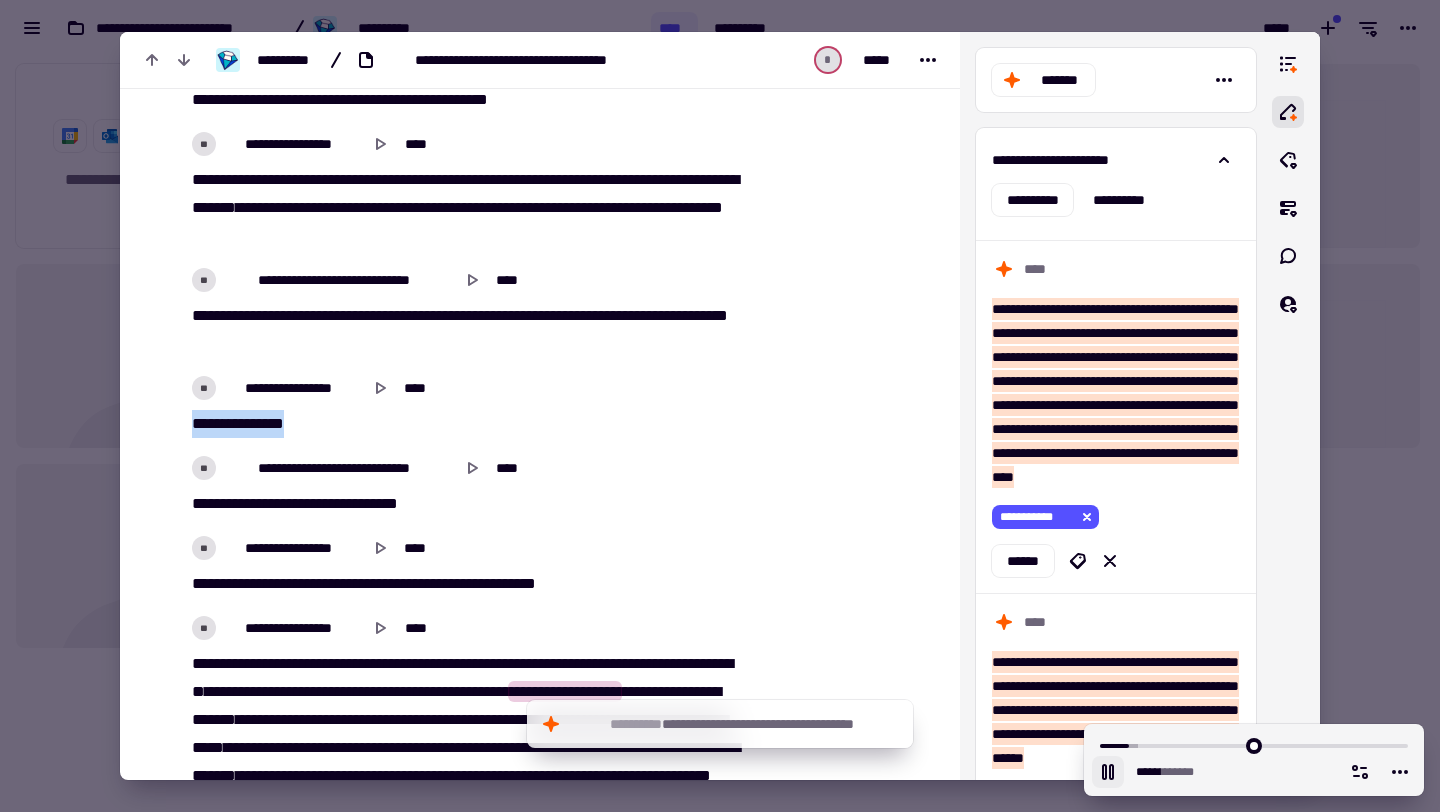 drag, startPoint x: 190, startPoint y: 418, endPoint x: 335, endPoint y: 425, distance: 145.16887 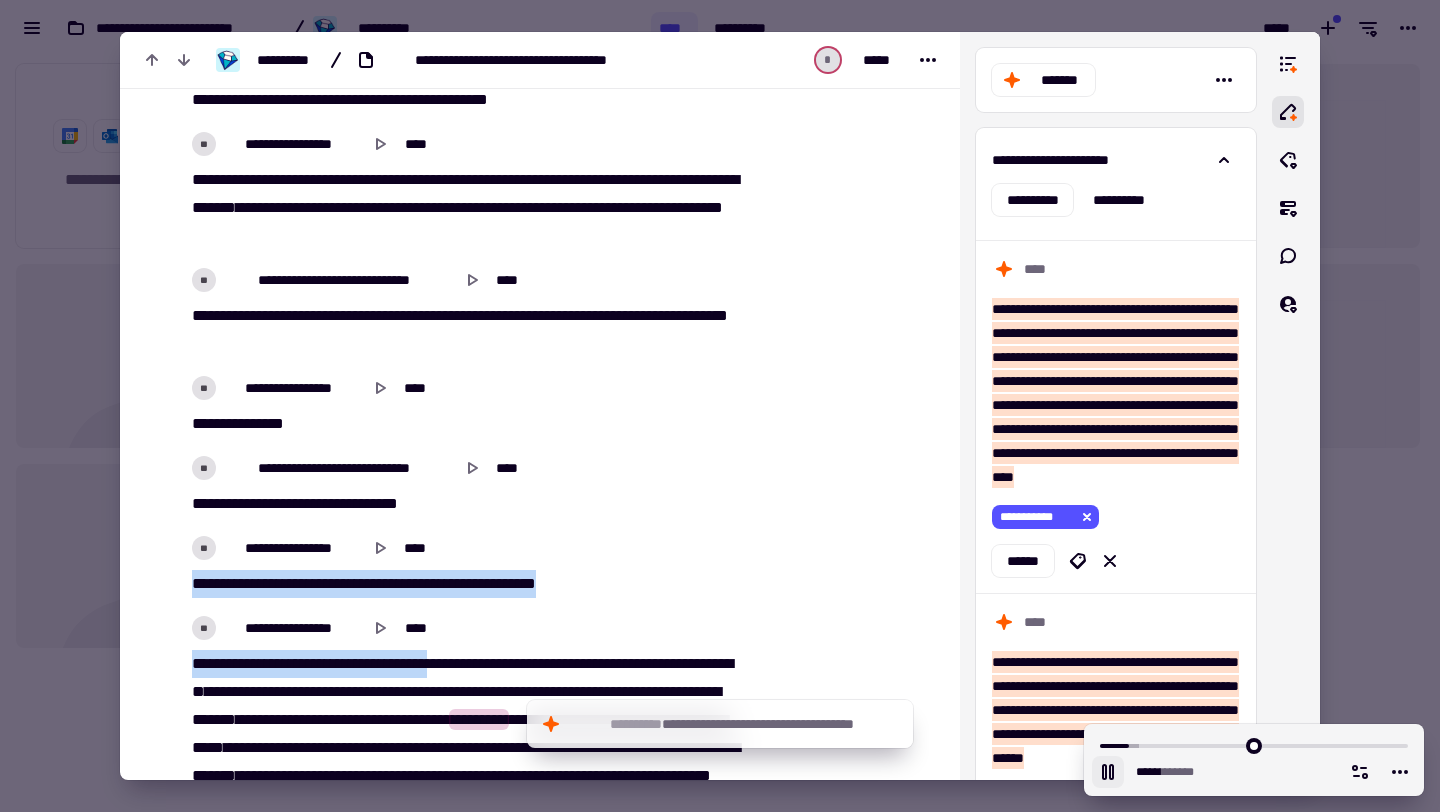 drag, startPoint x: 190, startPoint y: 578, endPoint x: 478, endPoint y: 661, distance: 299.72153 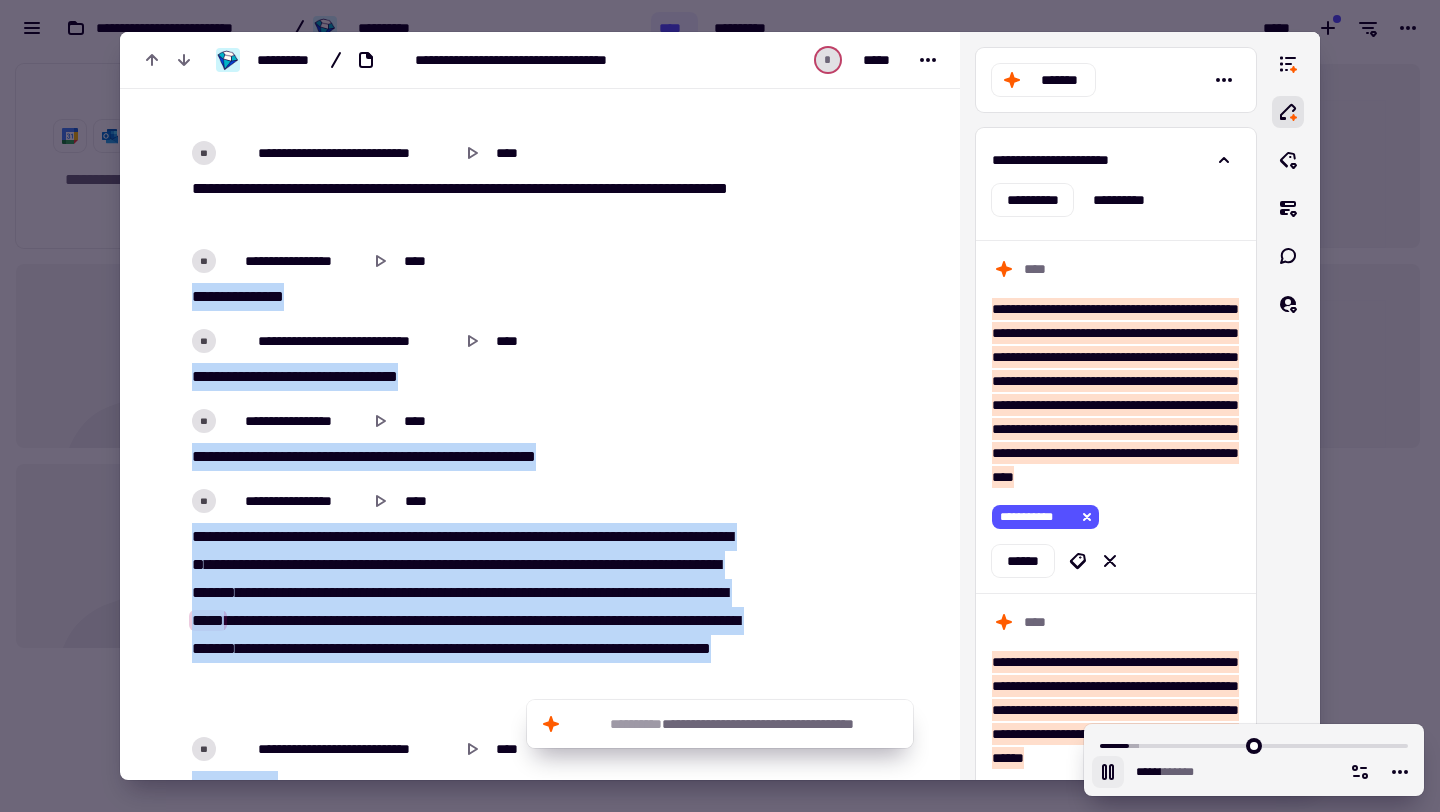 scroll, scrollTop: 3696, scrollLeft: 0, axis: vertical 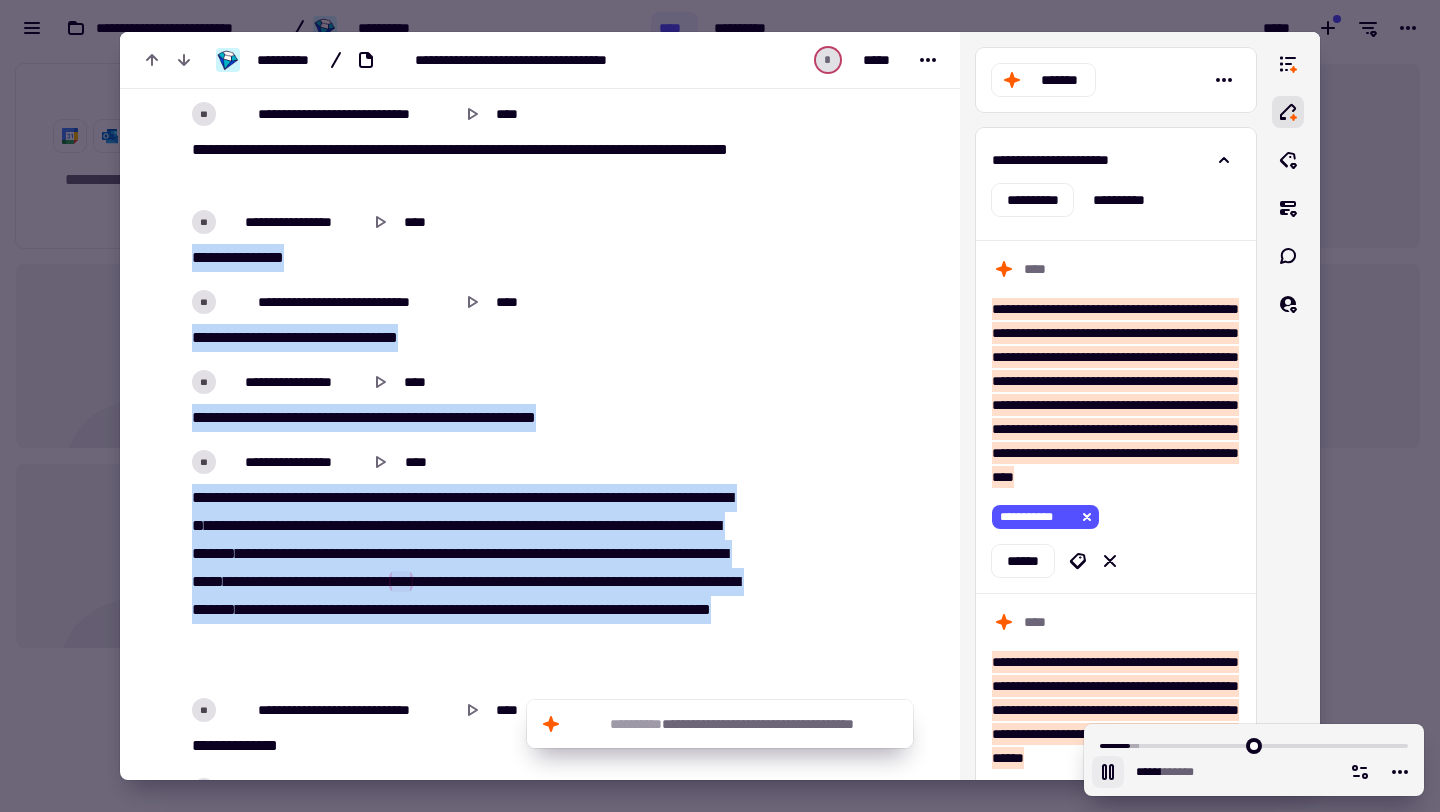drag, startPoint x: 197, startPoint y: 420, endPoint x: 427, endPoint y: 668, distance: 338.2366 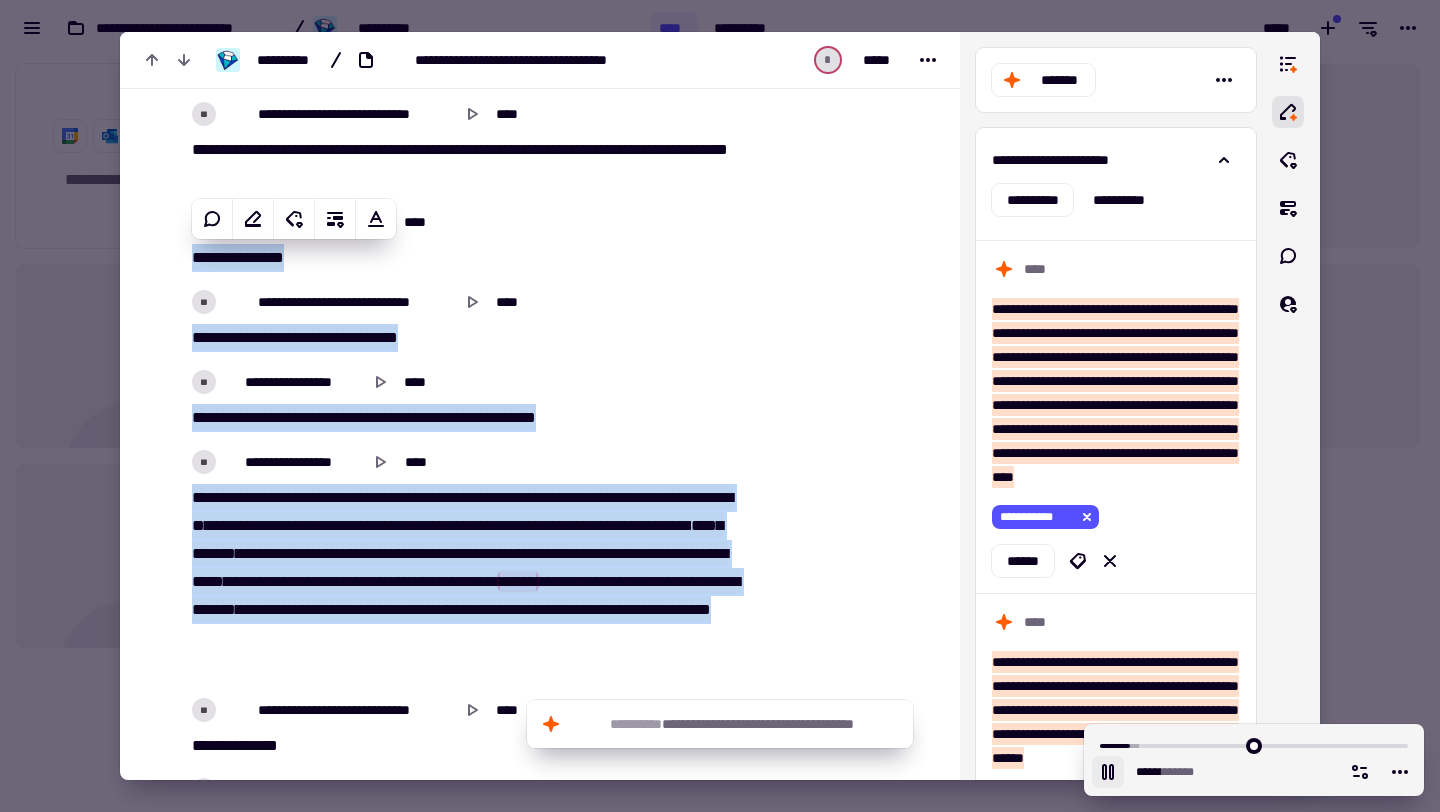copy on "**********" 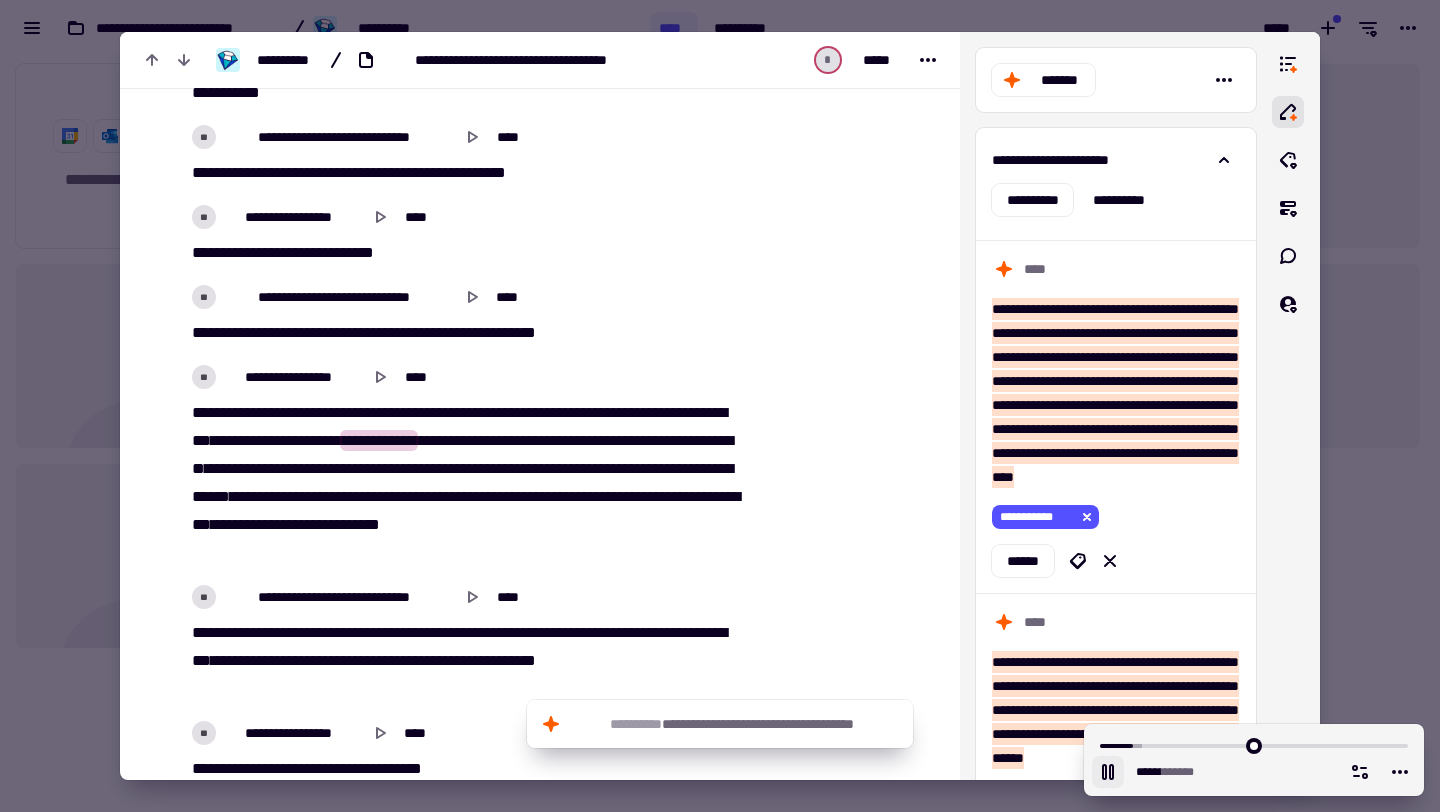 scroll, scrollTop: 4513, scrollLeft: 0, axis: vertical 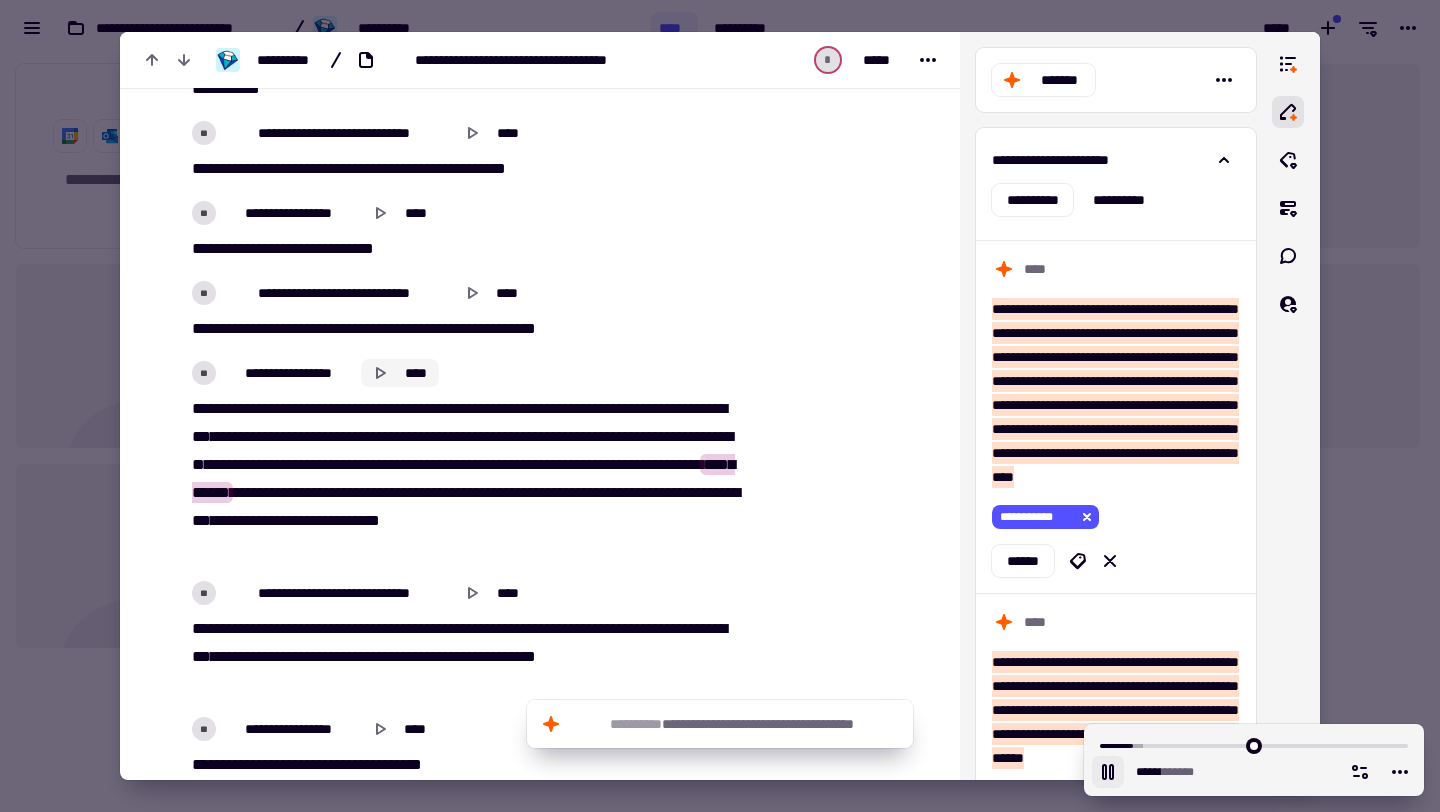 click on "****" 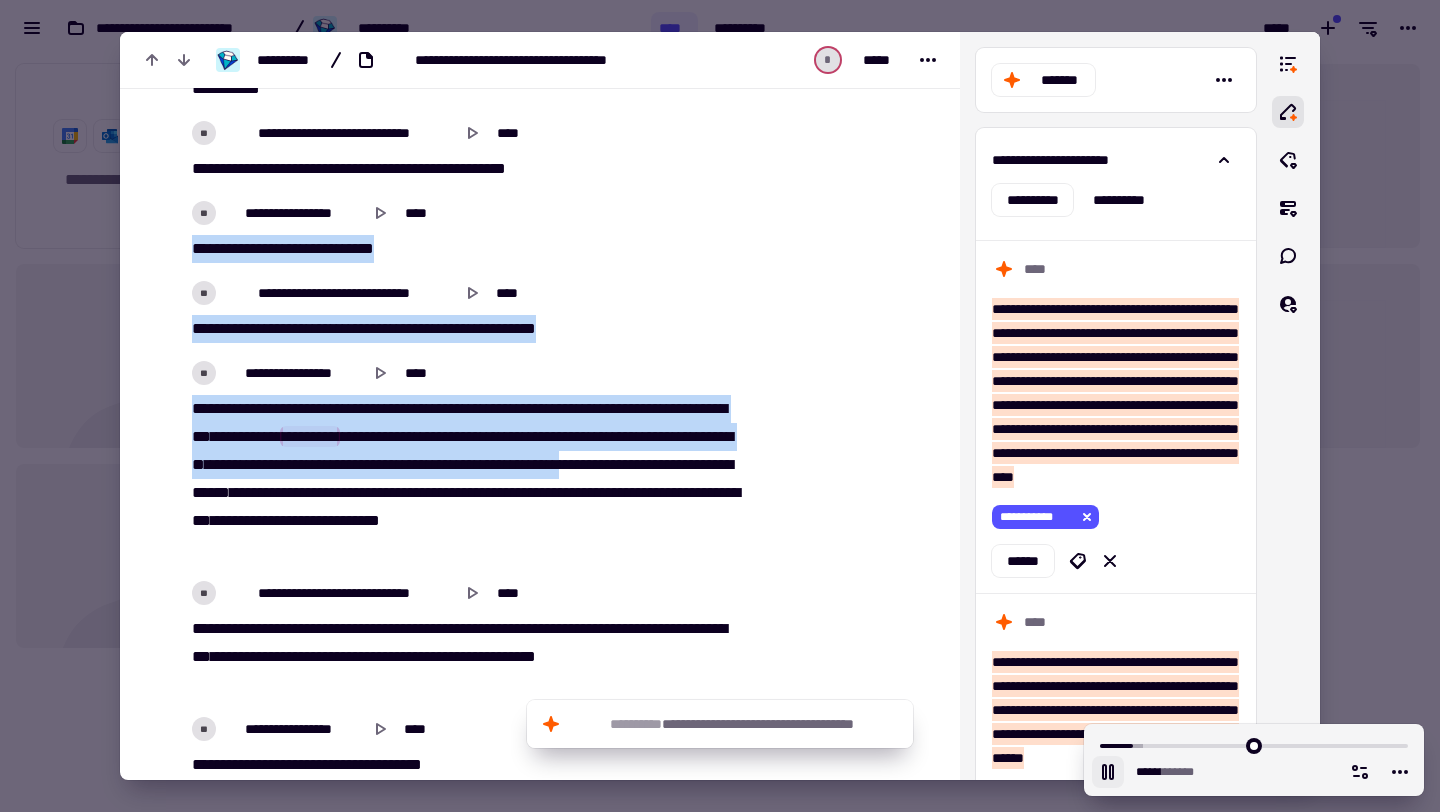 drag, startPoint x: 181, startPoint y: 250, endPoint x: 390, endPoint y: 493, distance: 320.5152 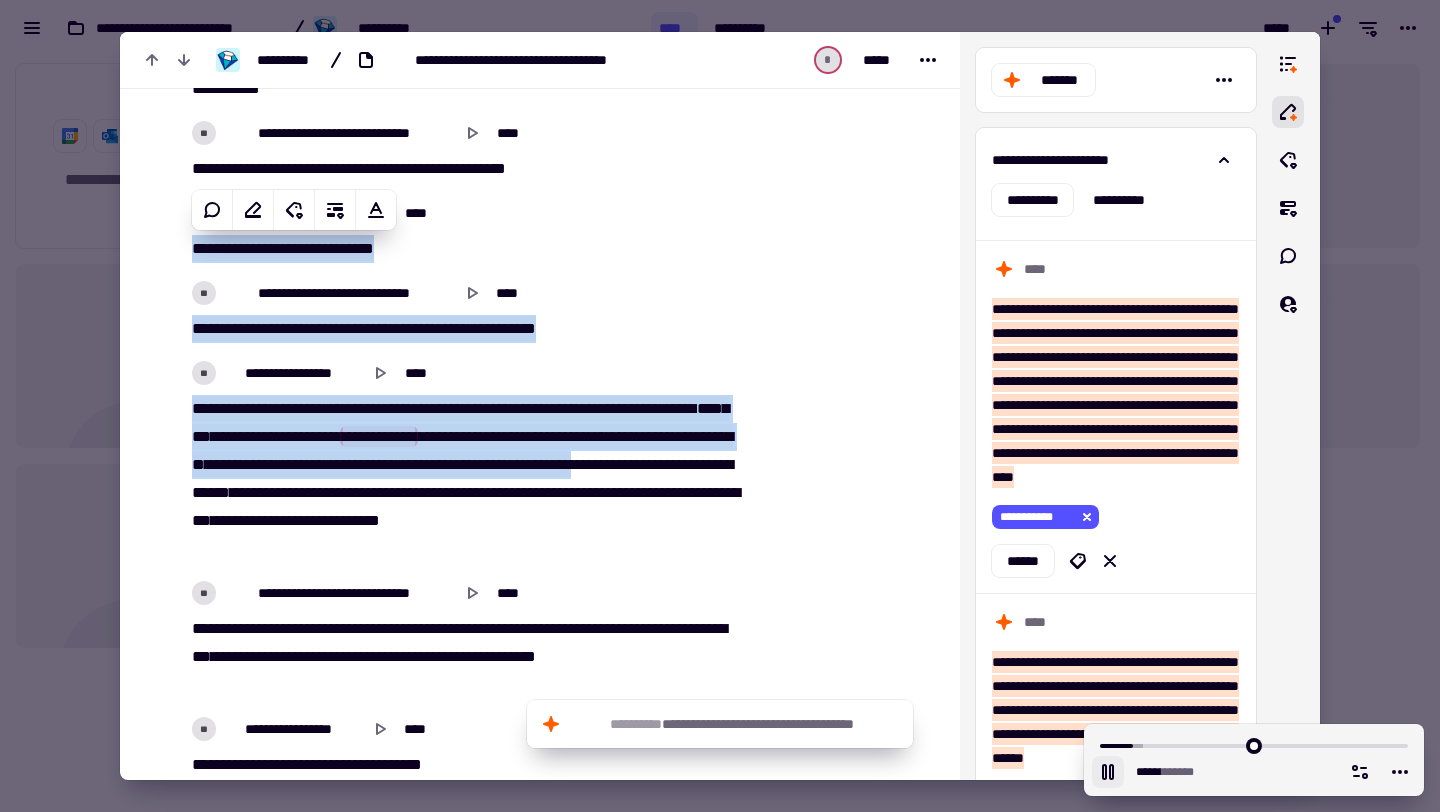 click on "**********" at bounding box center [453, 13795] 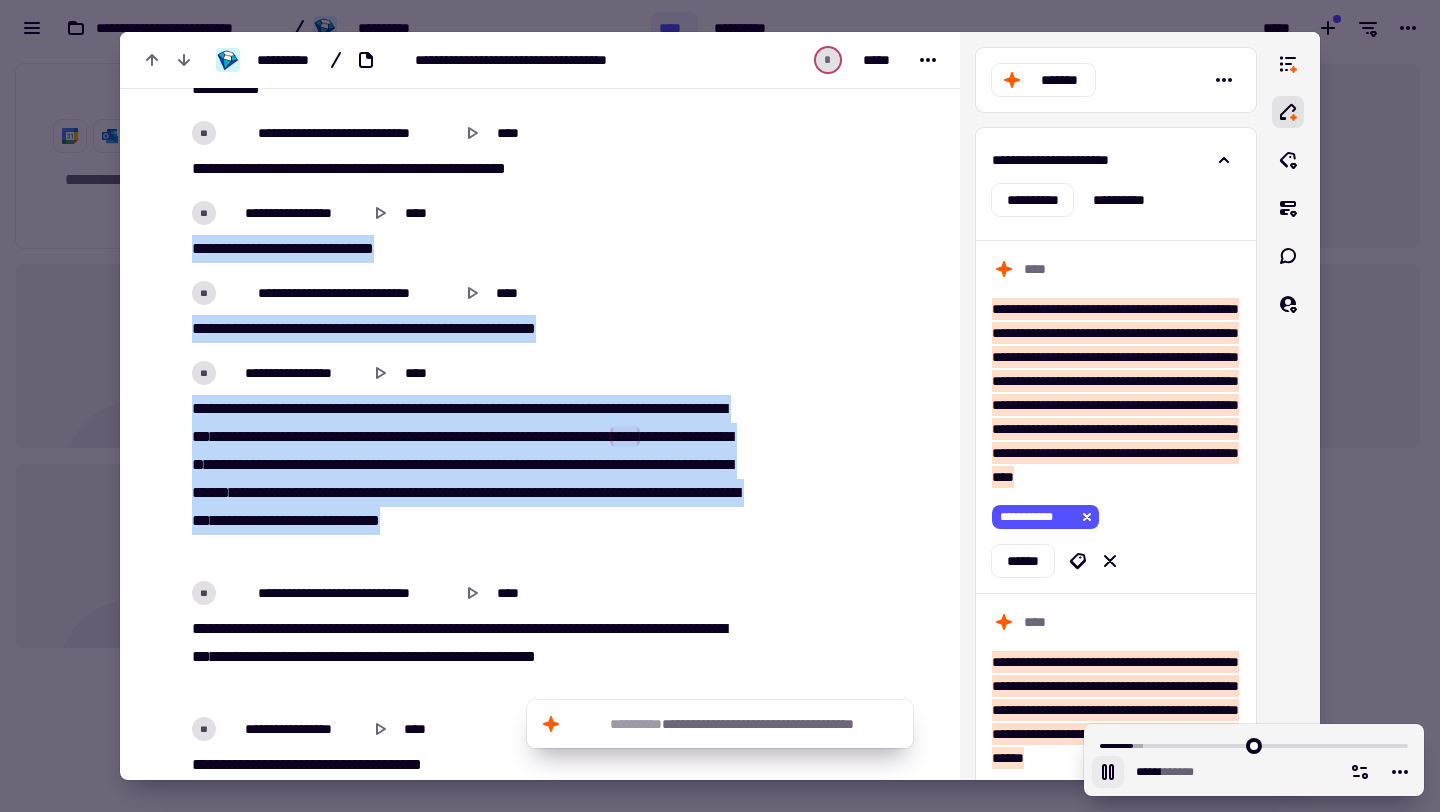 drag, startPoint x: 191, startPoint y: 247, endPoint x: 566, endPoint y: 540, distance: 475.89285 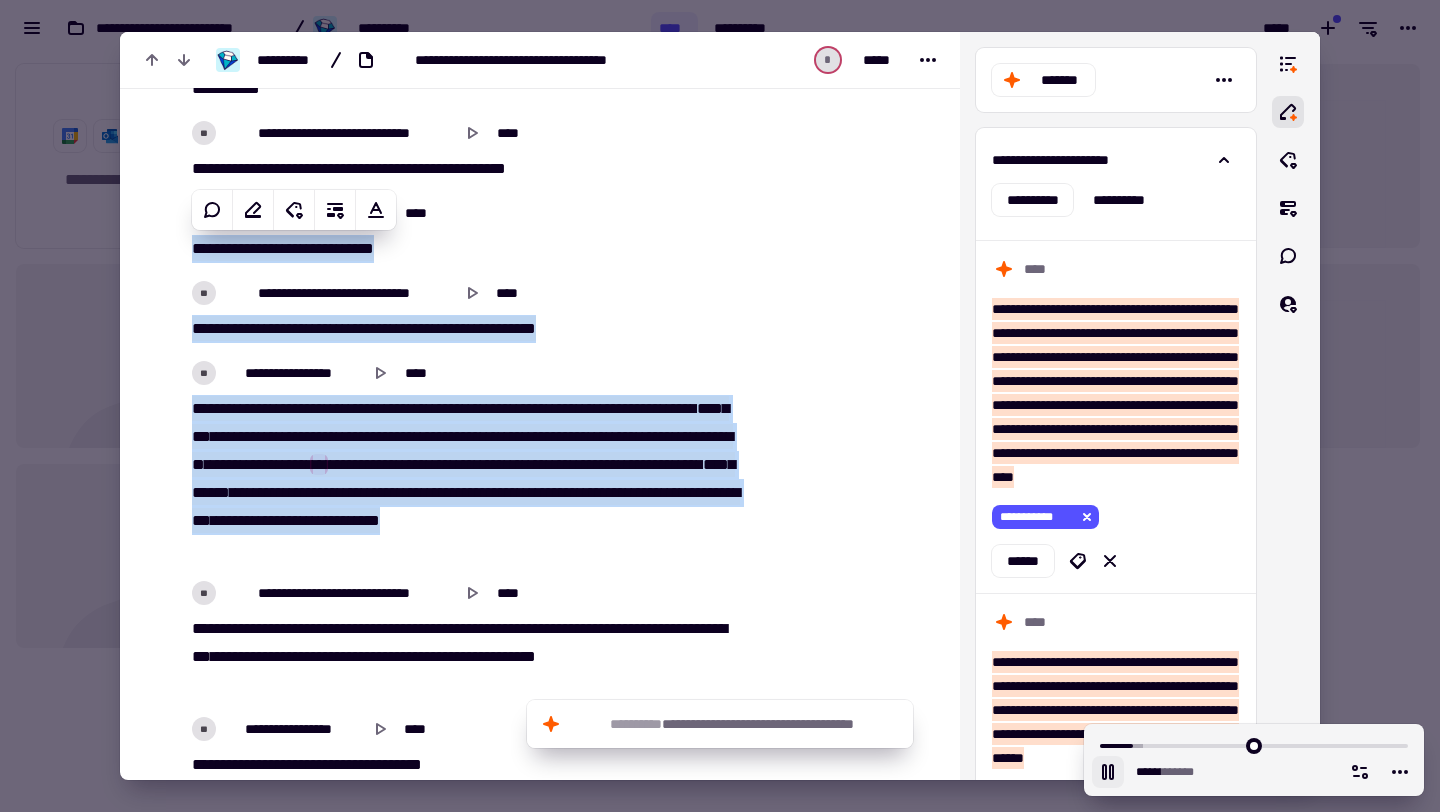 copy on "**********" 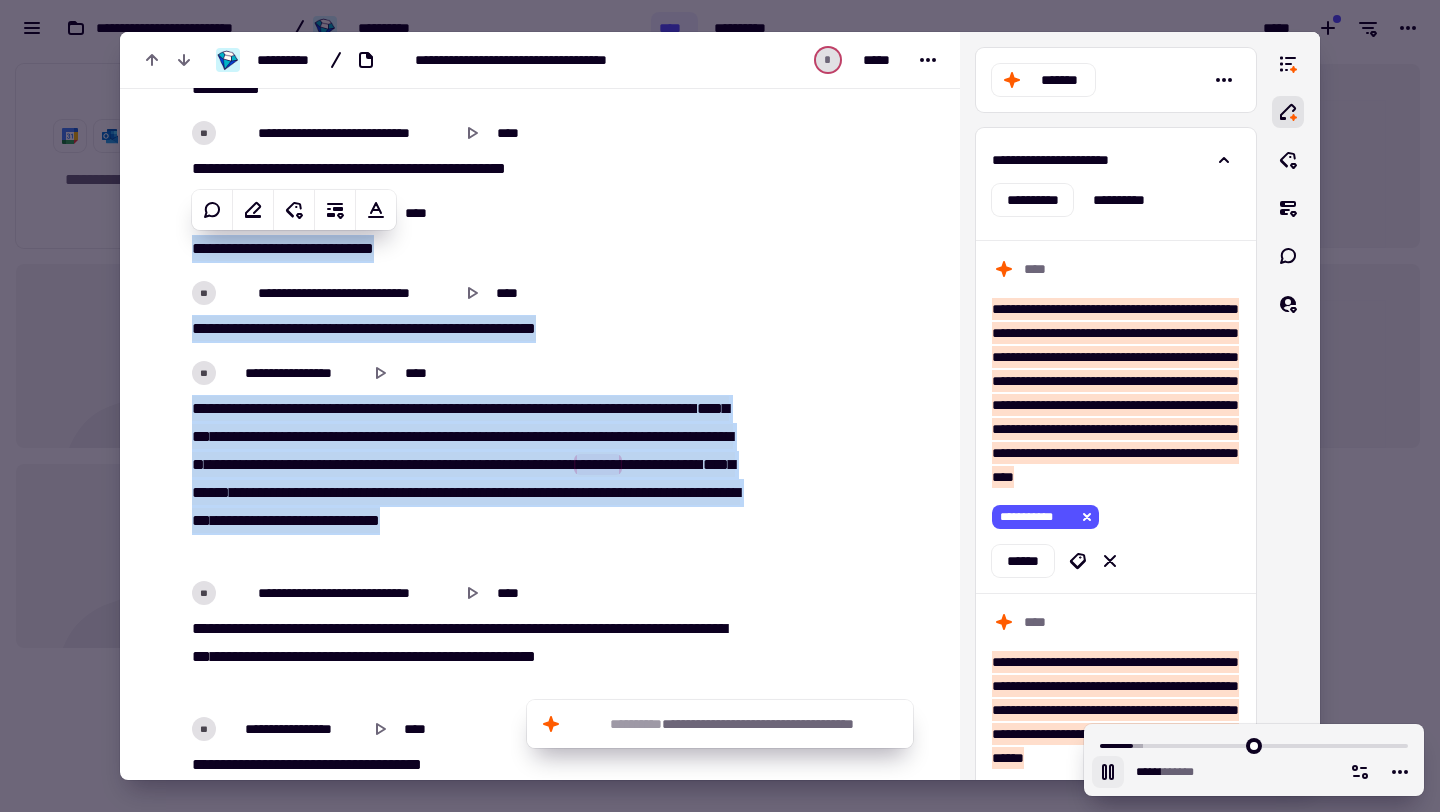 click 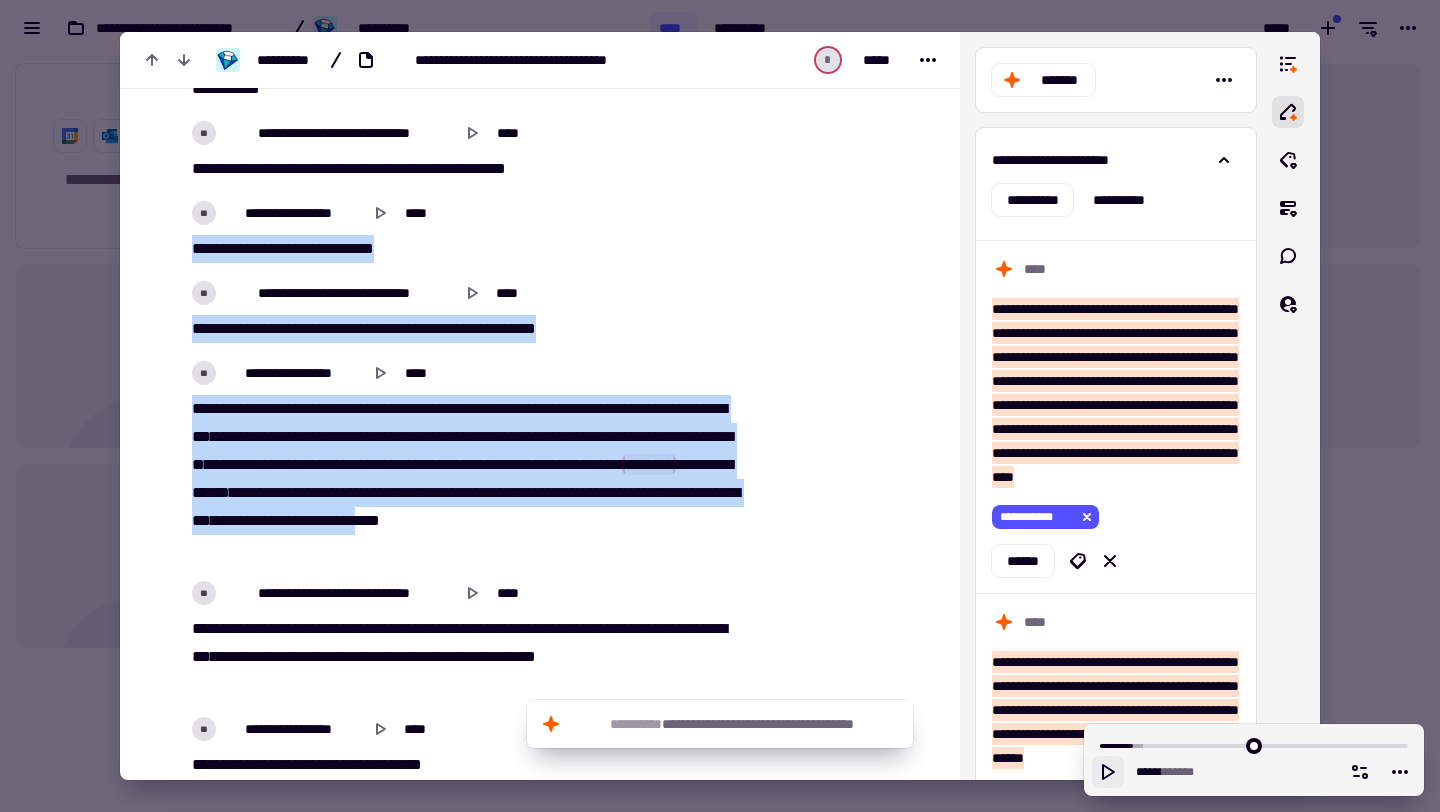 type on "******" 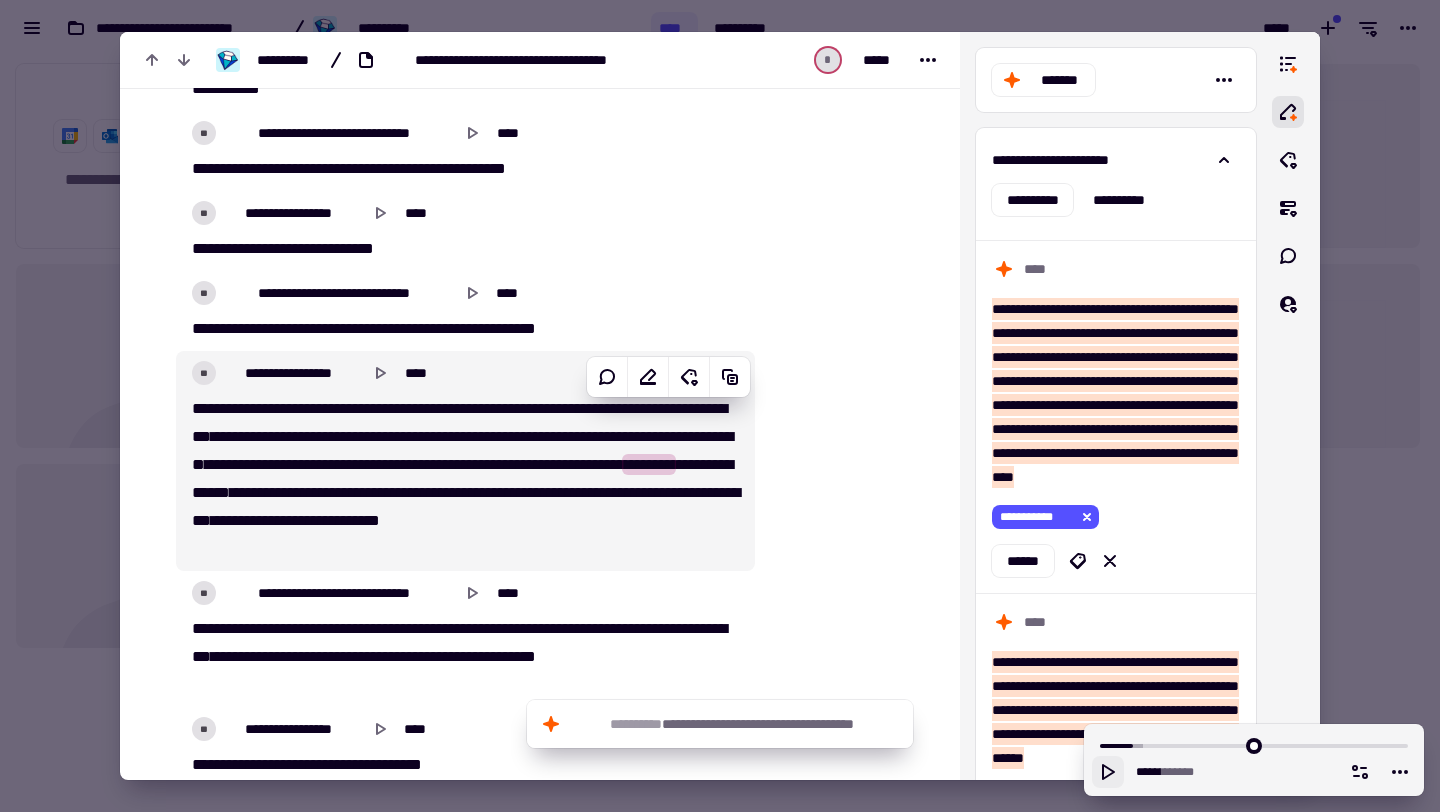 type 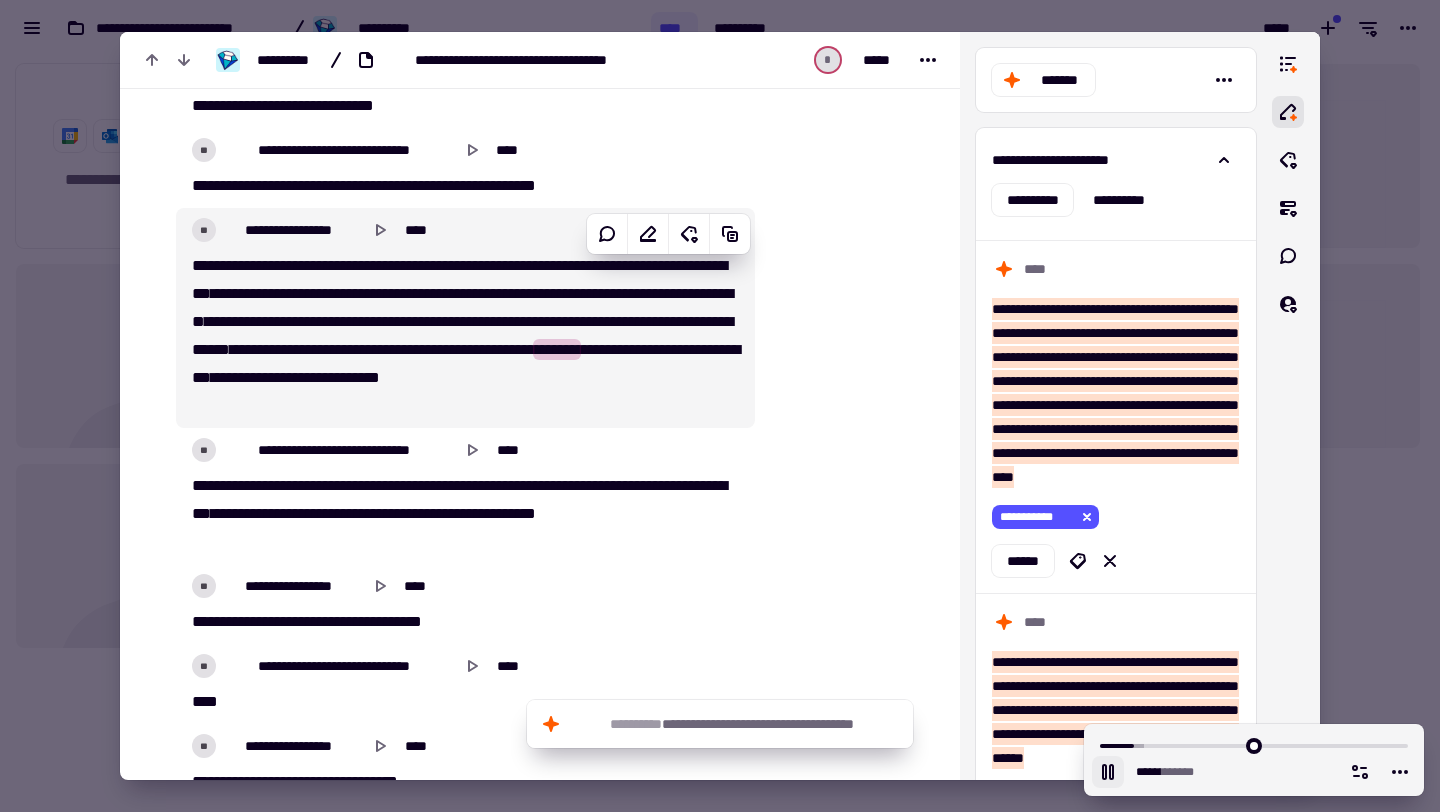 scroll, scrollTop: 4659, scrollLeft: 0, axis: vertical 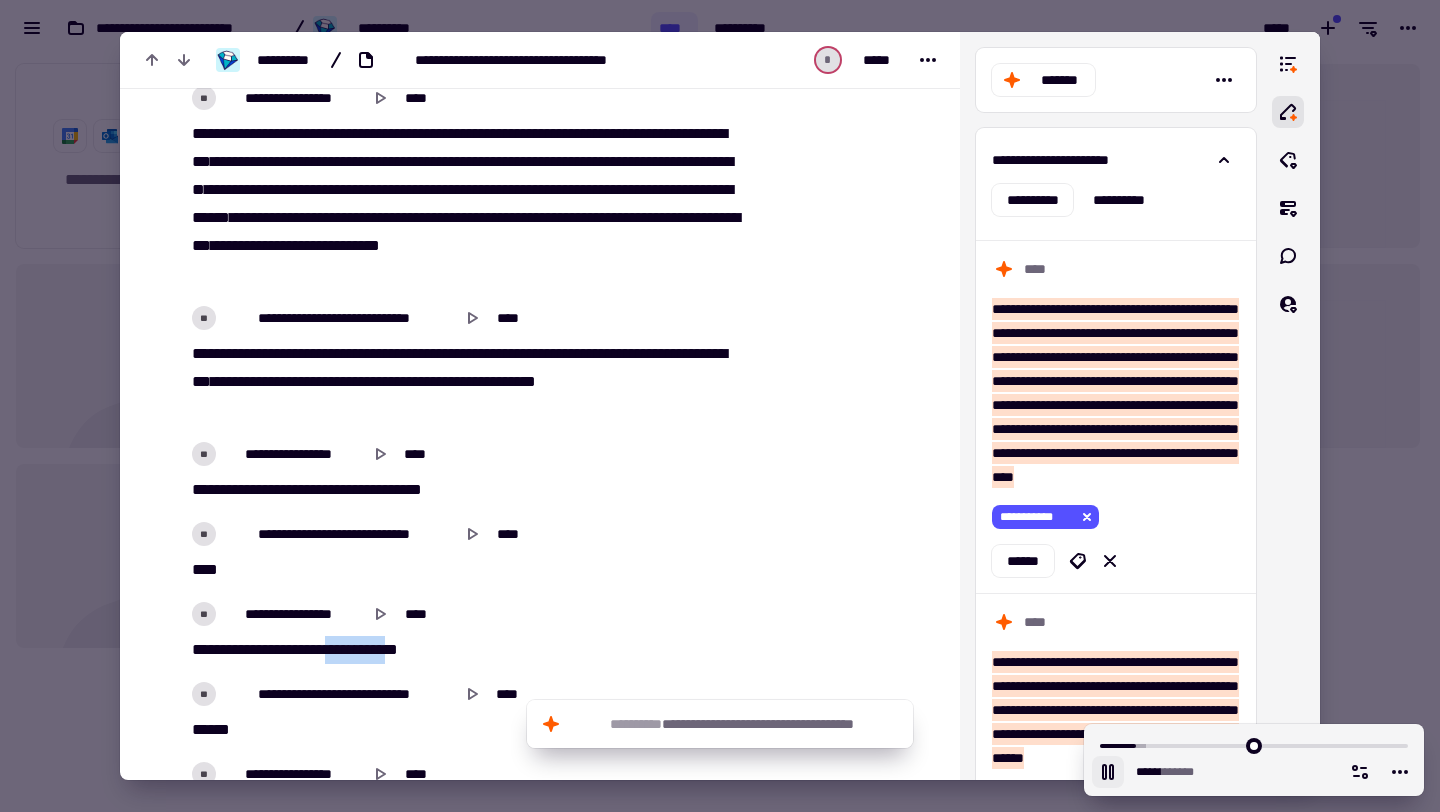 drag, startPoint x: 430, startPoint y: 650, endPoint x: 351, endPoint y: 648, distance: 79.025314 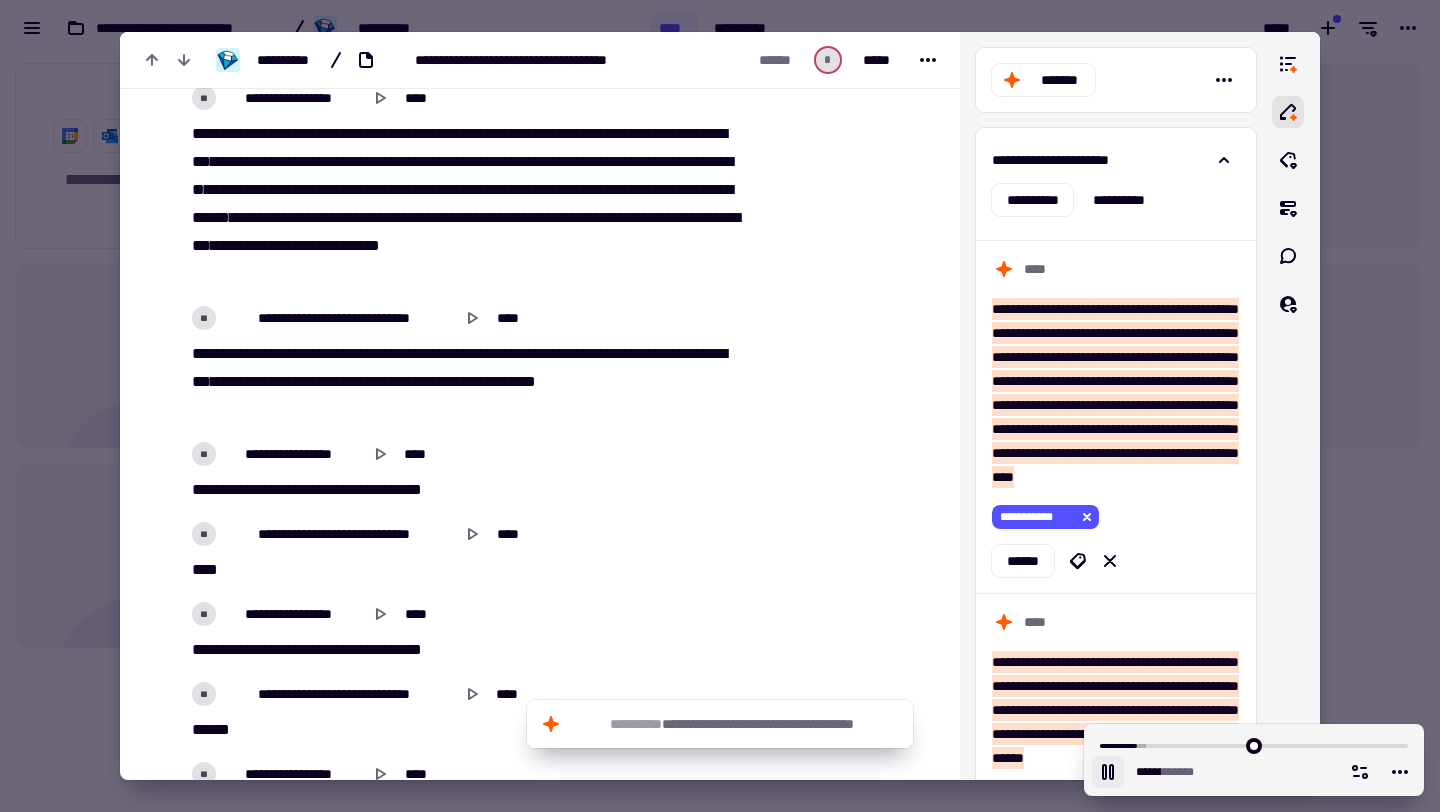 click on "**********" at bounding box center [367, 649] 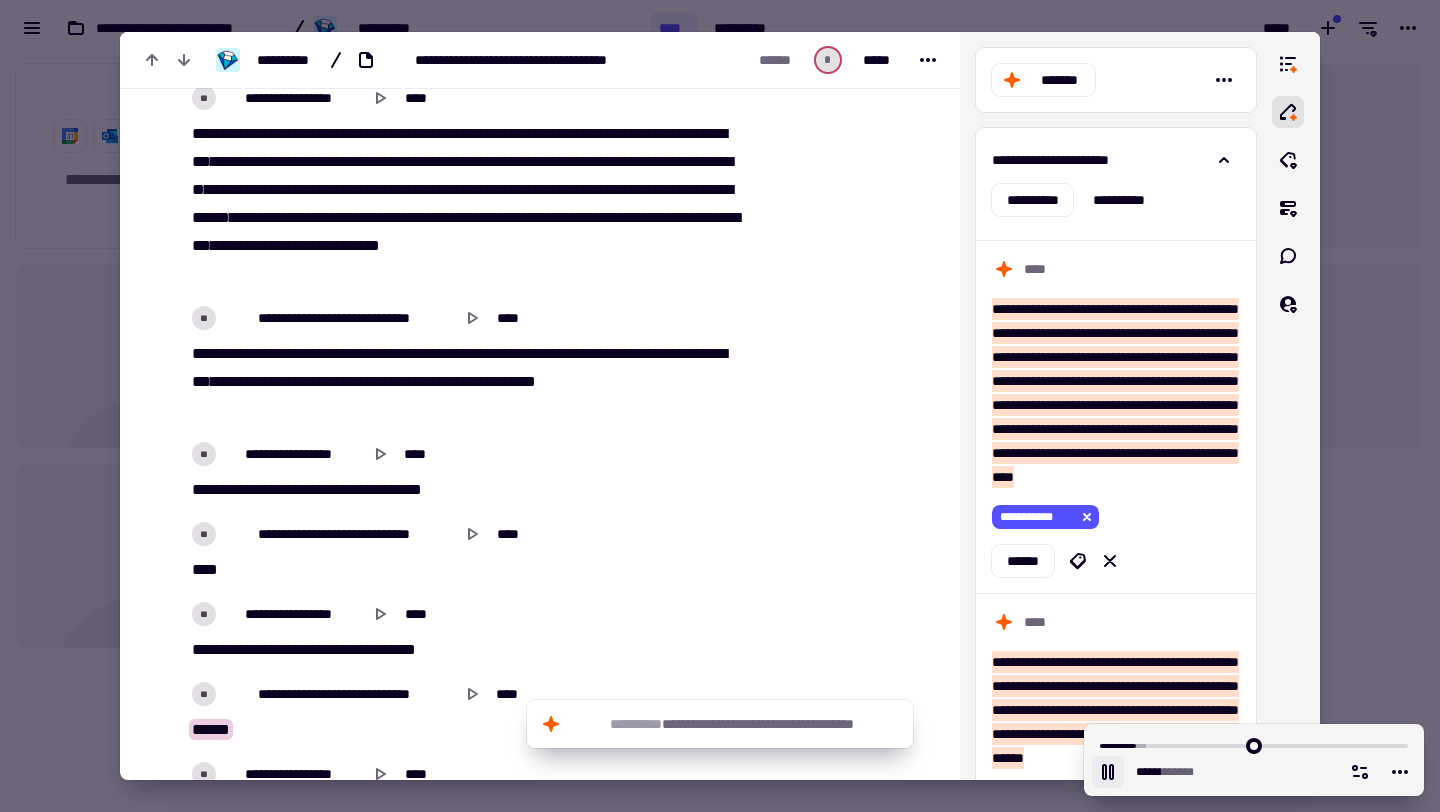 click on "**********" at bounding box center [465, 650] 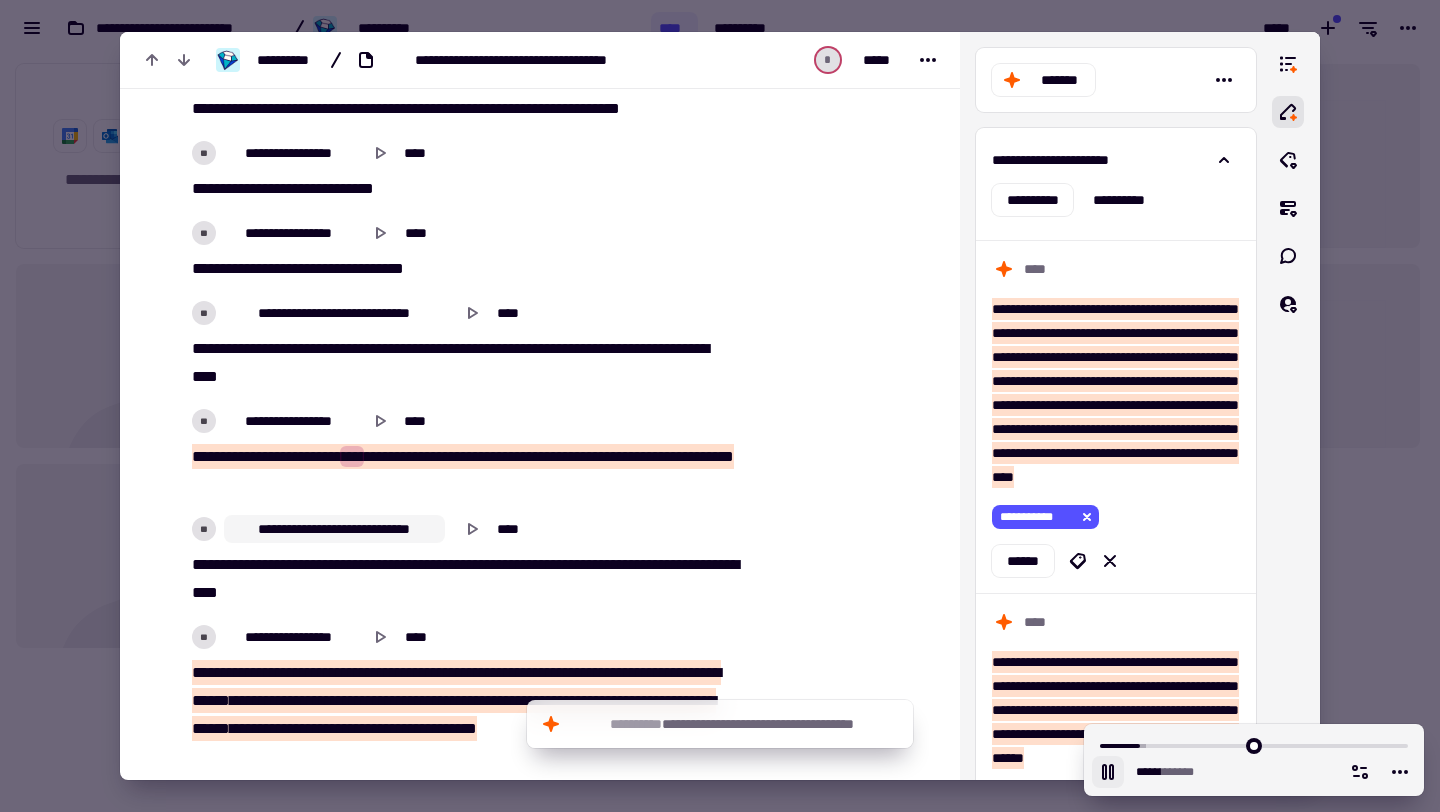 scroll, scrollTop: 5841, scrollLeft: 0, axis: vertical 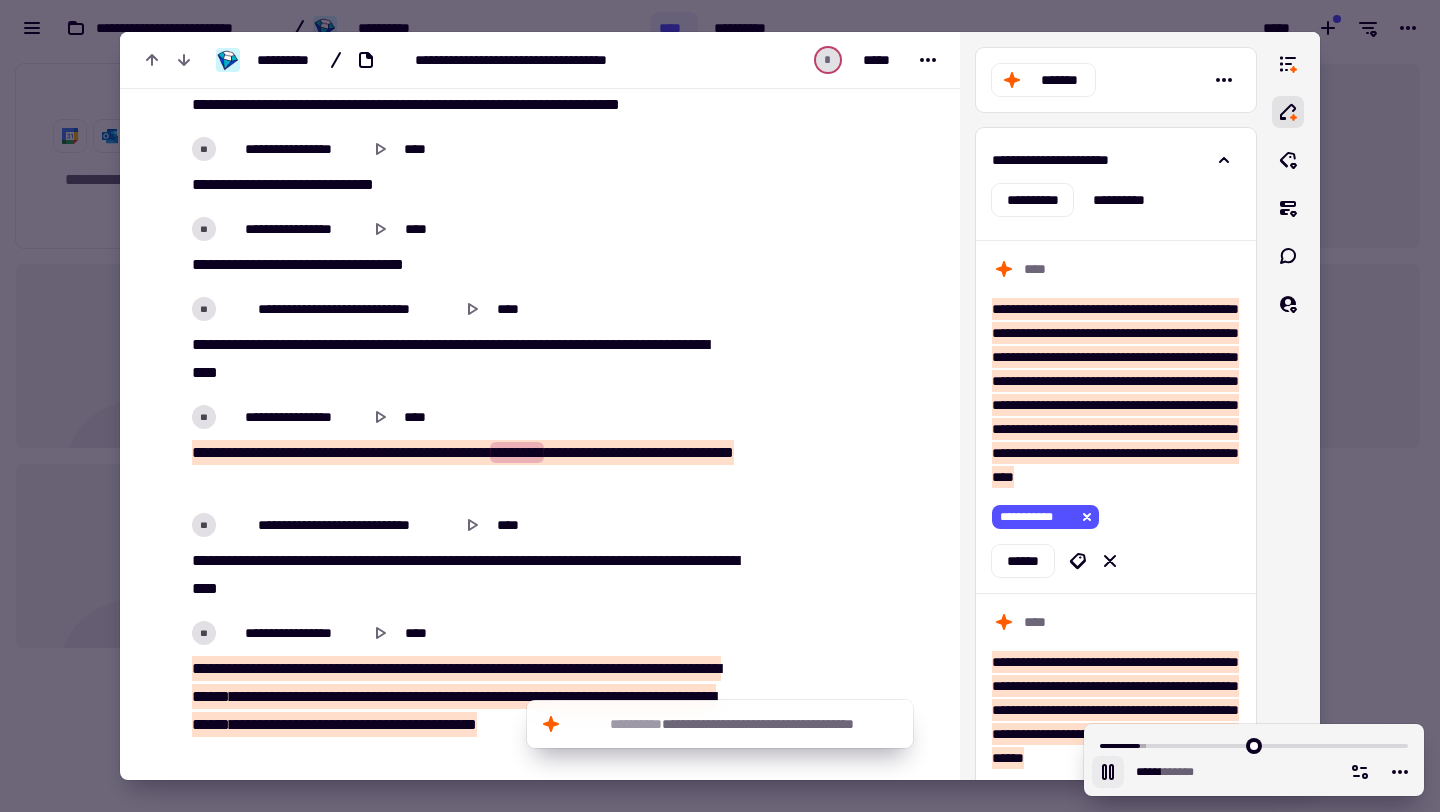 click at bounding box center [700, 452] 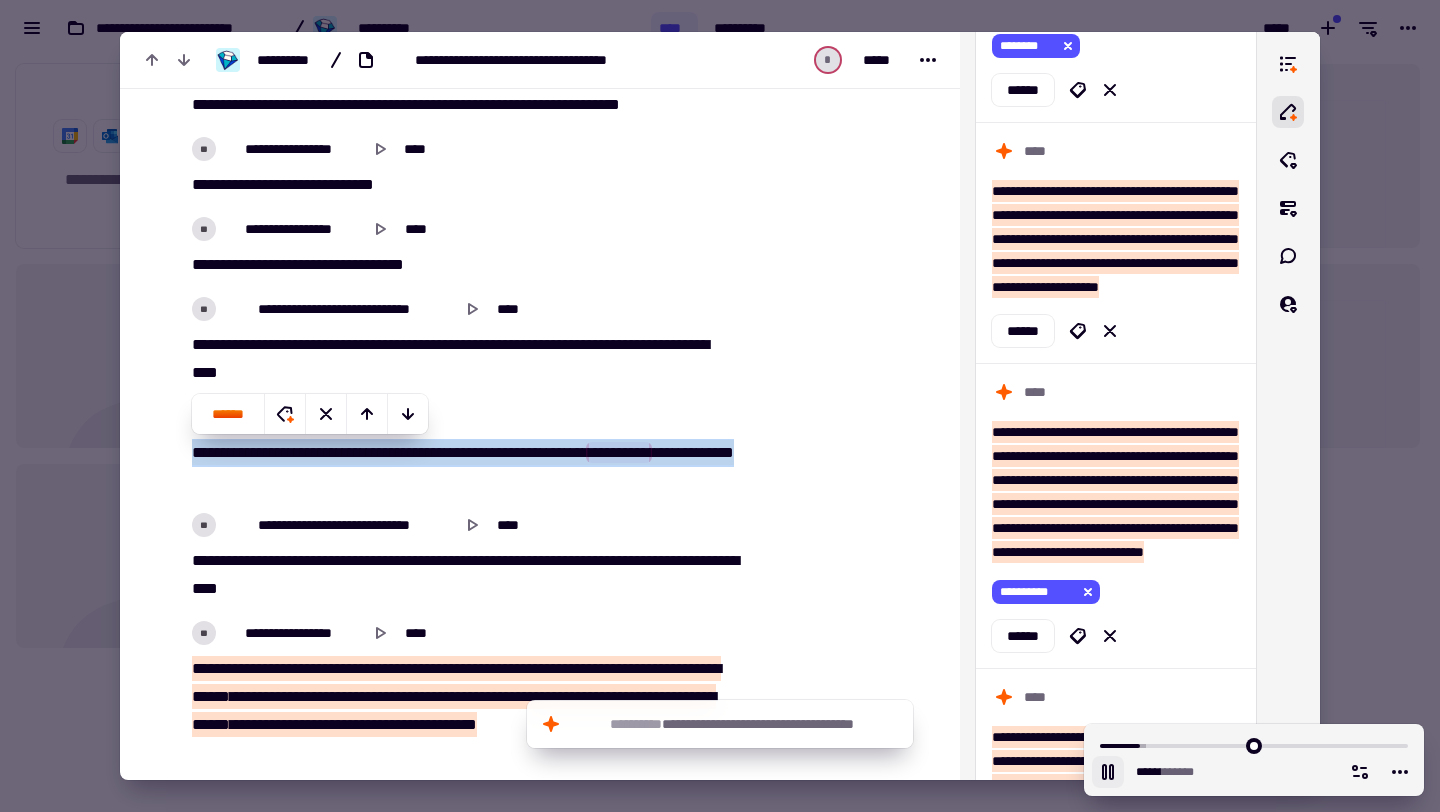 scroll, scrollTop: 922, scrollLeft: 0, axis: vertical 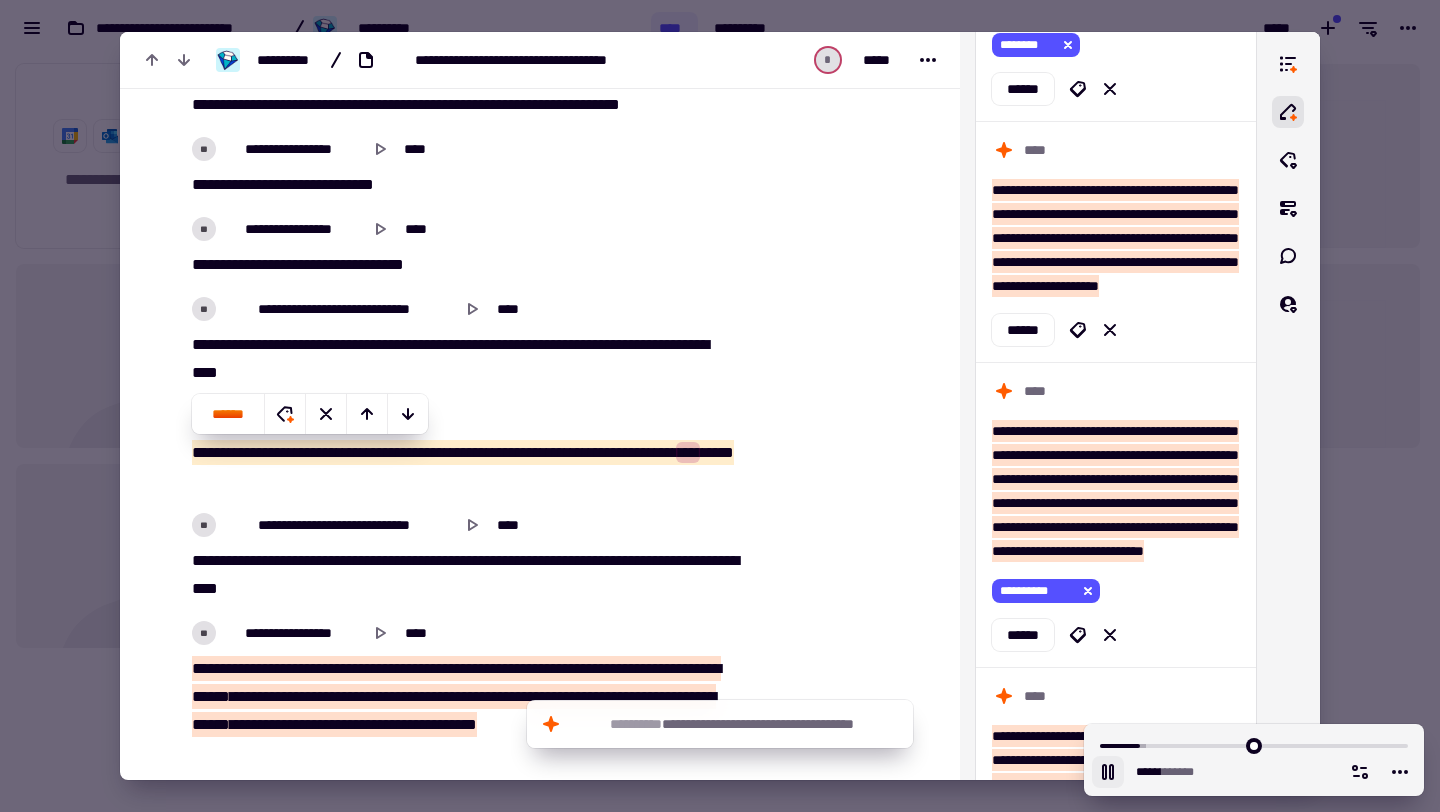 click on "**********" at bounding box center [465, 467] 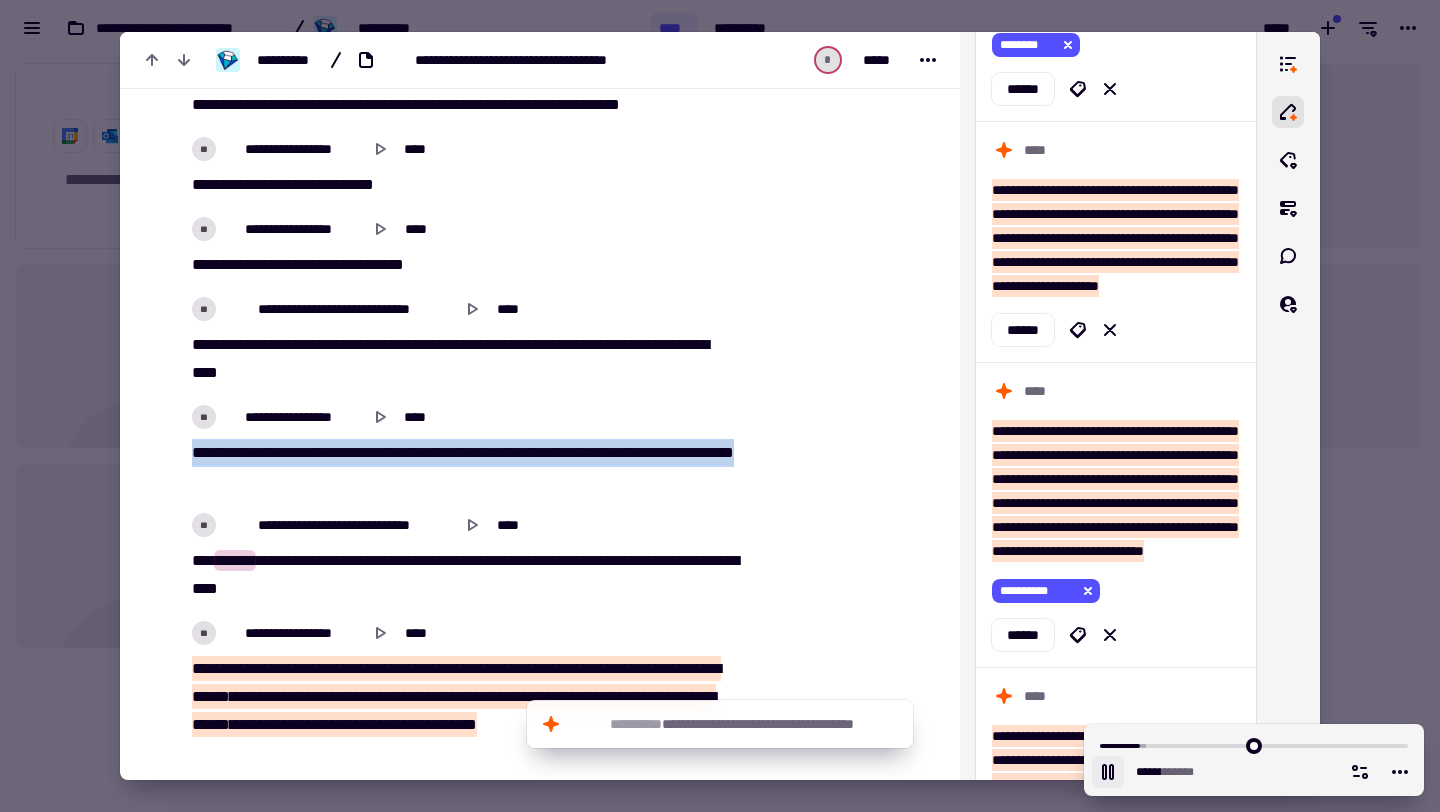 drag, startPoint x: 391, startPoint y: 483, endPoint x: 173, endPoint y: 455, distance: 219.79082 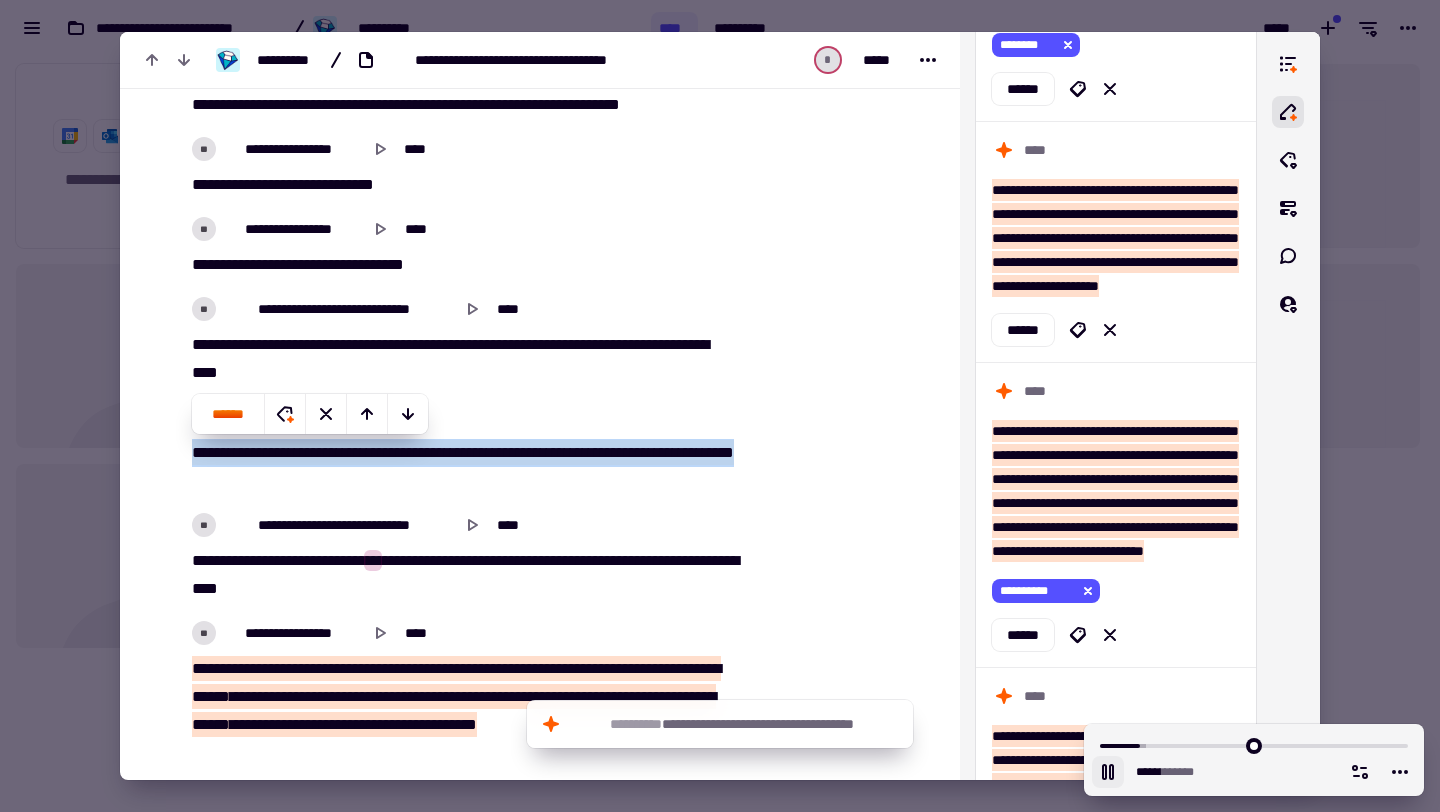 copy on "**********" 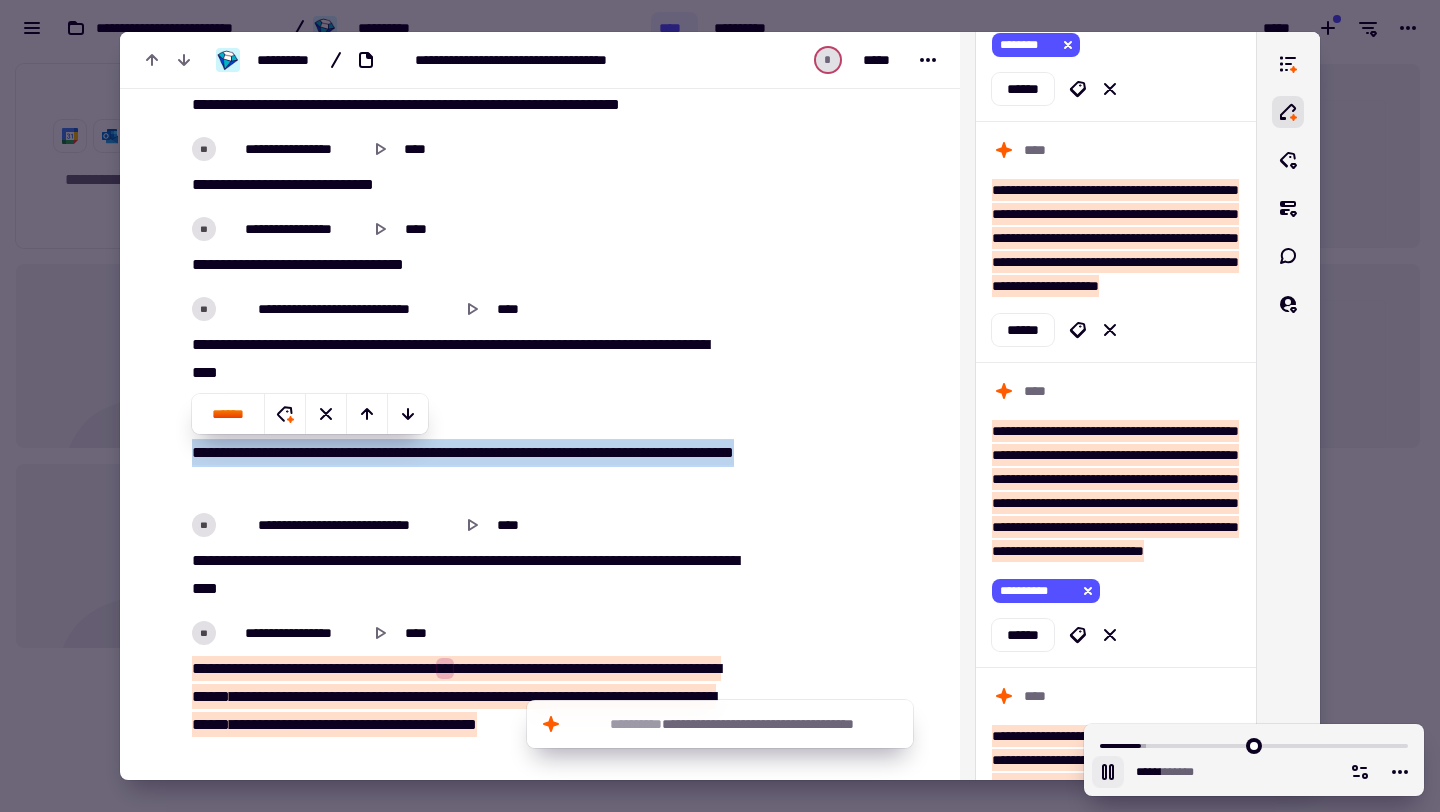 click on "****" at bounding box center (248, 696) 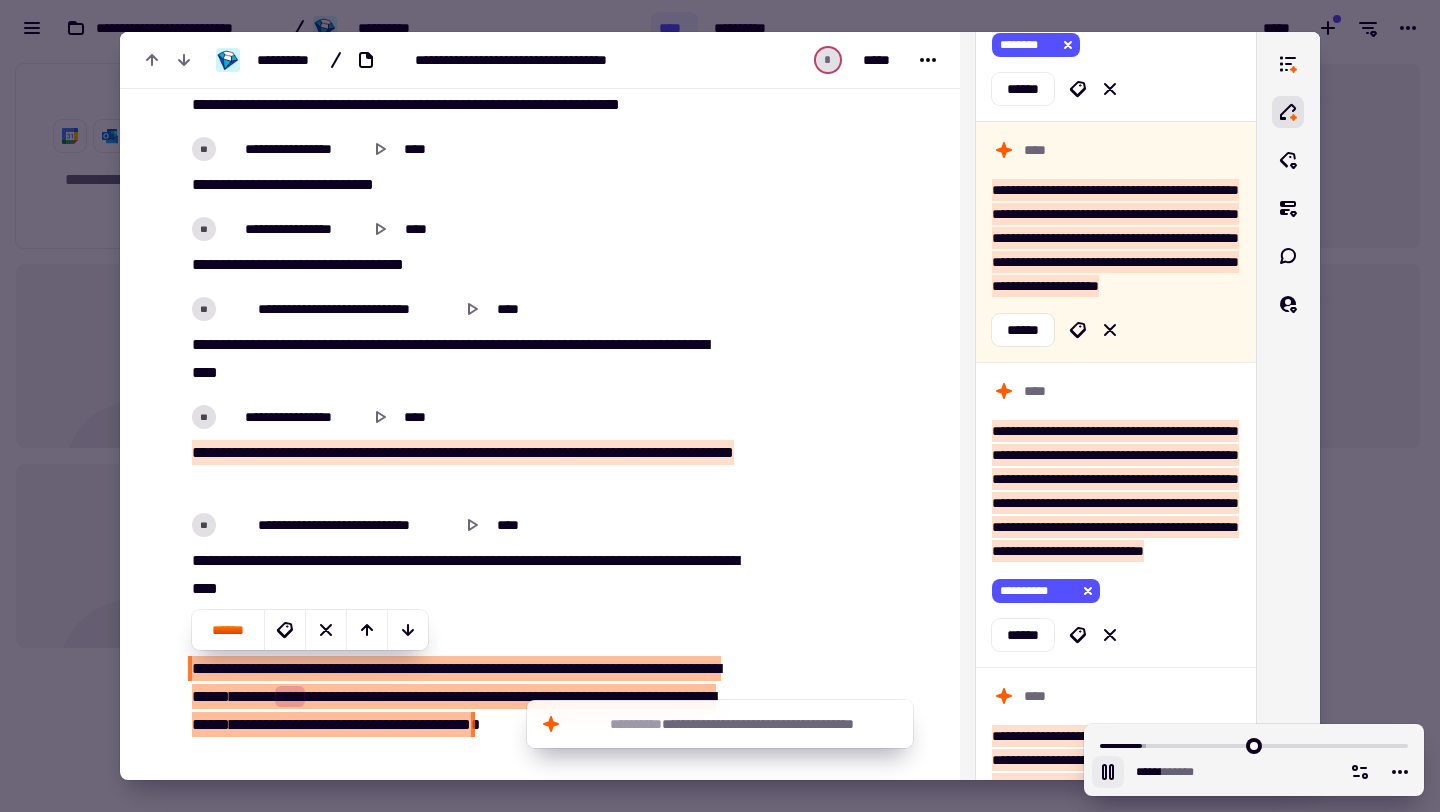 click 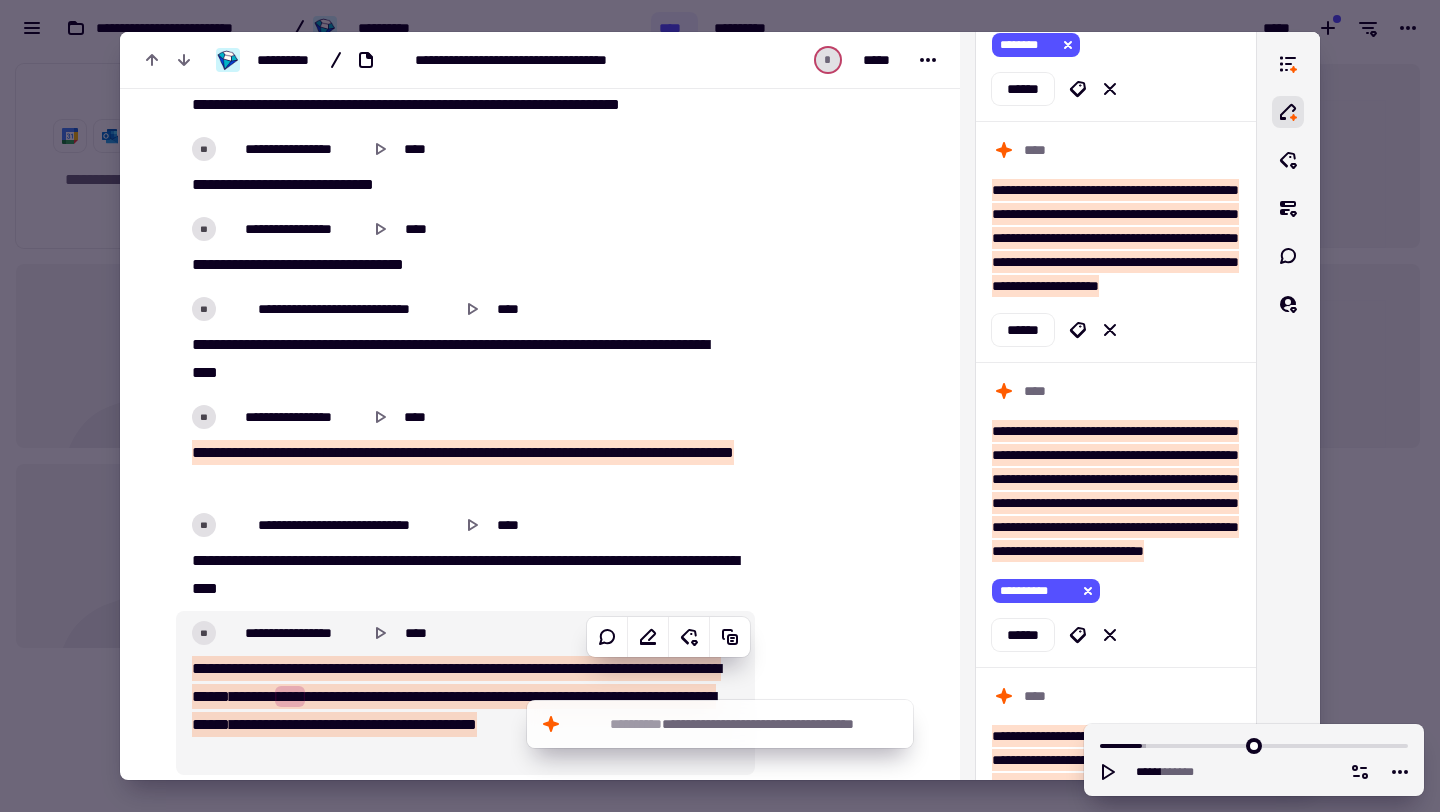 click on "******" at bounding box center (211, 696) 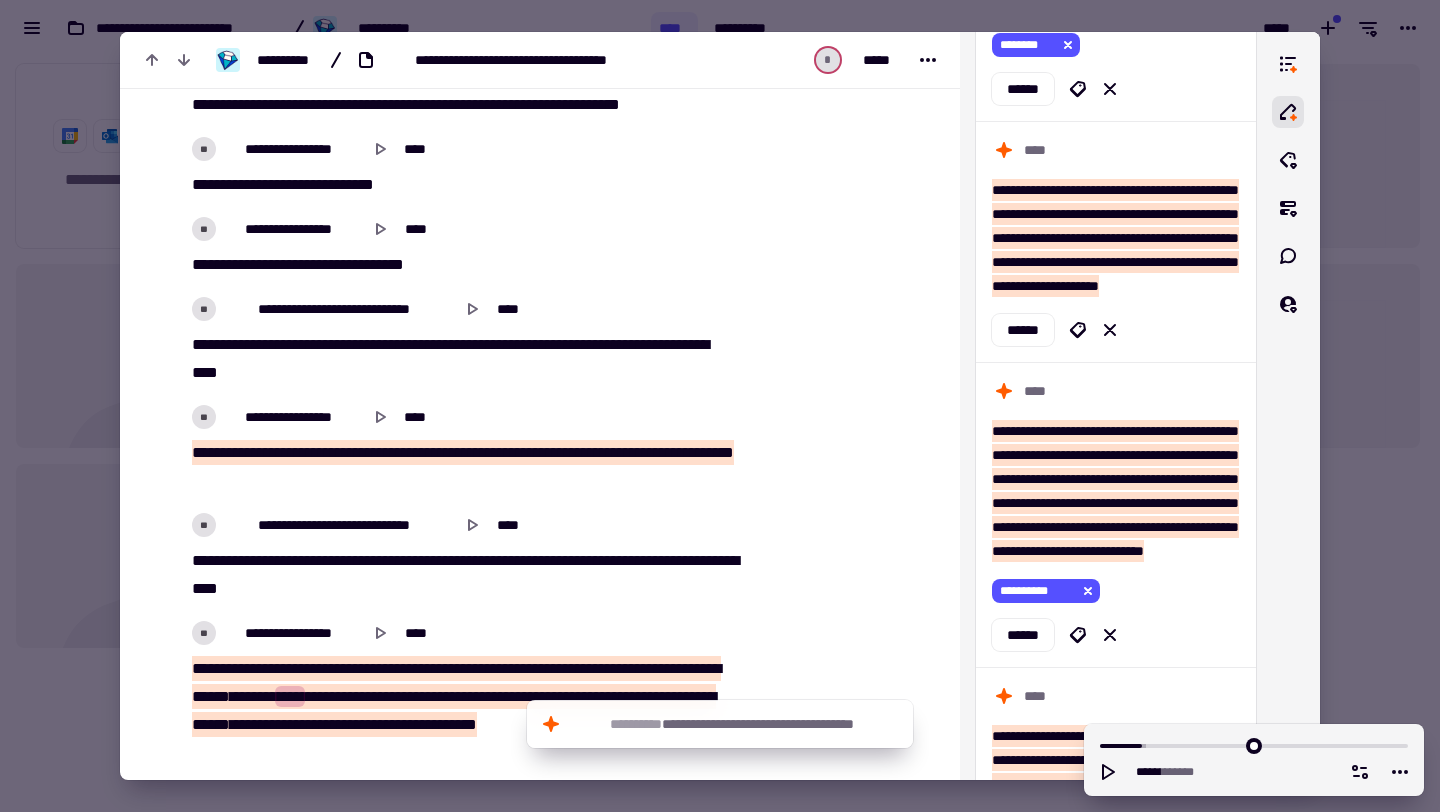 click on "******" at bounding box center (211, 696) 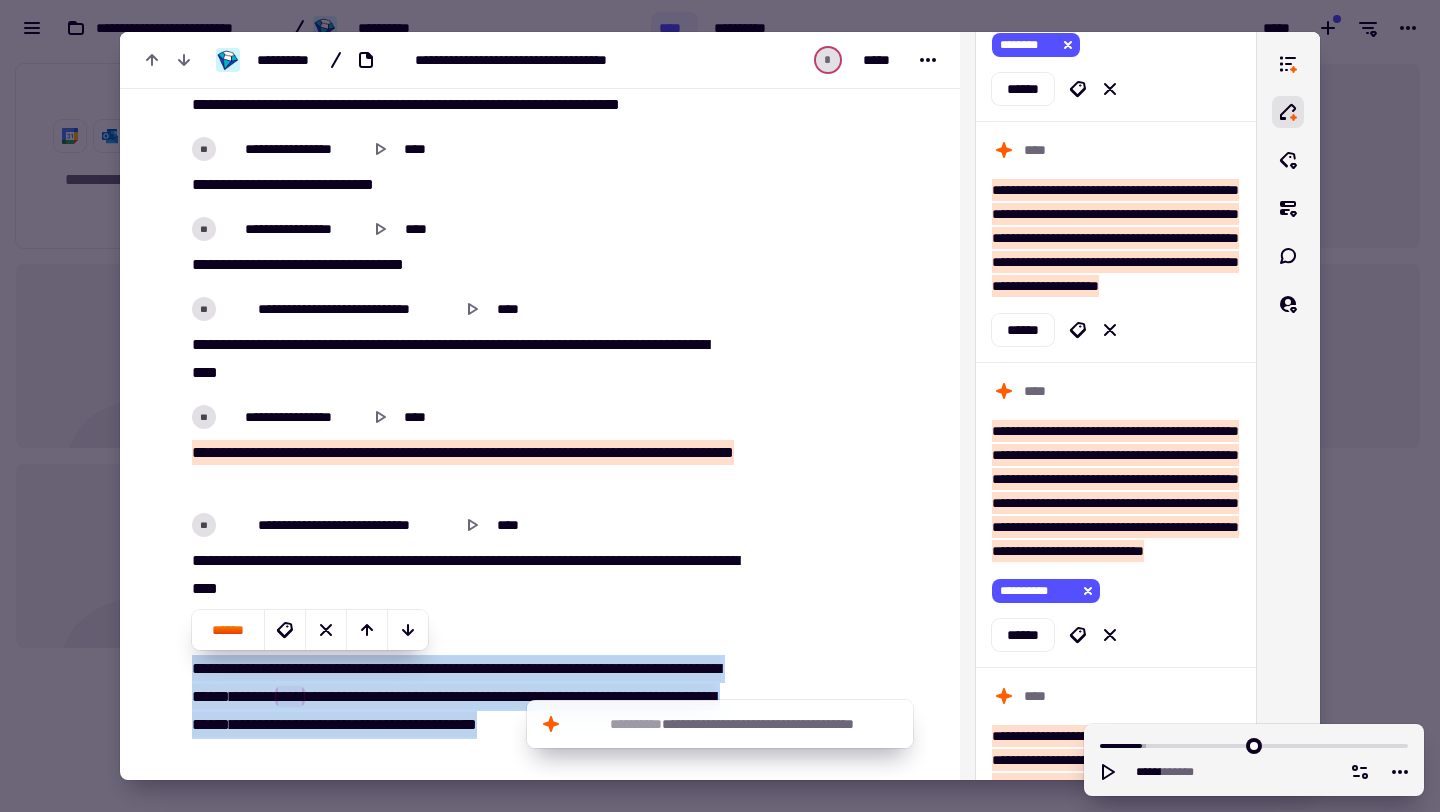 copy on "**********" 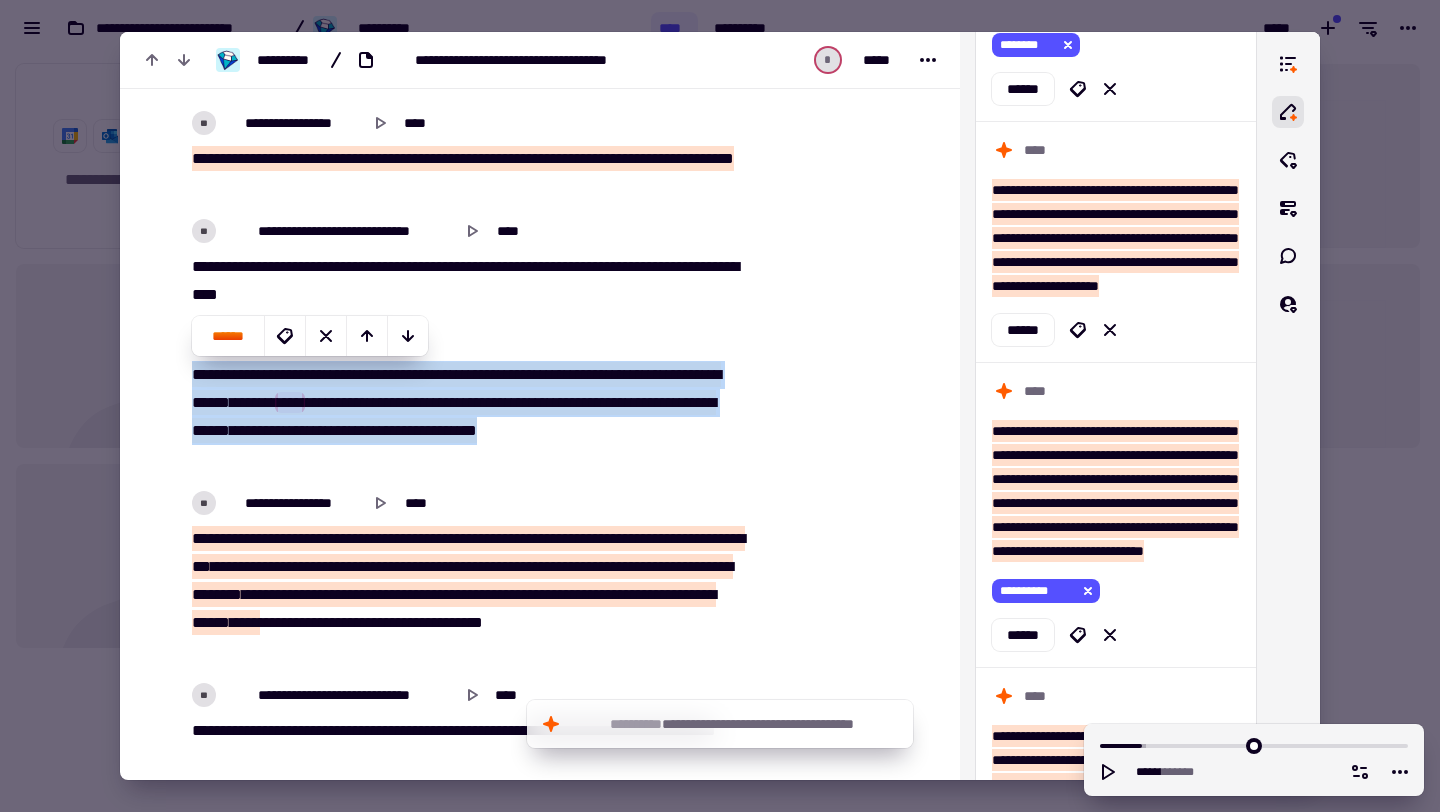 scroll, scrollTop: 6168, scrollLeft: 0, axis: vertical 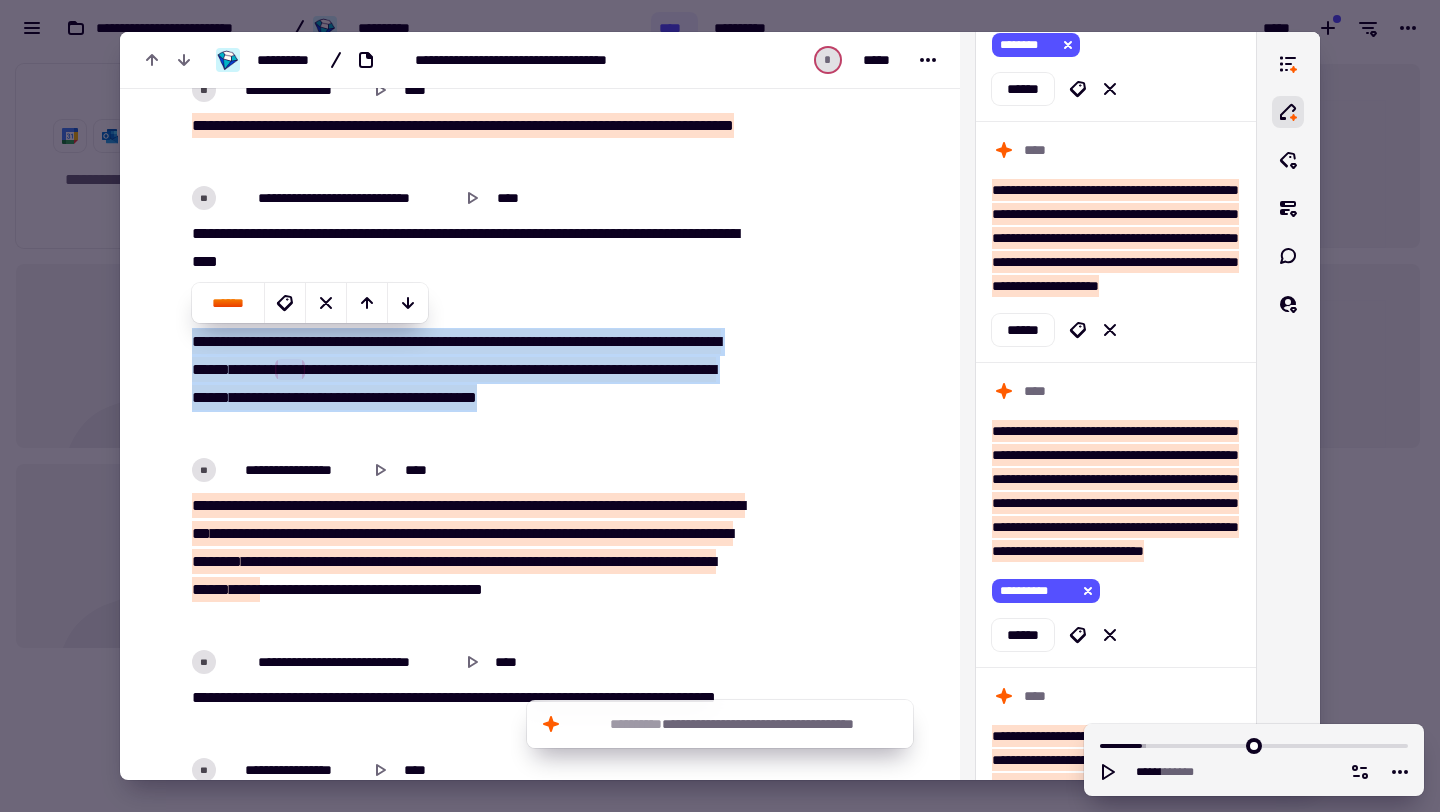 click on "*******" at bounding box center [347, 369] 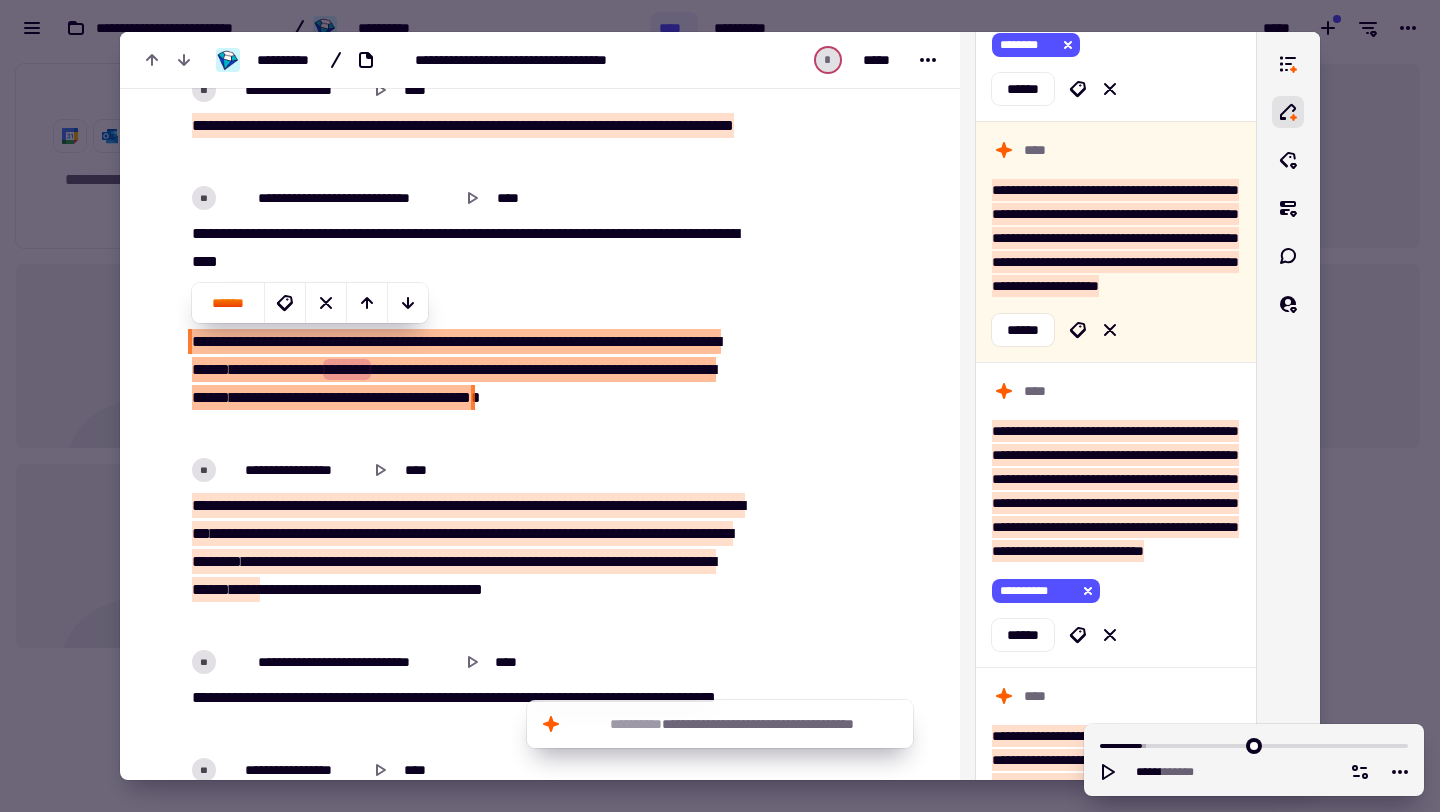 click on "**********" at bounding box center (465, 306) 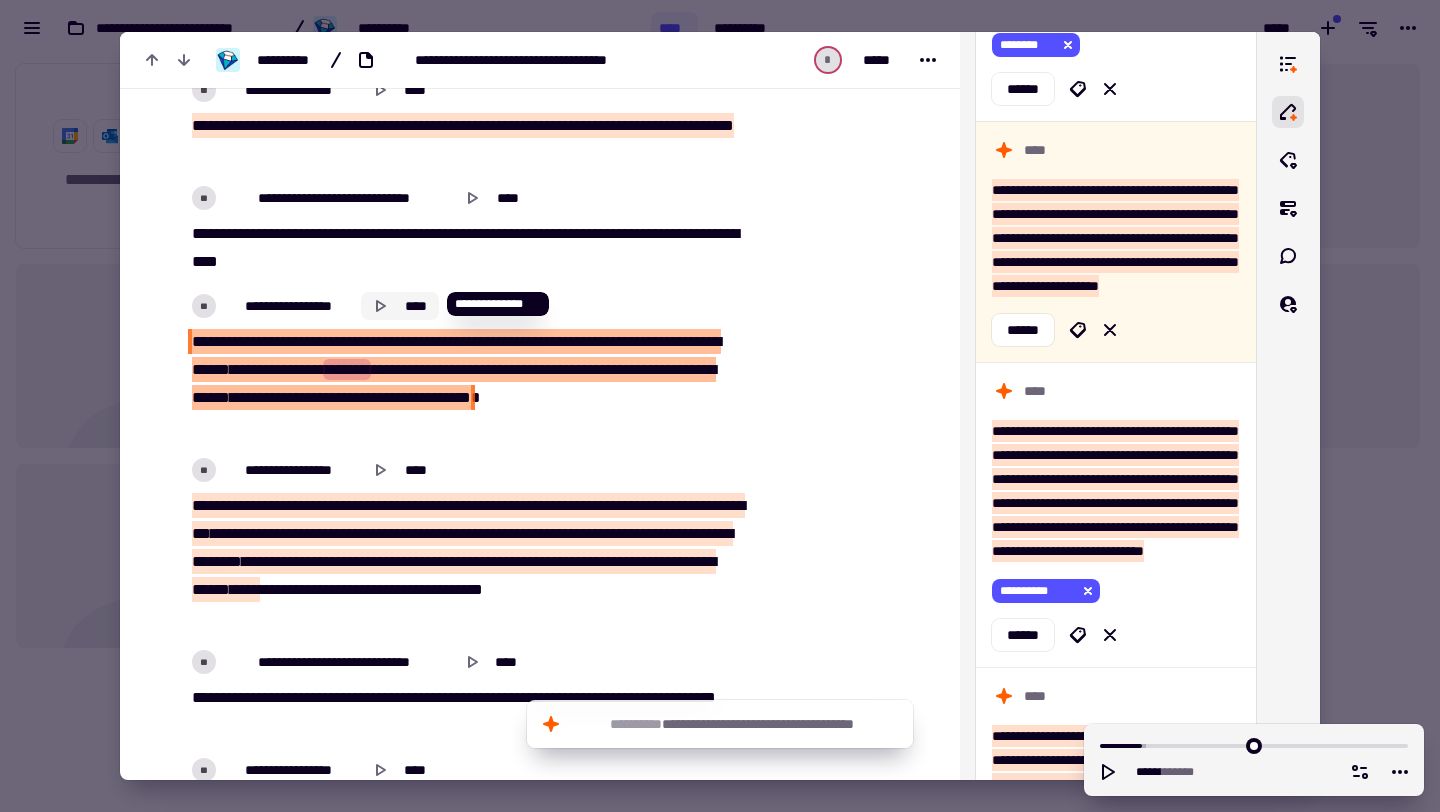 click 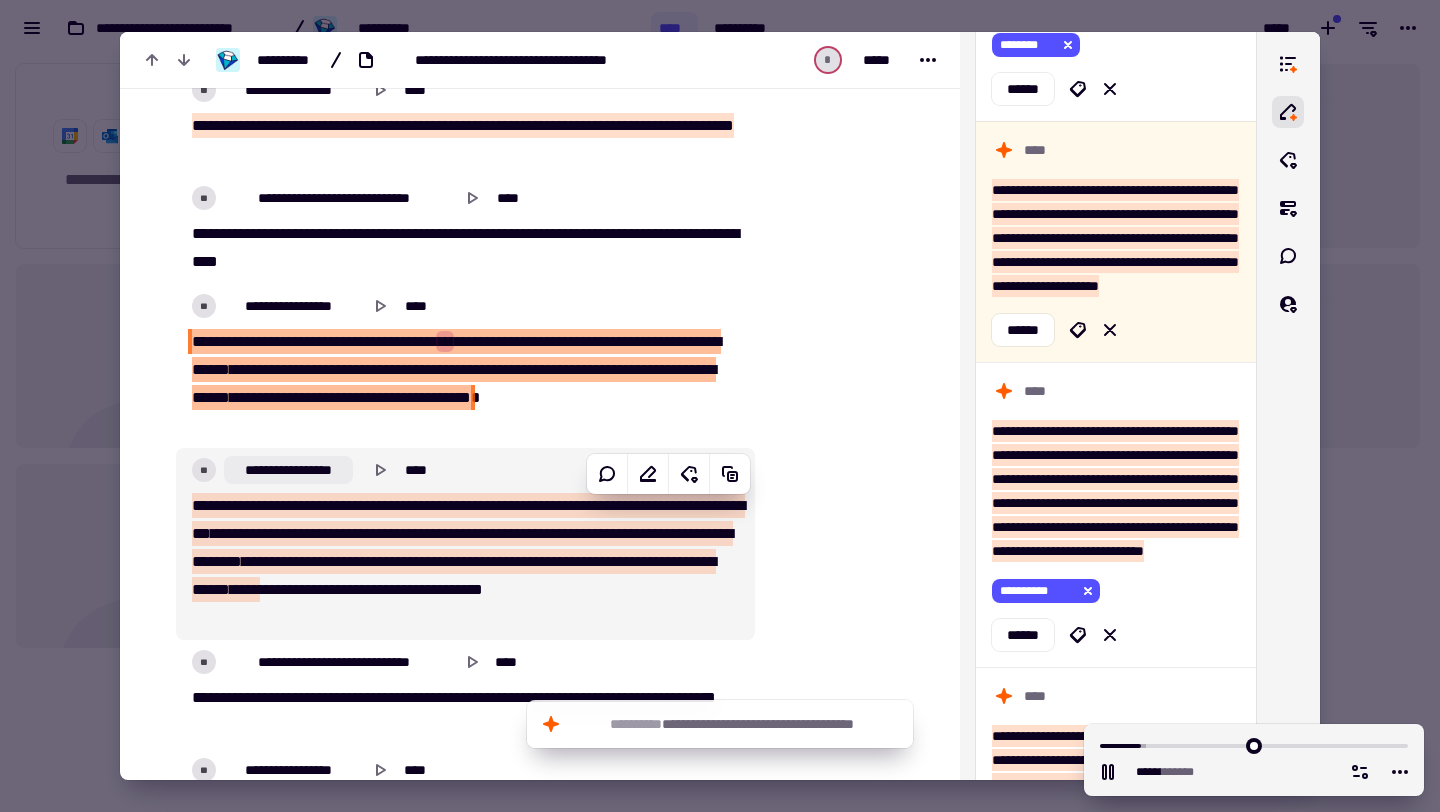 type on "******" 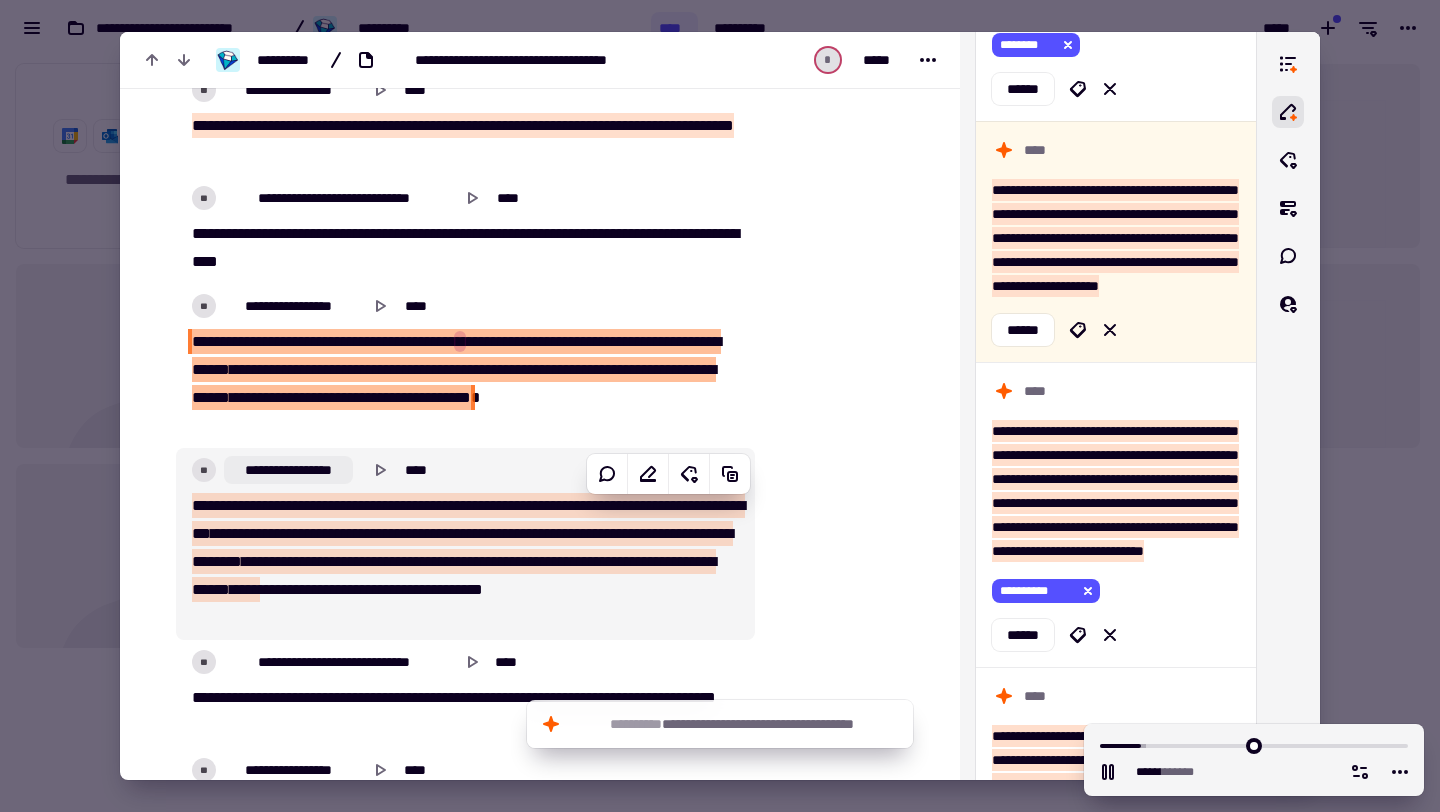 type 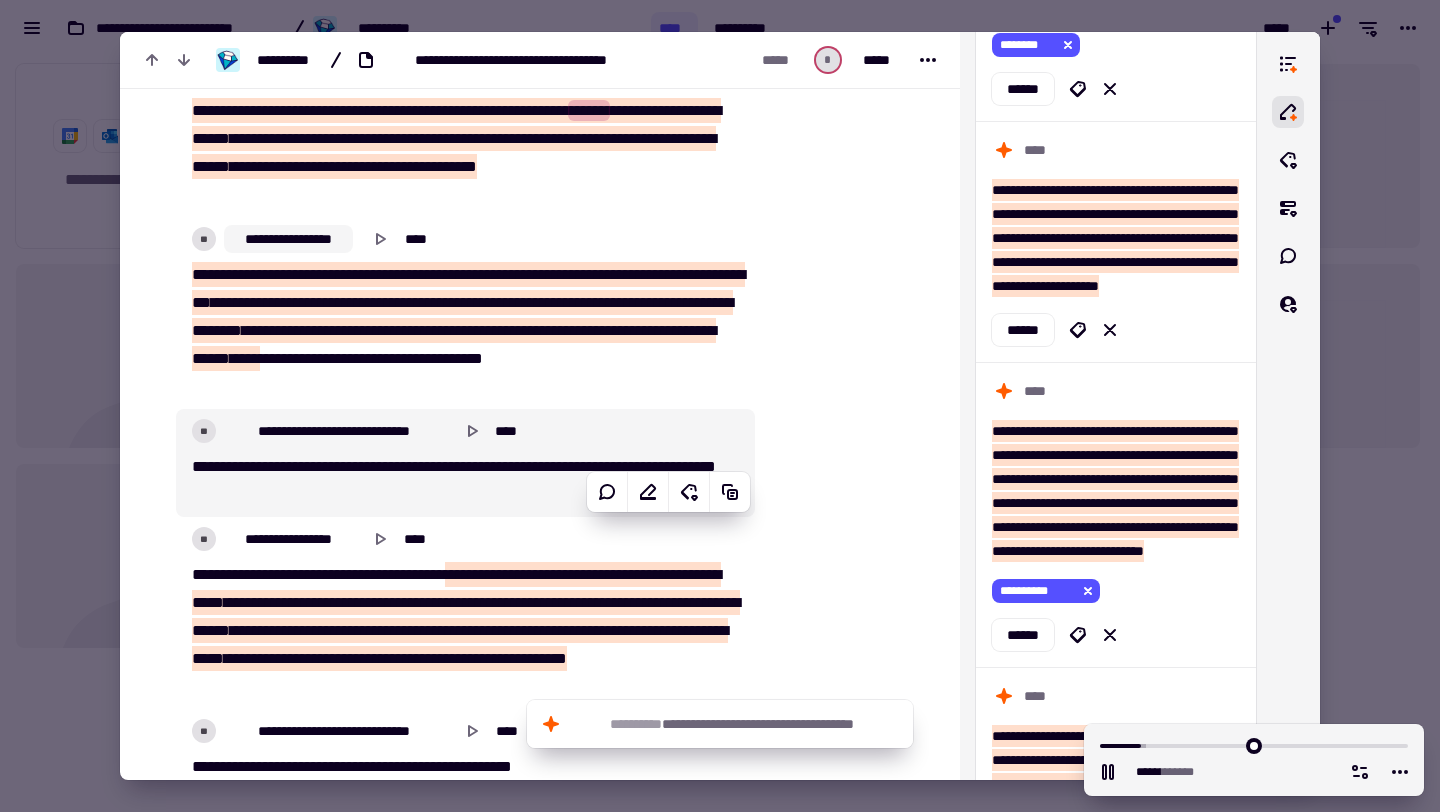 scroll, scrollTop: 6365, scrollLeft: 0, axis: vertical 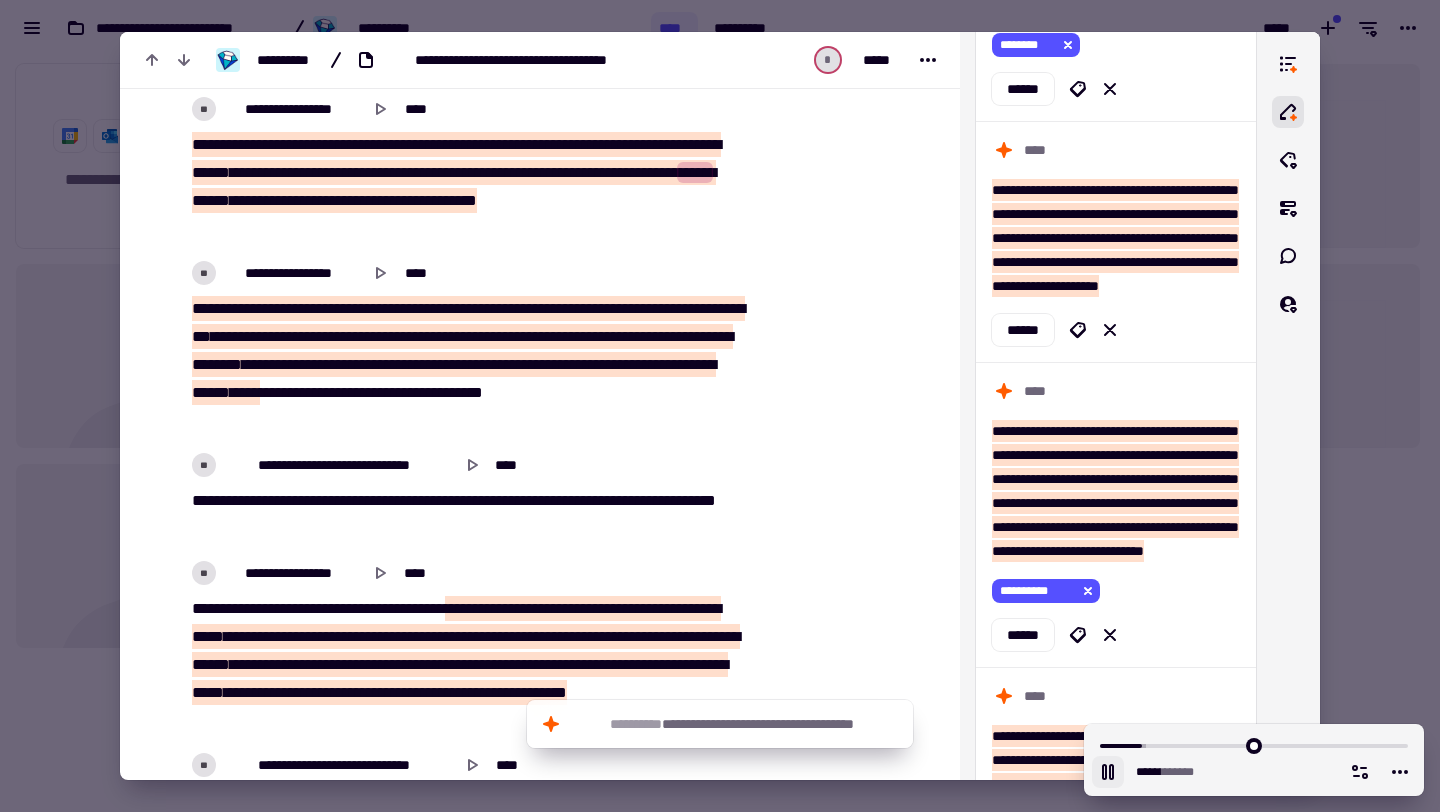 click 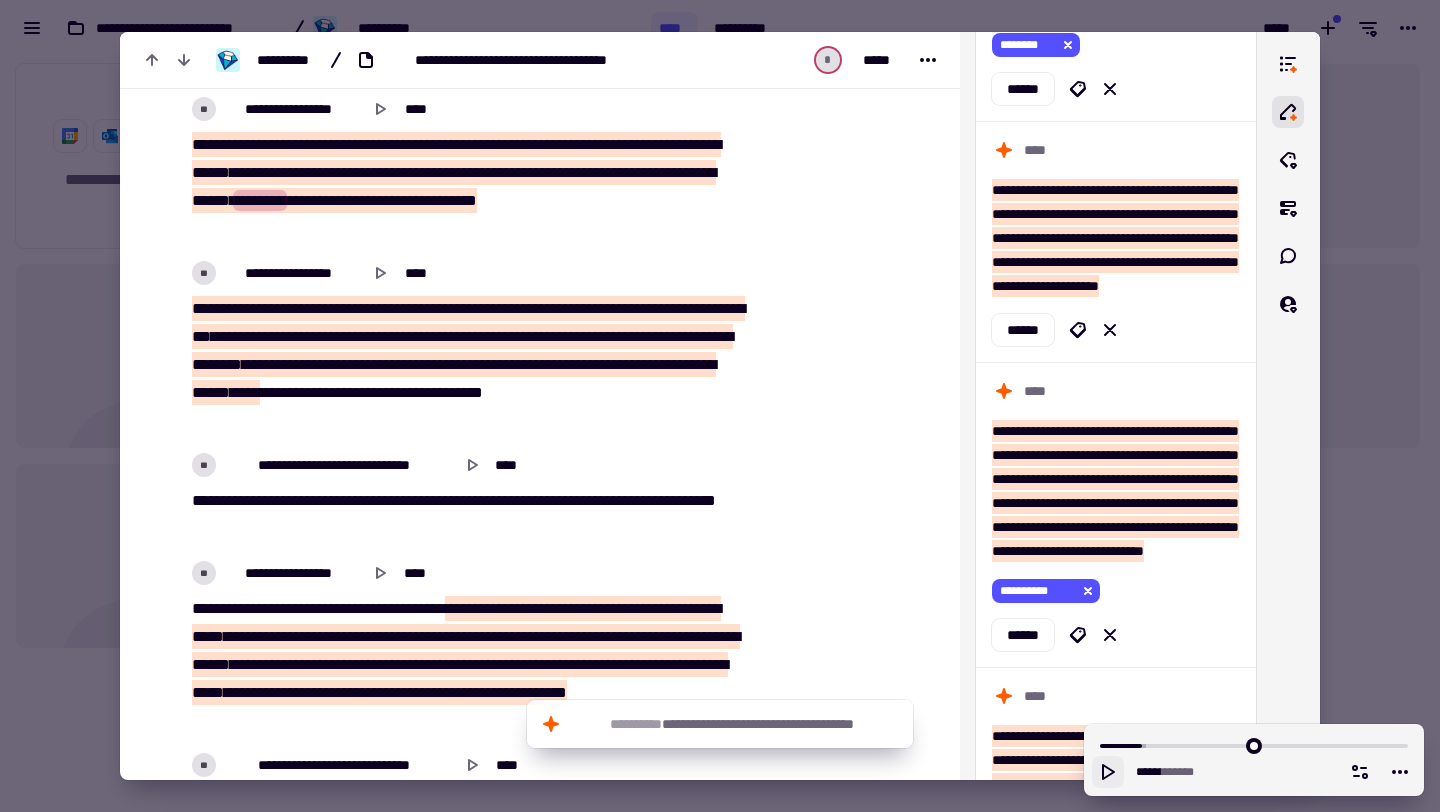 click 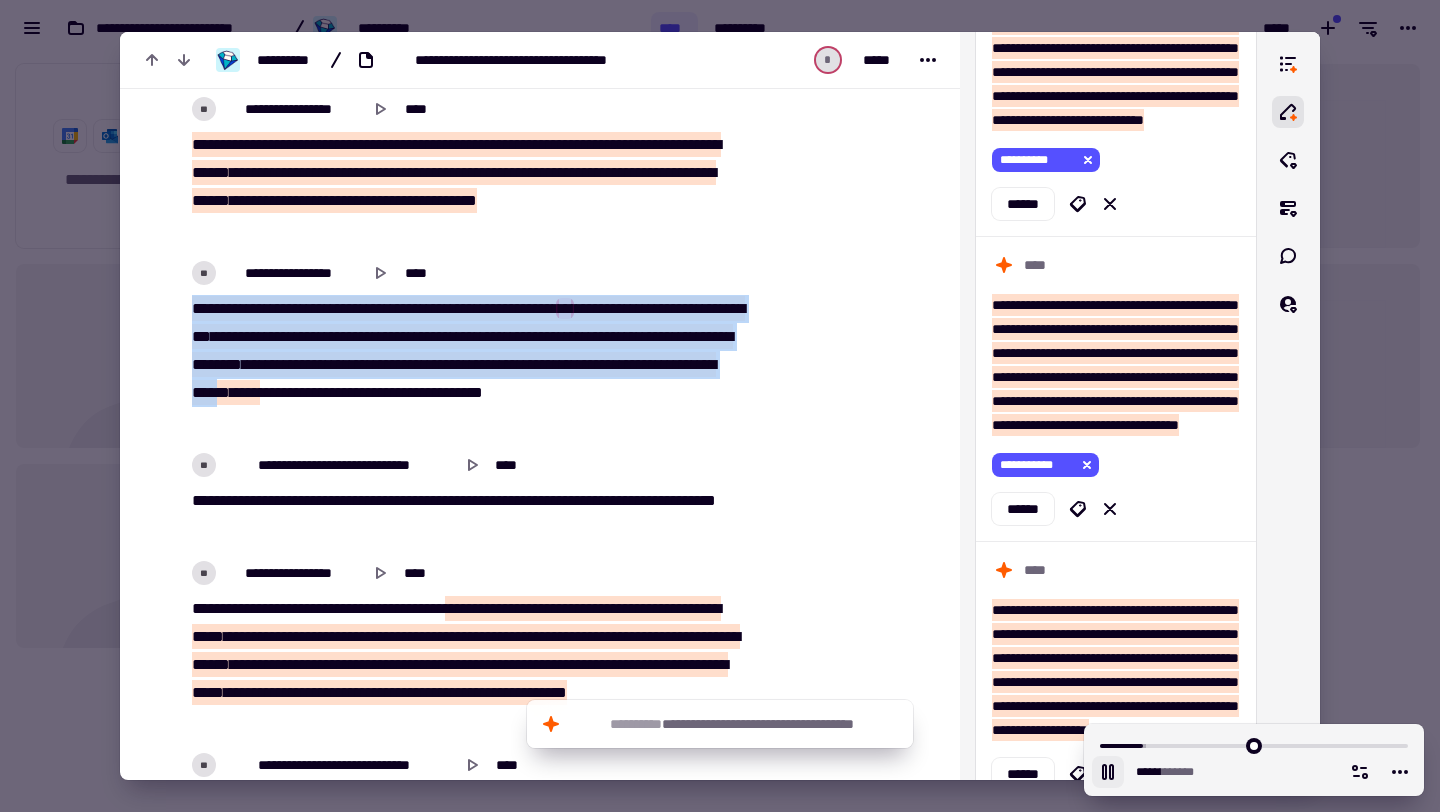 scroll, scrollTop: 1444, scrollLeft: 0, axis: vertical 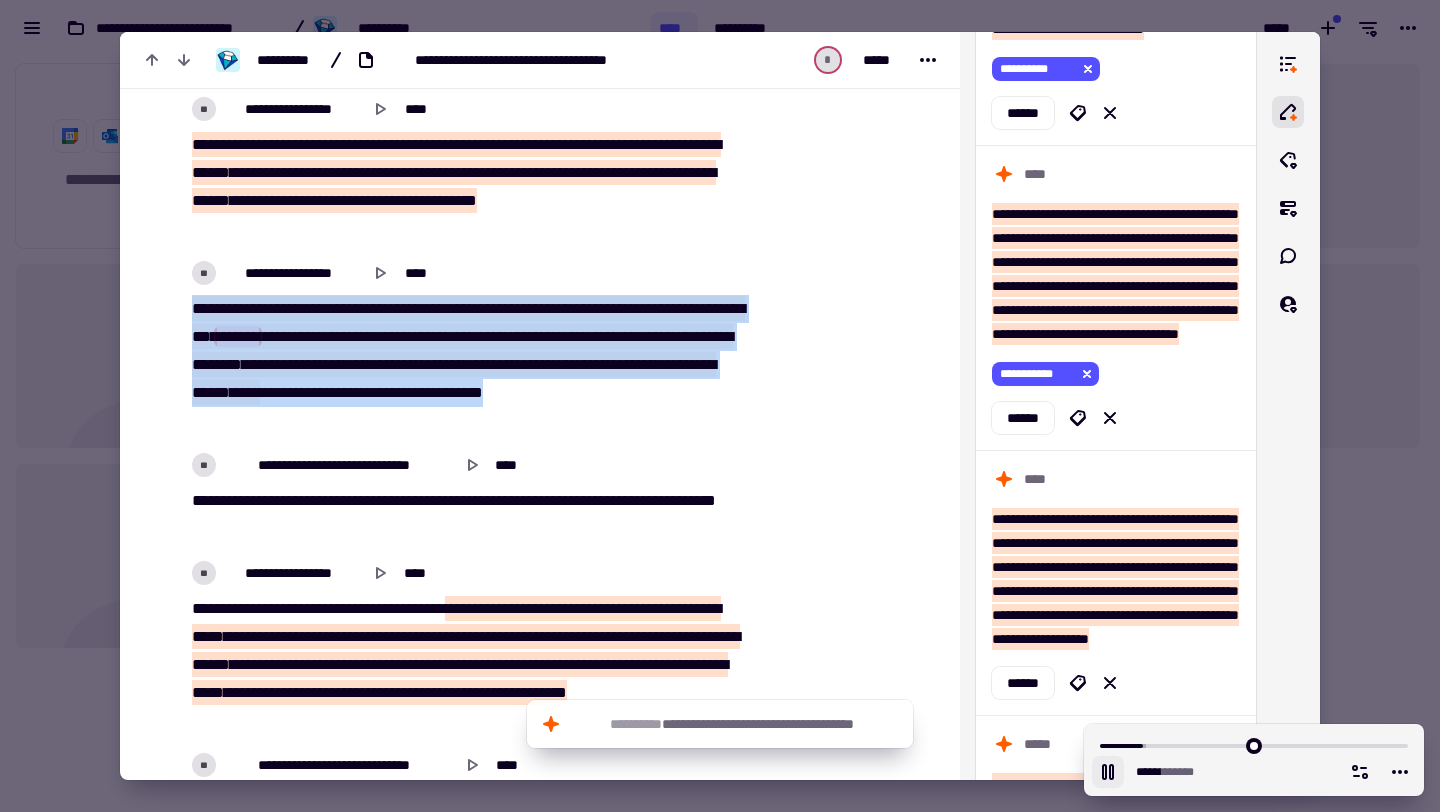 drag, startPoint x: 199, startPoint y: 304, endPoint x: 690, endPoint y: 417, distance: 503.8353 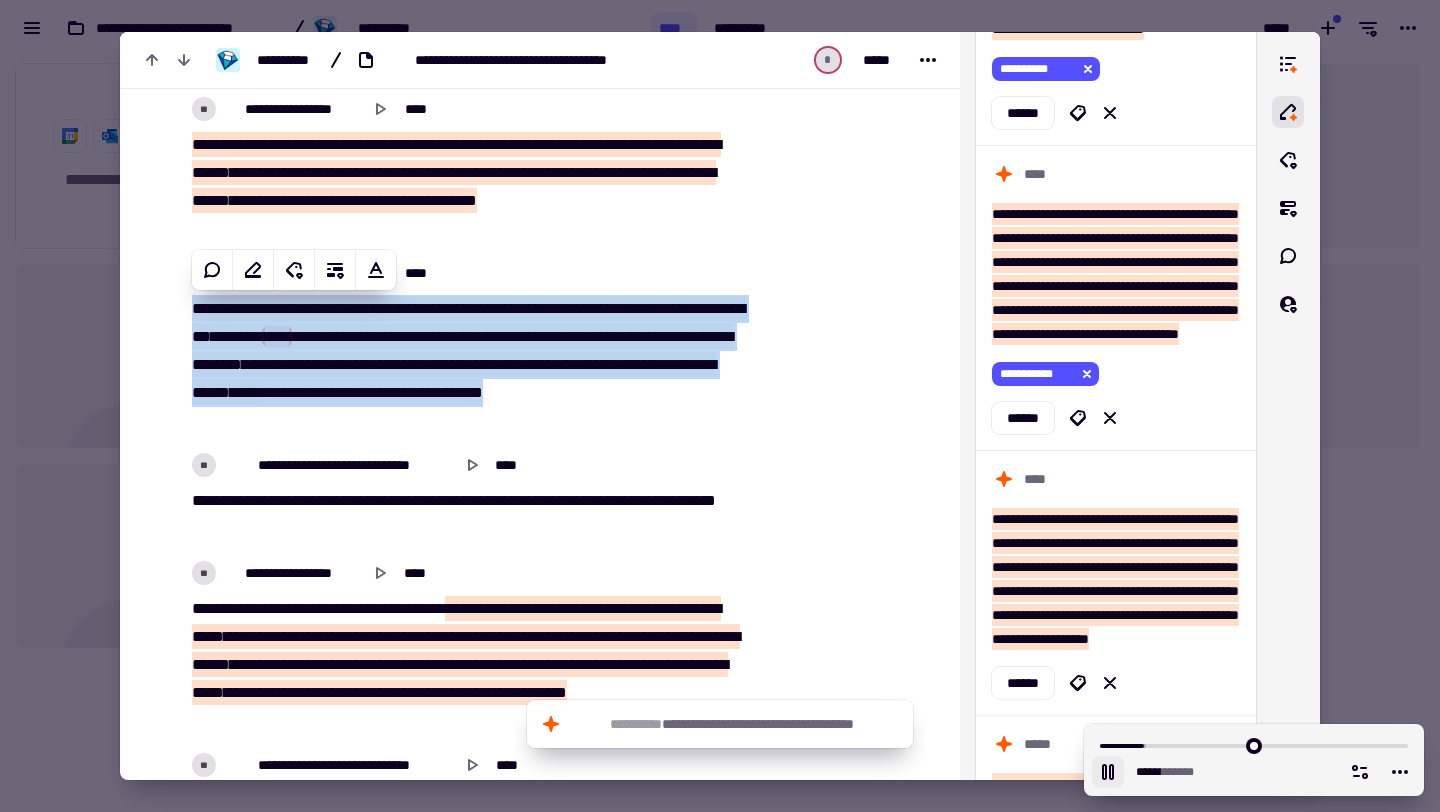 copy on "**********" 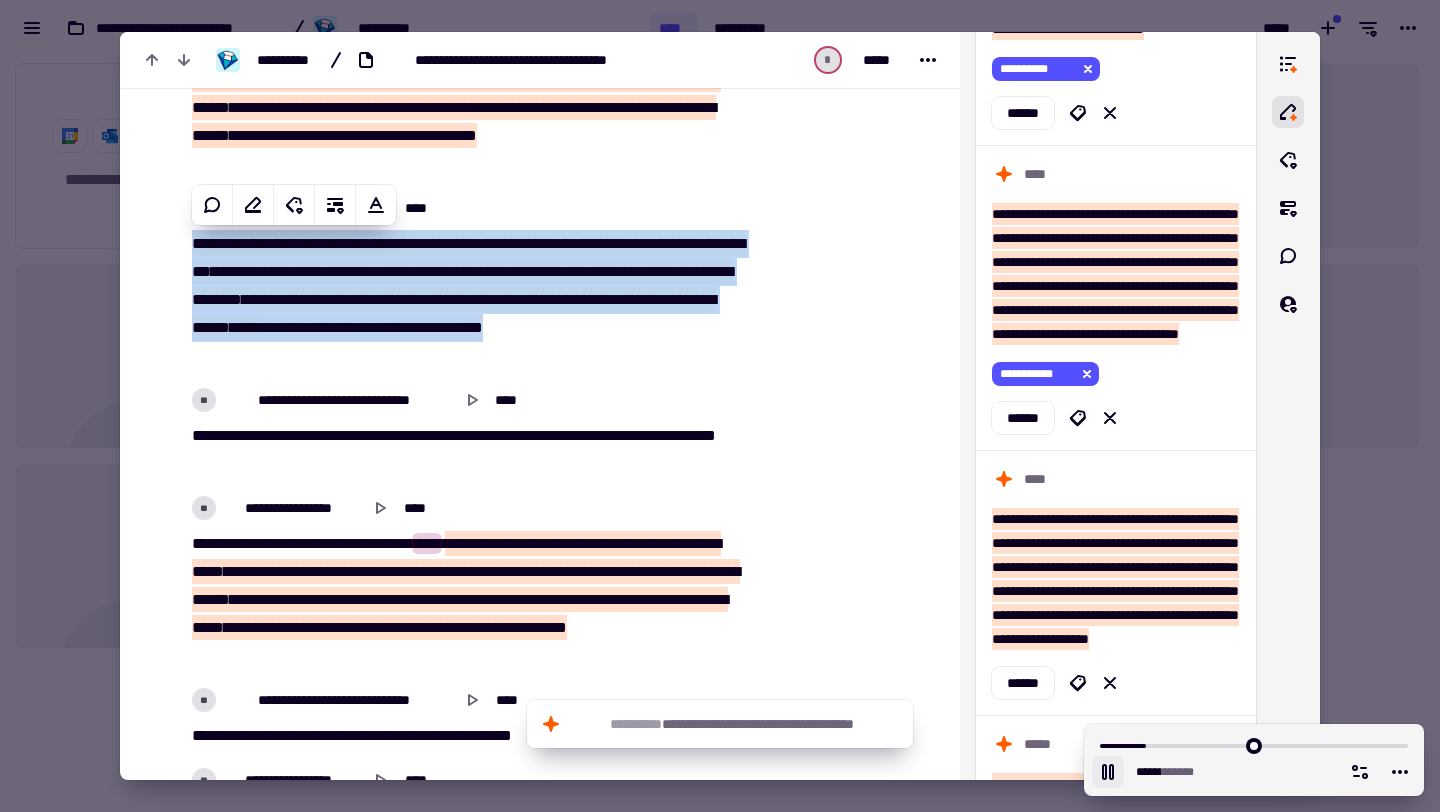 scroll, scrollTop: 6479, scrollLeft: 0, axis: vertical 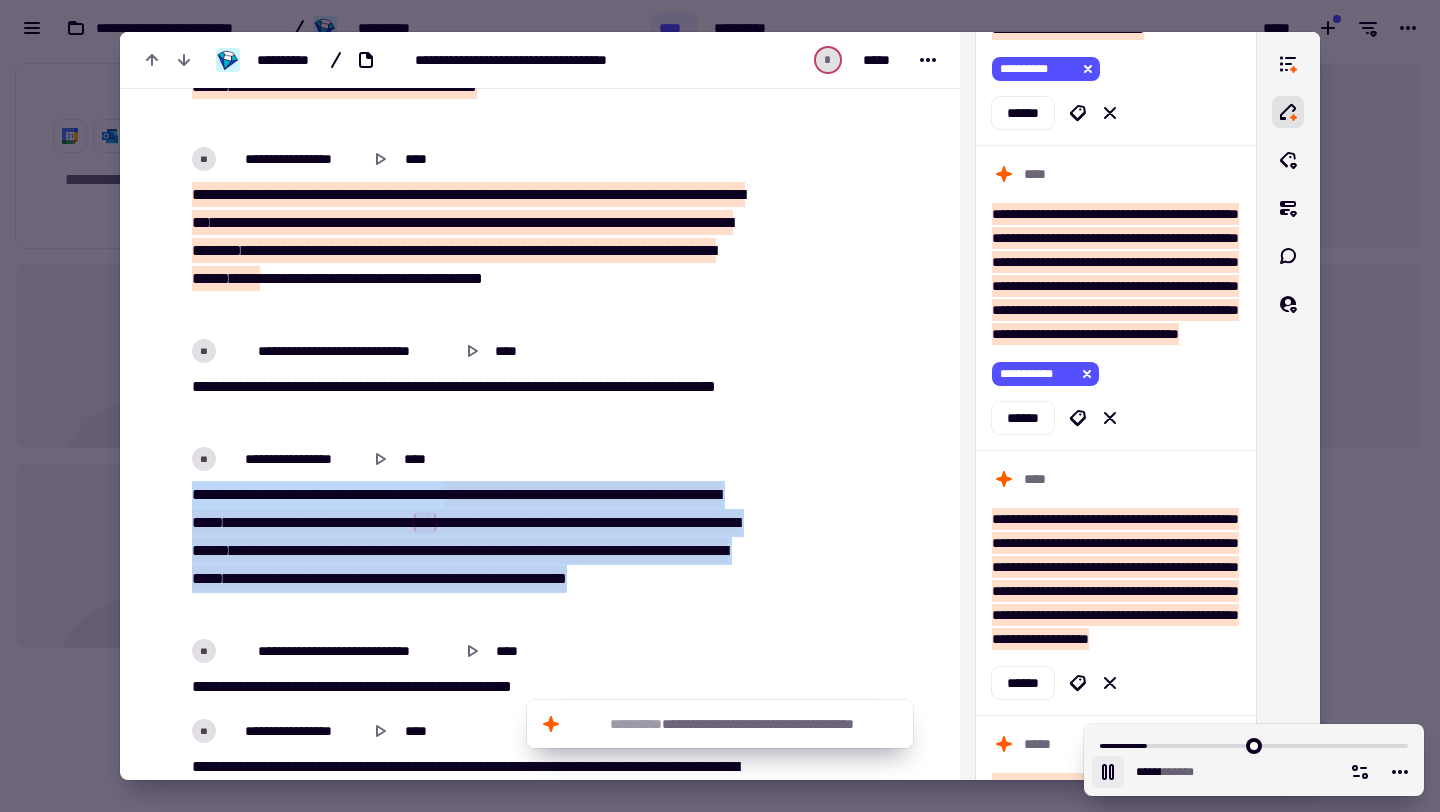 drag, startPoint x: 195, startPoint y: 493, endPoint x: 534, endPoint y: 602, distance: 356.09268 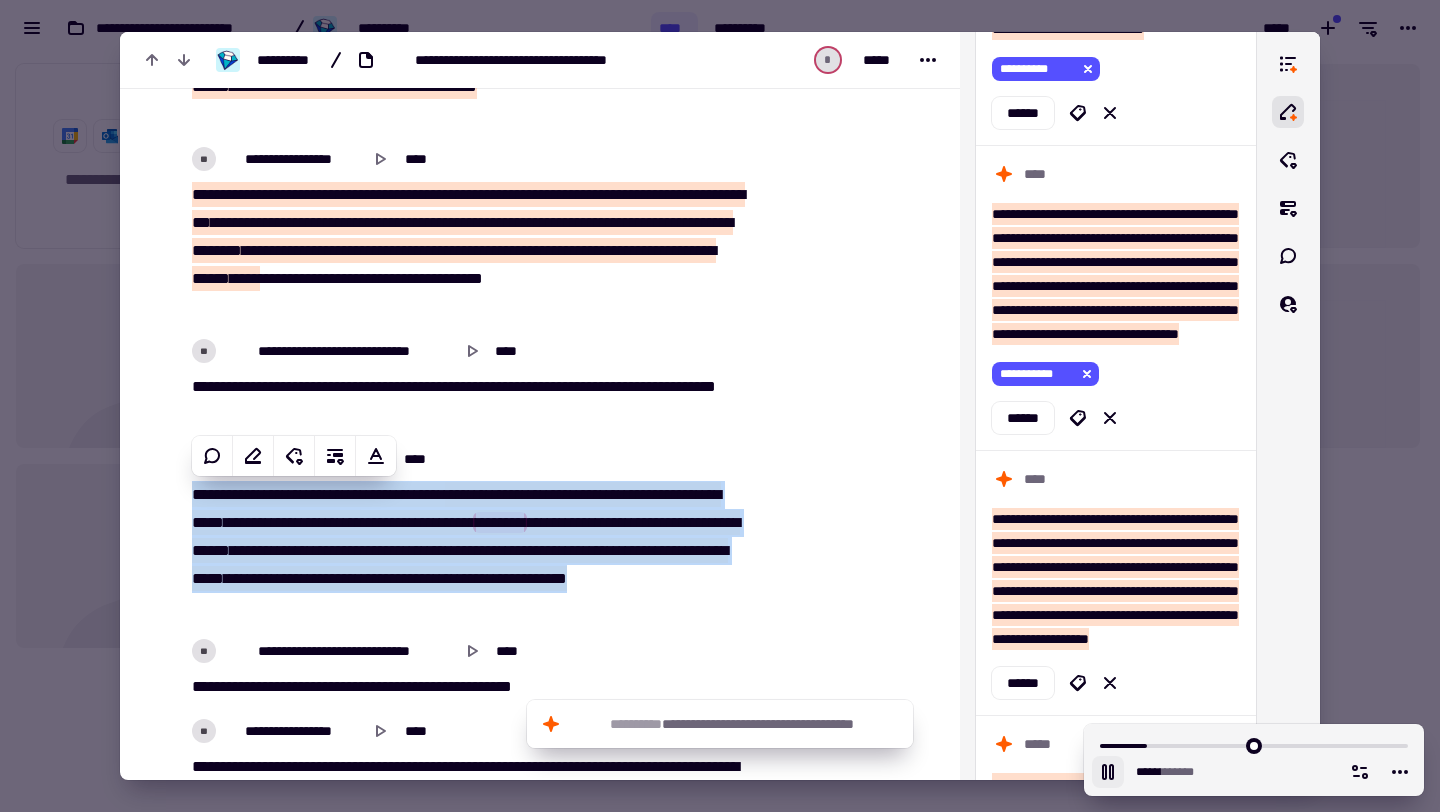copy on "**********" 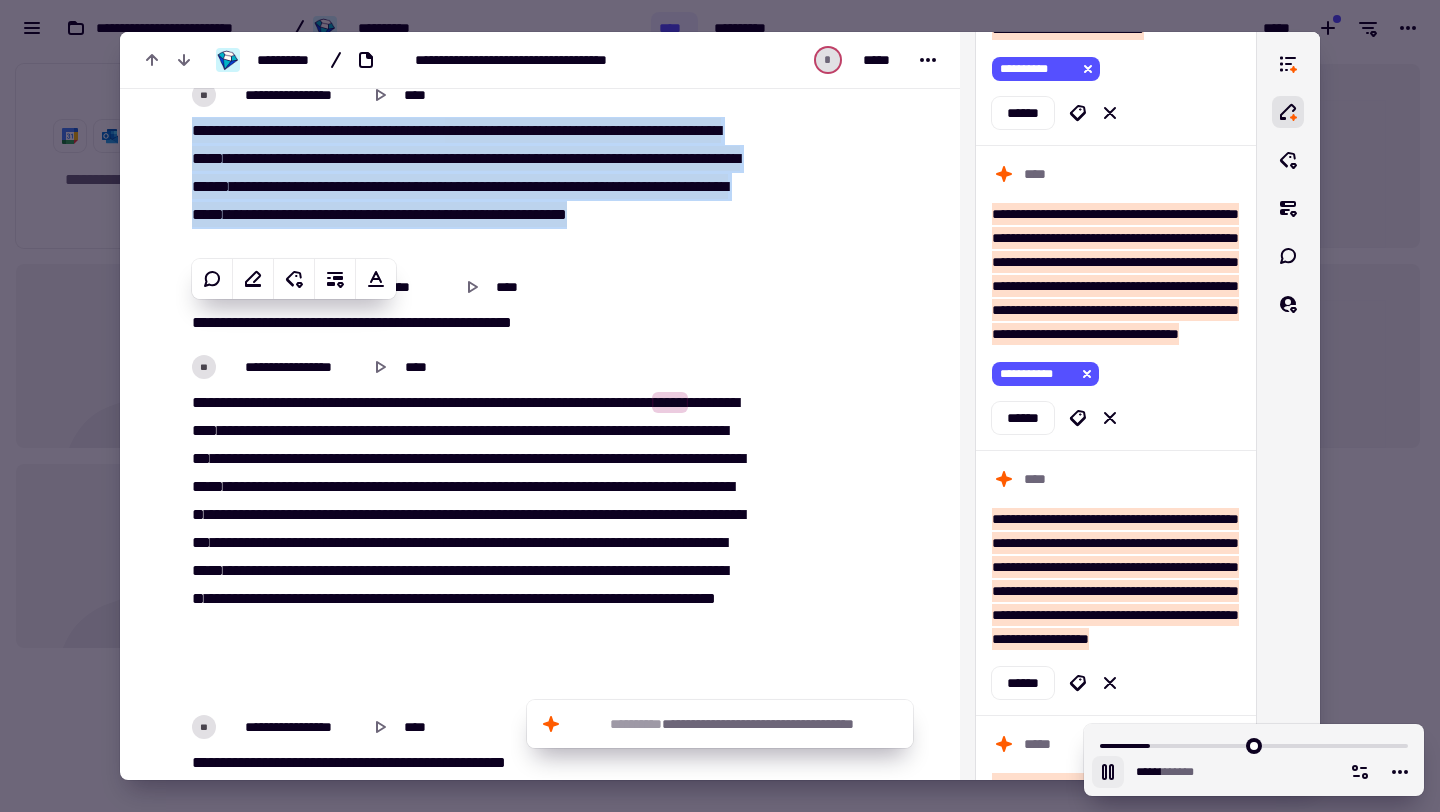 scroll, scrollTop: 6846, scrollLeft: 0, axis: vertical 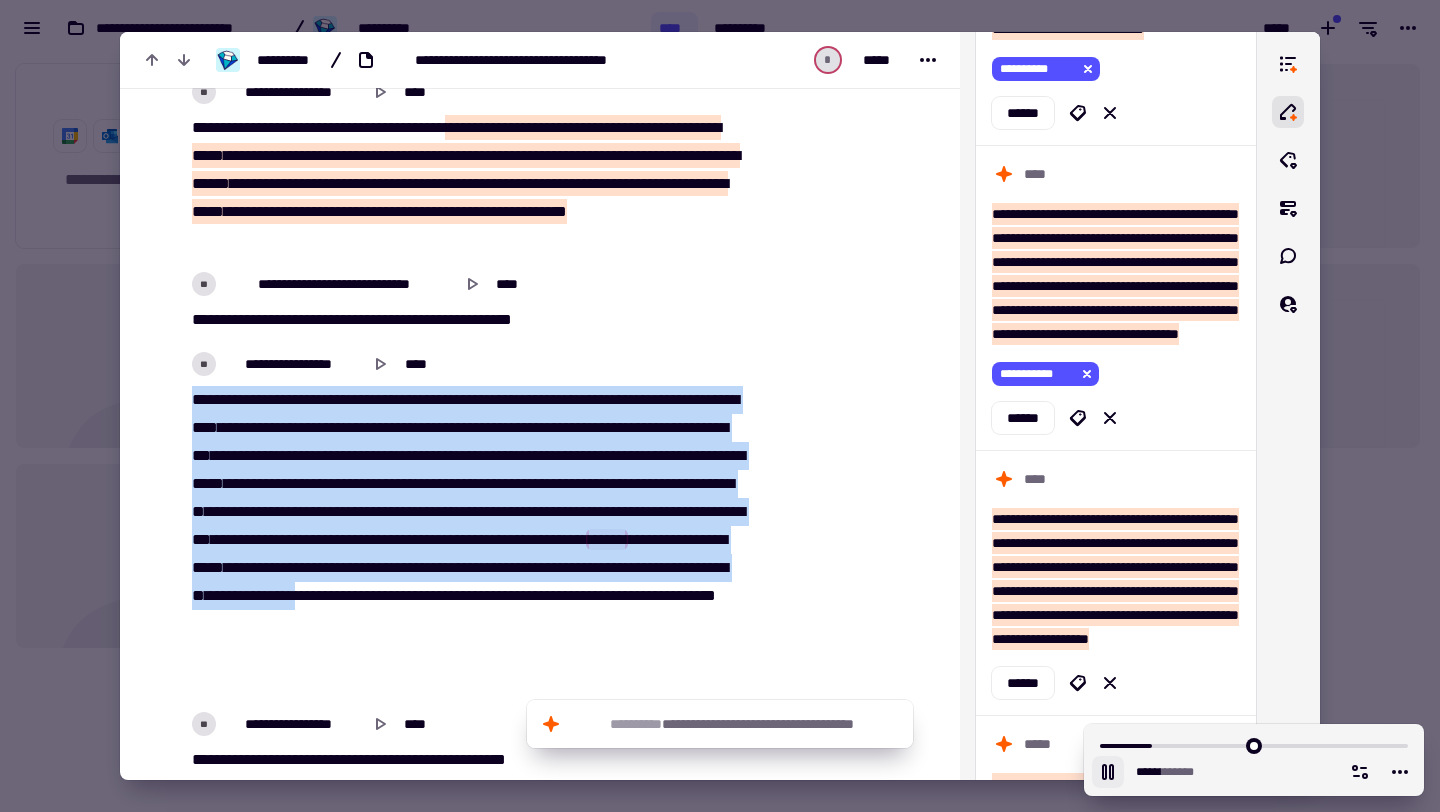 drag, startPoint x: 191, startPoint y: 400, endPoint x: 312, endPoint y: 638, distance: 266.99252 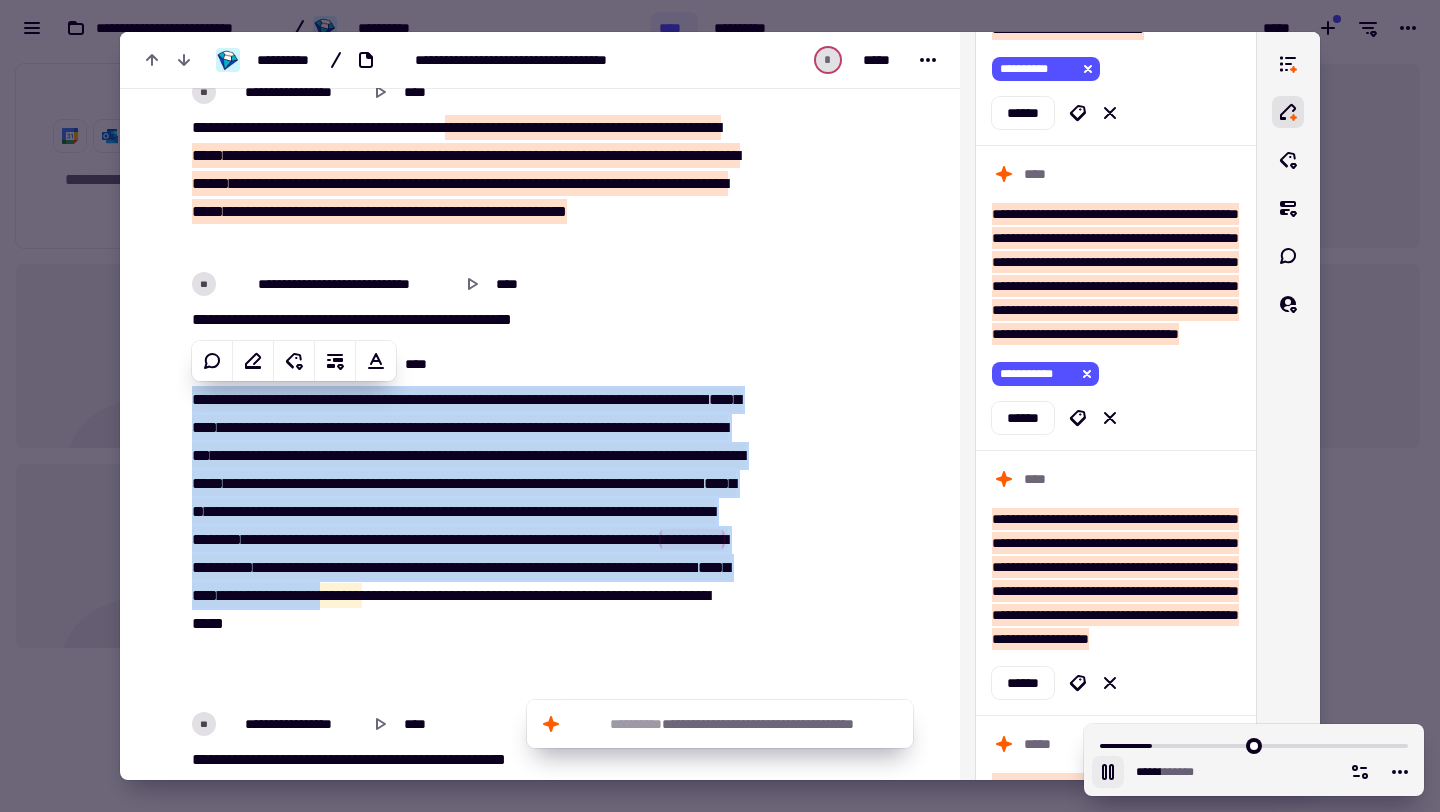 click on "********" at bounding box center (625, 511) 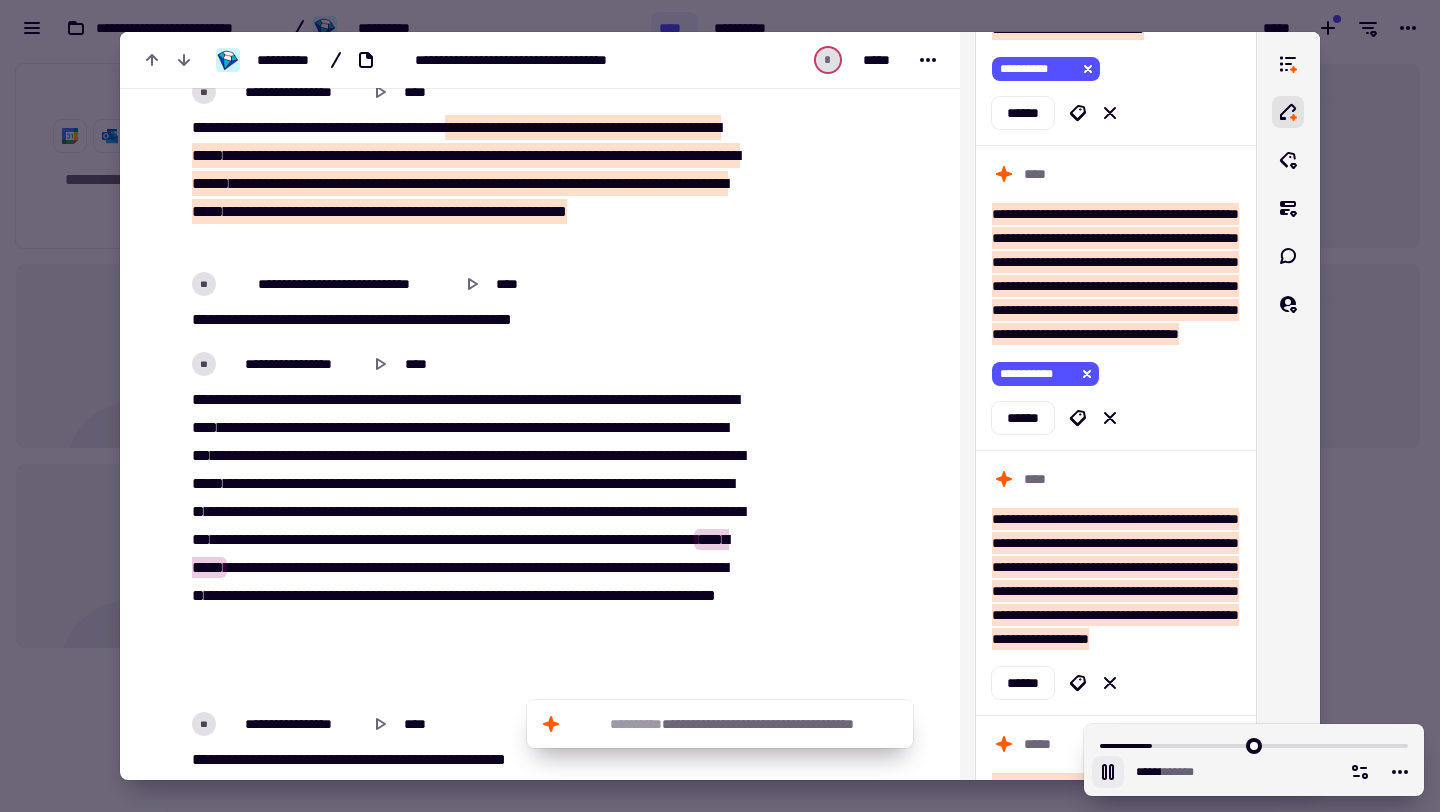 click on "****" at bounding box center [332, 427] 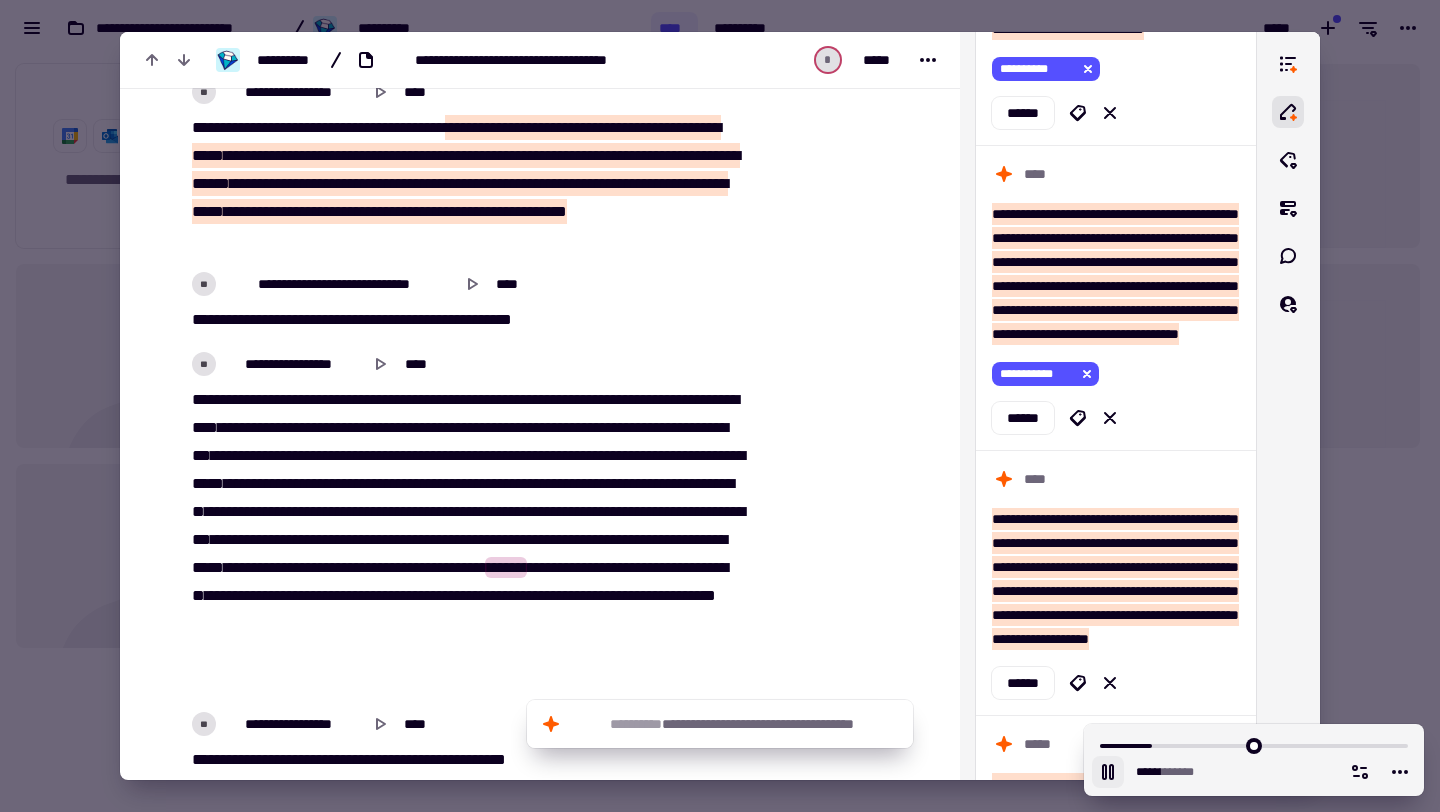 click on "**" at bounding box center (571, 399) 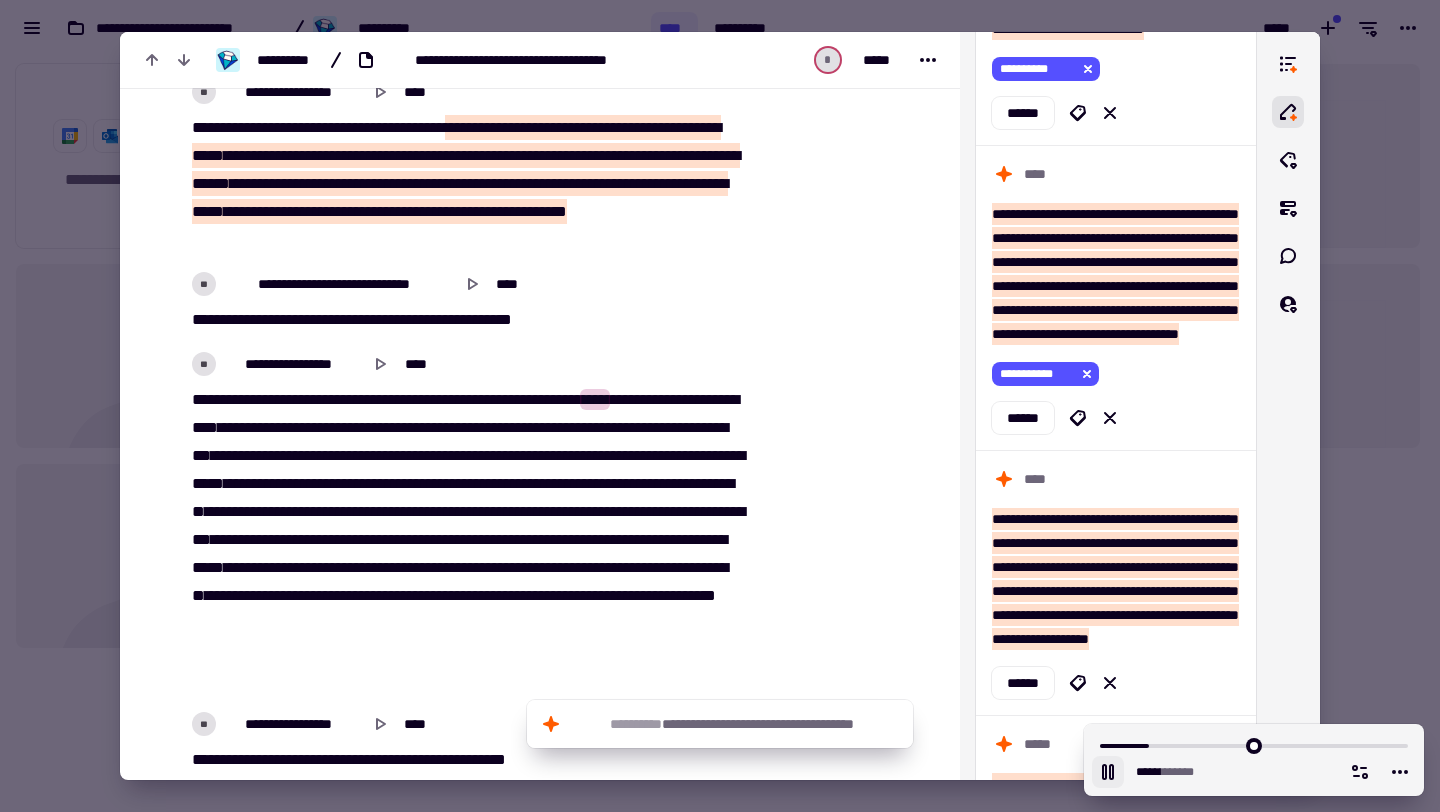 click on "**" at bounding box center [571, 399] 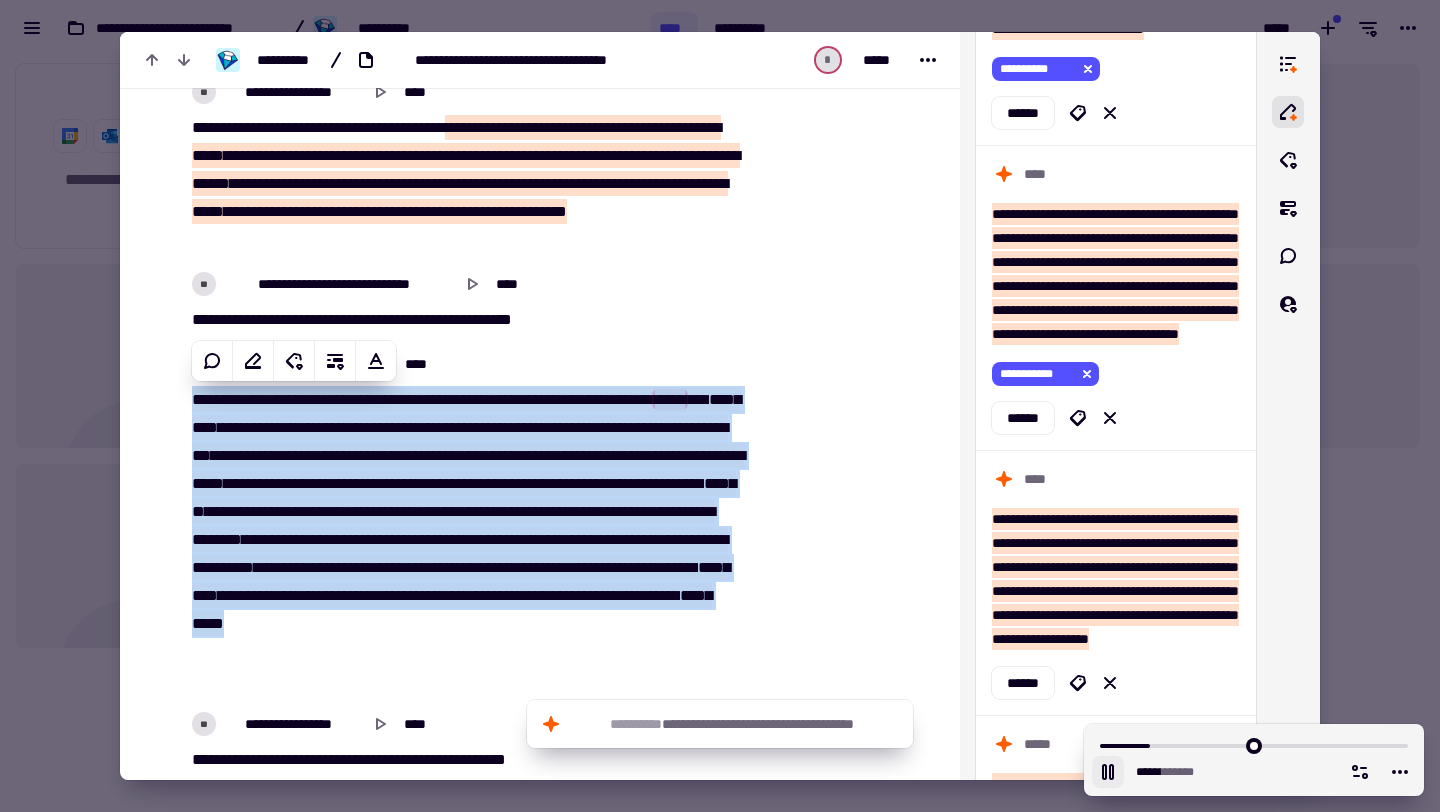 click on "******" at bounding box center [541, 399] 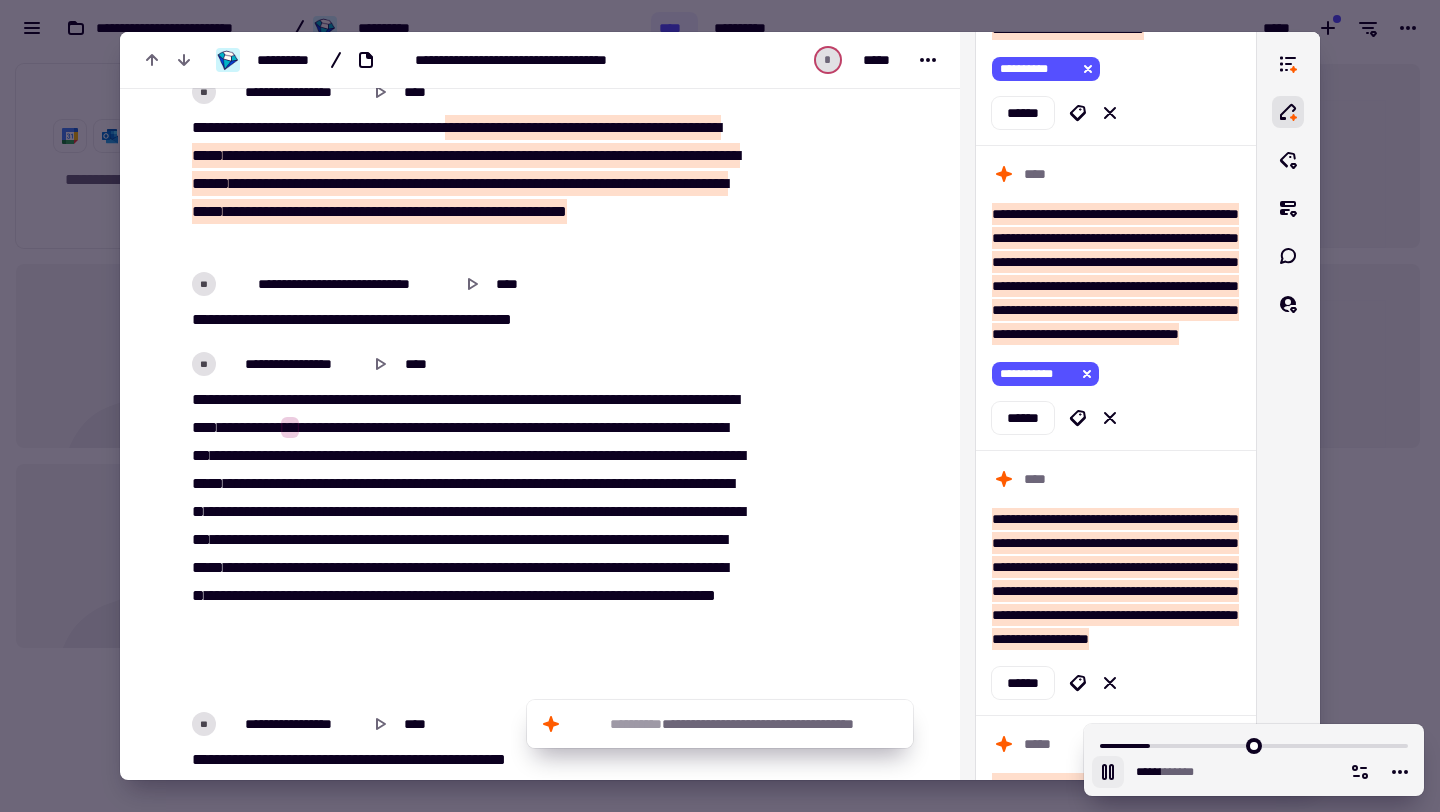 click on "******" at bounding box center (541, 399) 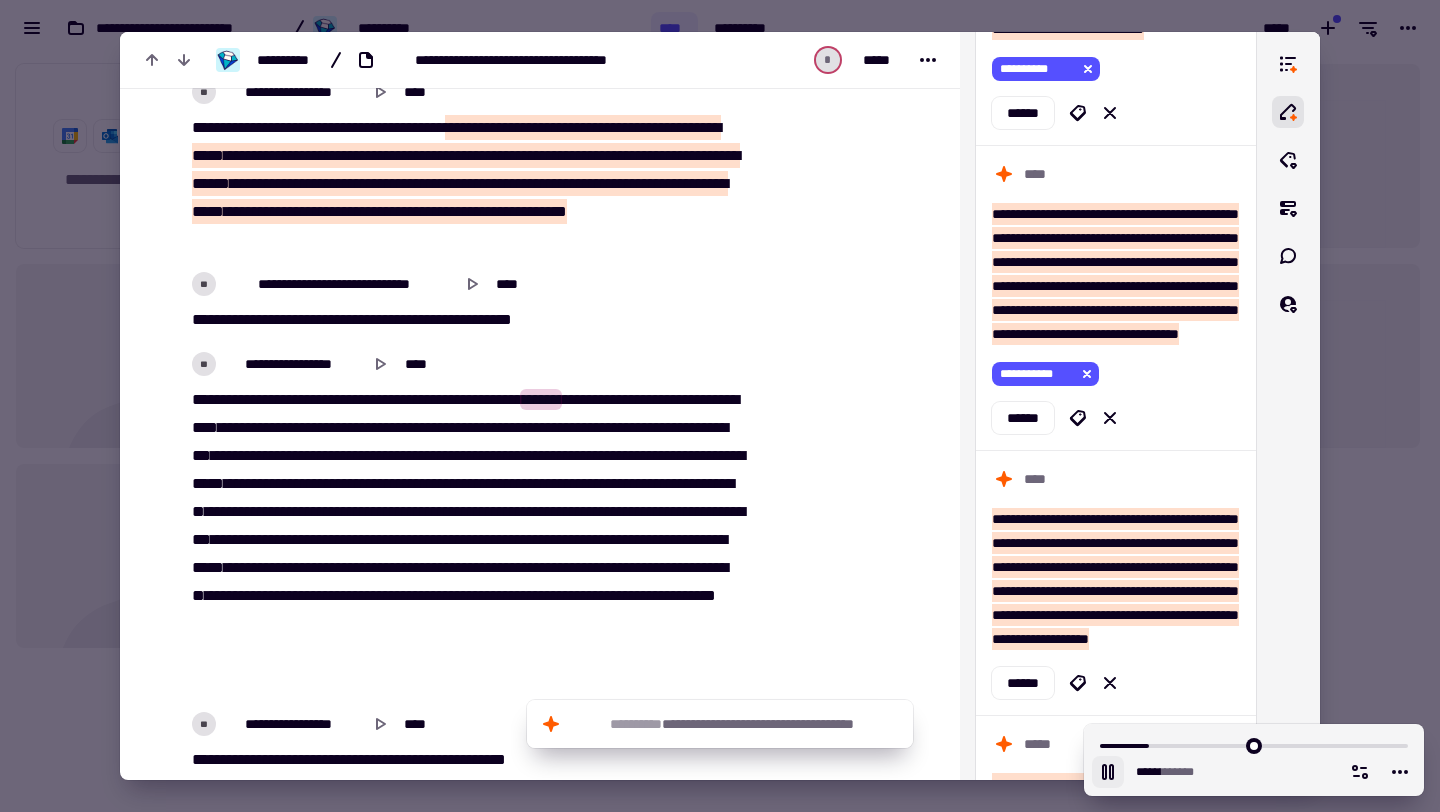 click on "******" at bounding box center (541, 399) 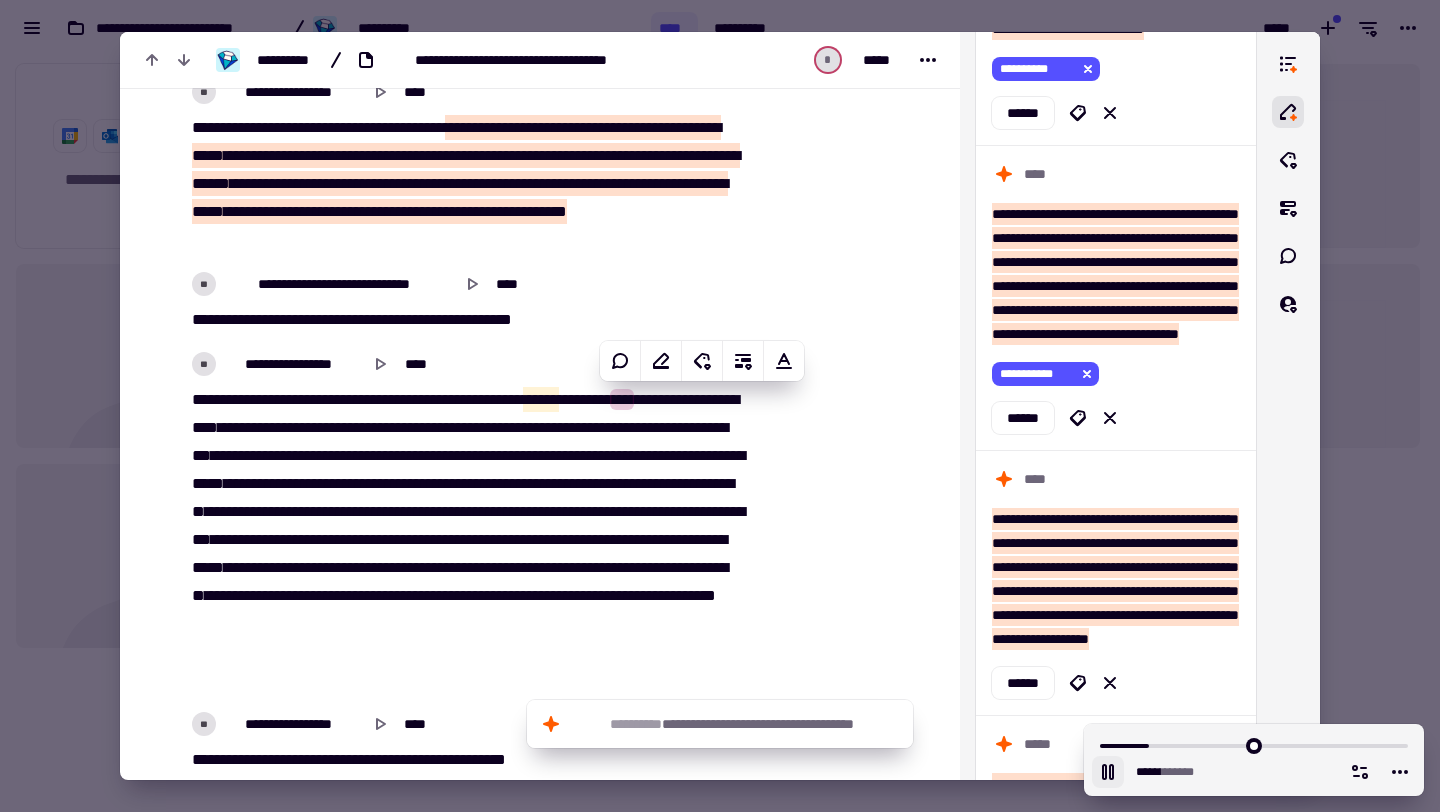 click on "*****" at bounding box center (472, 399) 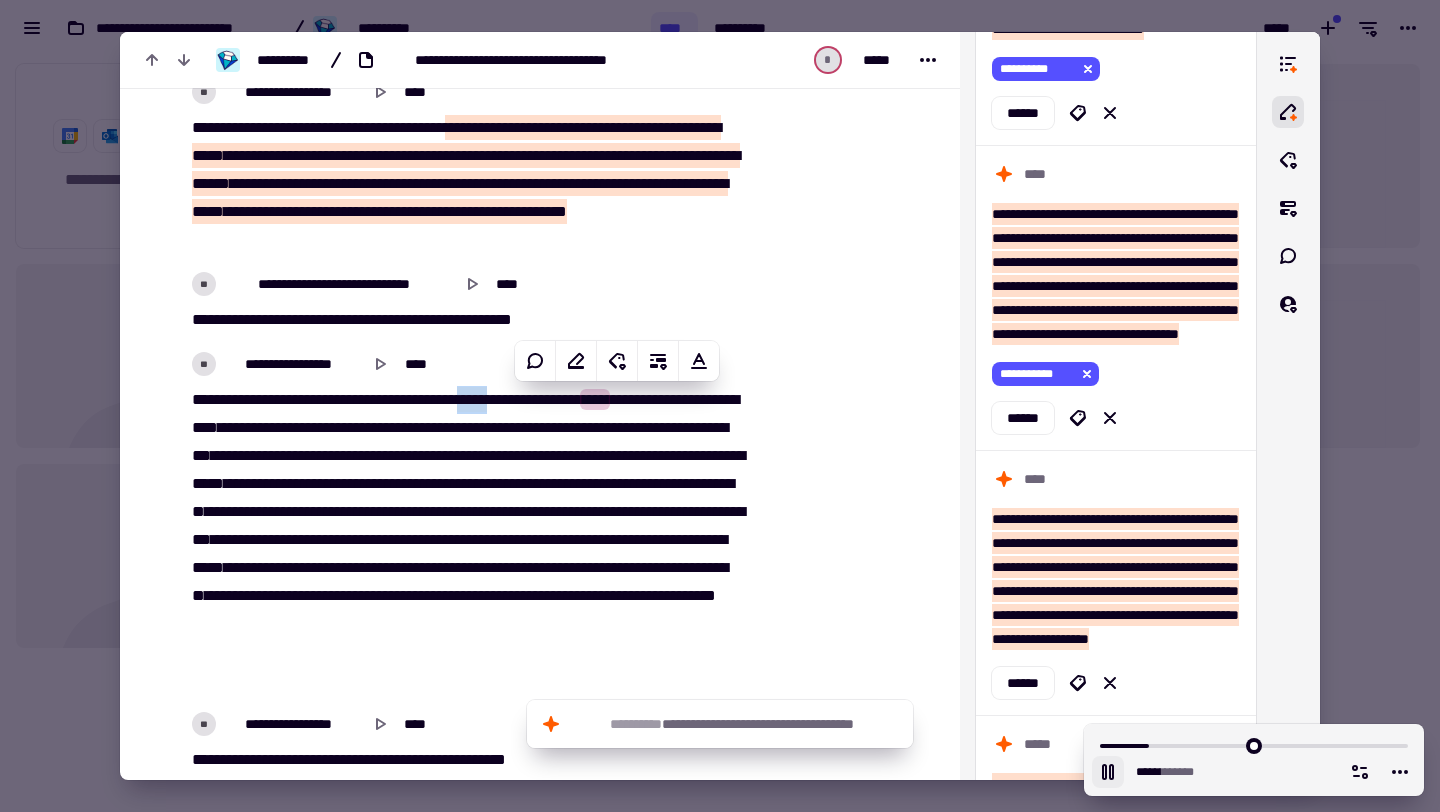 click on "**********" at bounding box center [465, 540] 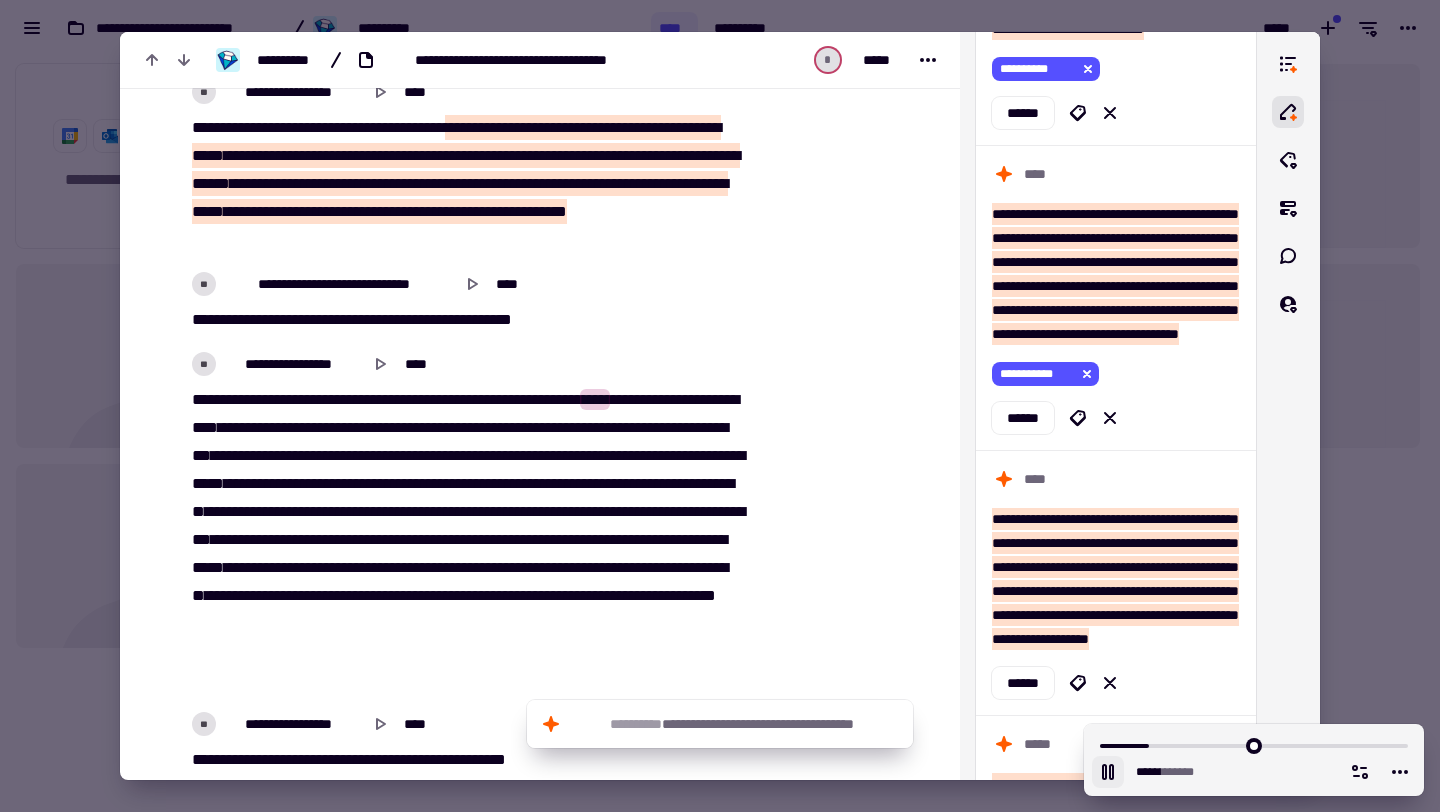 click on "****" at bounding box center (595, 399) 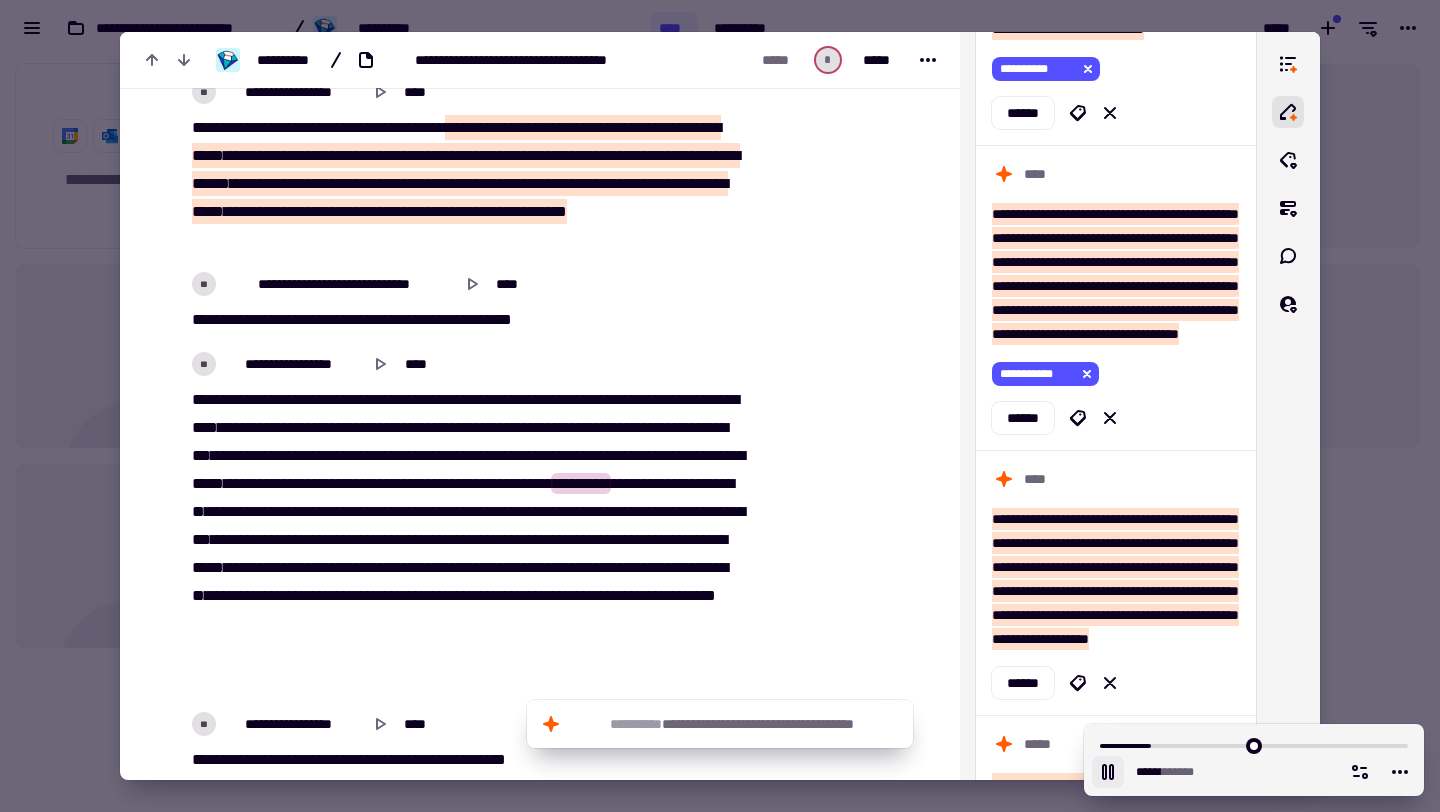 click on "******" at bounding box center (398, 483) 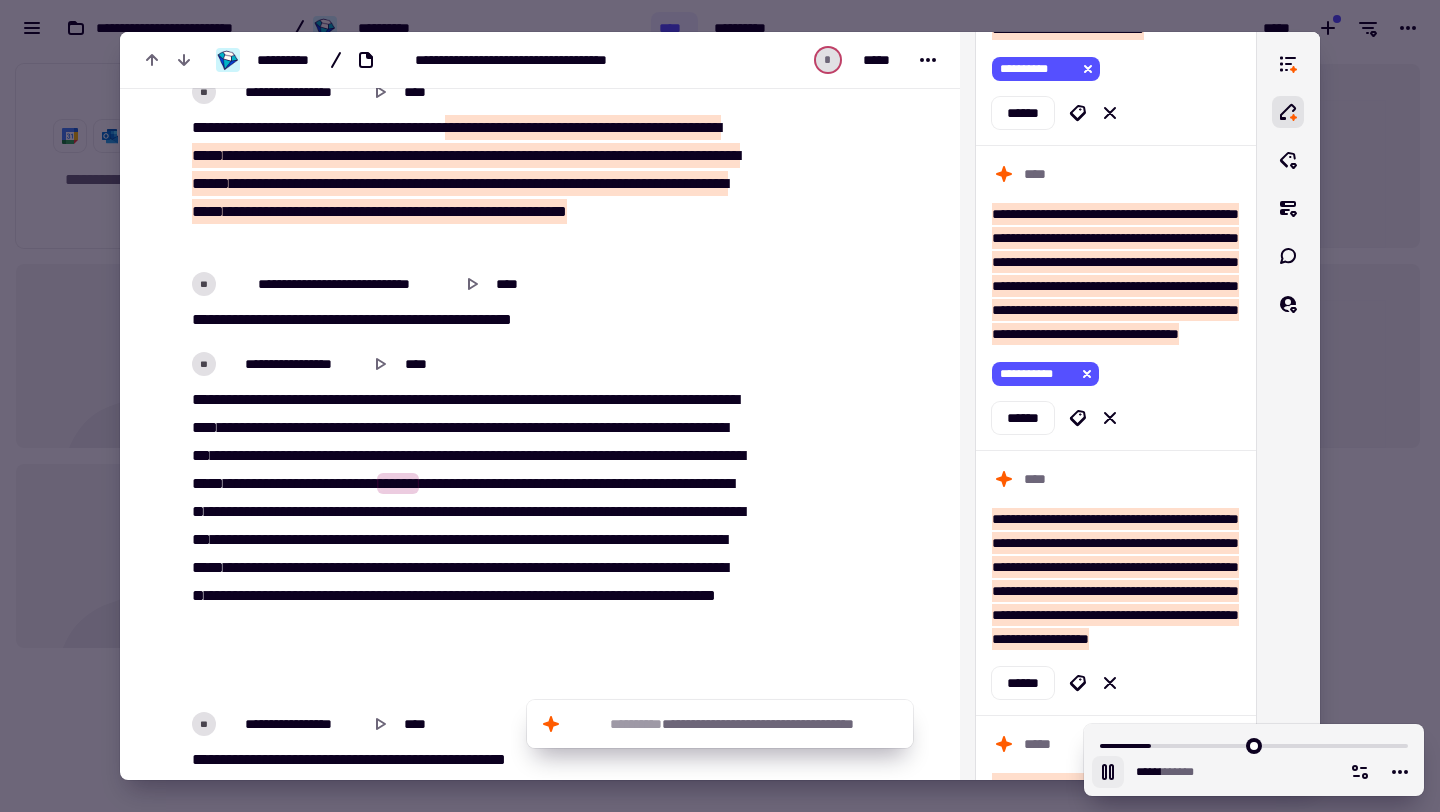 click on "******" at bounding box center [398, 483] 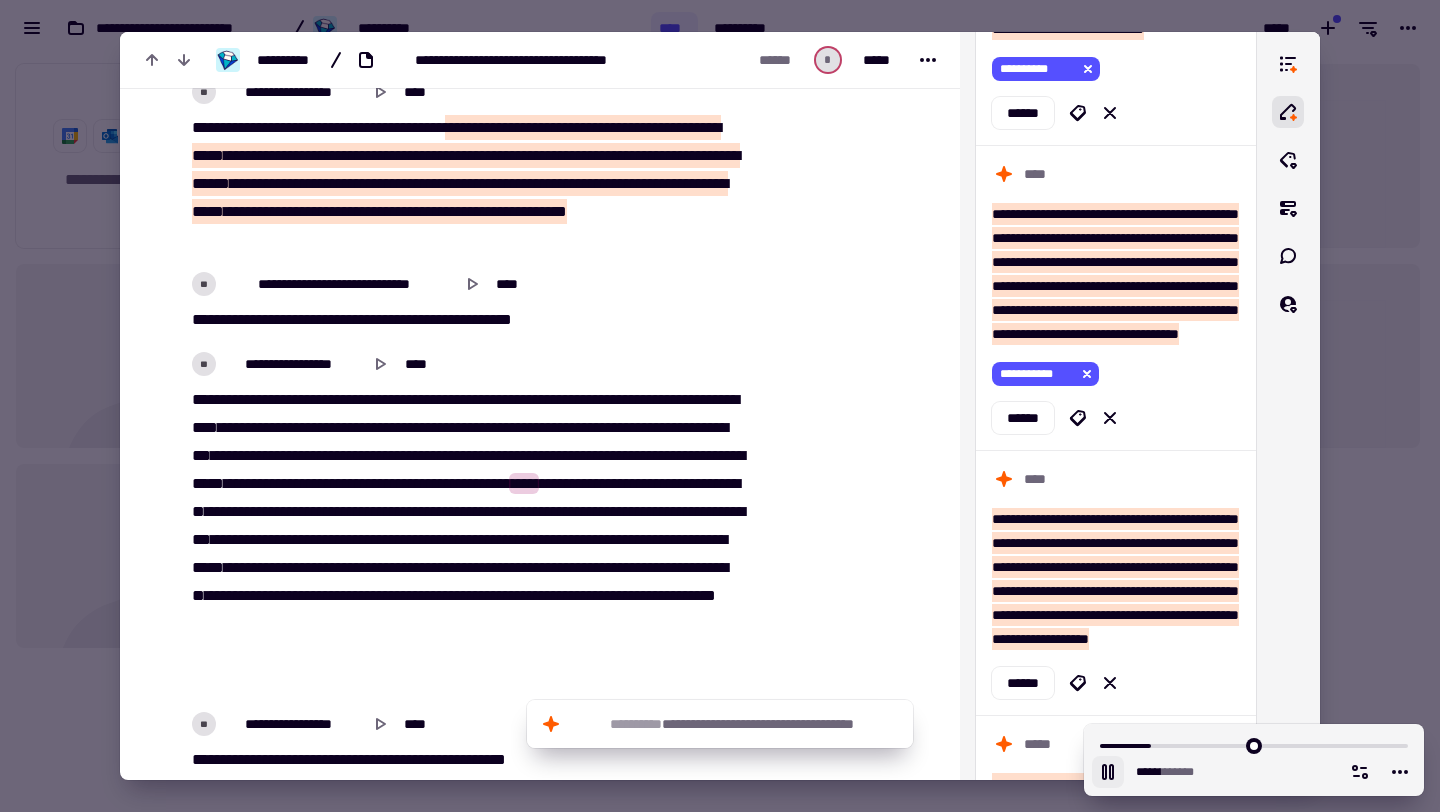 click on "*******" at bounding box center [401, 483] 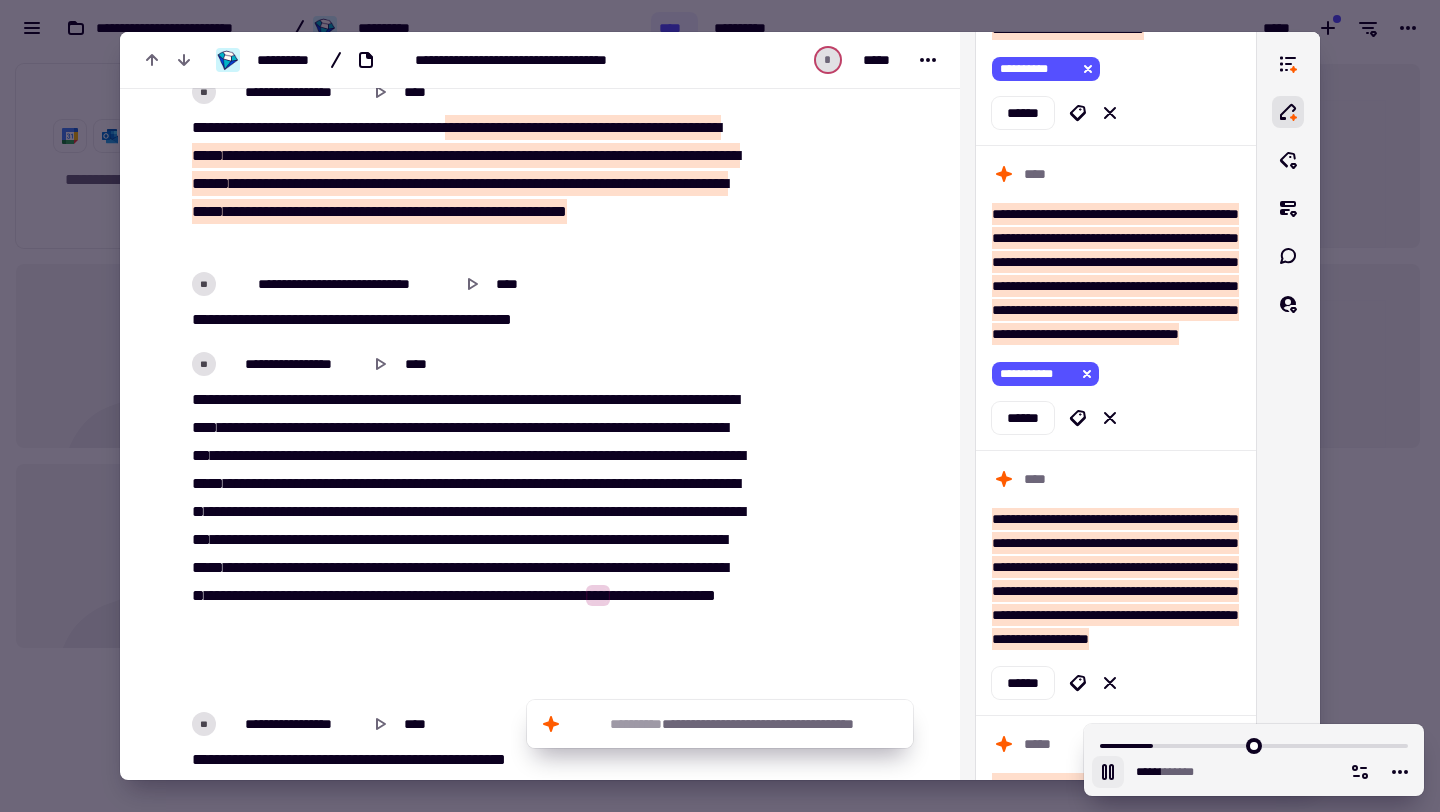 click on "***" at bounding box center (472, 455) 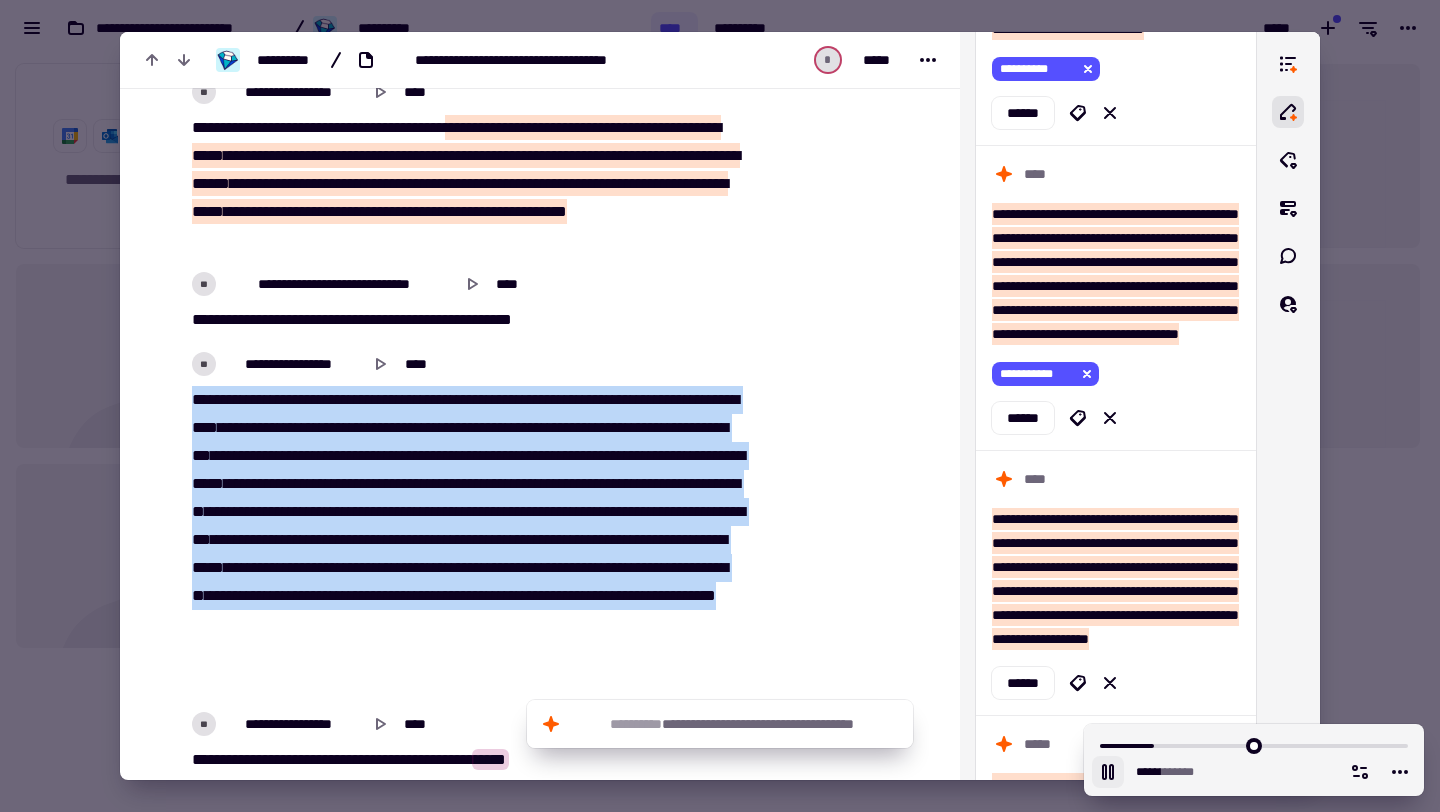 drag, startPoint x: 190, startPoint y: 390, endPoint x: 417, endPoint y: 669, distance: 359.68042 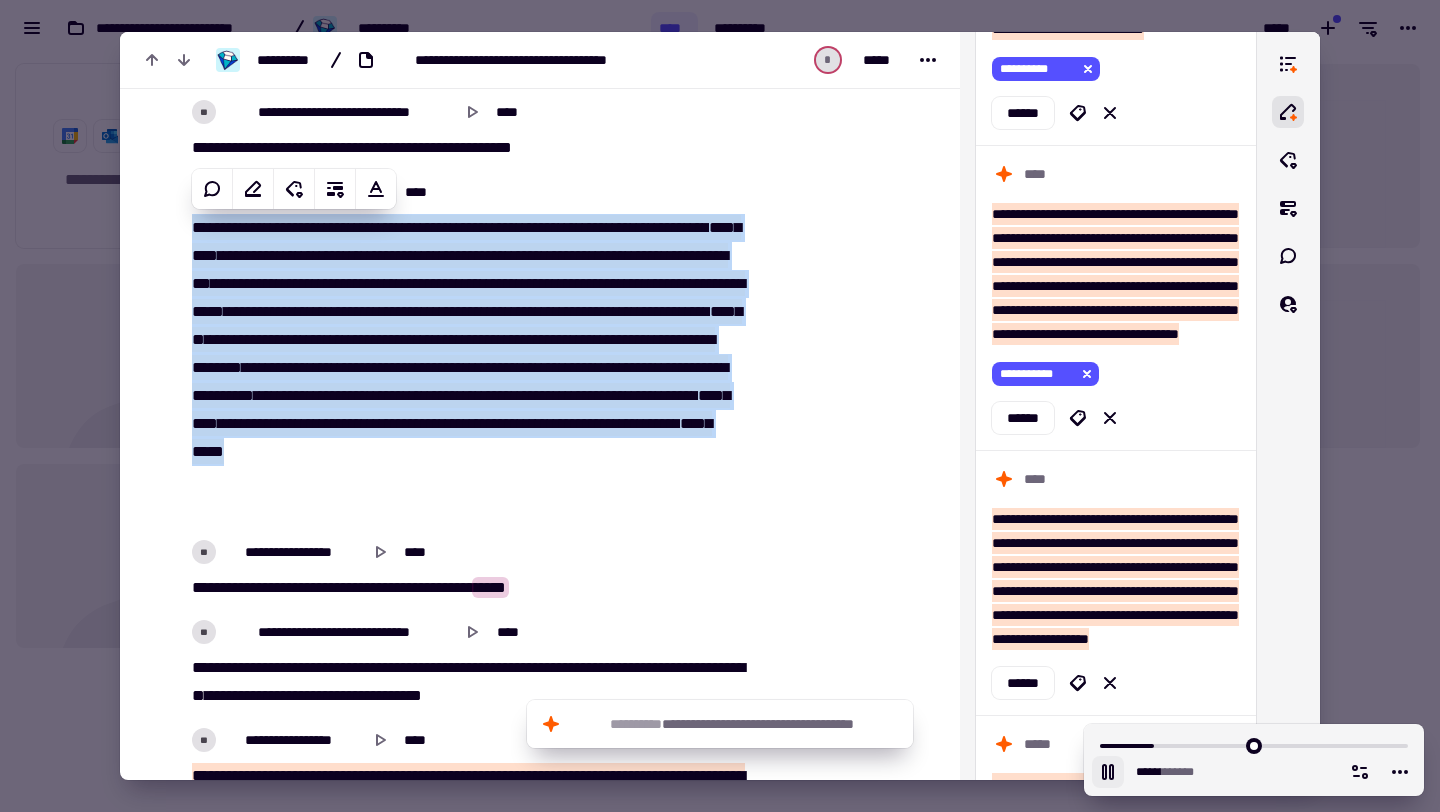 scroll, scrollTop: 7021, scrollLeft: 0, axis: vertical 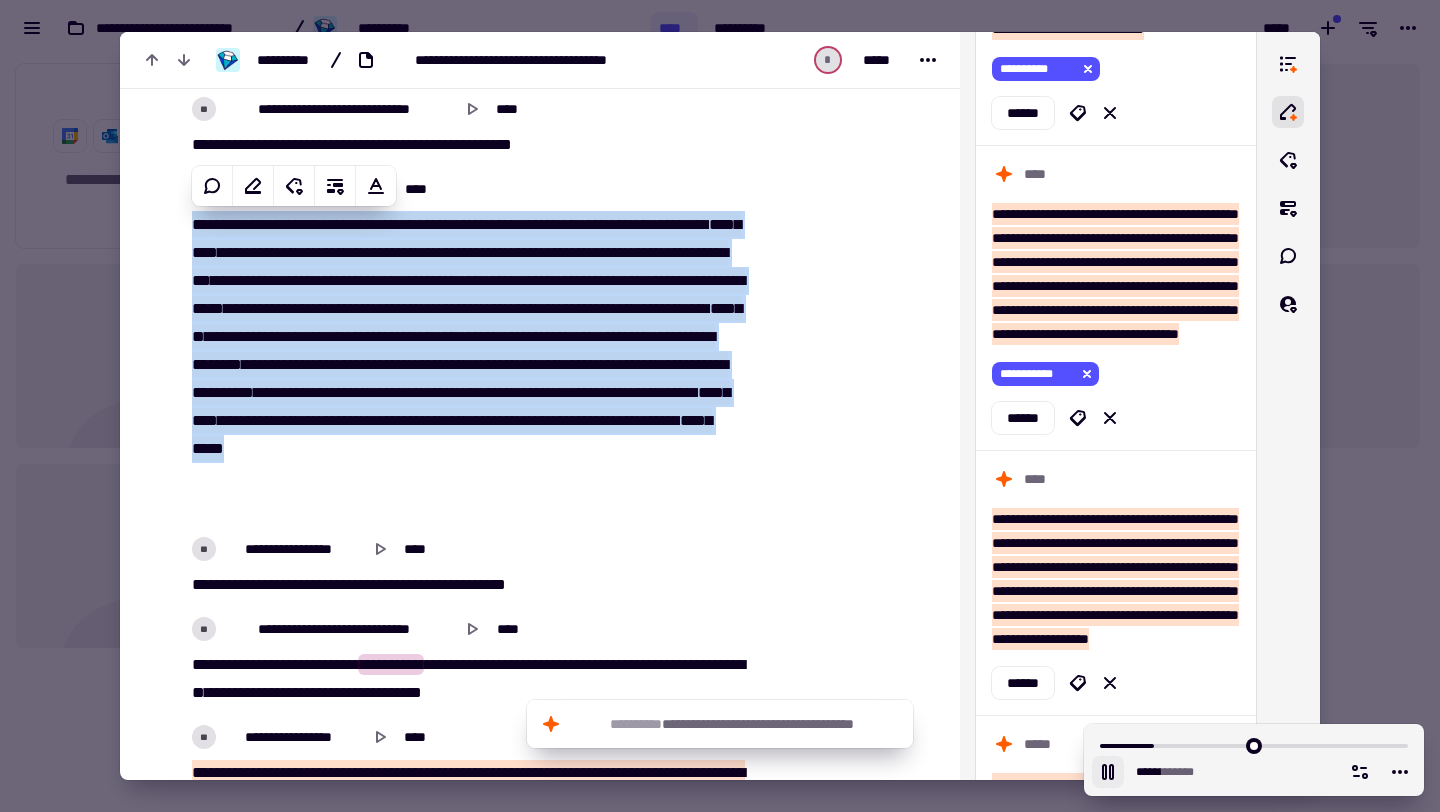copy on "**********" 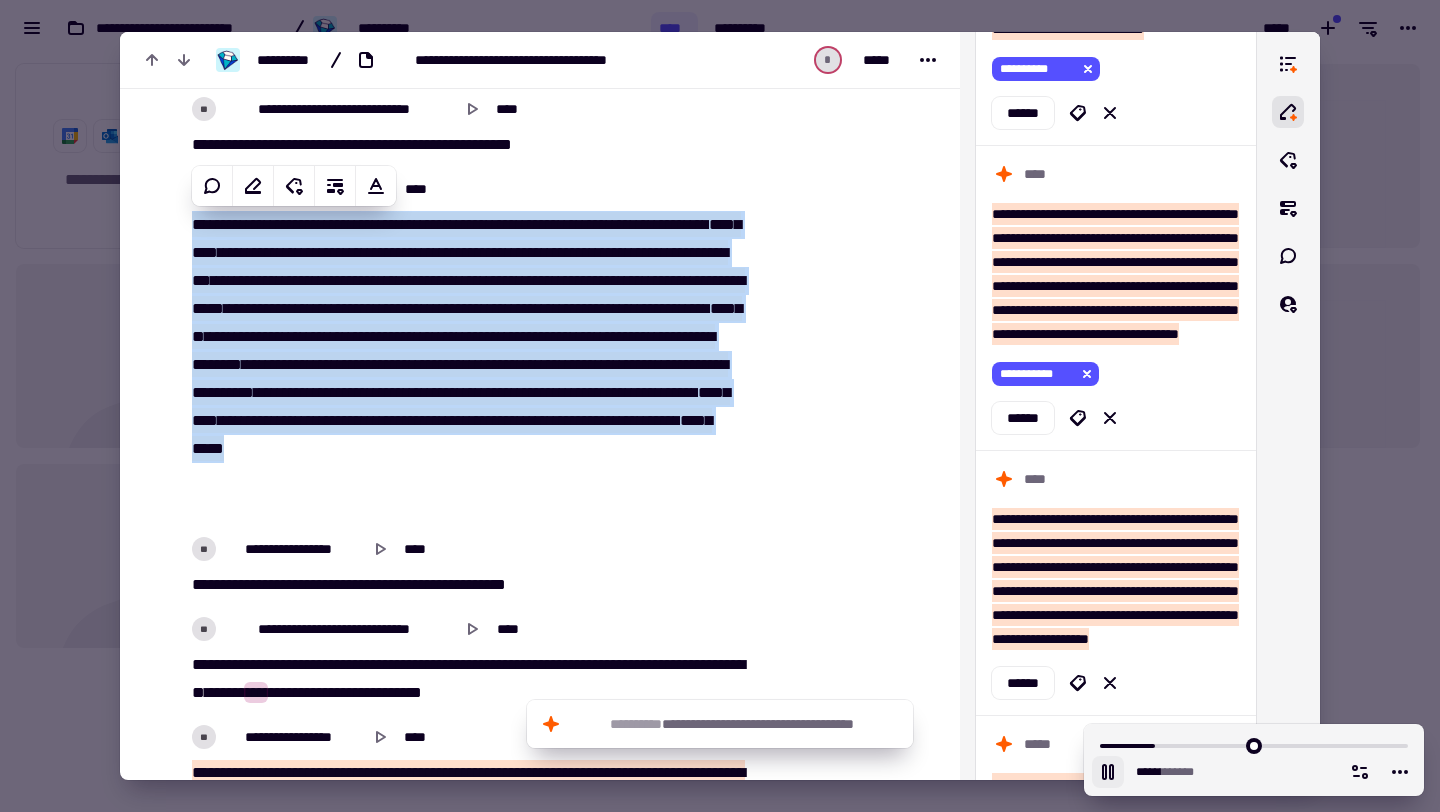 click 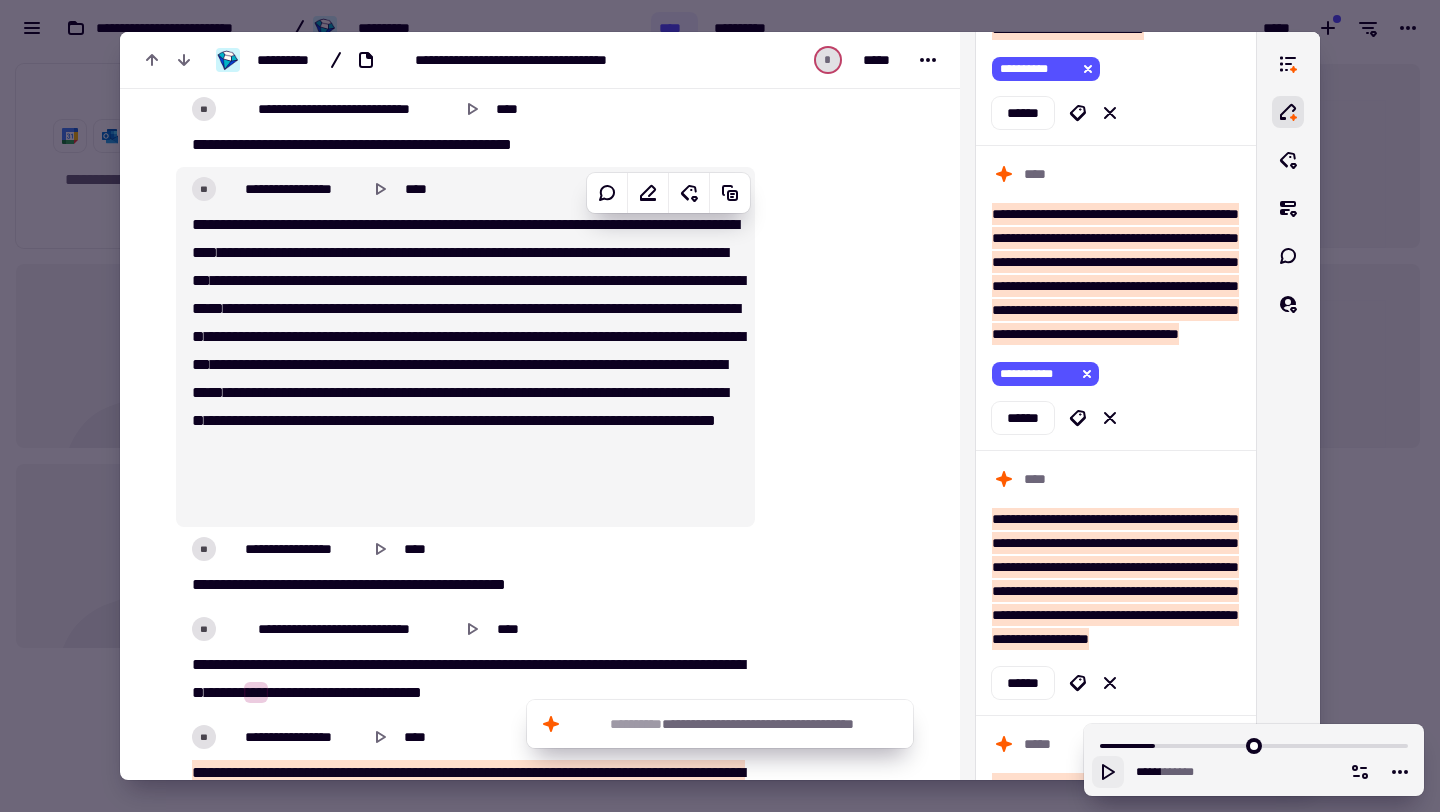 click on "*********" at bounding box center (695, 252) 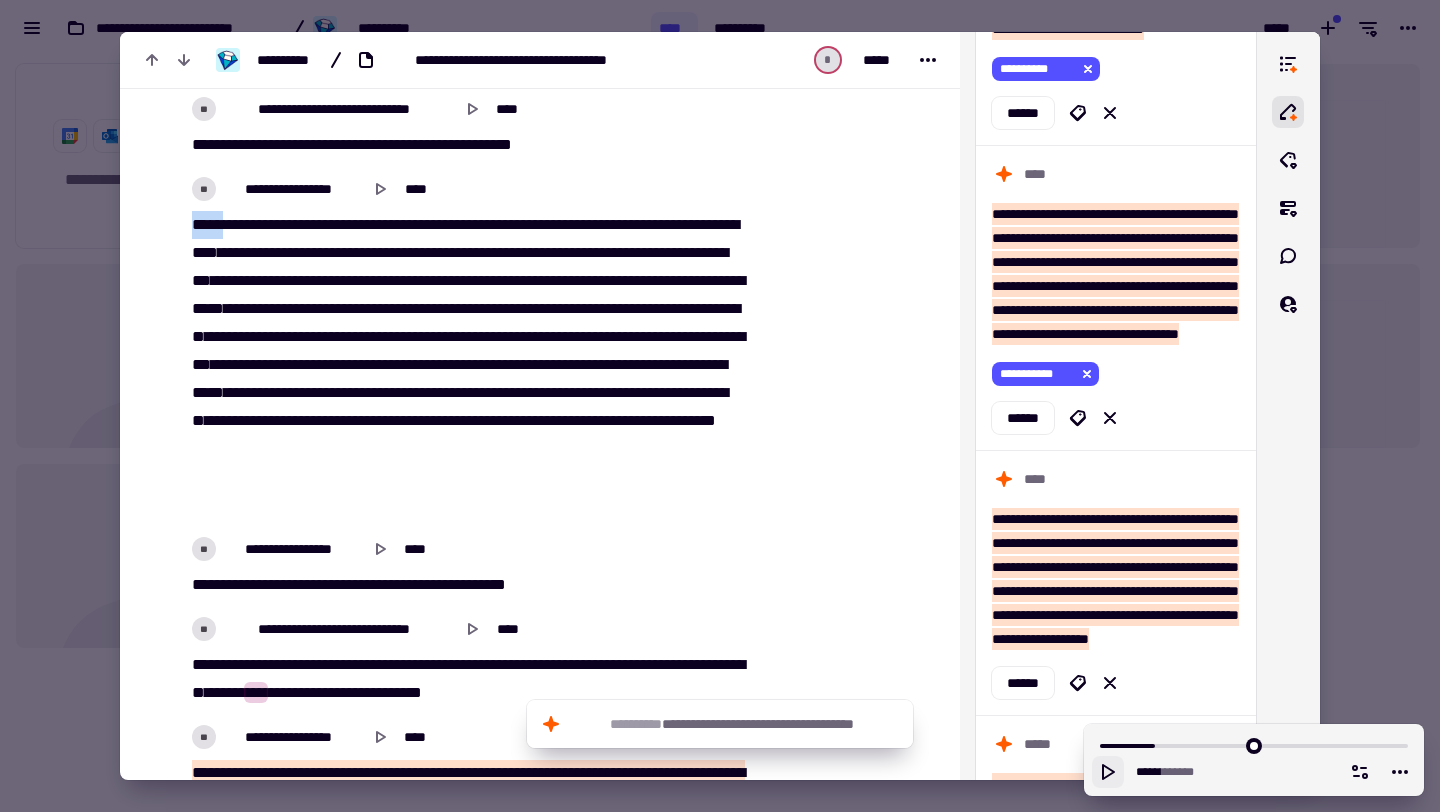 drag, startPoint x: 192, startPoint y: 227, endPoint x: 295, endPoint y: 260, distance: 108.157295 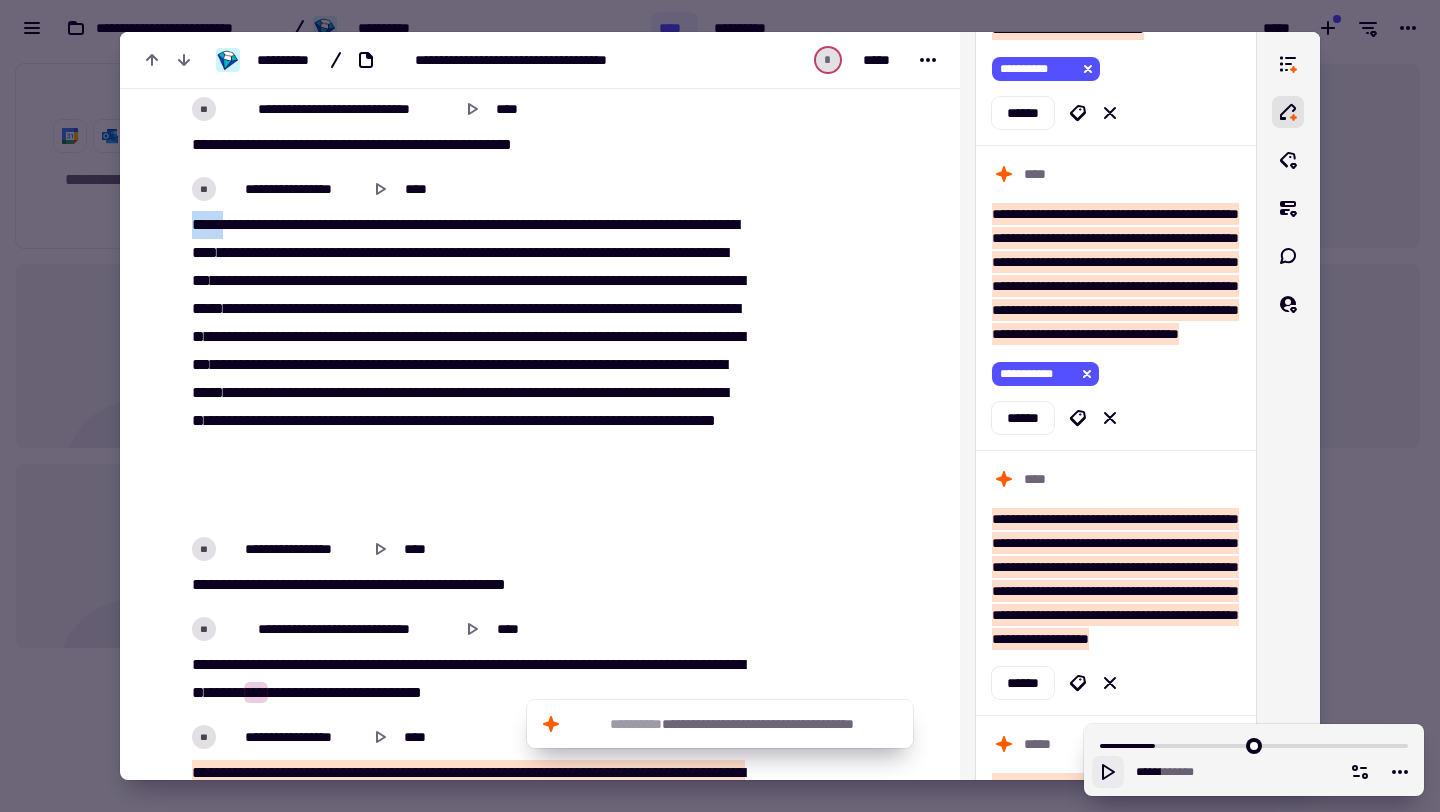 click on "**********" at bounding box center [465, 365] 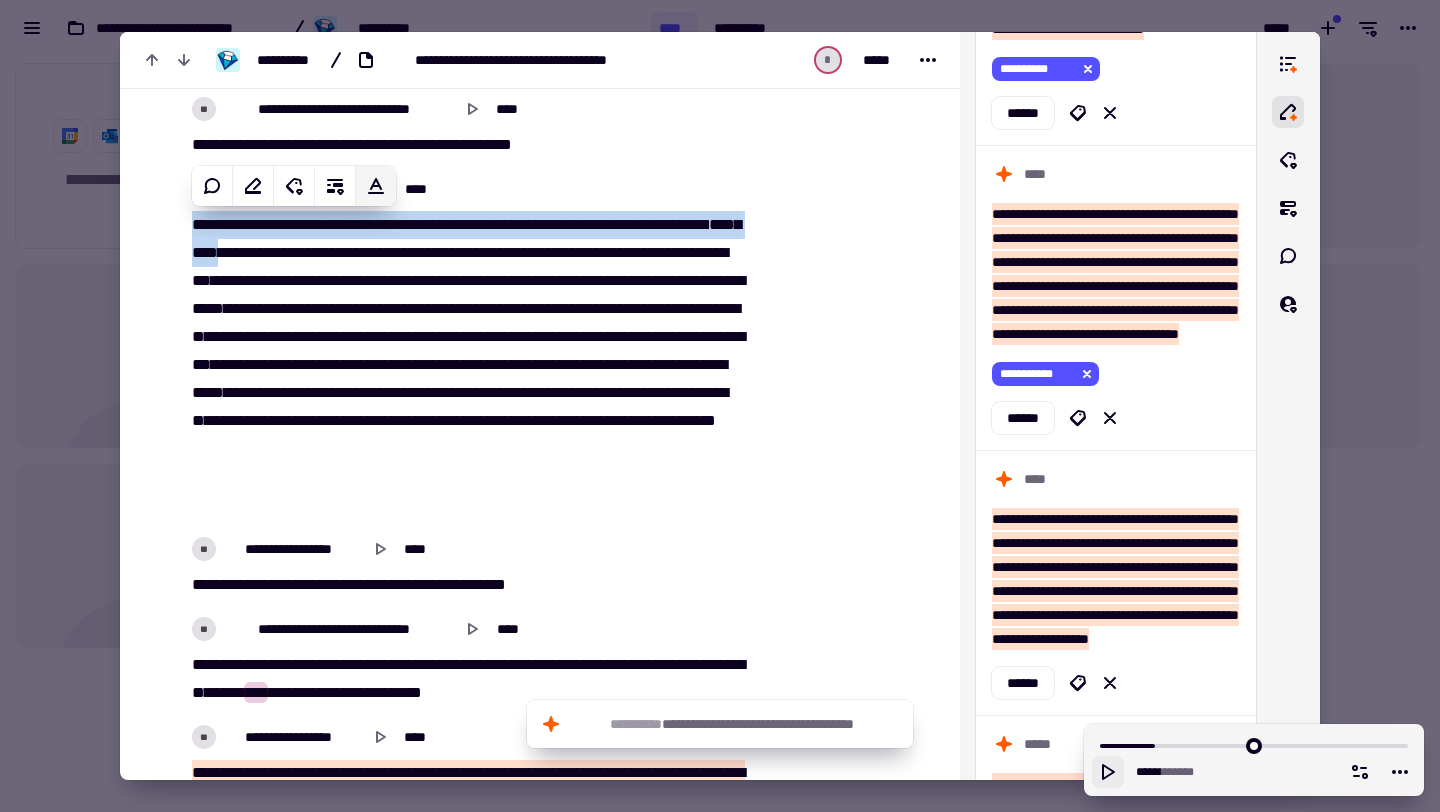 click 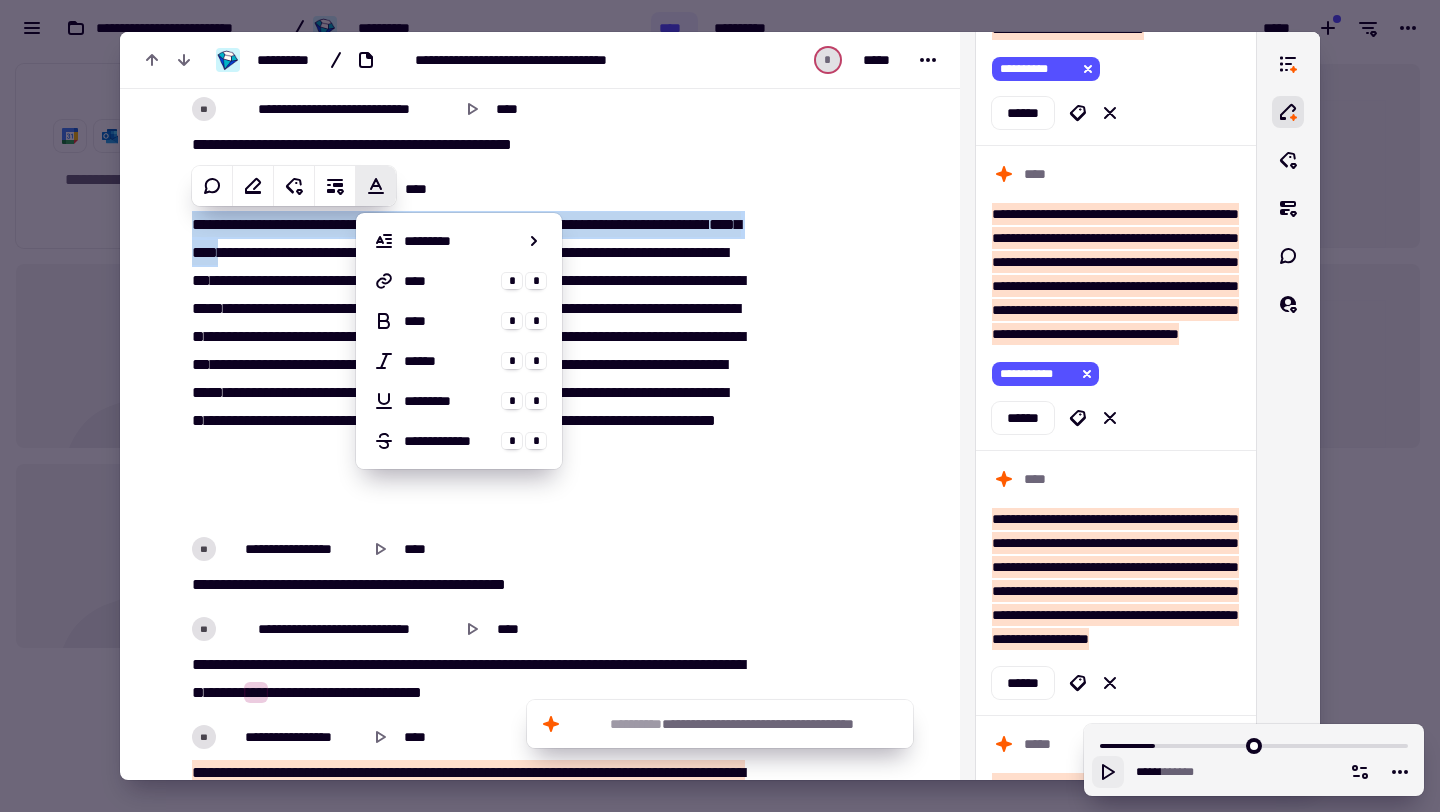 click on "**********" at bounding box center (465, 127) 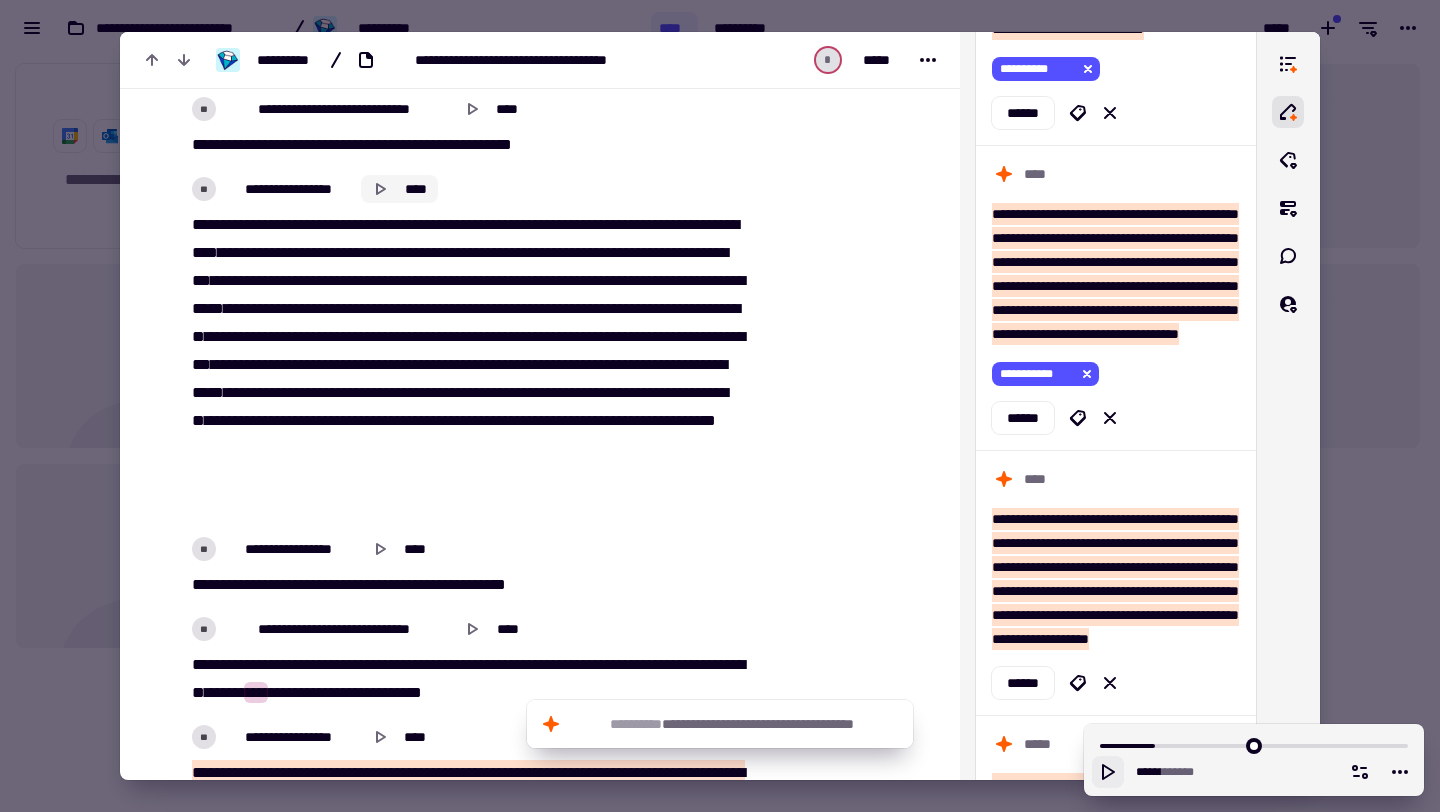 click 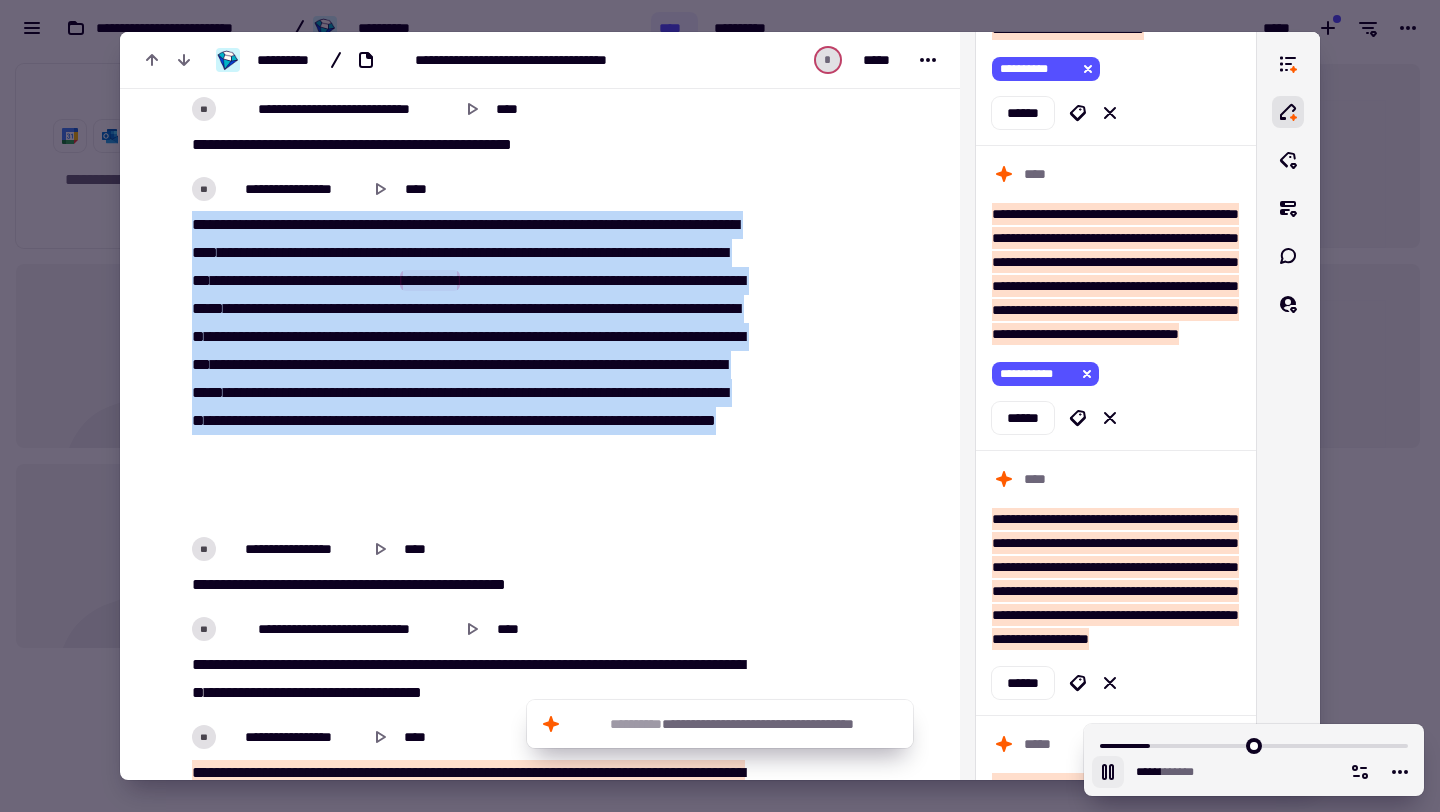 drag, startPoint x: 191, startPoint y: 220, endPoint x: 347, endPoint y: 496, distance: 317.0363 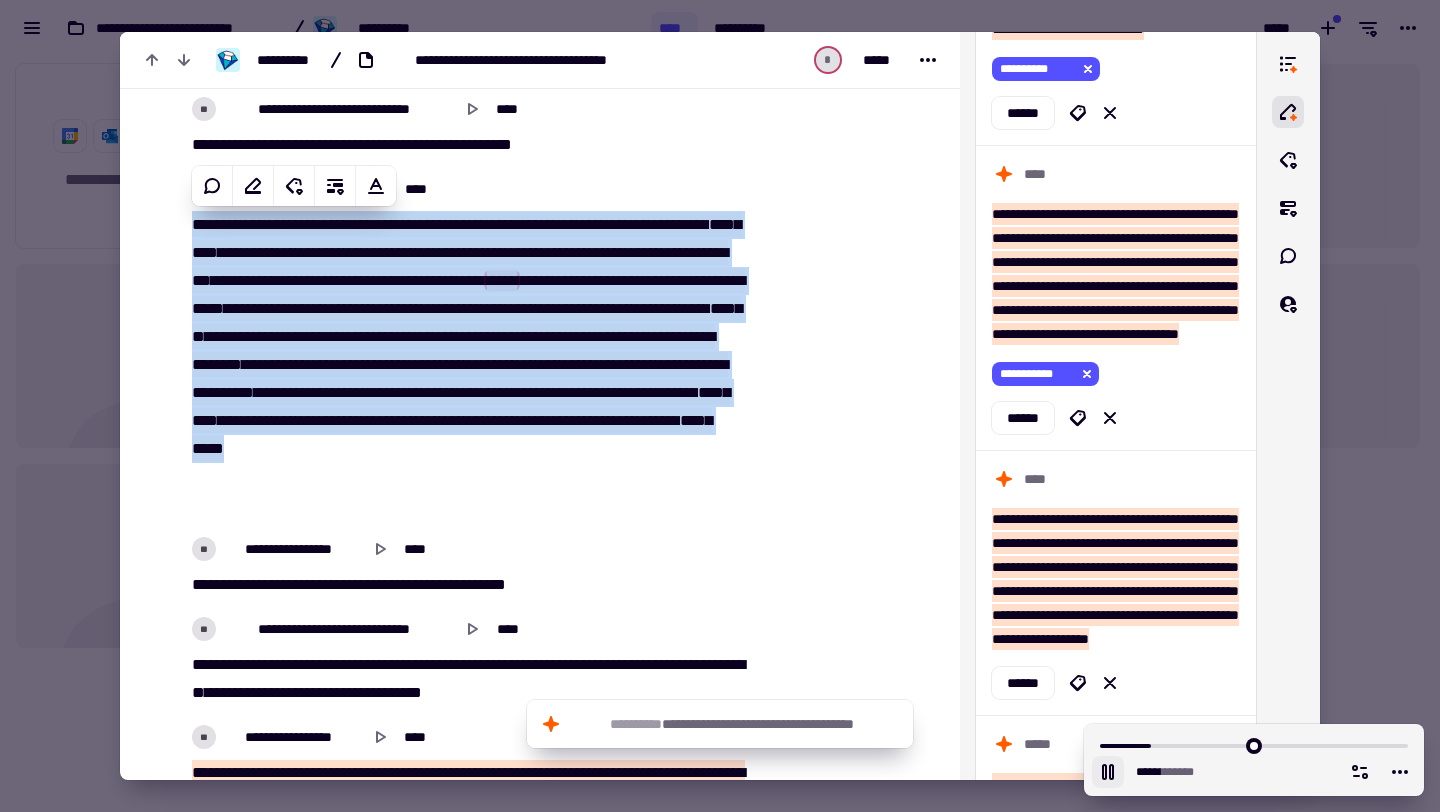copy on "**********" 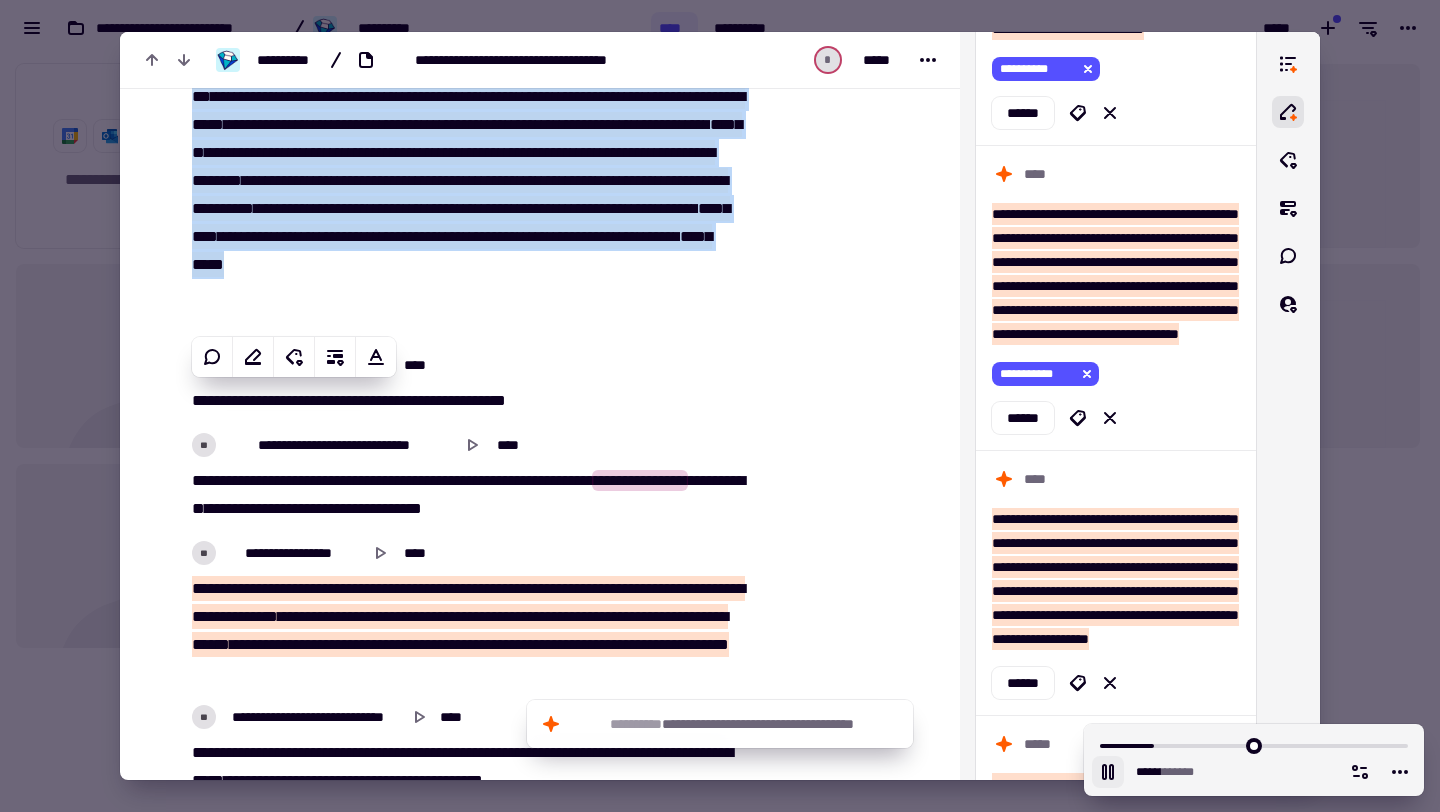 scroll, scrollTop: 7275, scrollLeft: 0, axis: vertical 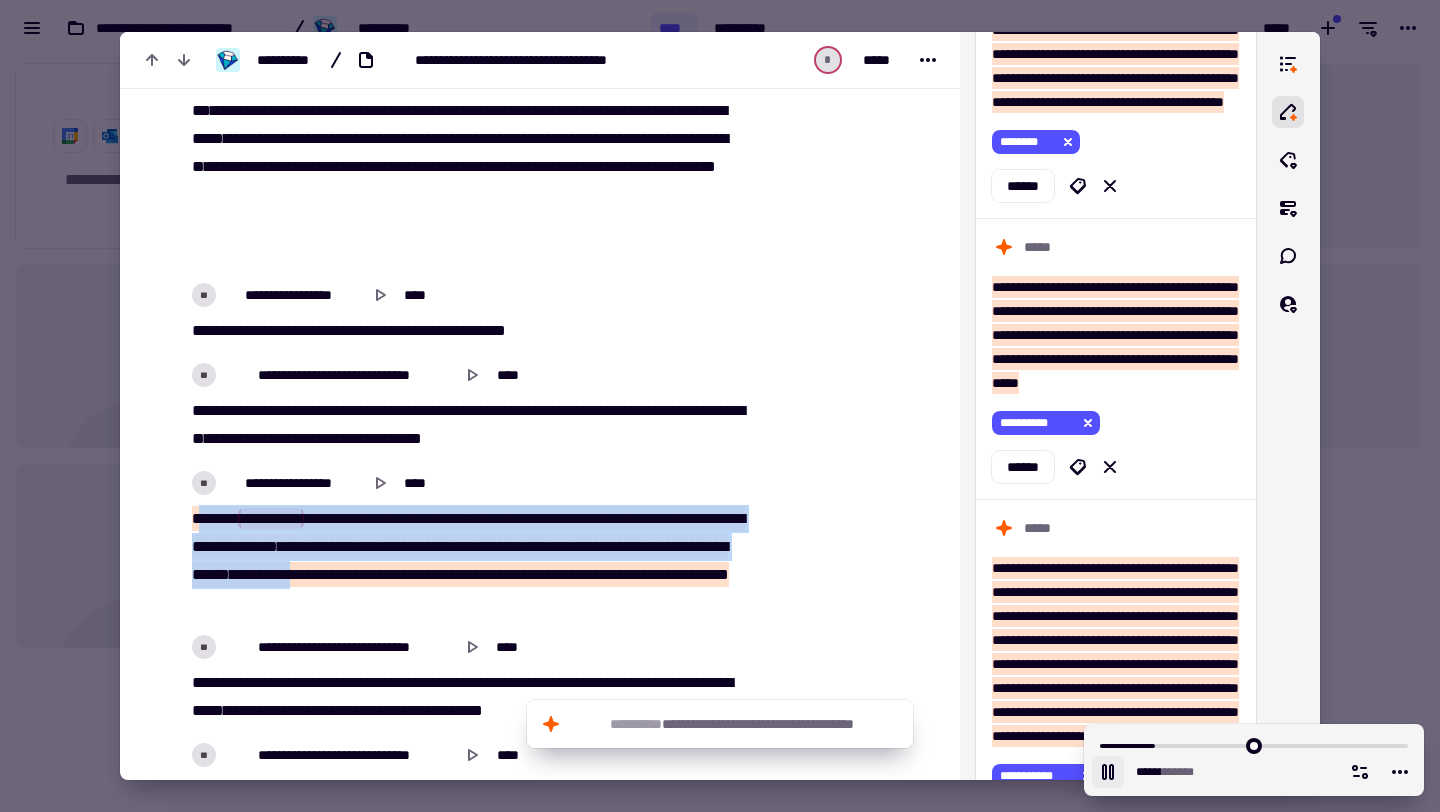 drag, startPoint x: 199, startPoint y: 519, endPoint x: 527, endPoint y: 576, distance: 332.9159 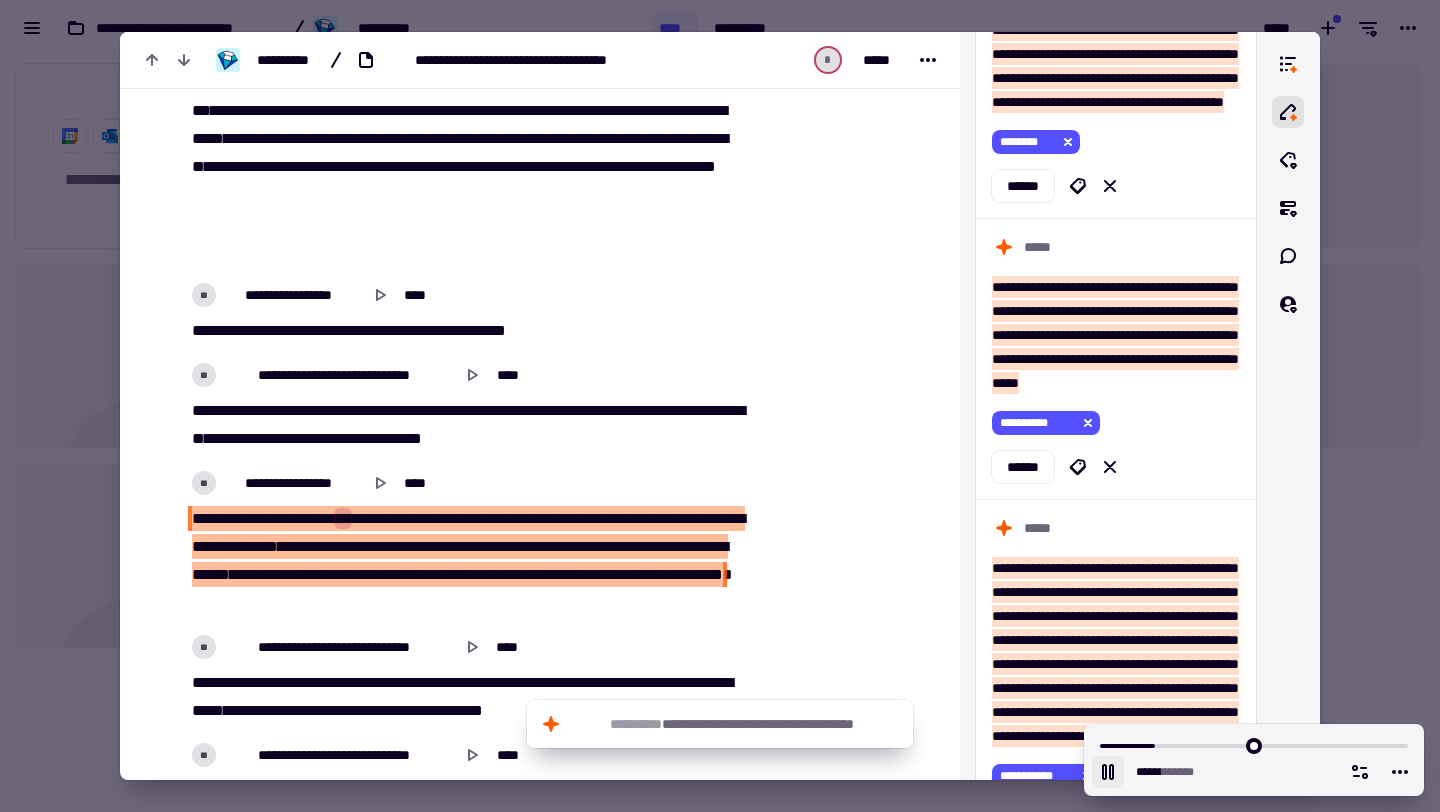click on "**********" at bounding box center (686, 574) 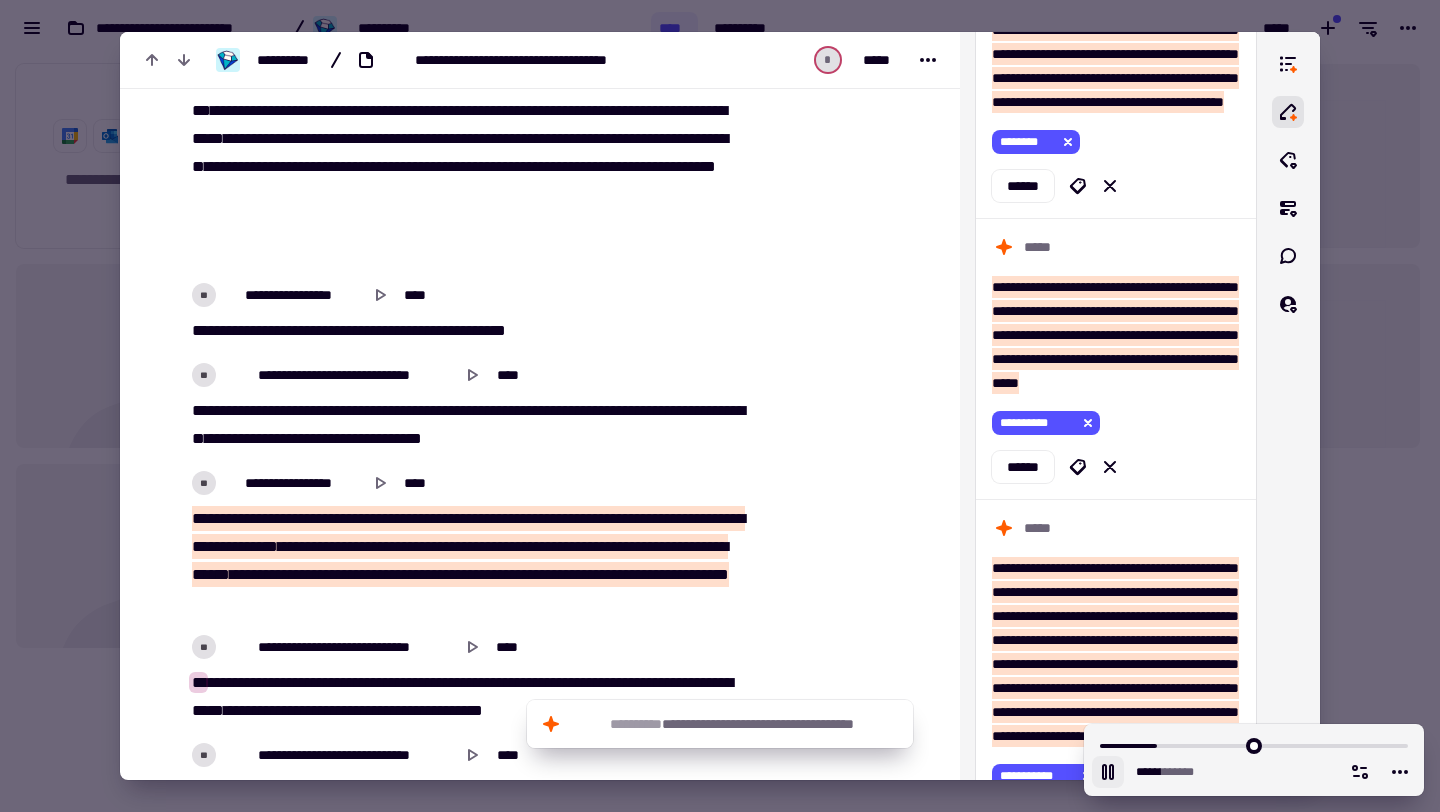 click on "**********" at bounding box center [465, 561] 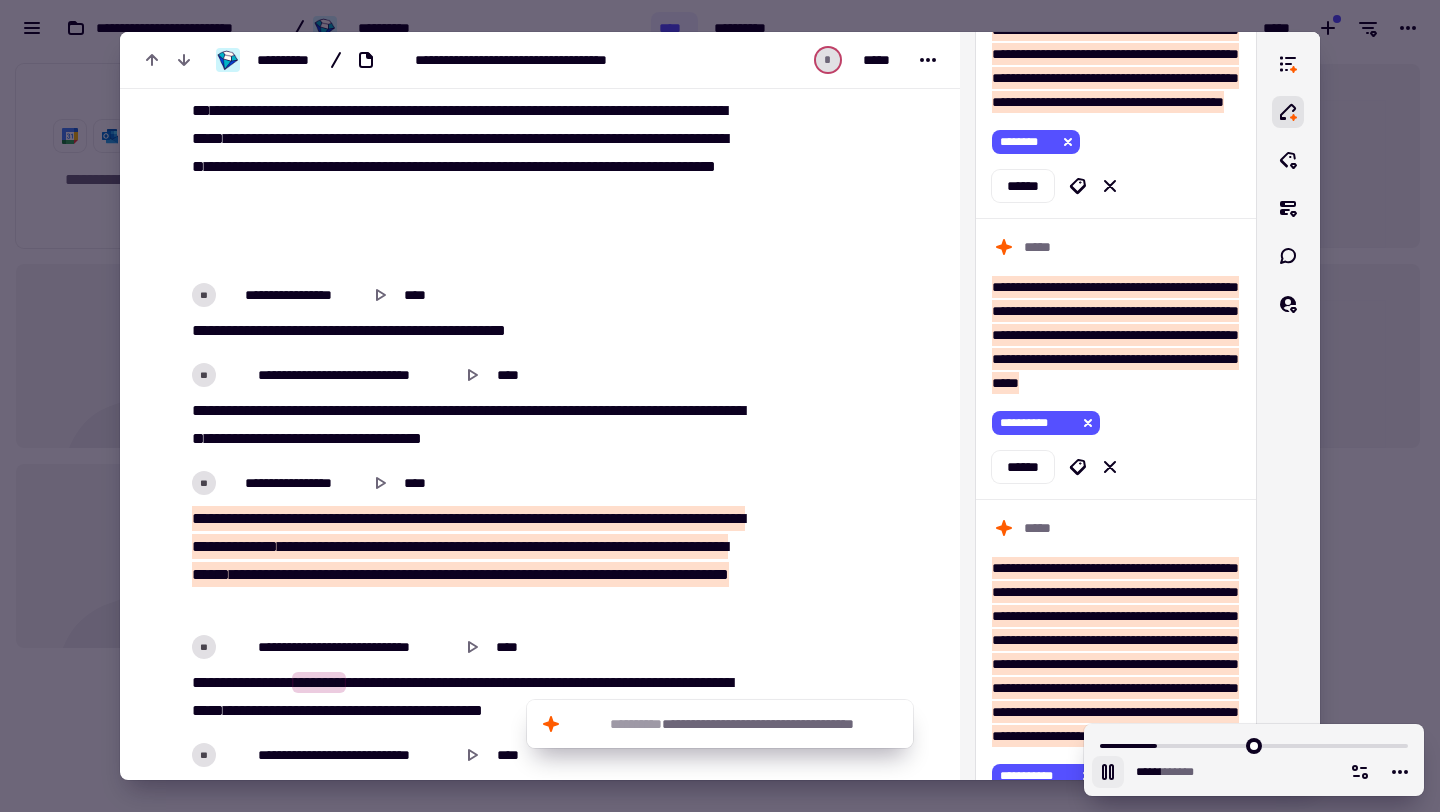 click on "**" at bounding box center [541, 518] 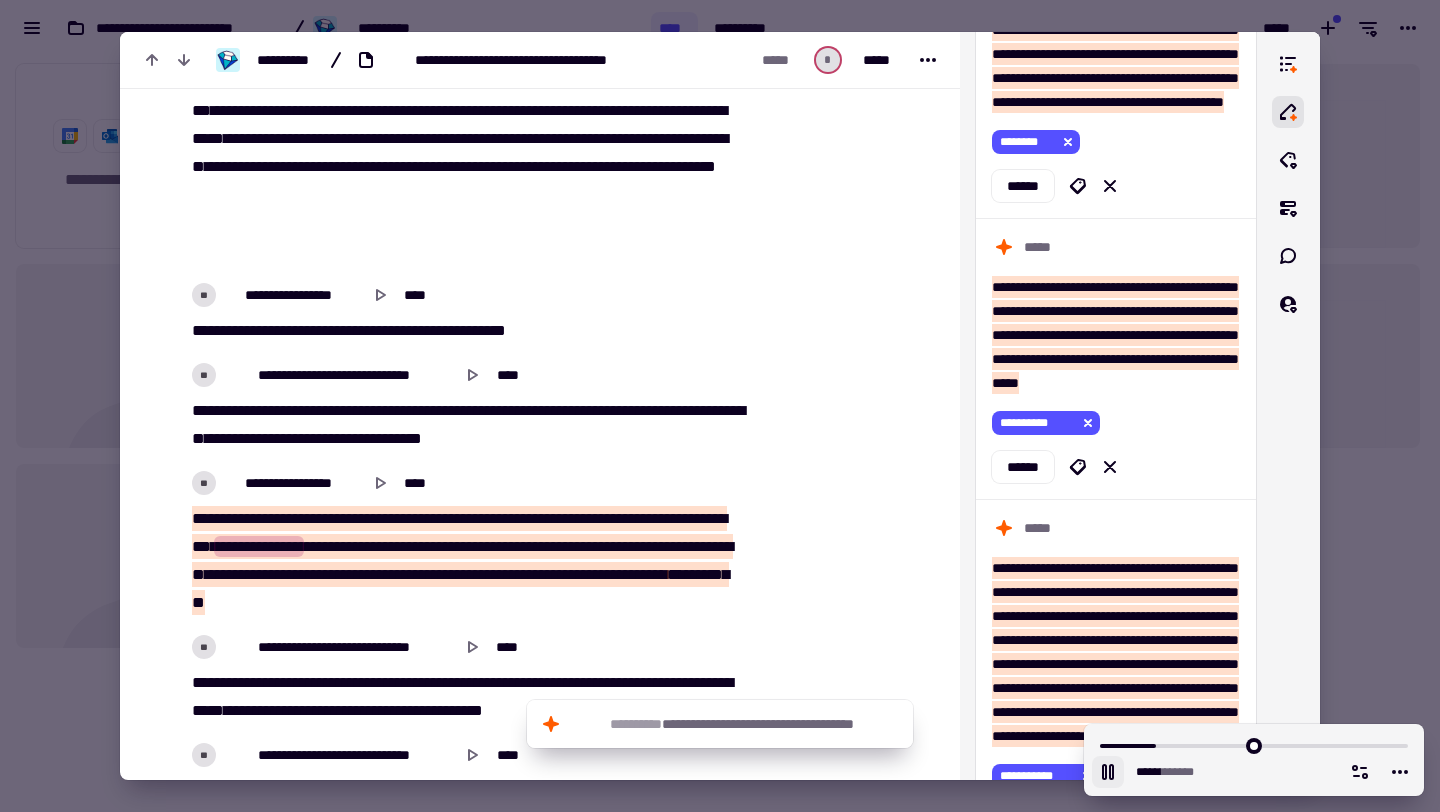 click on "**********" at bounding box center [465, 543] 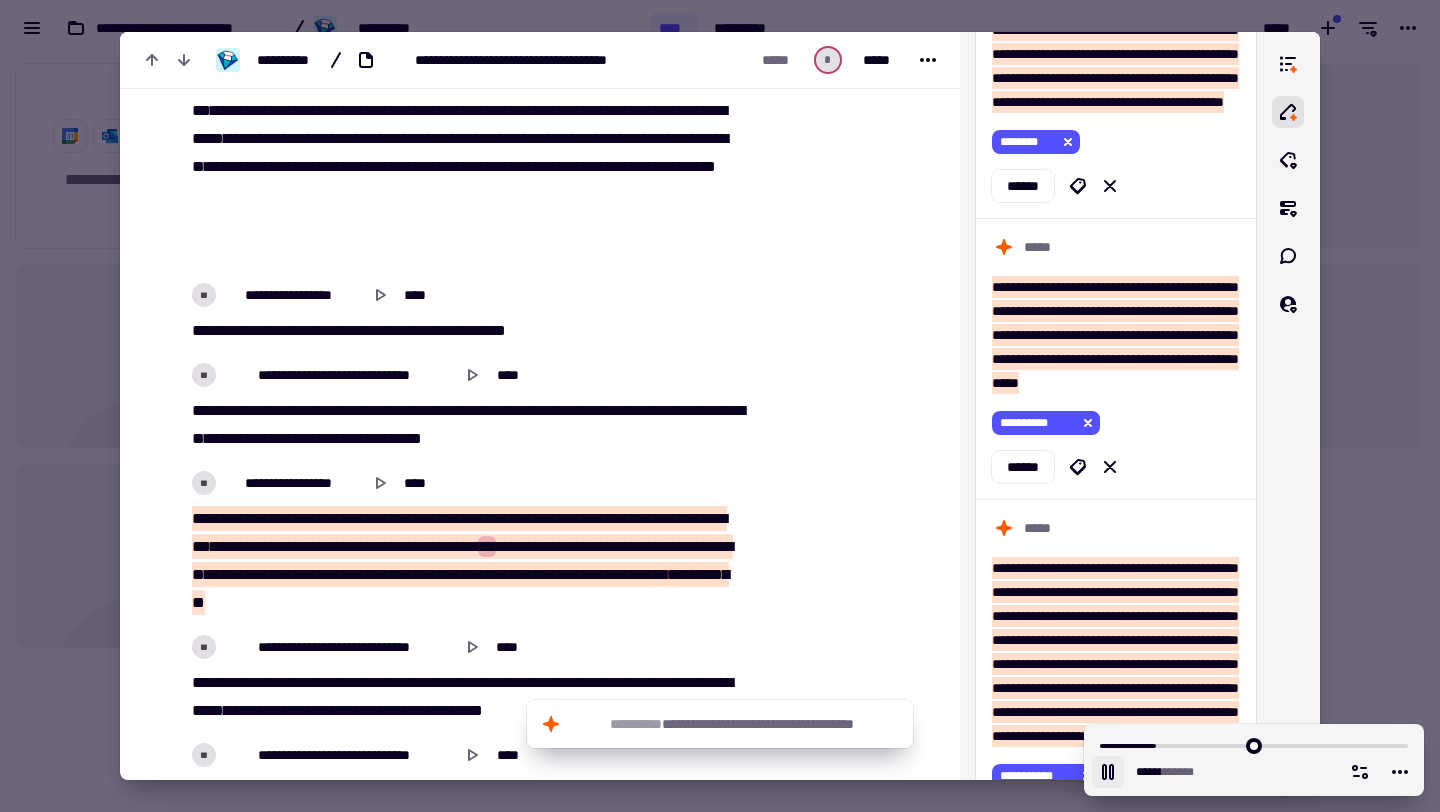 click on "********" at bounding box center [355, 546] 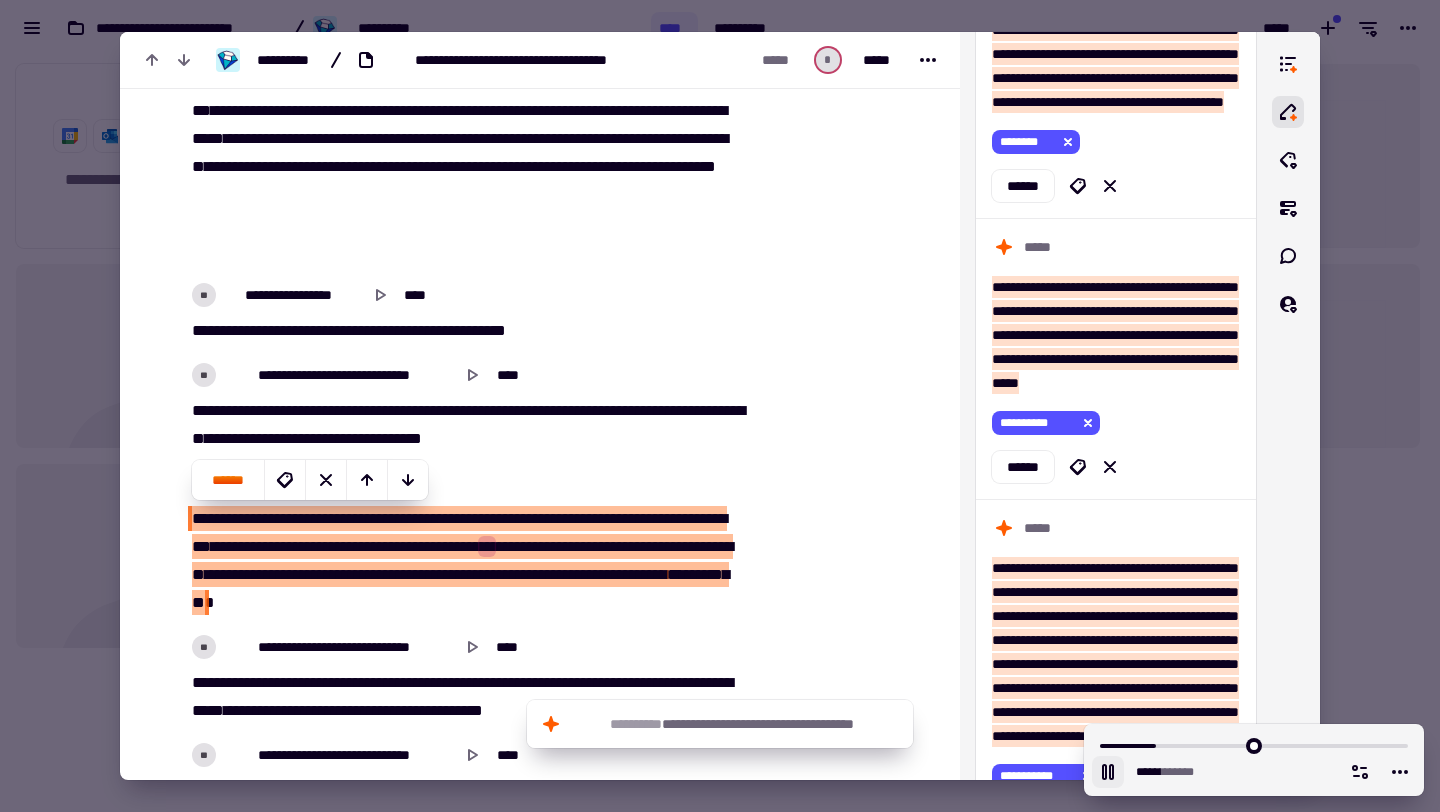 click on "***" at bounding box center (316, 546) 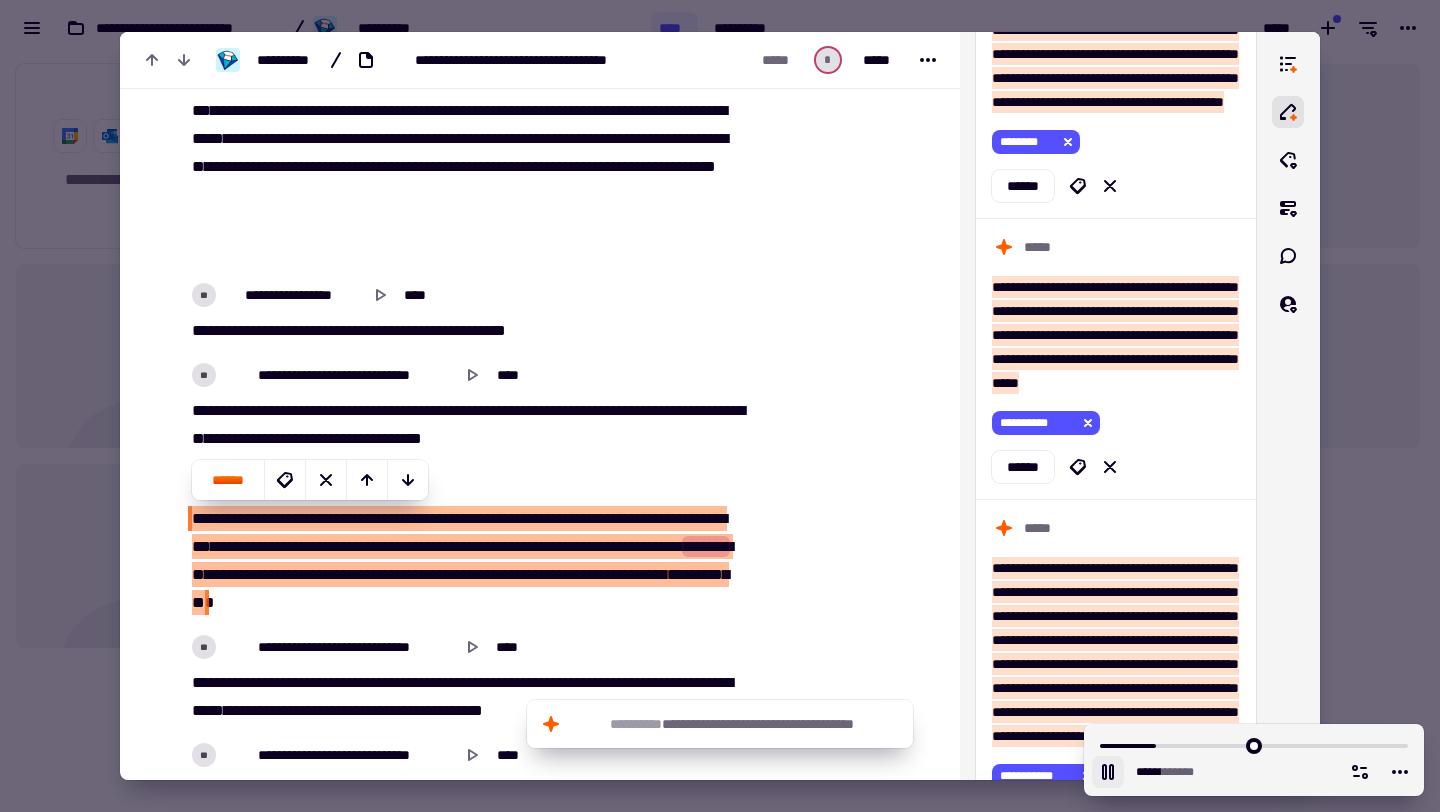 click on "********" at bounding box center (355, 546) 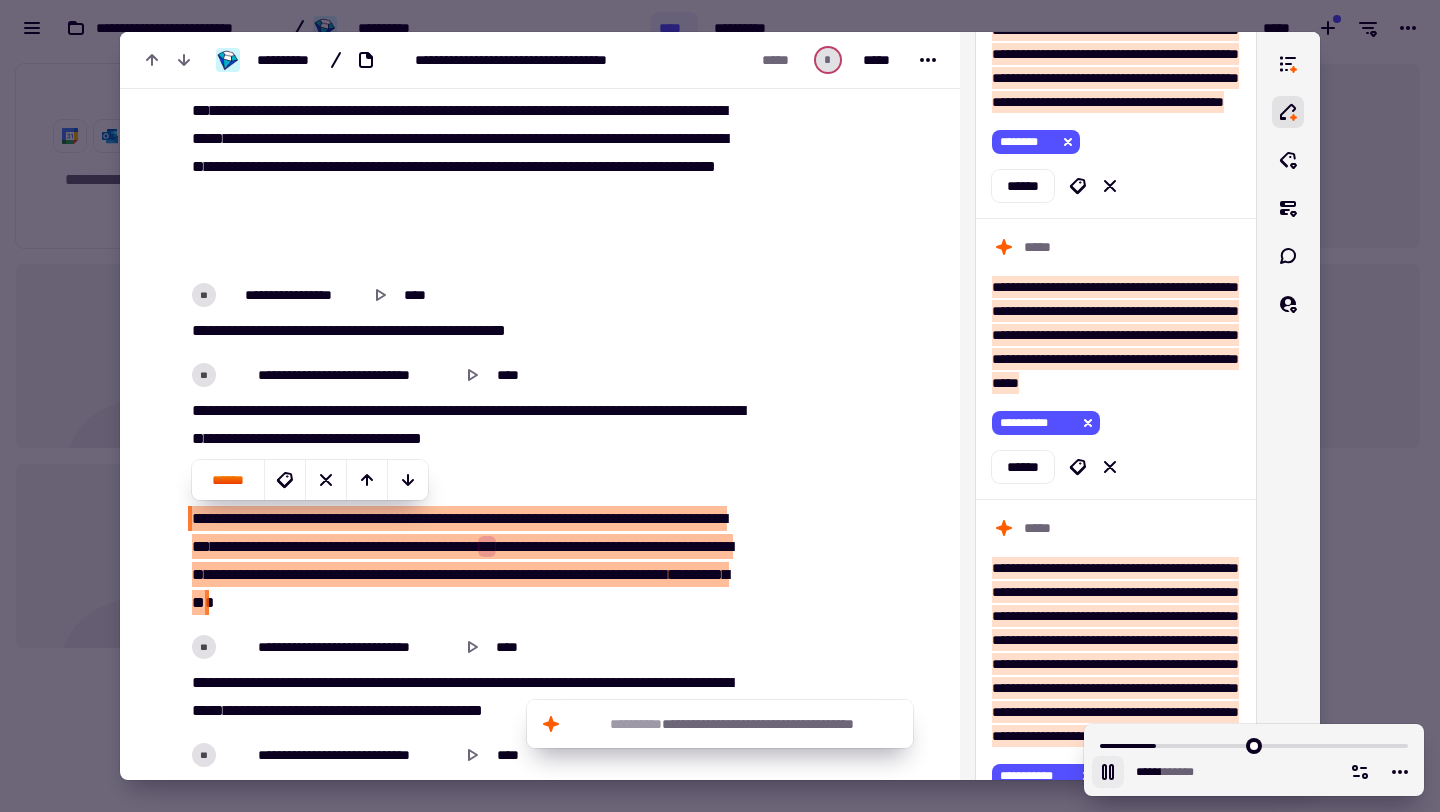 click on "********" at bounding box center (355, 546) 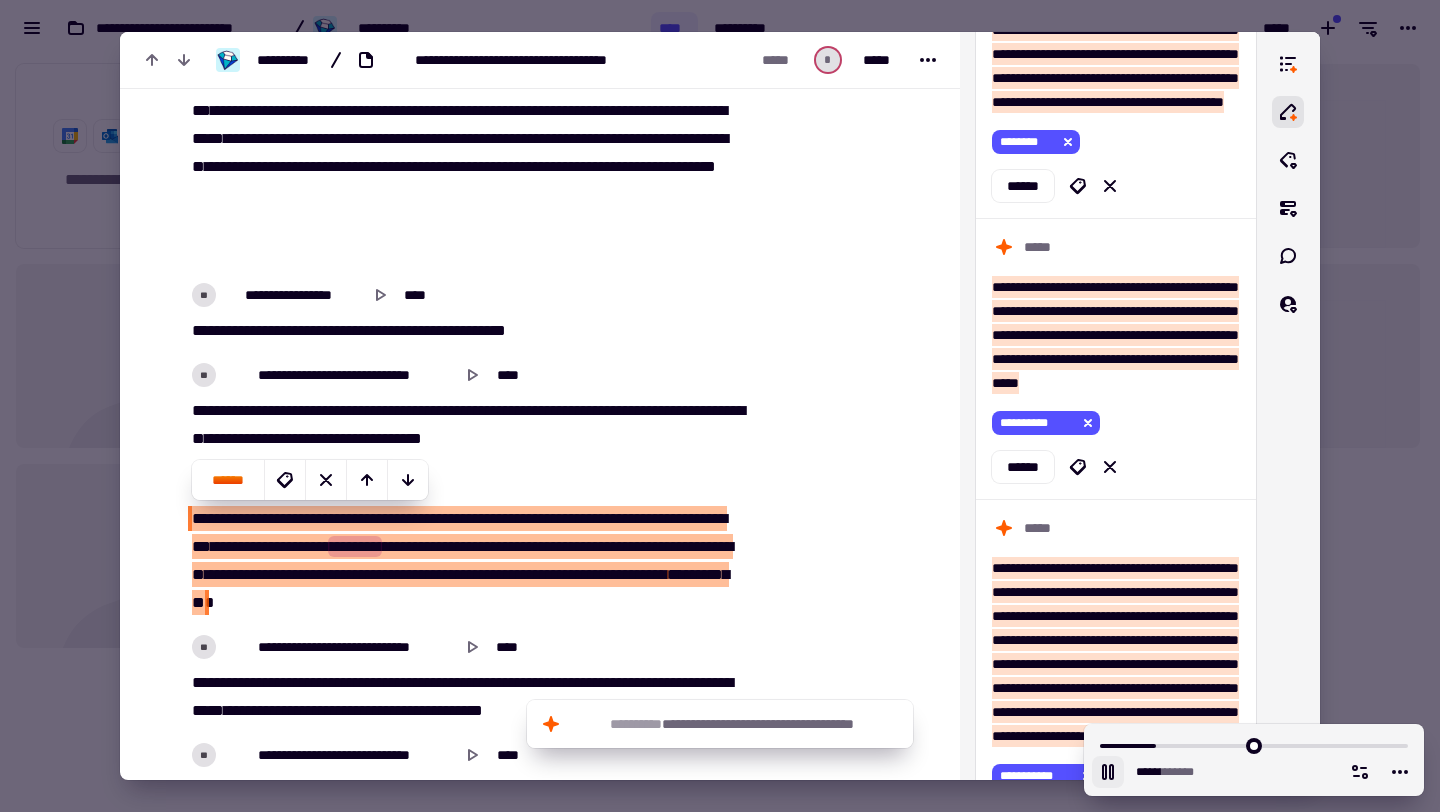 click on "**********" at bounding box center [259, 546] 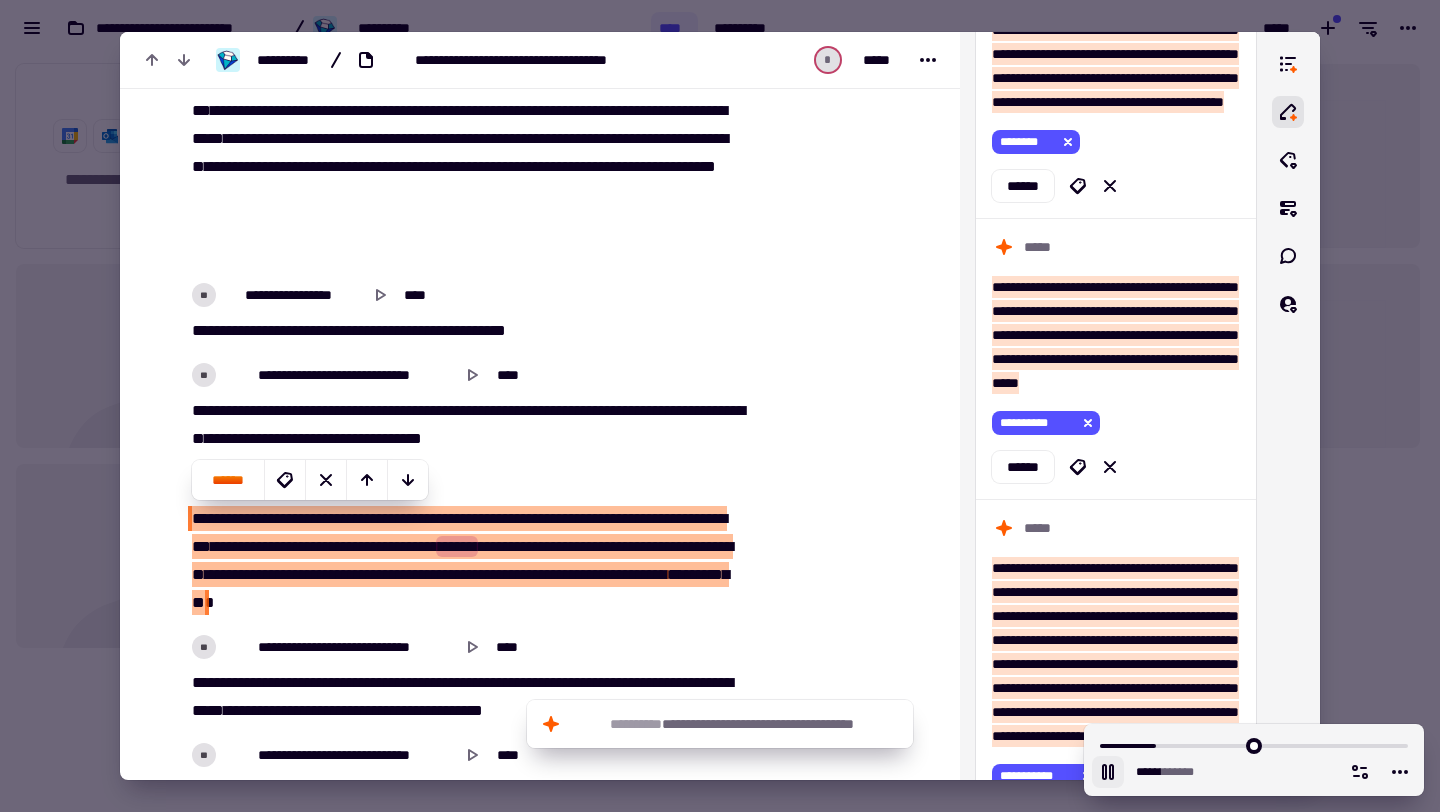 click on "********" at bounding box center [355, 546] 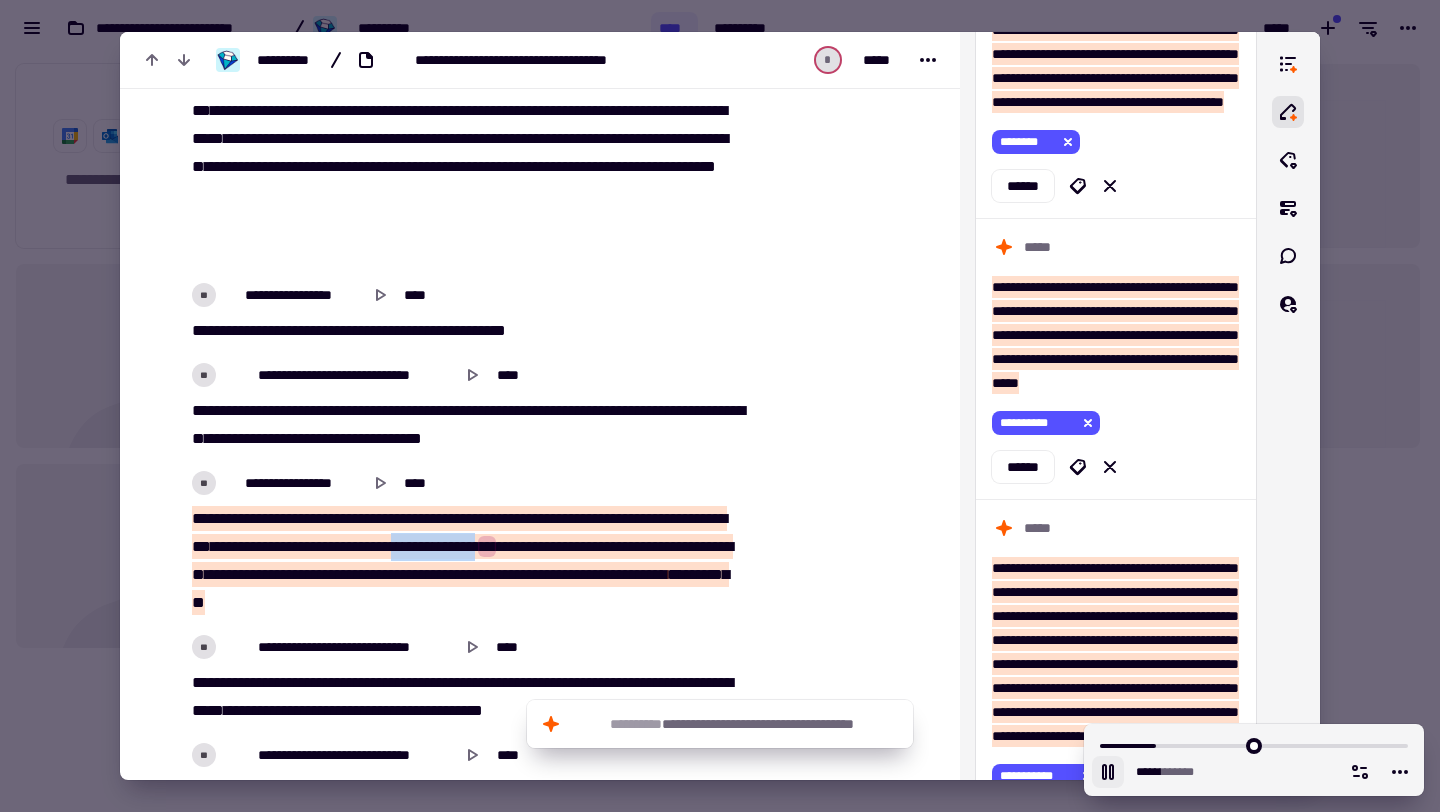 drag, startPoint x: 515, startPoint y: 544, endPoint x: 610, endPoint y: 543, distance: 95.005264 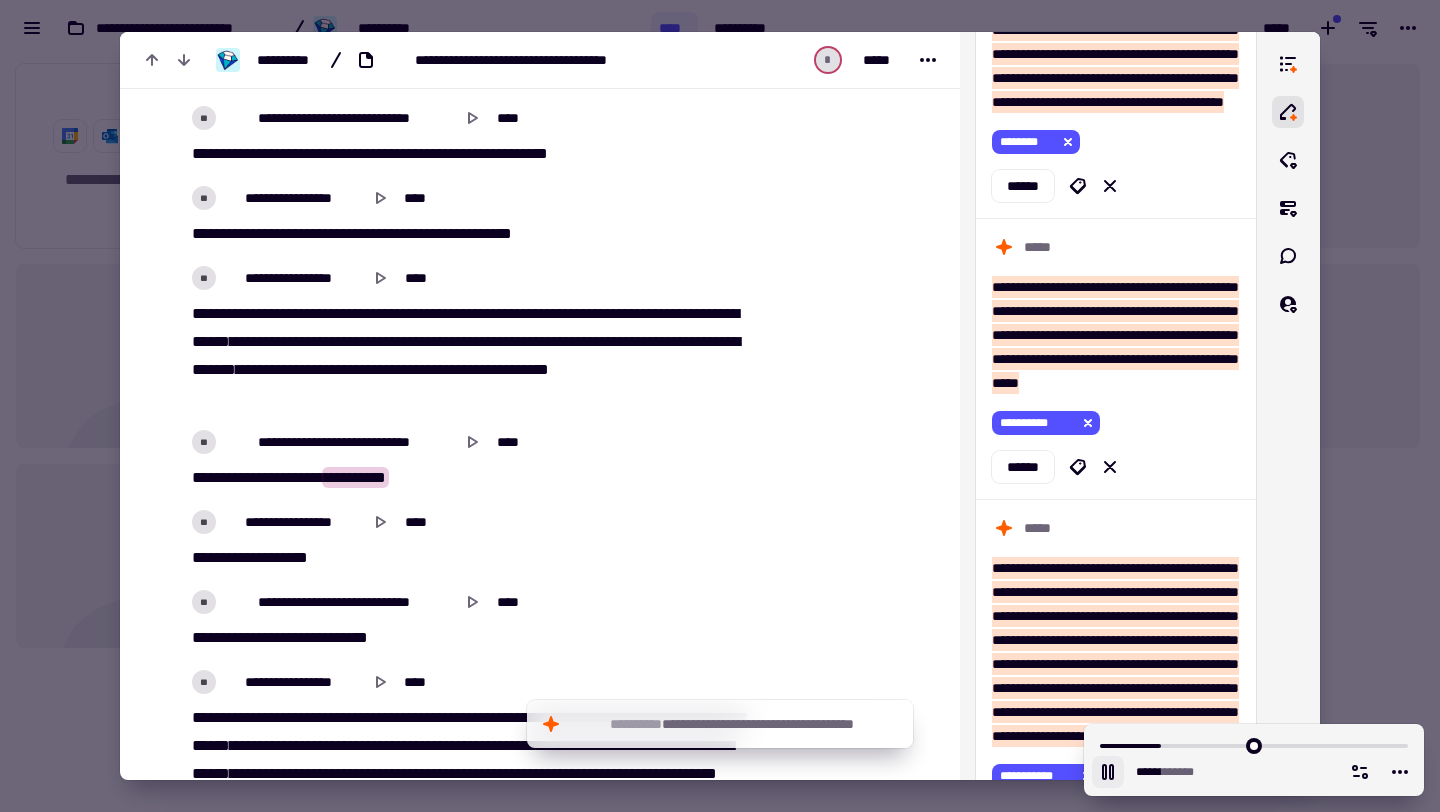 scroll, scrollTop: 7928, scrollLeft: 0, axis: vertical 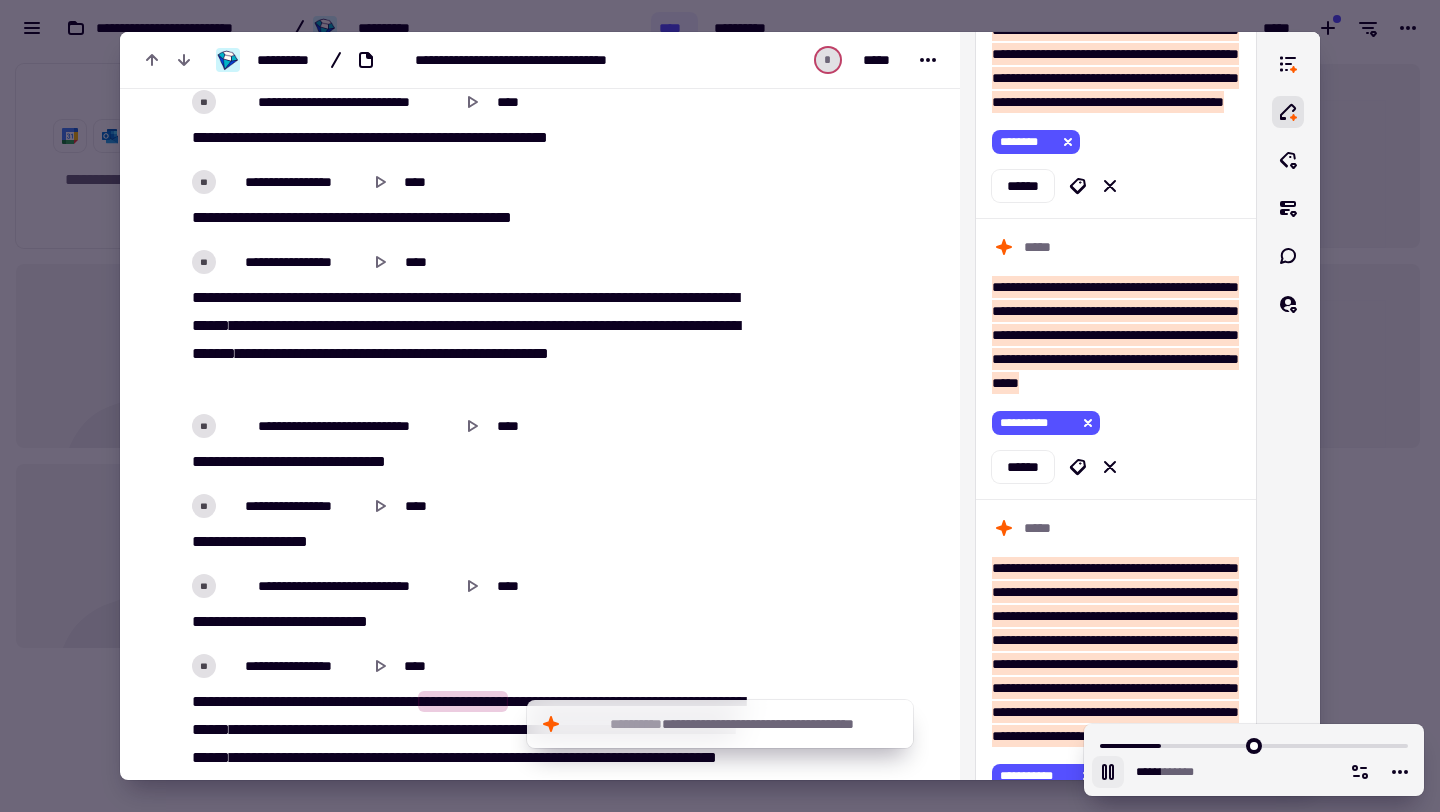 click on "**" at bounding box center [248, 353] 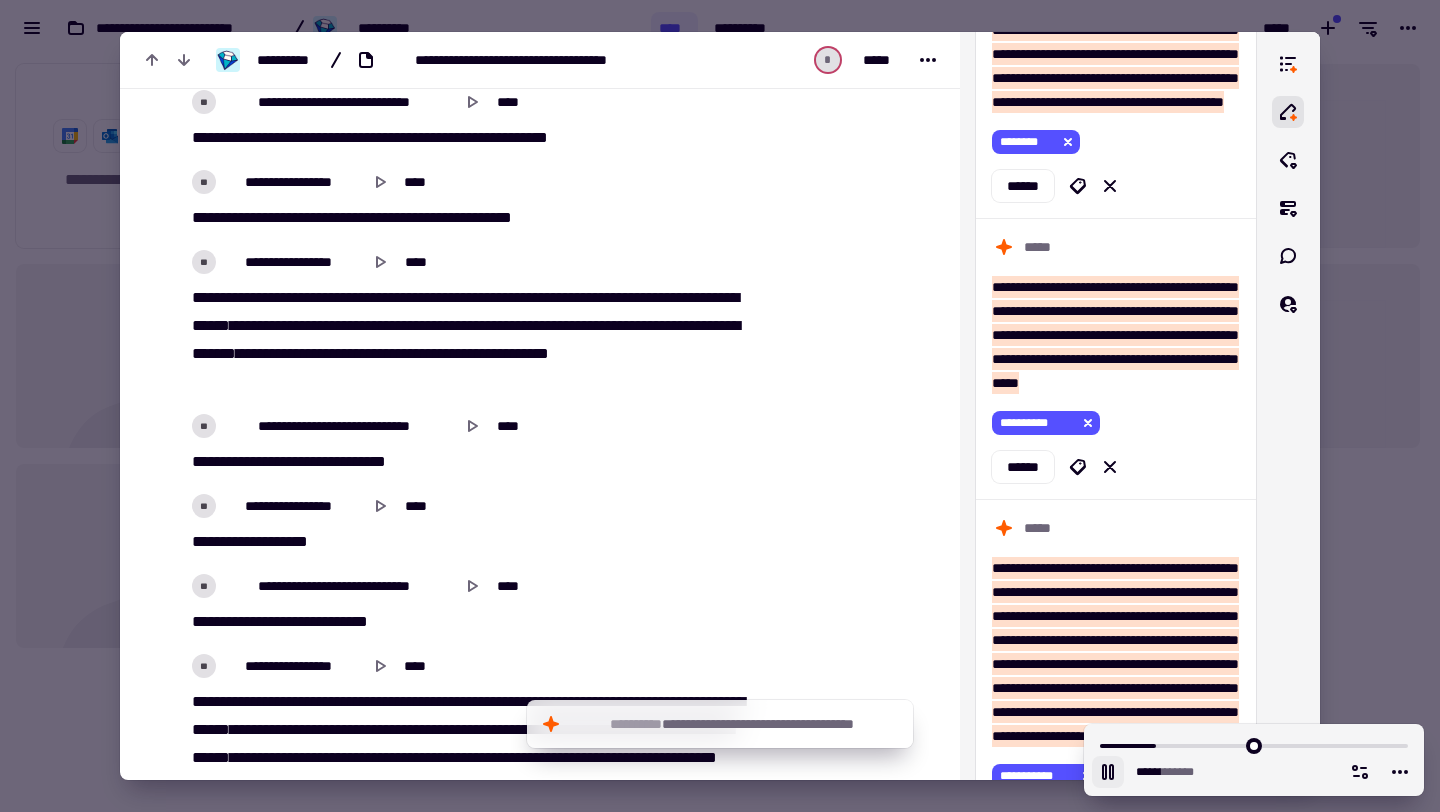 click 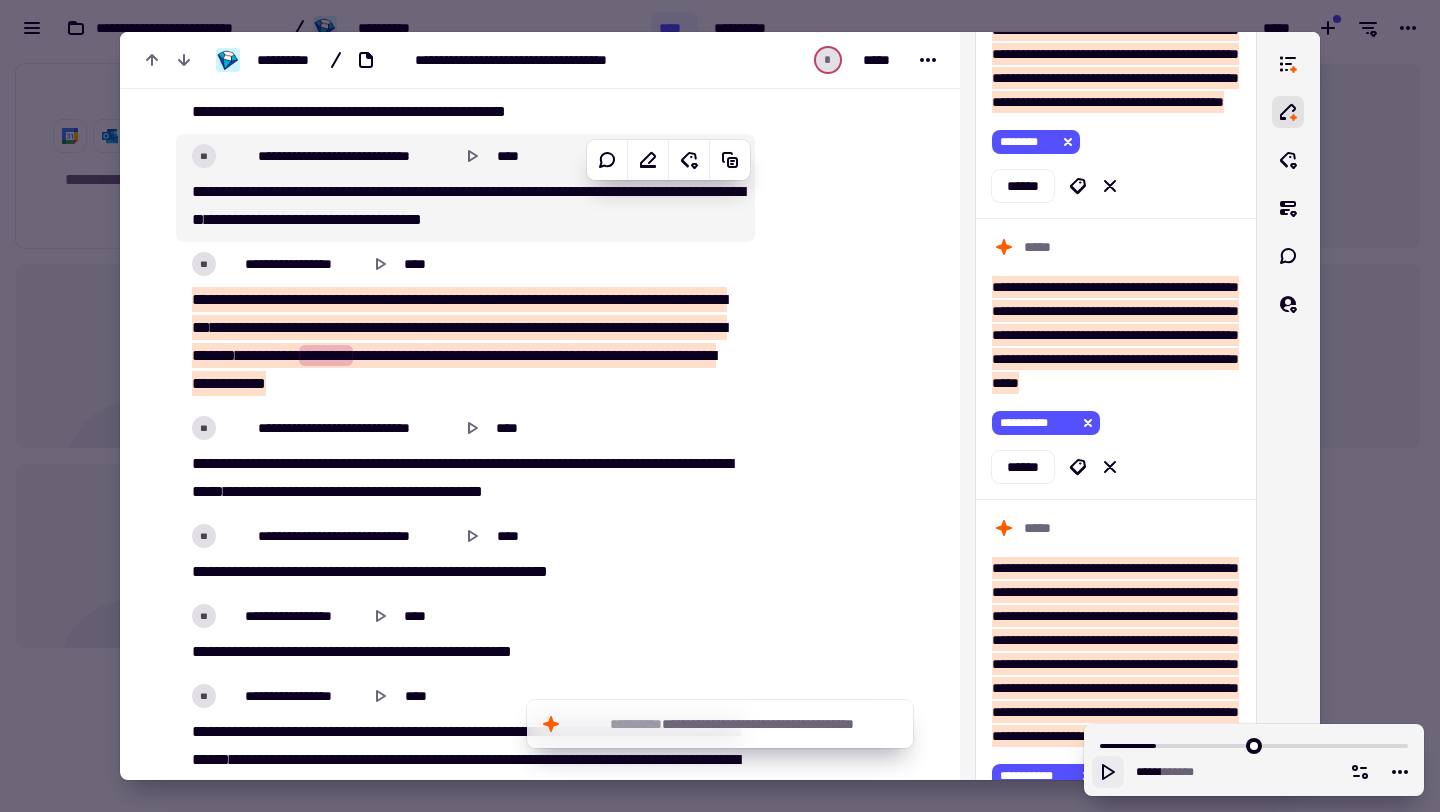 scroll, scrollTop: 7492, scrollLeft: 0, axis: vertical 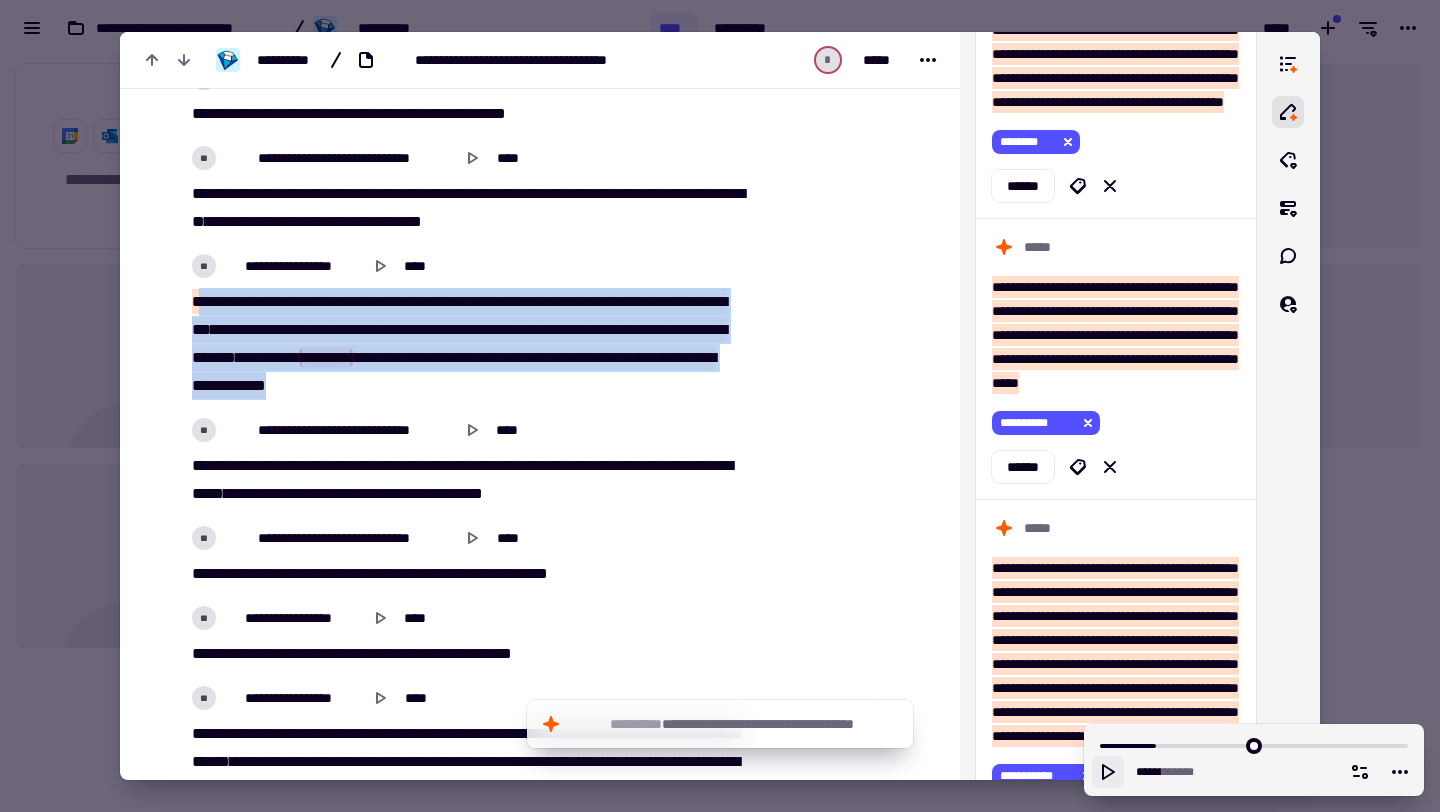 drag, startPoint x: 323, startPoint y: 302, endPoint x: 671, endPoint y: 384, distance: 357.53043 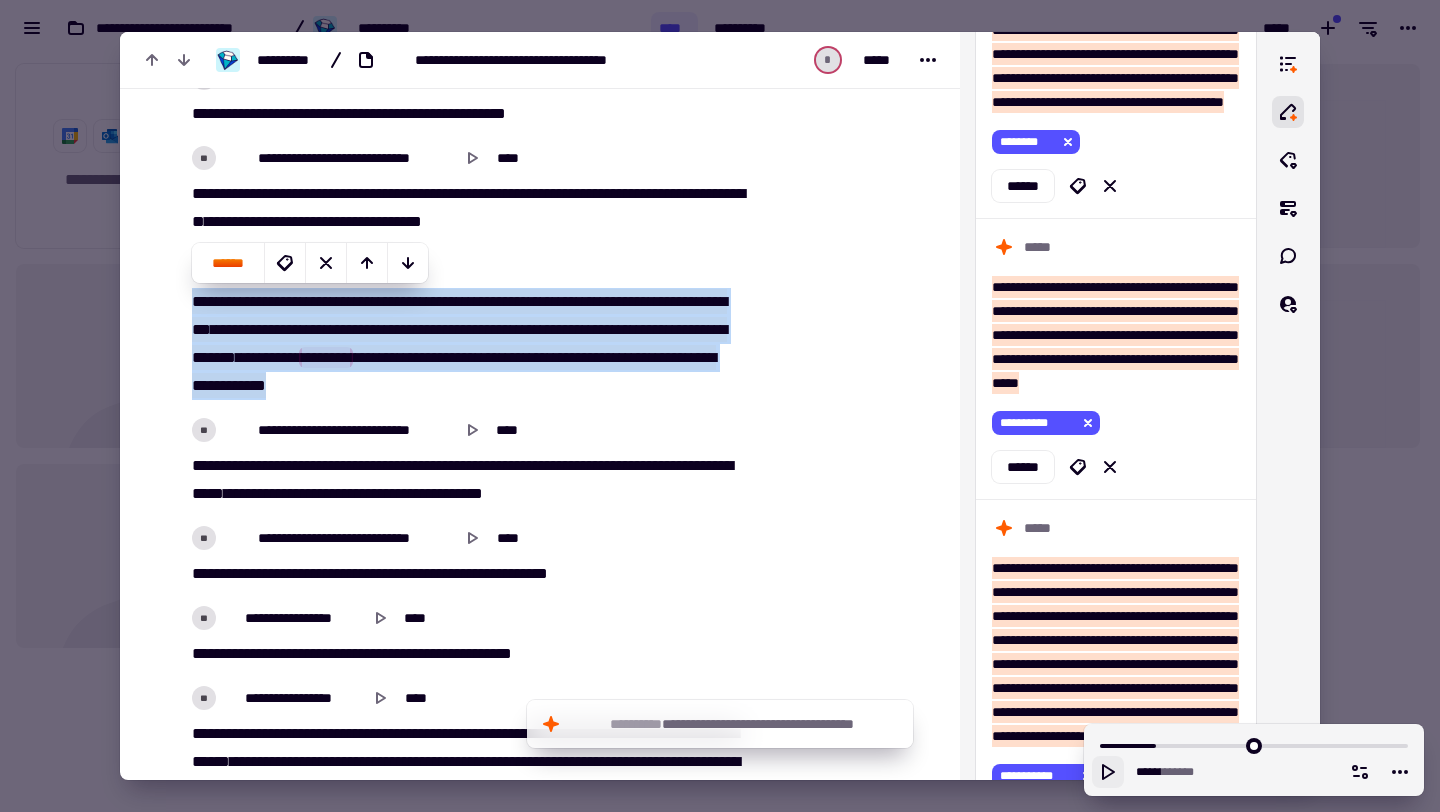 click 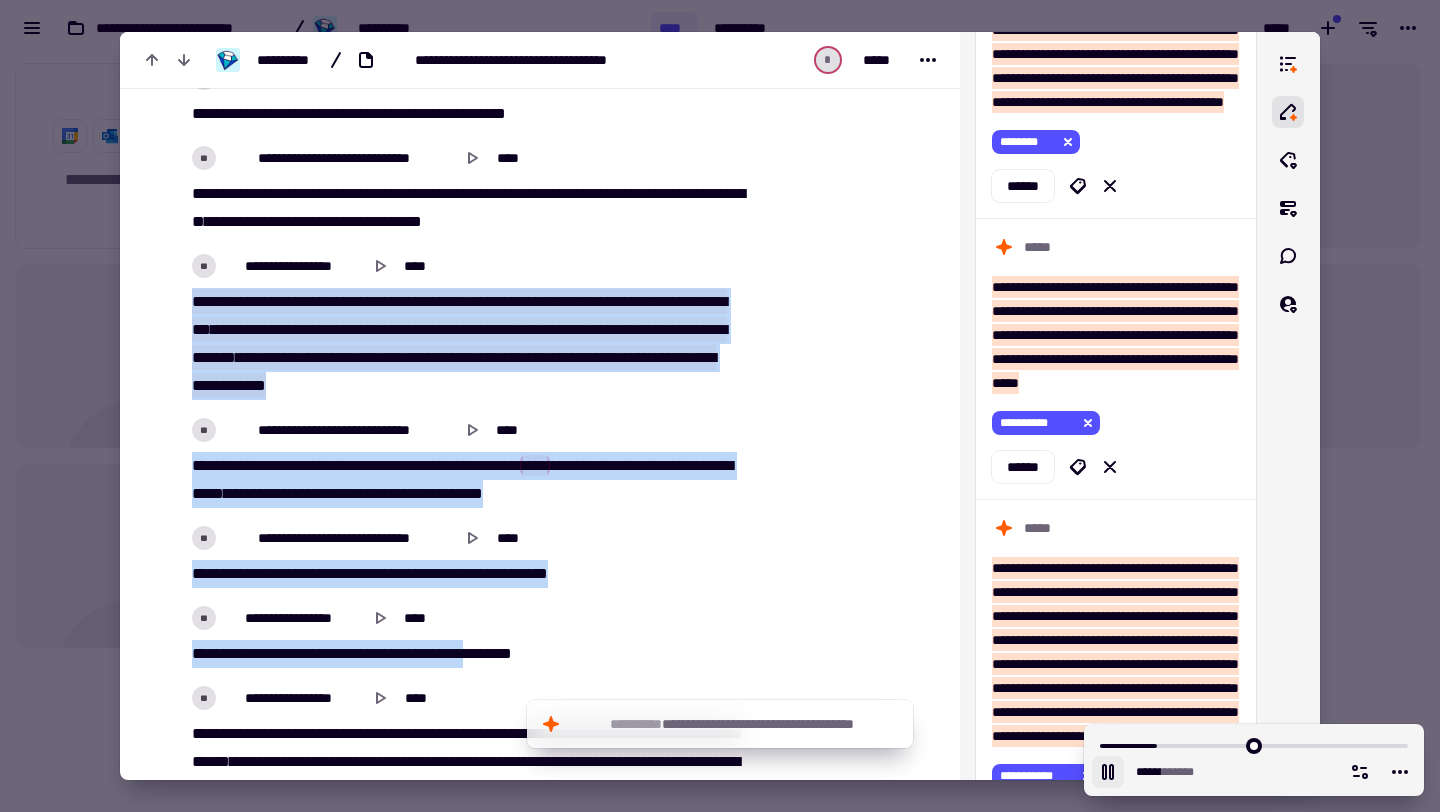 drag, startPoint x: 191, startPoint y: 293, endPoint x: 501, endPoint y: 655, distance: 476.59625 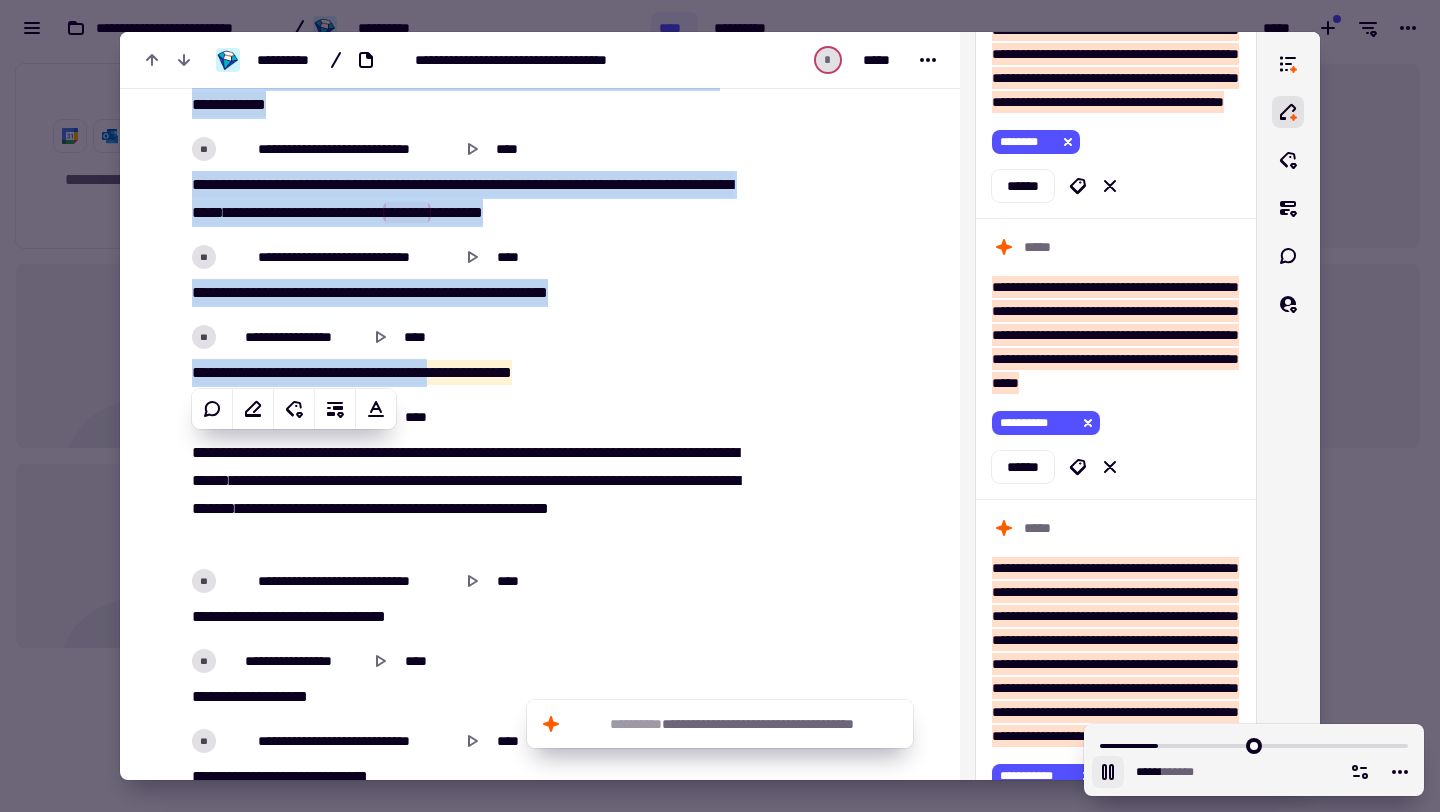 scroll, scrollTop: 7780, scrollLeft: 0, axis: vertical 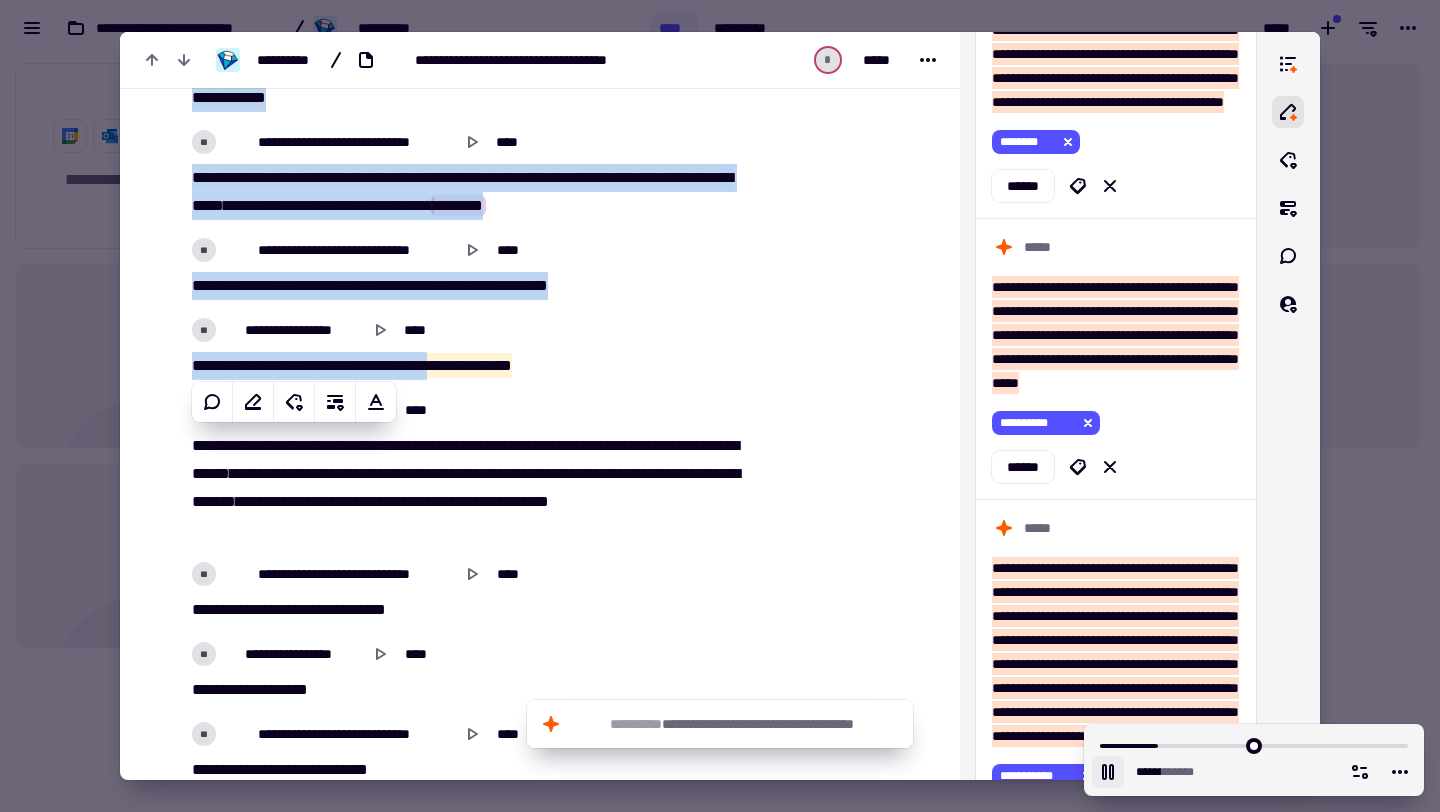 click on "********" at bounding box center (535, 445) 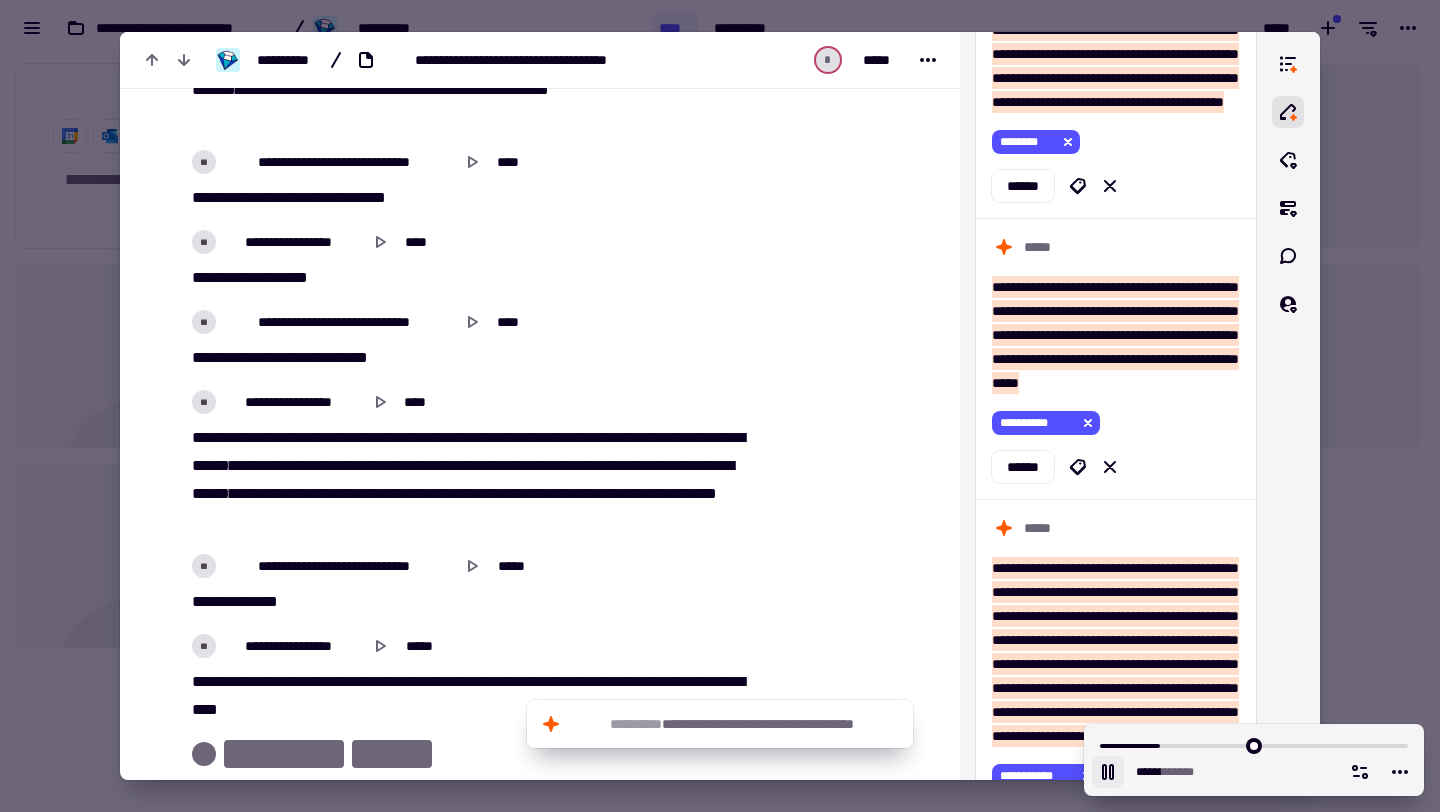 scroll, scrollTop: 8197, scrollLeft: 0, axis: vertical 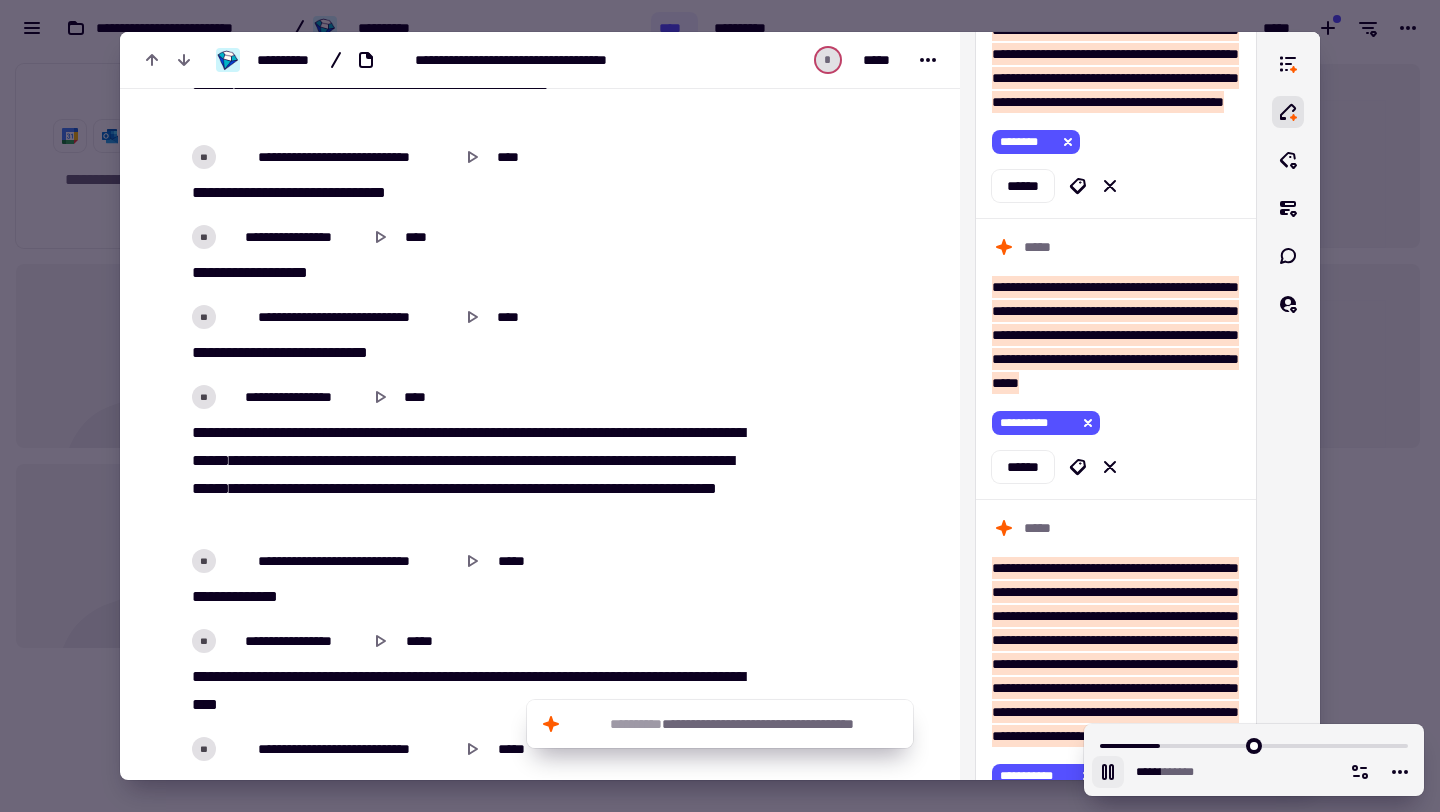 click on "**********" at bounding box center [468, 446] 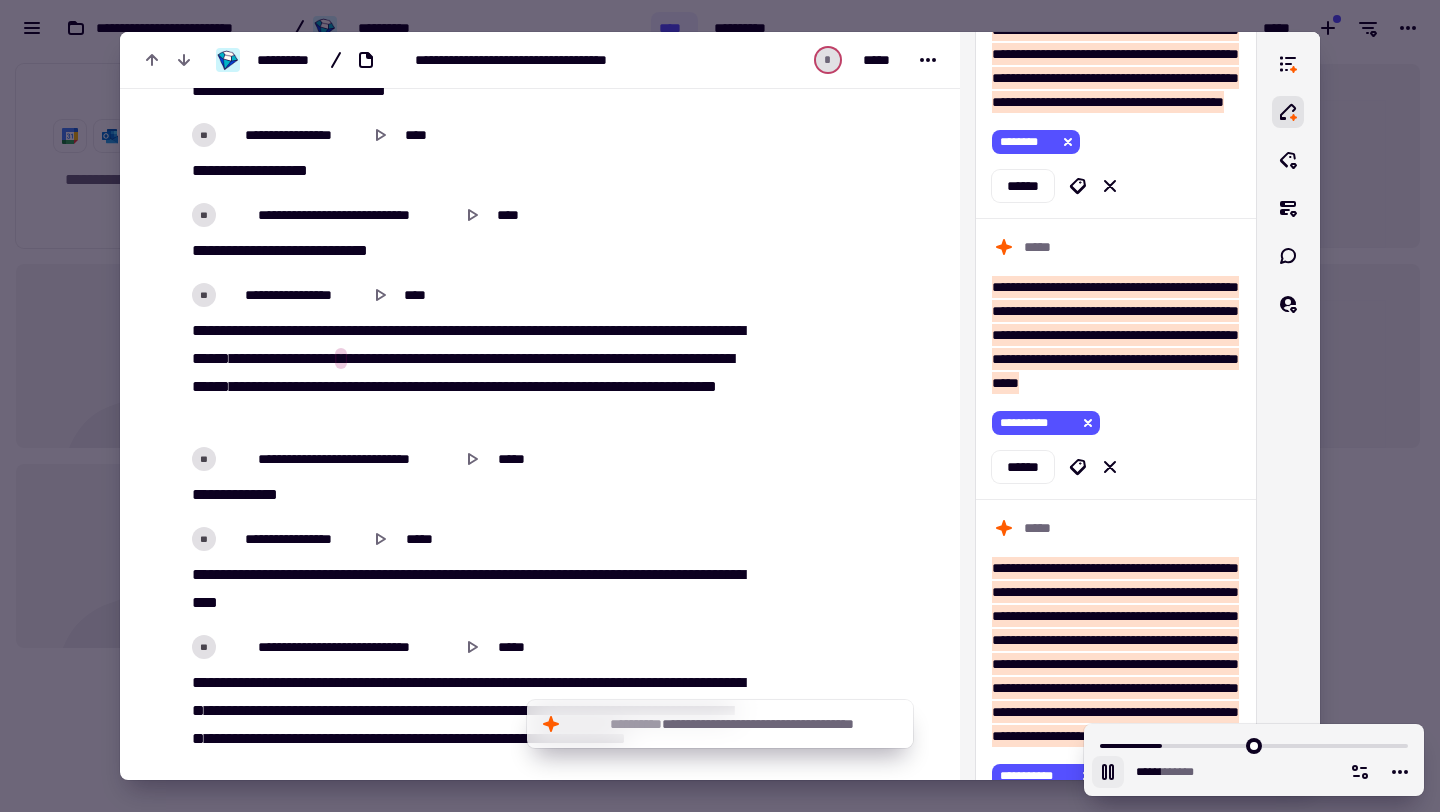 scroll, scrollTop: 8356, scrollLeft: 0, axis: vertical 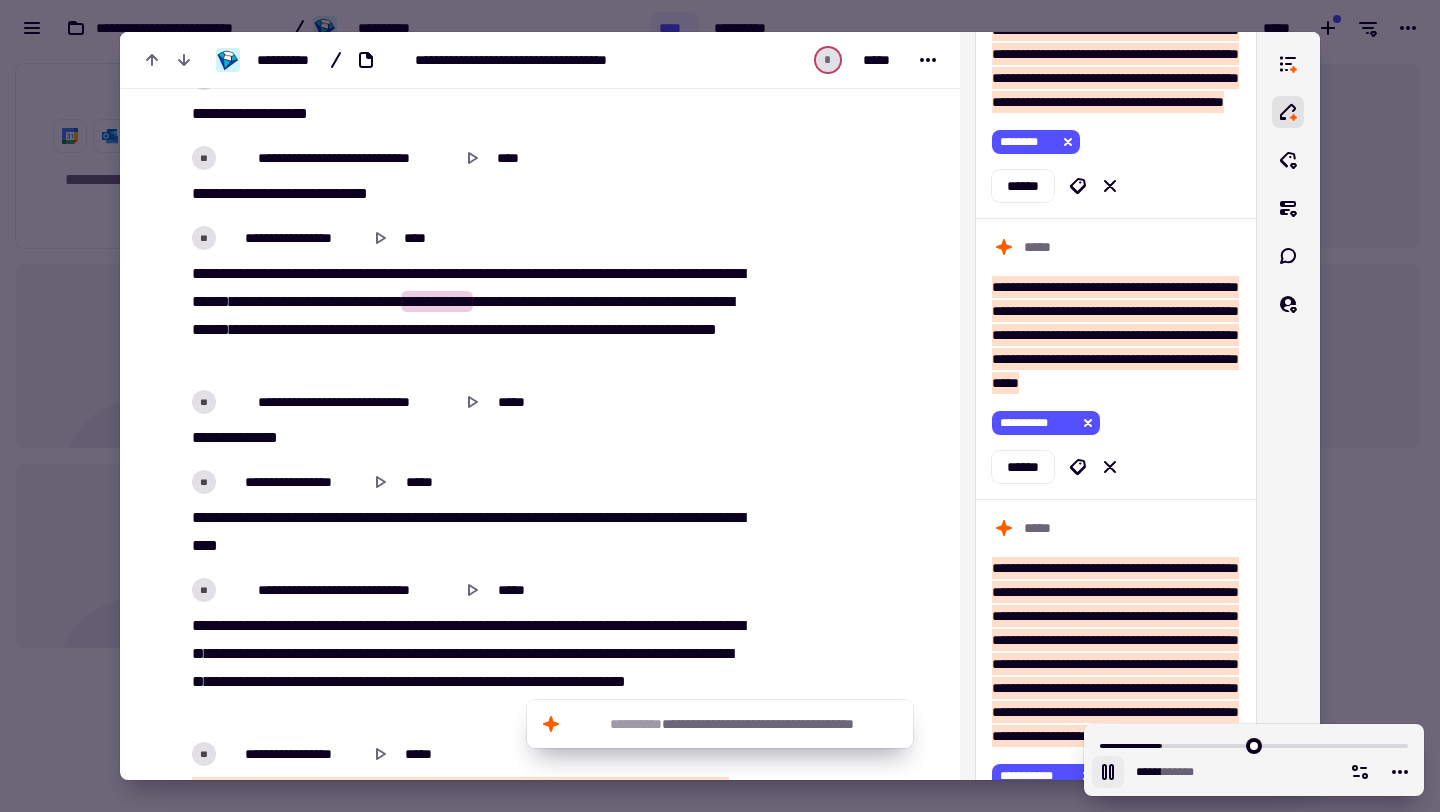 click on "***" at bounding box center (244, 517) 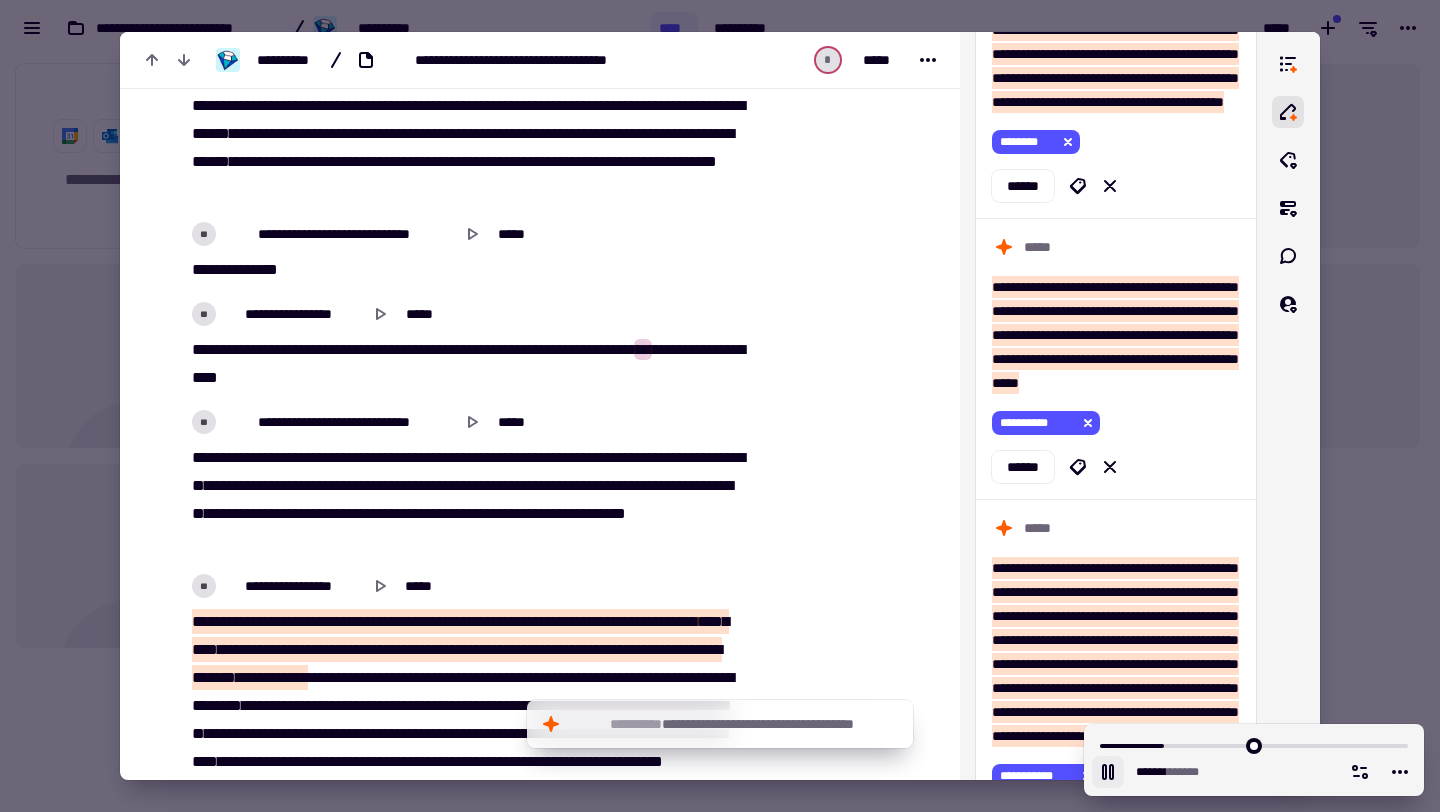 scroll, scrollTop: 8558, scrollLeft: 0, axis: vertical 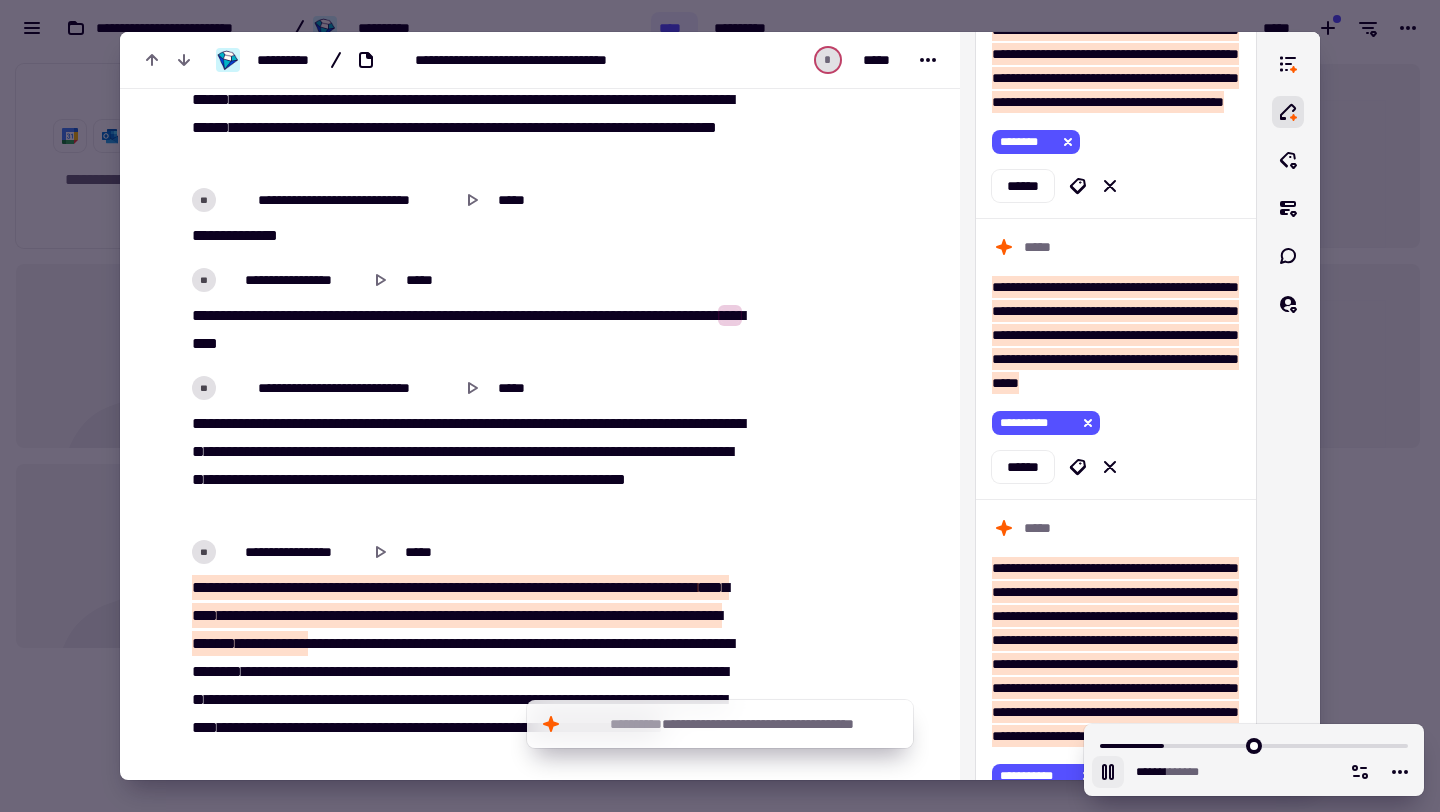 click on "**********" at bounding box center (634, 423) 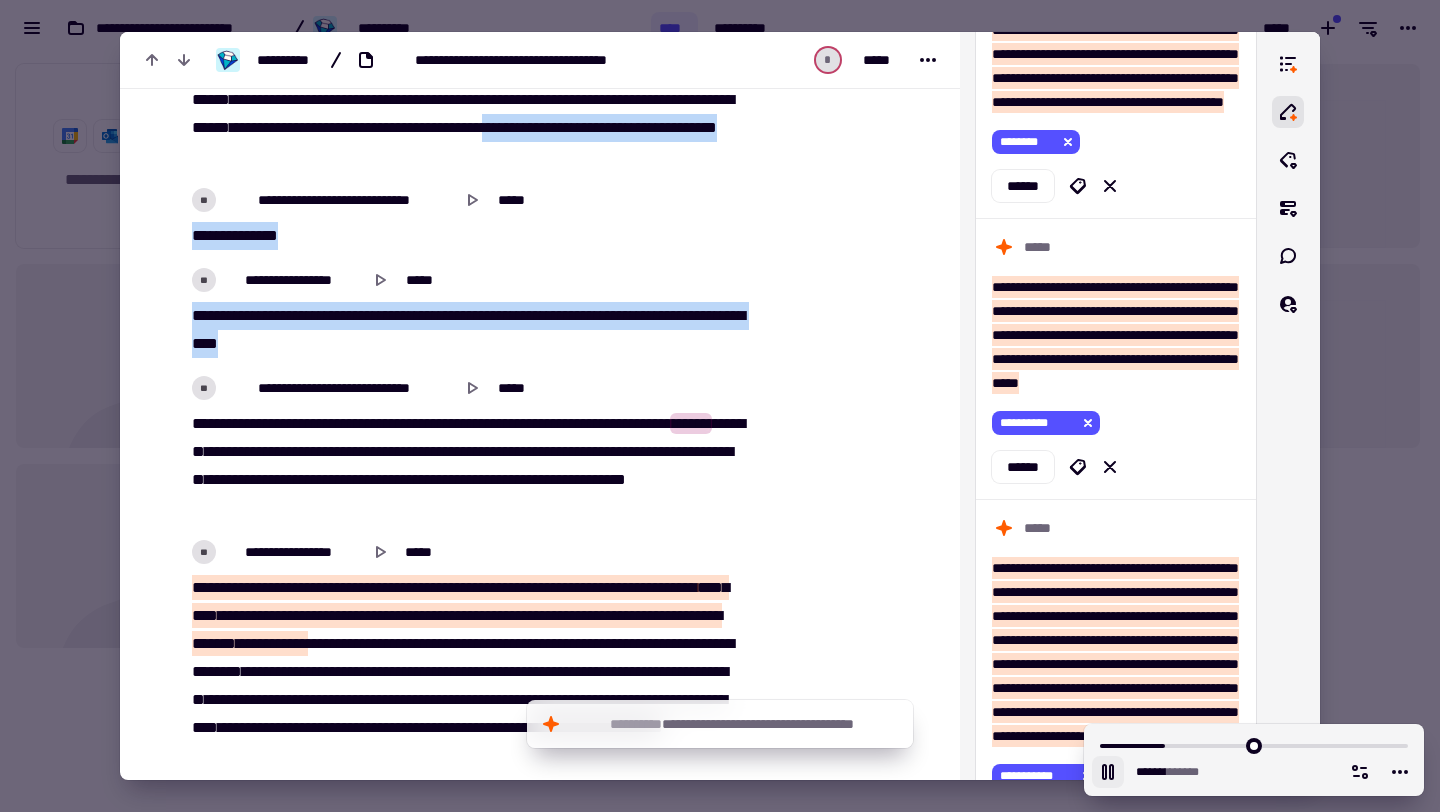 drag, startPoint x: 365, startPoint y: 354, endPoint x: 218, endPoint y: 159, distance: 244.20074 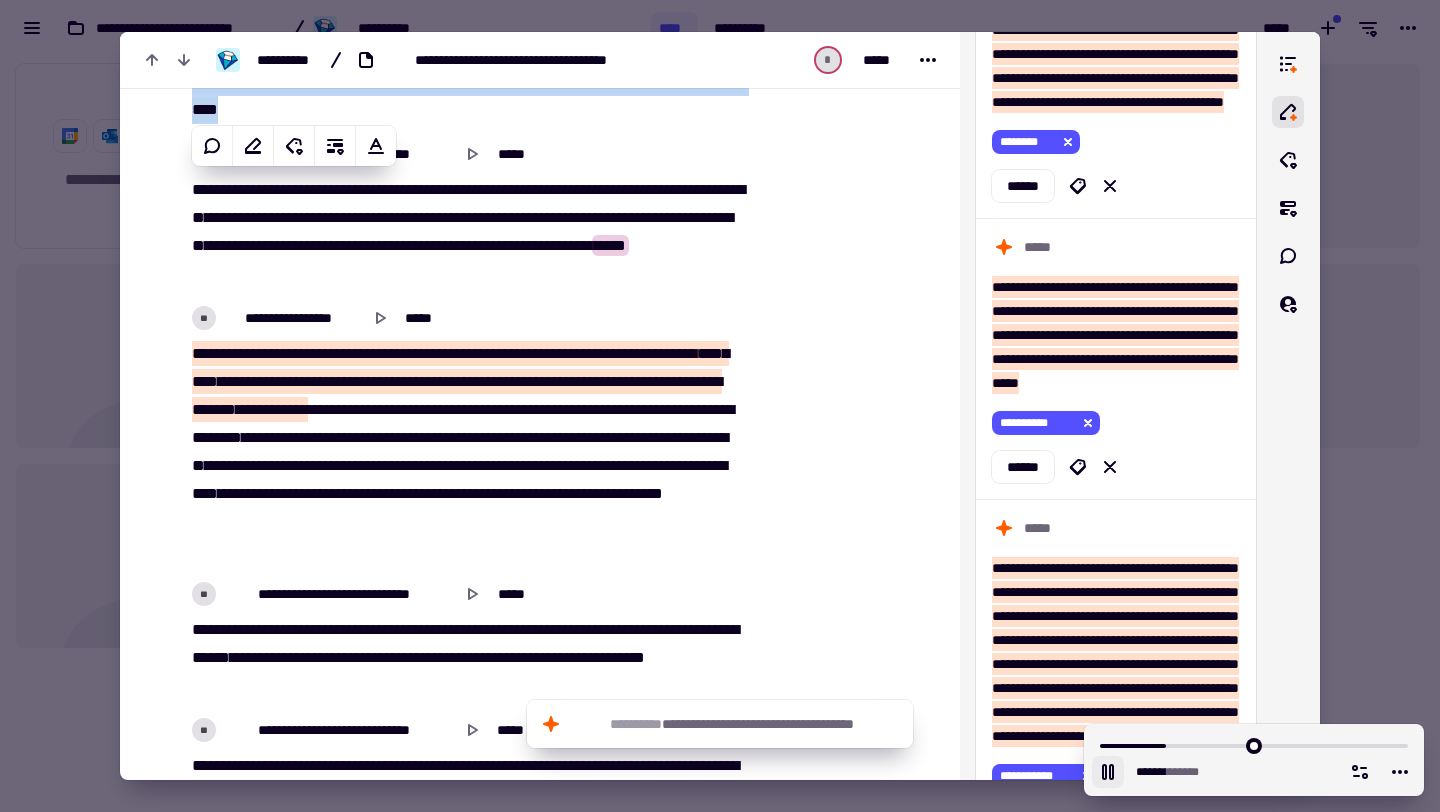 scroll, scrollTop: 8813, scrollLeft: 0, axis: vertical 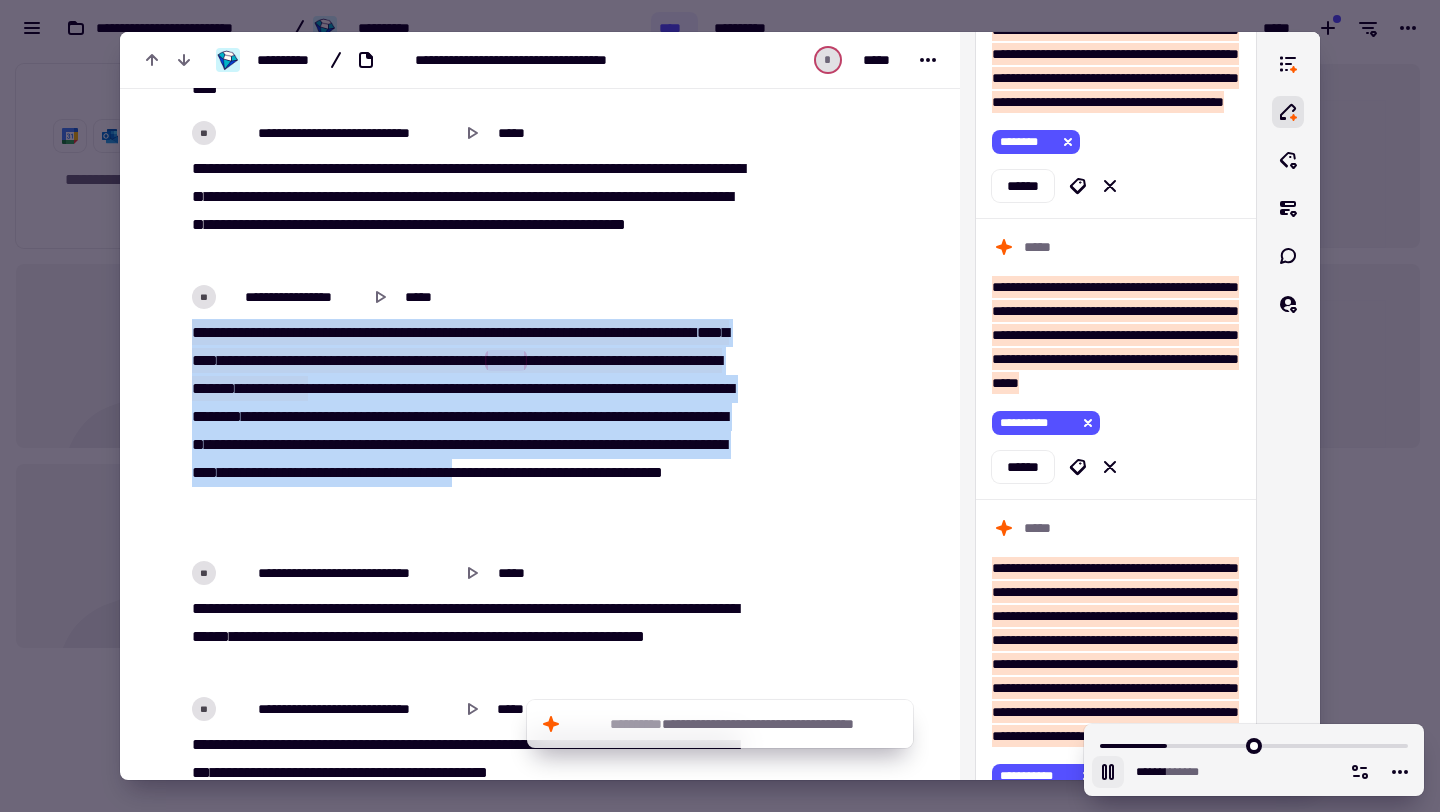 drag, startPoint x: 191, startPoint y: 328, endPoint x: 734, endPoint y: 506, distance: 571.43066 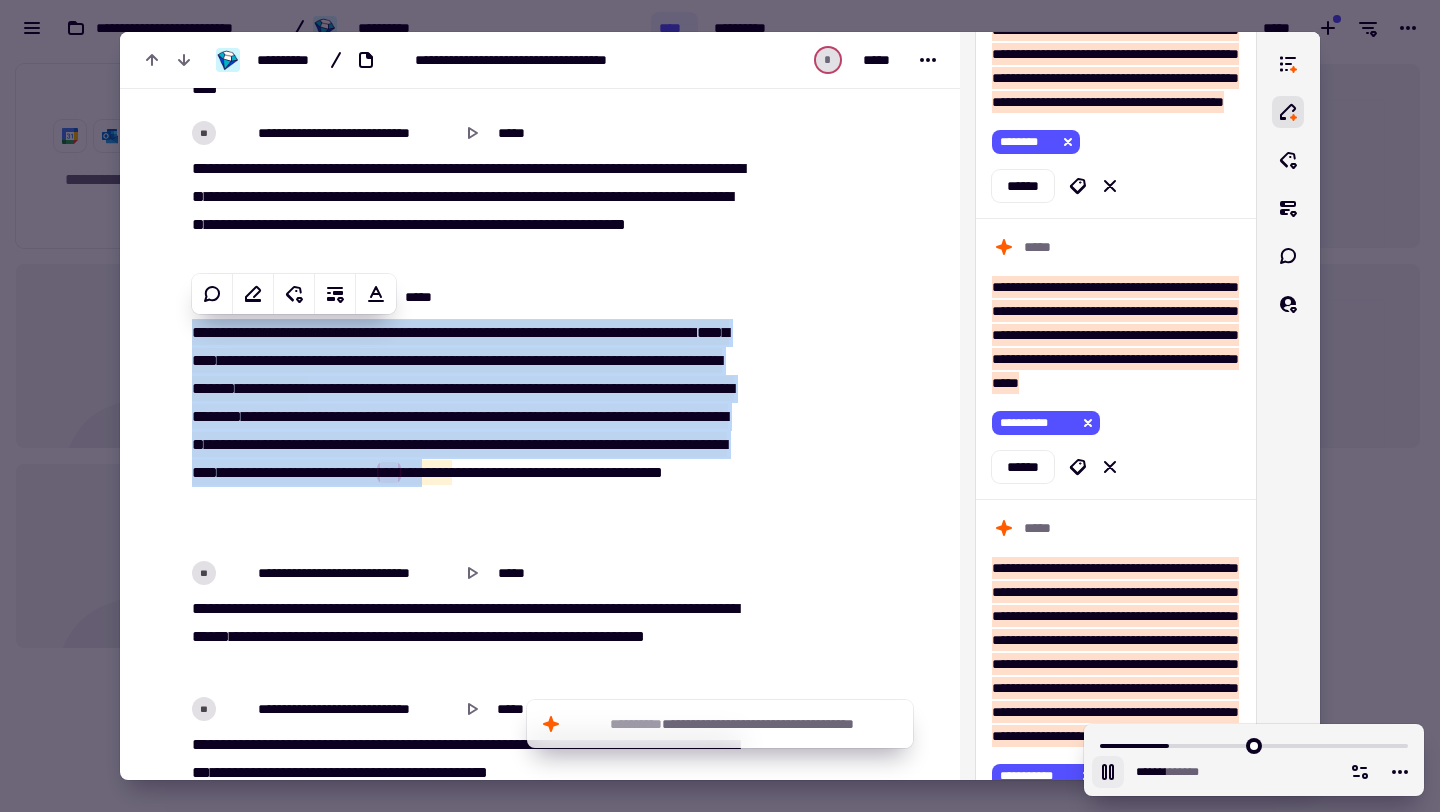 click on "***" at bounding box center [419, 416] 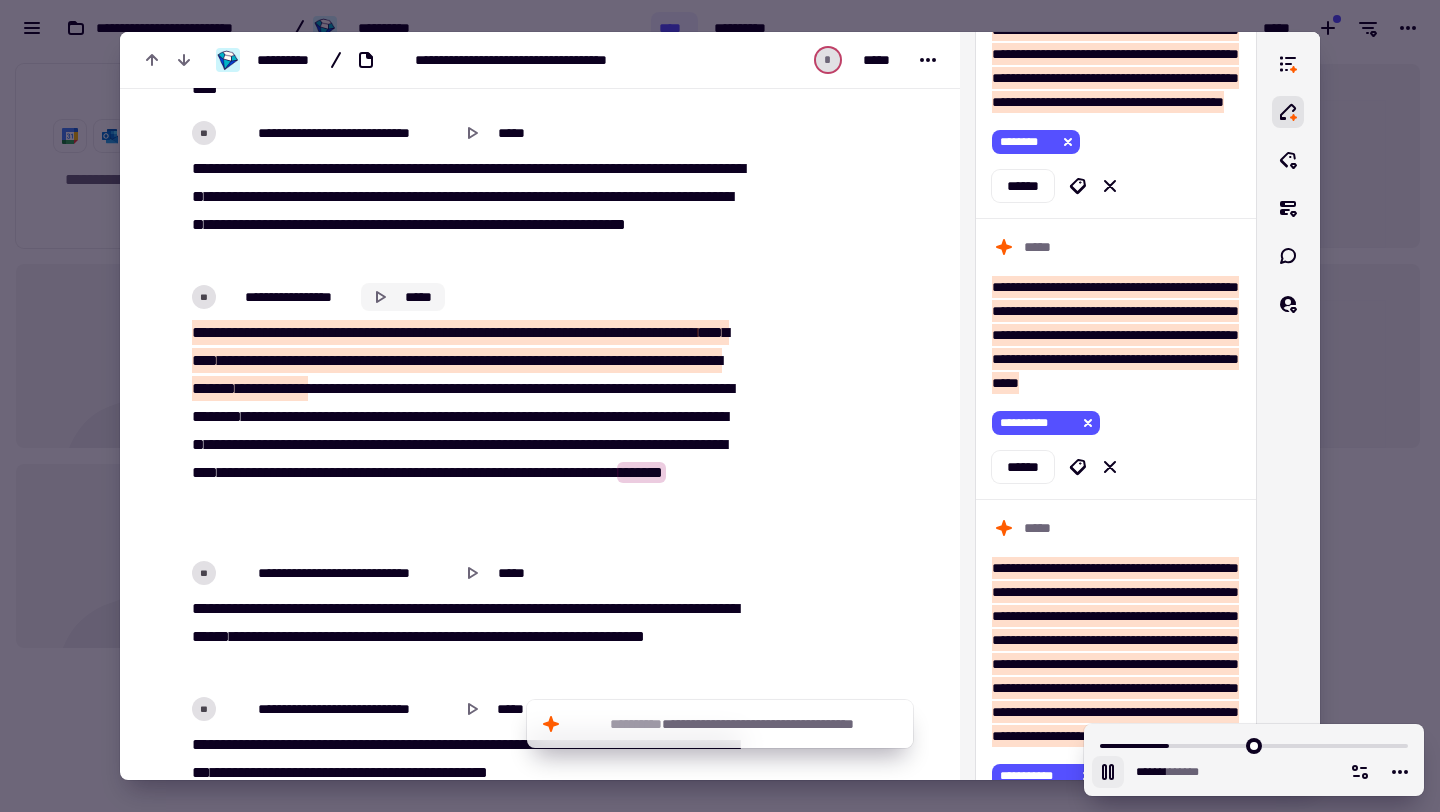 click 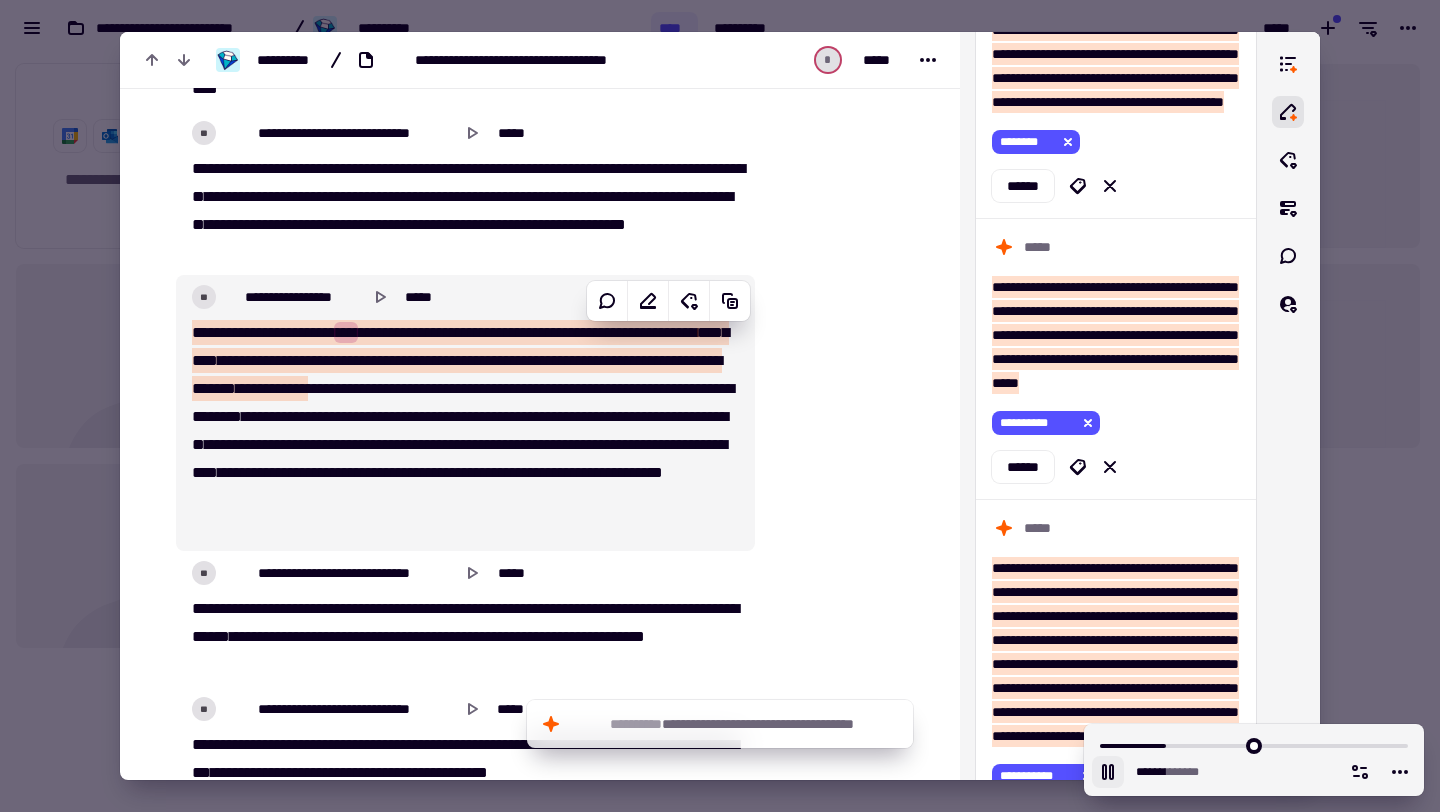 click on "**********" at bounding box center [503, 388] 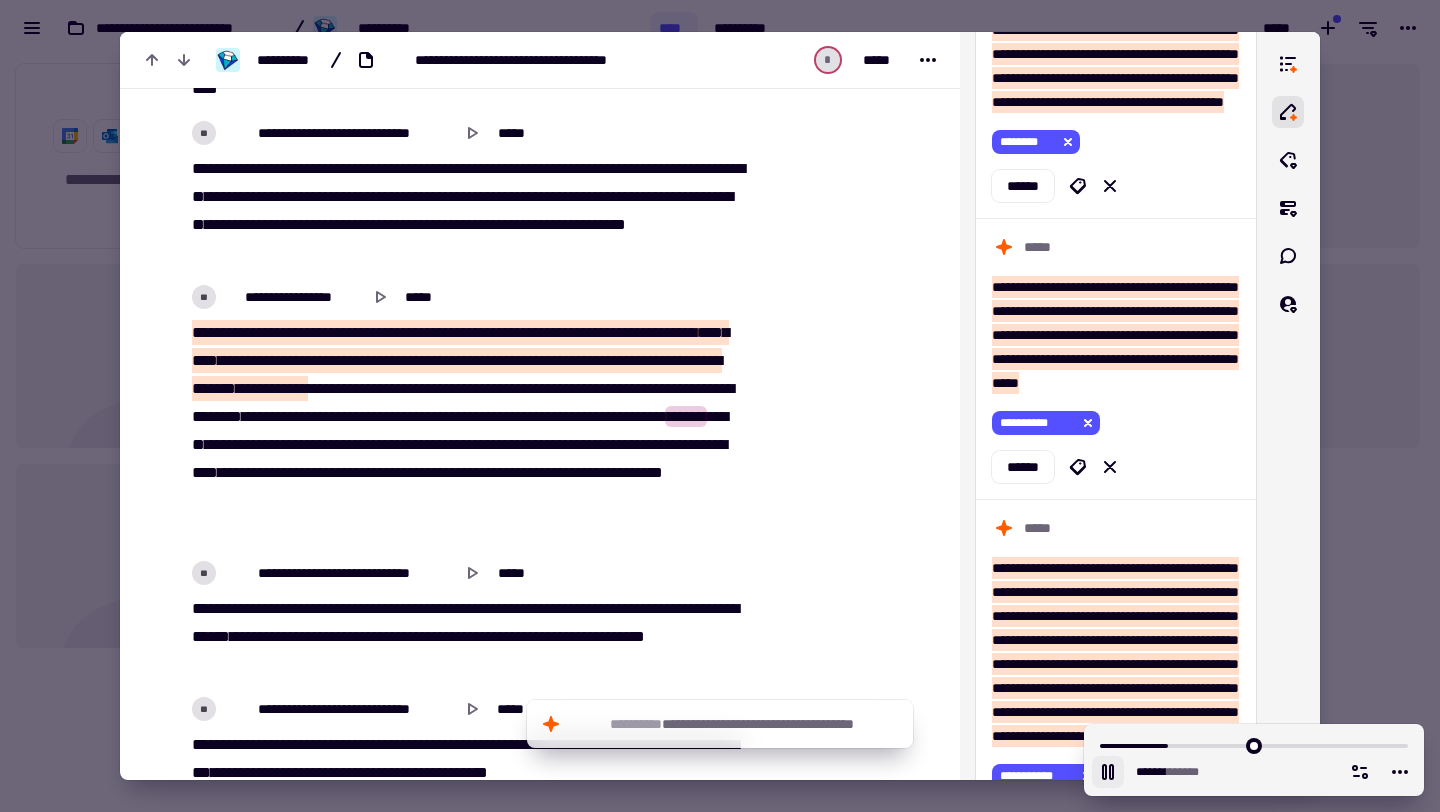 type on "******" 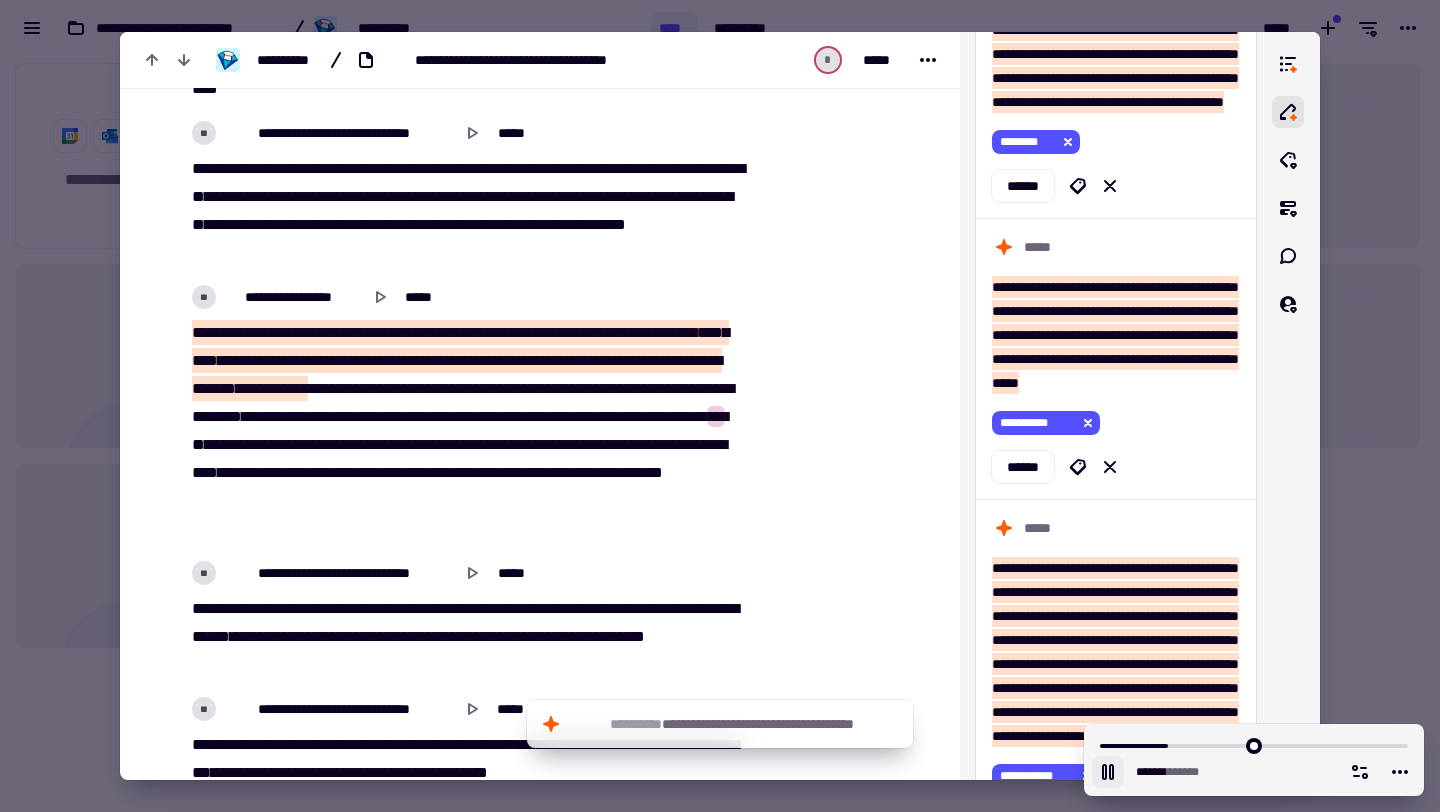 click at bounding box center [720, 406] 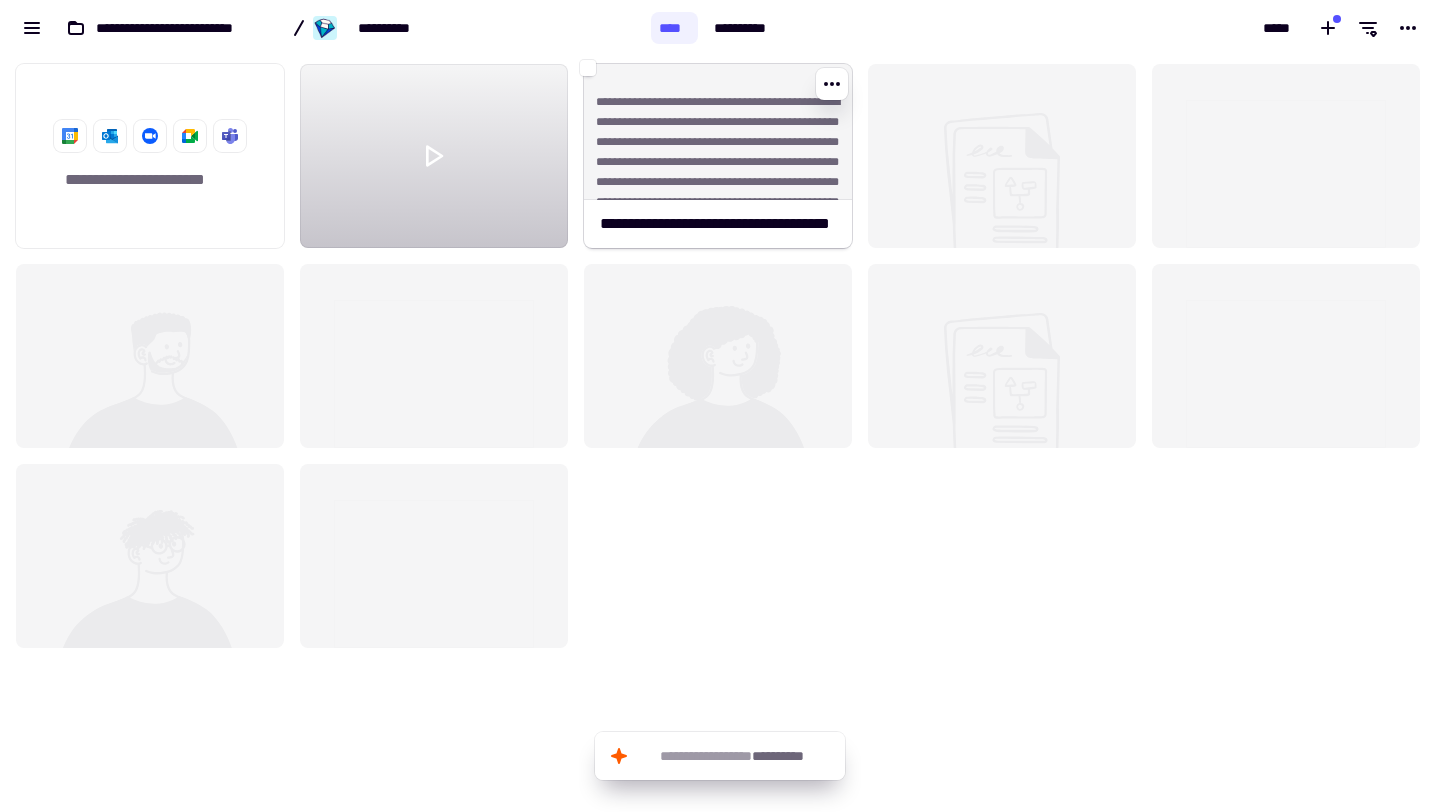 click on "**********" 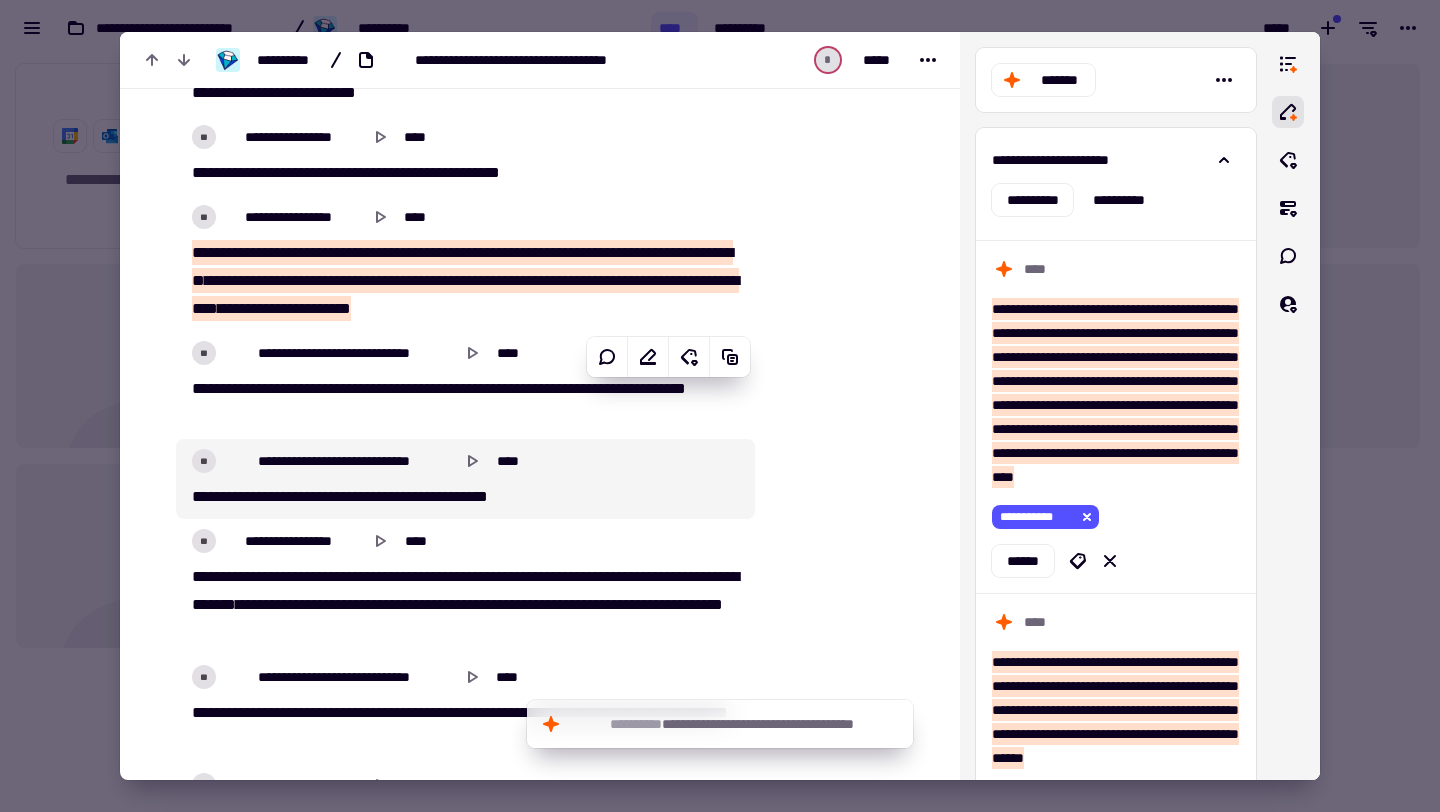 scroll, scrollTop: 3239, scrollLeft: 0, axis: vertical 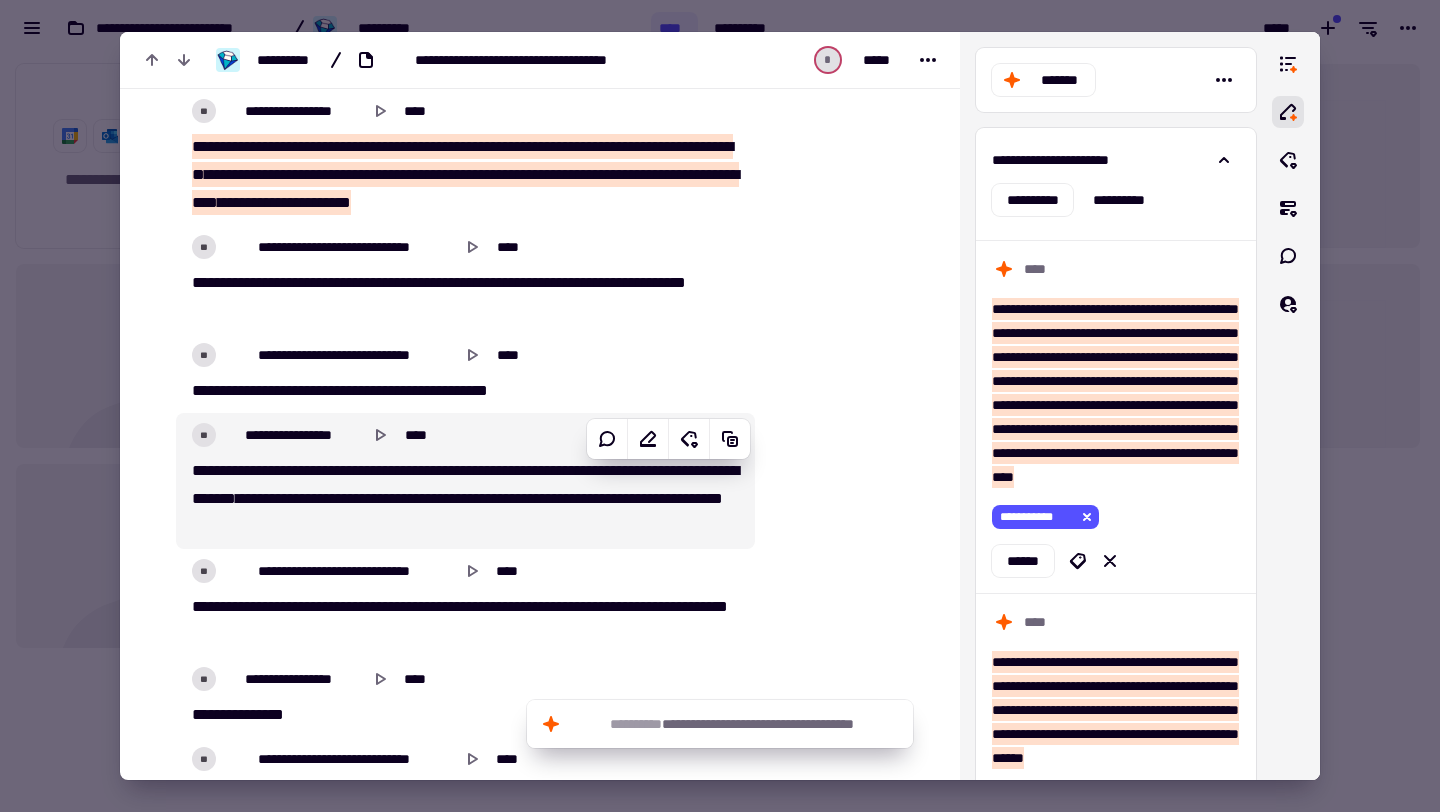 click on "**********" at bounding box center (465, 435) 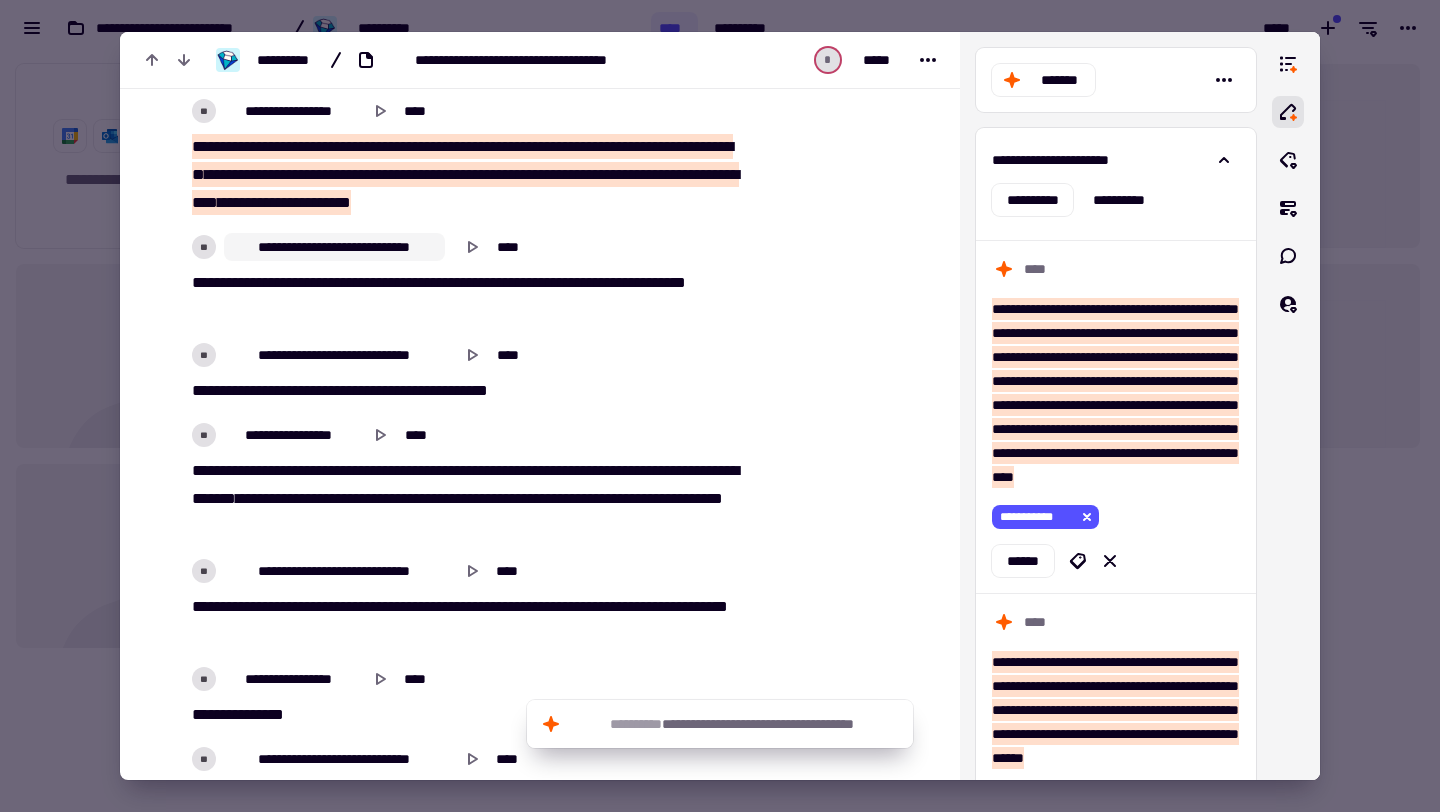 click on "**********" 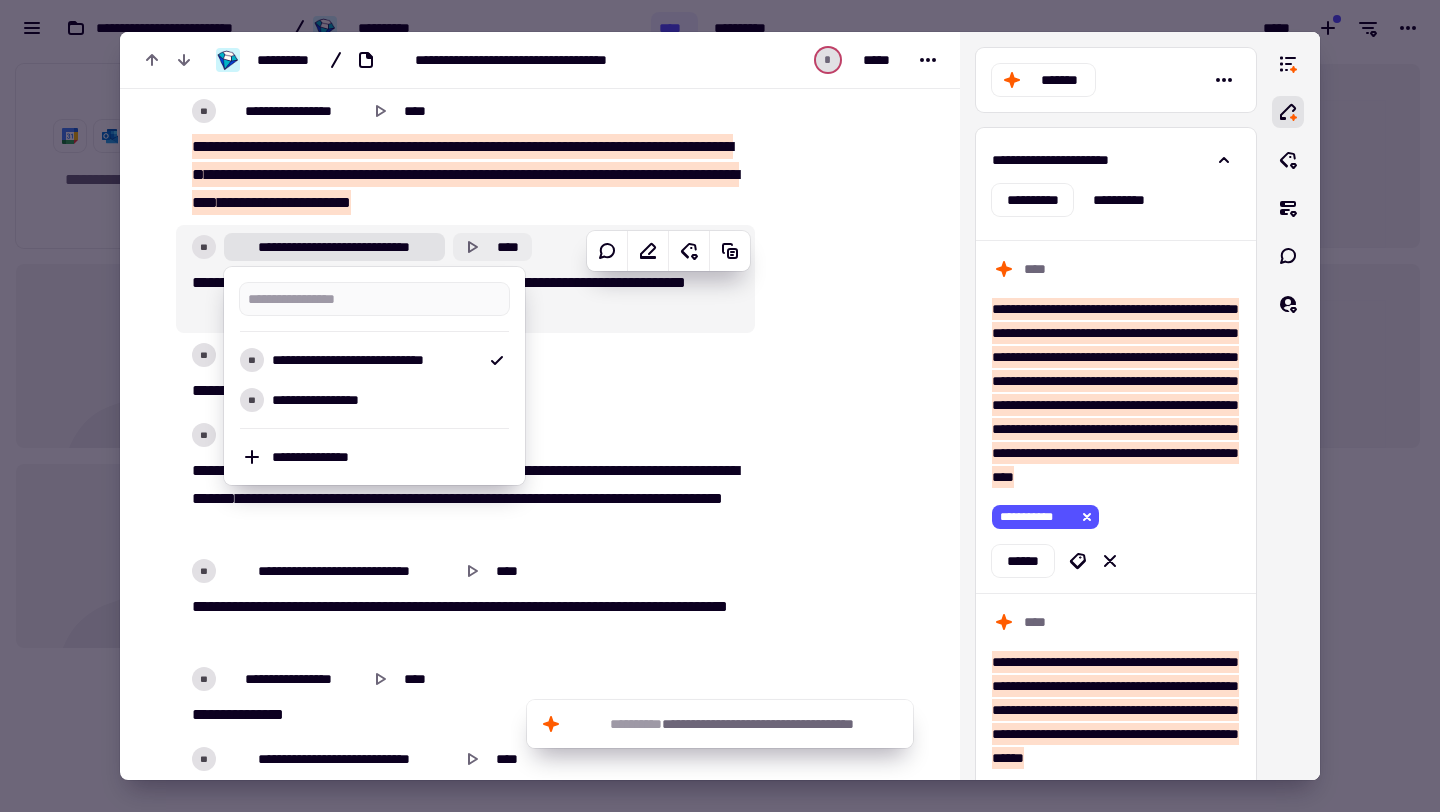 click 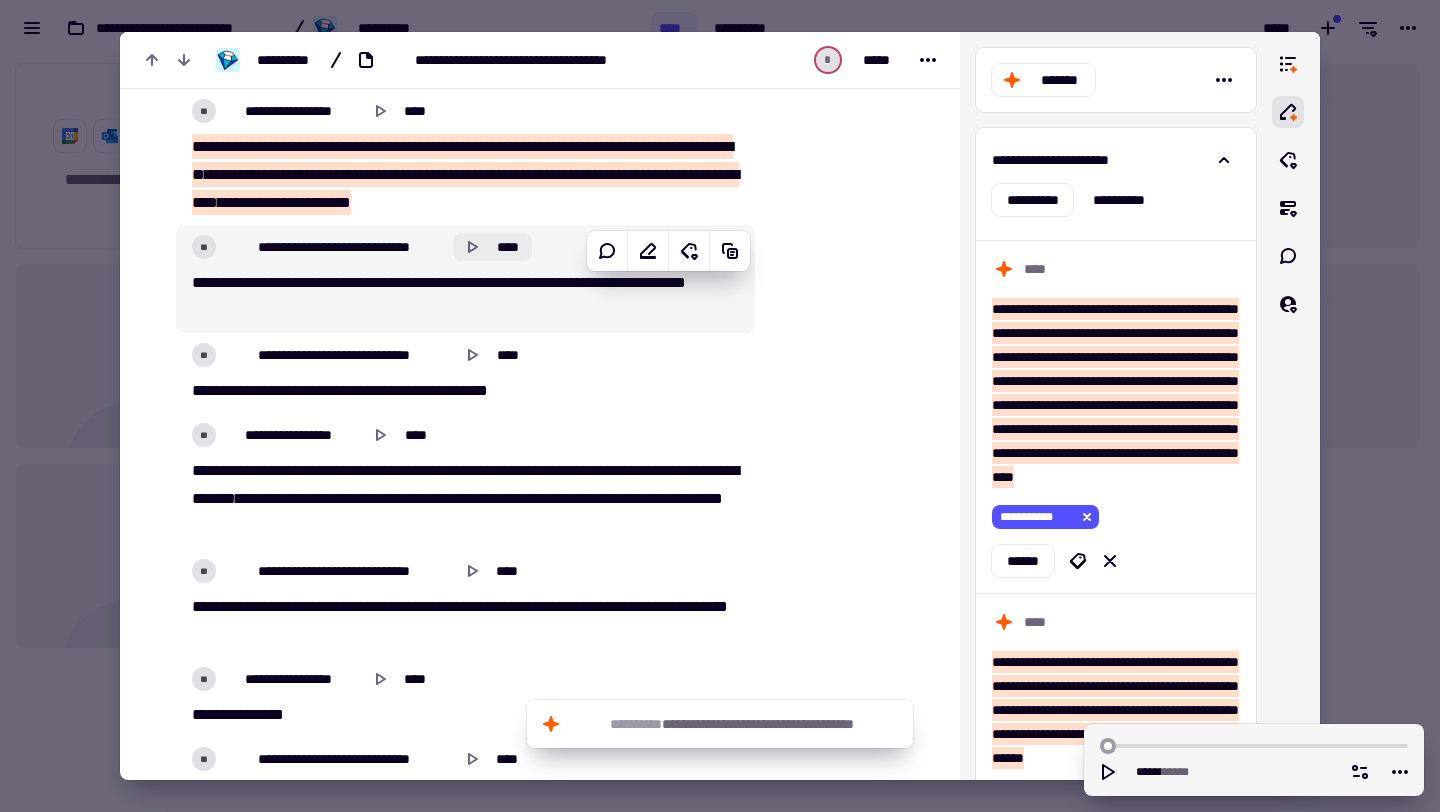 click 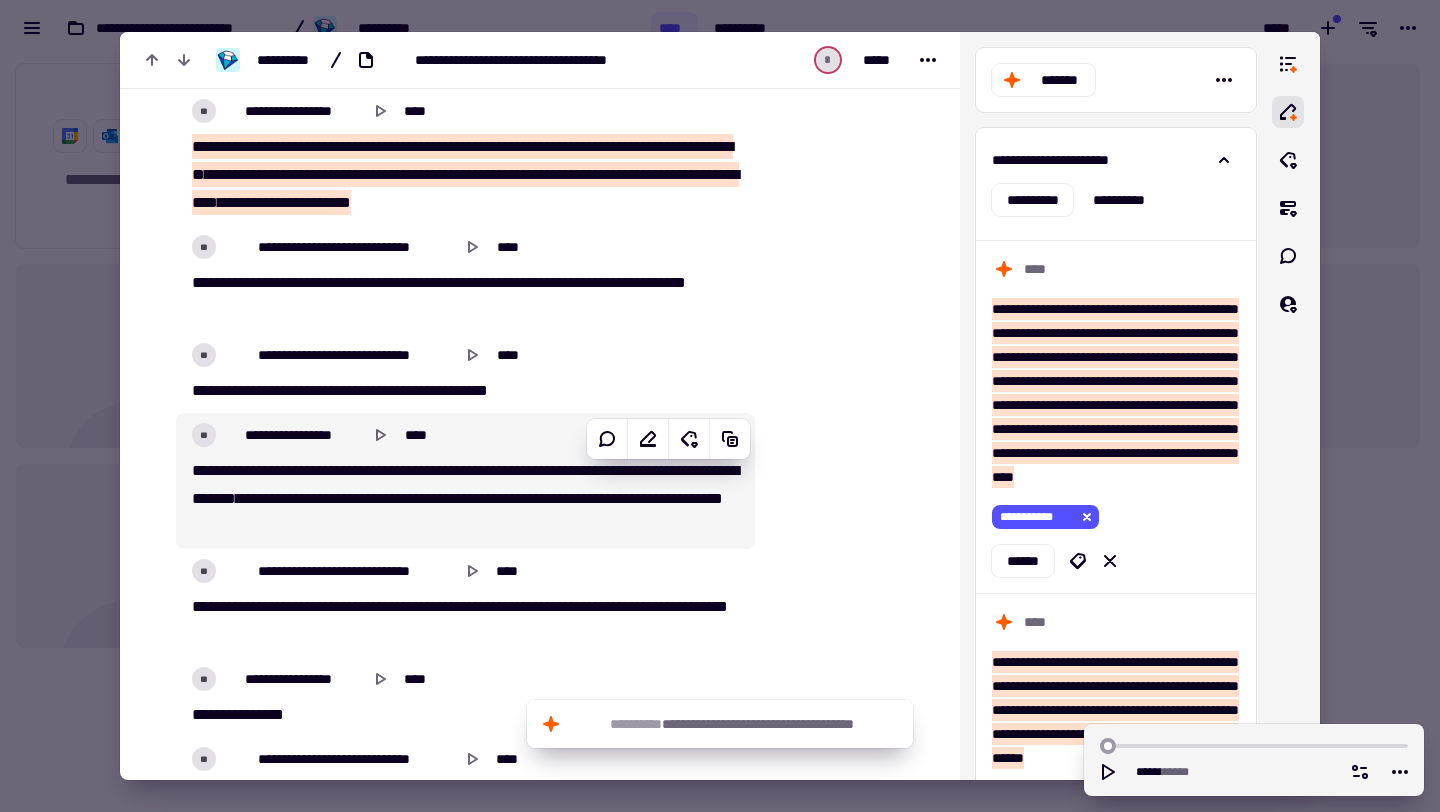 click on "******" at bounding box center [415, 470] 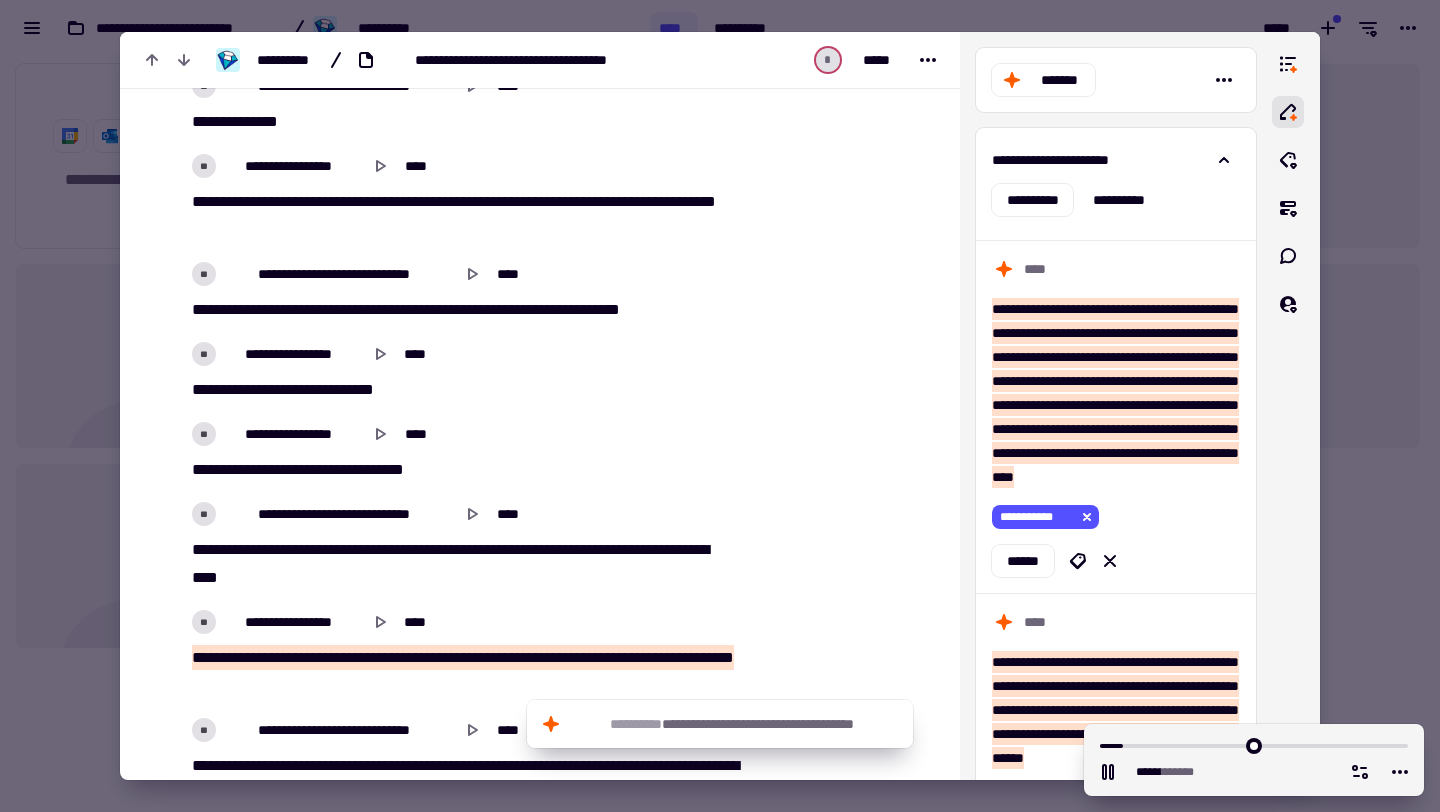 scroll, scrollTop: 5701, scrollLeft: 0, axis: vertical 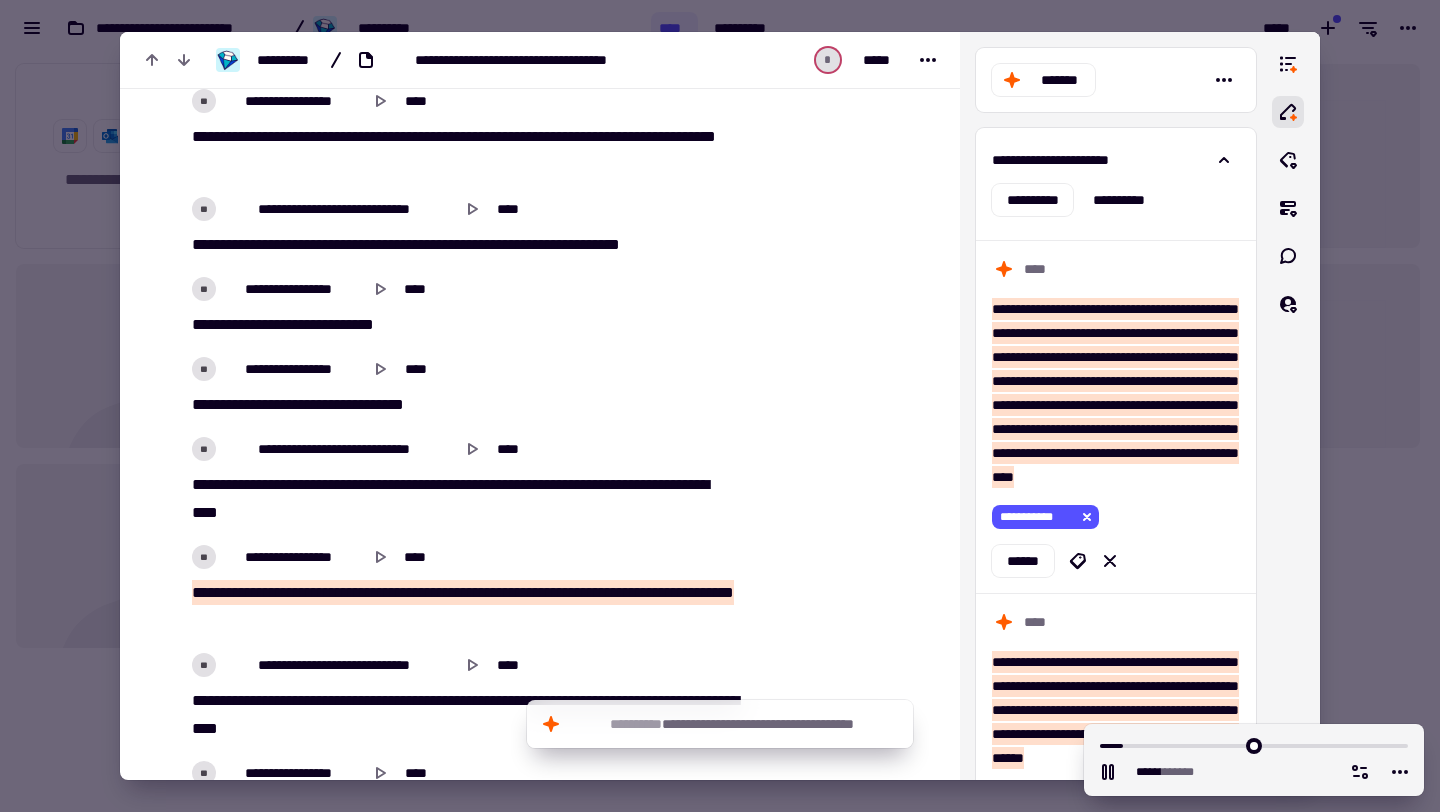 click on "******" at bounding box center [415, 244] 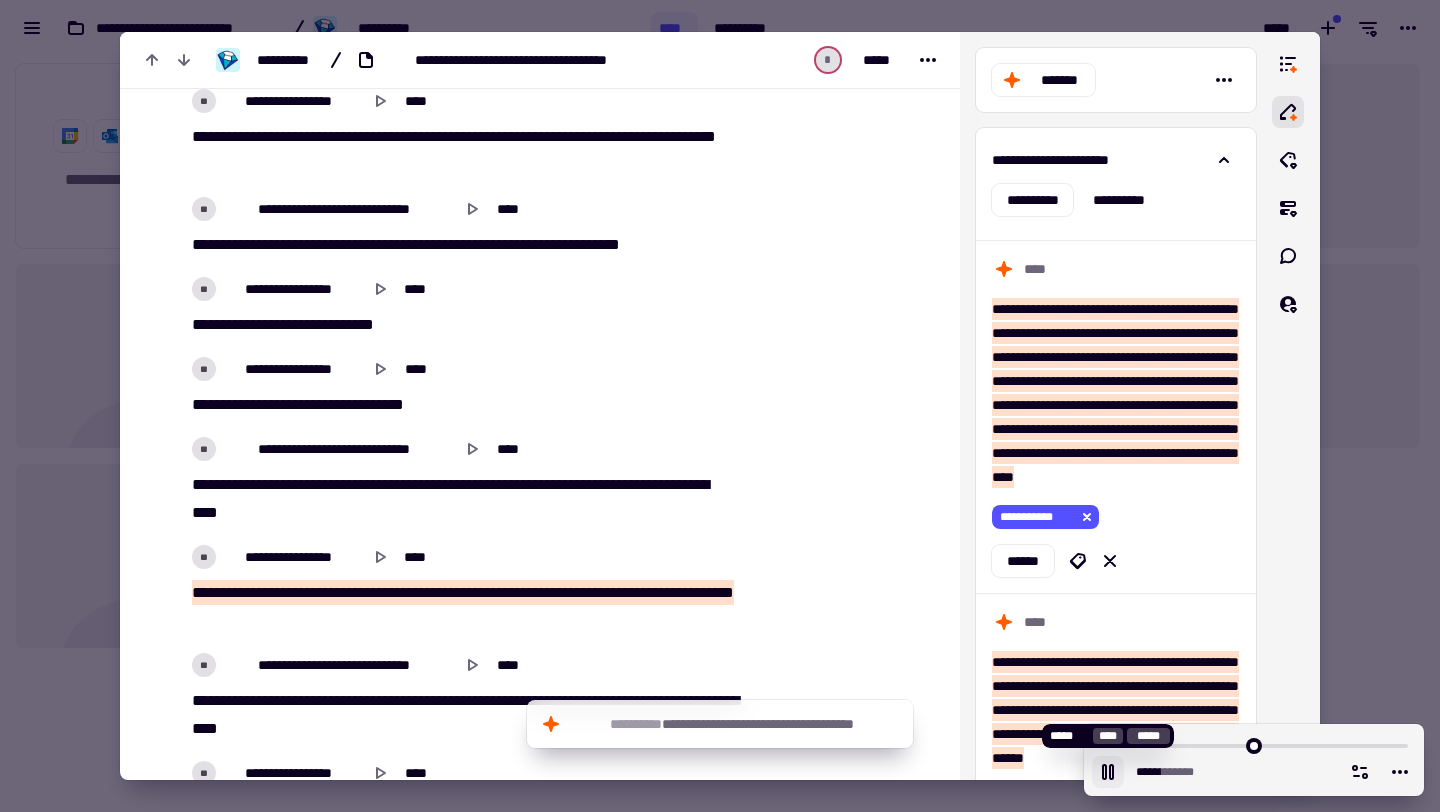 click 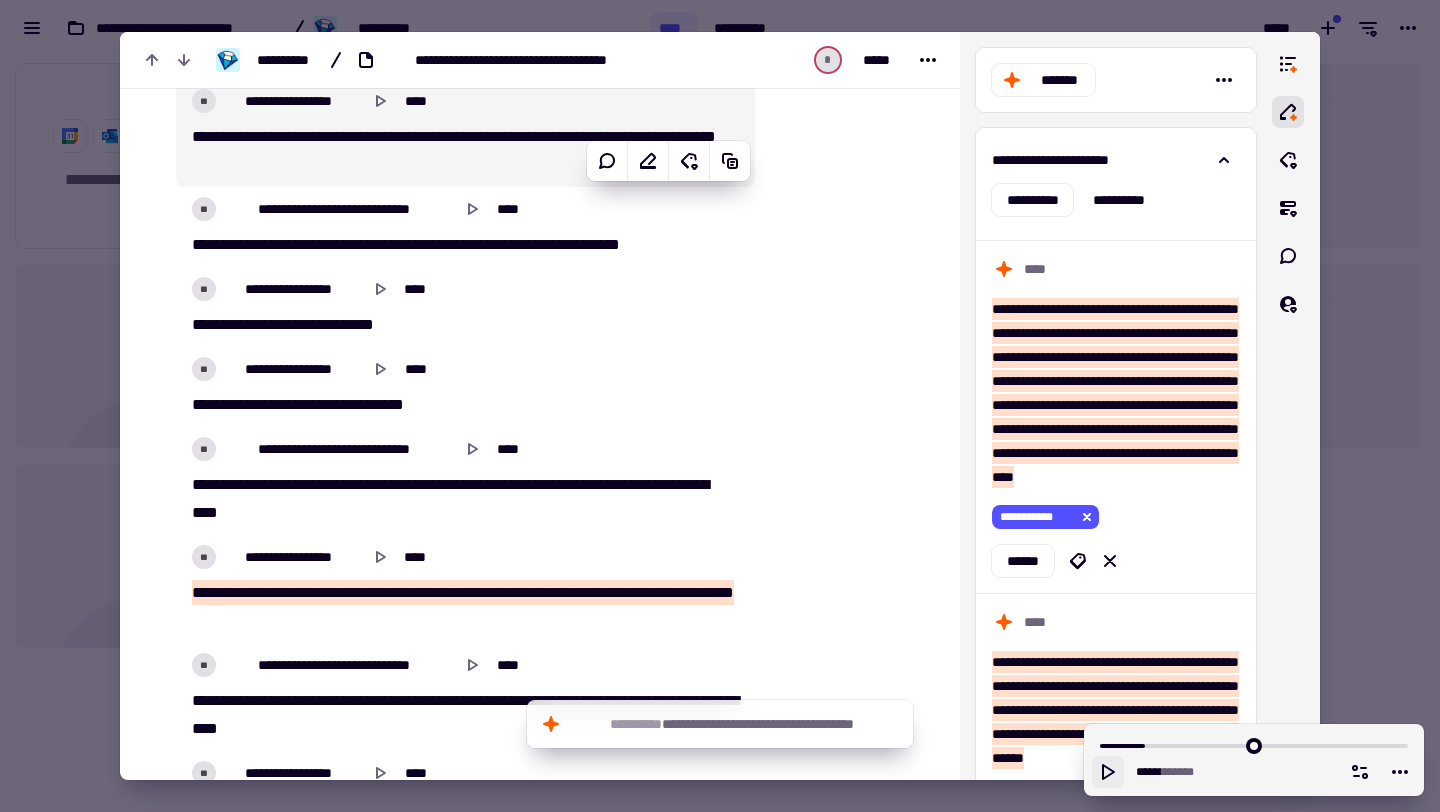 type 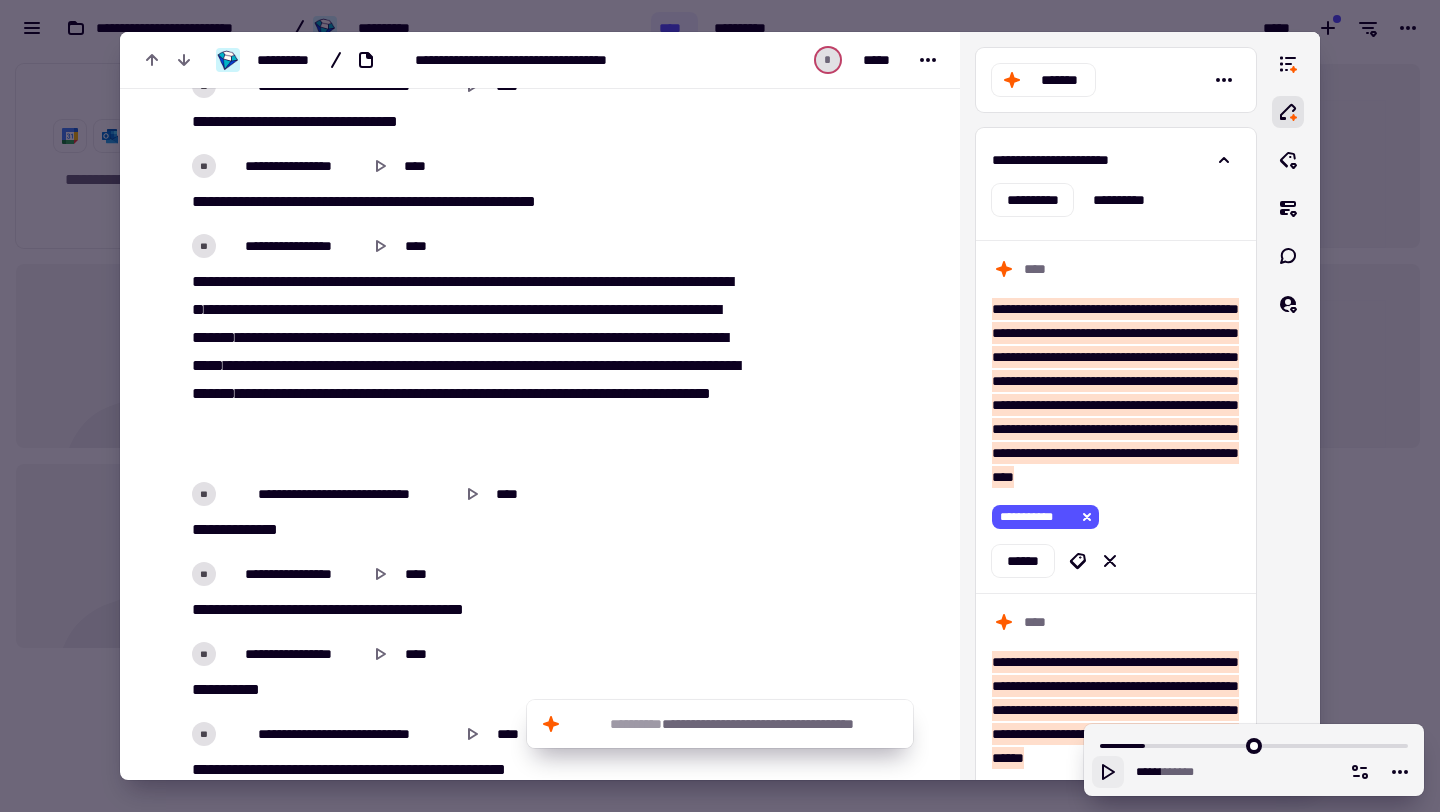 scroll, scrollTop: 7550, scrollLeft: 0, axis: vertical 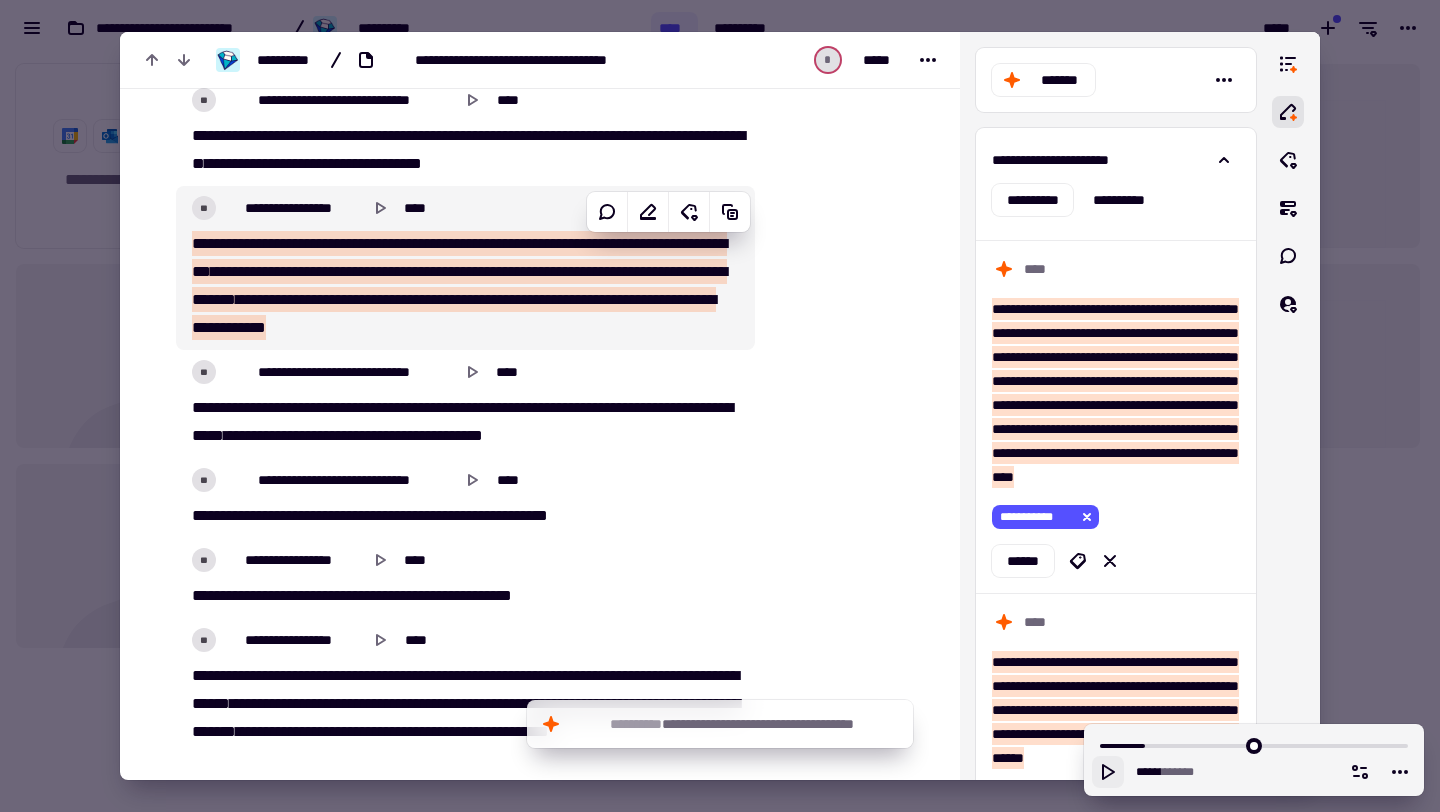 click on "**********" at bounding box center [259, 271] 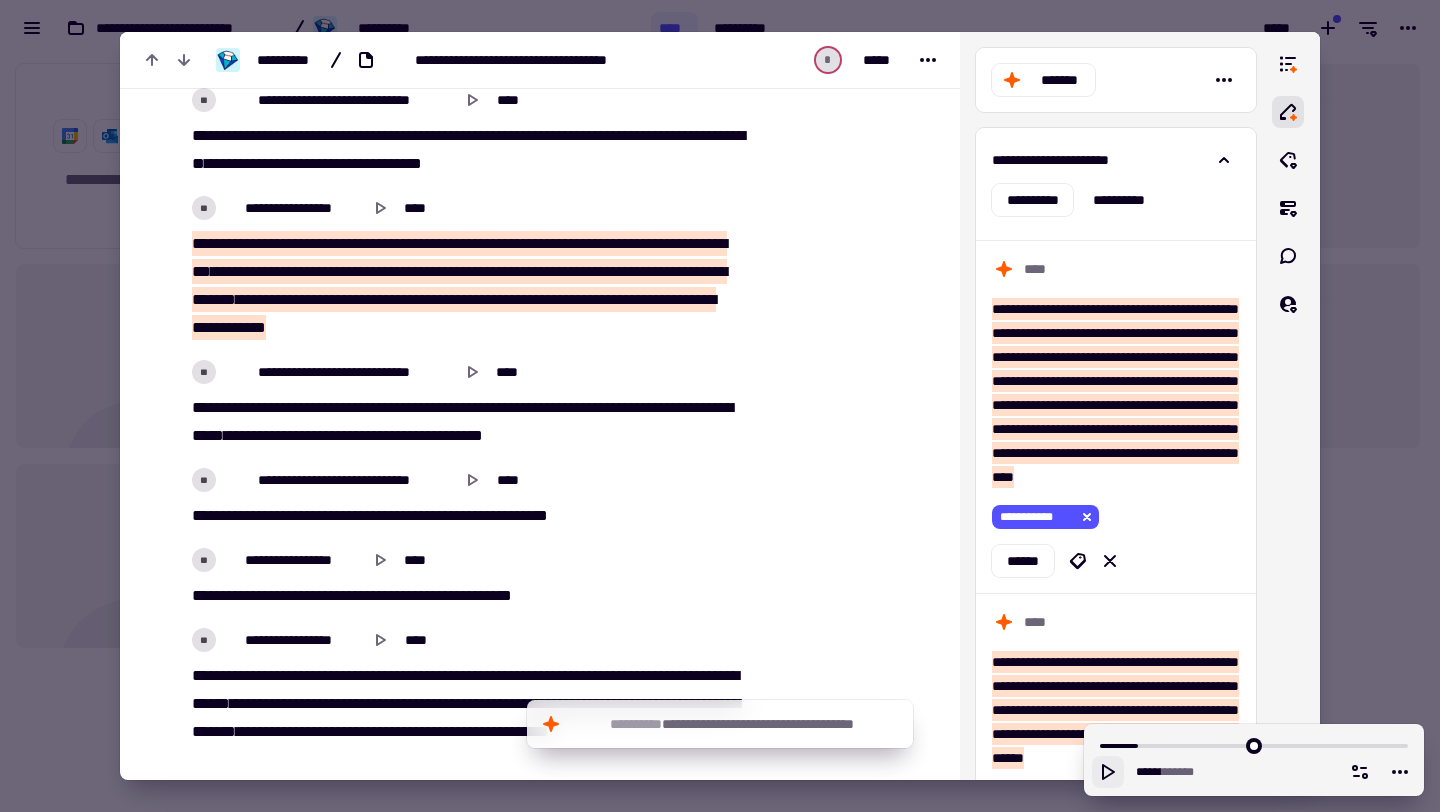 click on "**********" at bounding box center (465, 268) 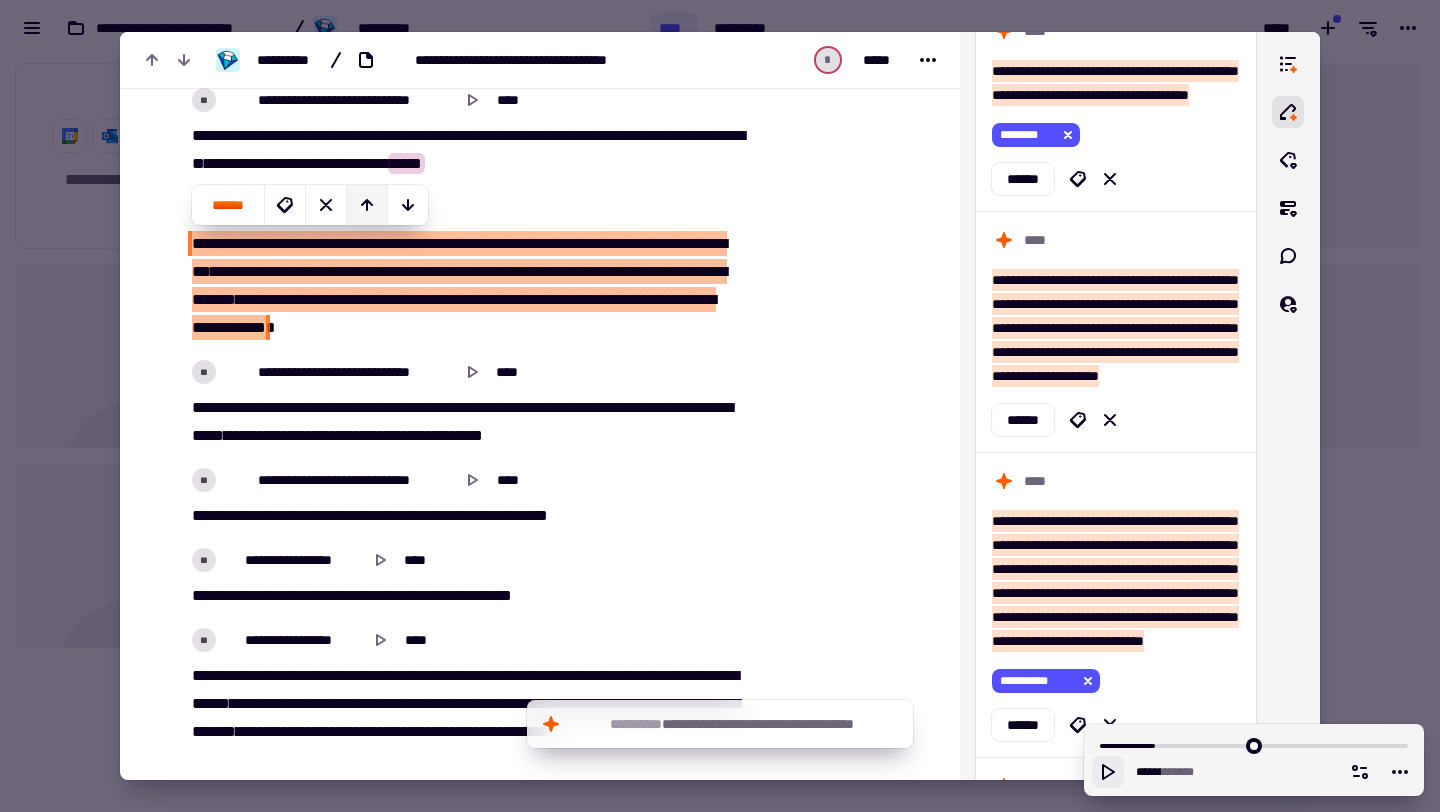 click 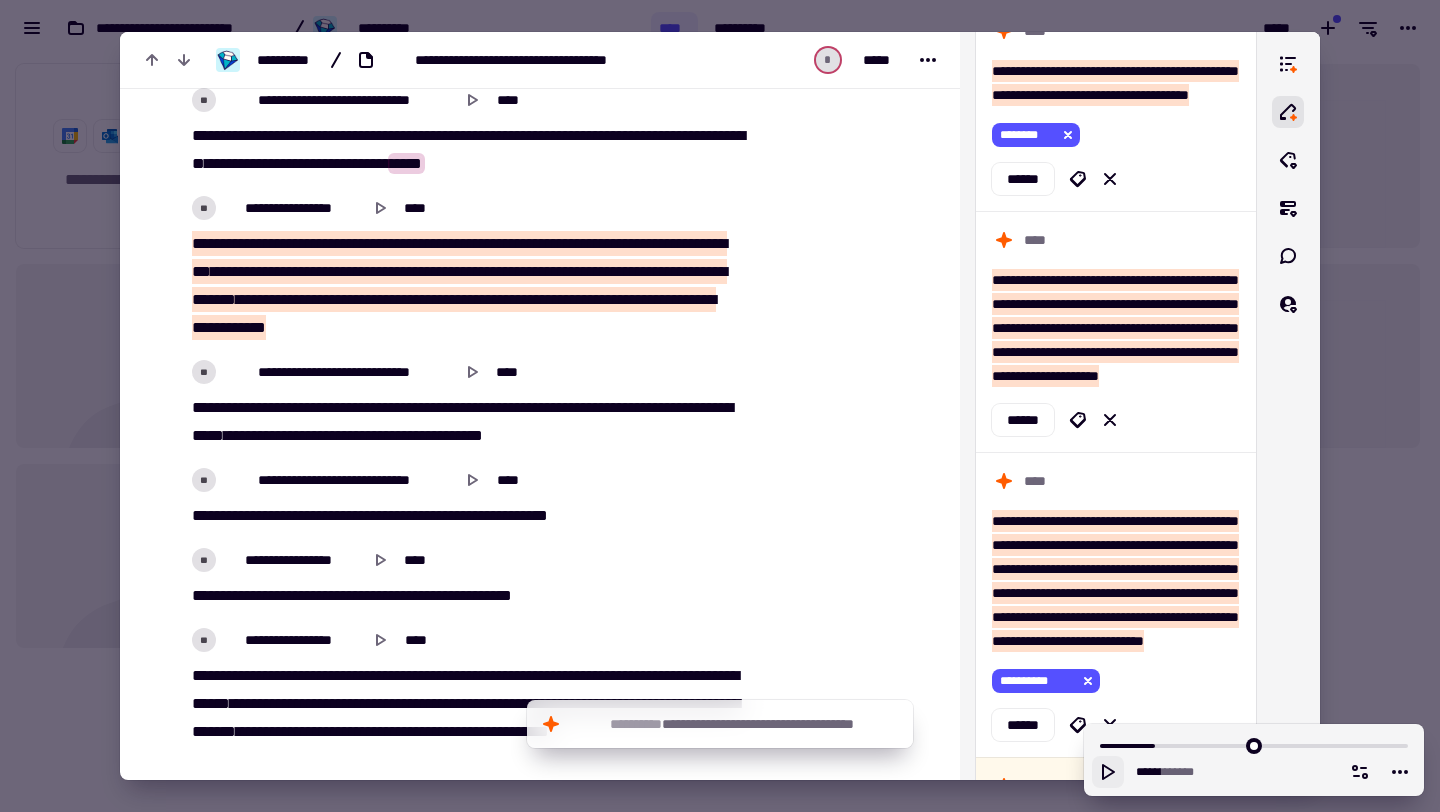 scroll, scrollTop: 1454, scrollLeft: 0, axis: vertical 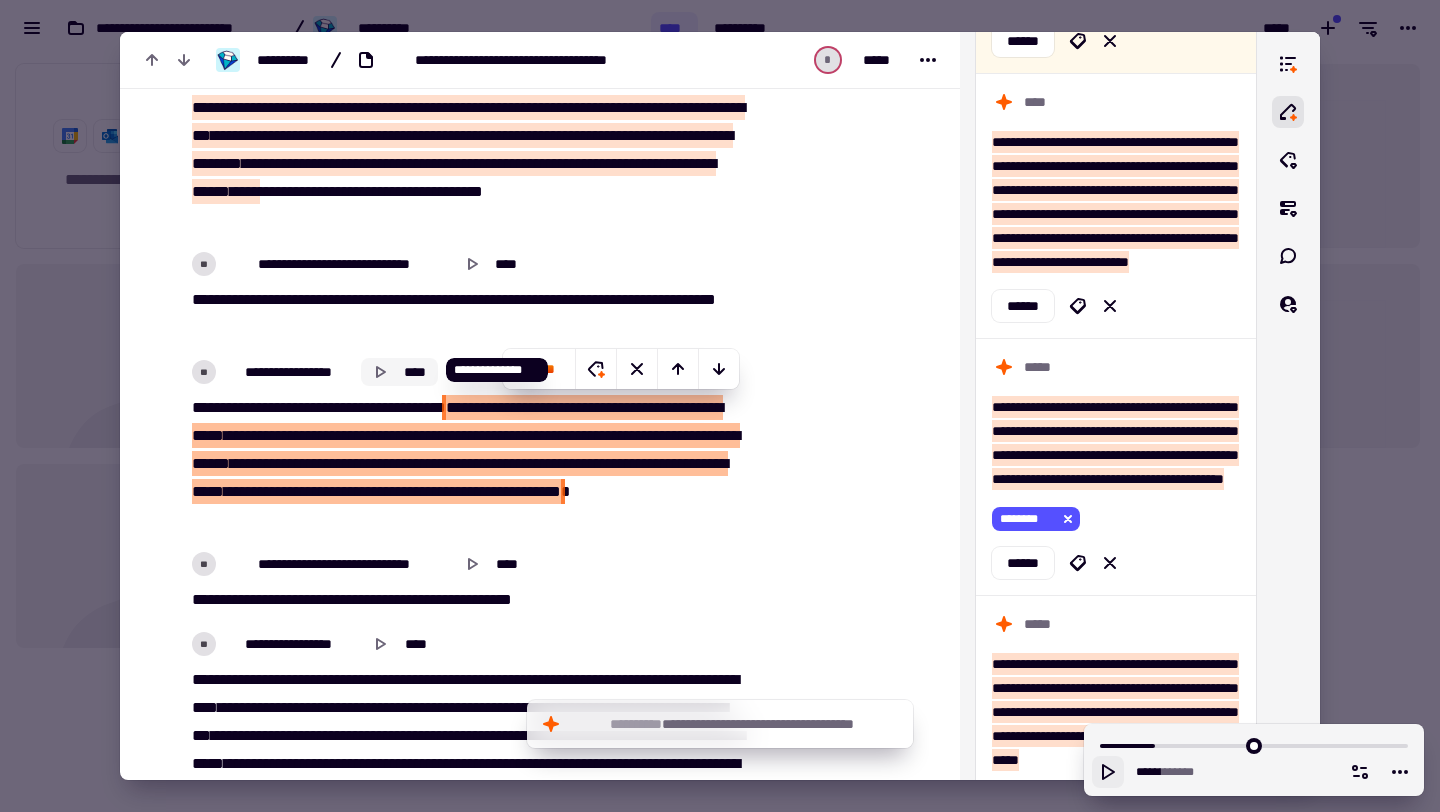 click on "****" 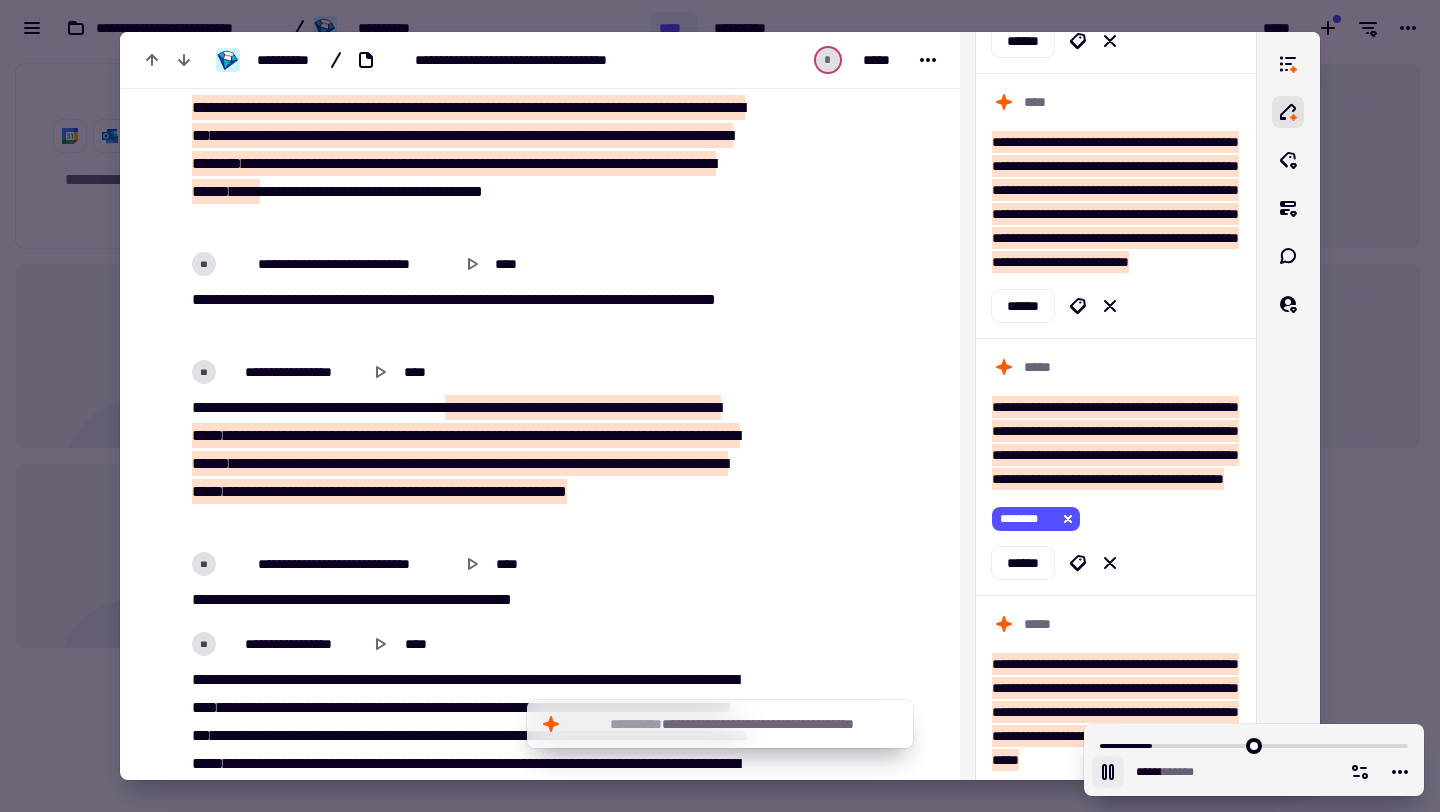 click 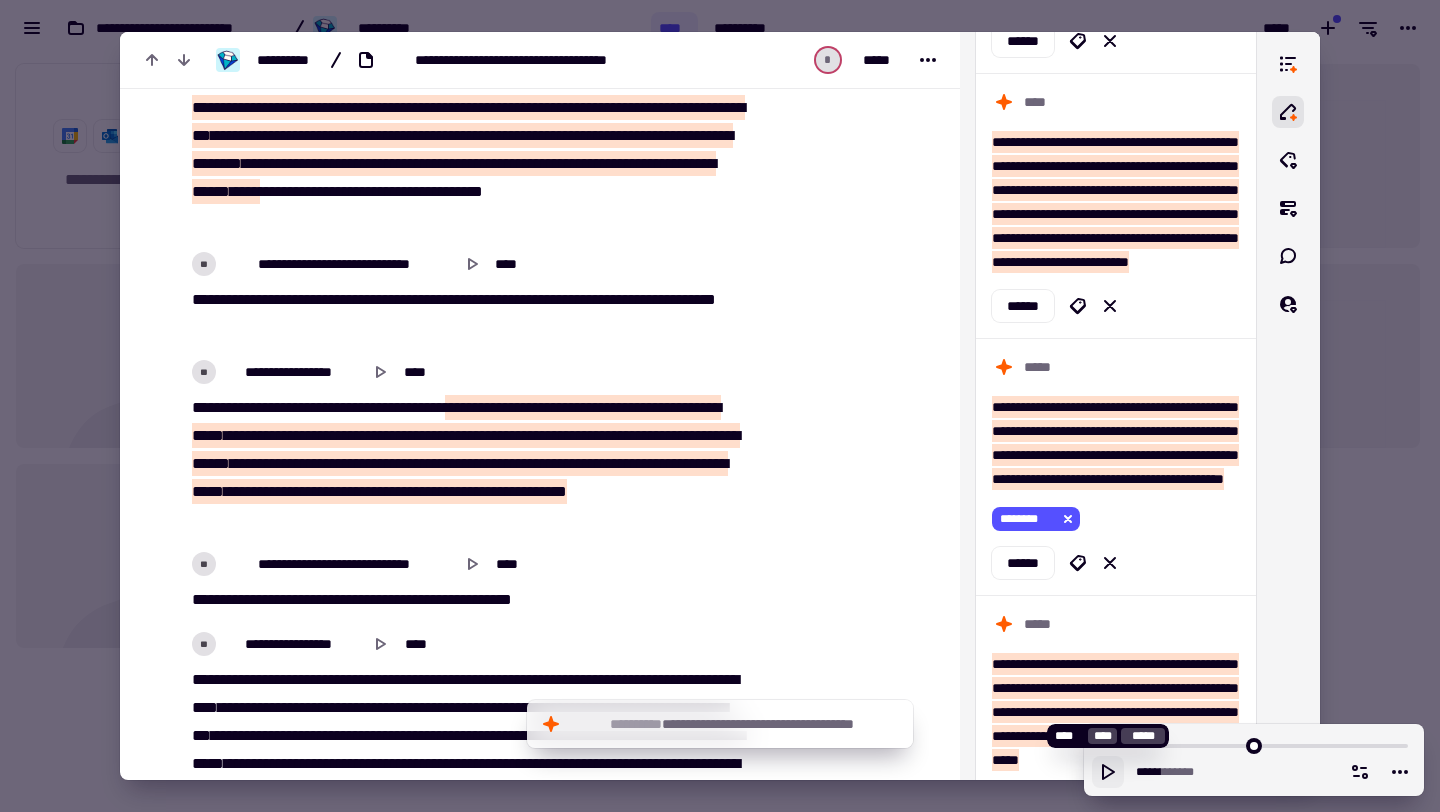 click 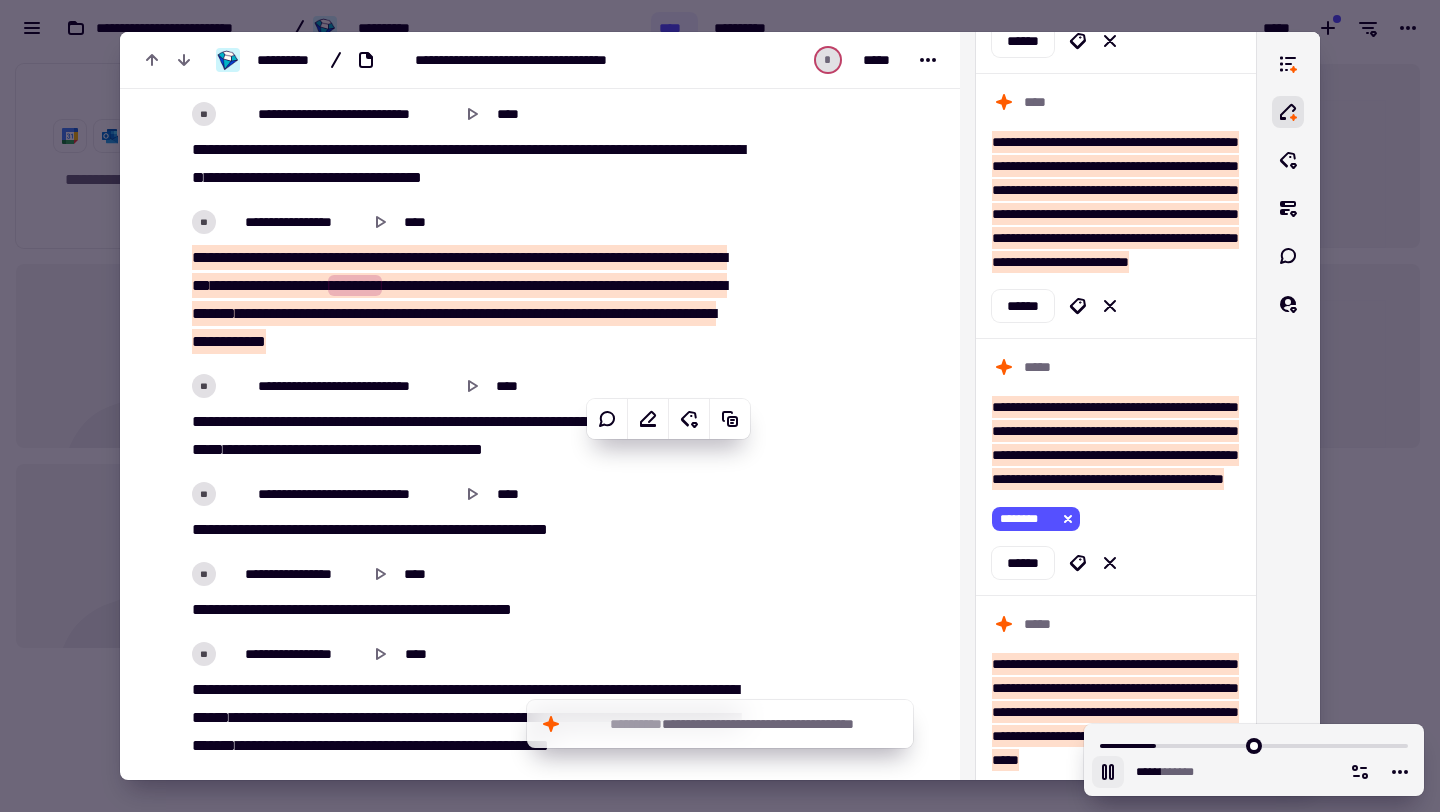 scroll, scrollTop: 7583, scrollLeft: 0, axis: vertical 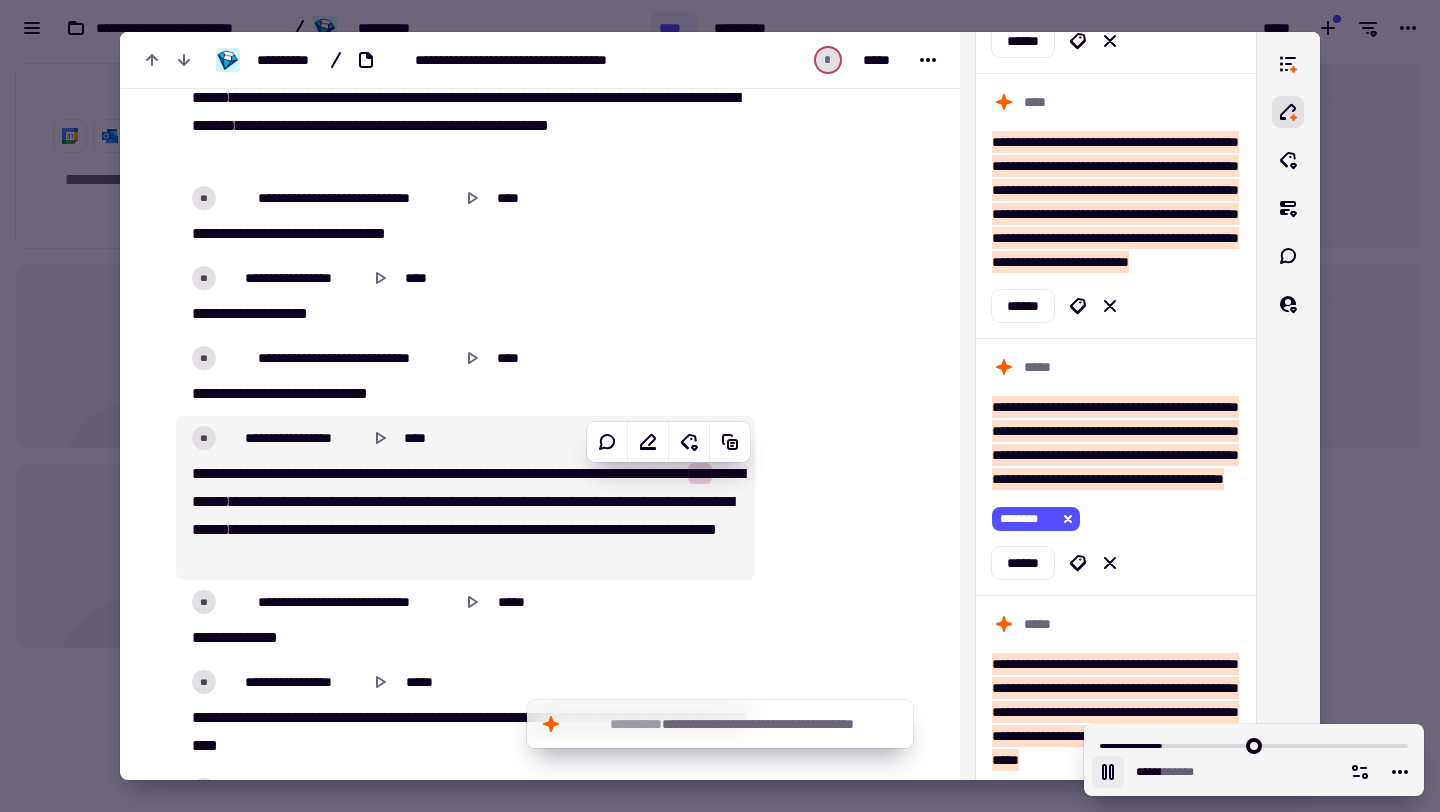 click on "*" at bounding box center (341, 501) 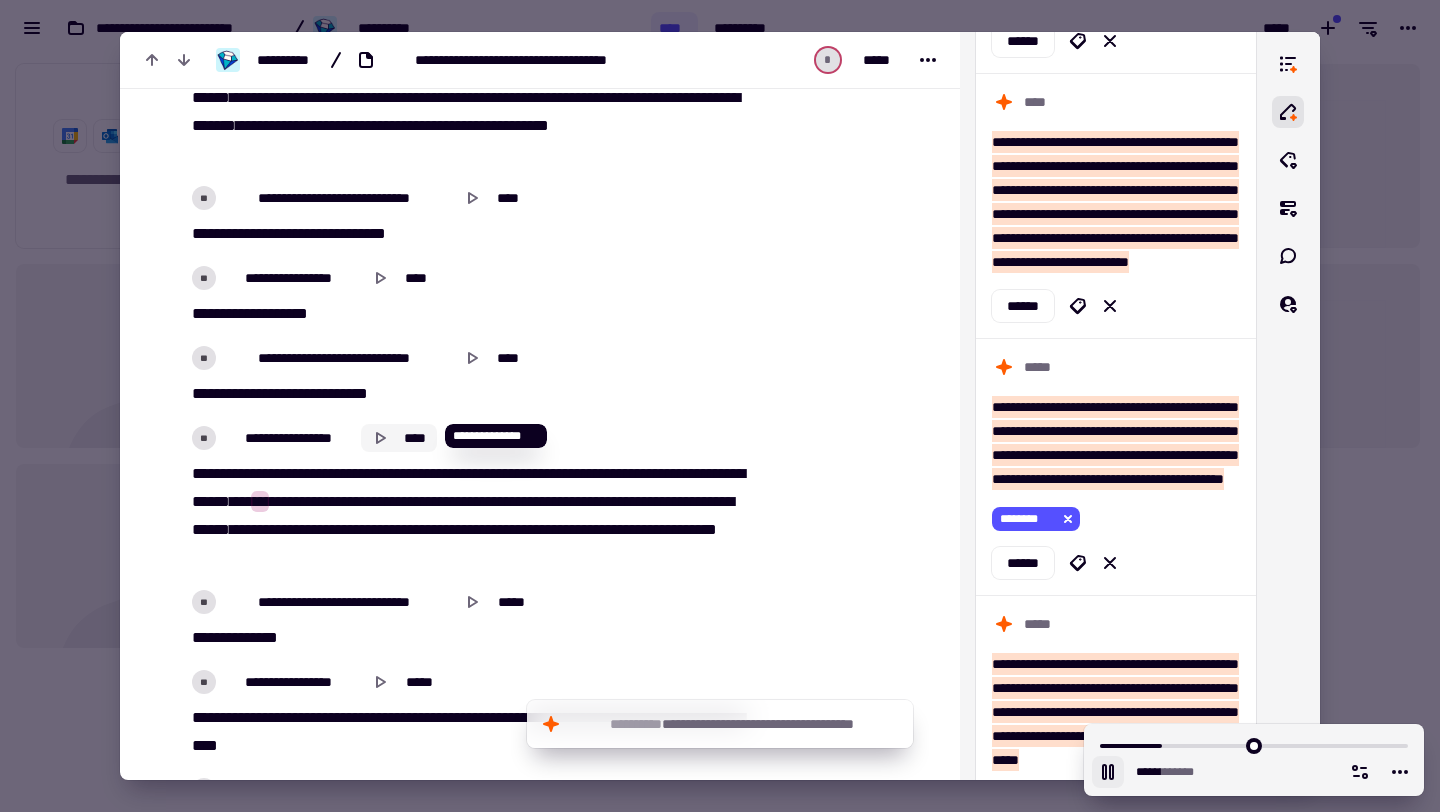 click 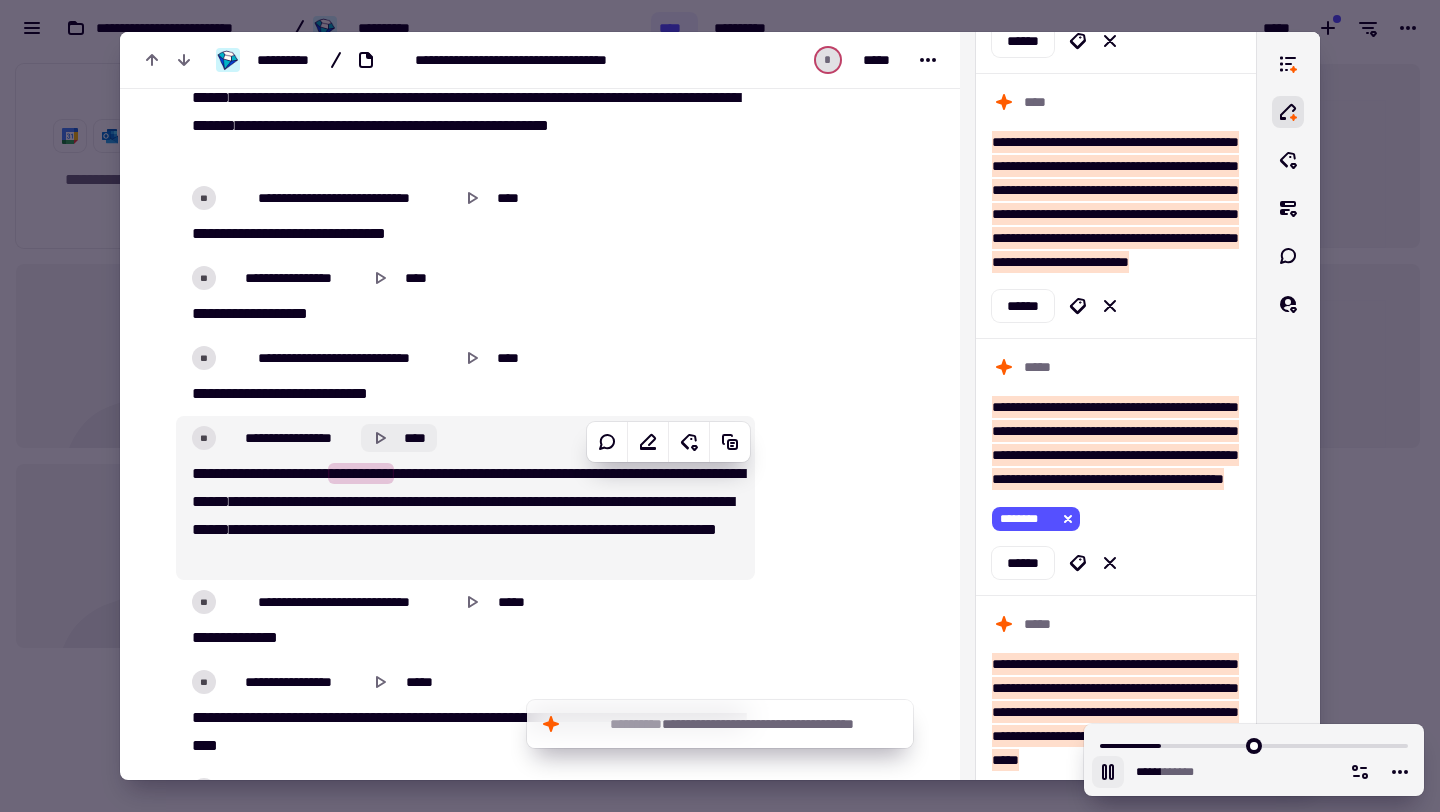 click 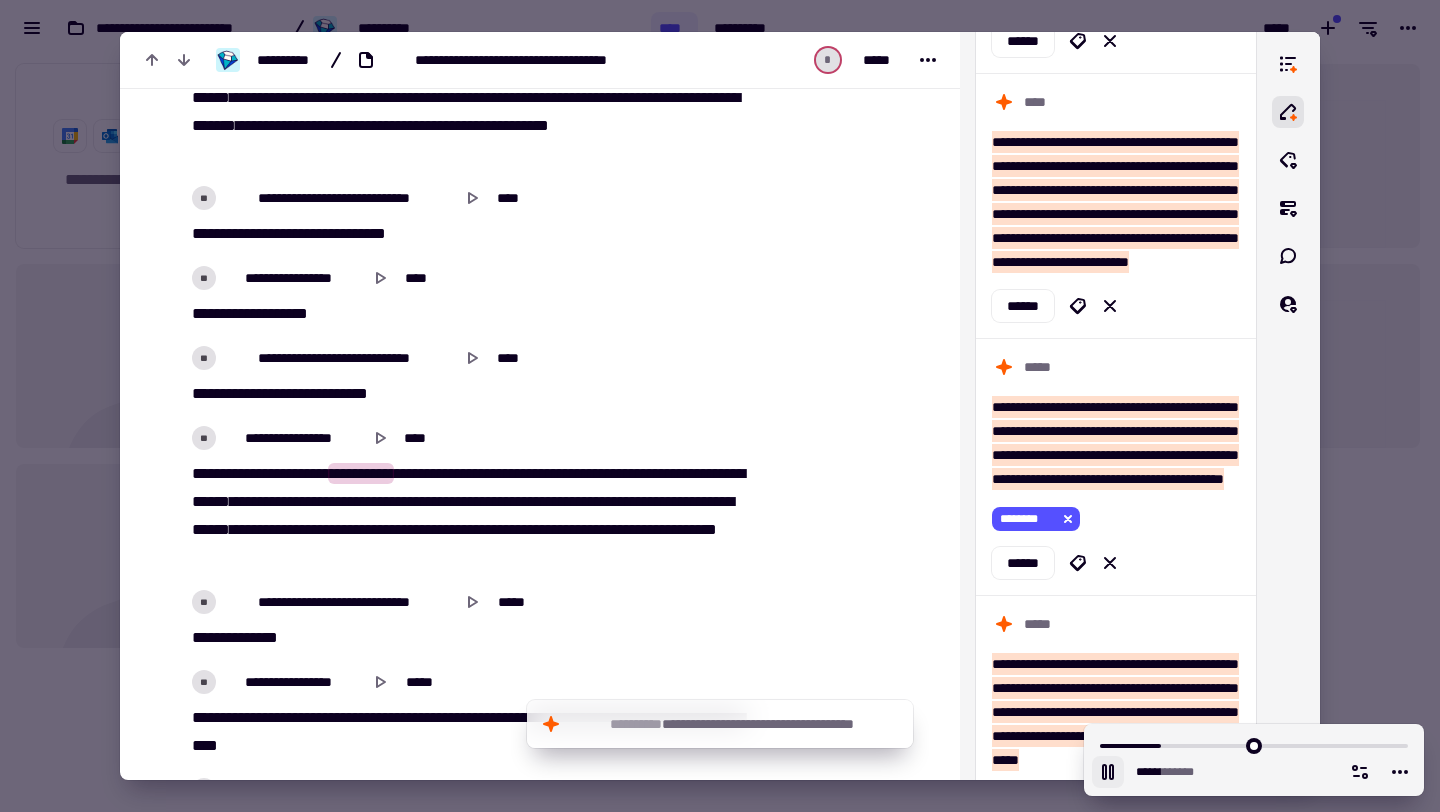 click 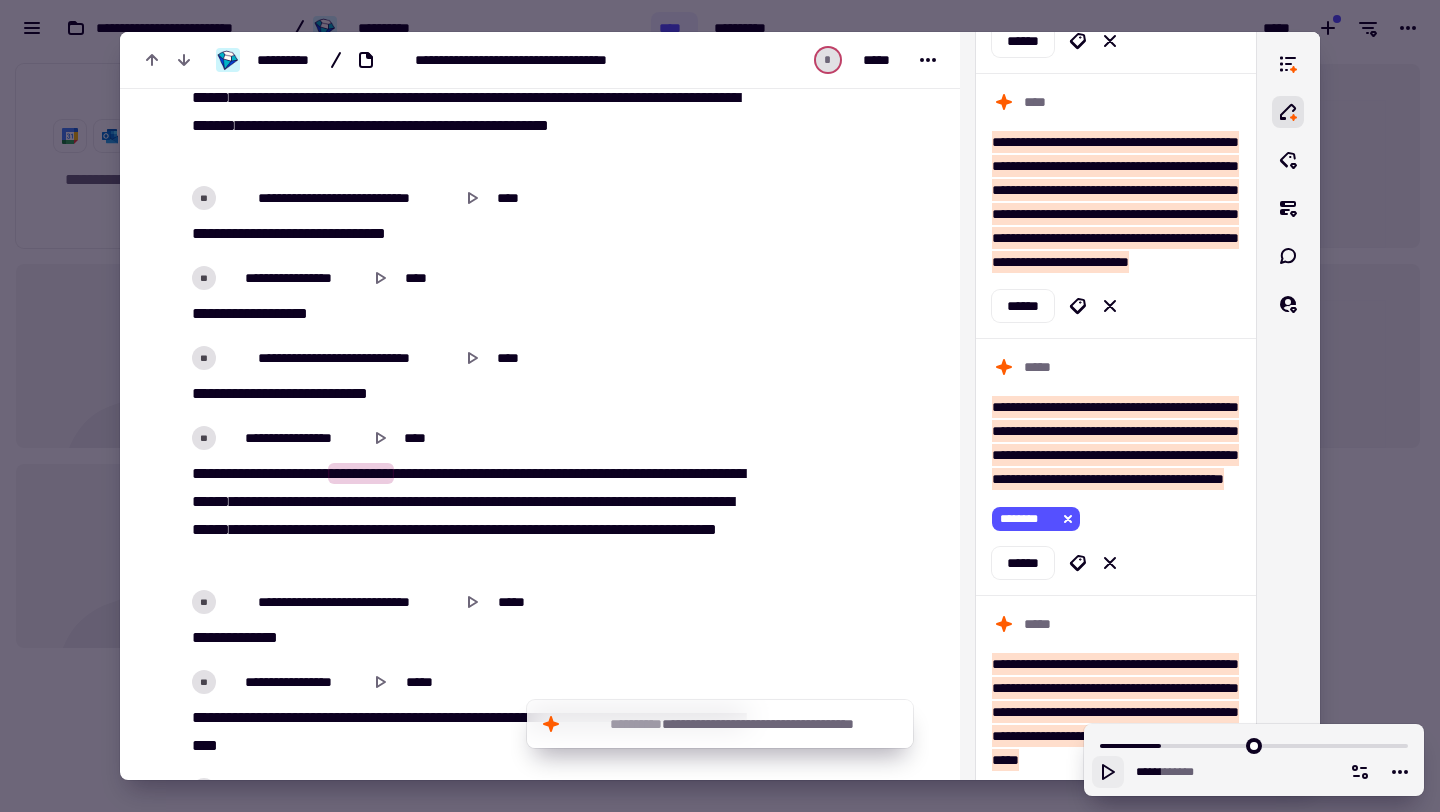click 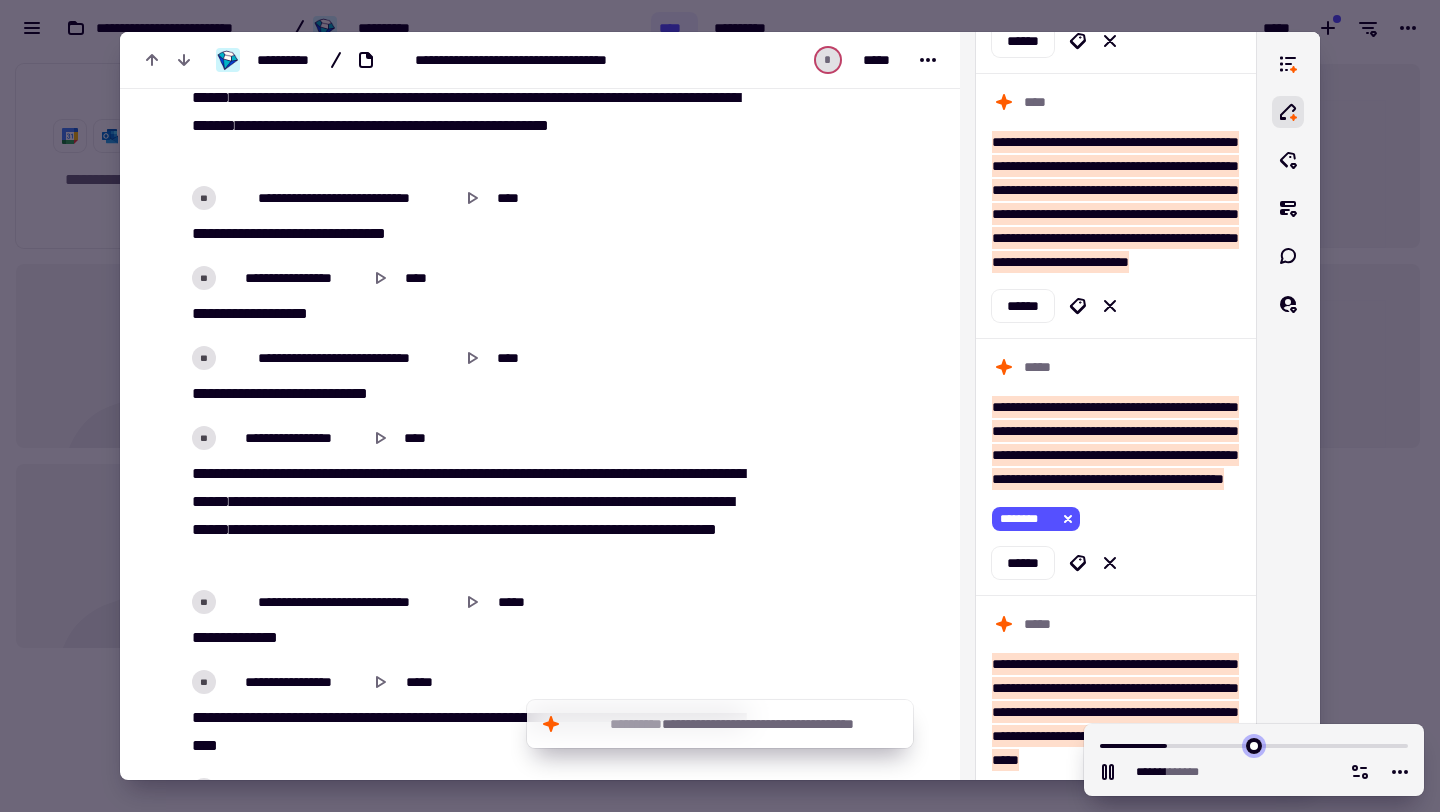 click at bounding box center [1254, 744] 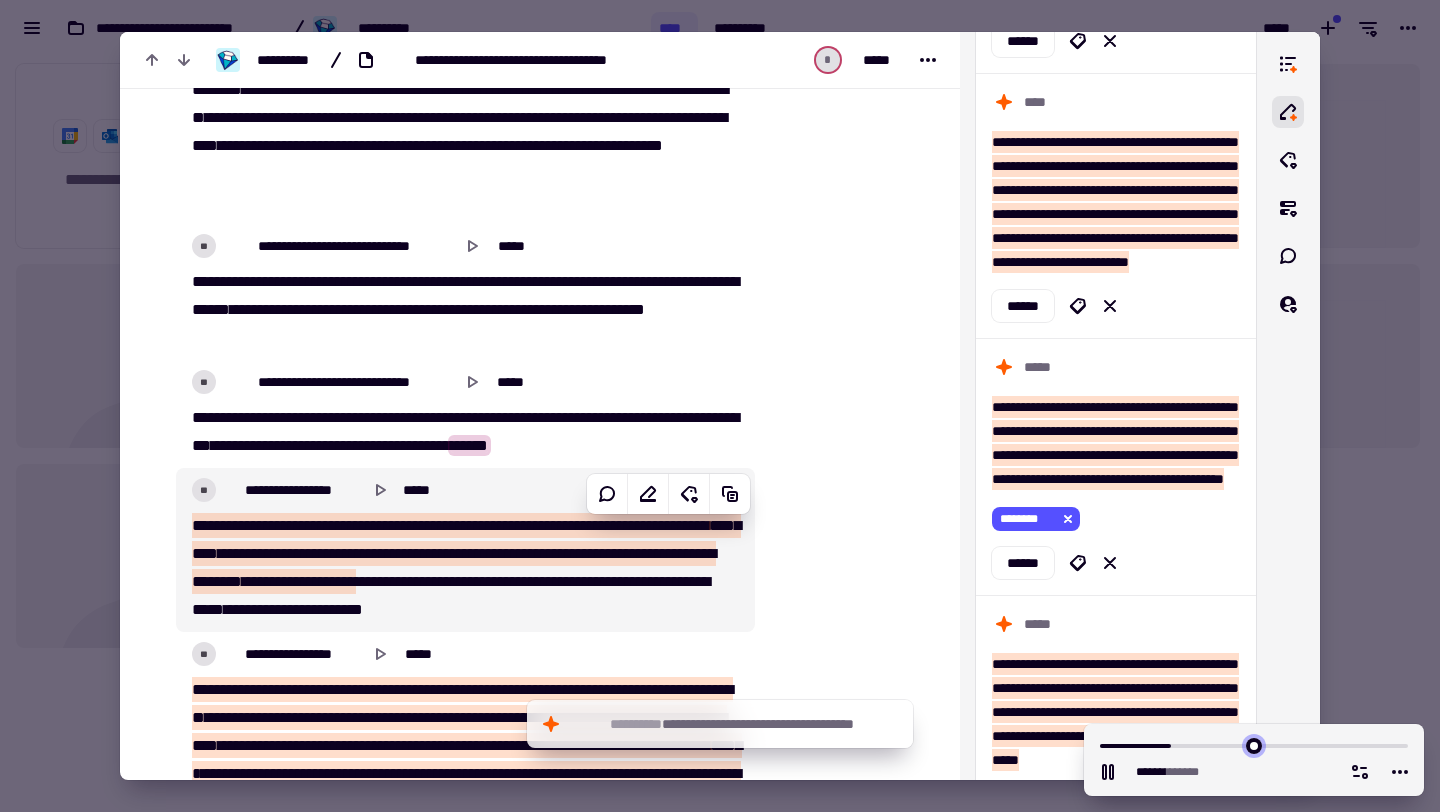 scroll, scrollTop: 9146, scrollLeft: 0, axis: vertical 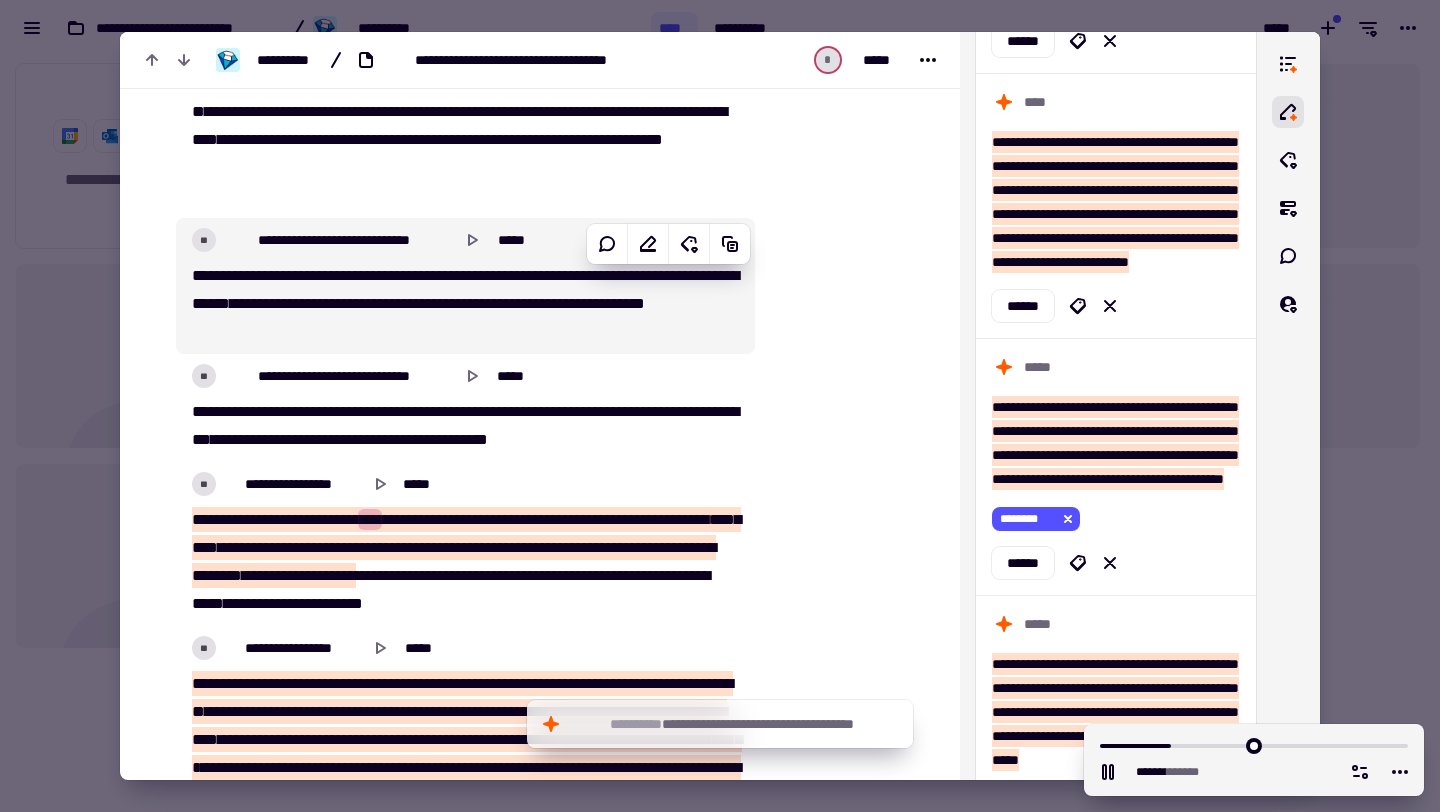 click on "**********" at bounding box center (465, 304) 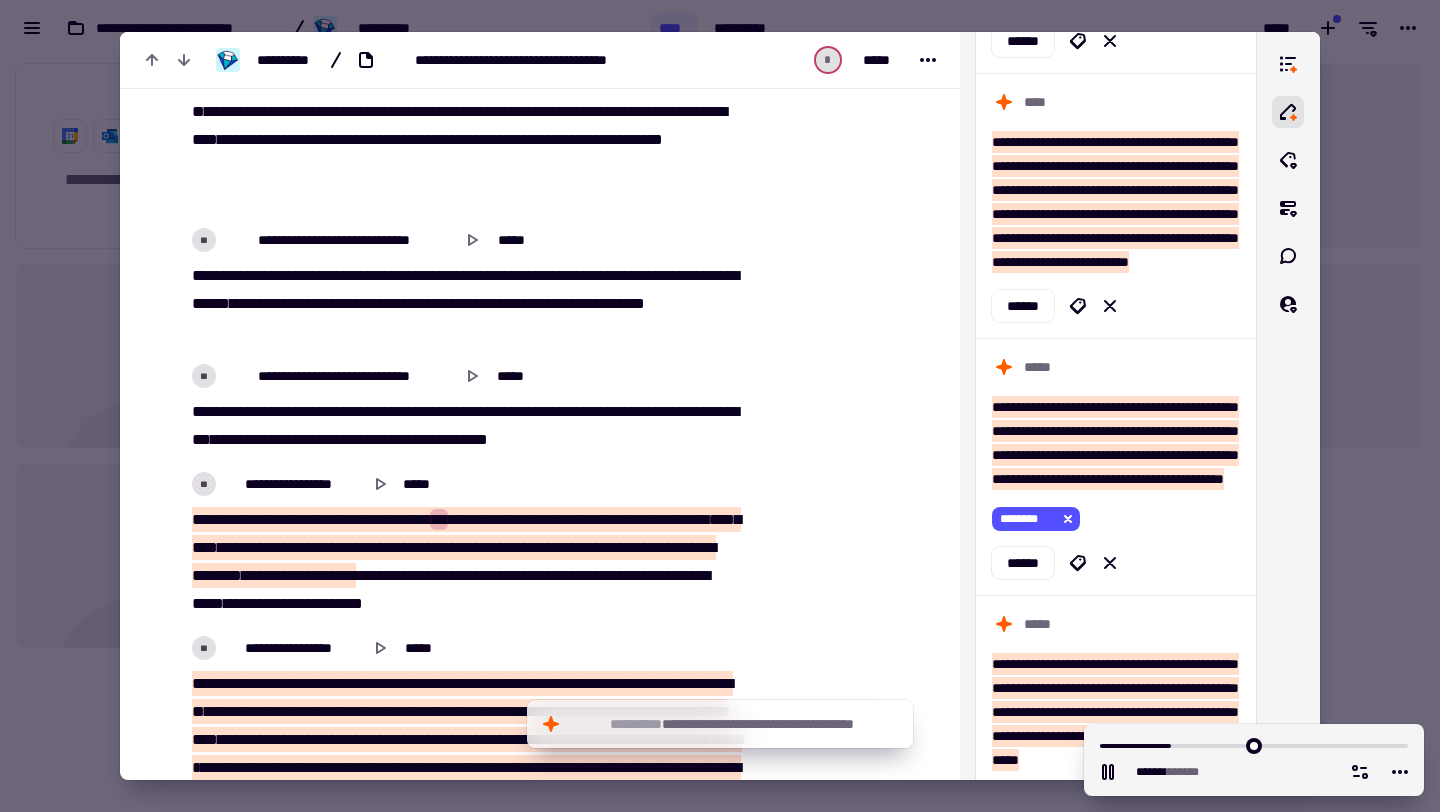 scroll, scrollTop: 9143, scrollLeft: 0, axis: vertical 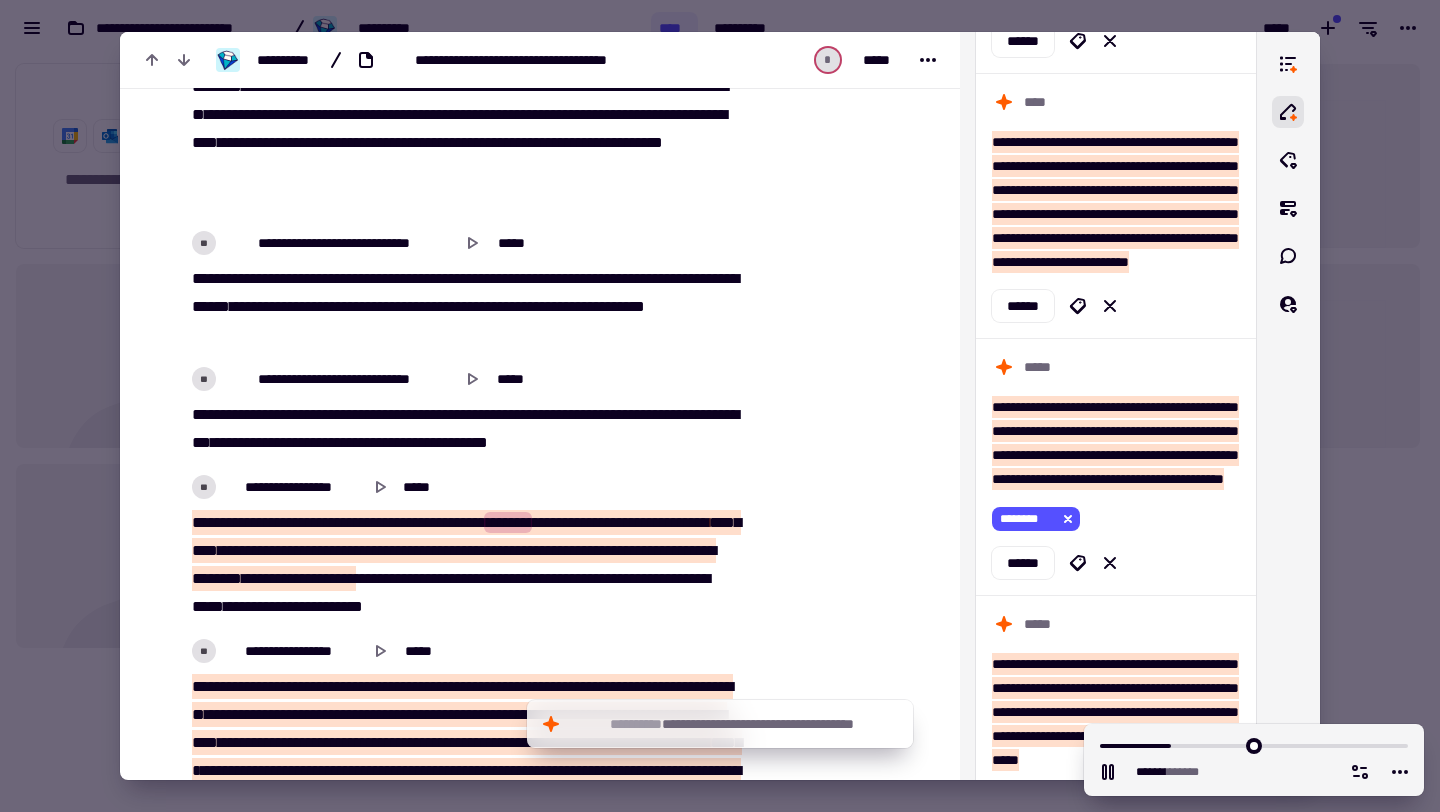 click on "**********" at bounding box center [465, 307] 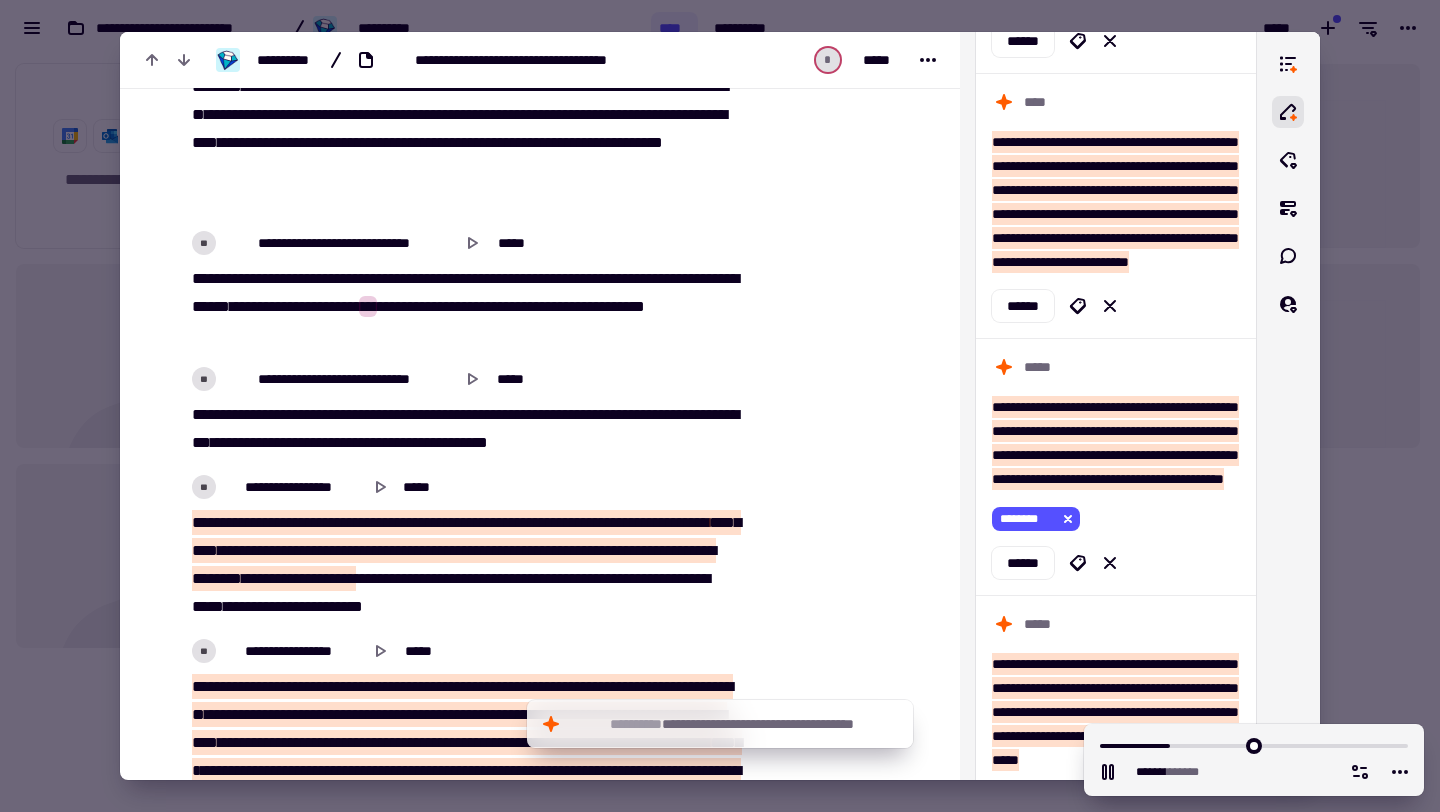 click on "**********" at bounding box center [465, 289] 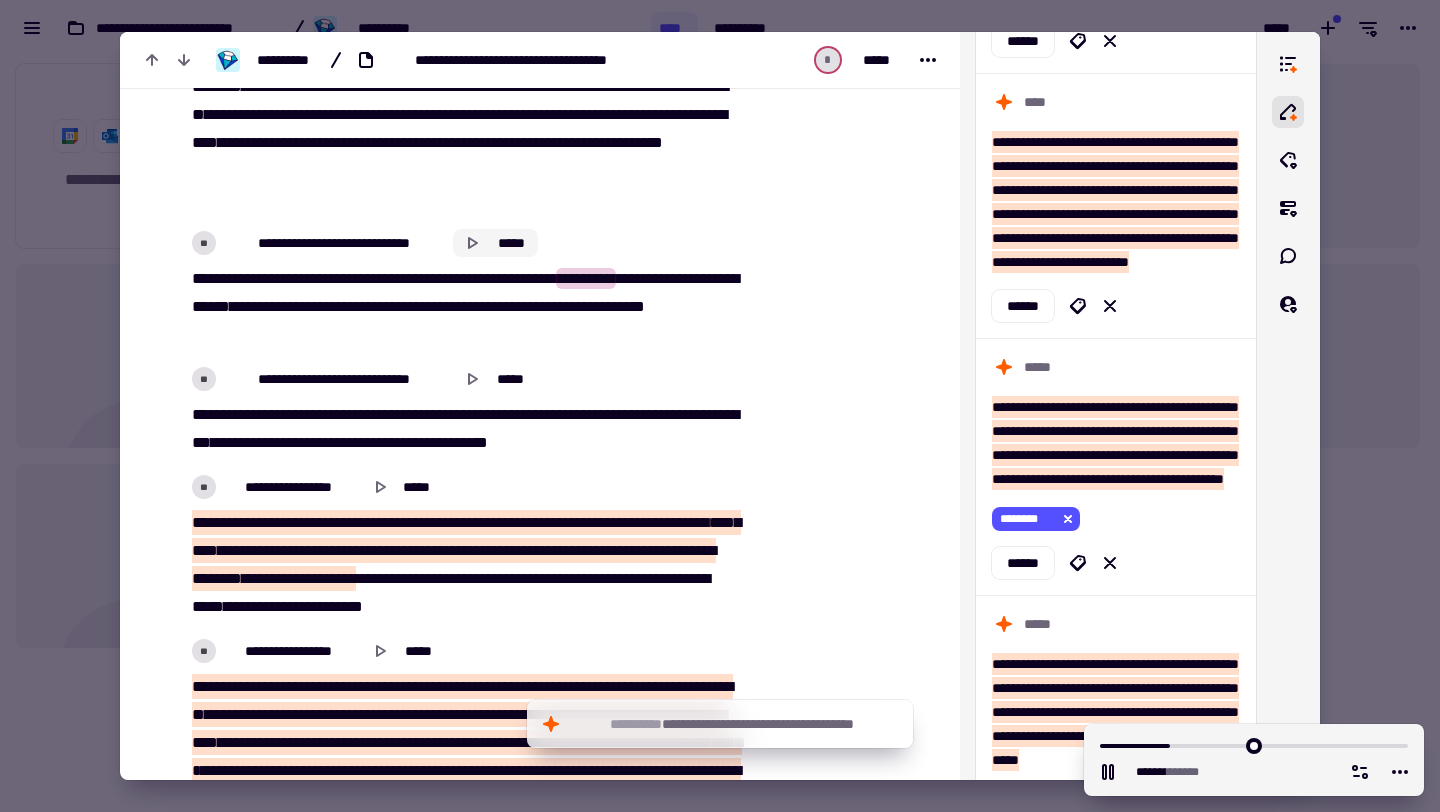 click 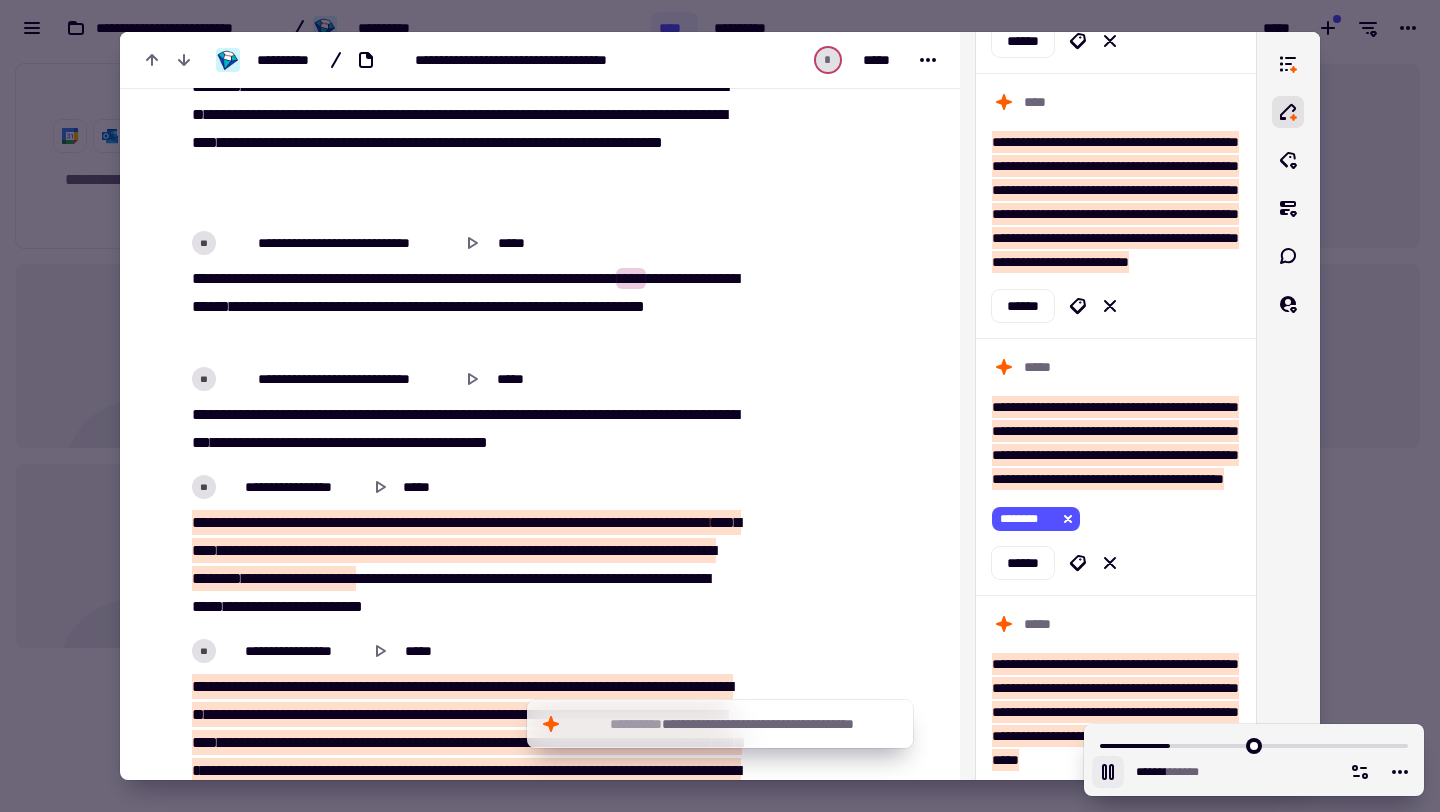 click 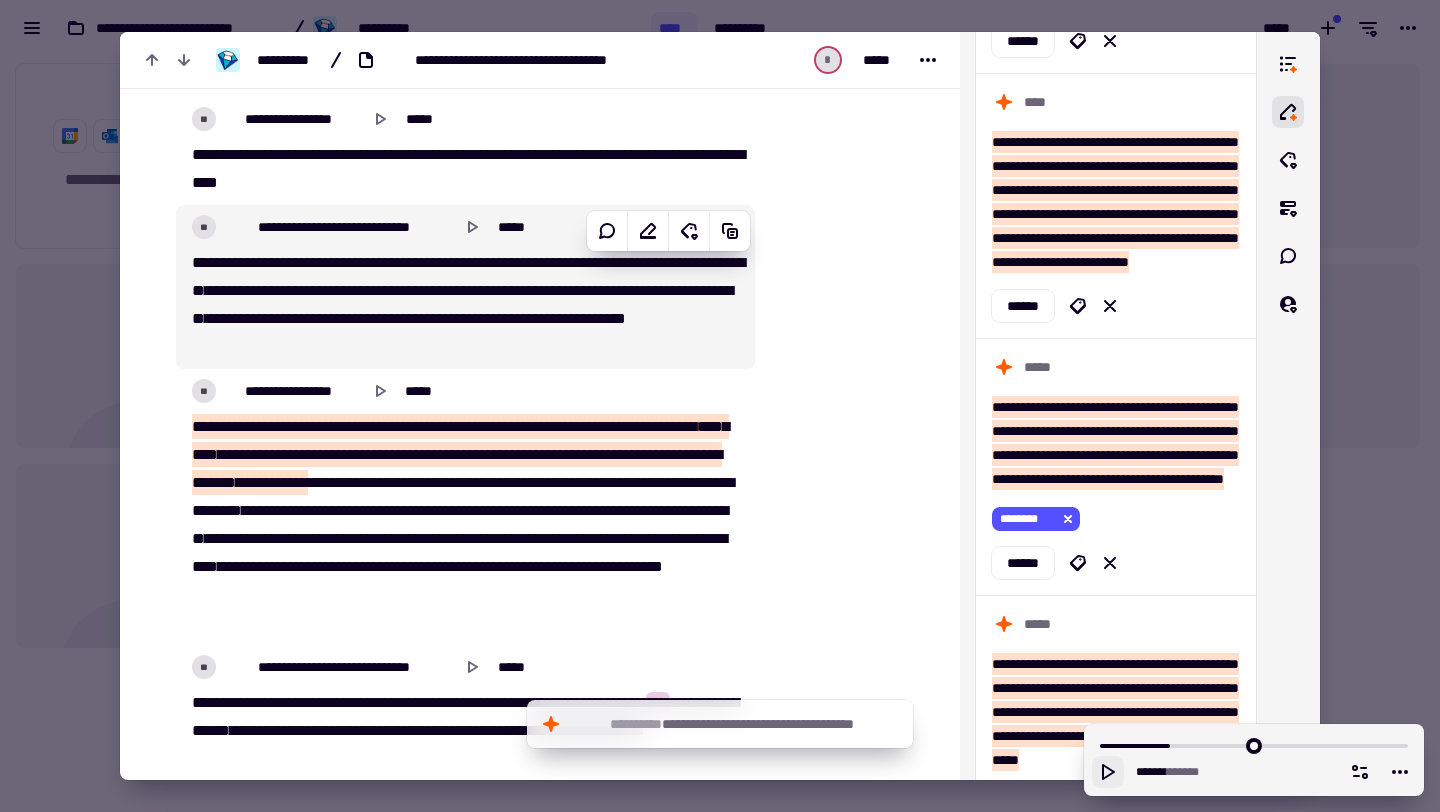 scroll, scrollTop: 8717, scrollLeft: 0, axis: vertical 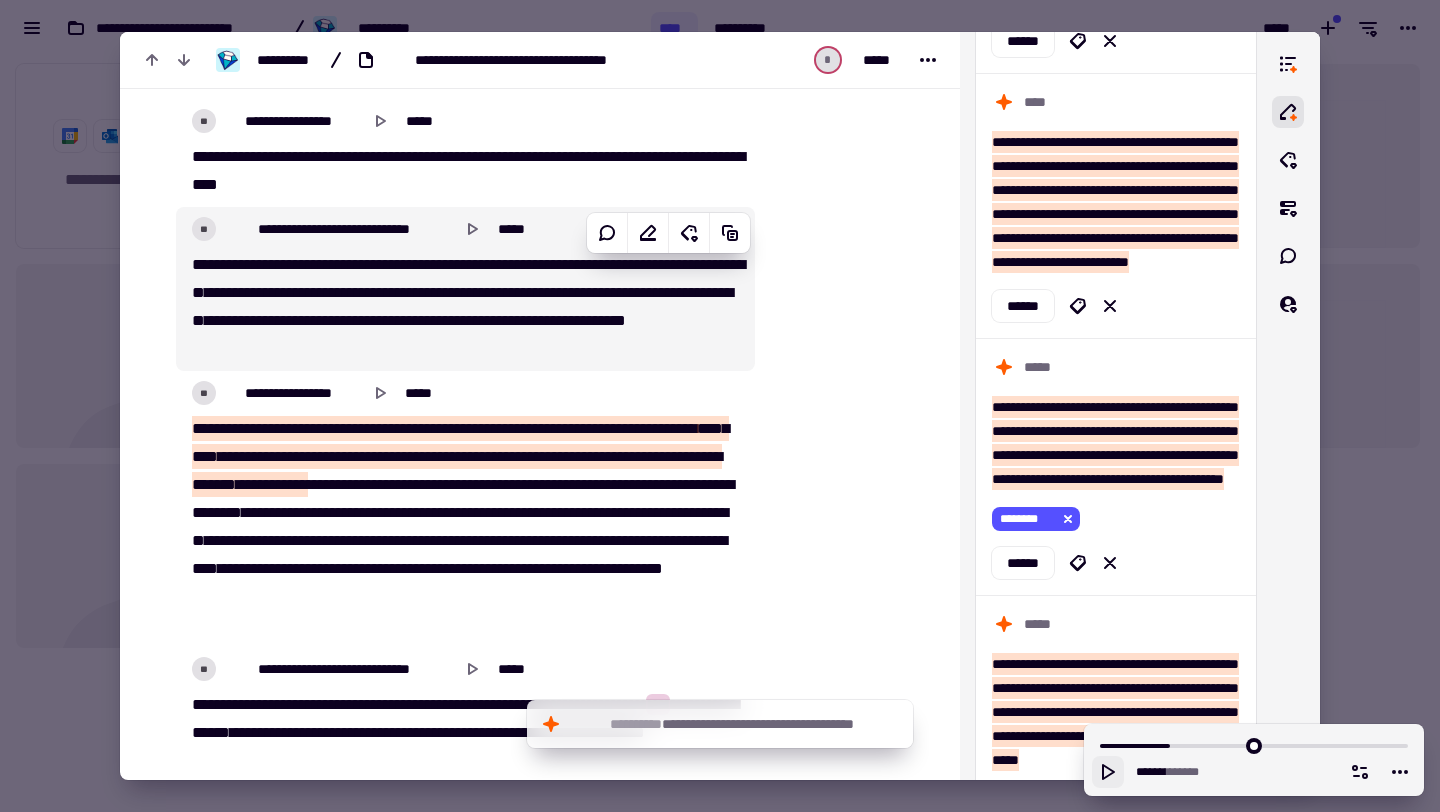 click on "**********" at bounding box center [465, 307] 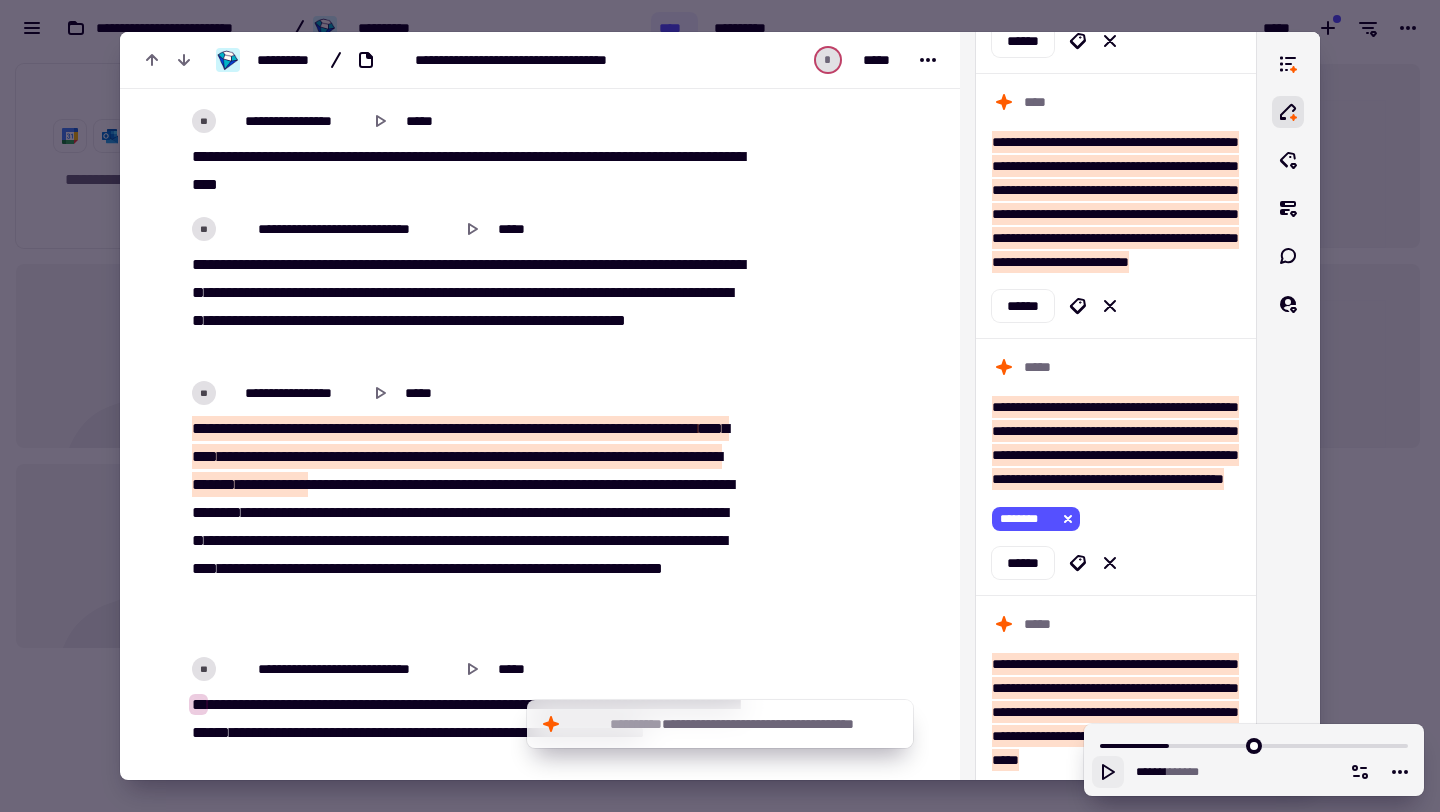 click on "**********" at bounding box center (465, 307) 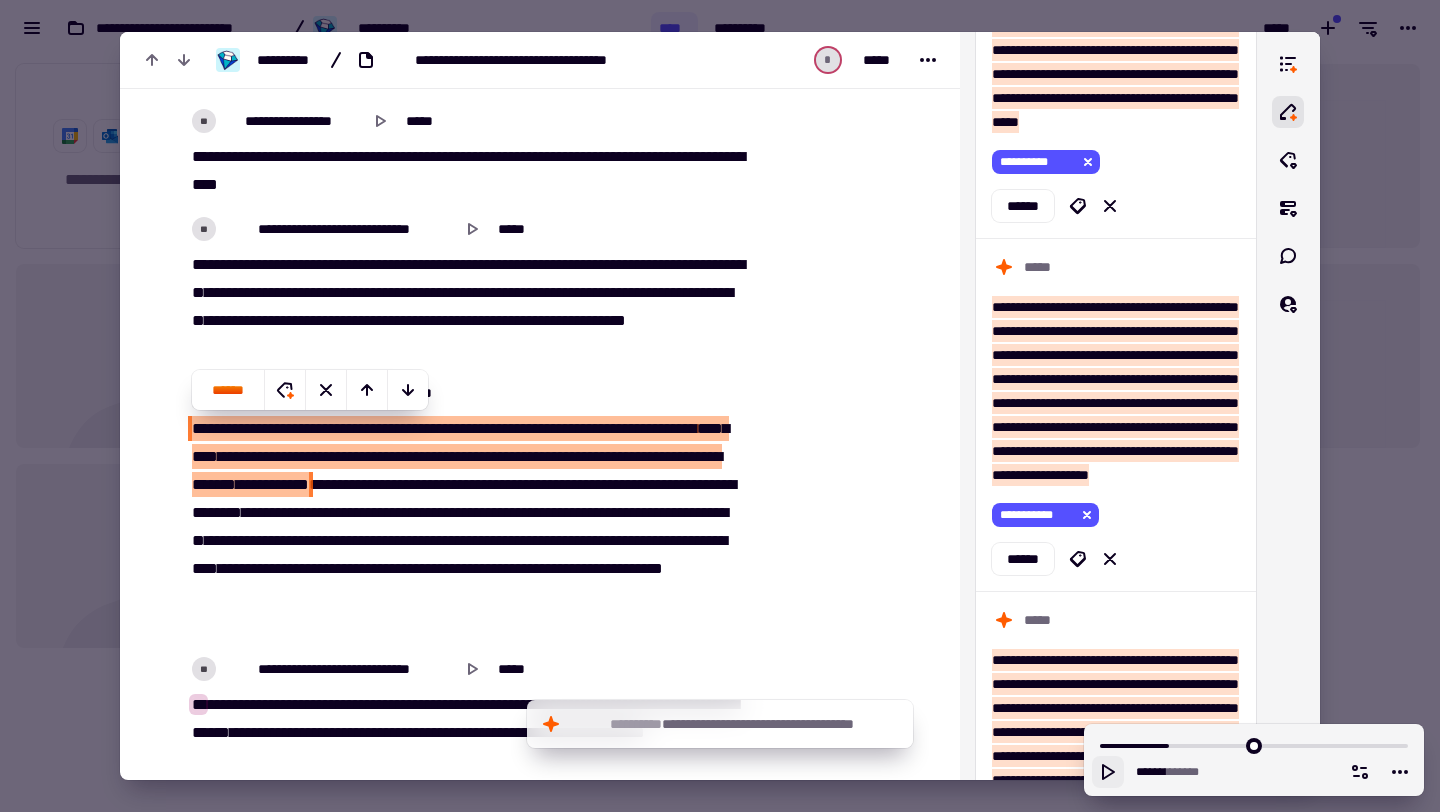 scroll, scrollTop: 2511, scrollLeft: 0, axis: vertical 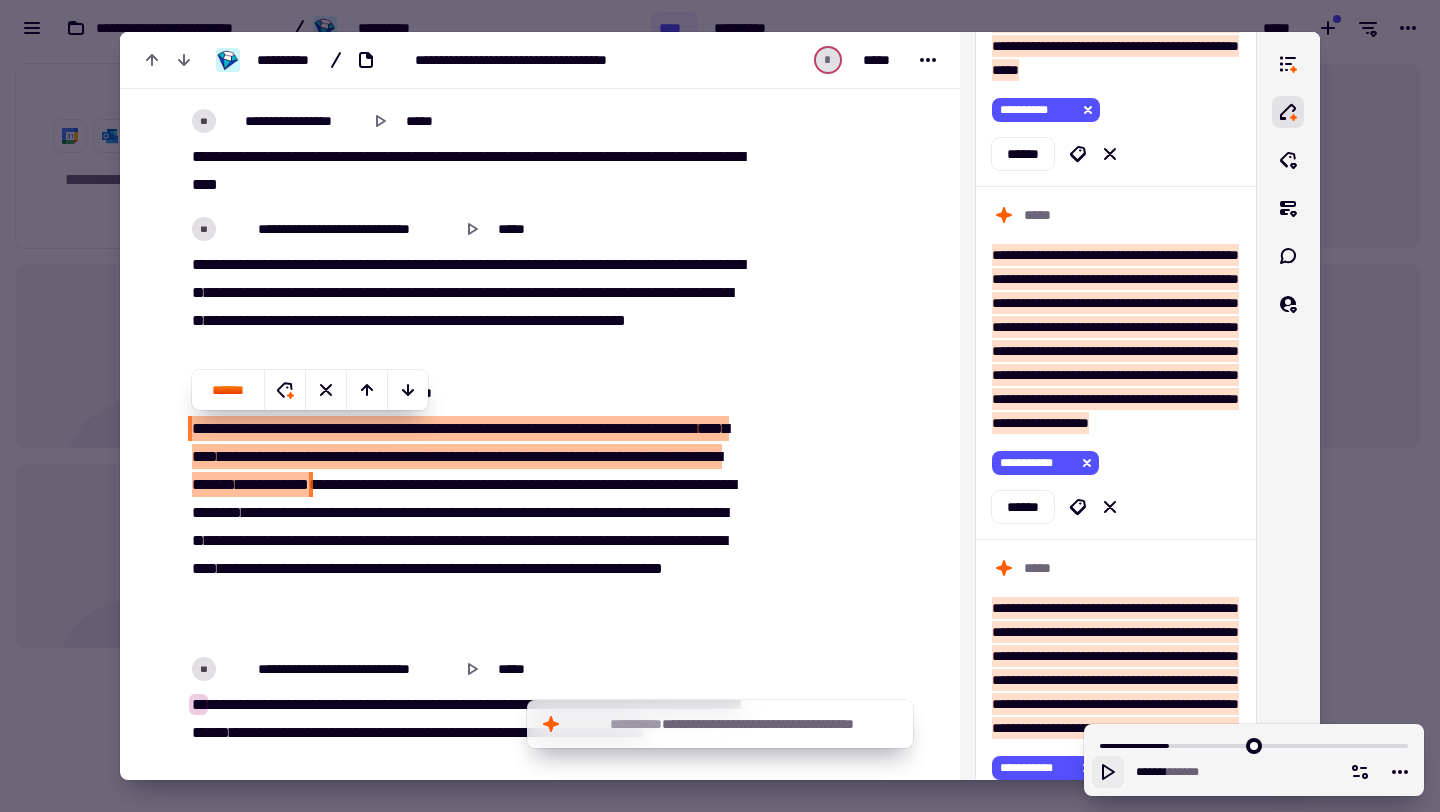 click on "**********" at bounding box center (465, 307) 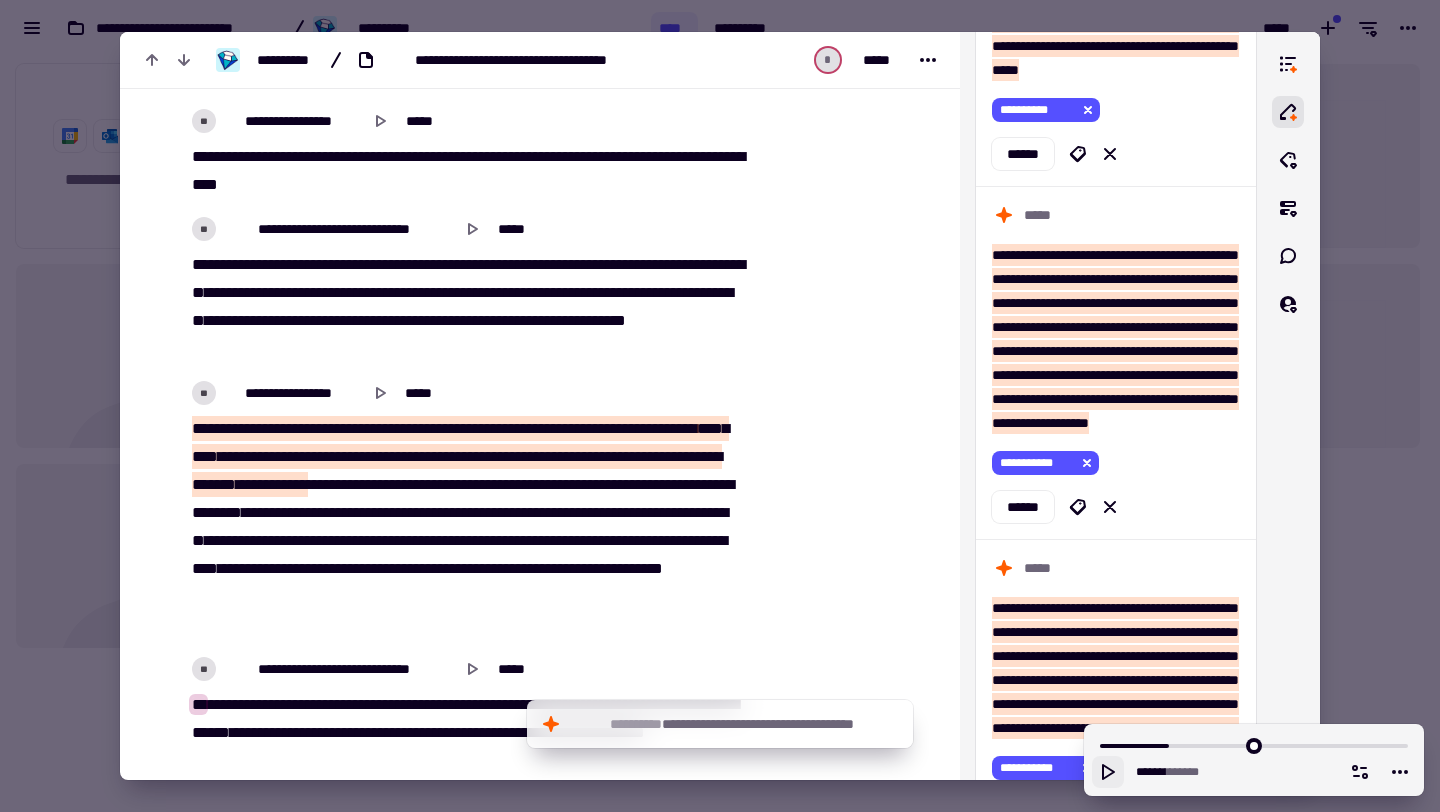 click on "**********" at bounding box center (465, 307) 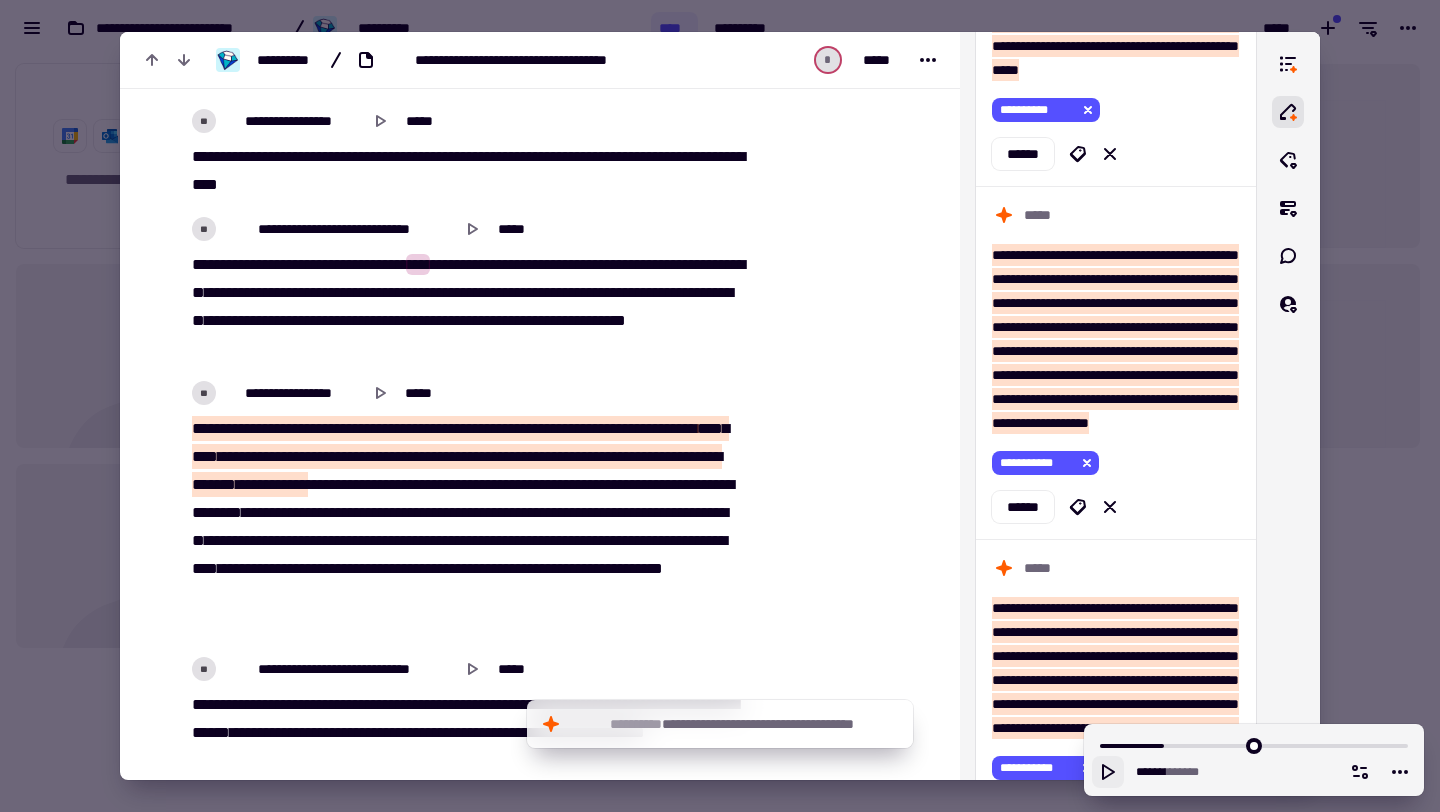 click on "***" at bounding box center (346, 428) 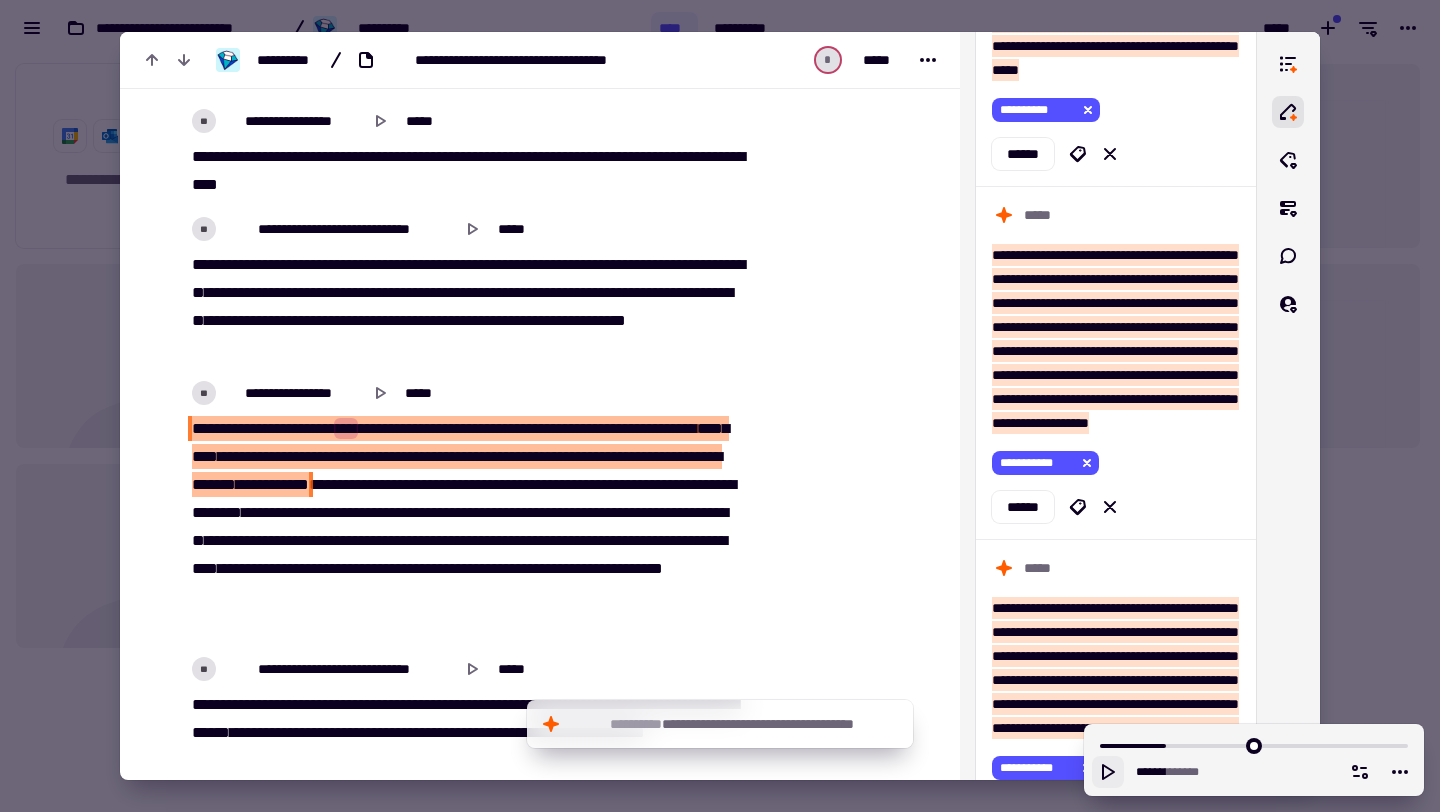 click on "**" at bounding box center [325, 428] 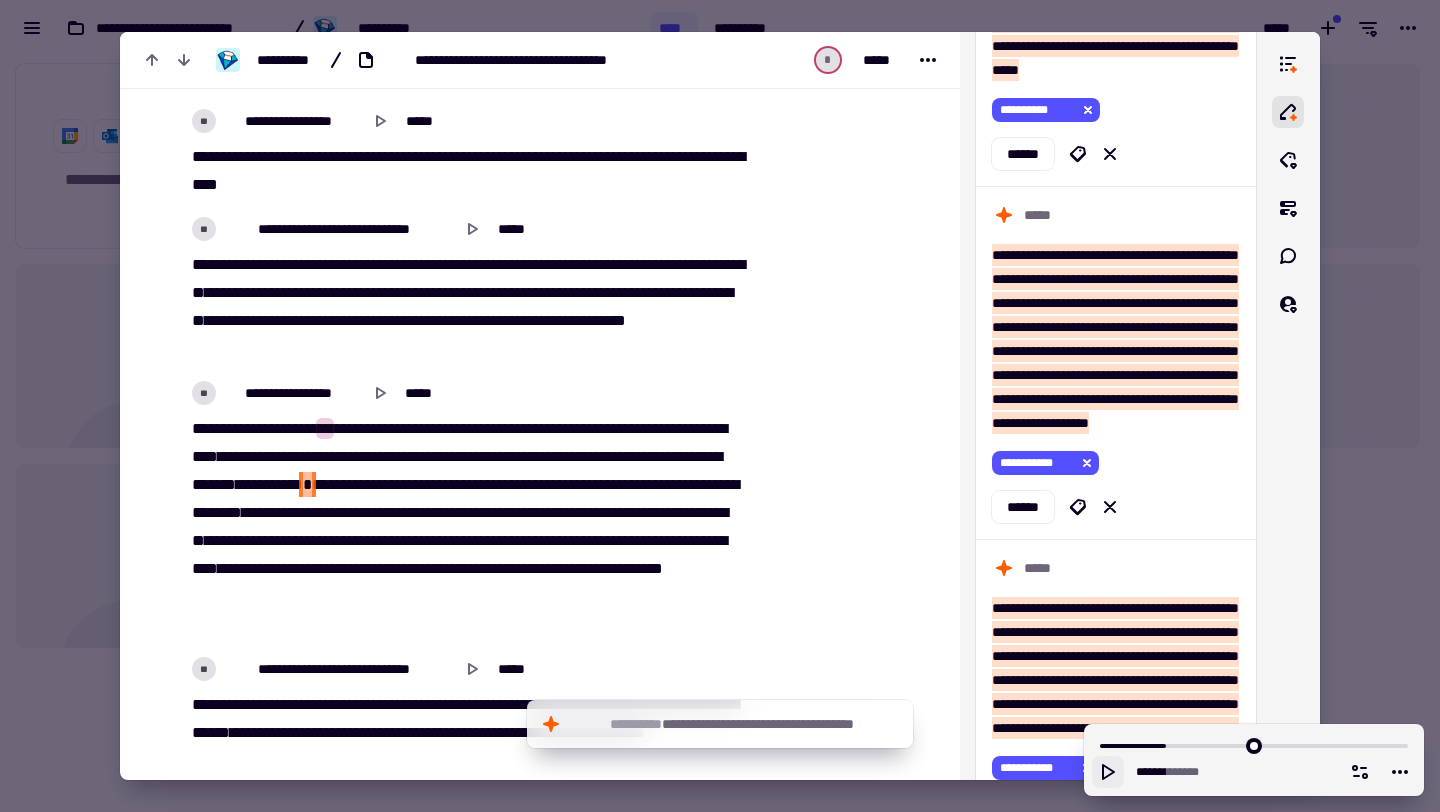 drag, startPoint x: 193, startPoint y: 425, endPoint x: 615, endPoint y: 481, distance: 425.69943 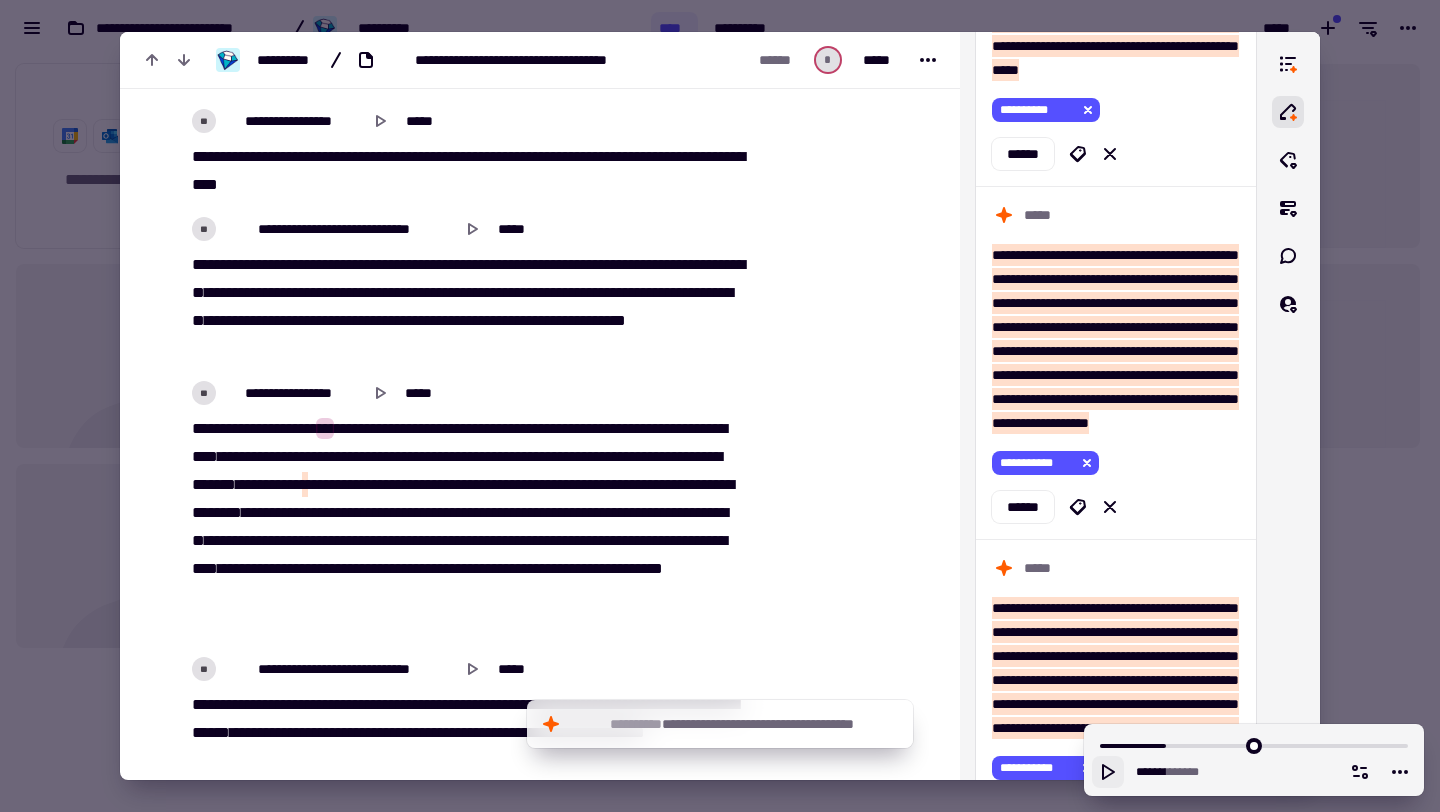 click on "*" at bounding box center (317, 484) 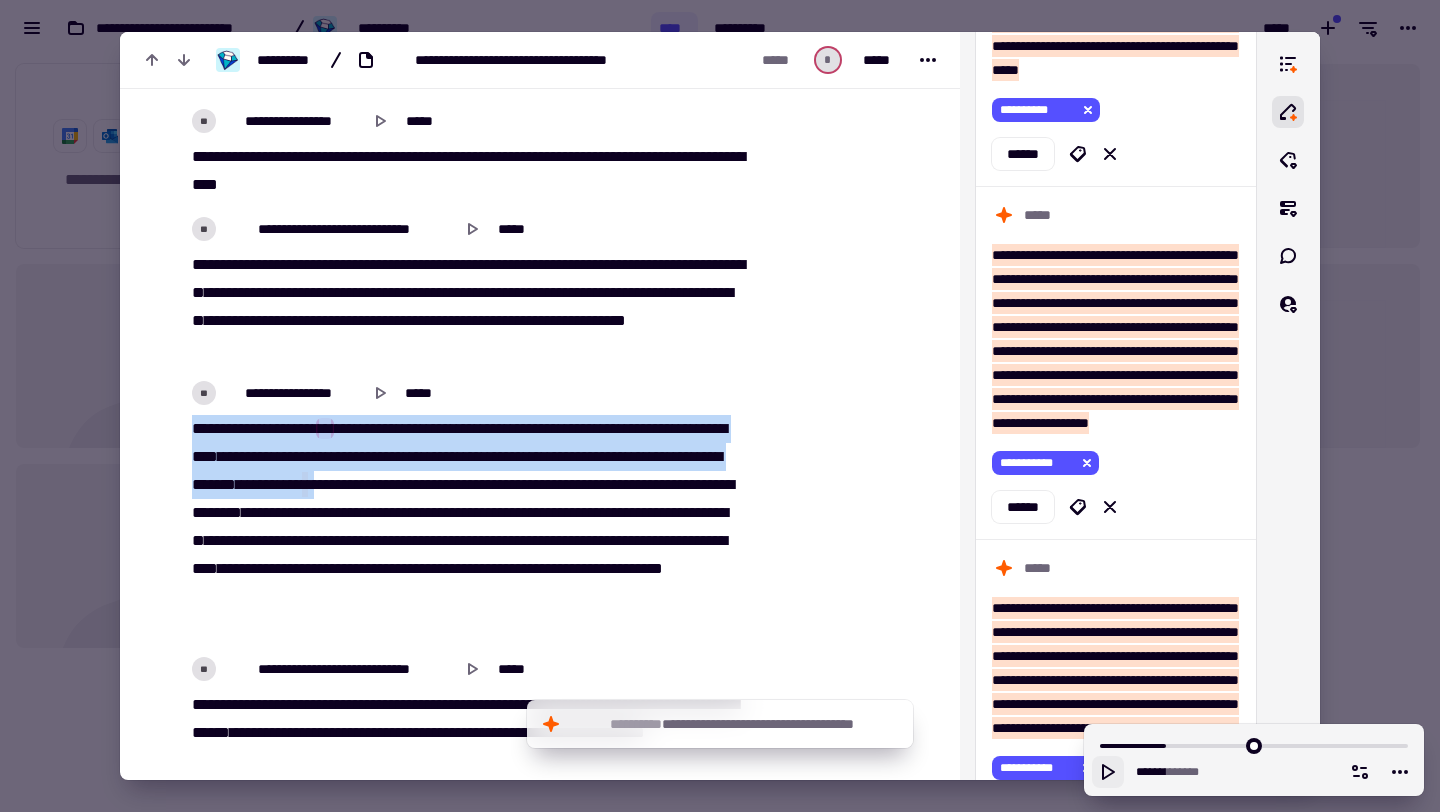 drag, startPoint x: 627, startPoint y: 485, endPoint x: 190, endPoint y: 429, distance: 440.5735 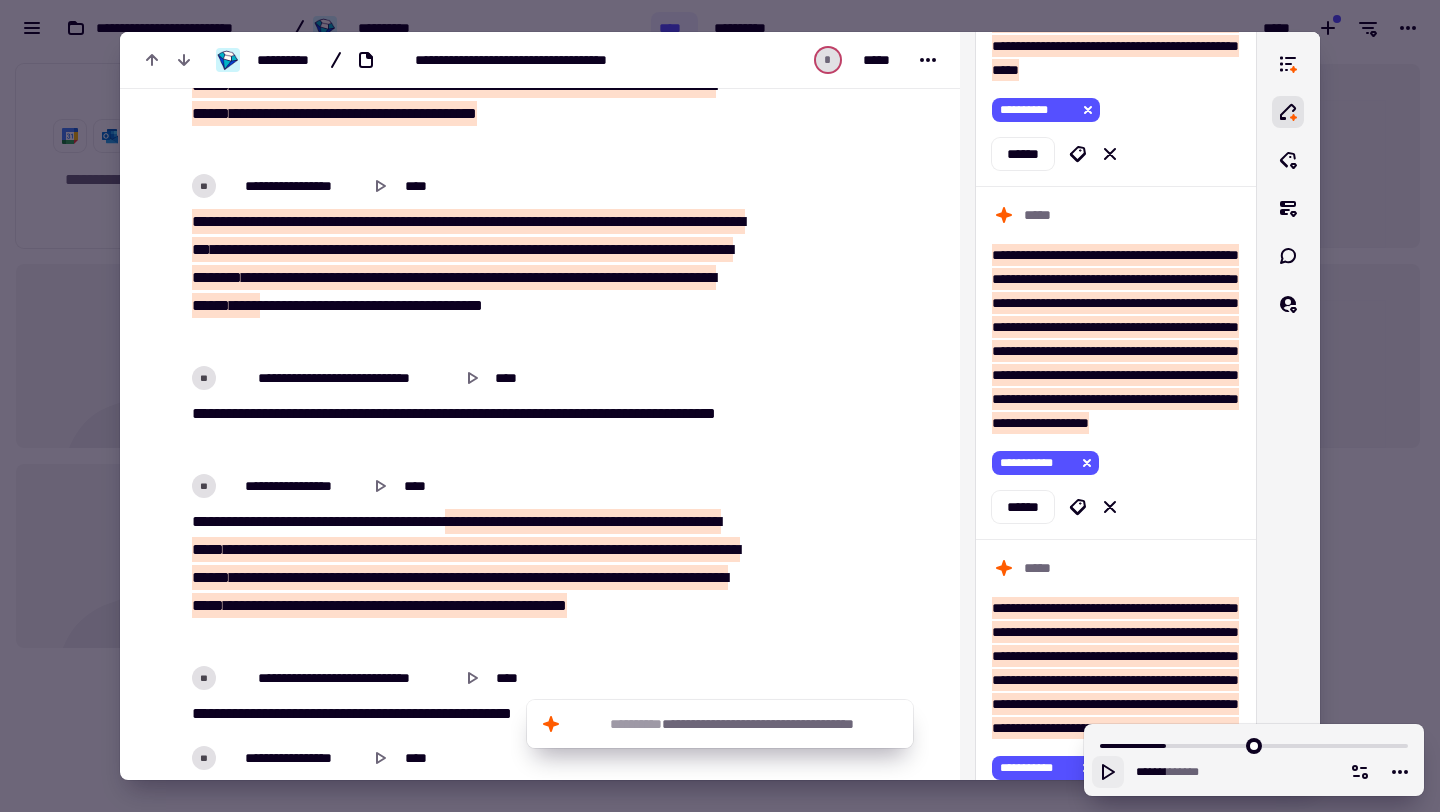 scroll, scrollTop: 6446, scrollLeft: 0, axis: vertical 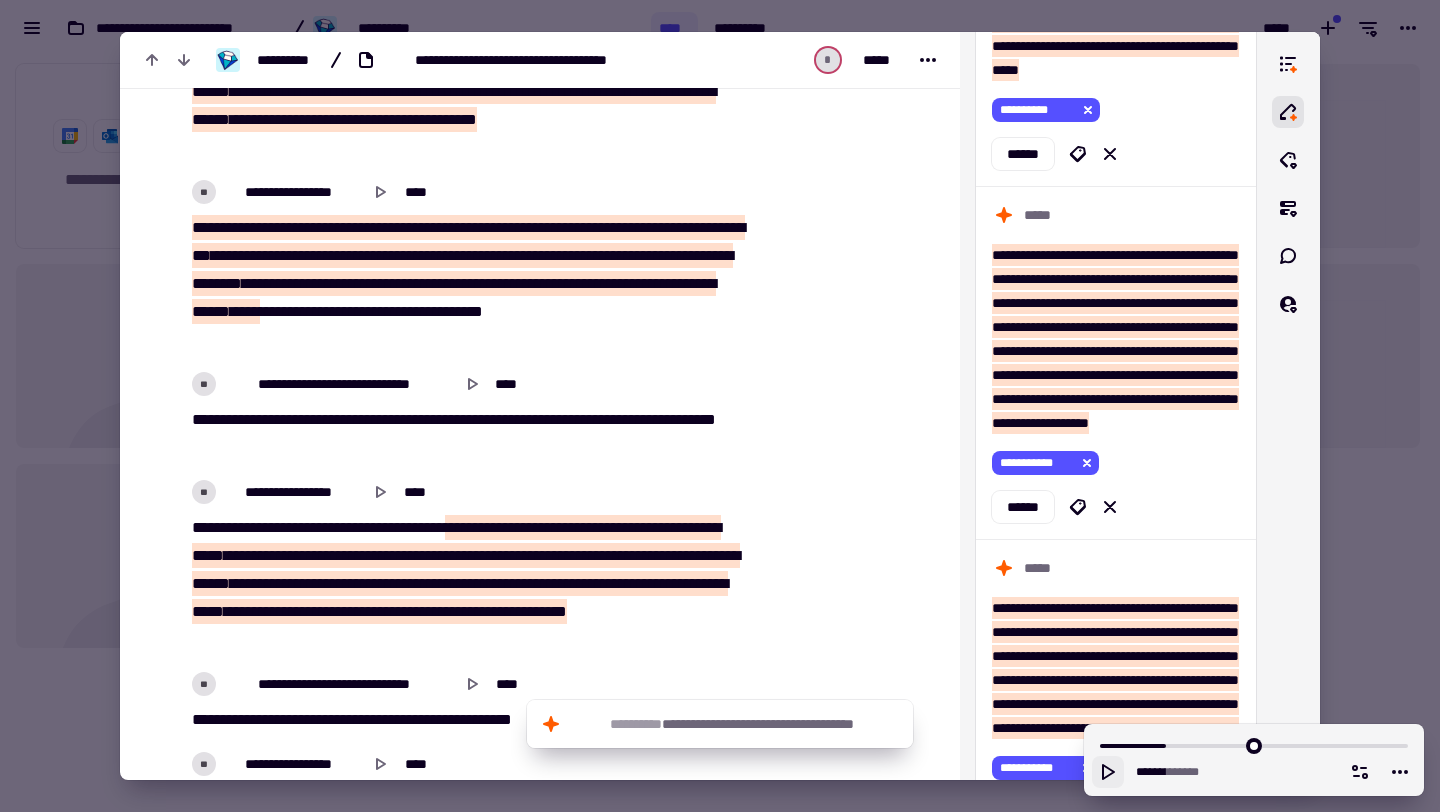 click on "*" at bounding box center [634, 227] 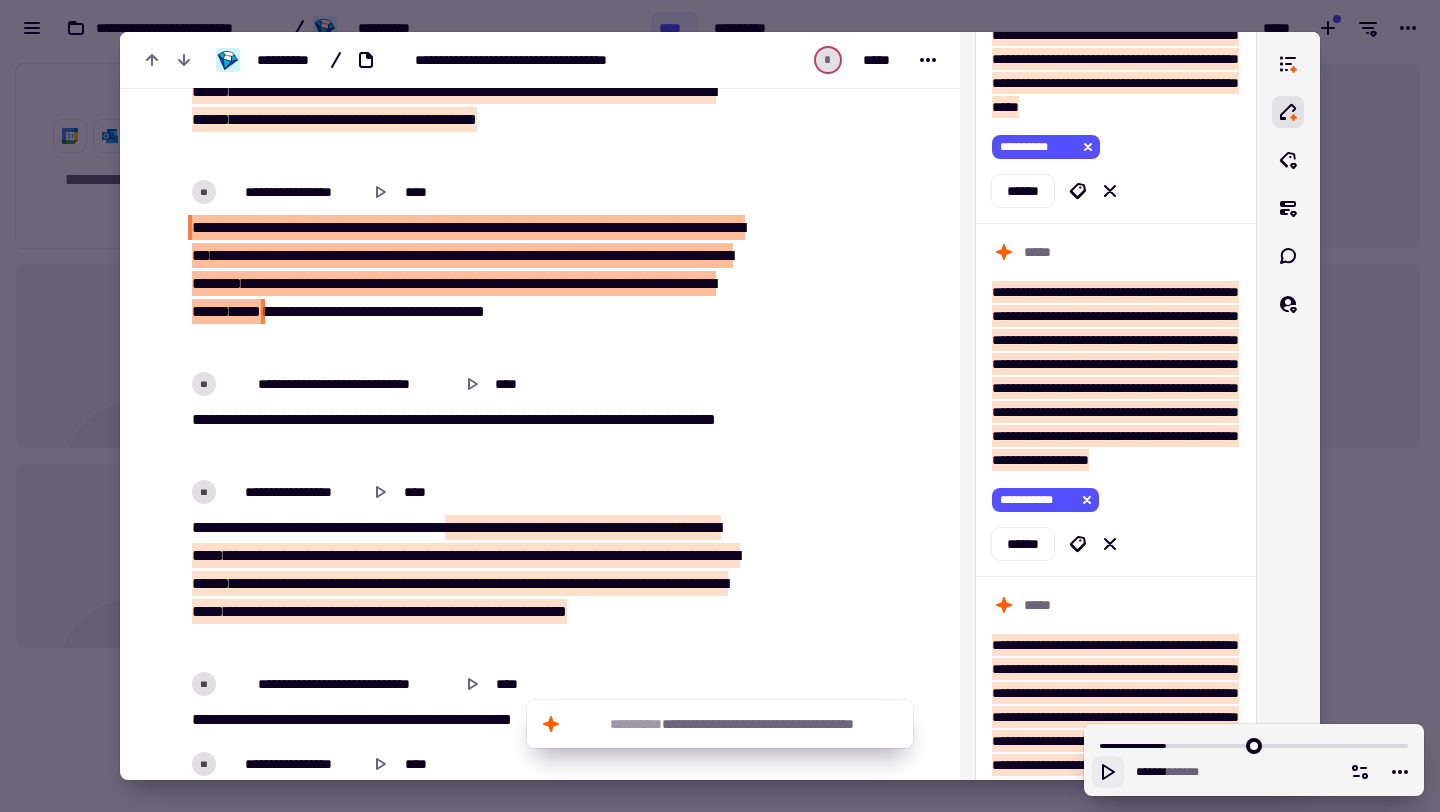type on "******" 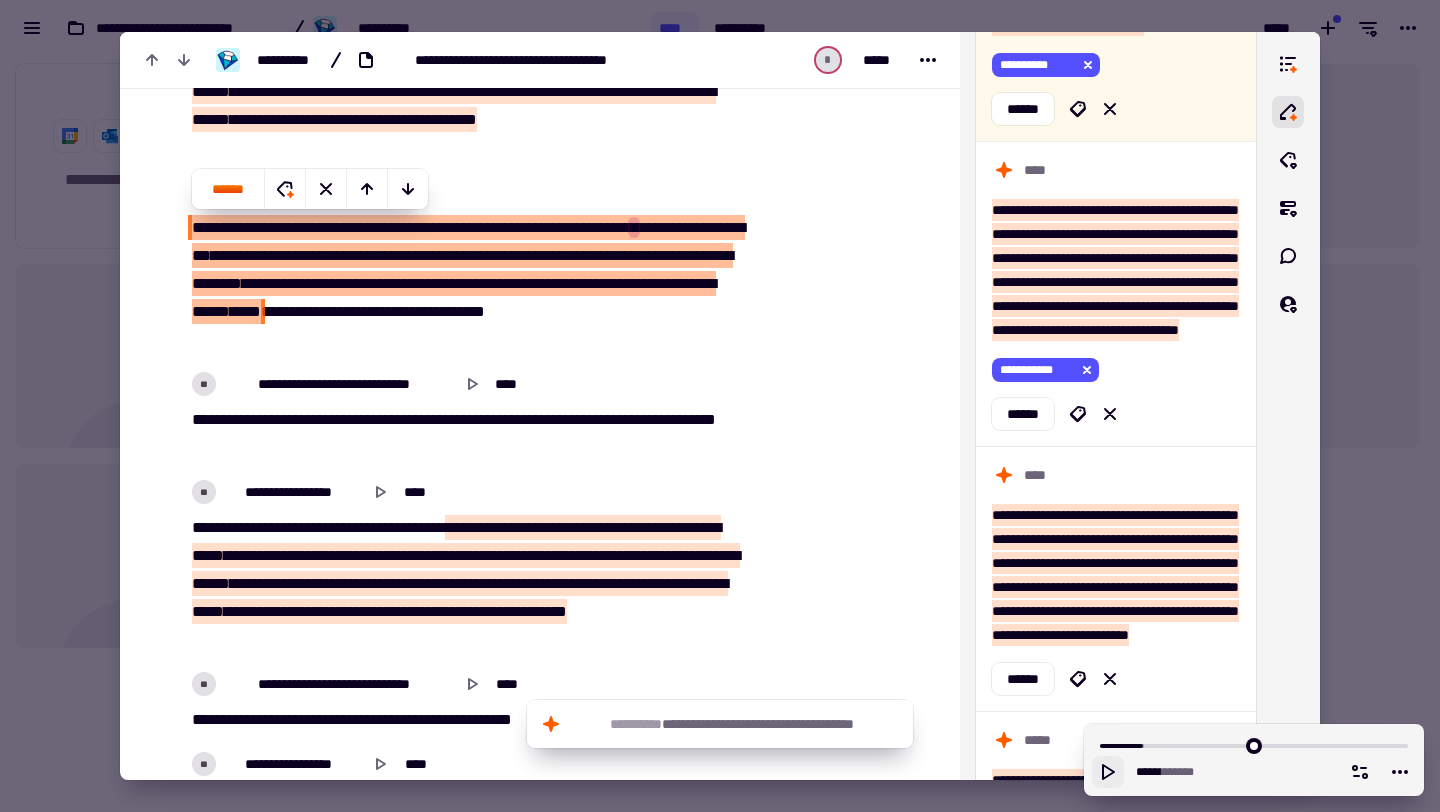 scroll, scrollTop: 1444, scrollLeft: 0, axis: vertical 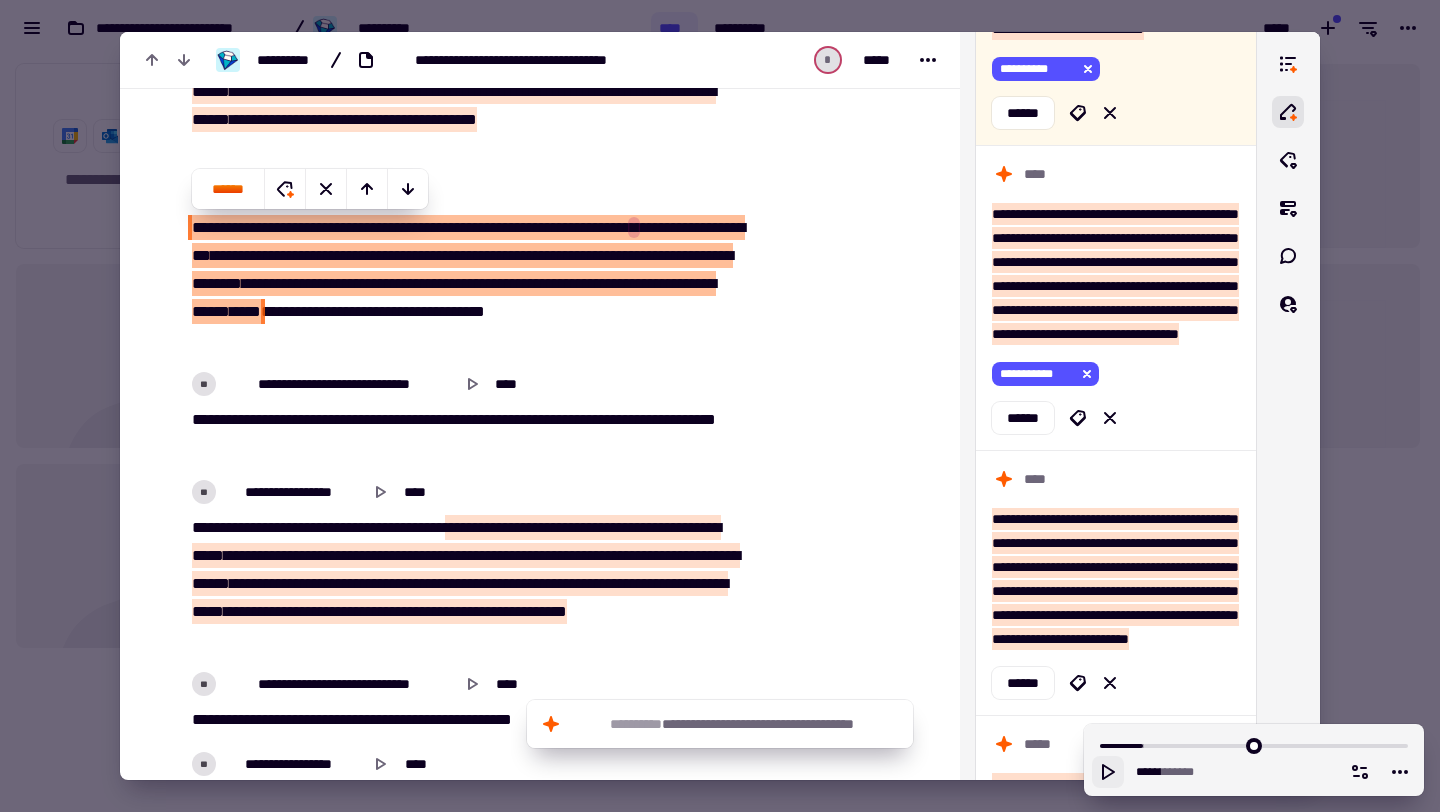 type 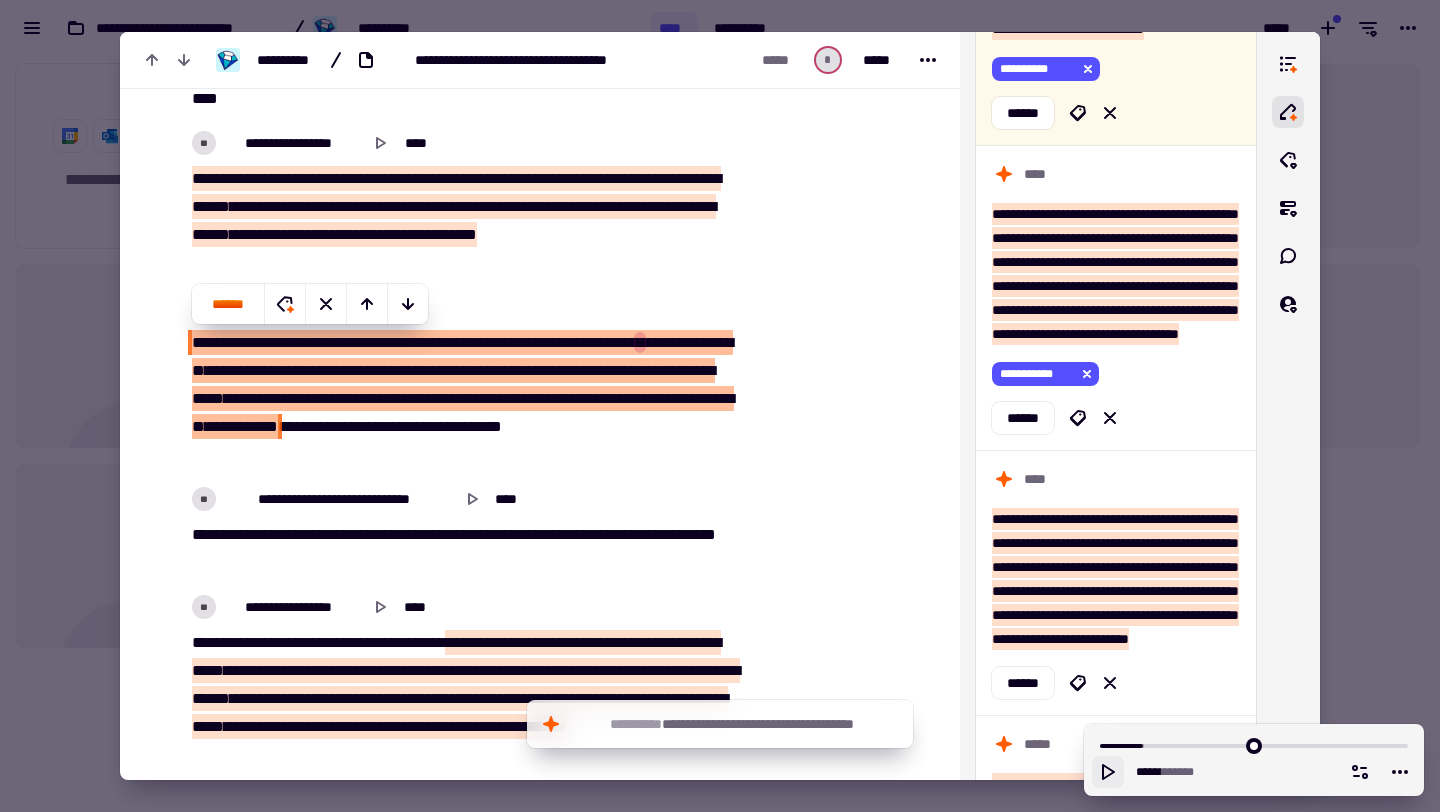 scroll, scrollTop: 6338, scrollLeft: 0, axis: vertical 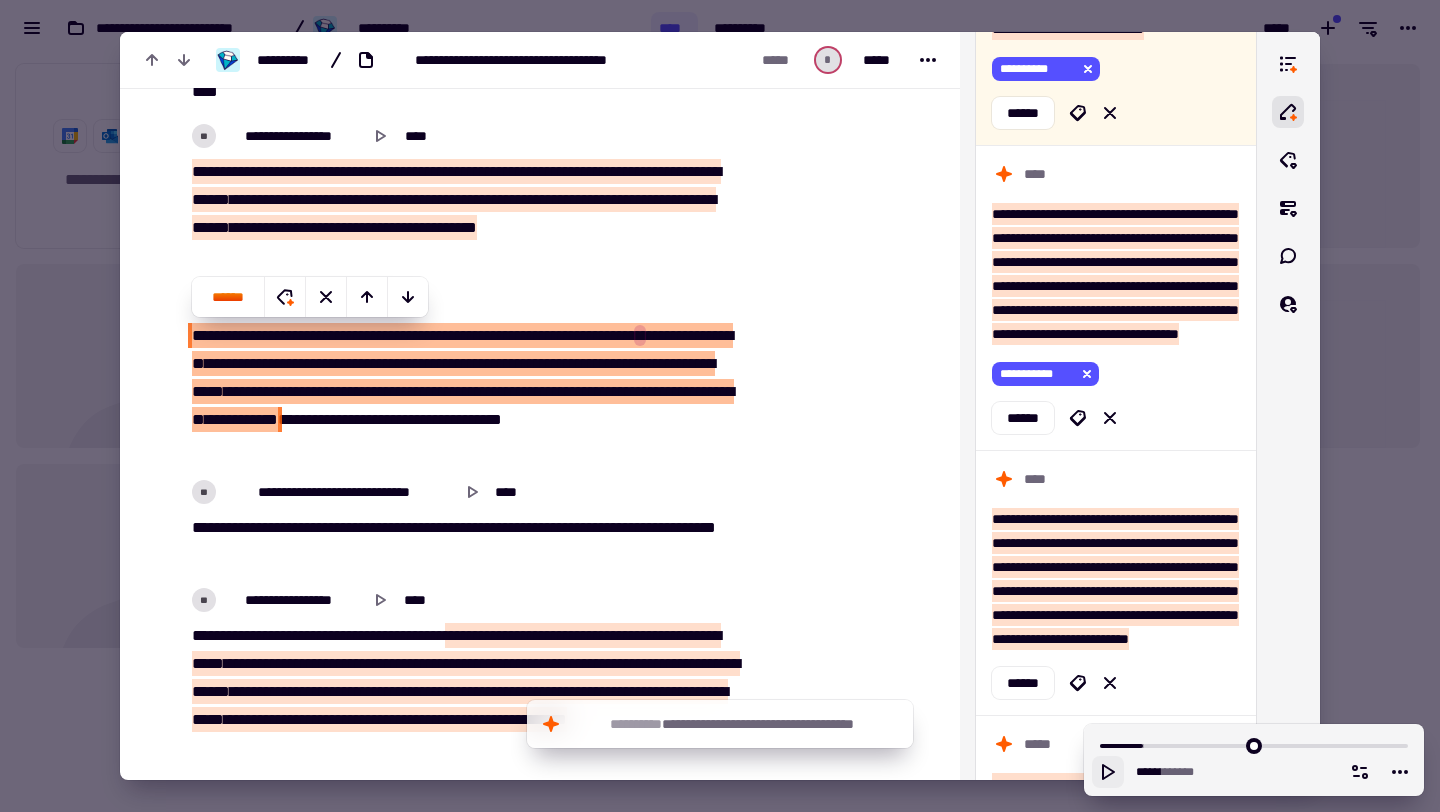 click on "*******" at bounding box center [682, 335] 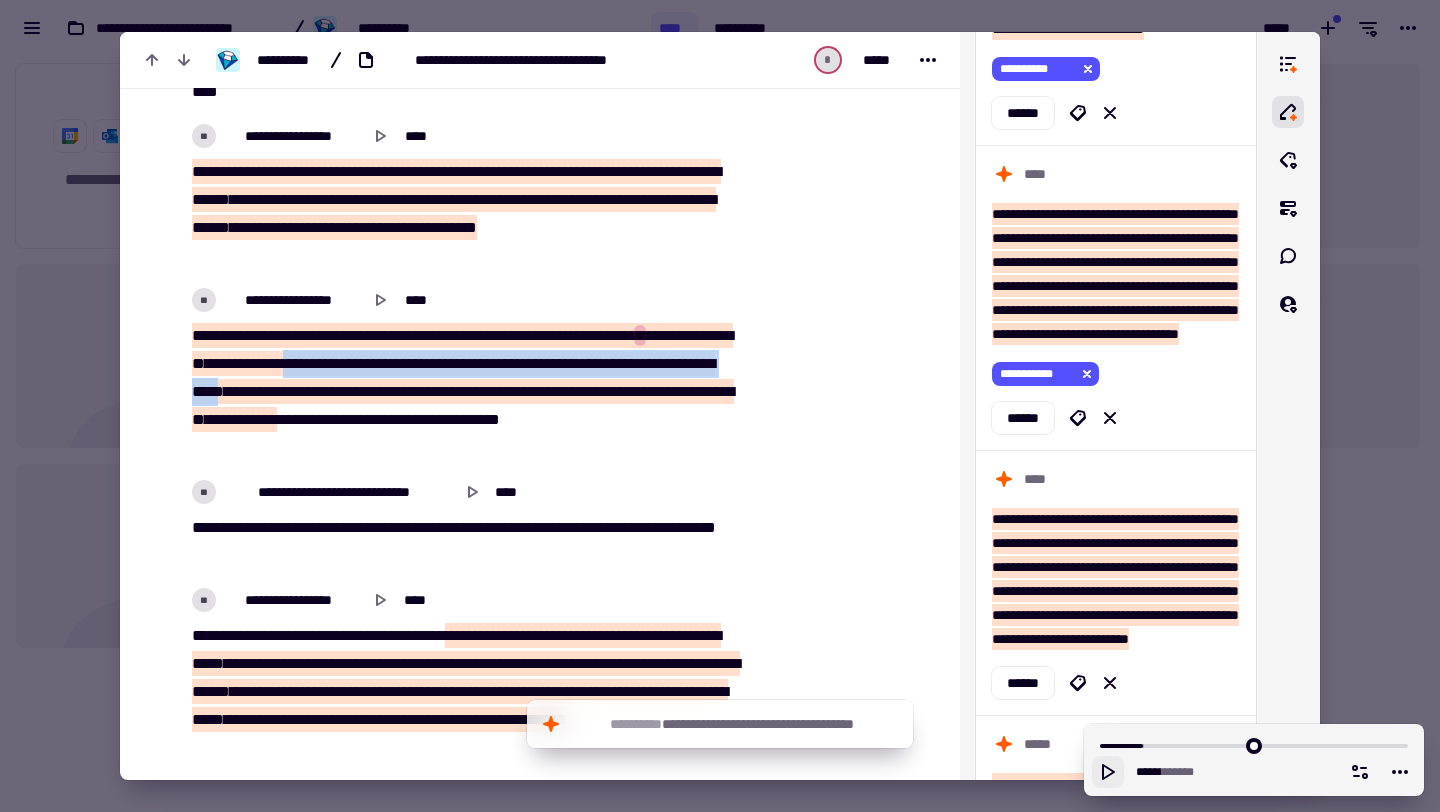 drag, startPoint x: 426, startPoint y: 360, endPoint x: 442, endPoint y: 384, distance: 28.84441 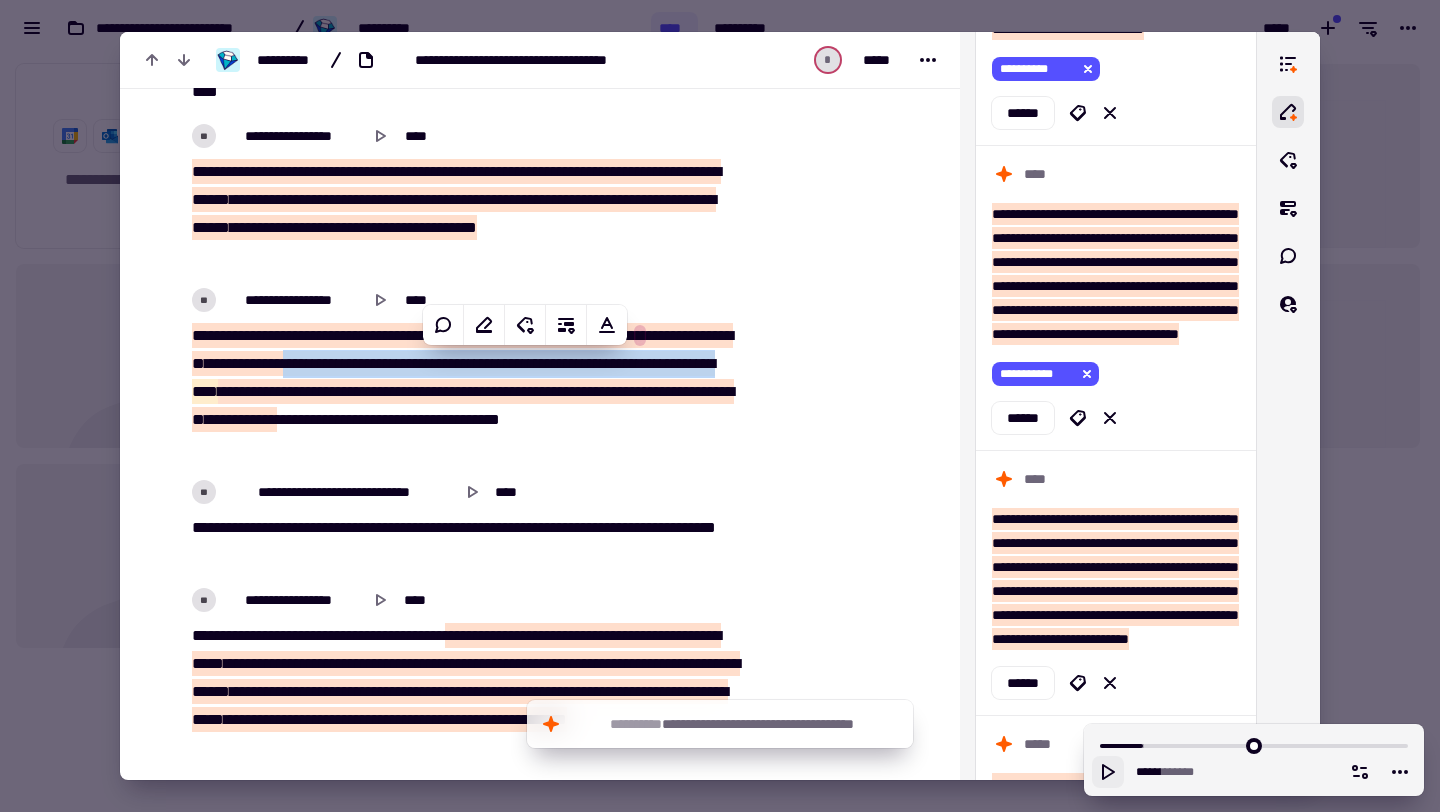 click on "**" at bounding box center [649, 363] 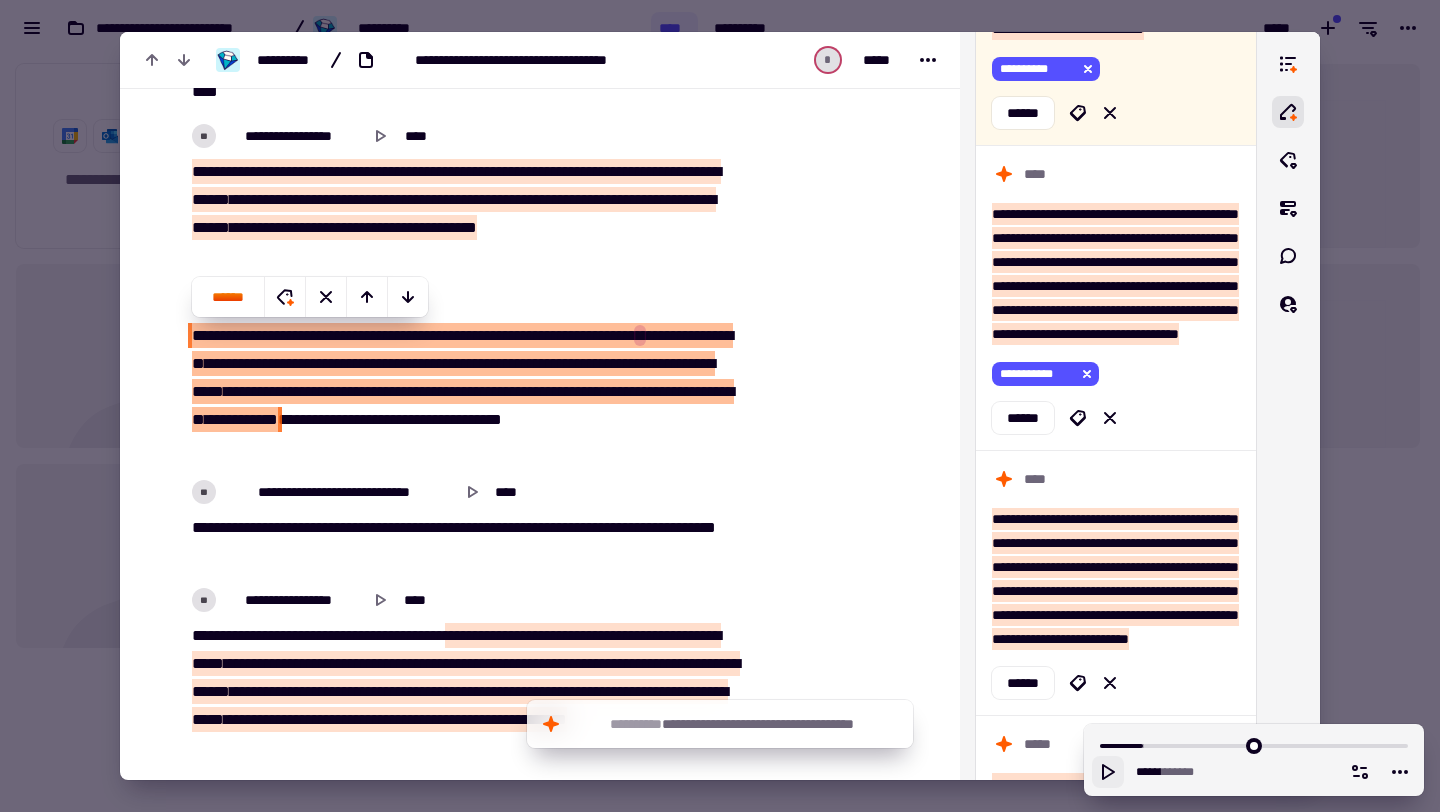 click on "**" at bounding box center [649, 363] 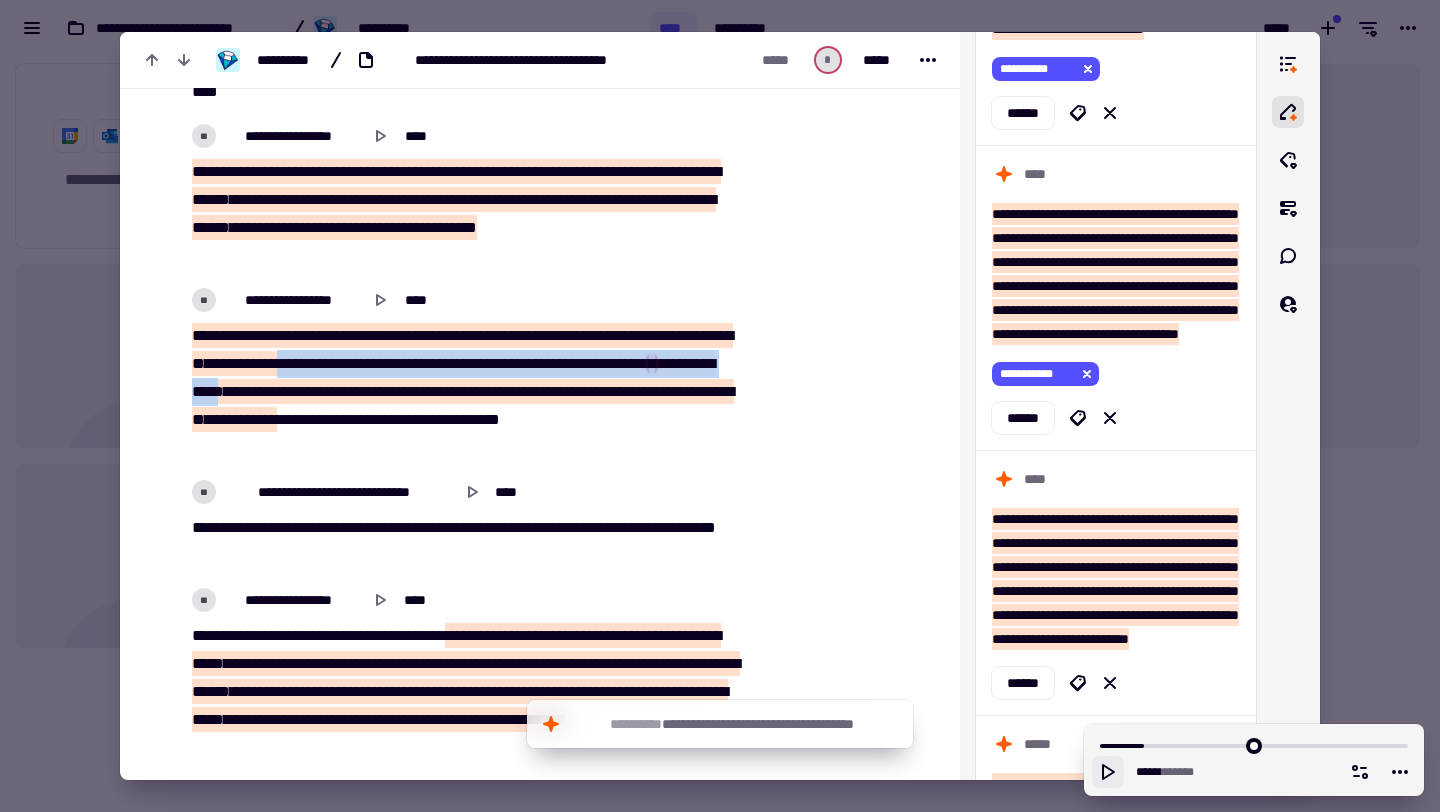 drag, startPoint x: 436, startPoint y: 390, endPoint x: 418, endPoint y: 359, distance: 35.846897 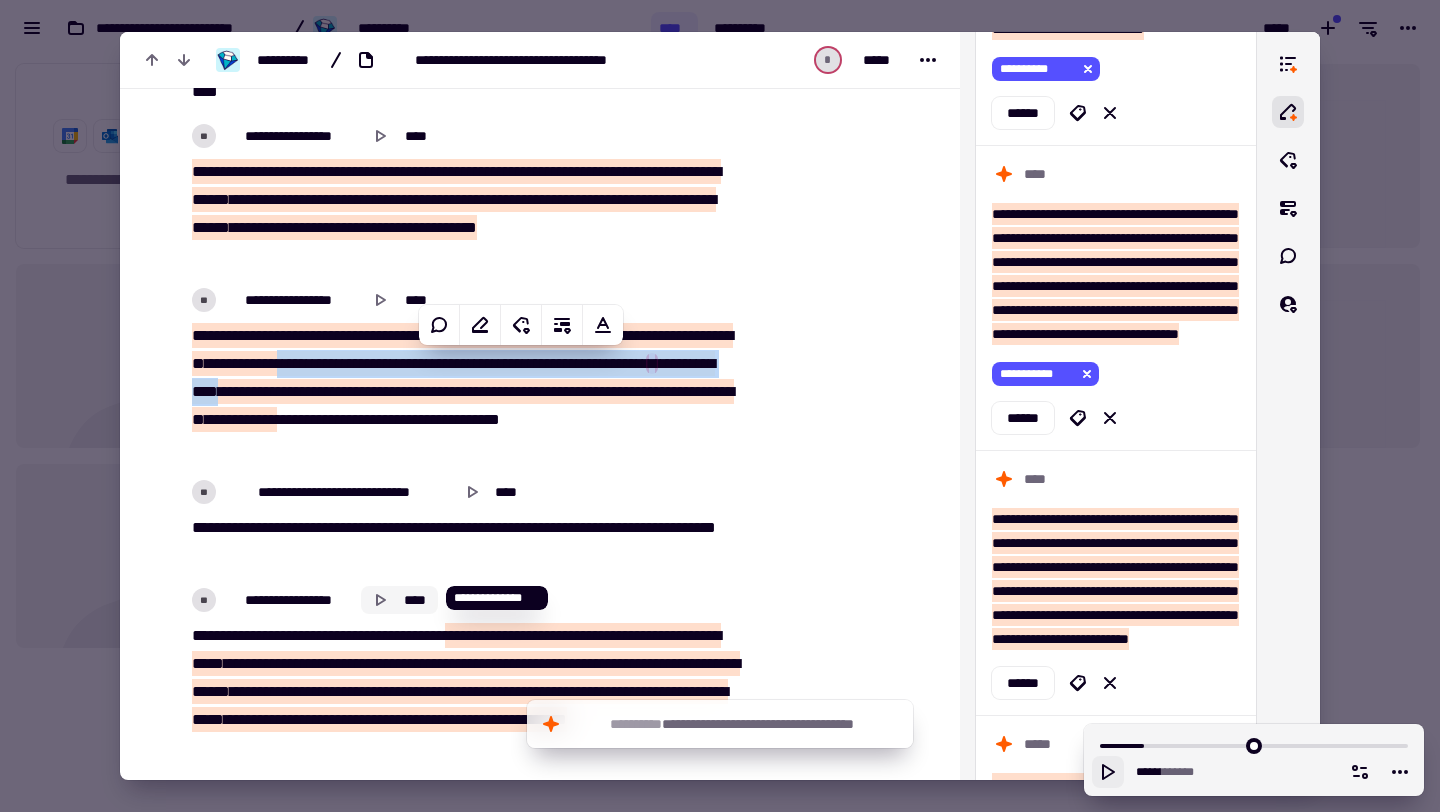 click on "****" 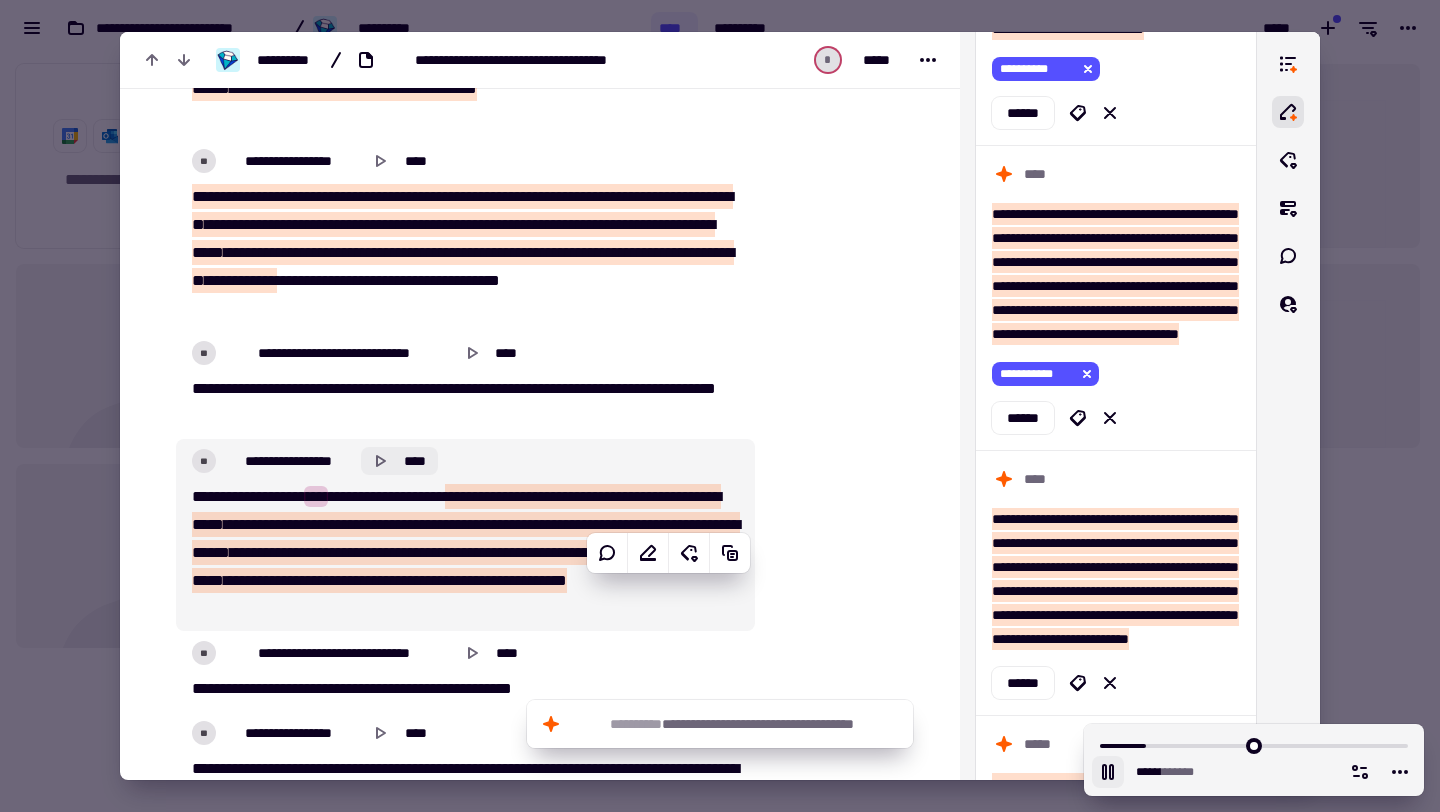 scroll, scrollTop: 6487, scrollLeft: 0, axis: vertical 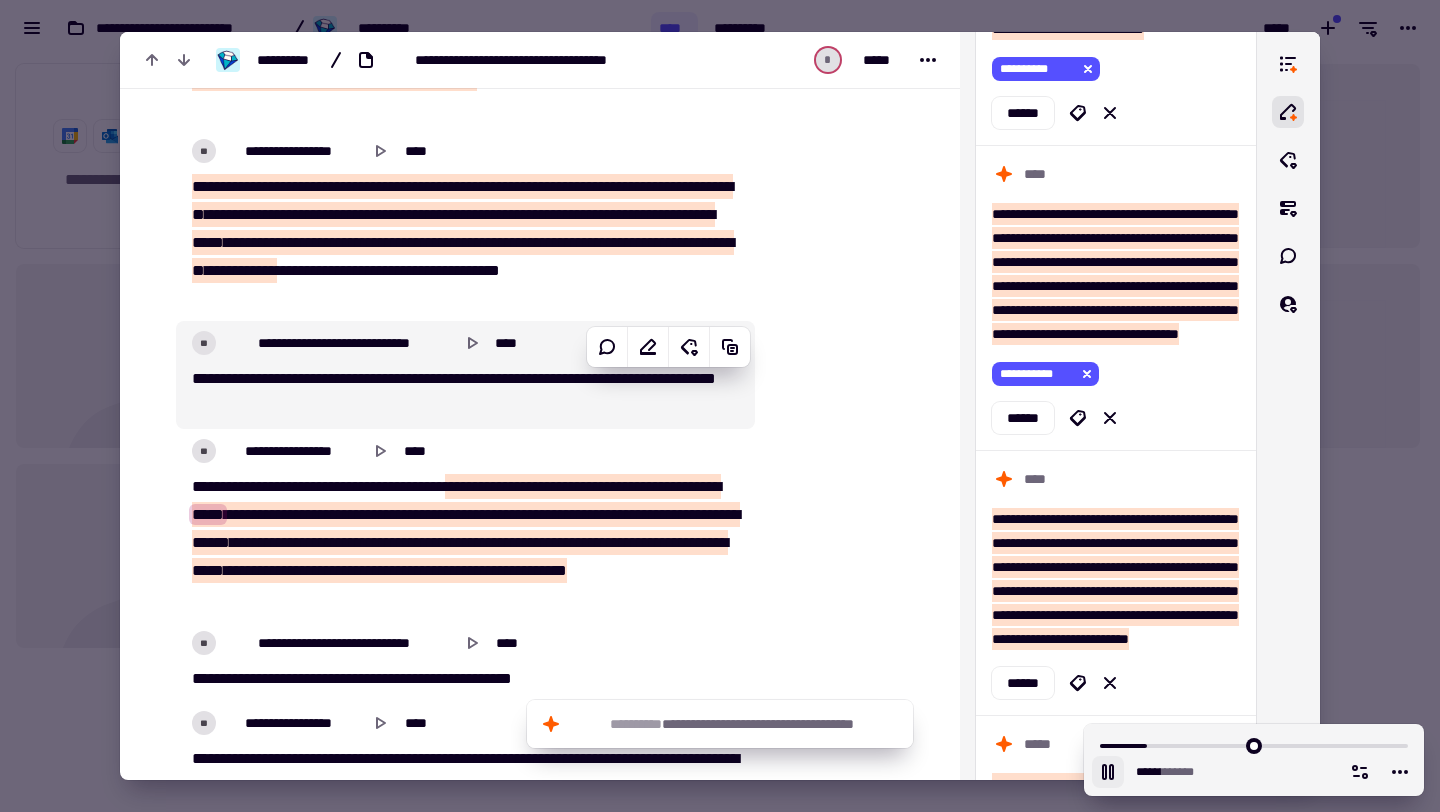 click on "**********" at bounding box center [465, 393] 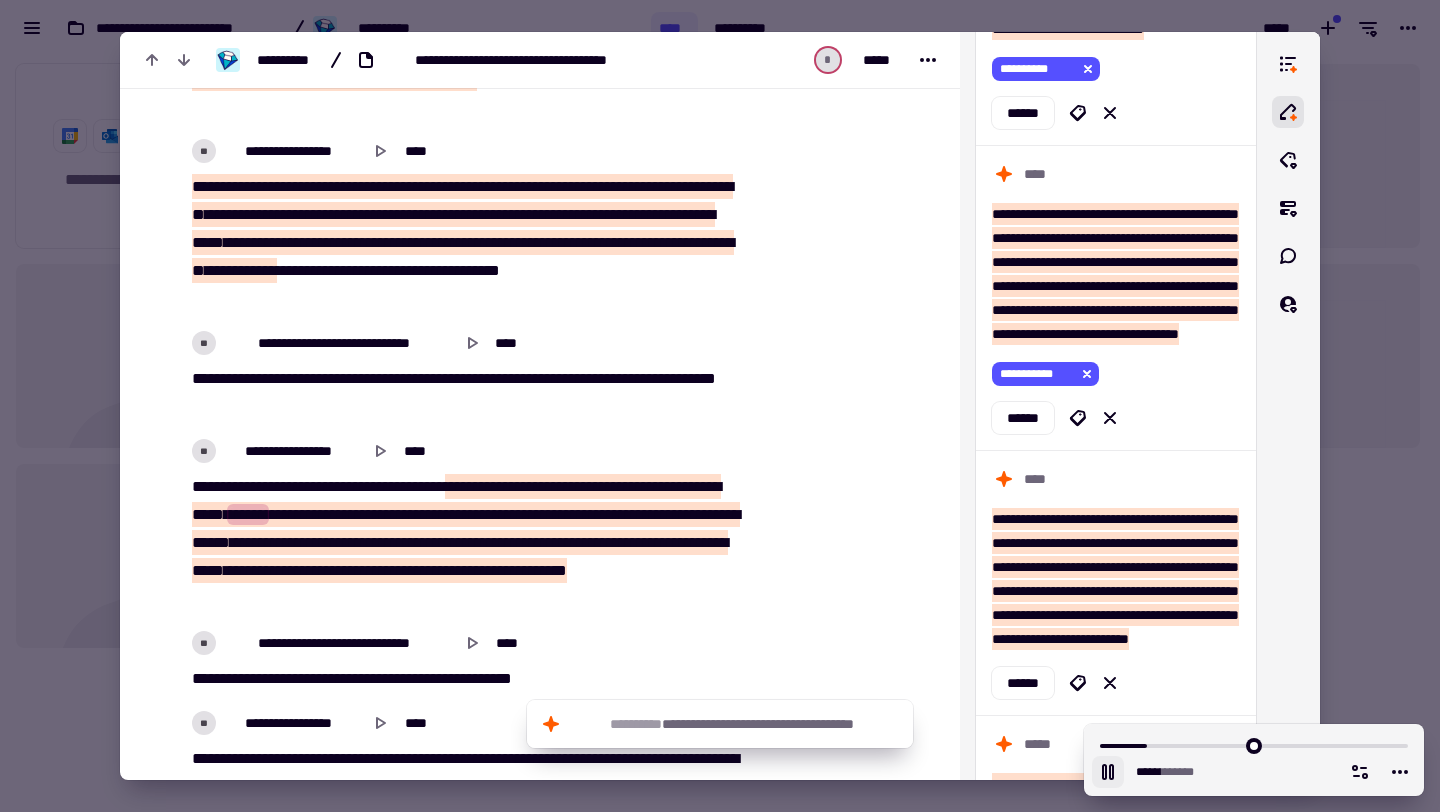 click on "*****" at bounding box center (208, 242) 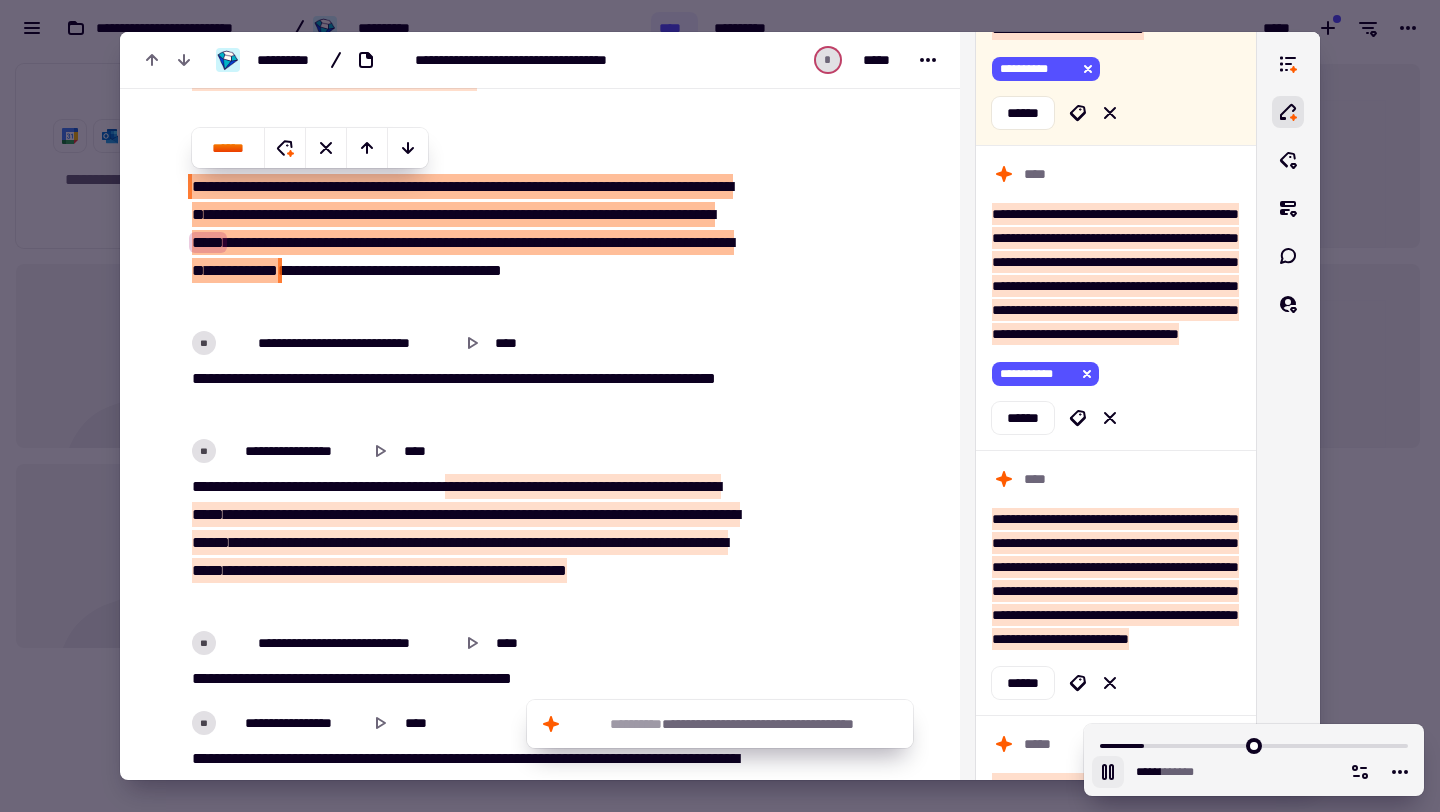 click on "**********" at bounding box center (388, 378) 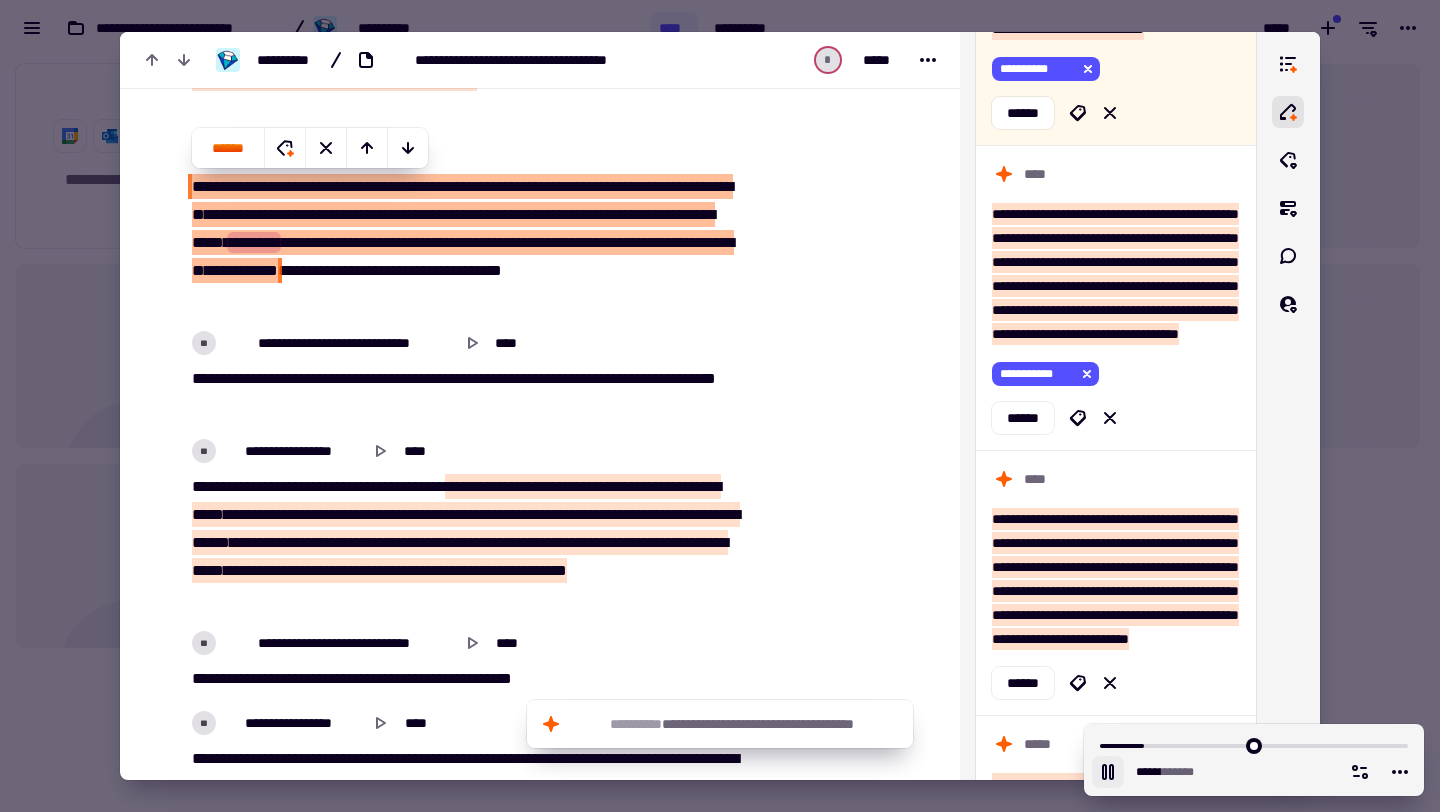 click on "****" at bounding box center [284, 514] 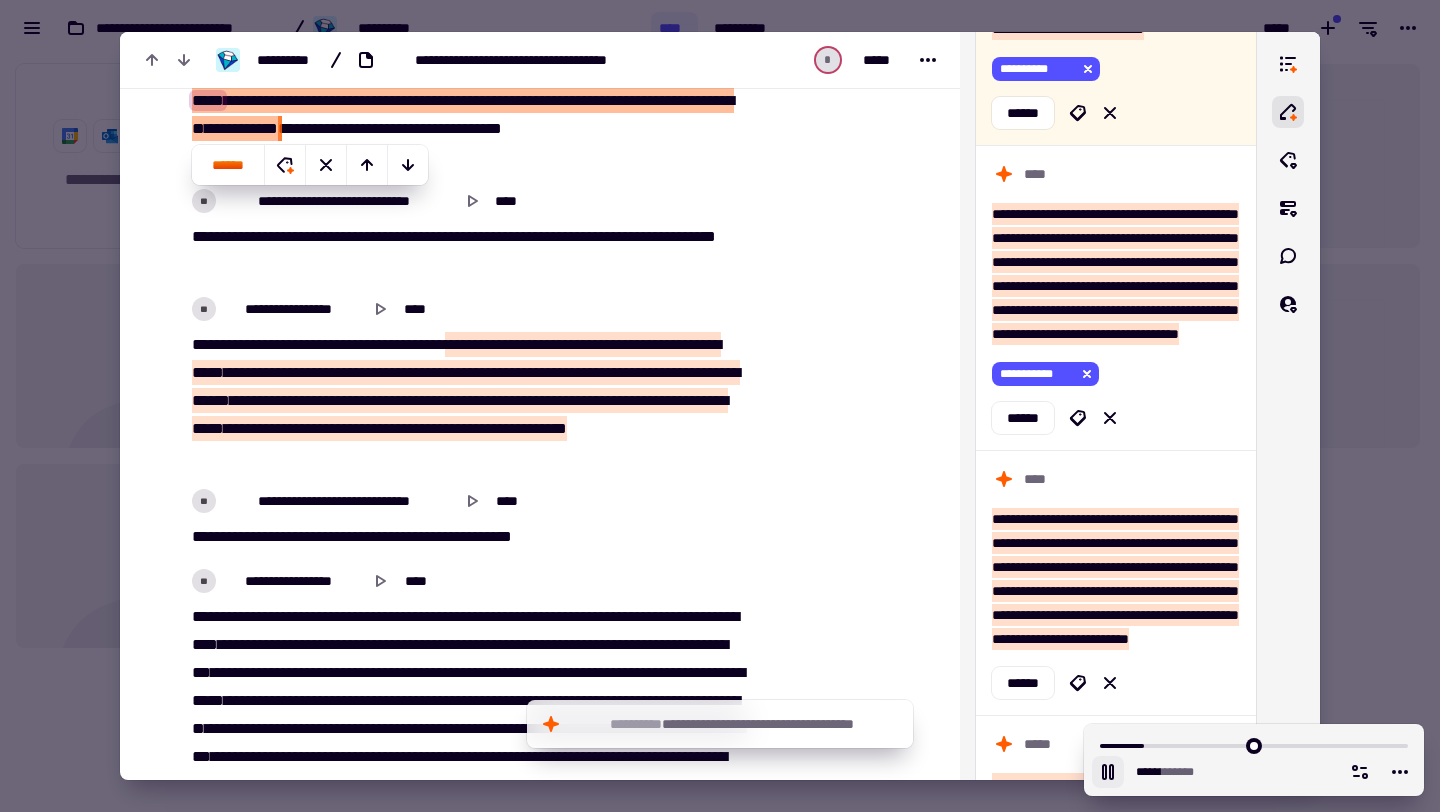 scroll, scrollTop: 6733, scrollLeft: 0, axis: vertical 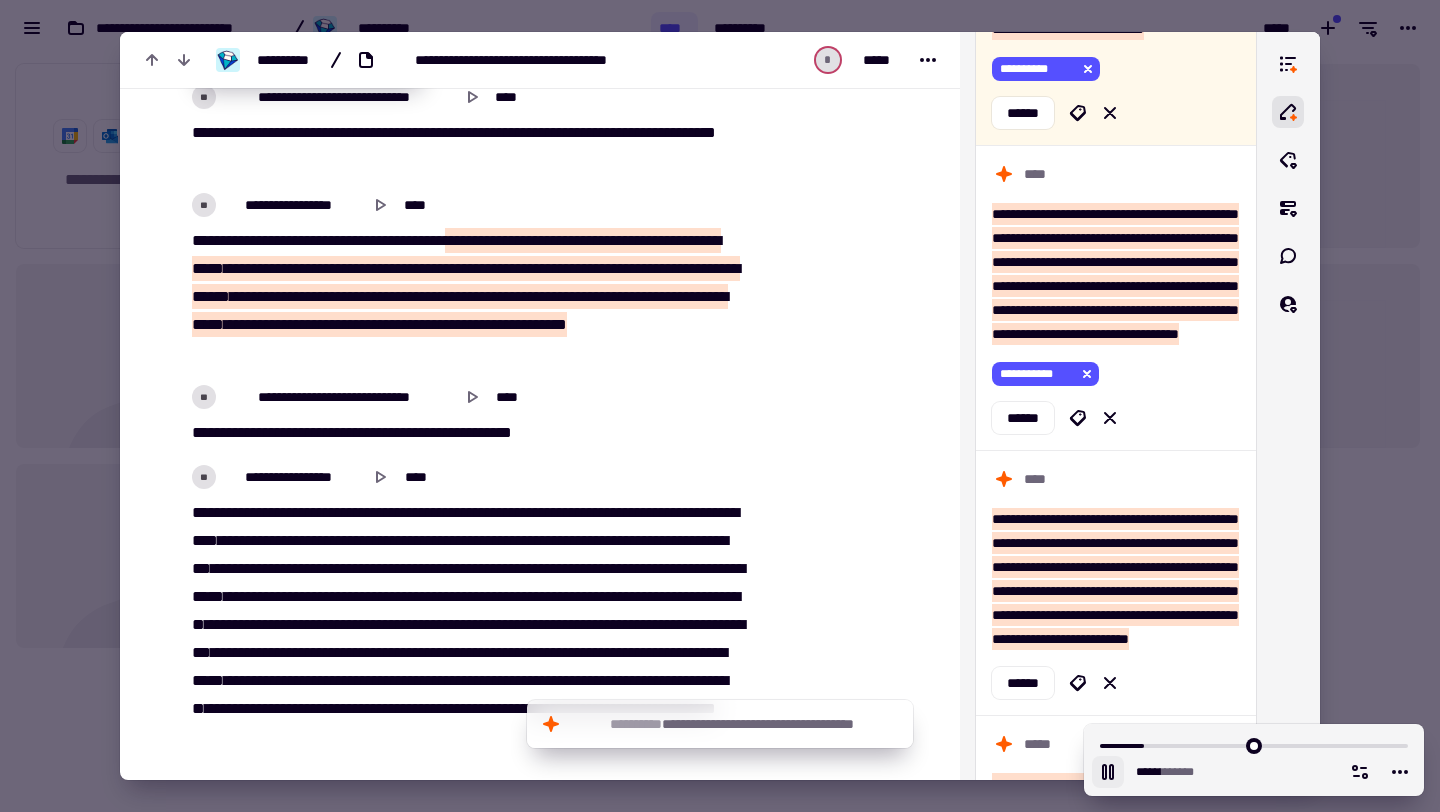 click on "*****" at bounding box center (263, 540) 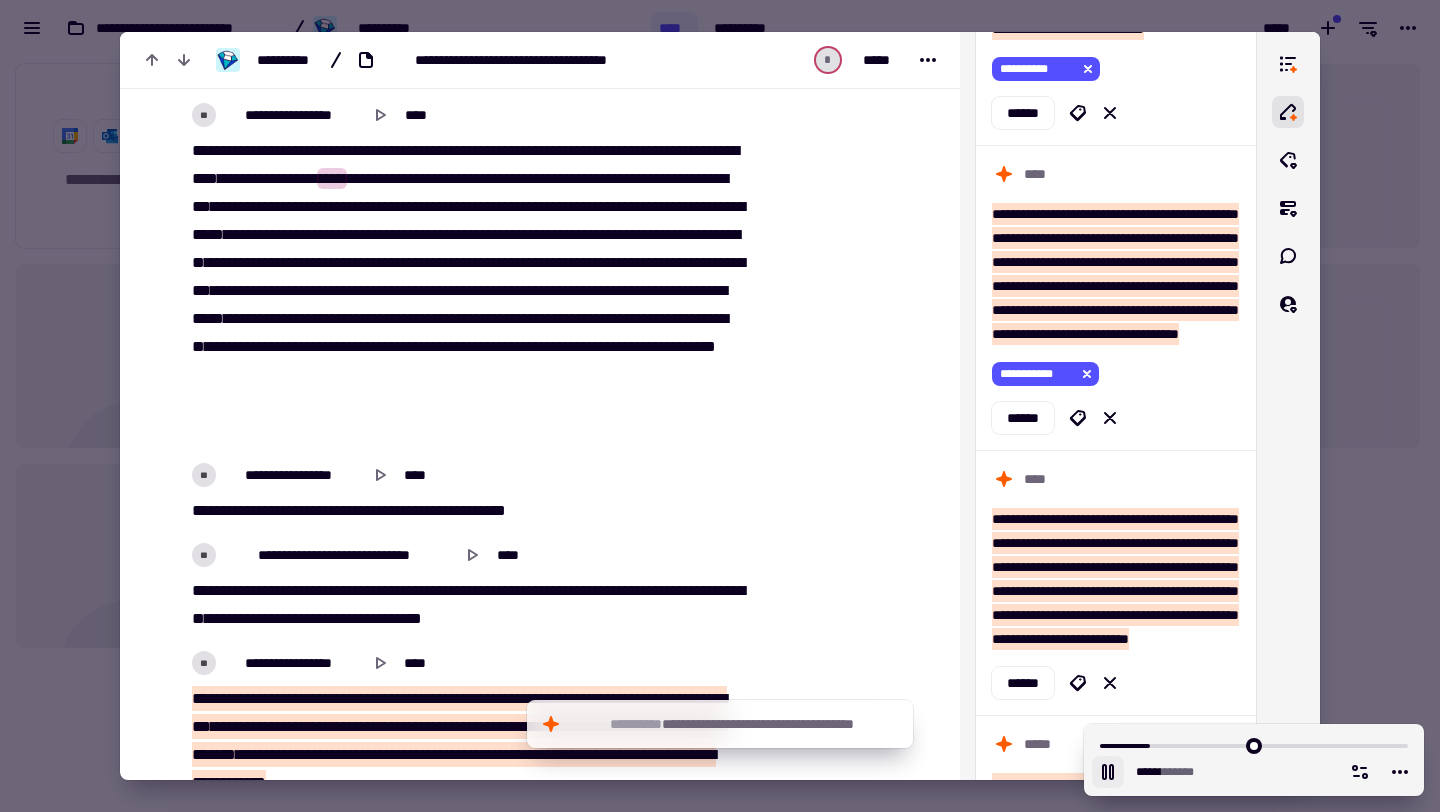 scroll, scrollTop: 7309, scrollLeft: 0, axis: vertical 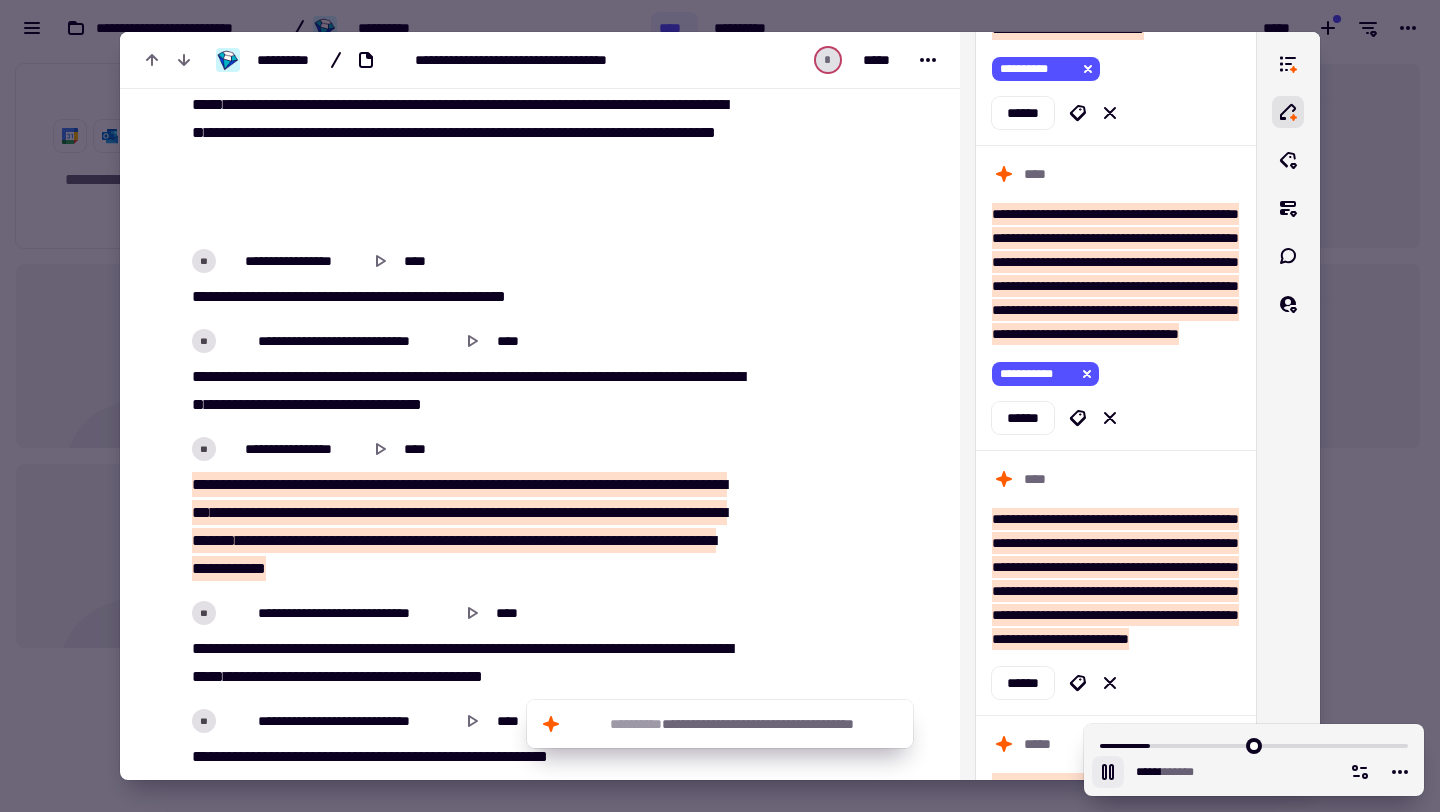 click on "**********" at bounding box center [259, 512] 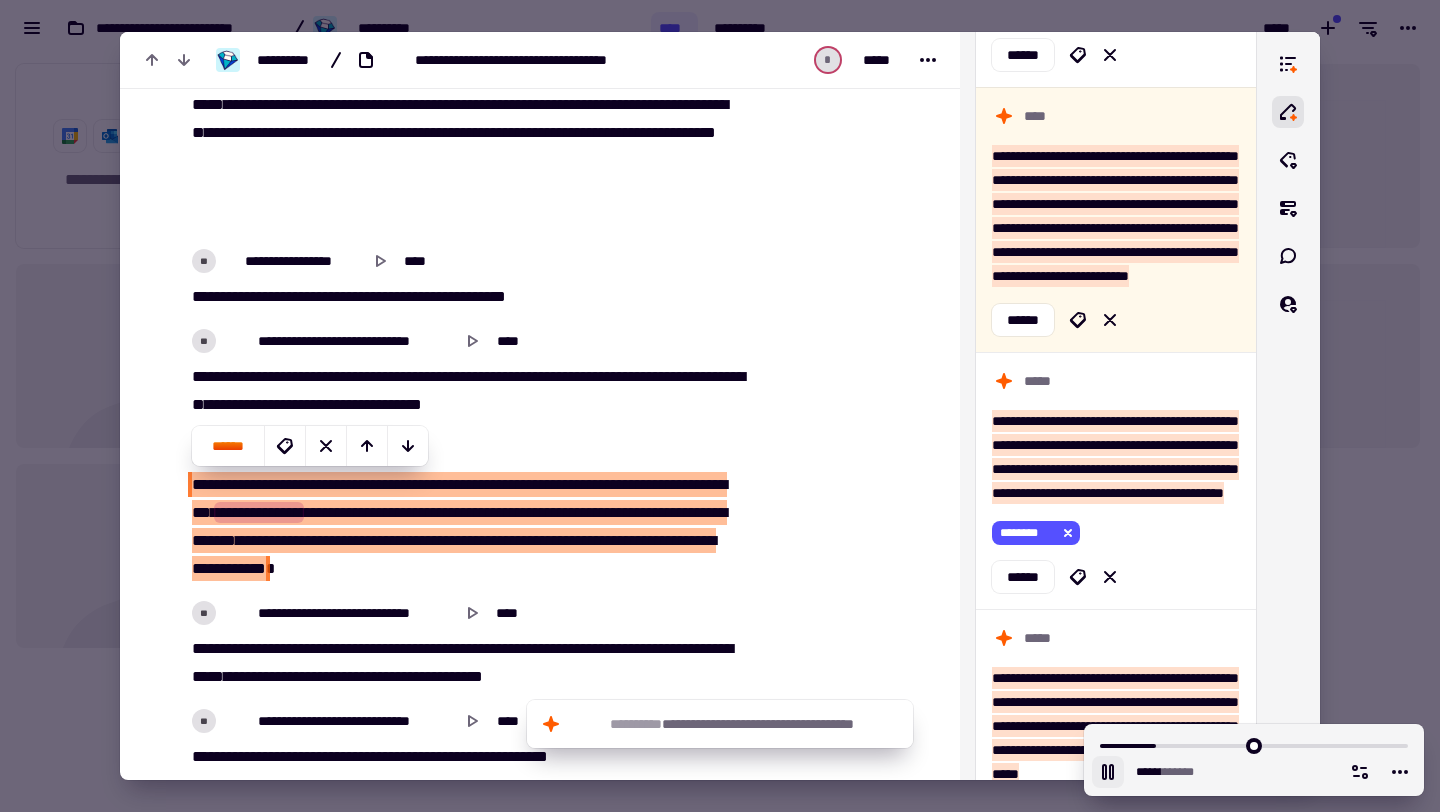scroll, scrollTop: 2135, scrollLeft: 0, axis: vertical 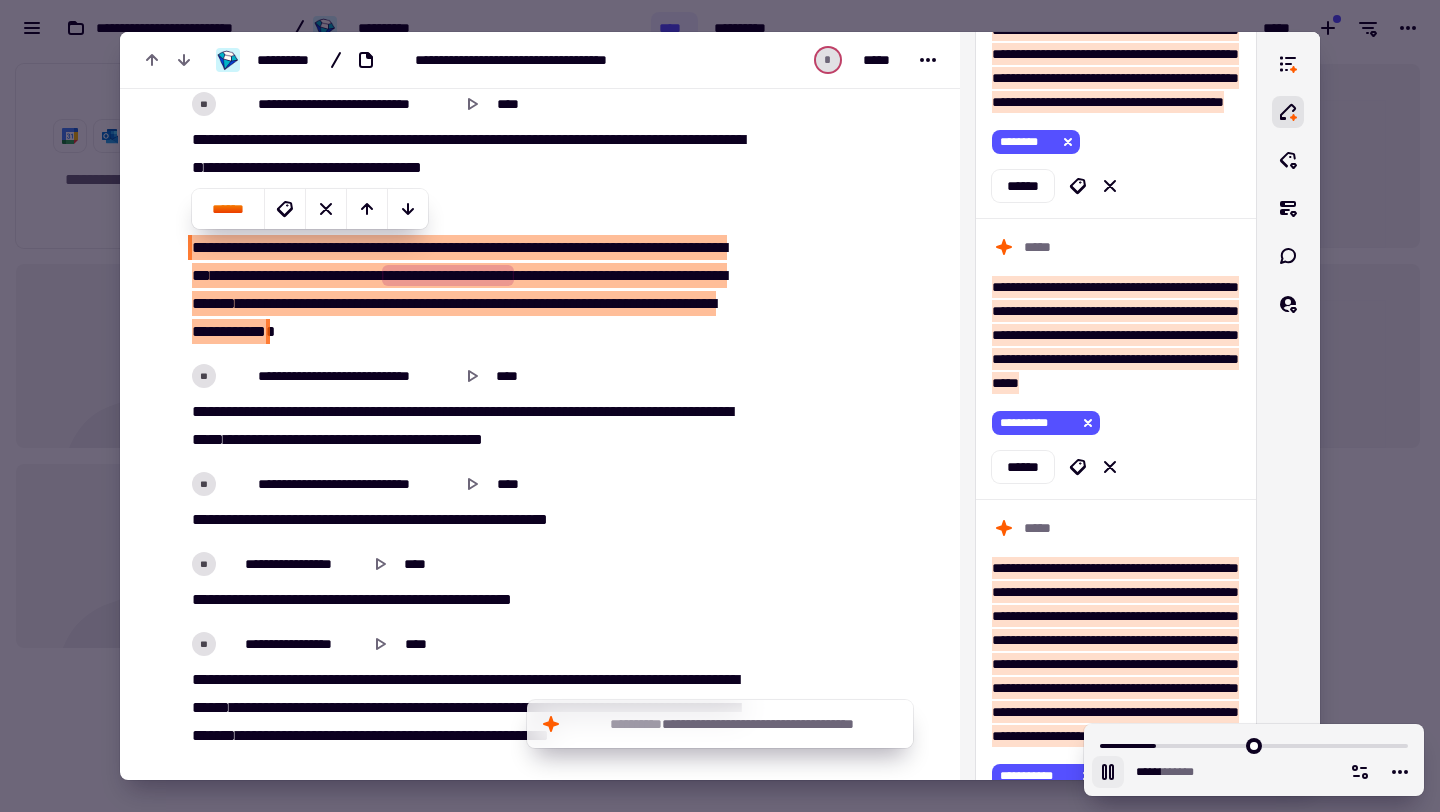 click on "**********" at bounding box center (465, 426) 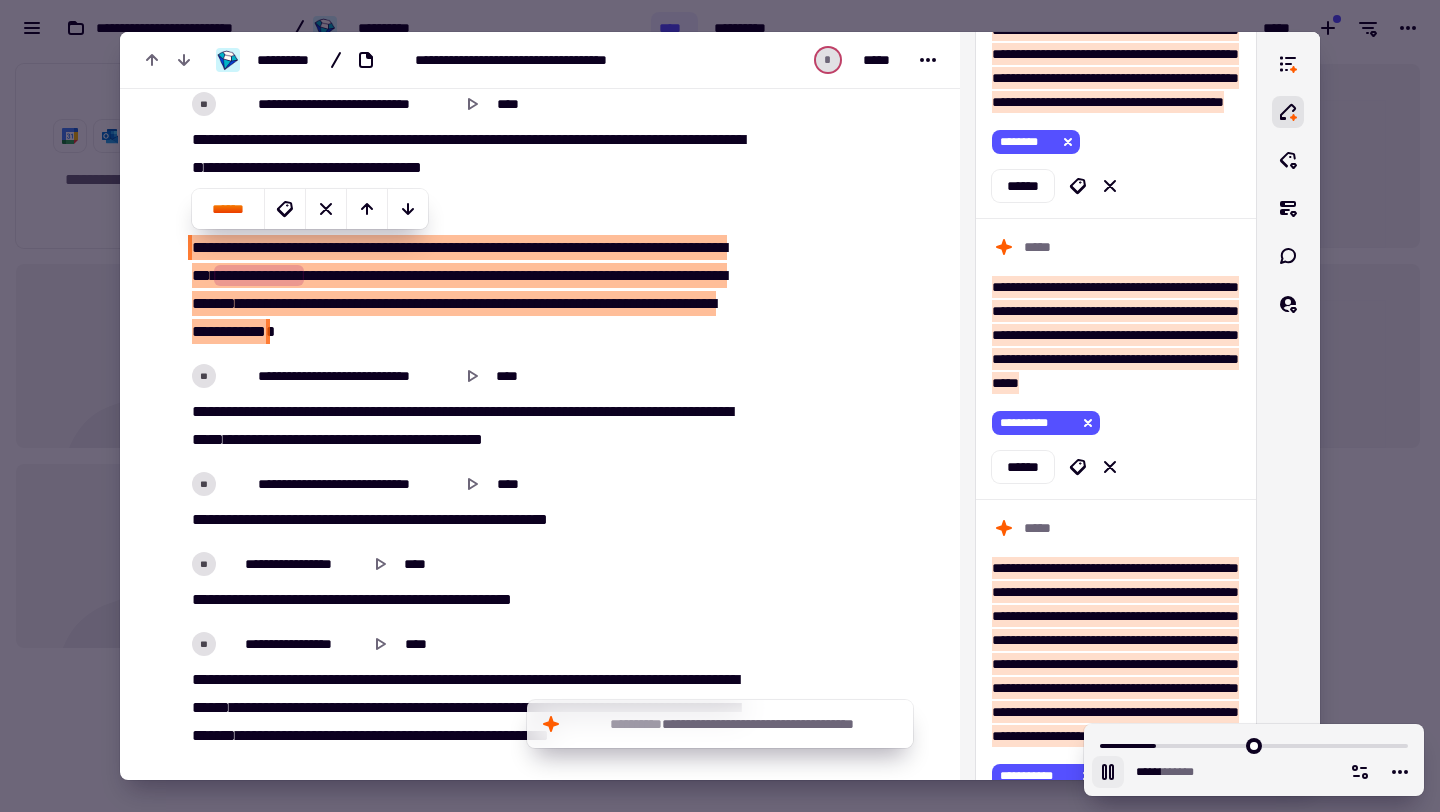 click on "***" at bounding box center (400, 411) 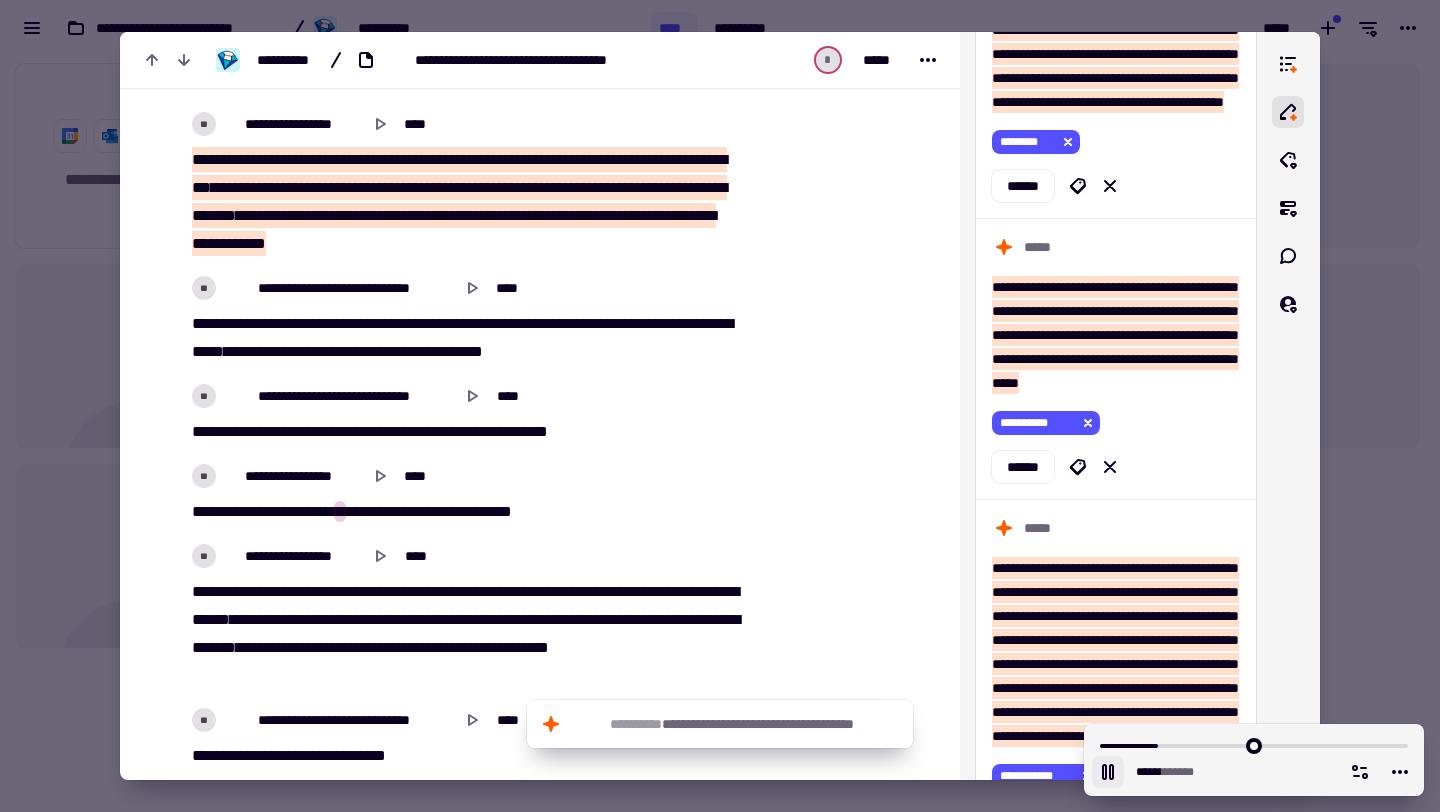 scroll, scrollTop: 7636, scrollLeft: 0, axis: vertical 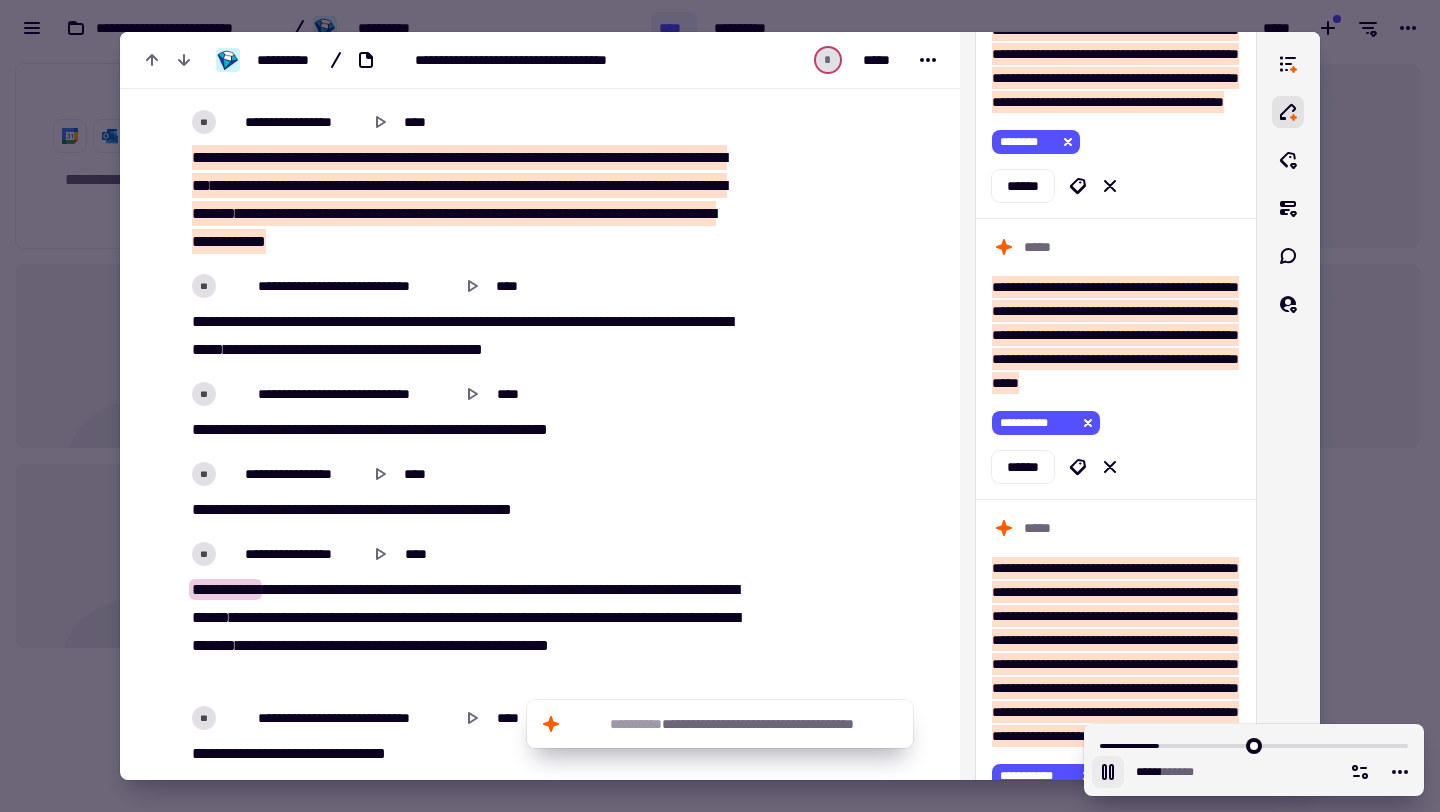 click on "**********" at bounding box center [465, 336] 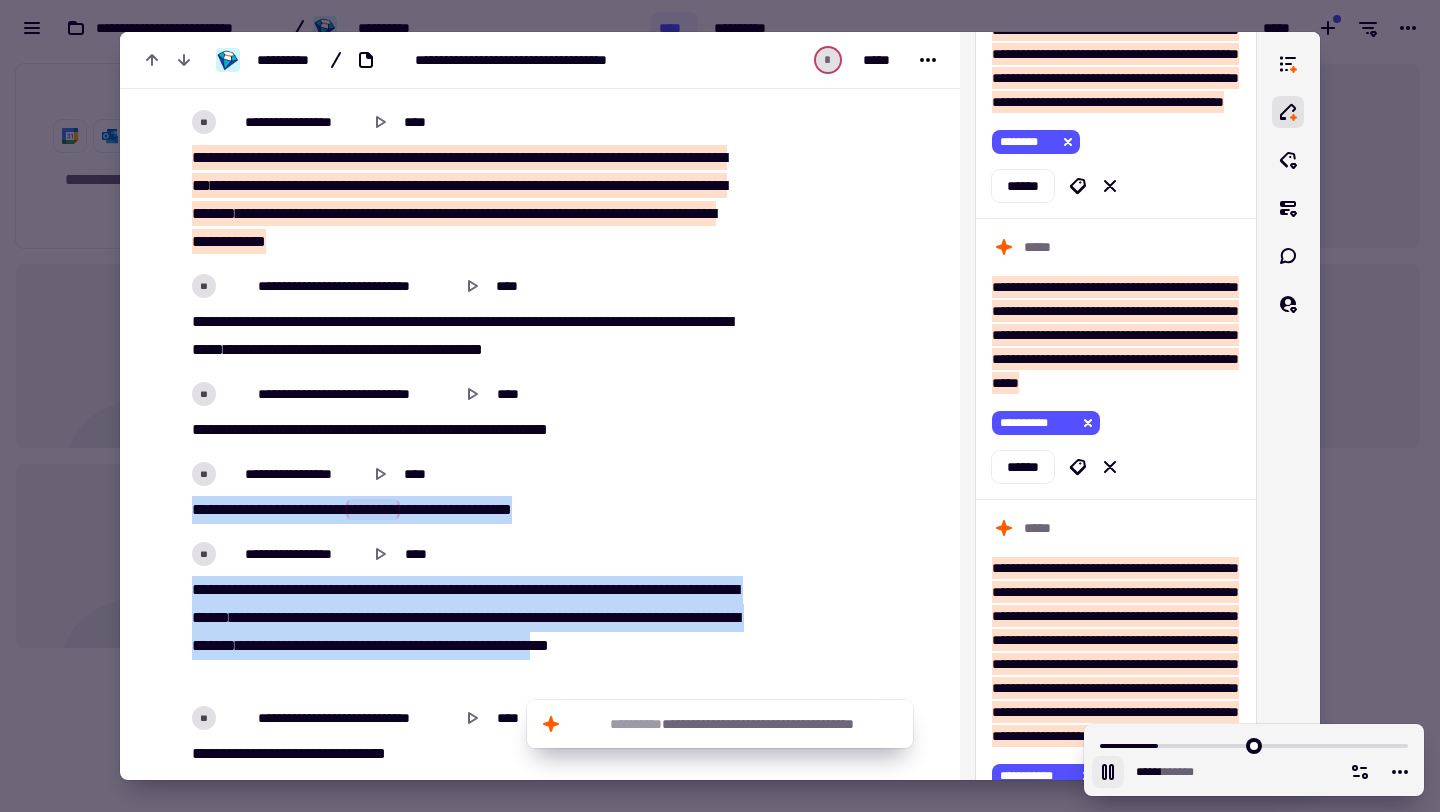 drag, startPoint x: 192, startPoint y: 509, endPoint x: 265, endPoint y: 666, distance: 173.14156 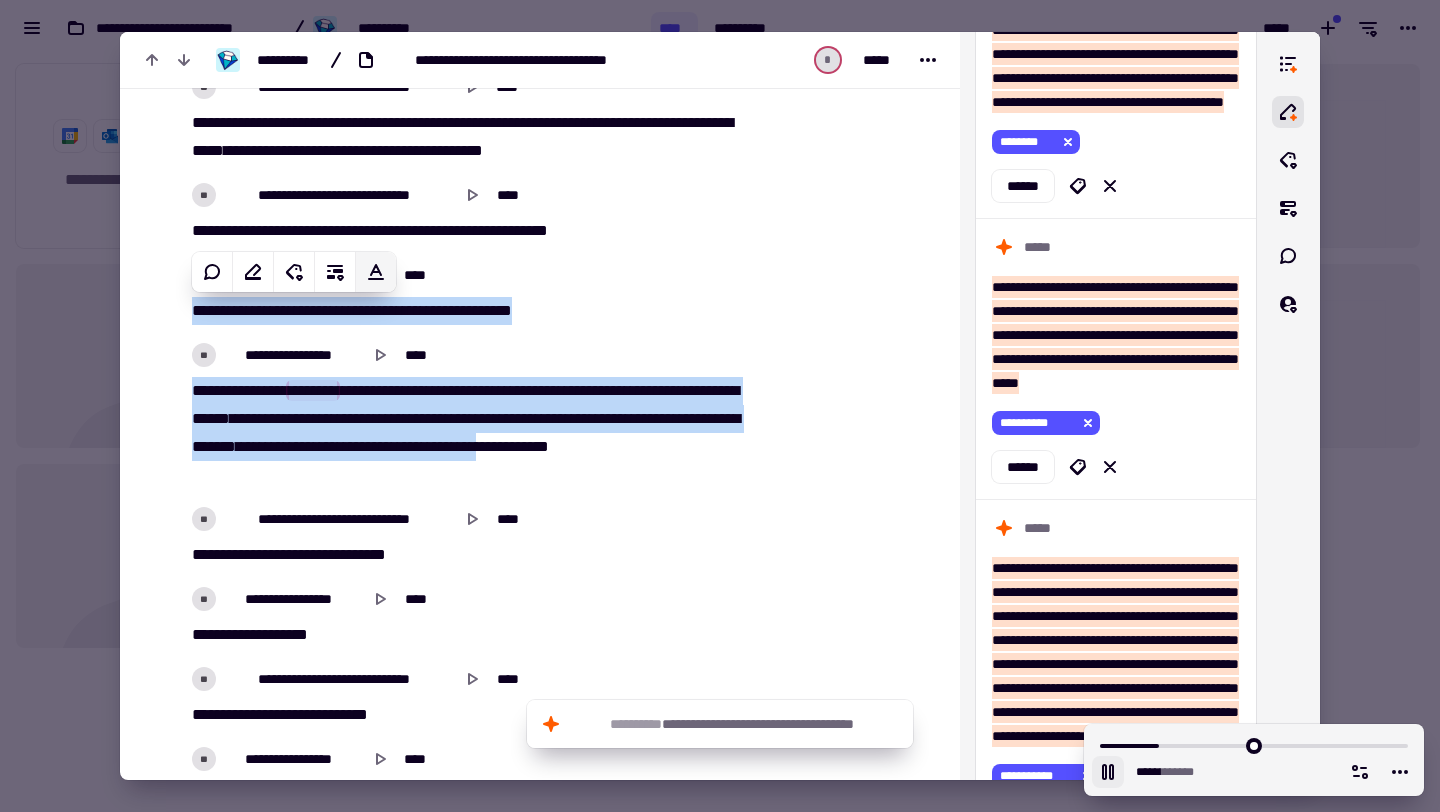 scroll, scrollTop: 7839, scrollLeft: 0, axis: vertical 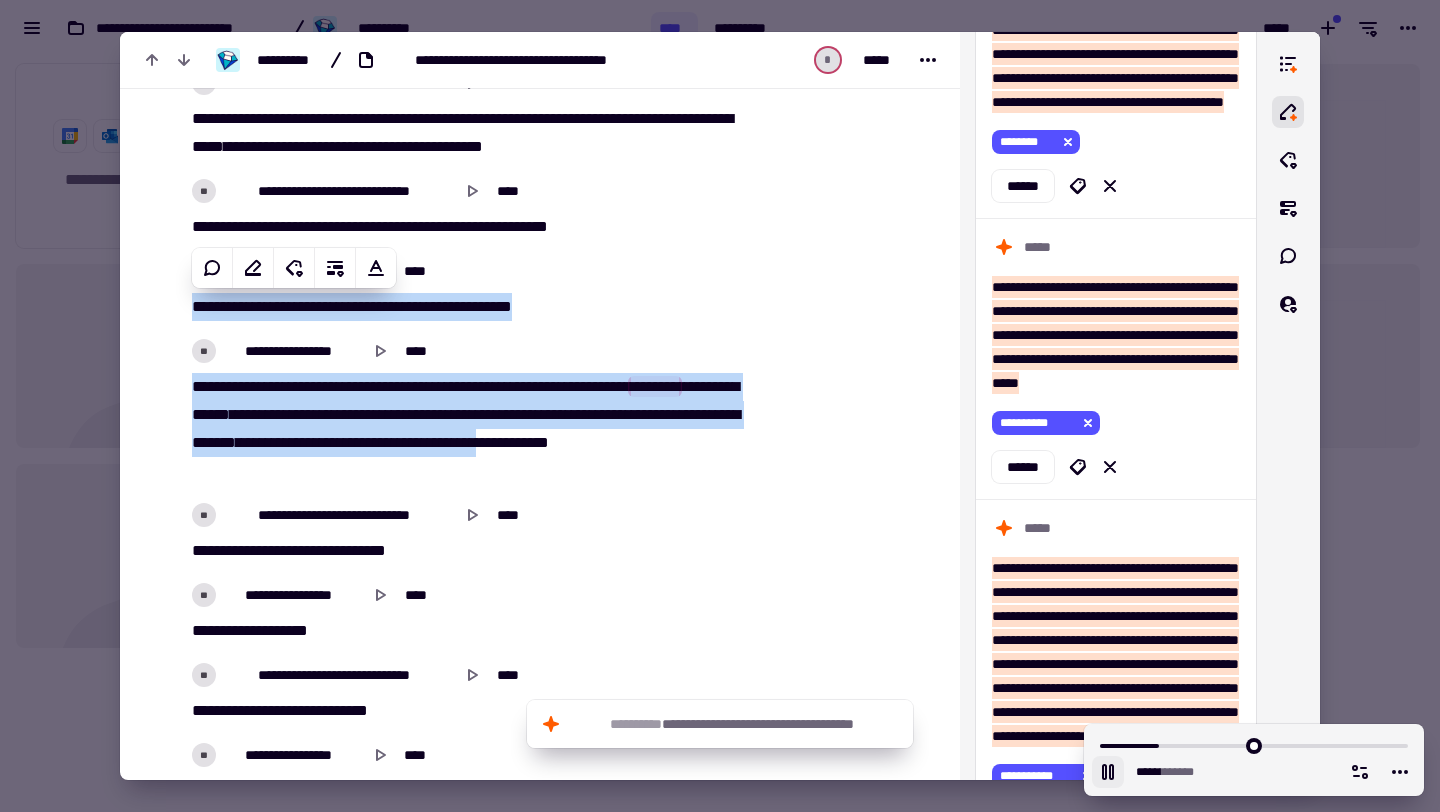 click 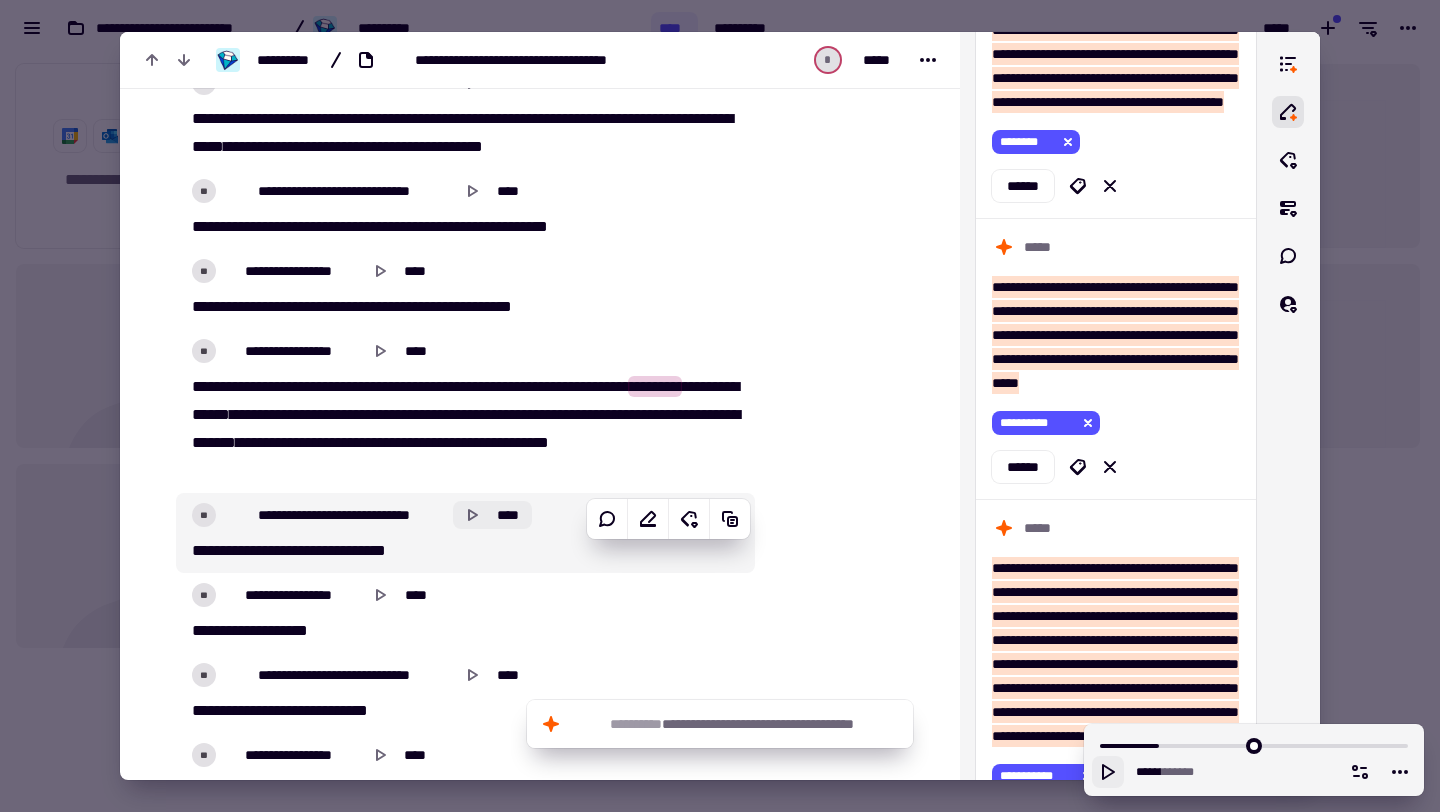 click on "****" 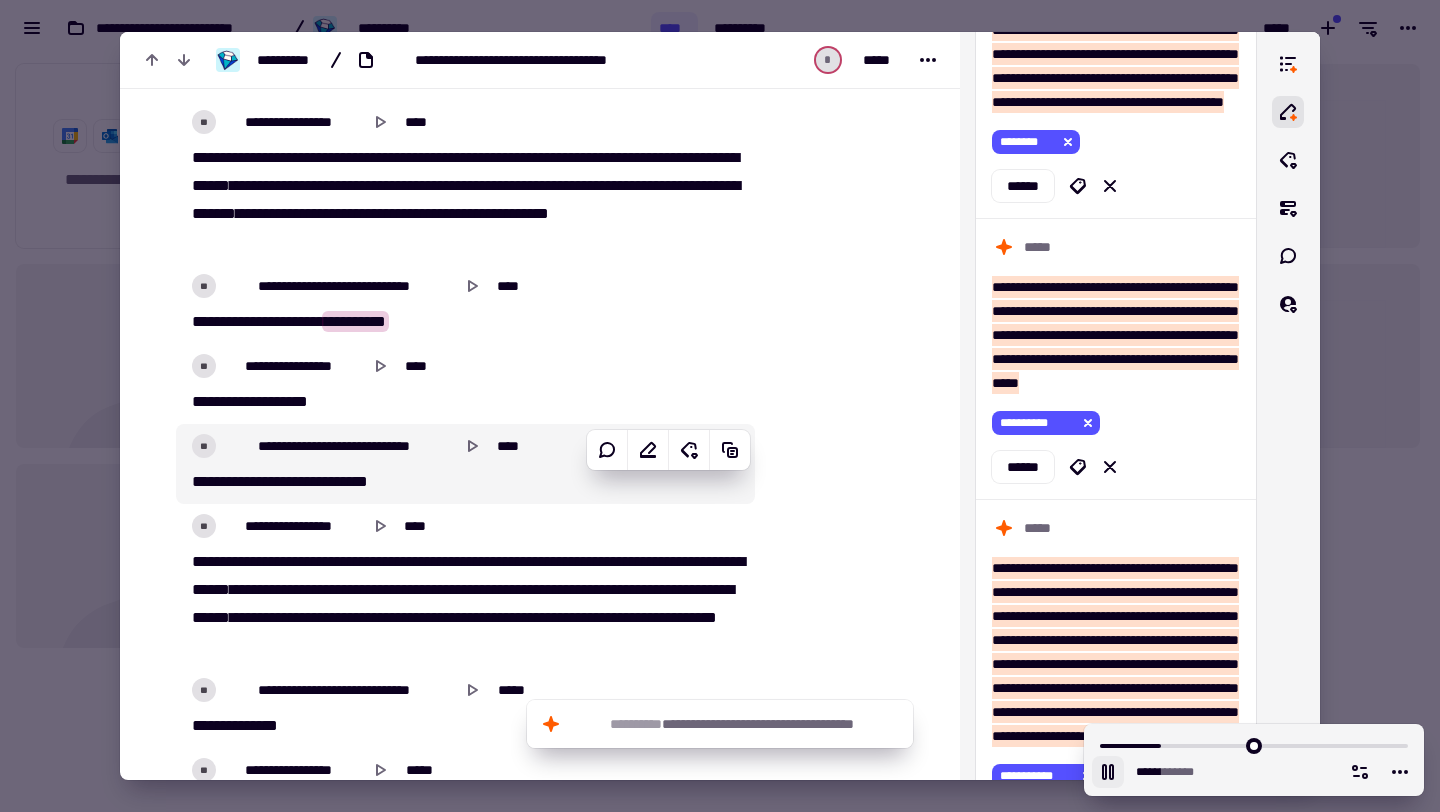 scroll, scrollTop: 8096, scrollLeft: 0, axis: vertical 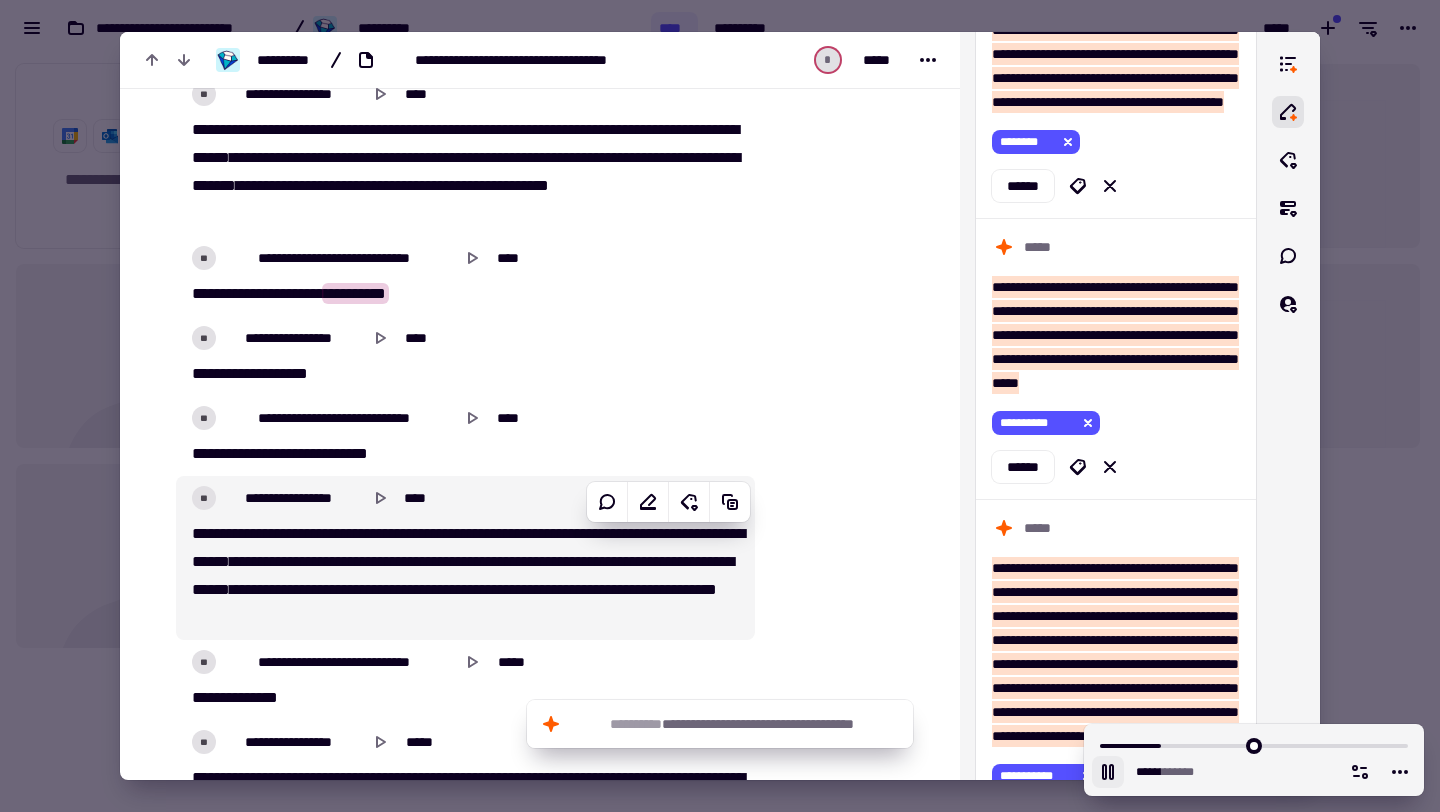 click on "**********" at bounding box center (302, 561) 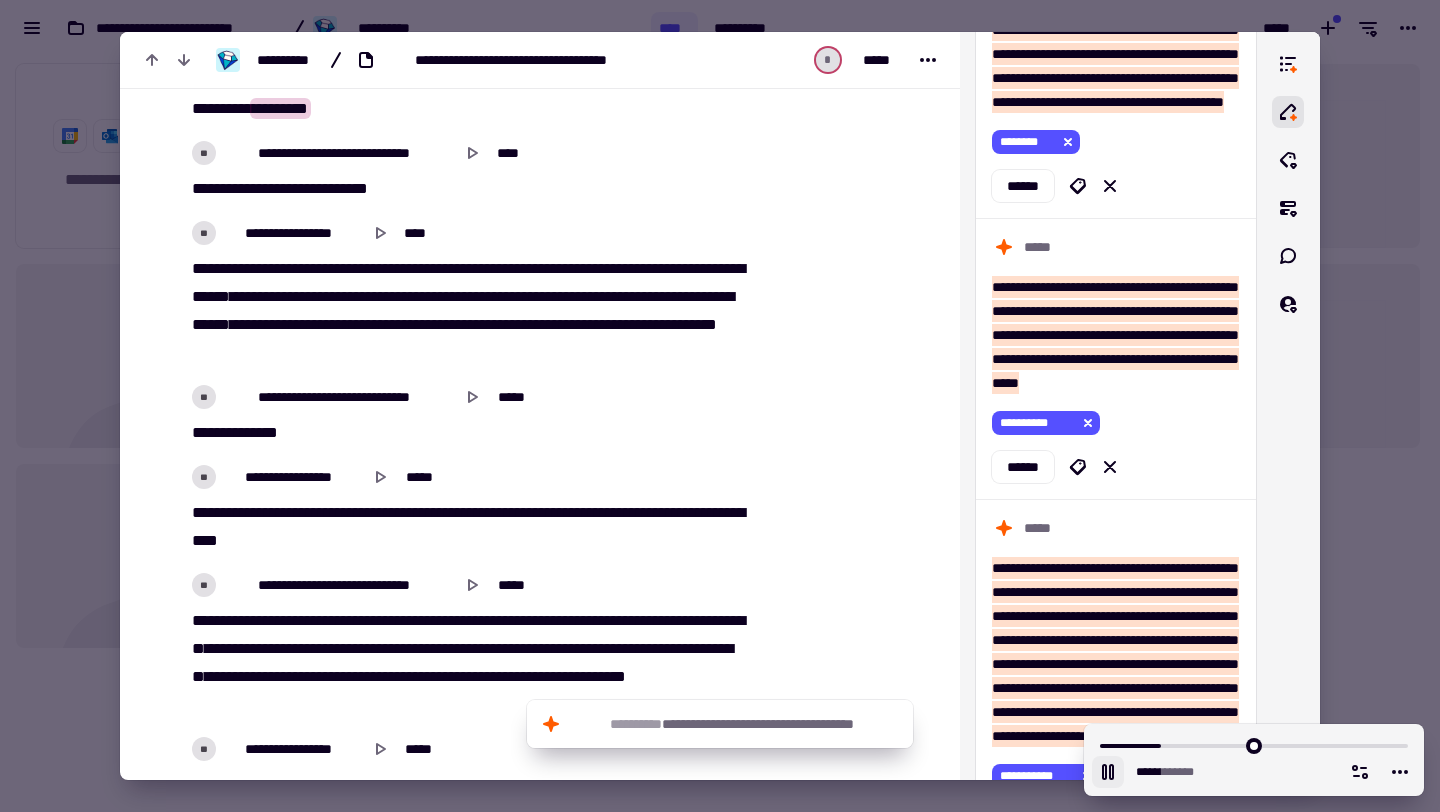 scroll, scrollTop: 8391, scrollLeft: 0, axis: vertical 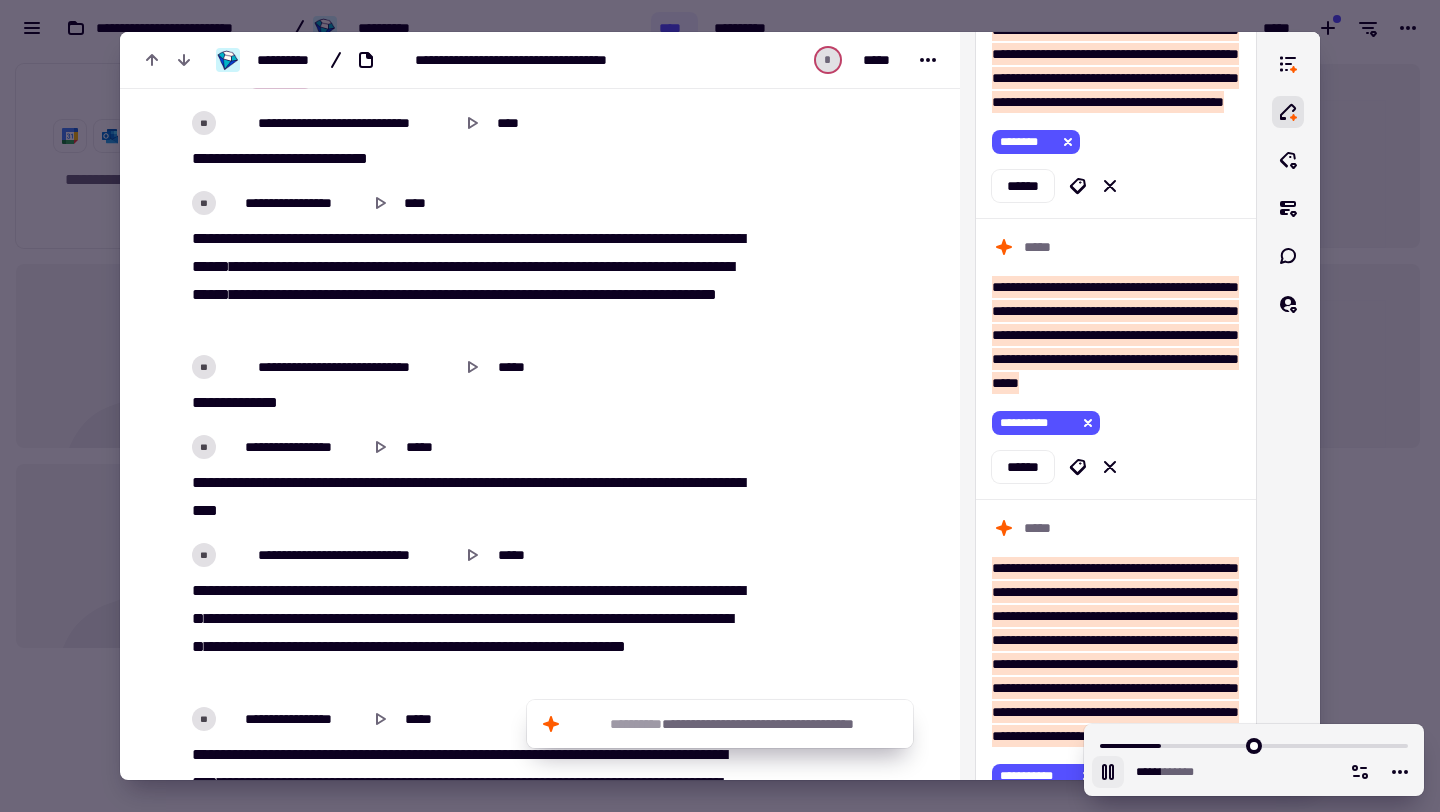 click on "***" at bounding box center (424, 482) 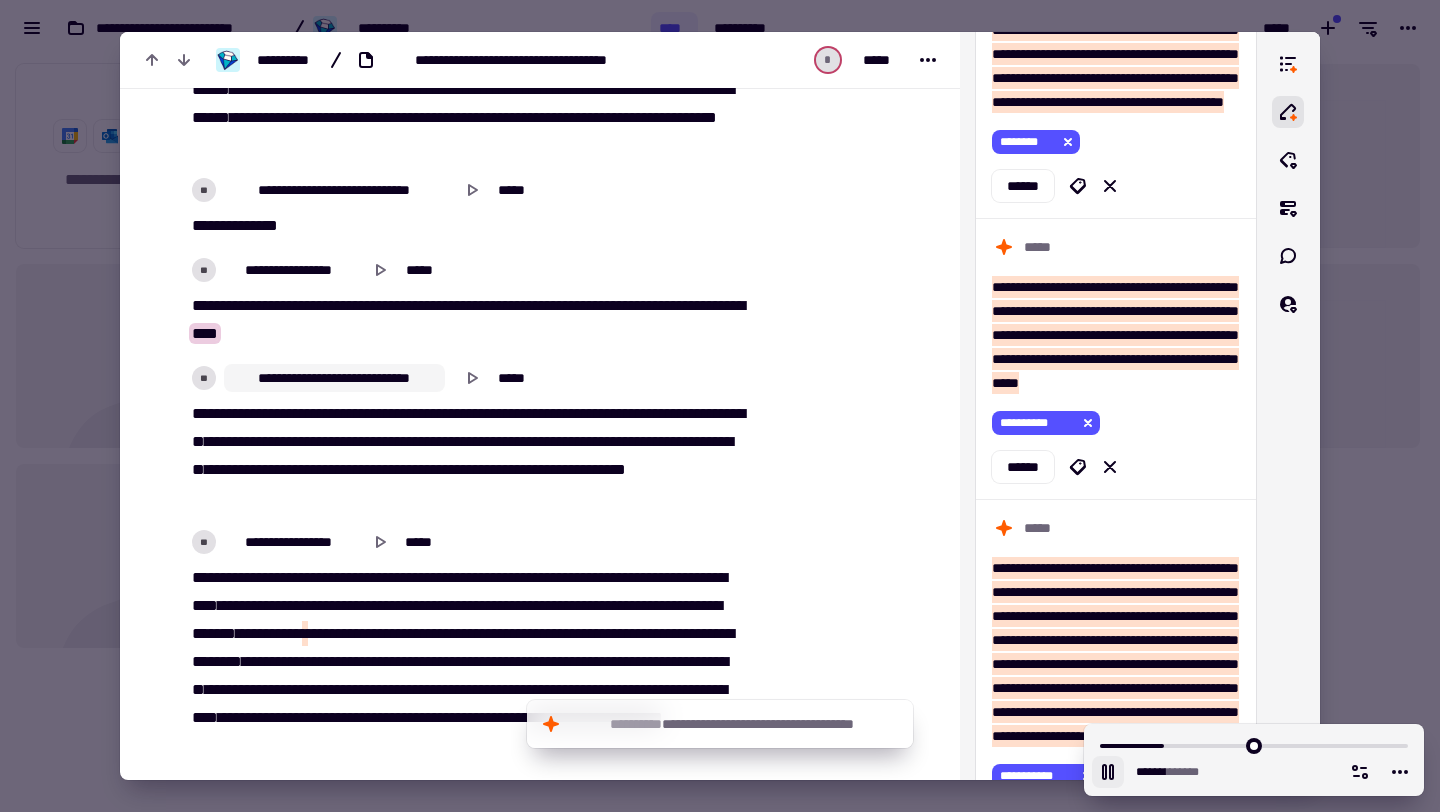 scroll, scrollTop: 8570, scrollLeft: 0, axis: vertical 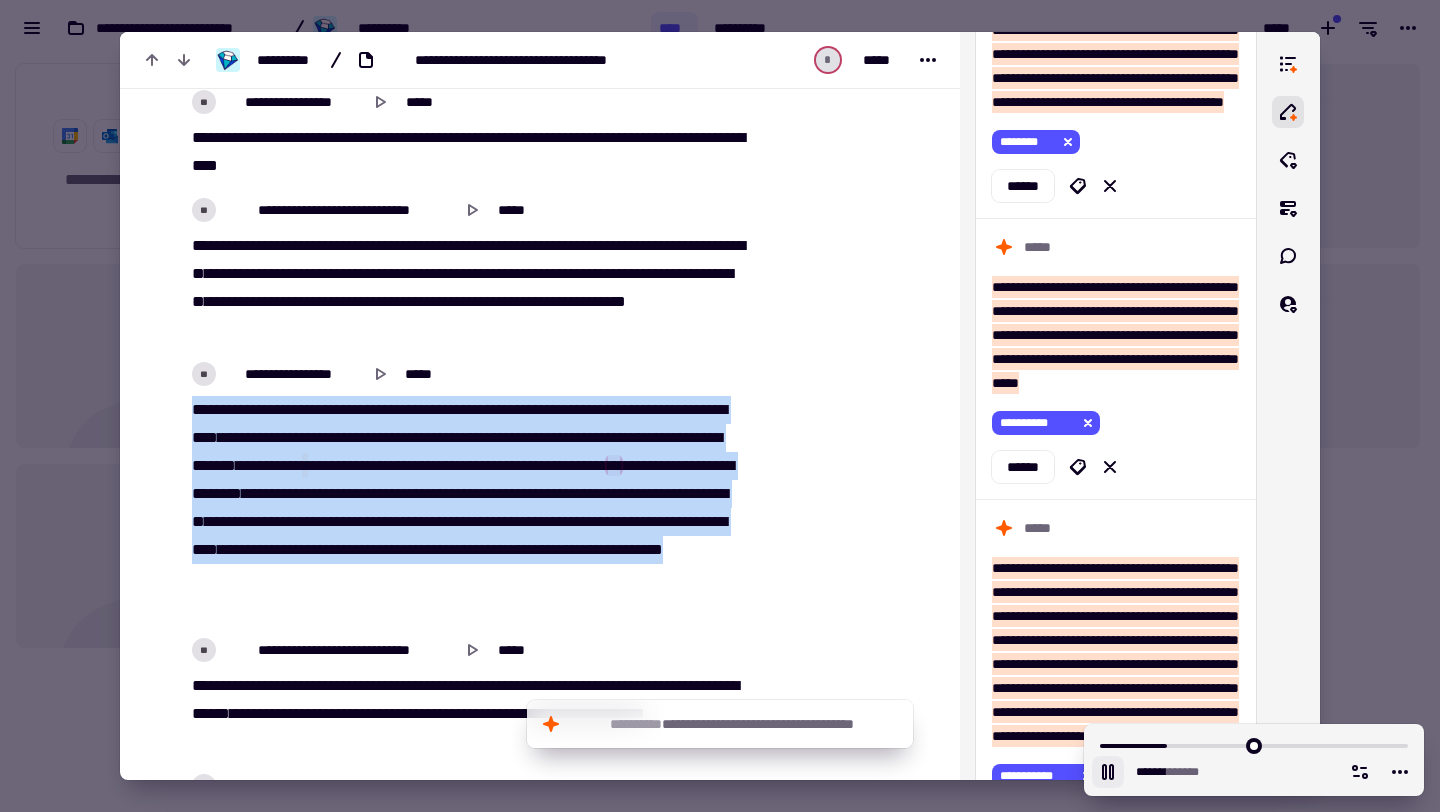 drag, startPoint x: 197, startPoint y: 408, endPoint x: 463, endPoint y: 600, distance: 328.05487 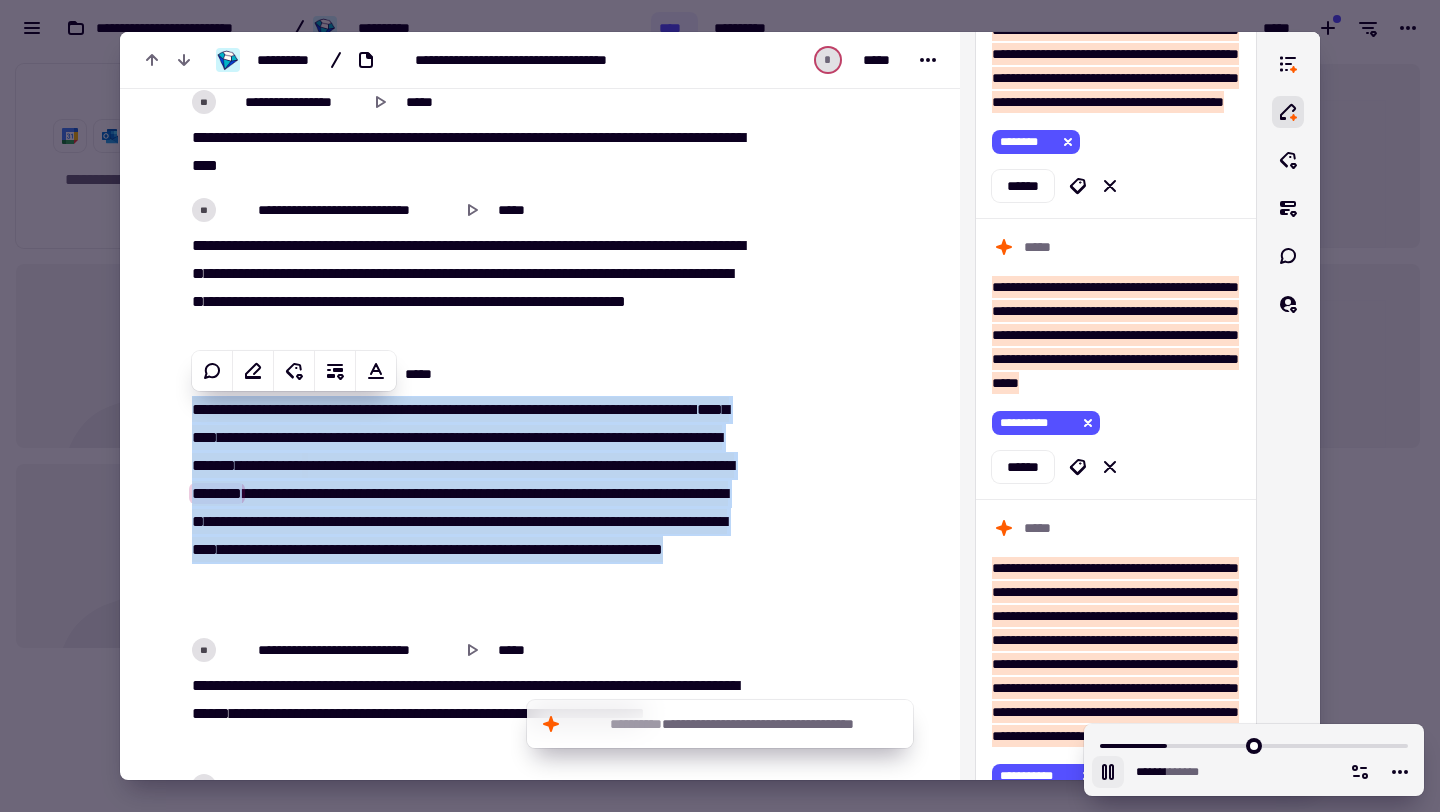 click on "*****" at bounding box center [340, 521] 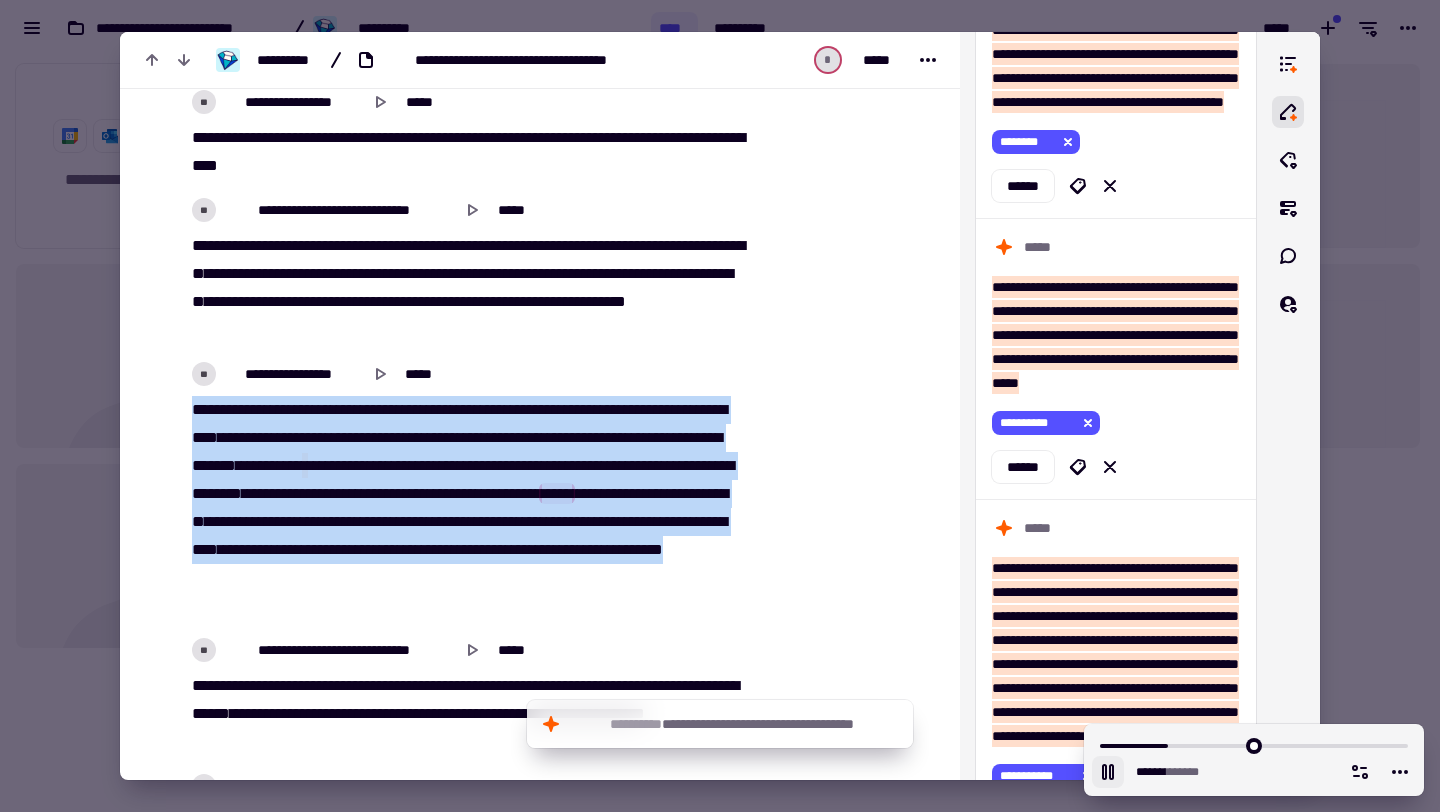 drag, startPoint x: 191, startPoint y: 403, endPoint x: 533, endPoint y: 595, distance: 392.20914 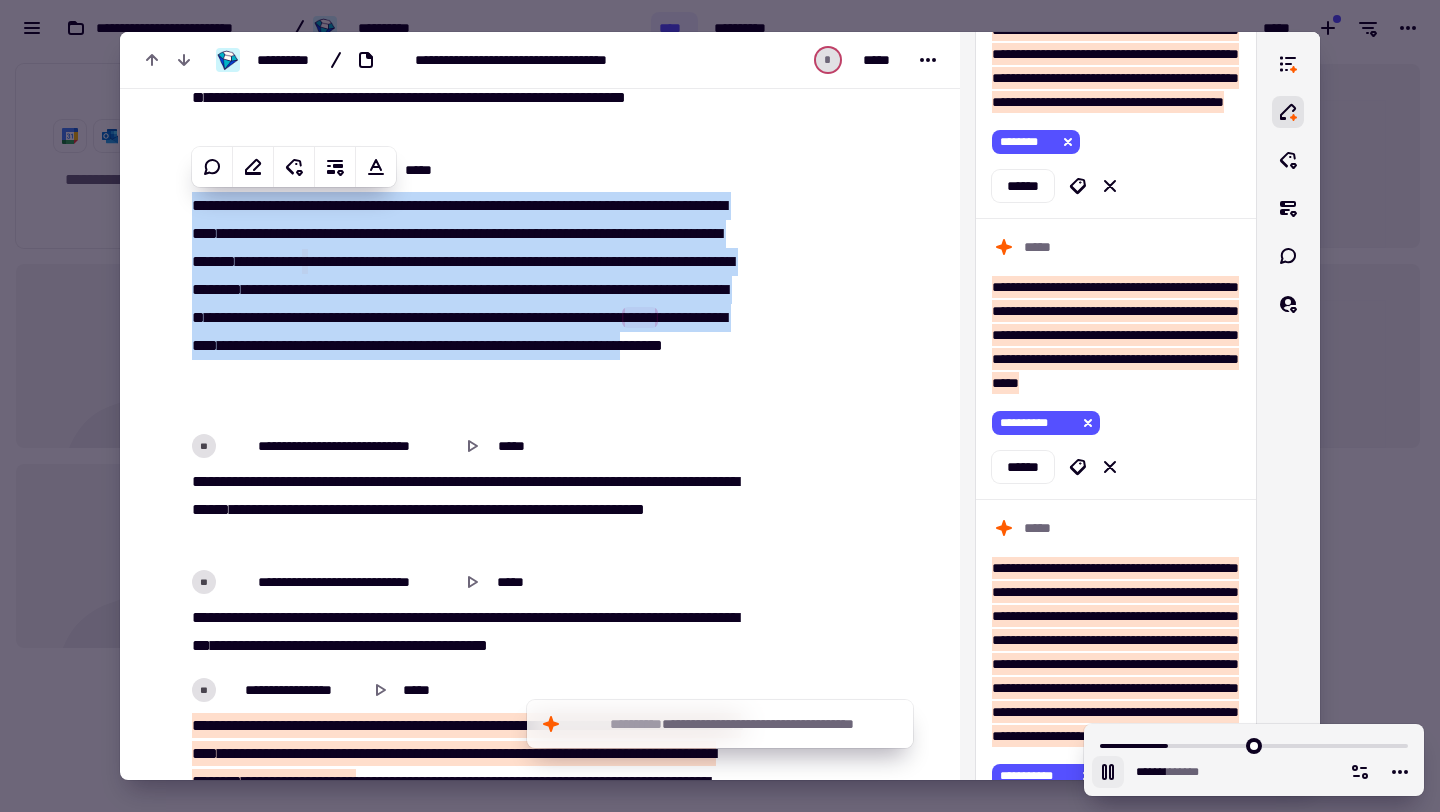 scroll, scrollTop: 8941, scrollLeft: 0, axis: vertical 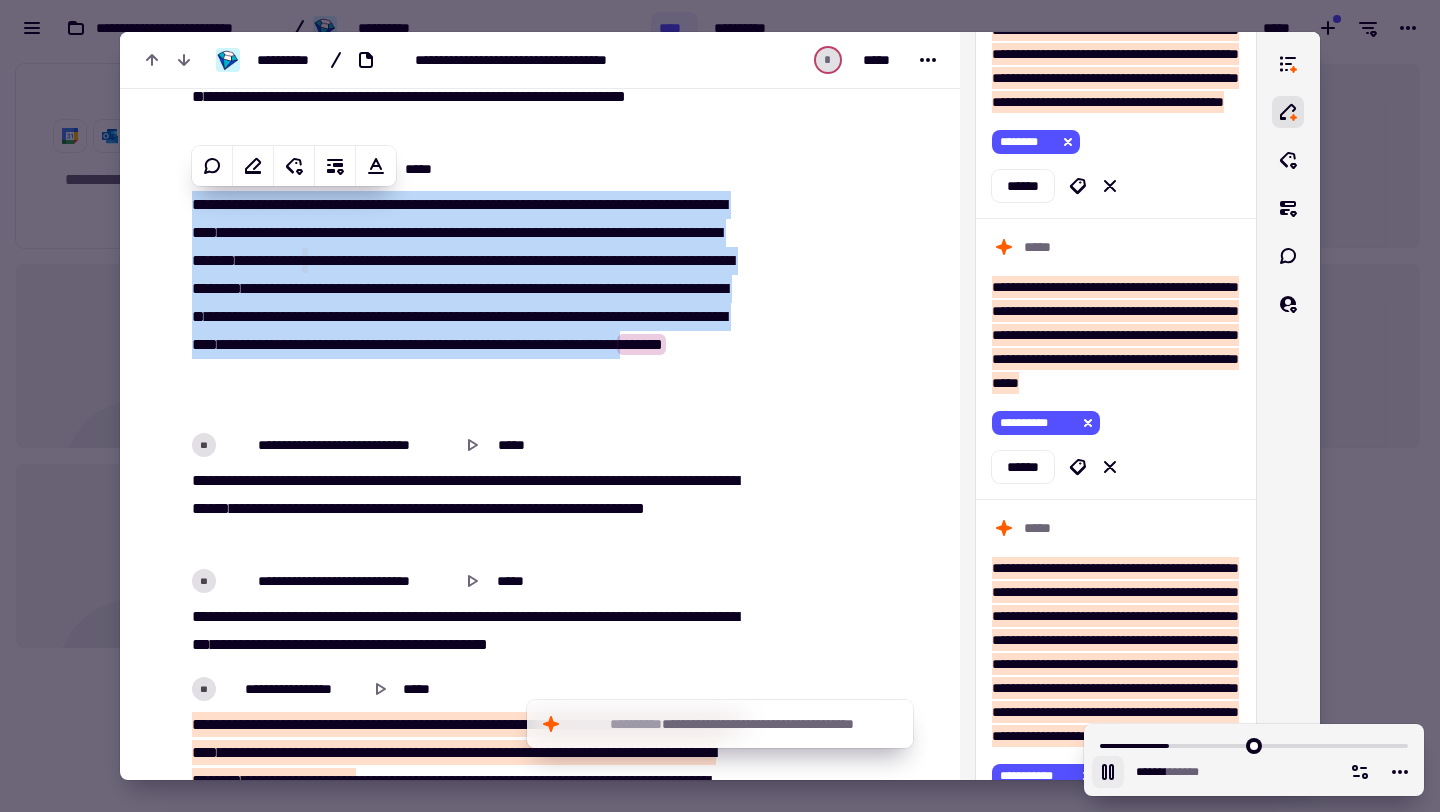 click 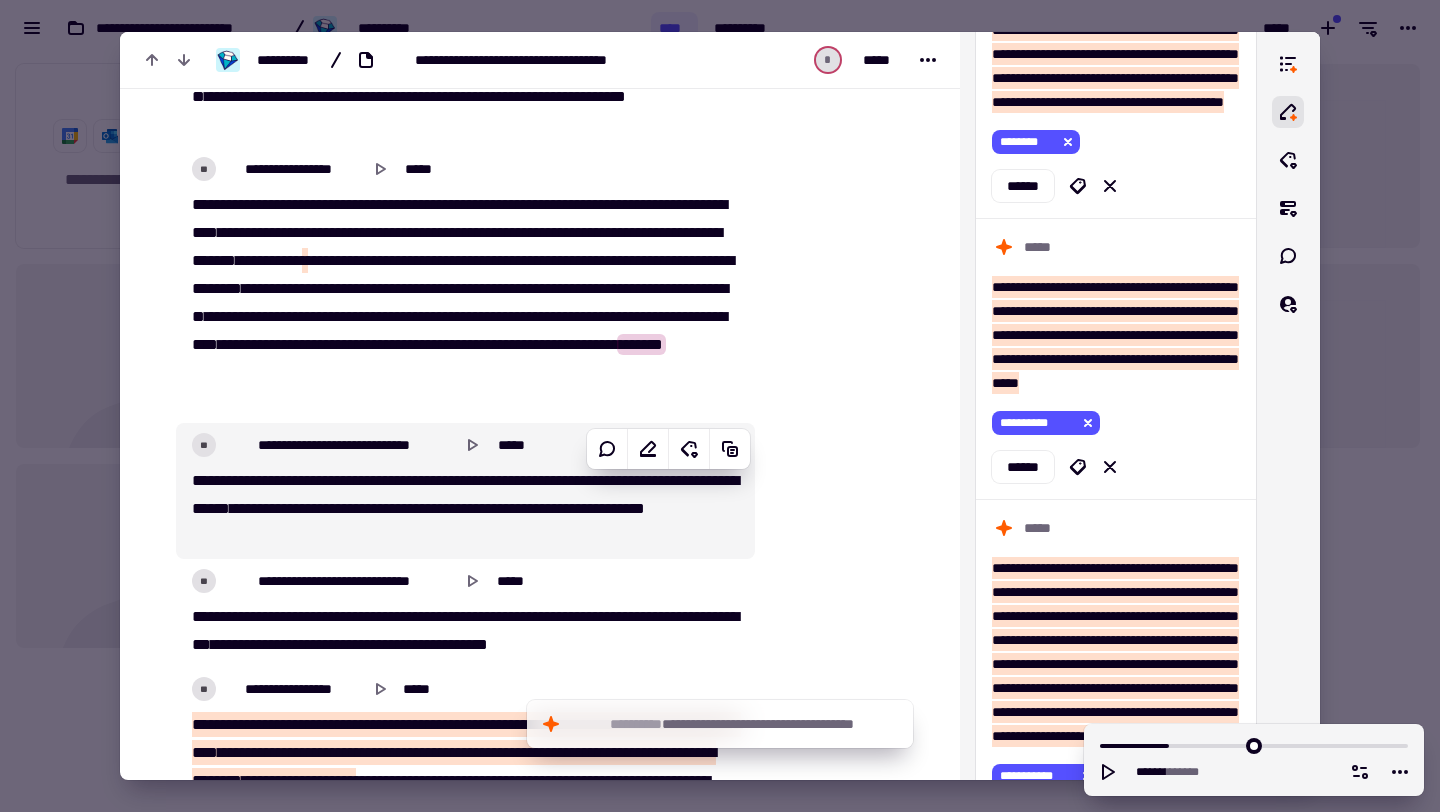 click on "**********" at bounding box center [465, 509] 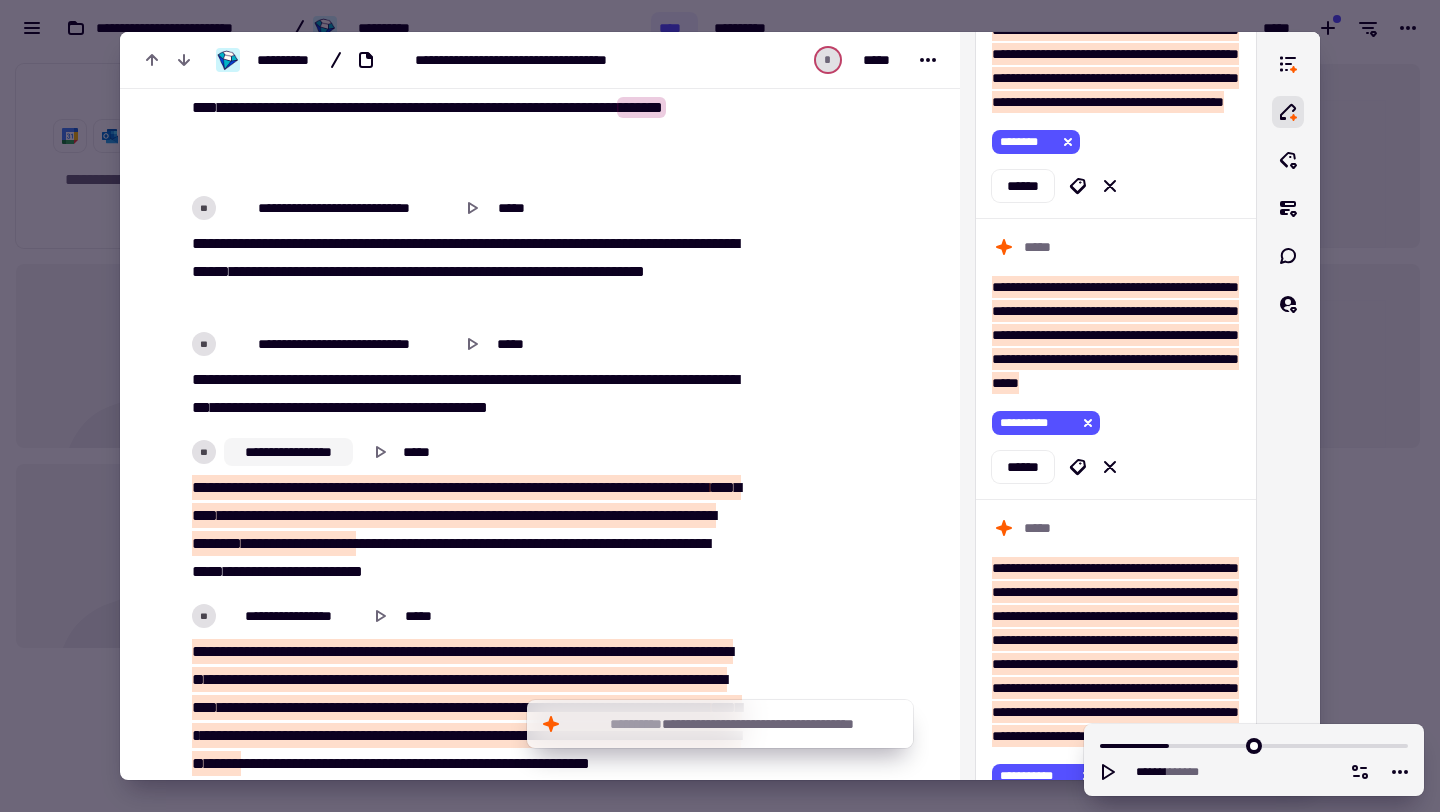 scroll, scrollTop: 9180, scrollLeft: 0, axis: vertical 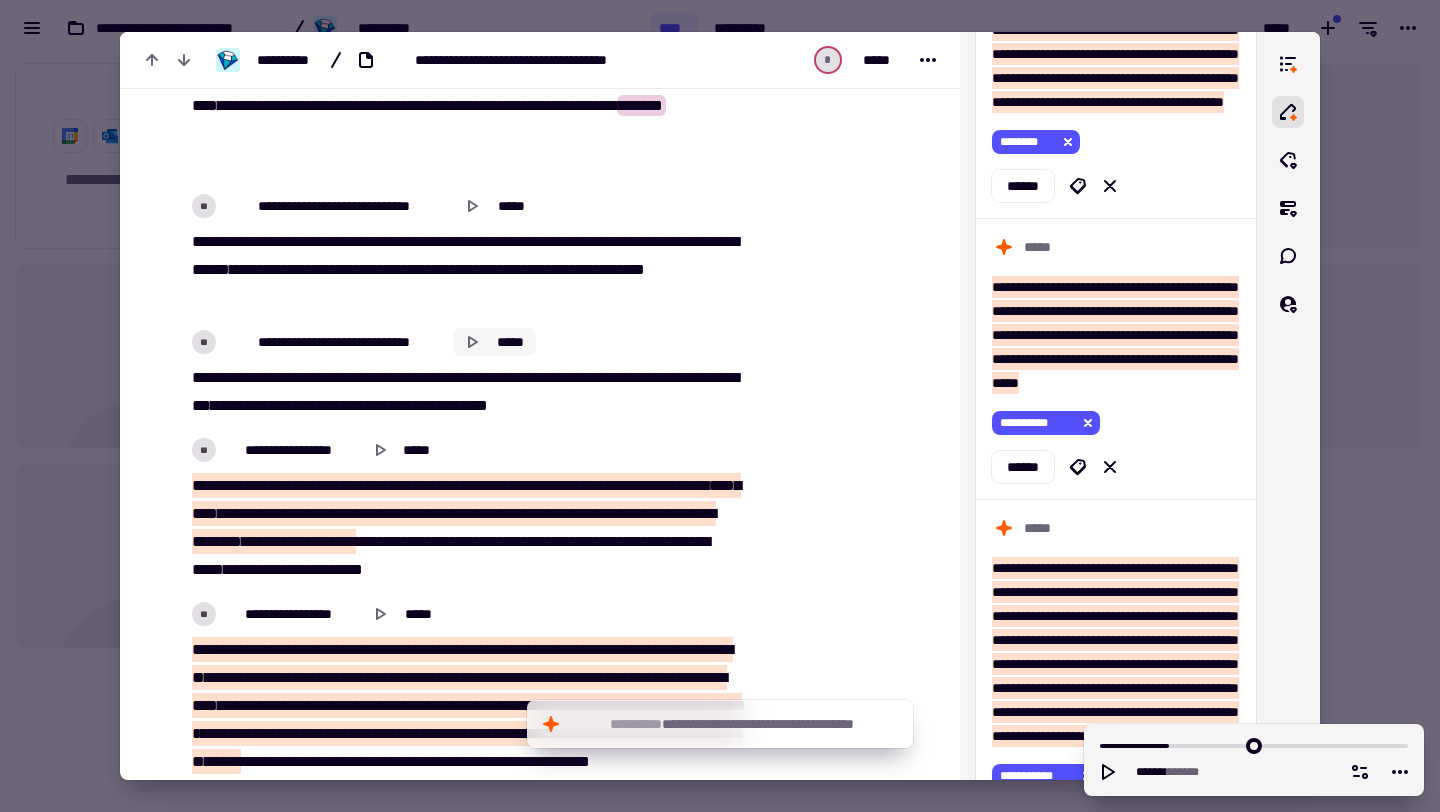 click 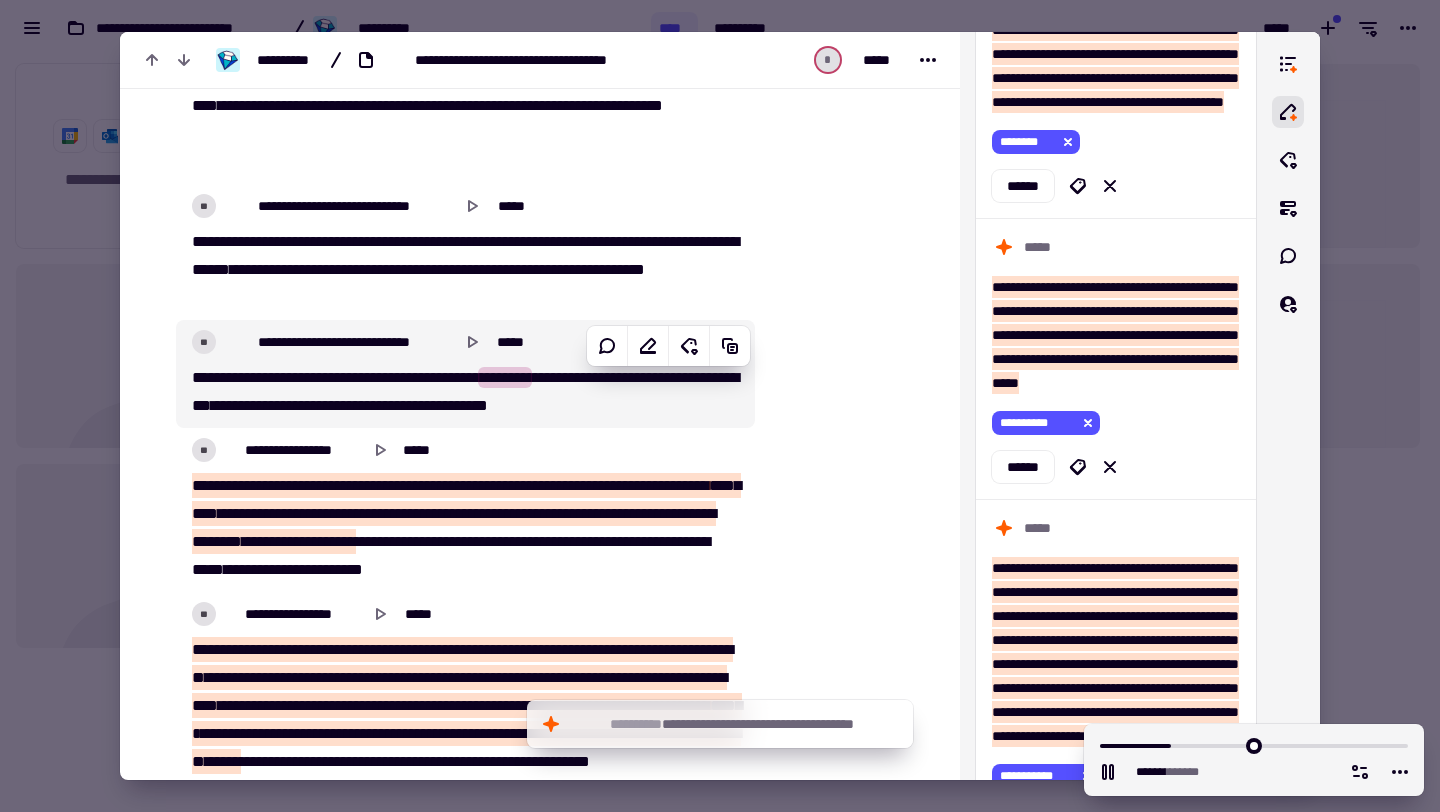 click on "**" at bounding box center [198, 377] 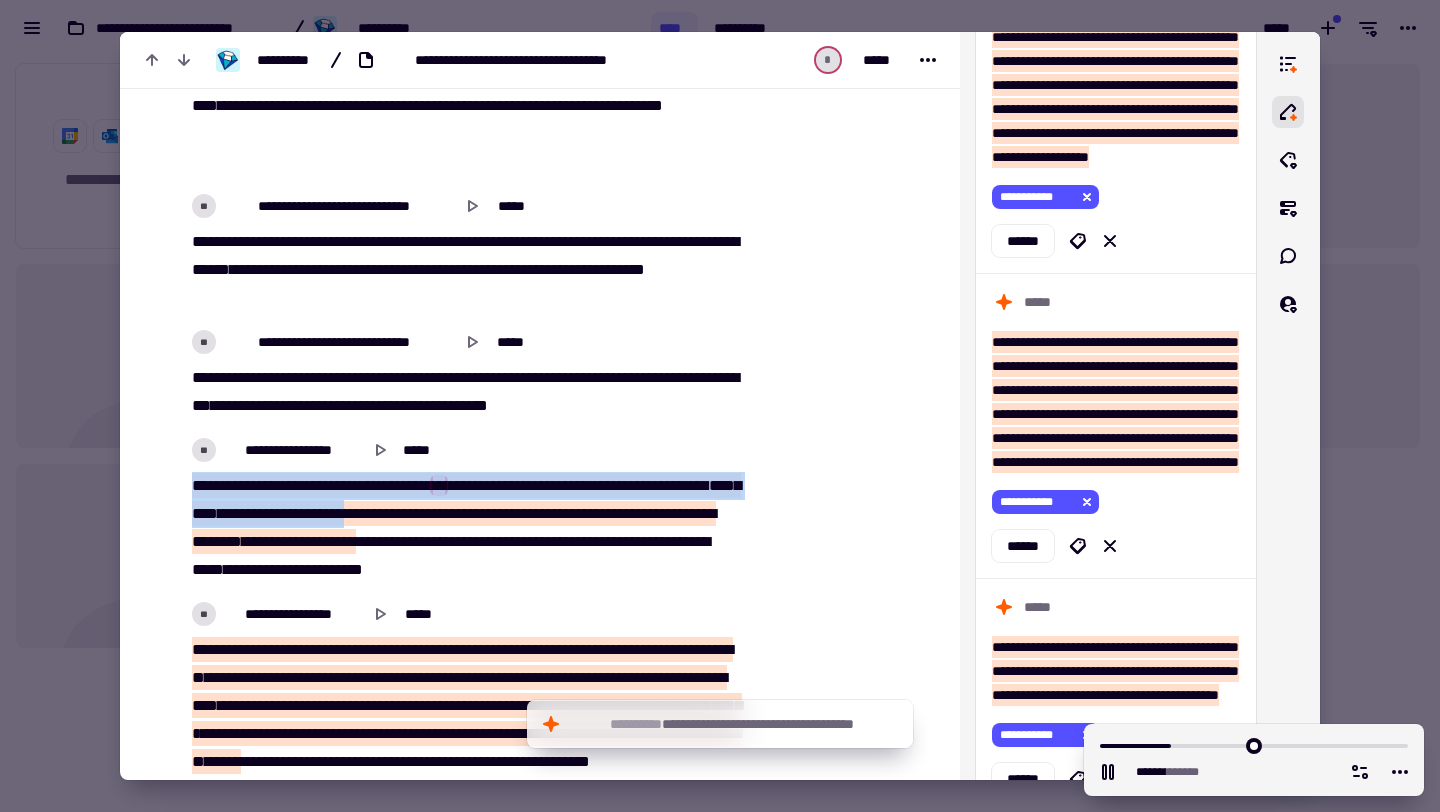 scroll, scrollTop: 2816, scrollLeft: 0, axis: vertical 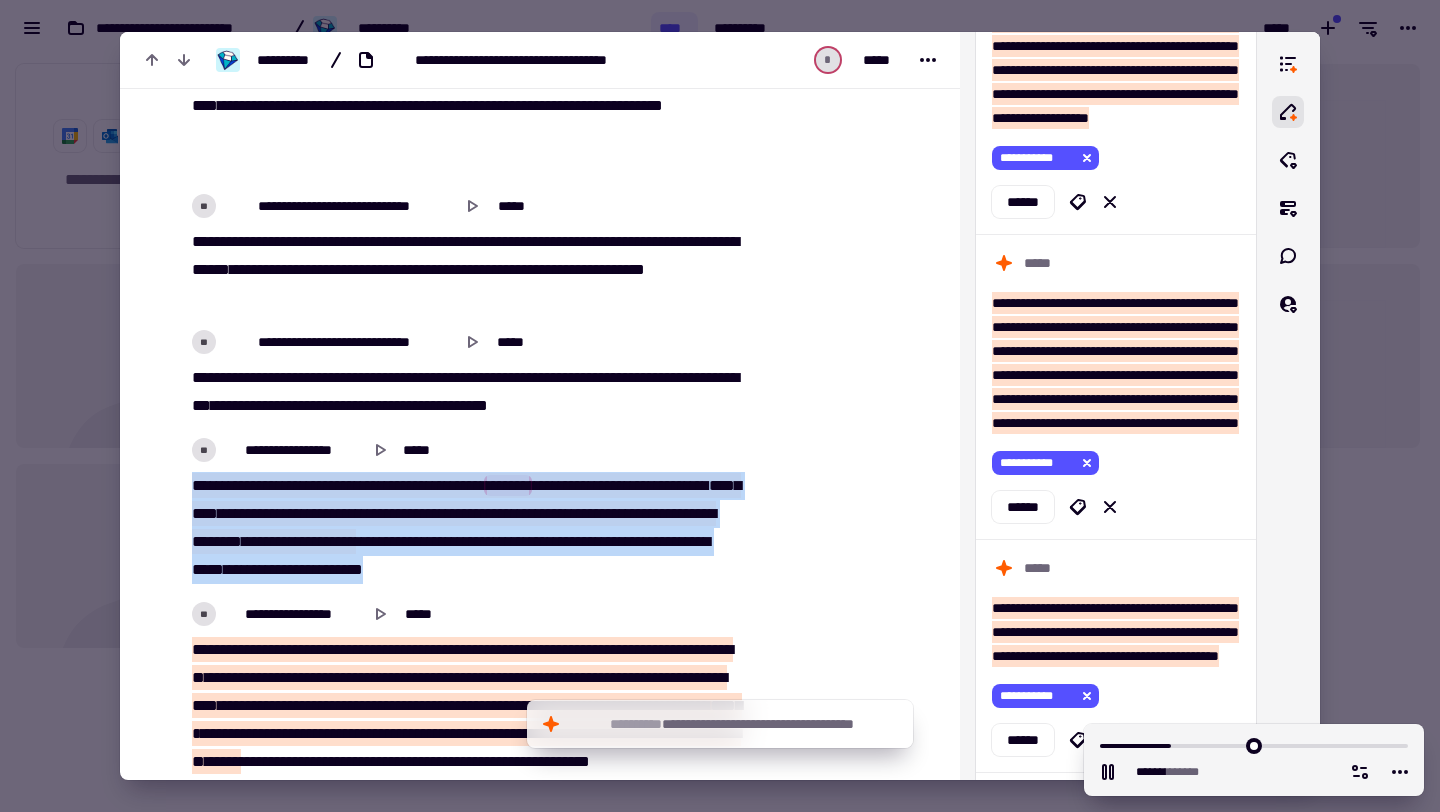 drag, startPoint x: 192, startPoint y: 478, endPoint x: 671, endPoint y: 583, distance: 490.37332 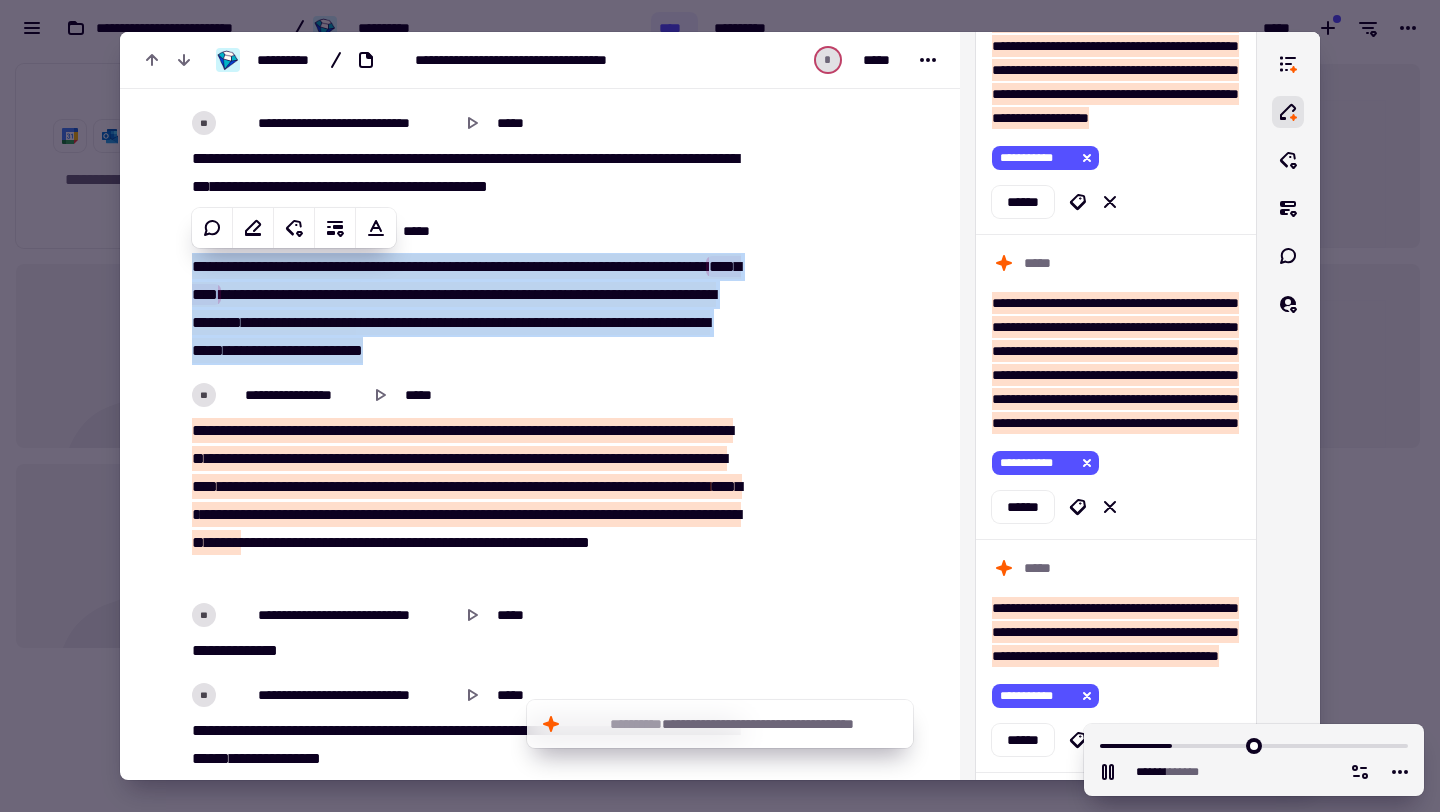 scroll, scrollTop: 9400, scrollLeft: 0, axis: vertical 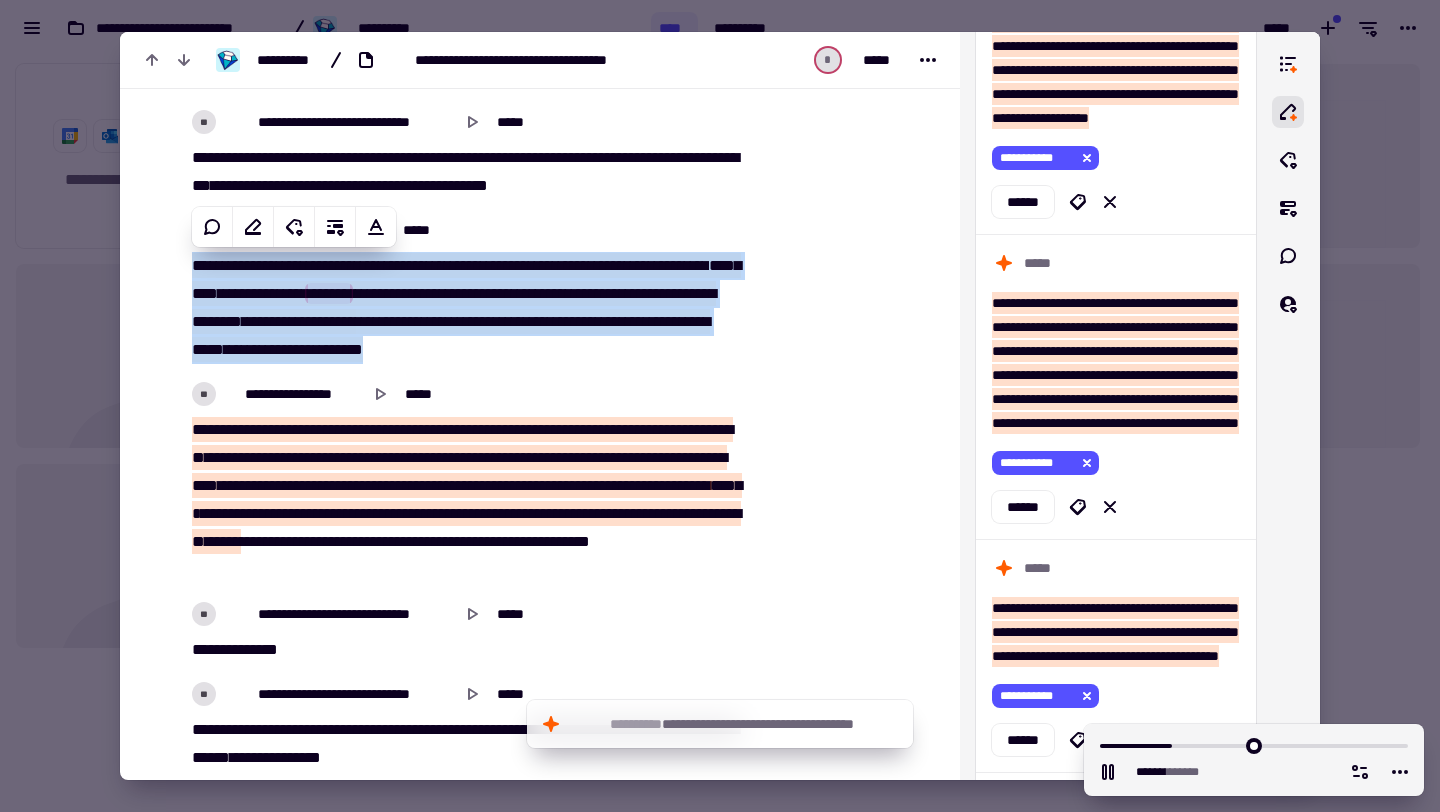 click on "**********" at bounding box center [465, 308] 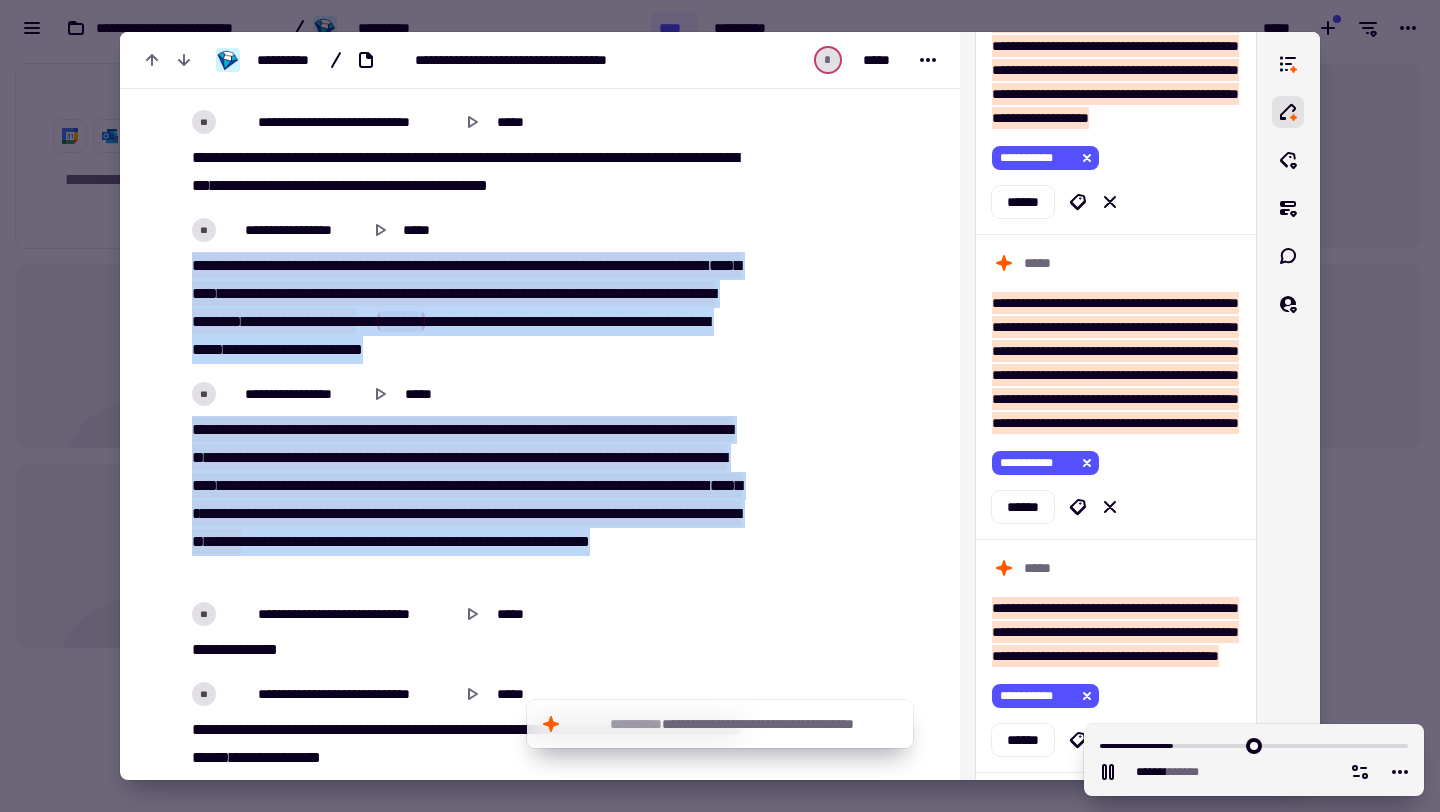 drag, startPoint x: 189, startPoint y: 265, endPoint x: 742, endPoint y: 578, distance: 635.4353 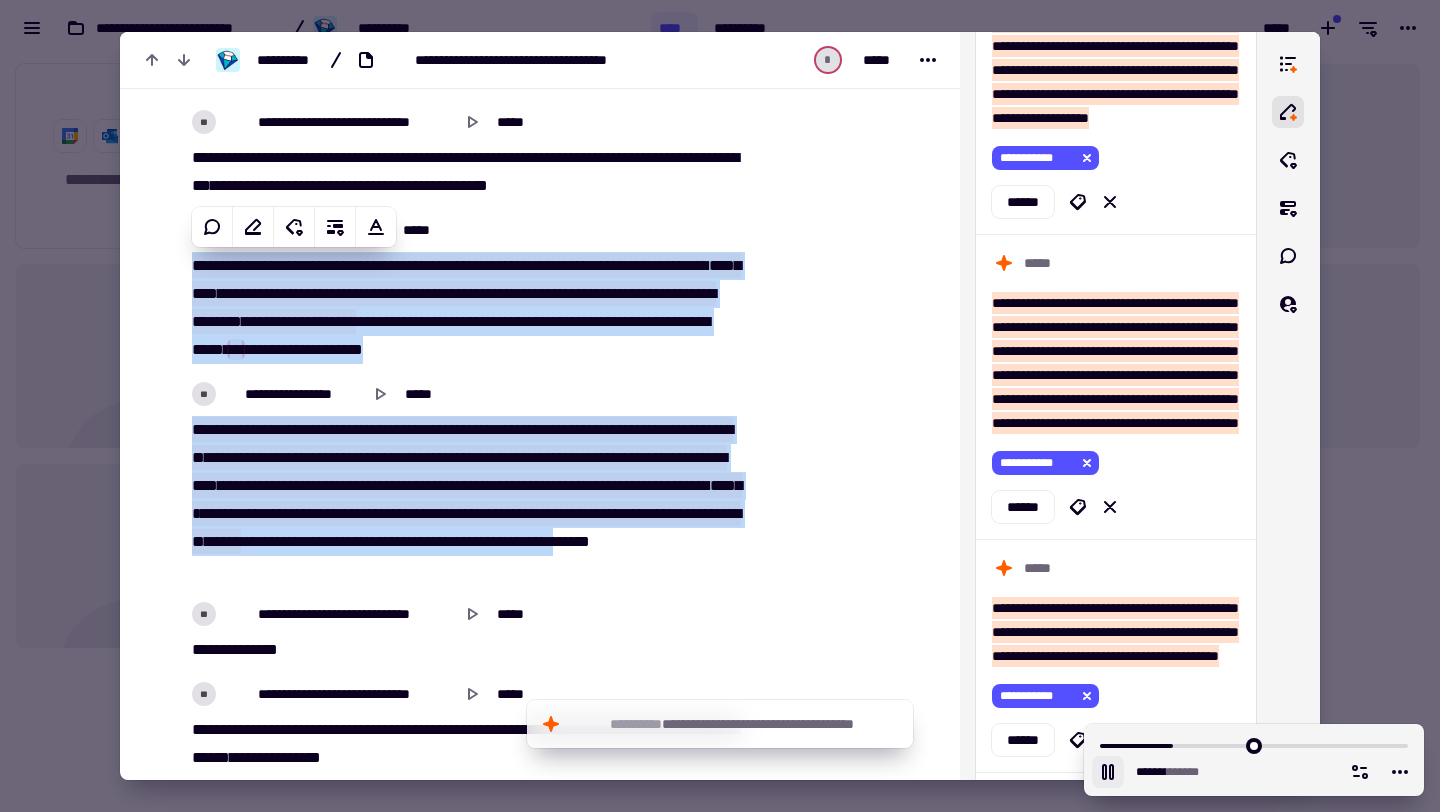 click 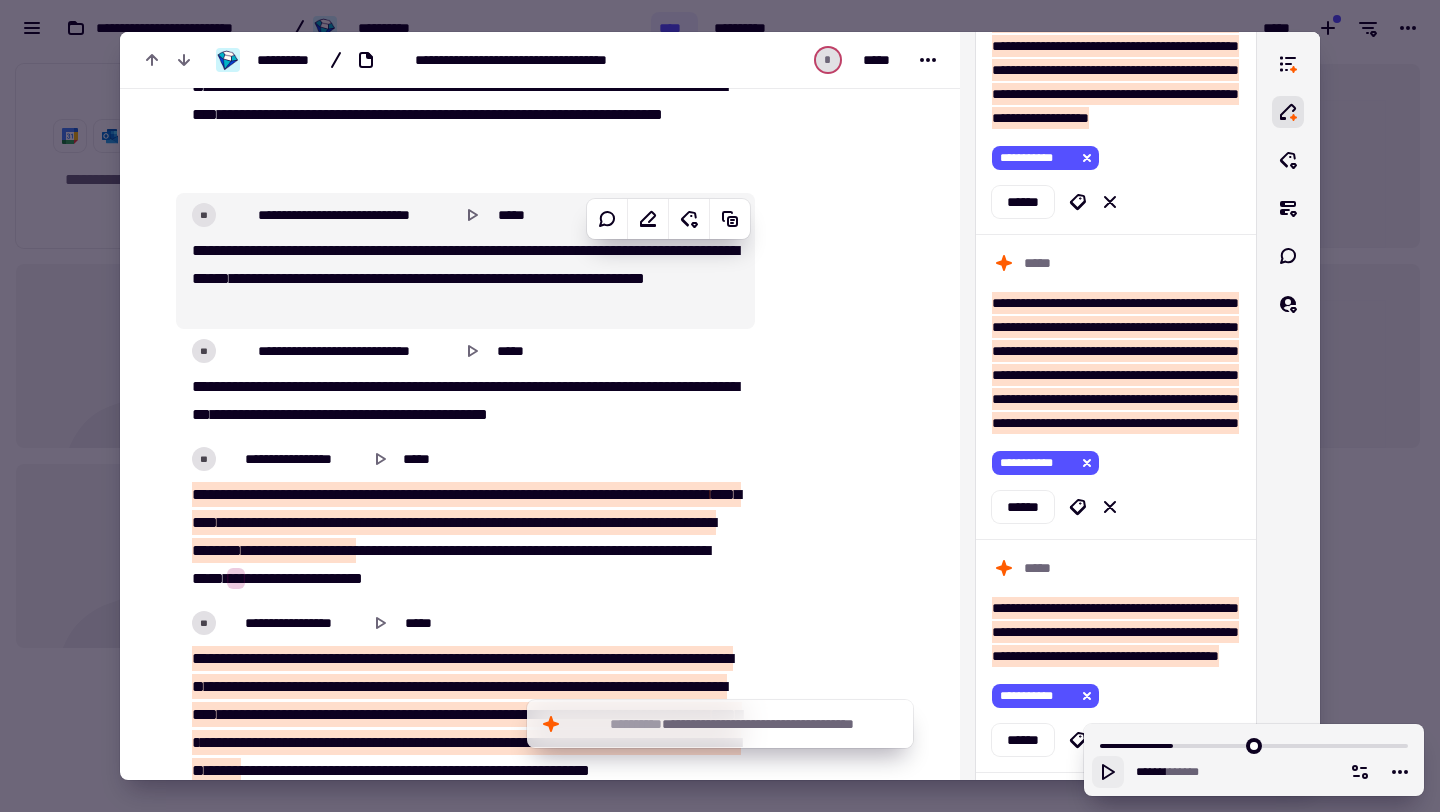 scroll, scrollTop: 9160, scrollLeft: 0, axis: vertical 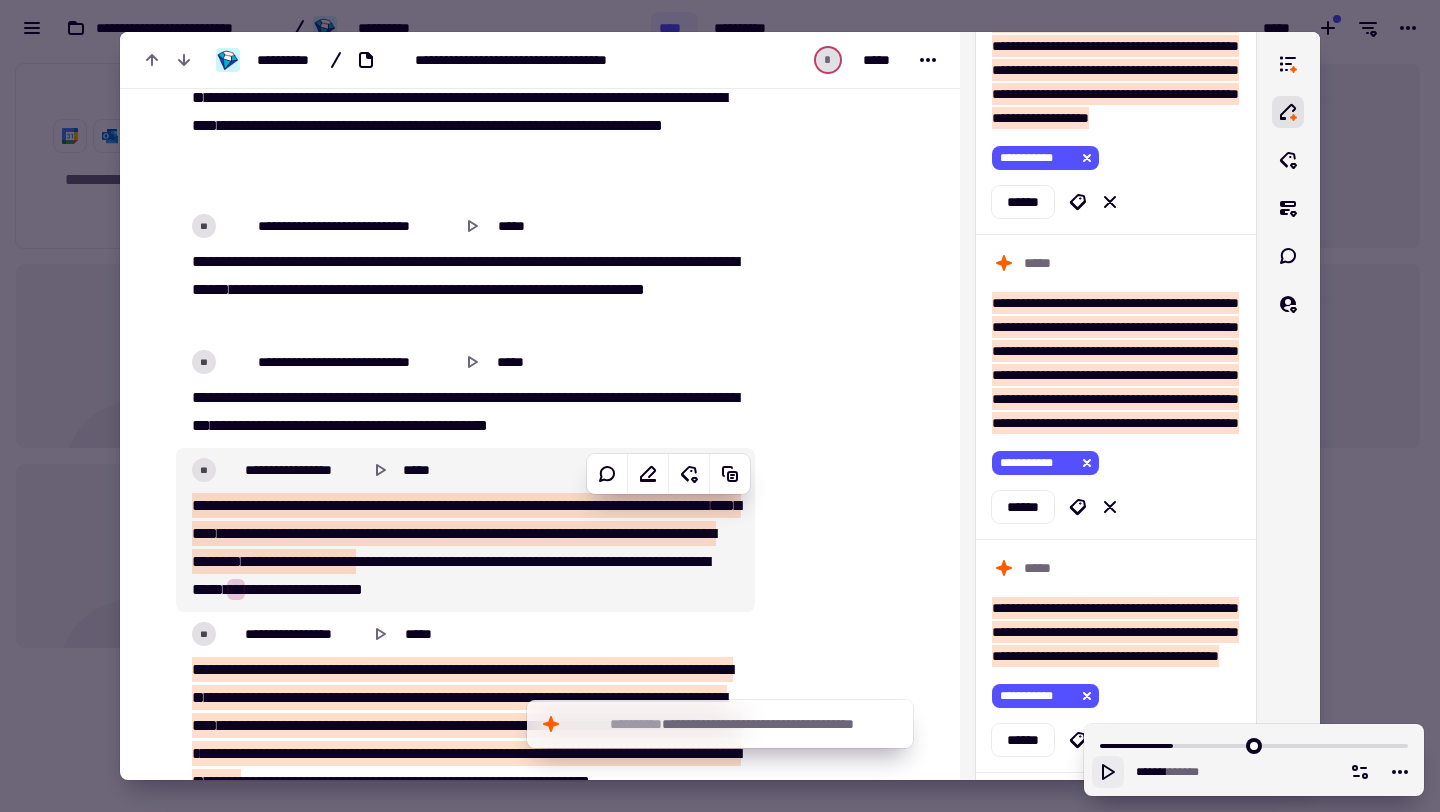 click on "**********" at bounding box center [404, 533] 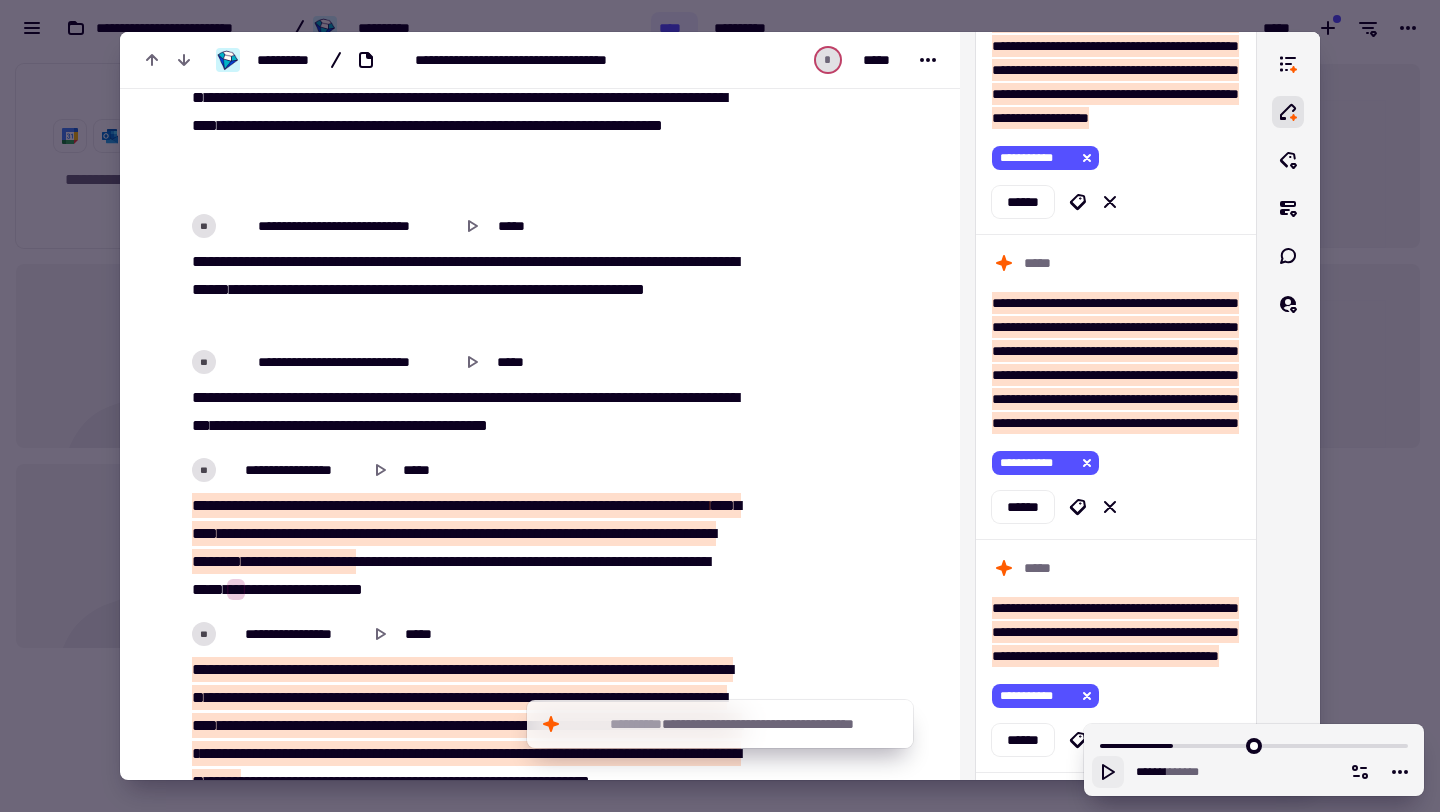 click on "**********" at bounding box center [465, 548] 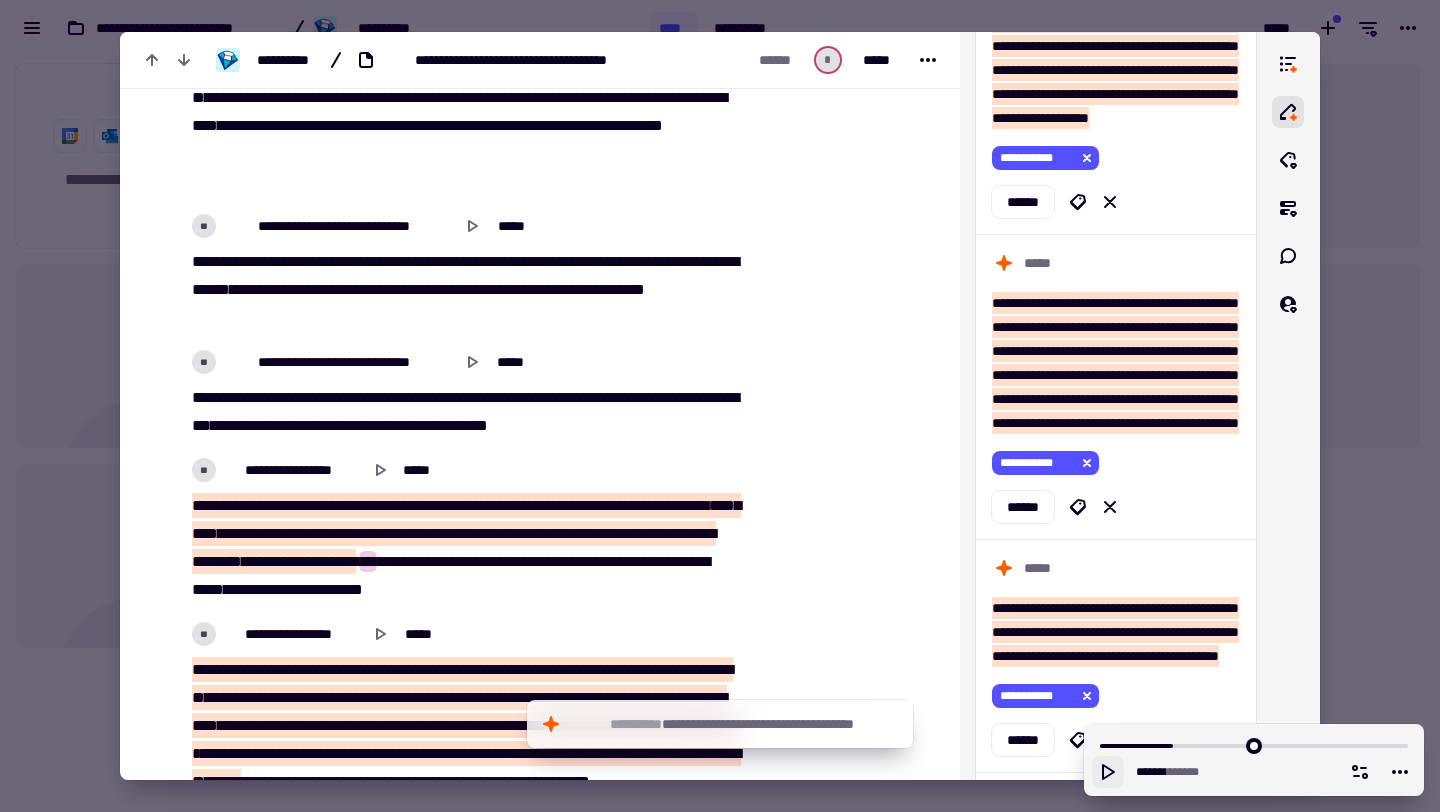 click 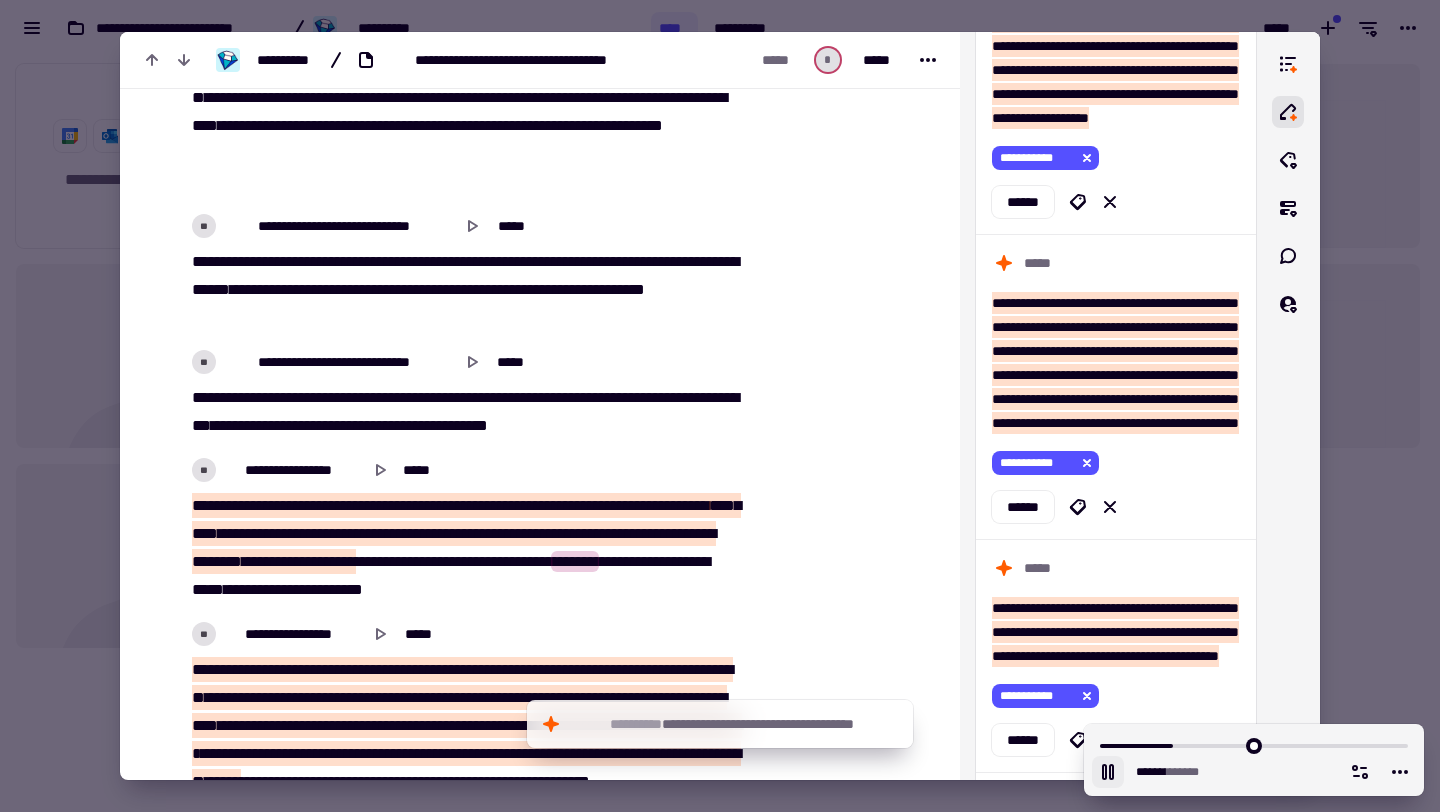 click on "**" at bounding box center (368, 561) 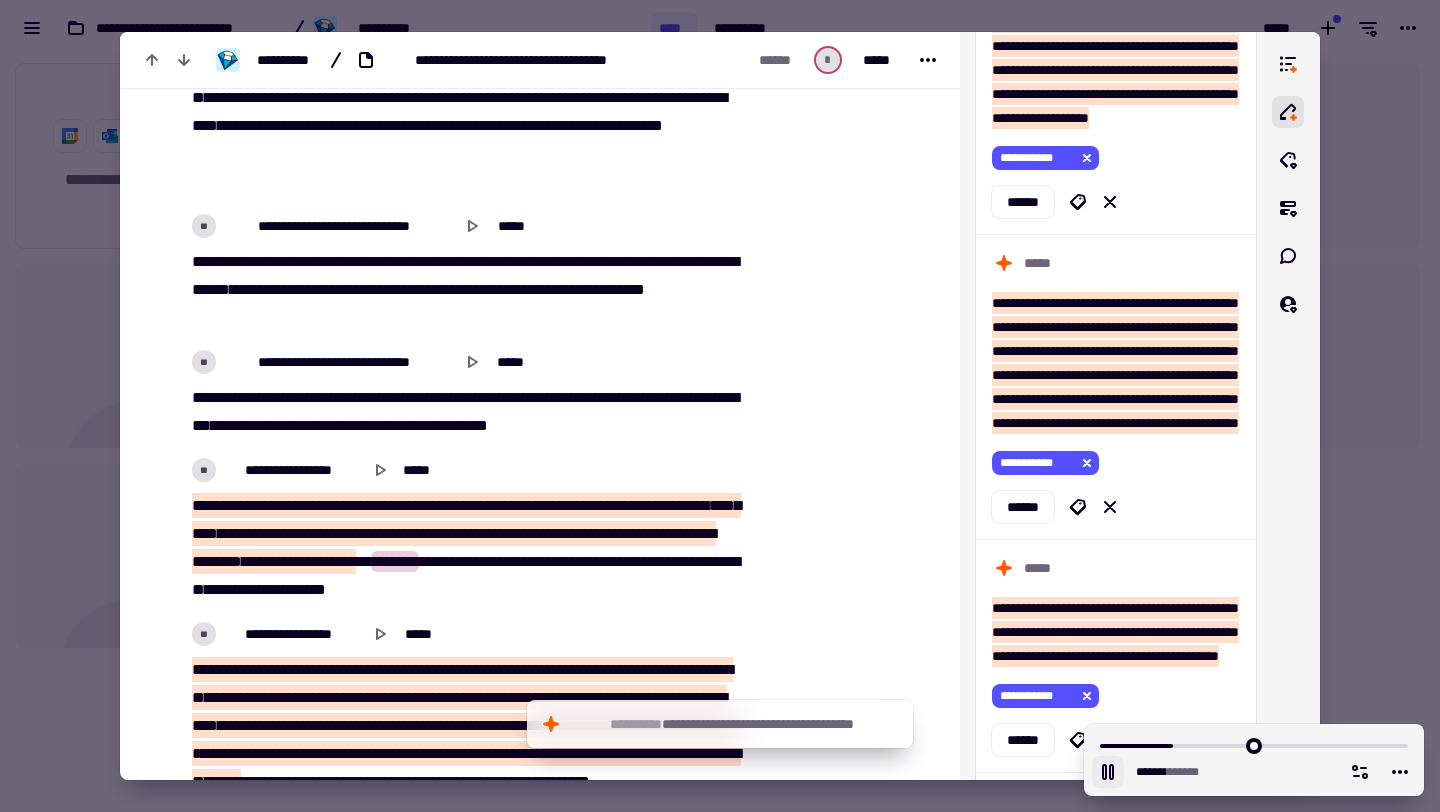 type on "******" 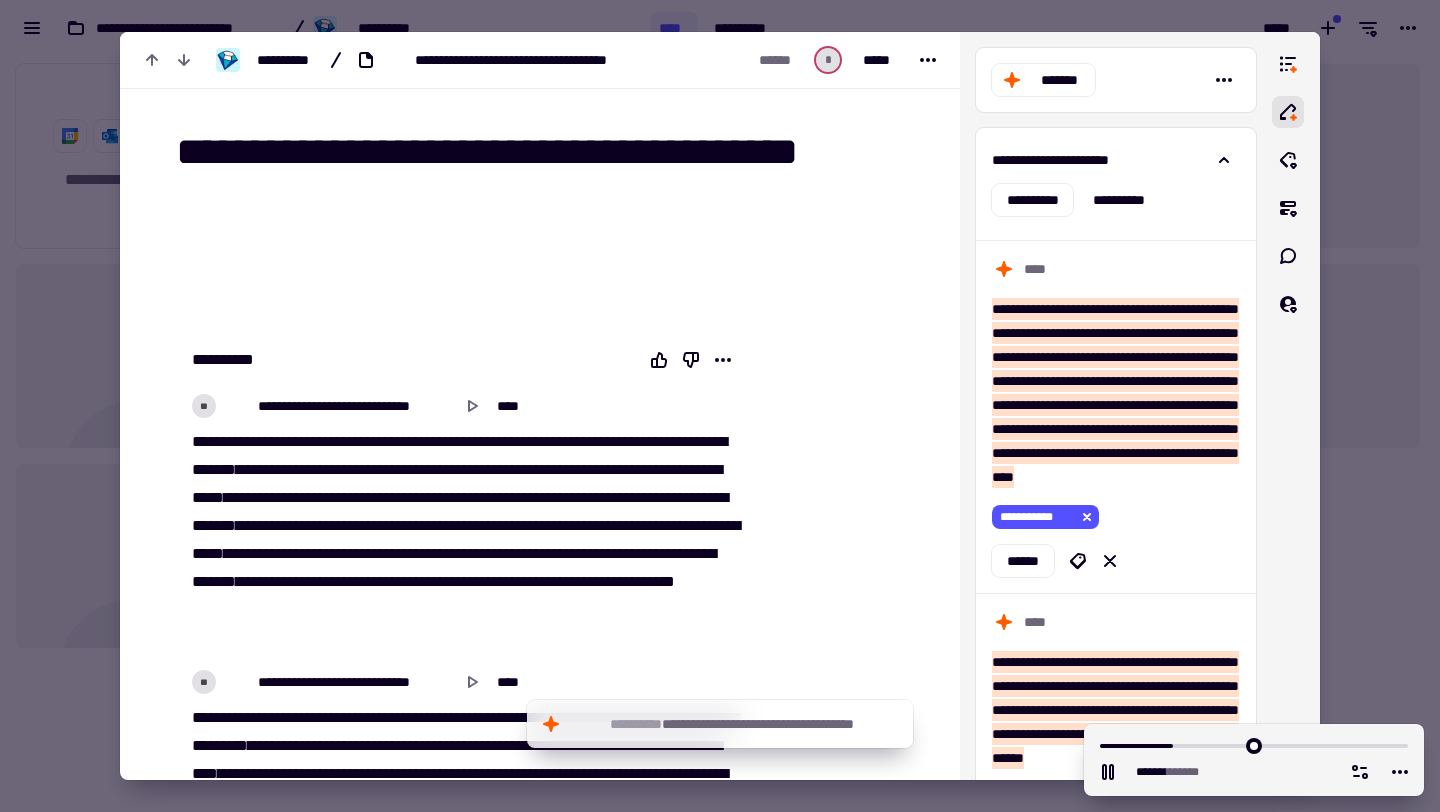 scroll, scrollTop: 0, scrollLeft: 0, axis: both 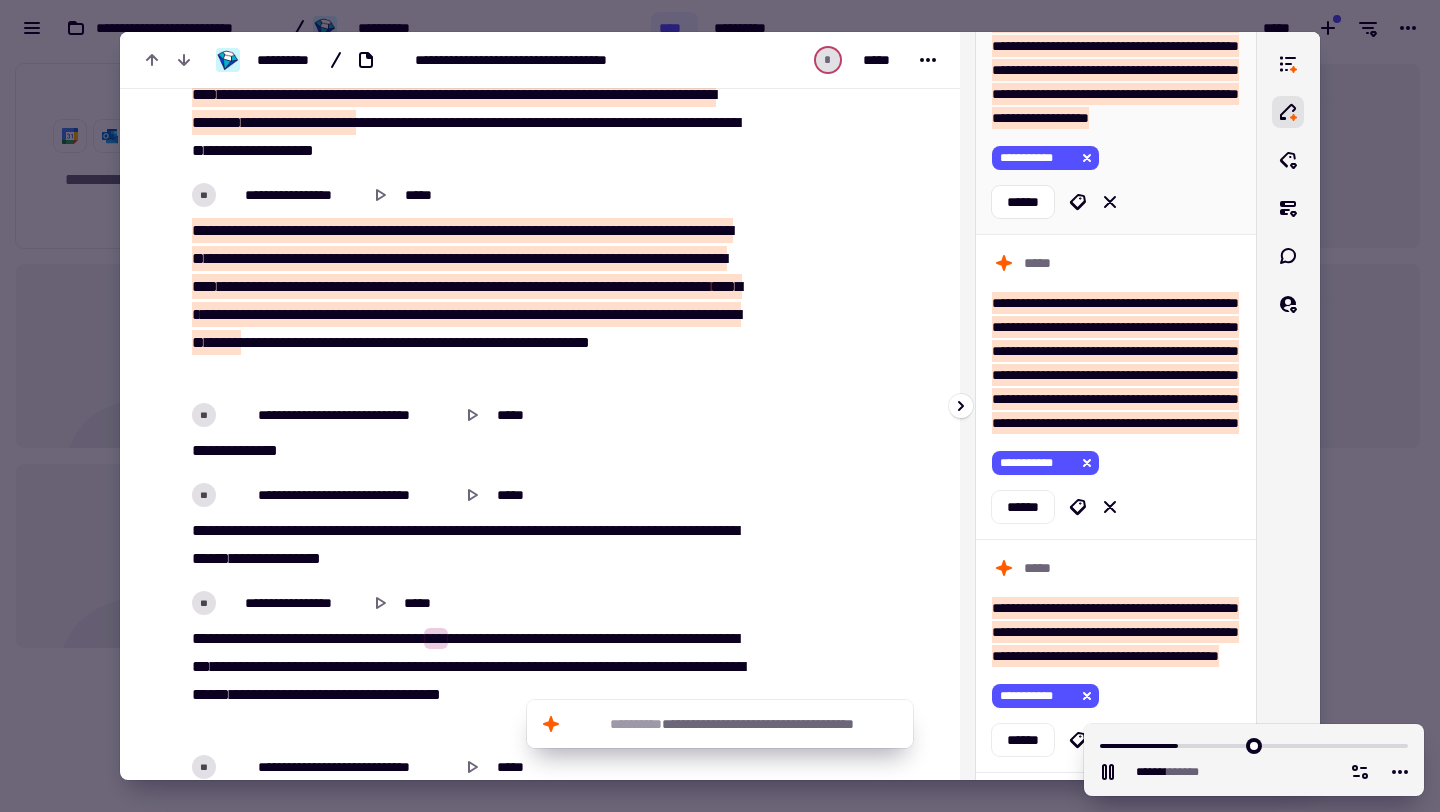 click on "**********" at bounding box center [1116, 158] 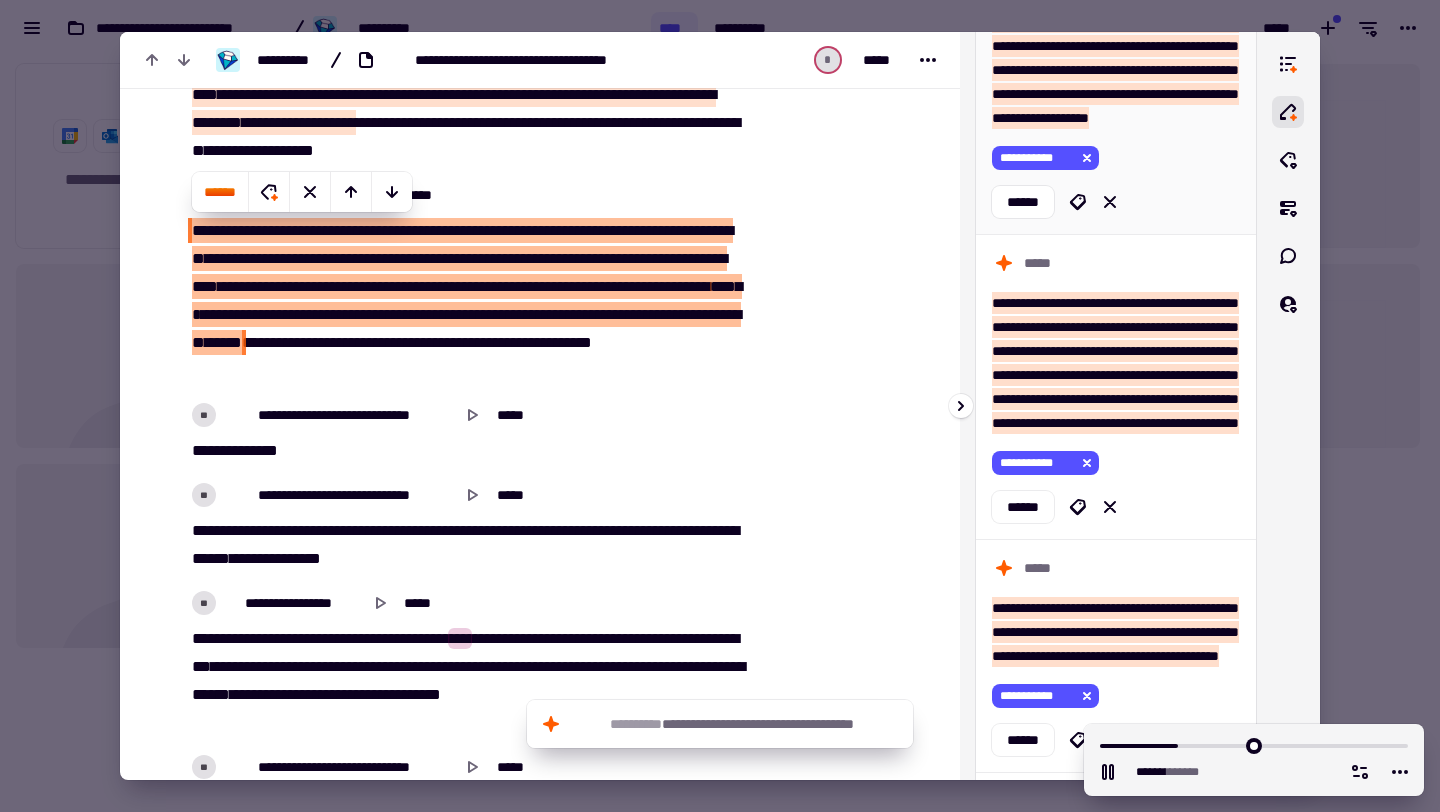scroll, scrollTop: 9445, scrollLeft: 0, axis: vertical 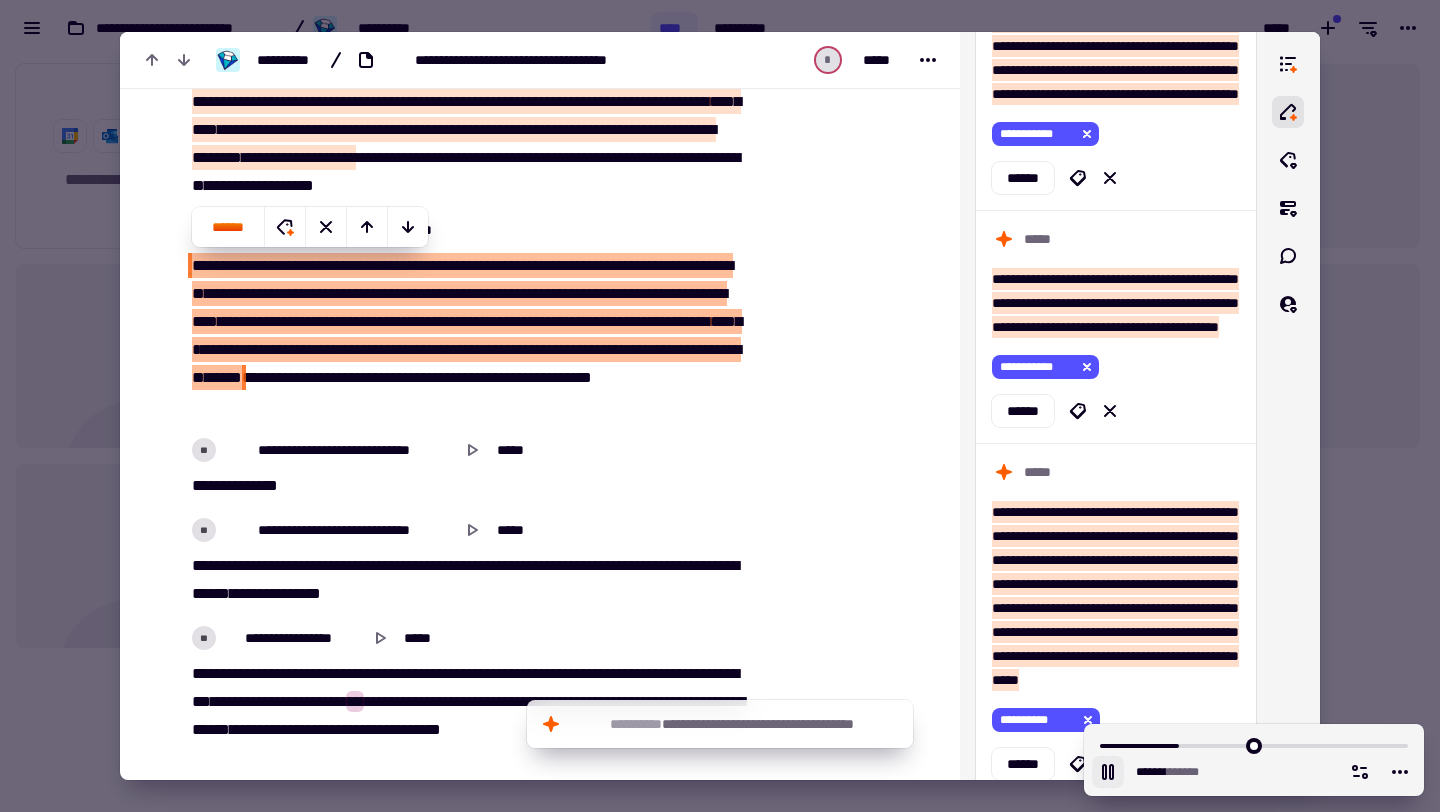 click 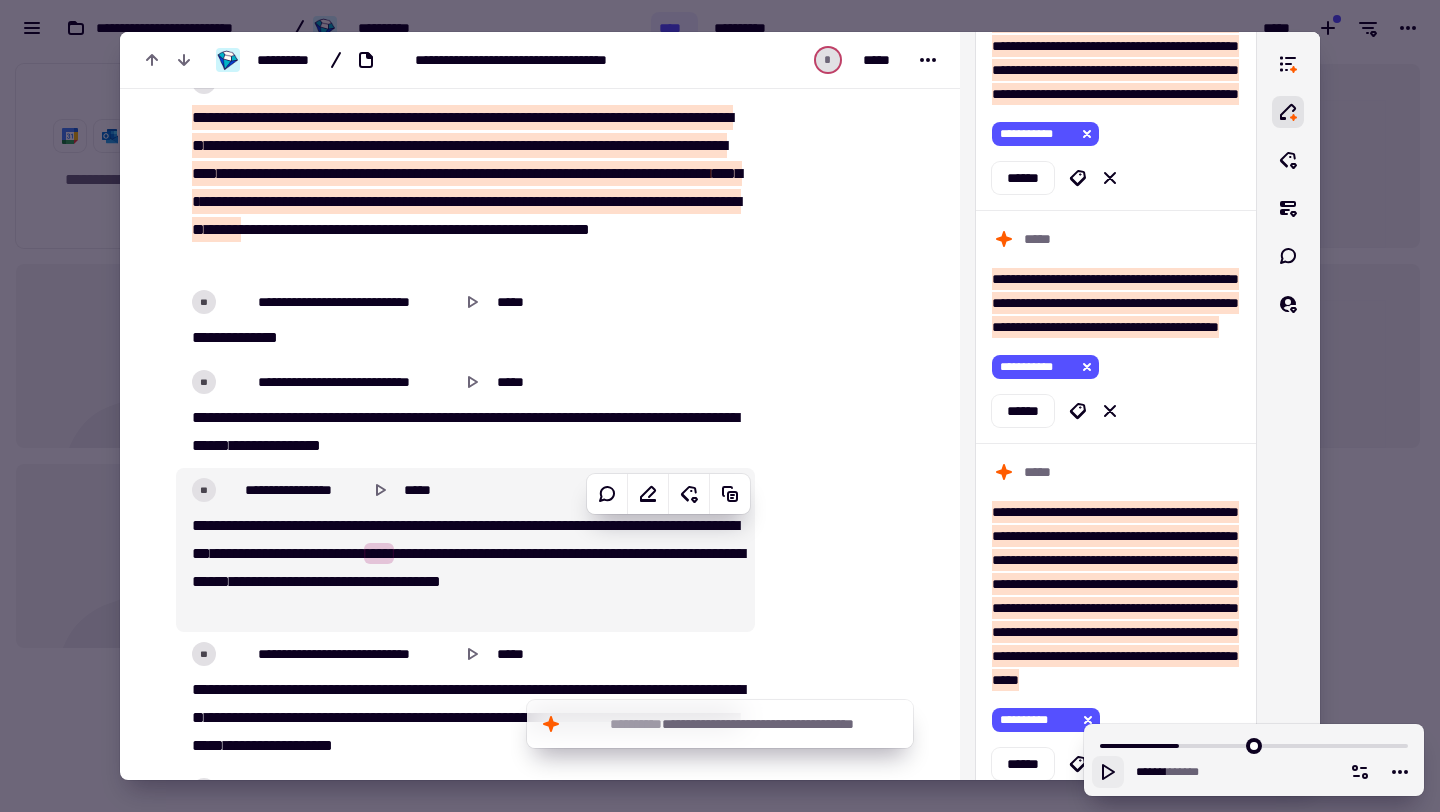 scroll, scrollTop: 9716, scrollLeft: 0, axis: vertical 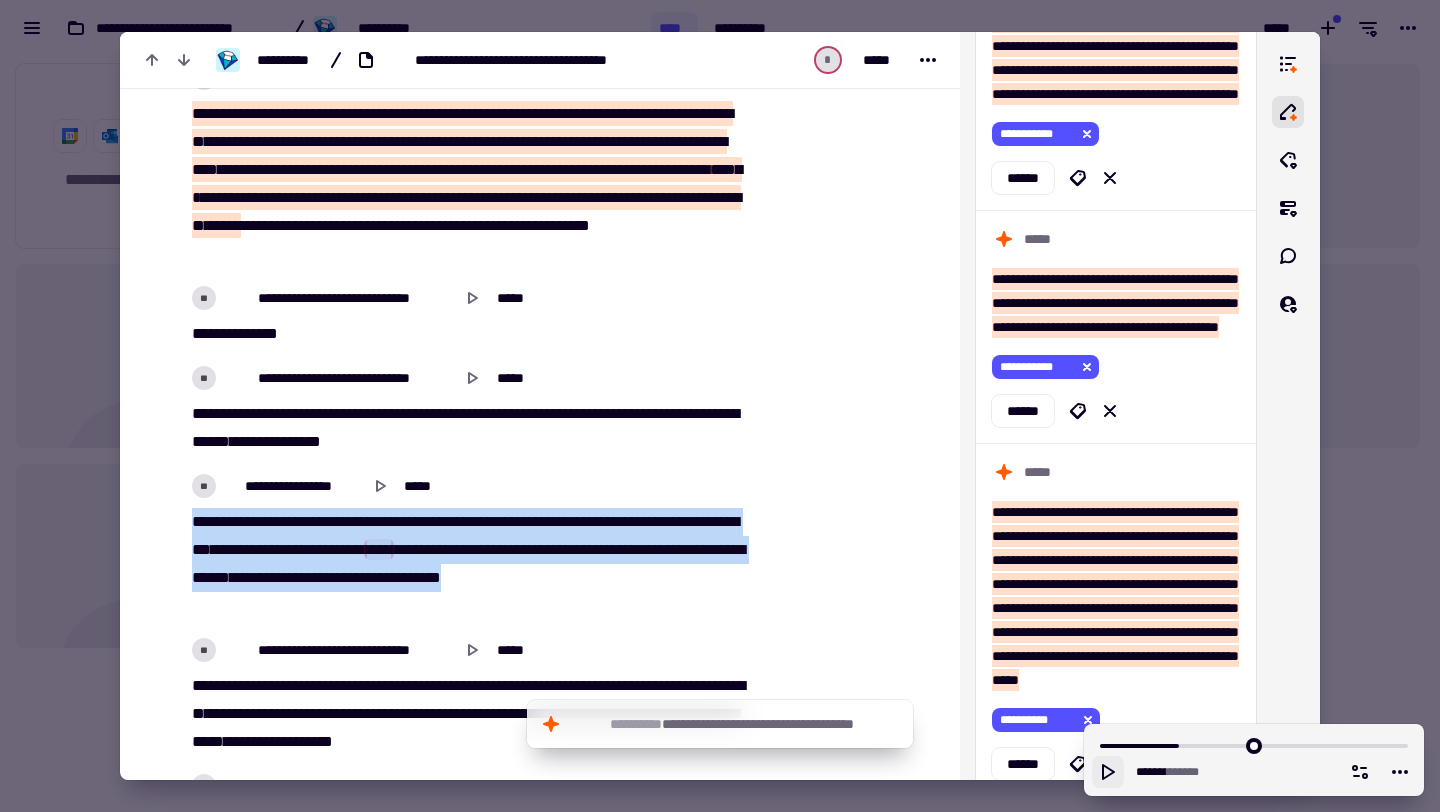 drag, startPoint x: 193, startPoint y: 530, endPoint x: 340, endPoint y: 603, distance: 164.128 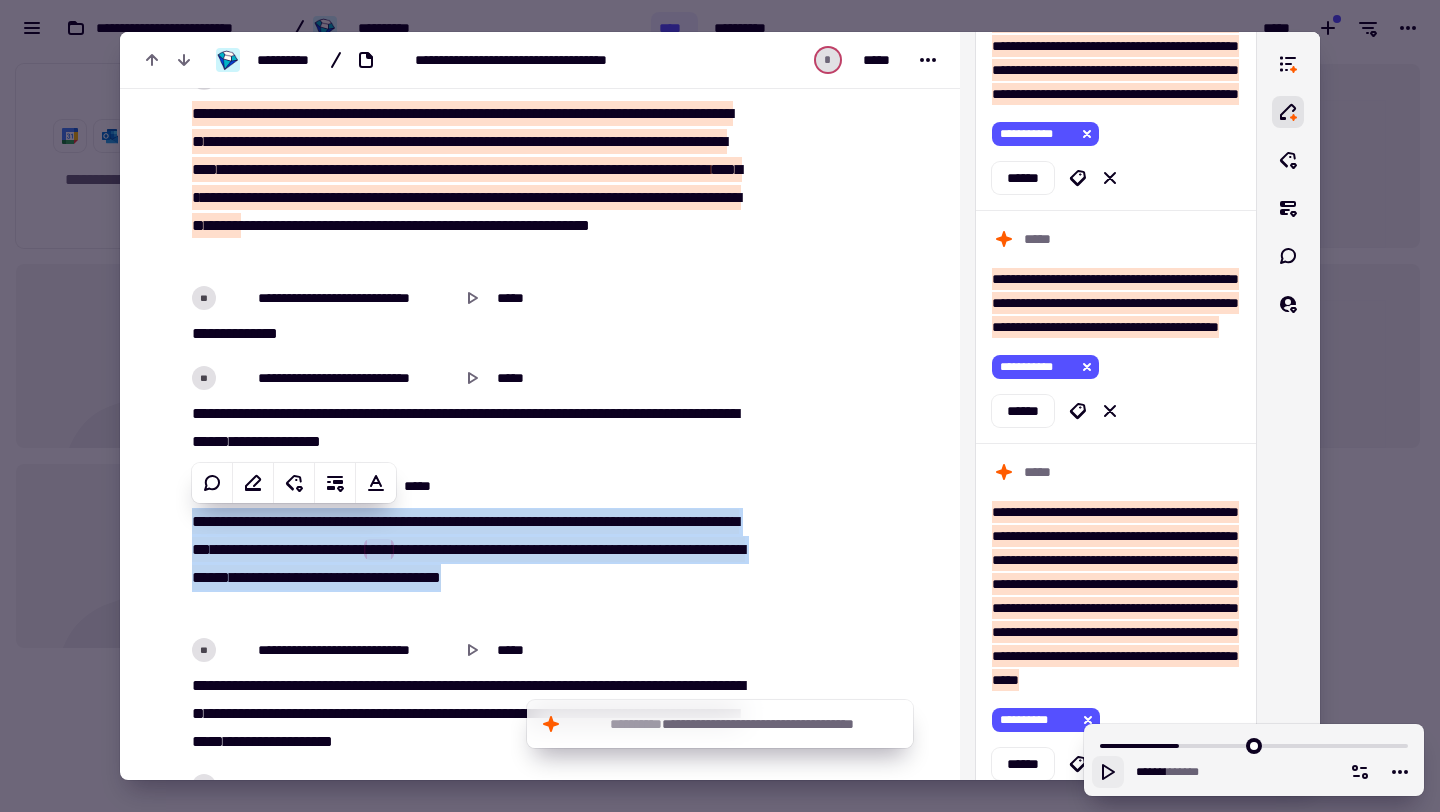 copy on "**********" 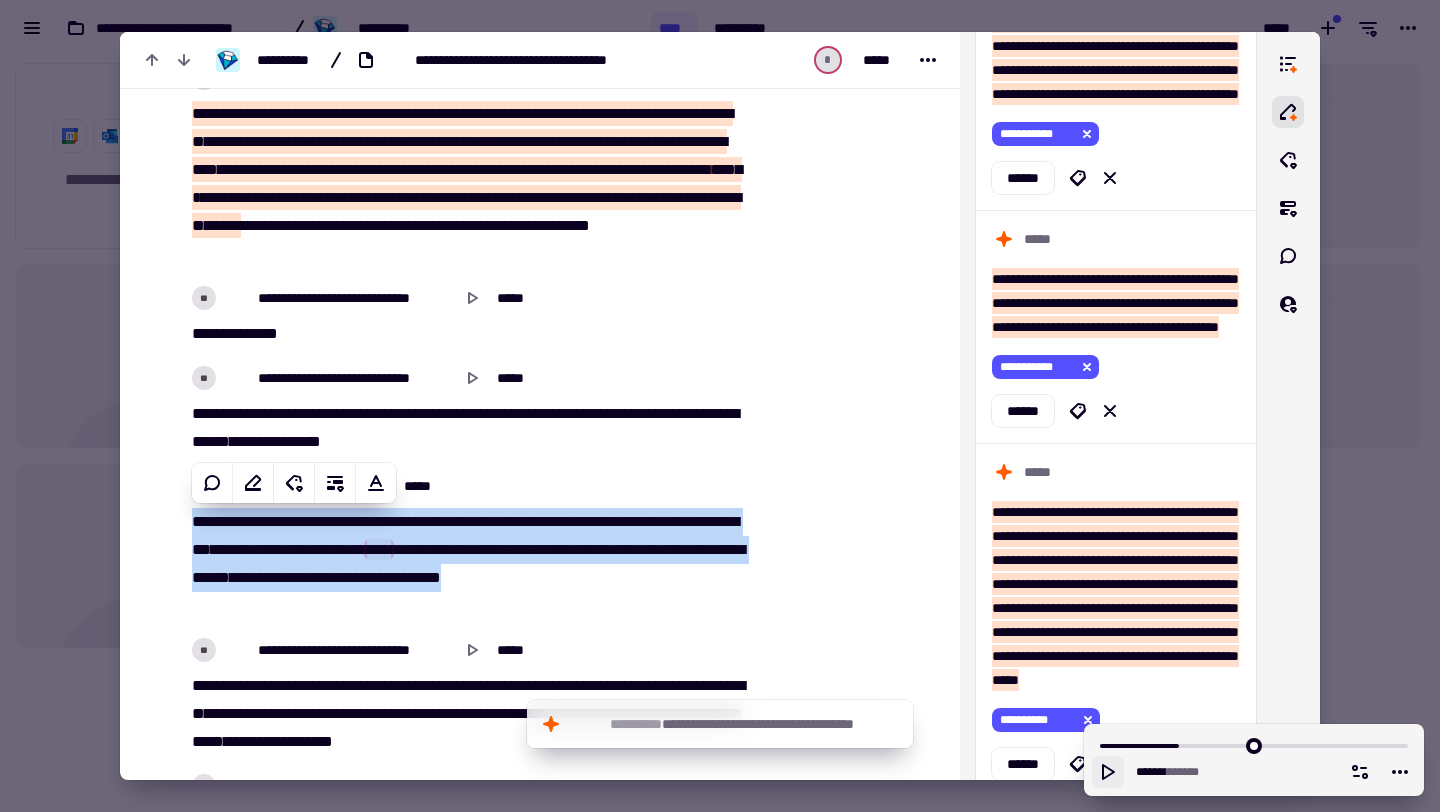 click 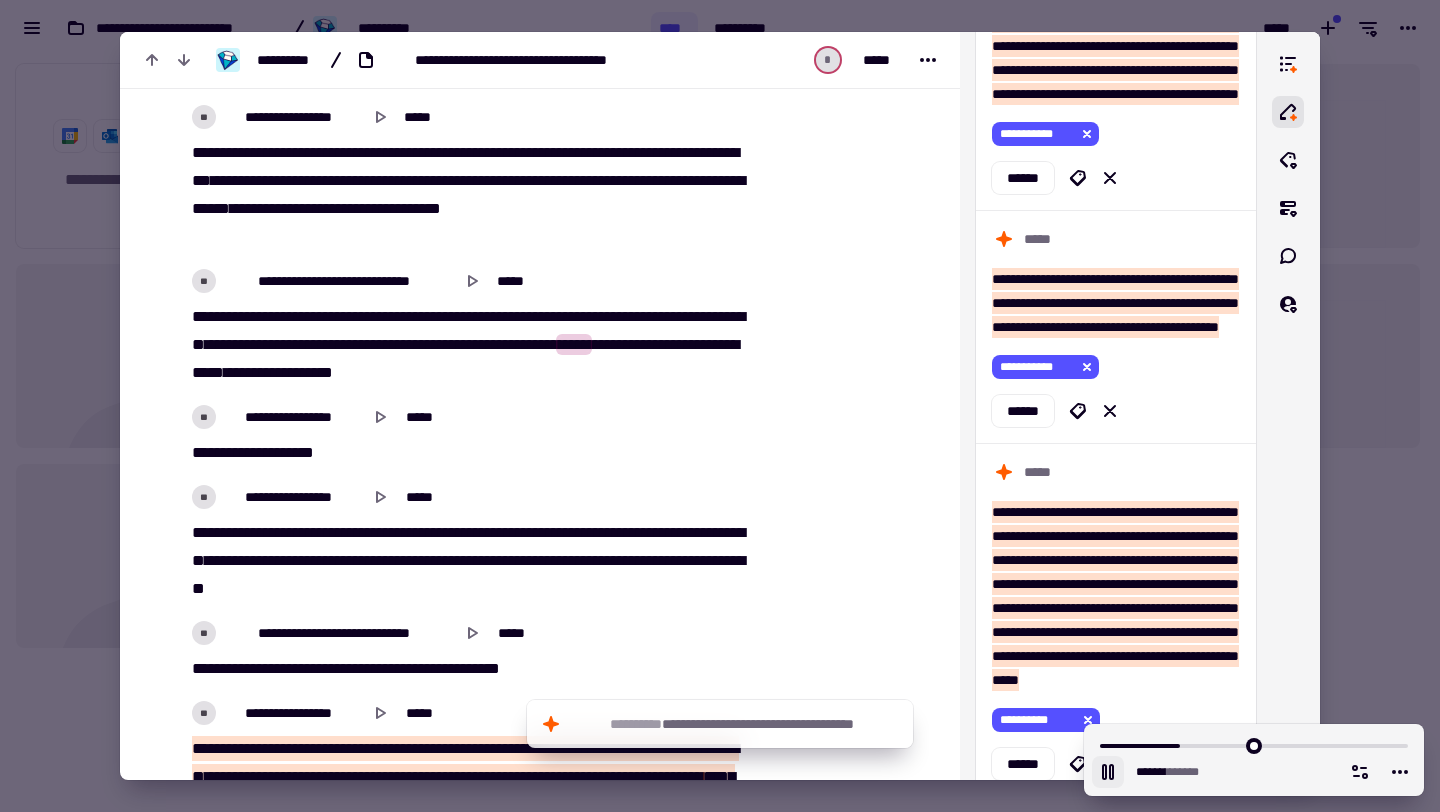scroll, scrollTop: 10095, scrollLeft: 0, axis: vertical 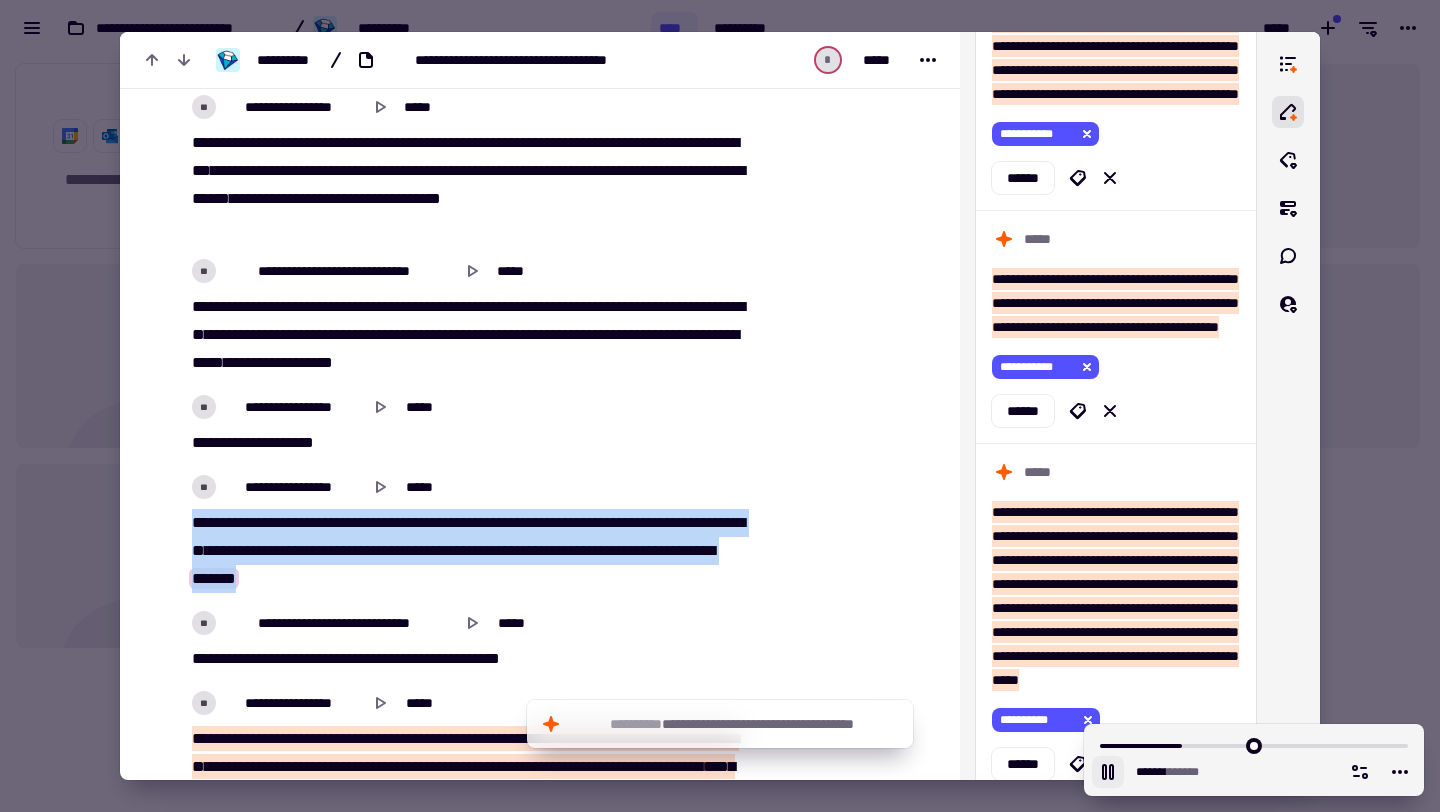 drag, startPoint x: 524, startPoint y: 583, endPoint x: 184, endPoint y: 520, distance: 345.7875 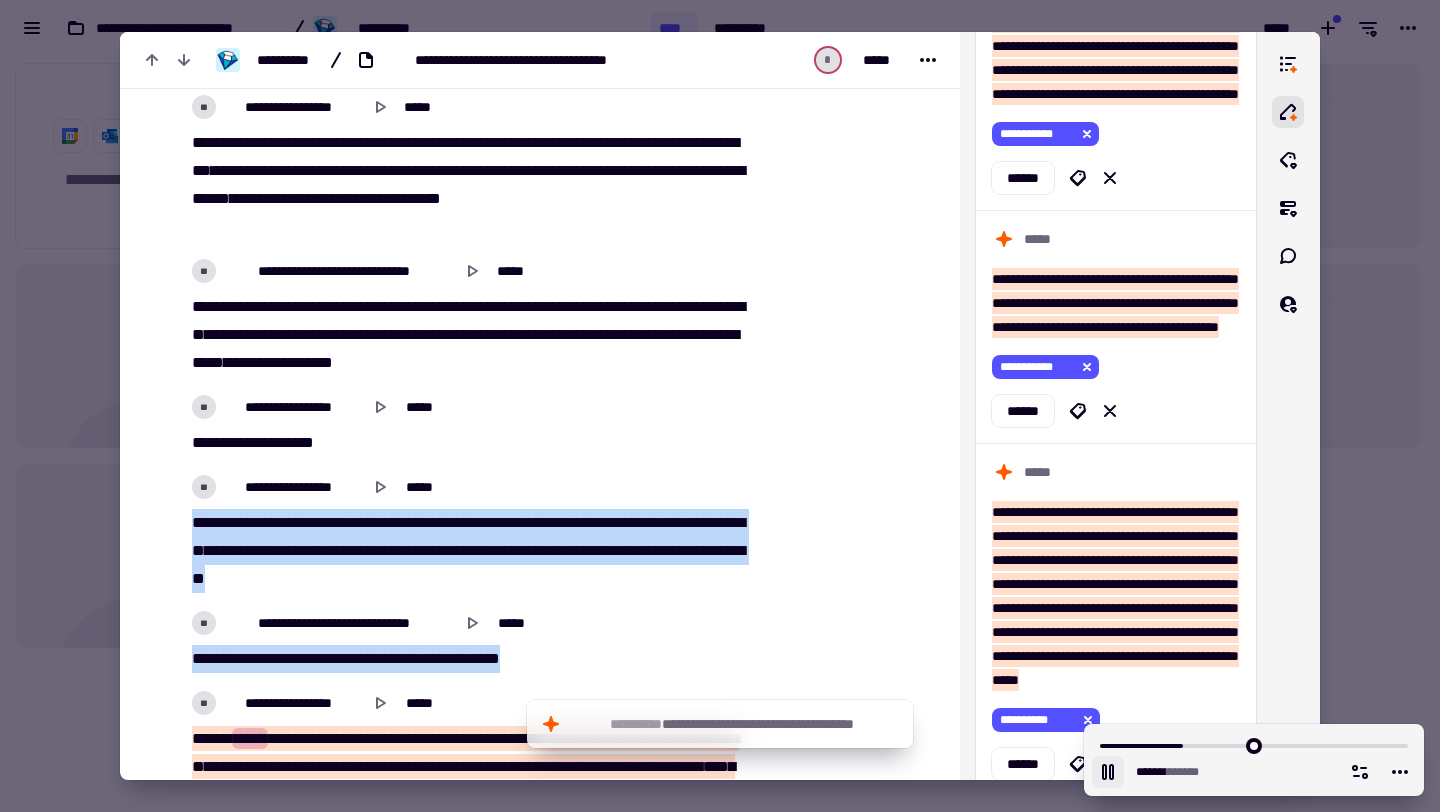 drag, startPoint x: 591, startPoint y: 660, endPoint x: 192, endPoint y: 528, distance: 420.26776 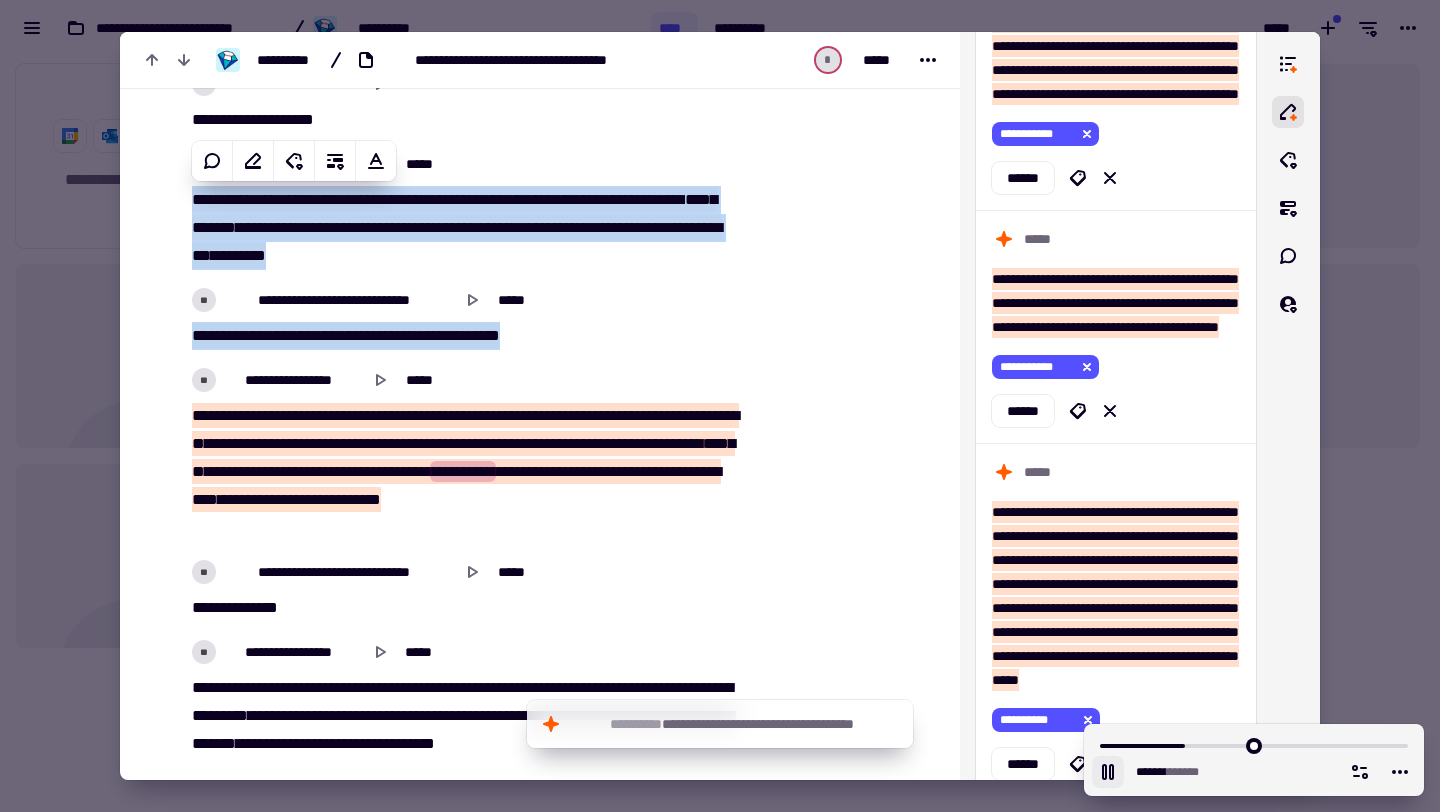 scroll, scrollTop: 10435, scrollLeft: 0, axis: vertical 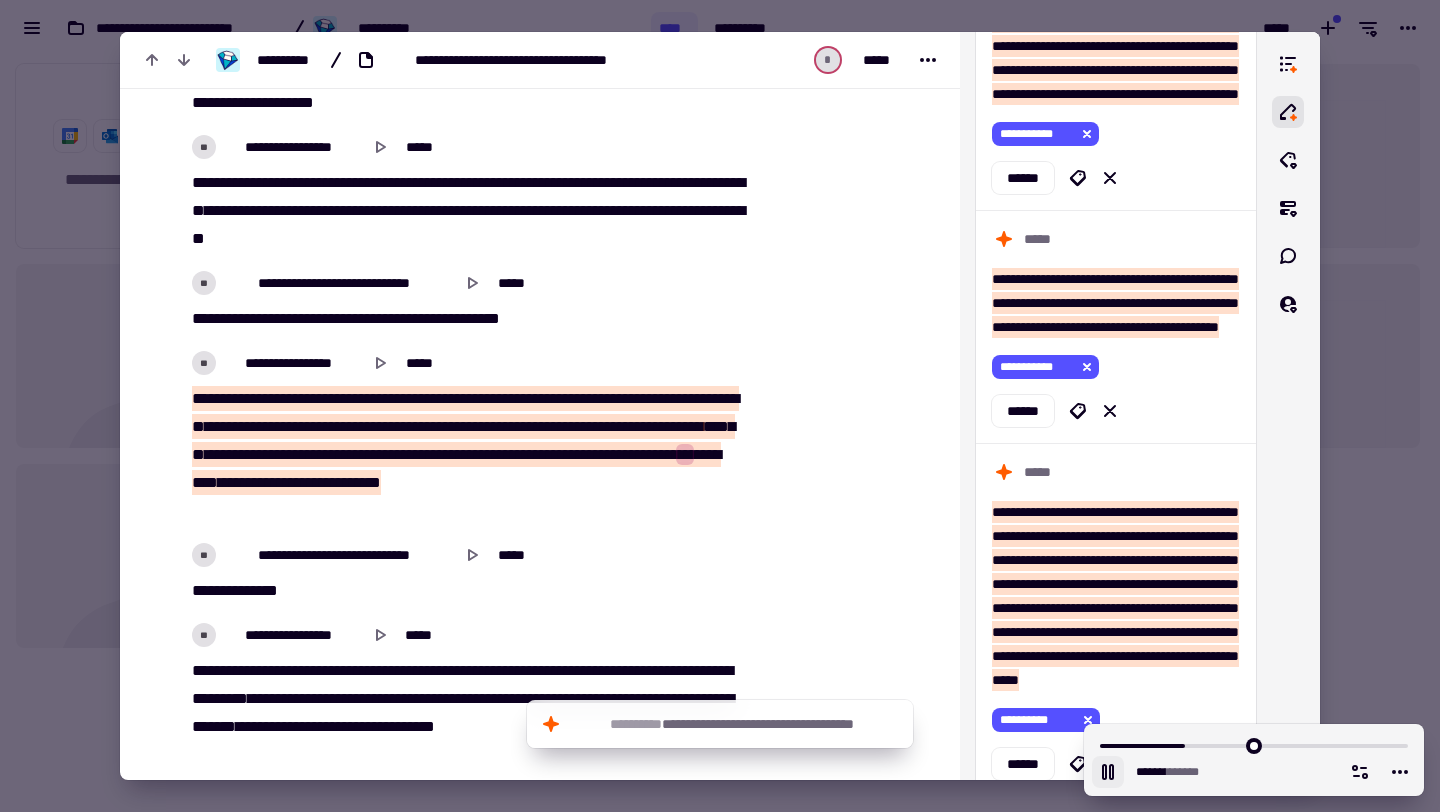 click on "**********" at bounding box center [465, 455] 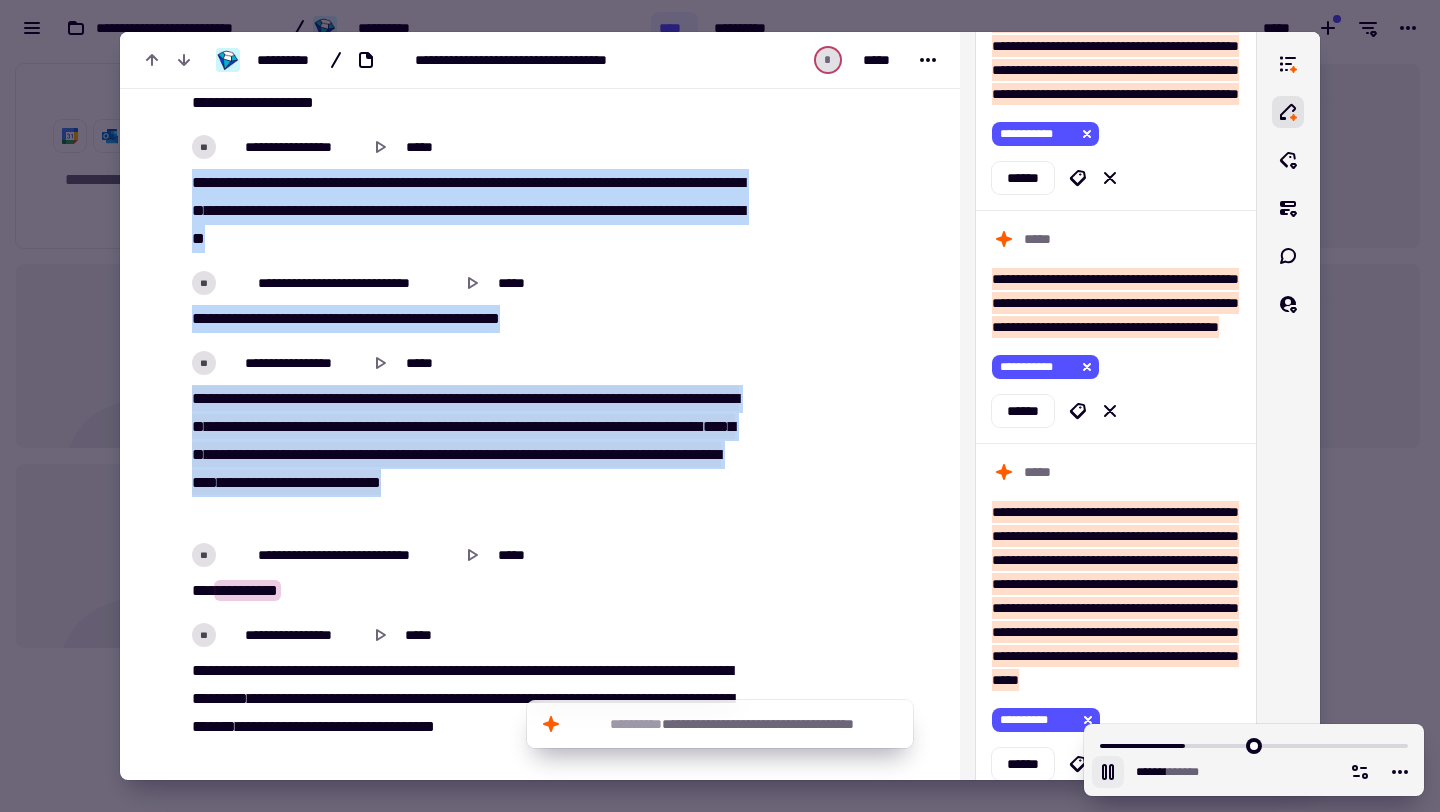 drag, startPoint x: 289, startPoint y: 517, endPoint x: 193, endPoint y: 176, distance: 354.25555 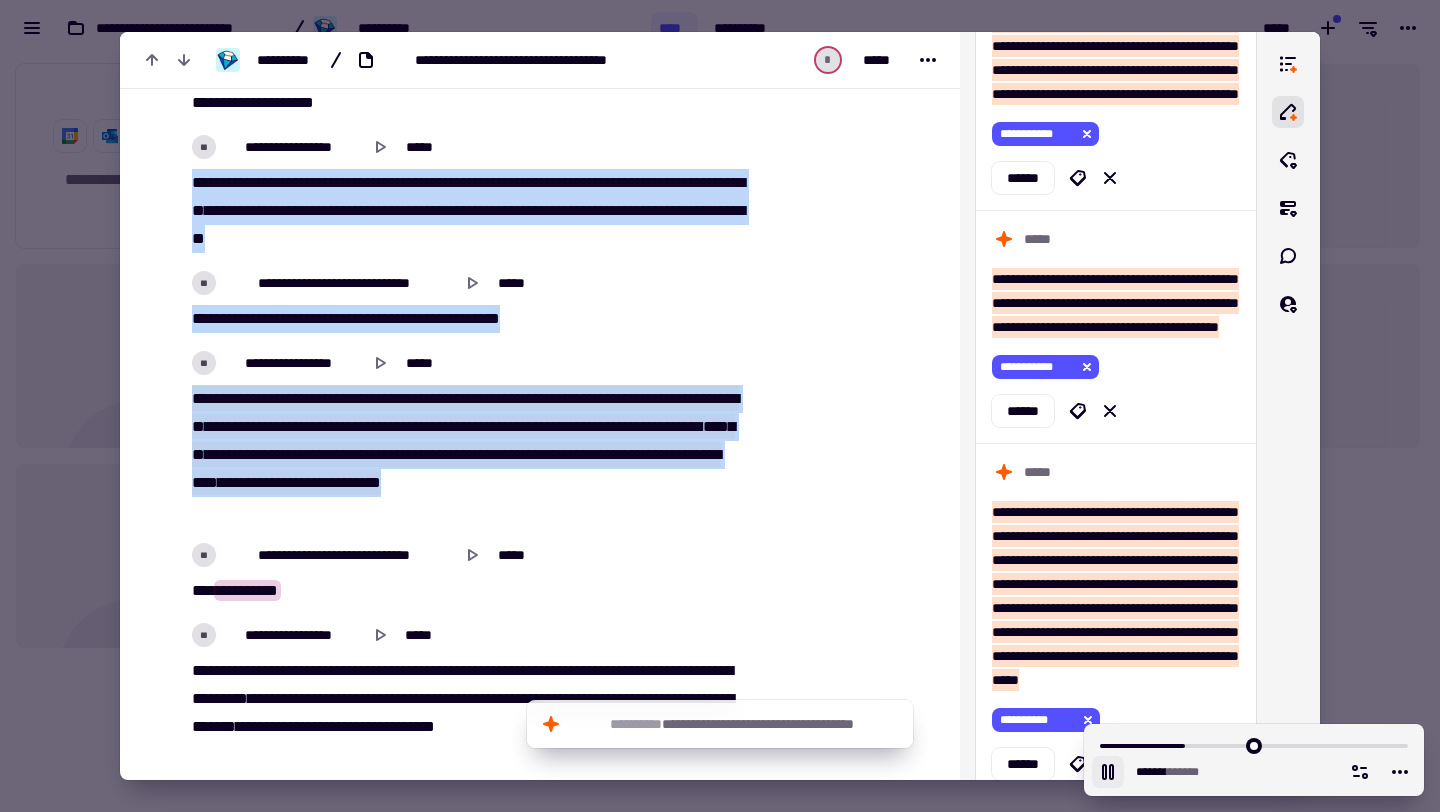 click on "[REDACTED]" at bounding box center (465, 7823) 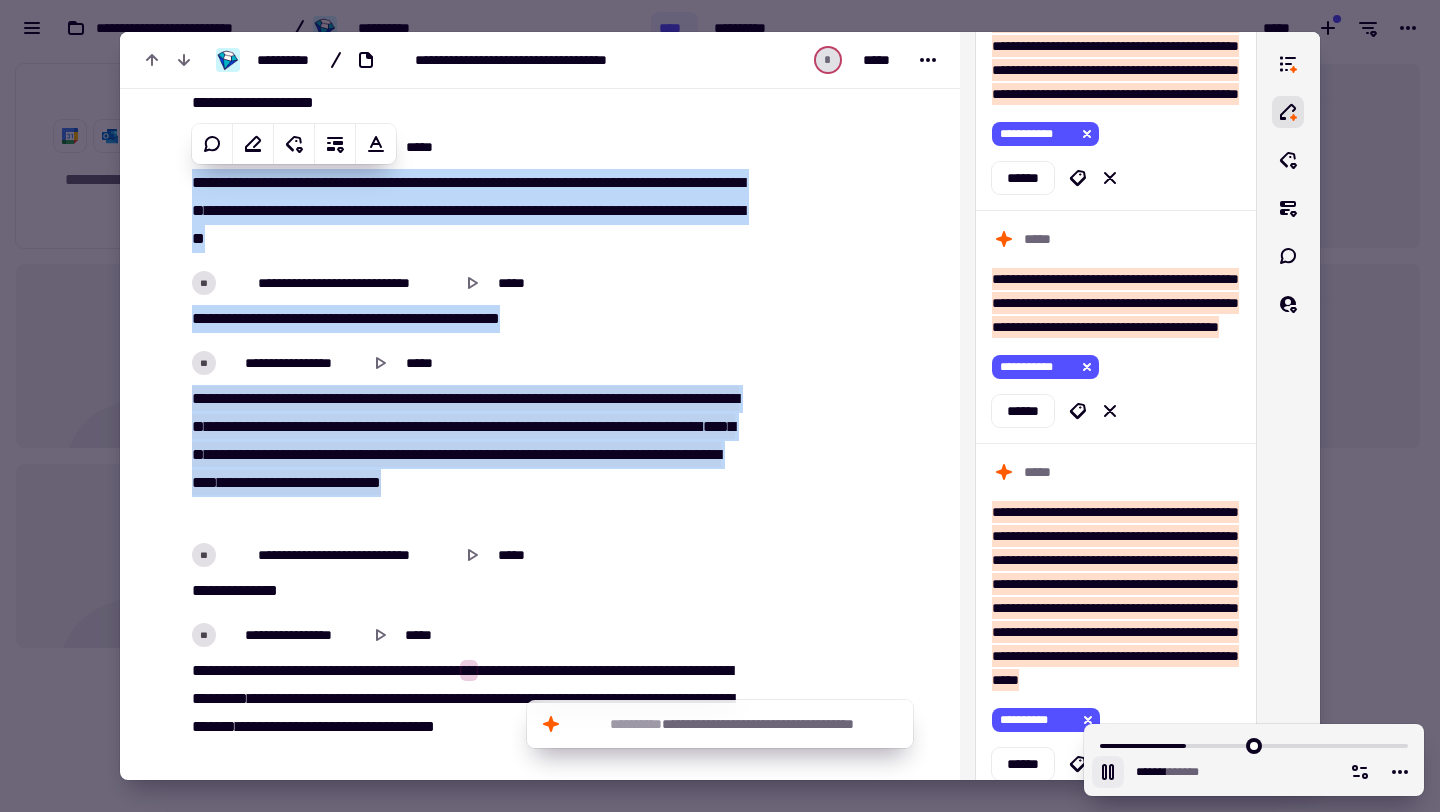 copy on "**********" 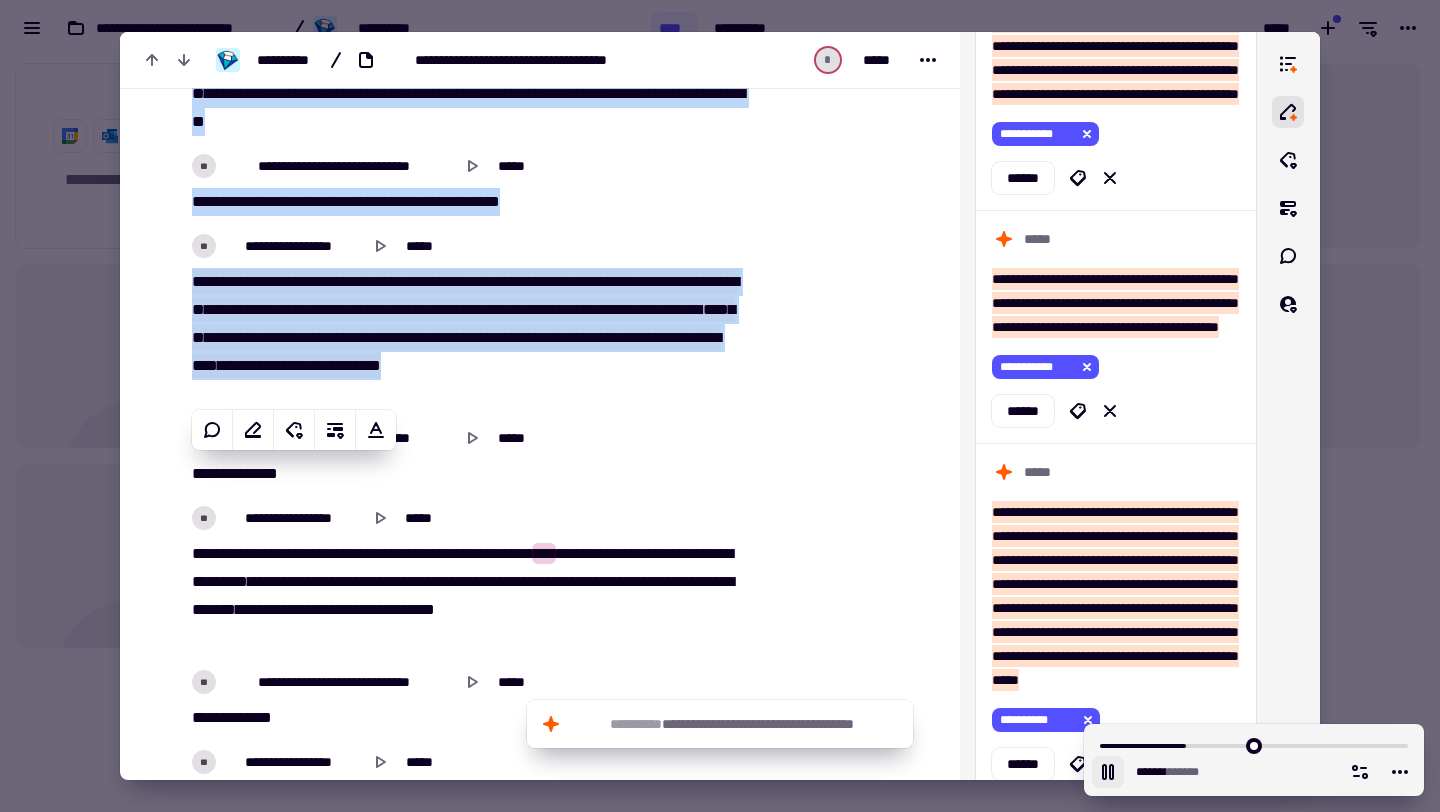 scroll, scrollTop: 10554, scrollLeft: 0, axis: vertical 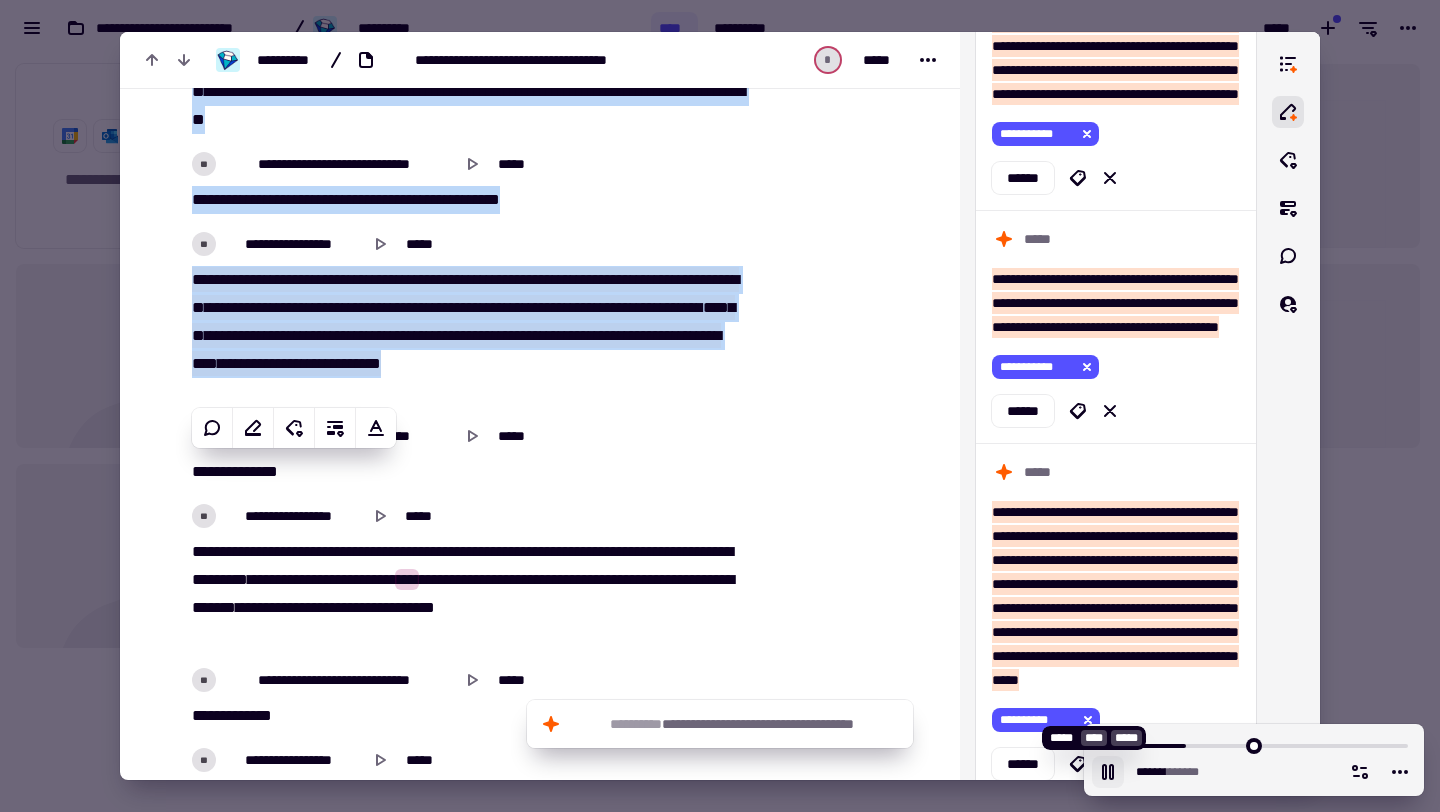 click 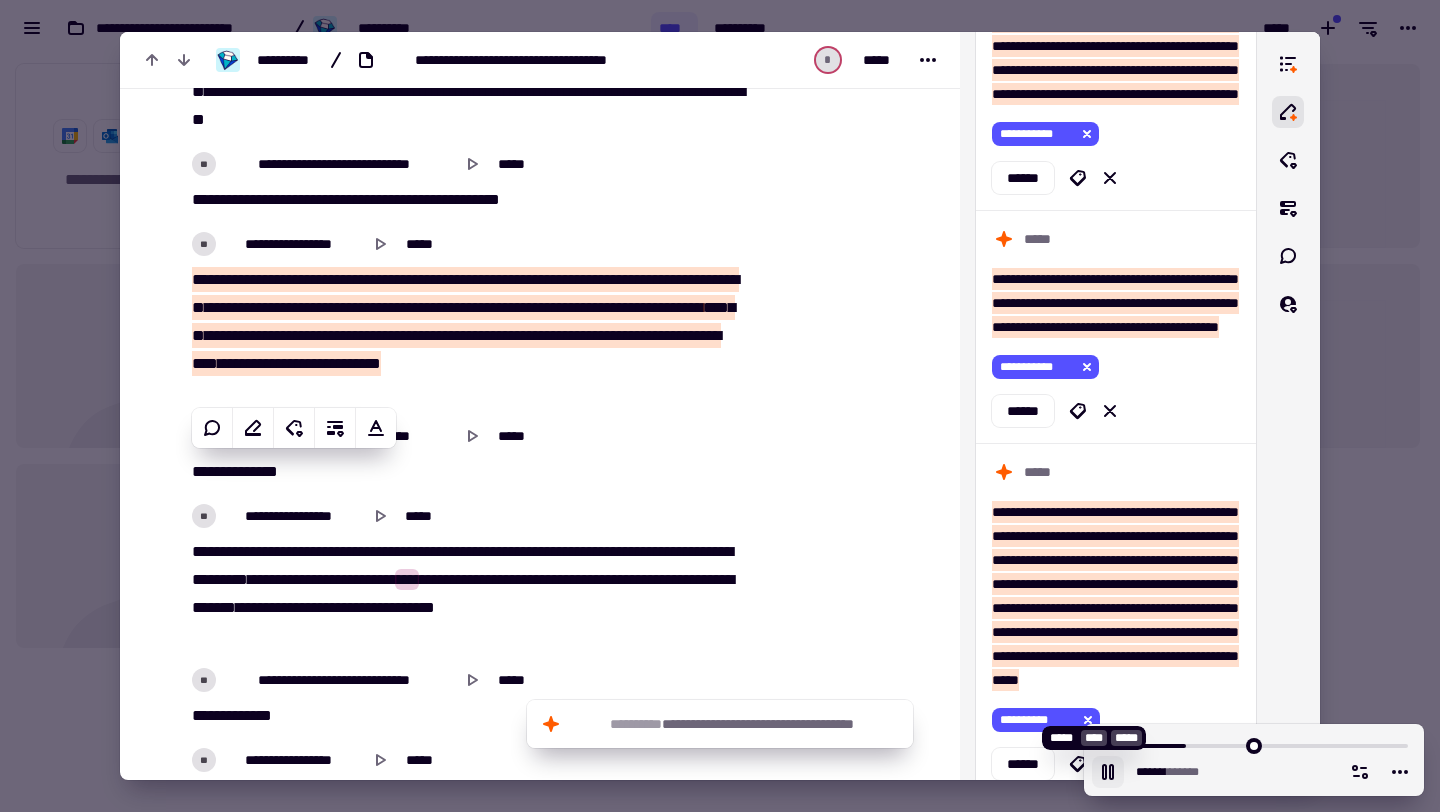type on "******" 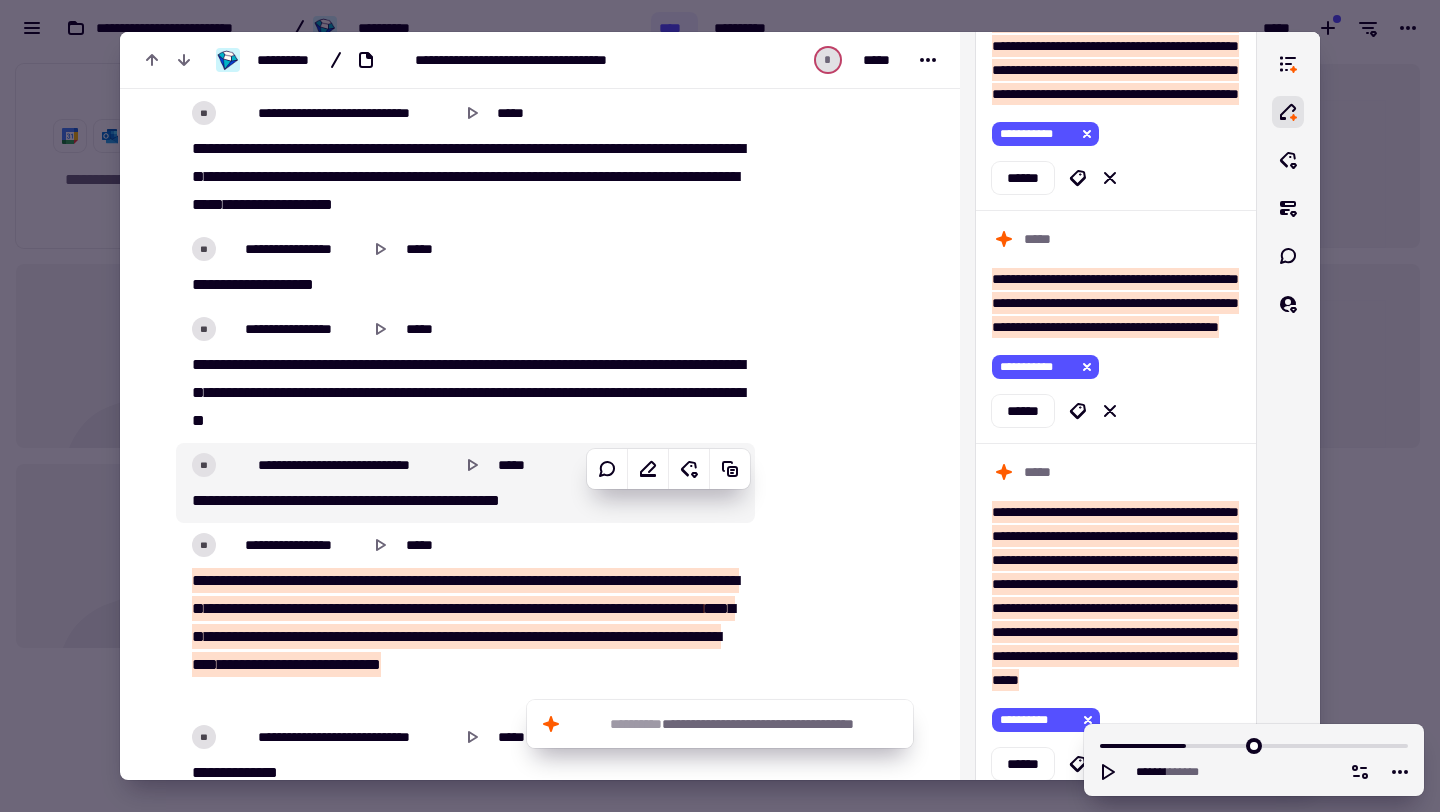 scroll, scrollTop: 10247, scrollLeft: 0, axis: vertical 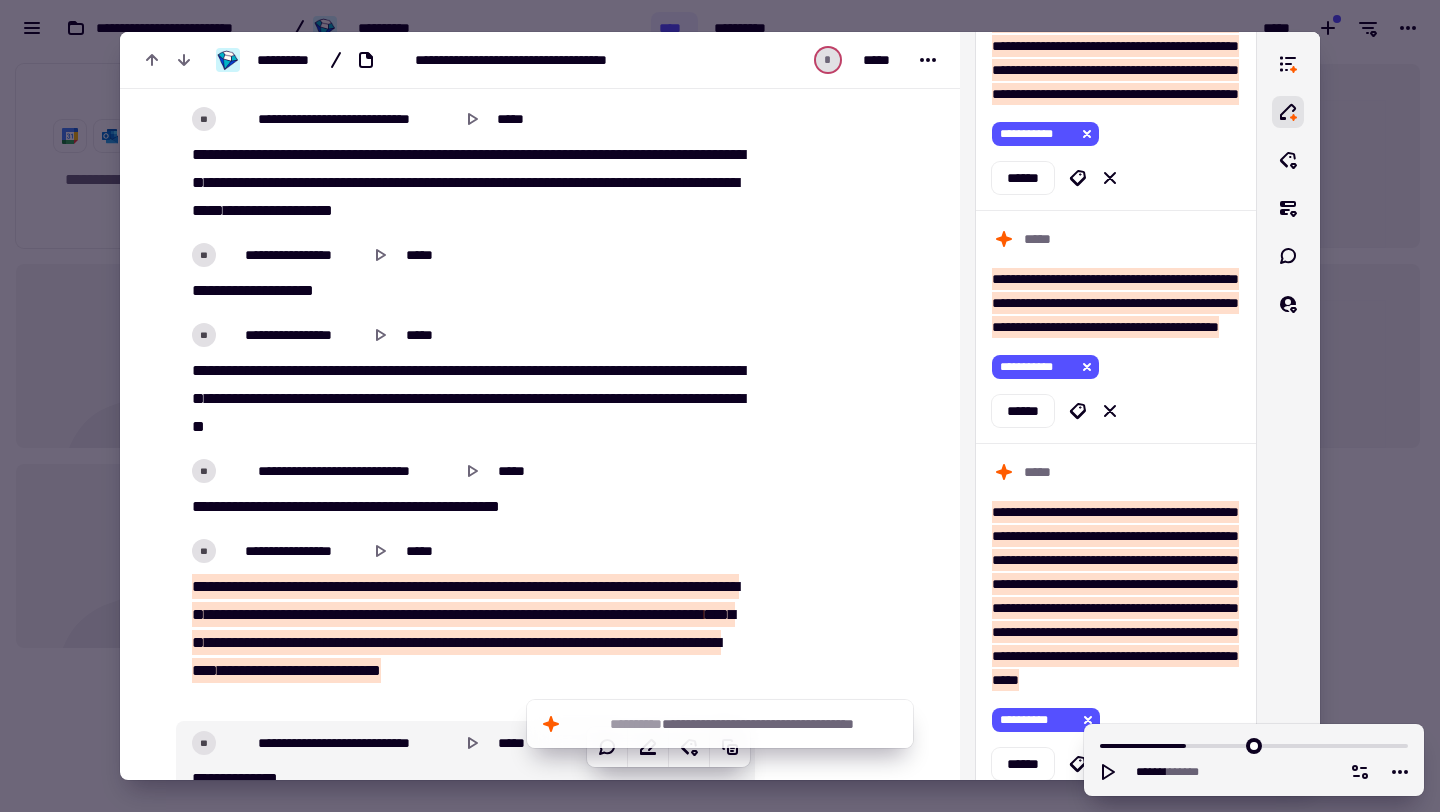 click at bounding box center [720, 406] 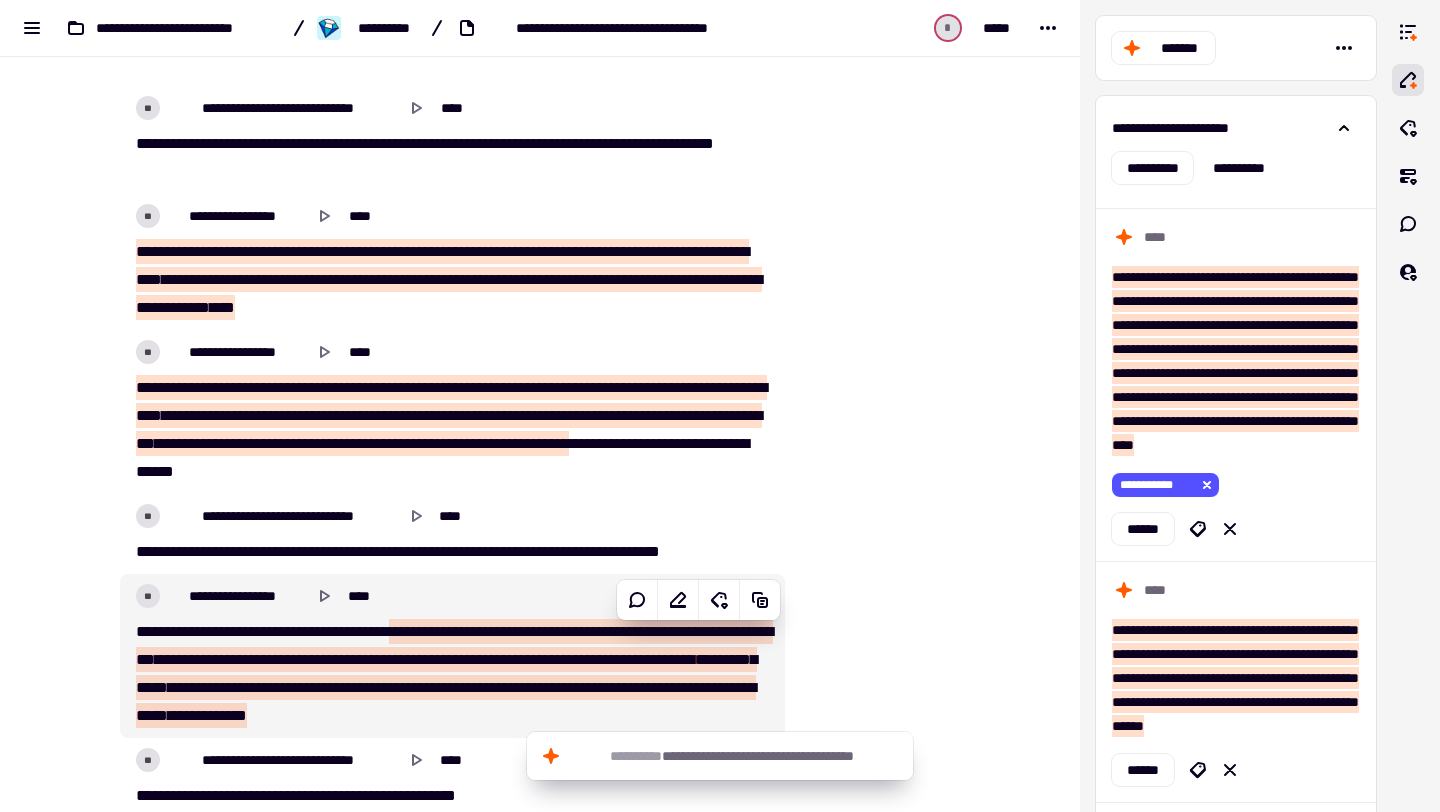 click on "****" at bounding box center (401, 631) 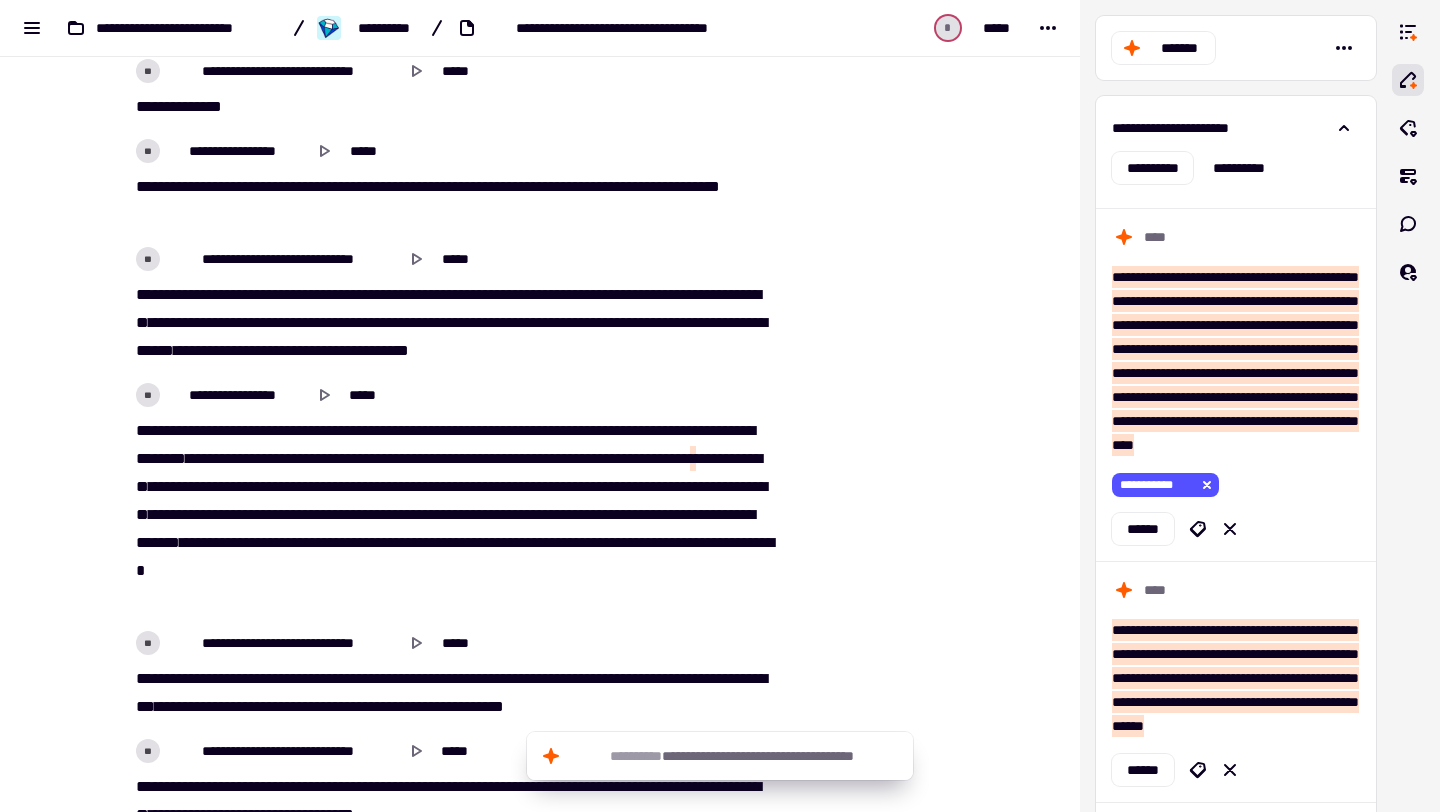 scroll, scrollTop: 8154, scrollLeft: 0, axis: vertical 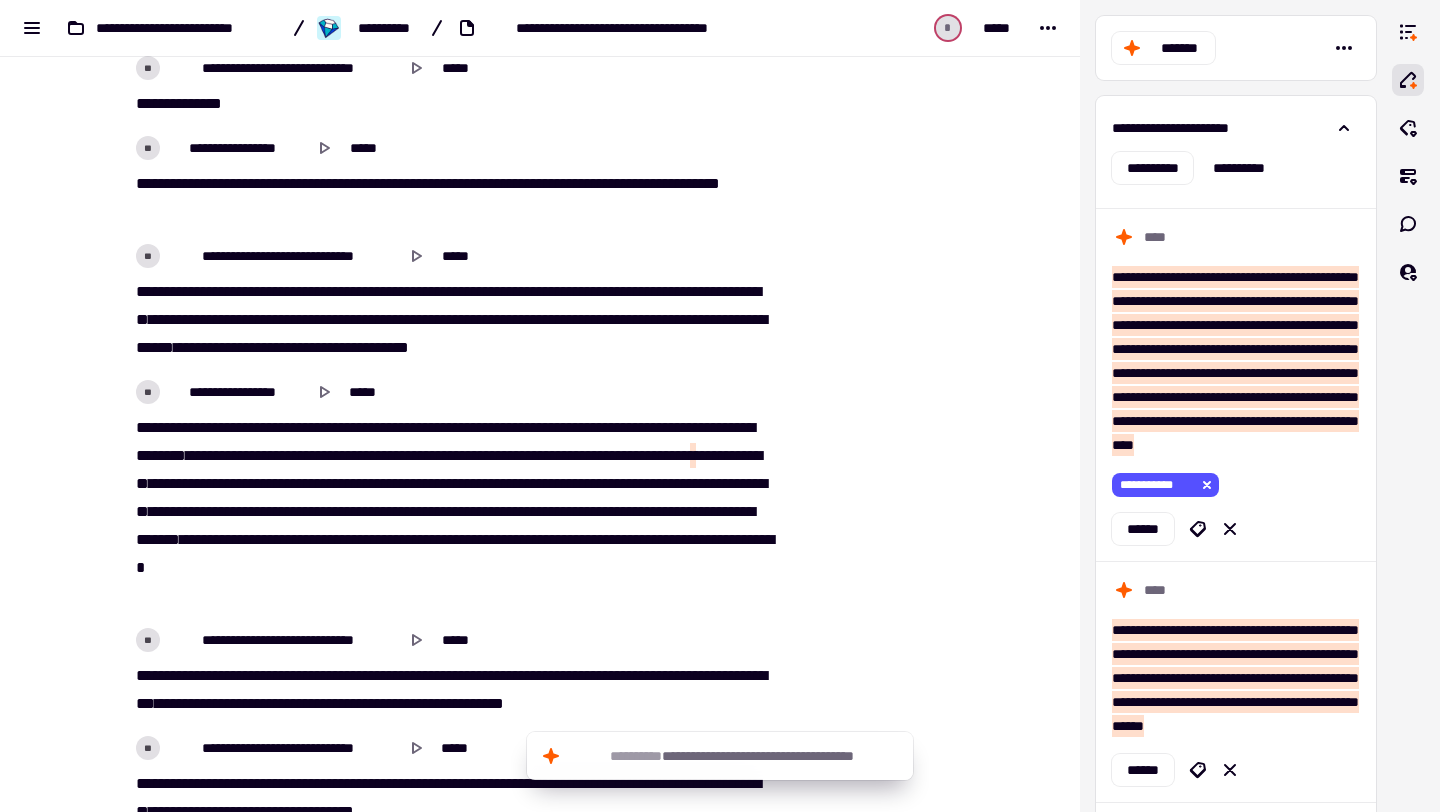 click on "**********" at bounding box center [452, 512] 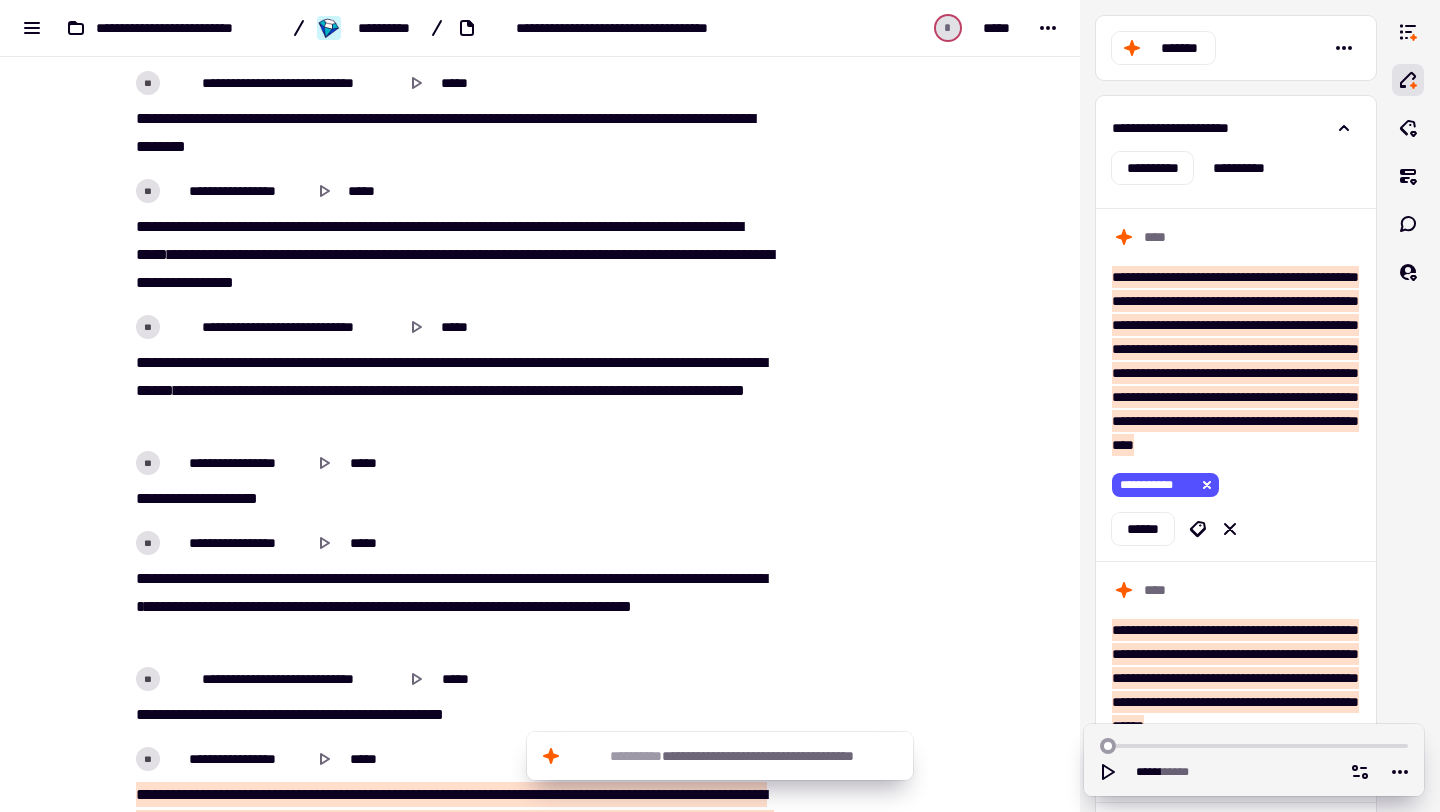 scroll, scrollTop: 9376, scrollLeft: 0, axis: vertical 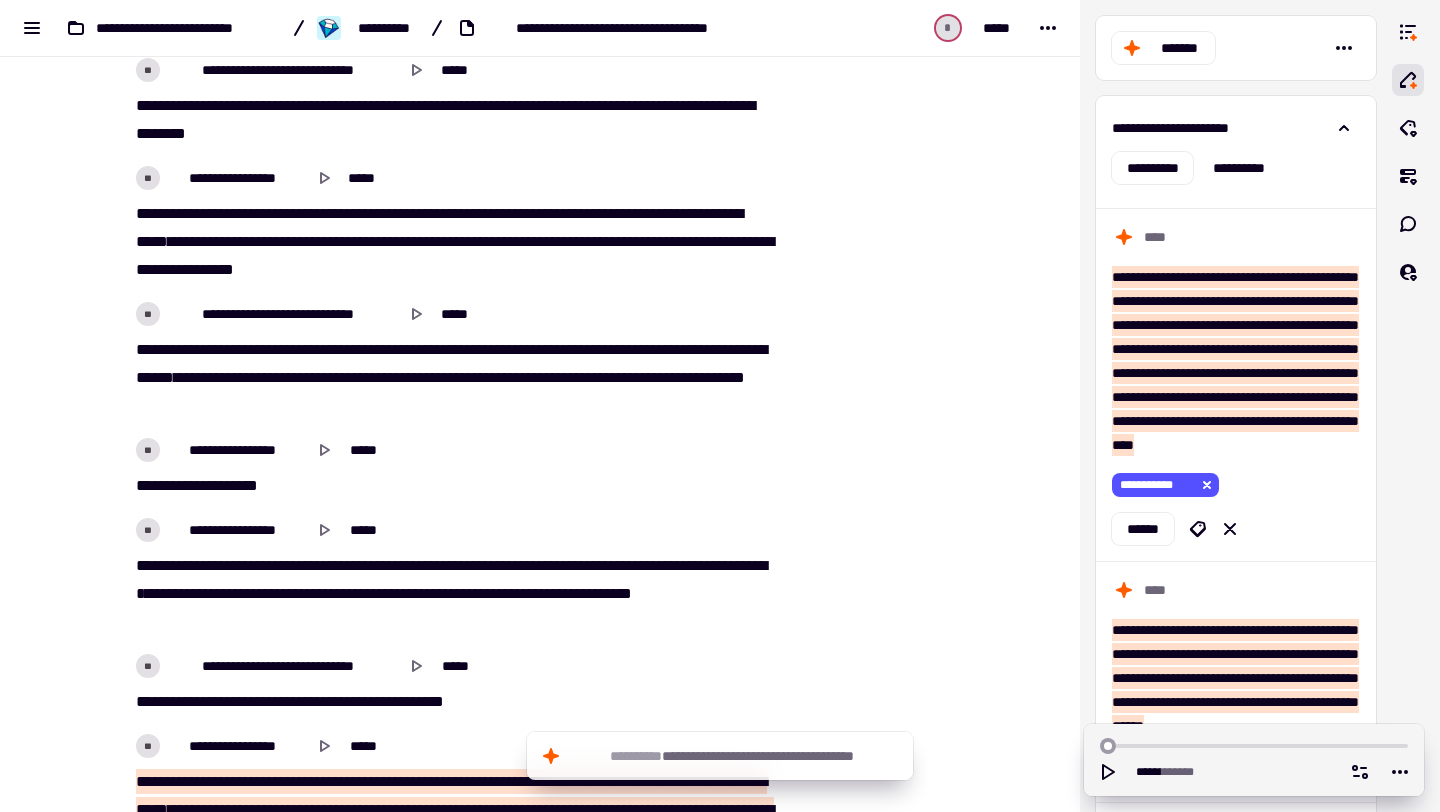 click on "**********" at bounding box center [315, 377] 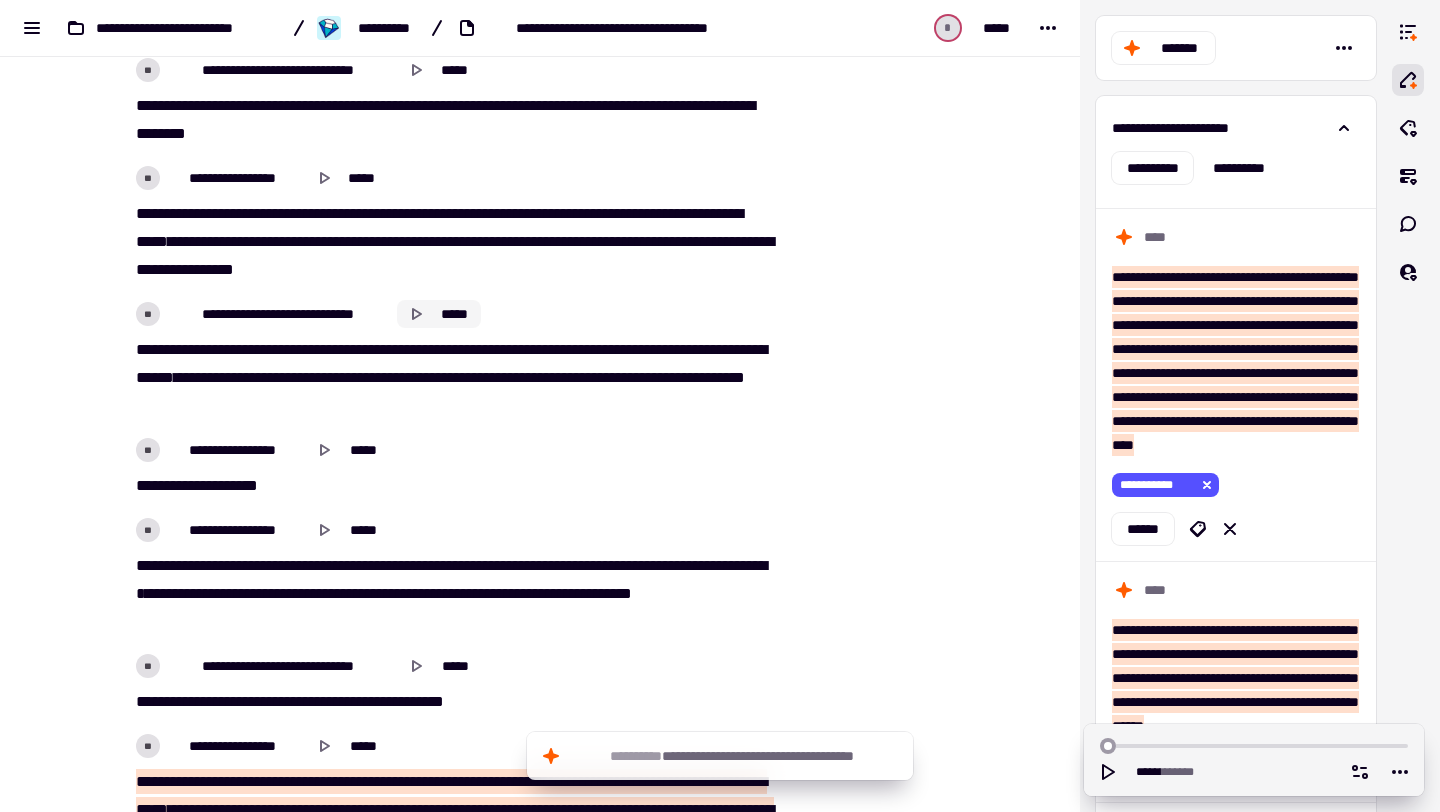 click 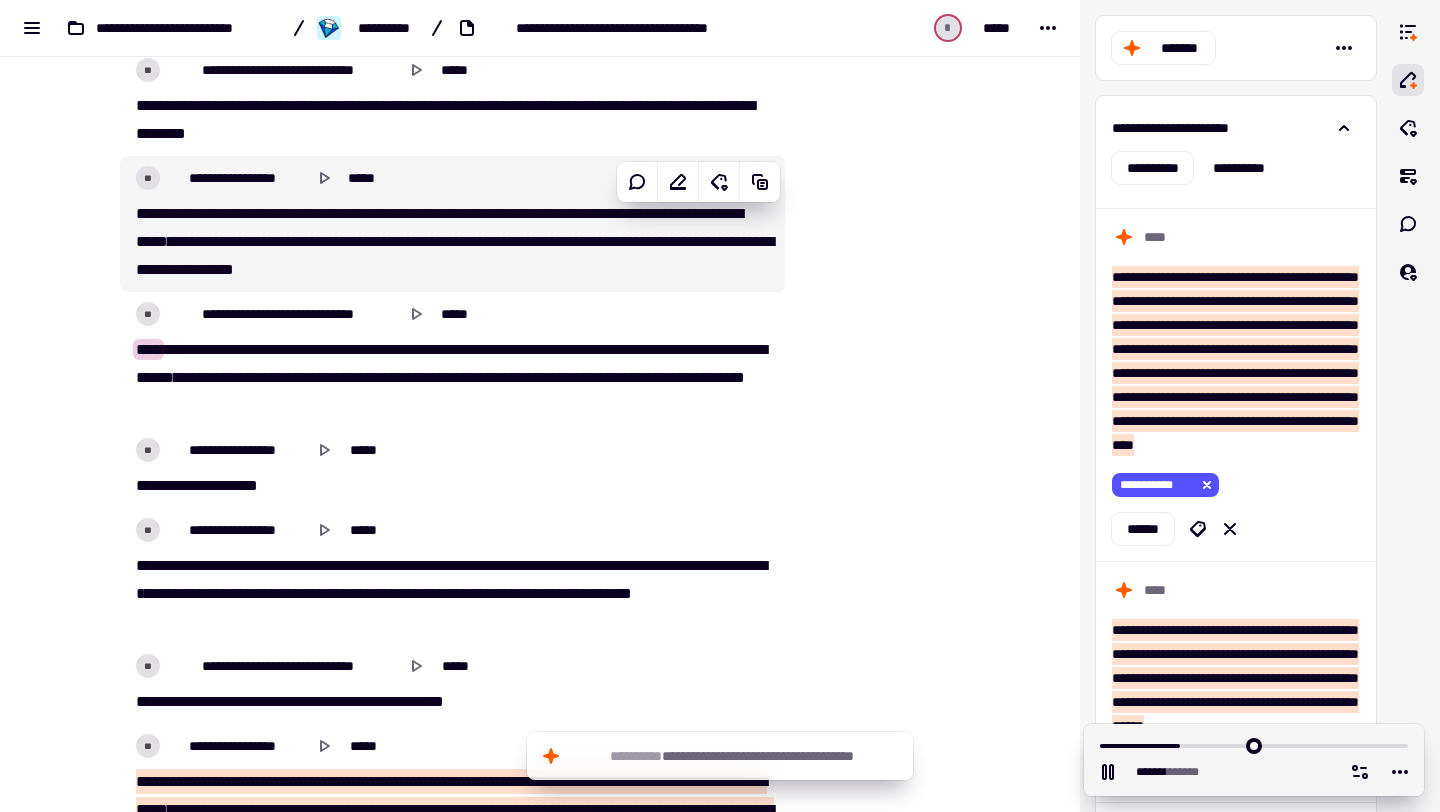 click on "**********" at bounding box center (452, 242) 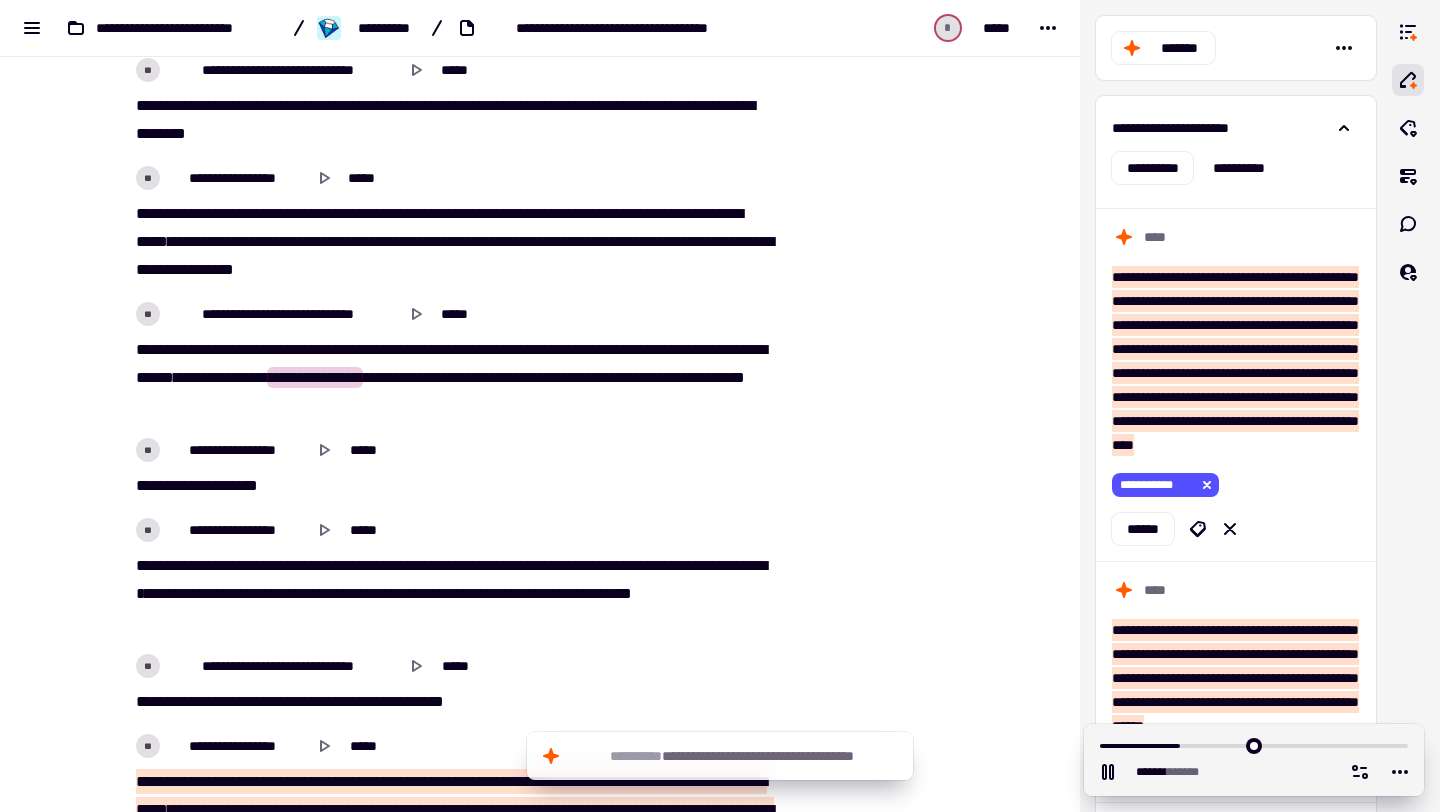 click on "**********" at bounding box center [452, 242] 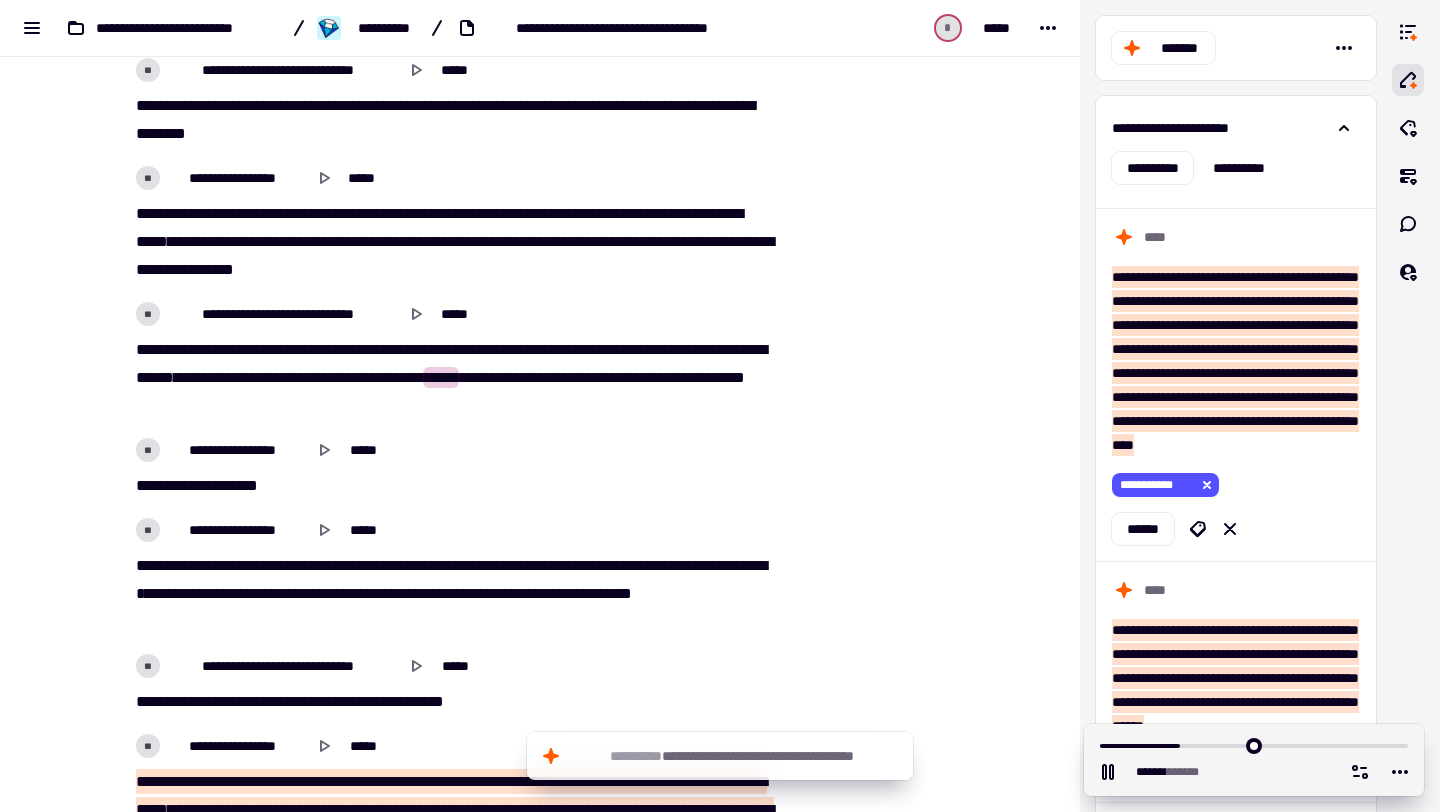 click on "**********" at bounding box center [452, 120] 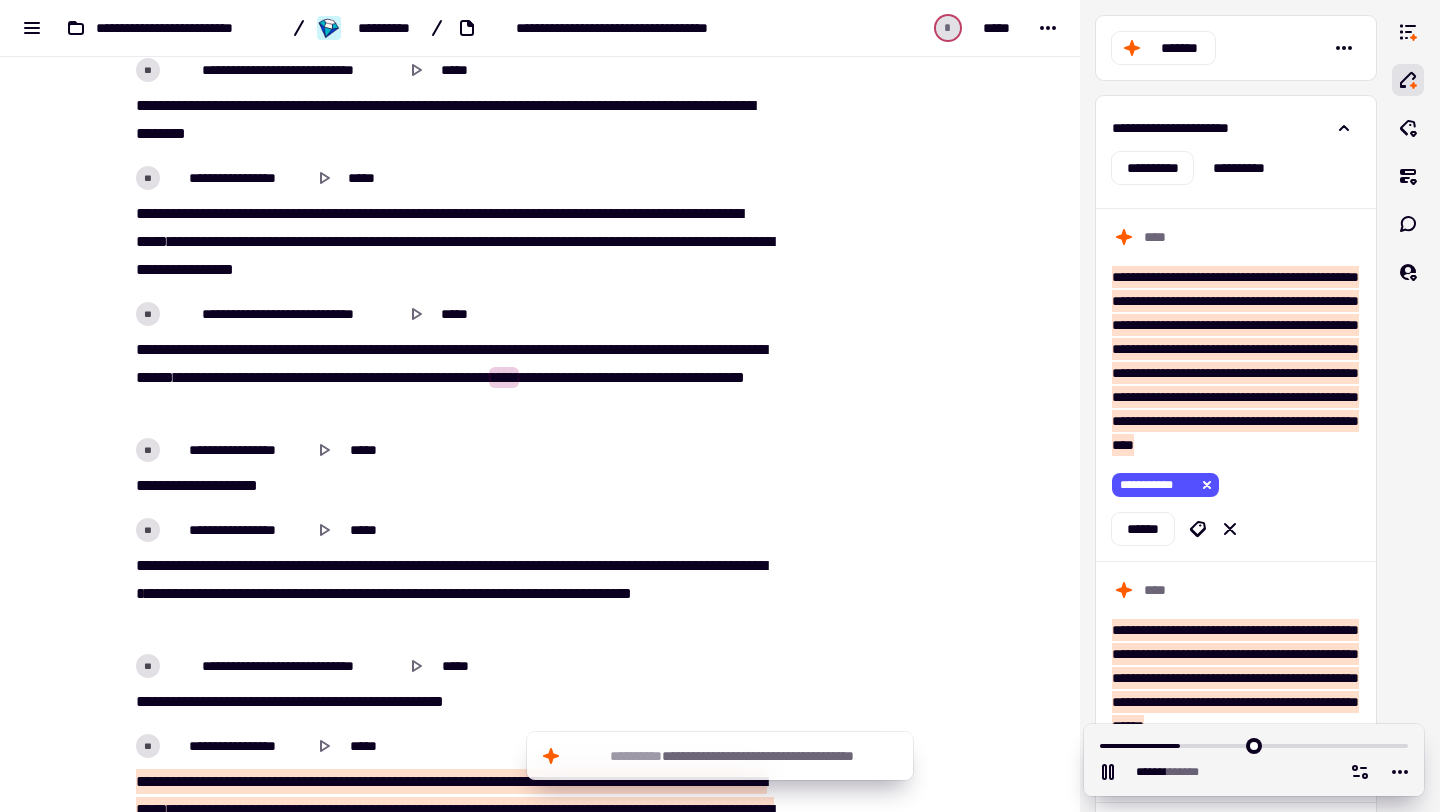 click on "**********" at bounding box center (338, 105) 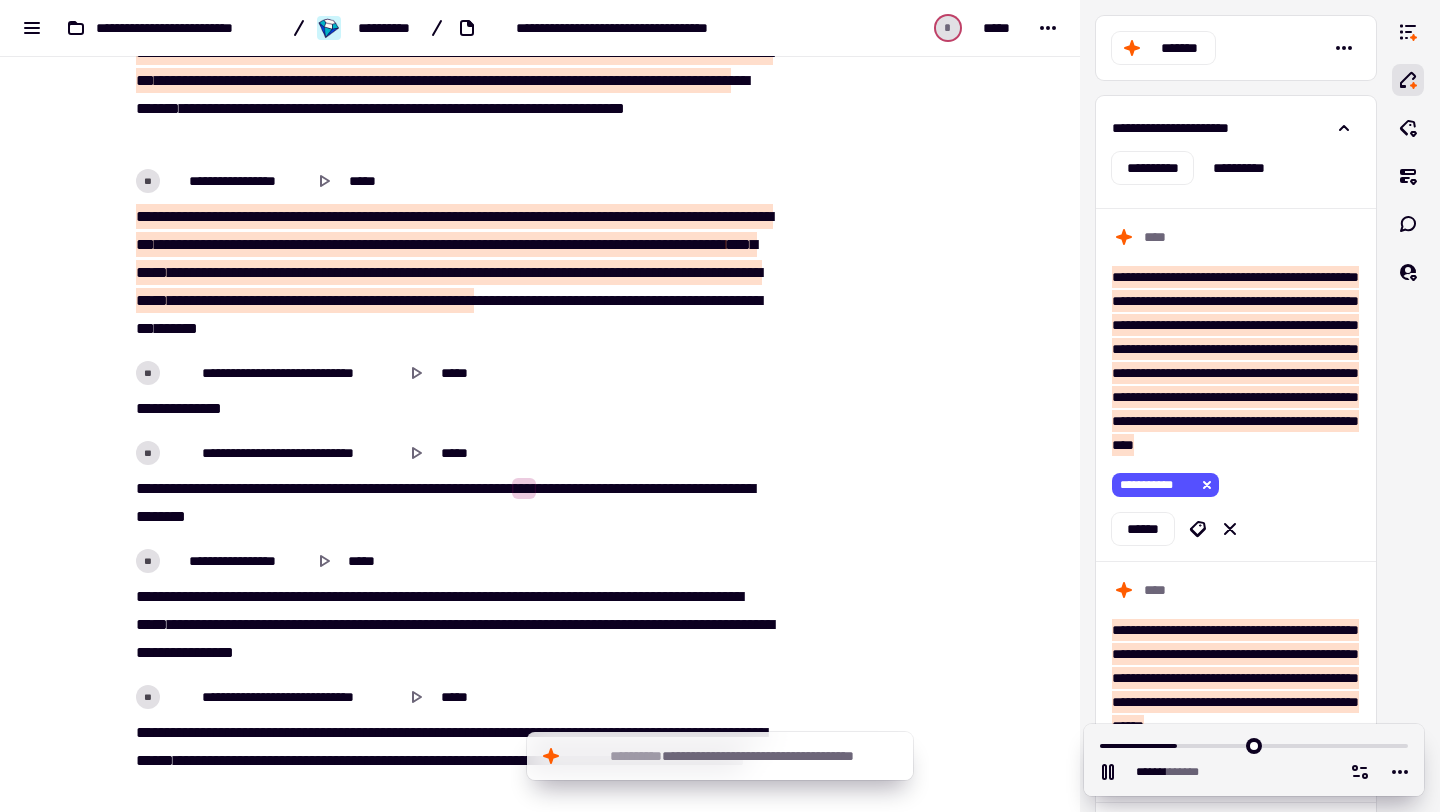 scroll, scrollTop: 8976, scrollLeft: 0, axis: vertical 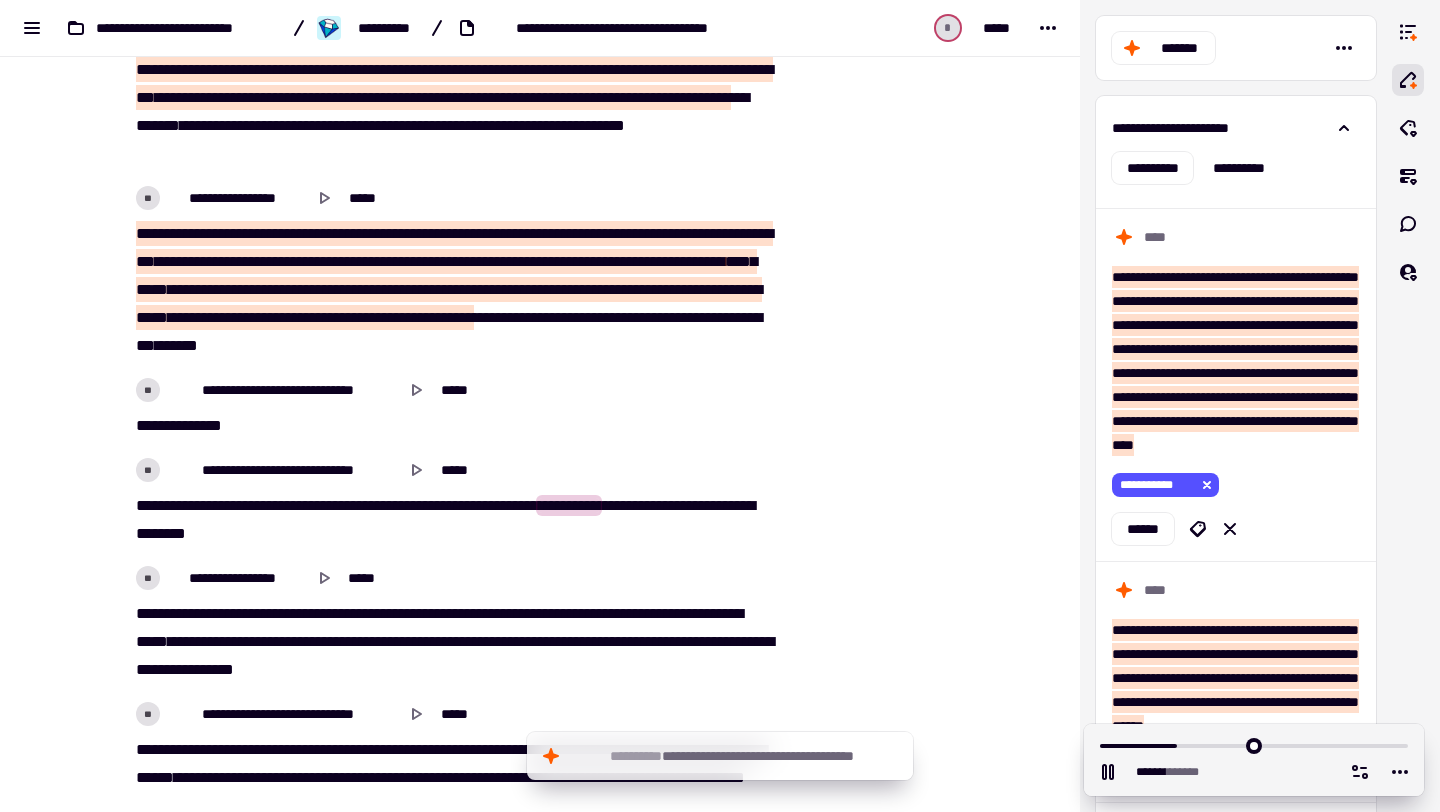 click on "**********" at bounding box center [194, 261] 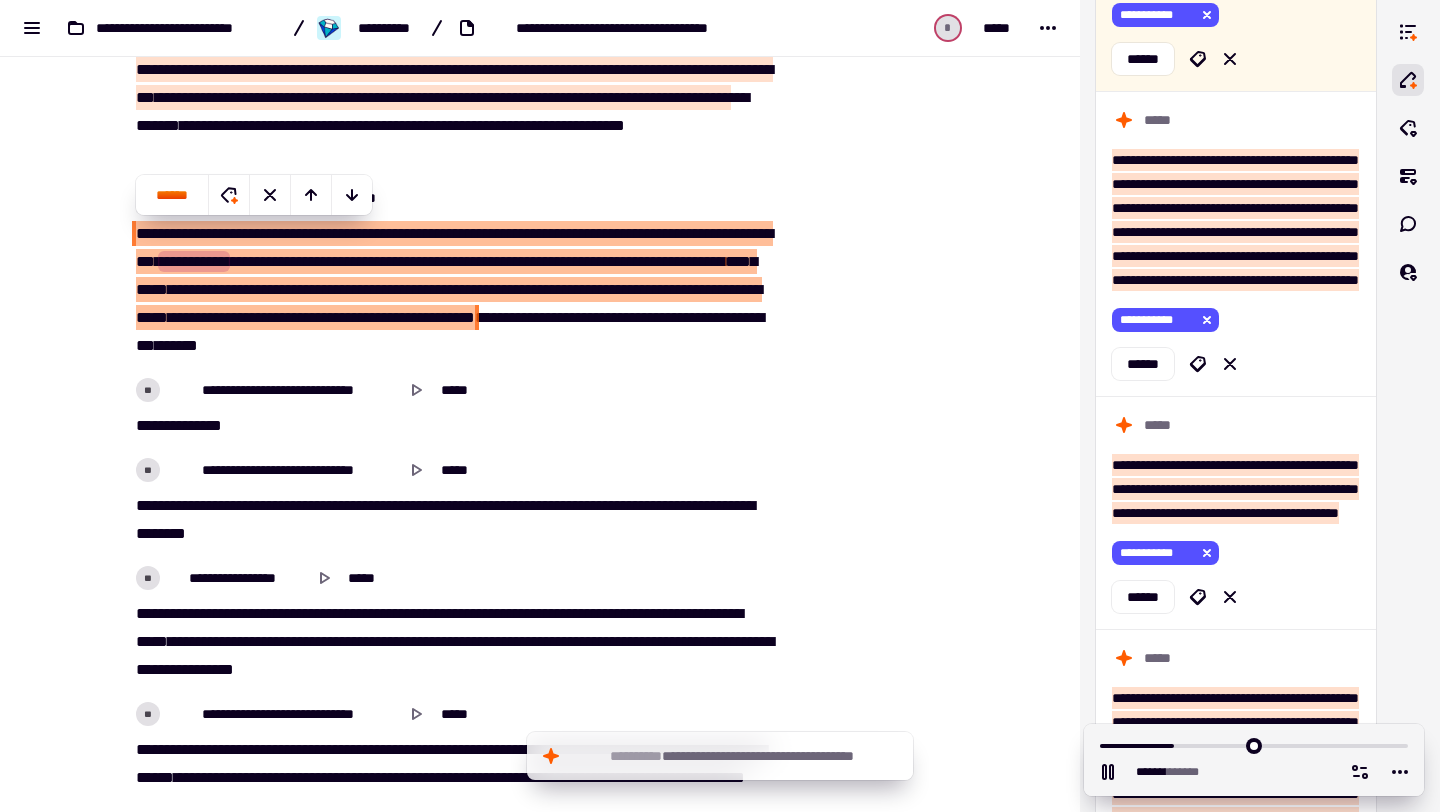 scroll, scrollTop: 3025, scrollLeft: 0, axis: vertical 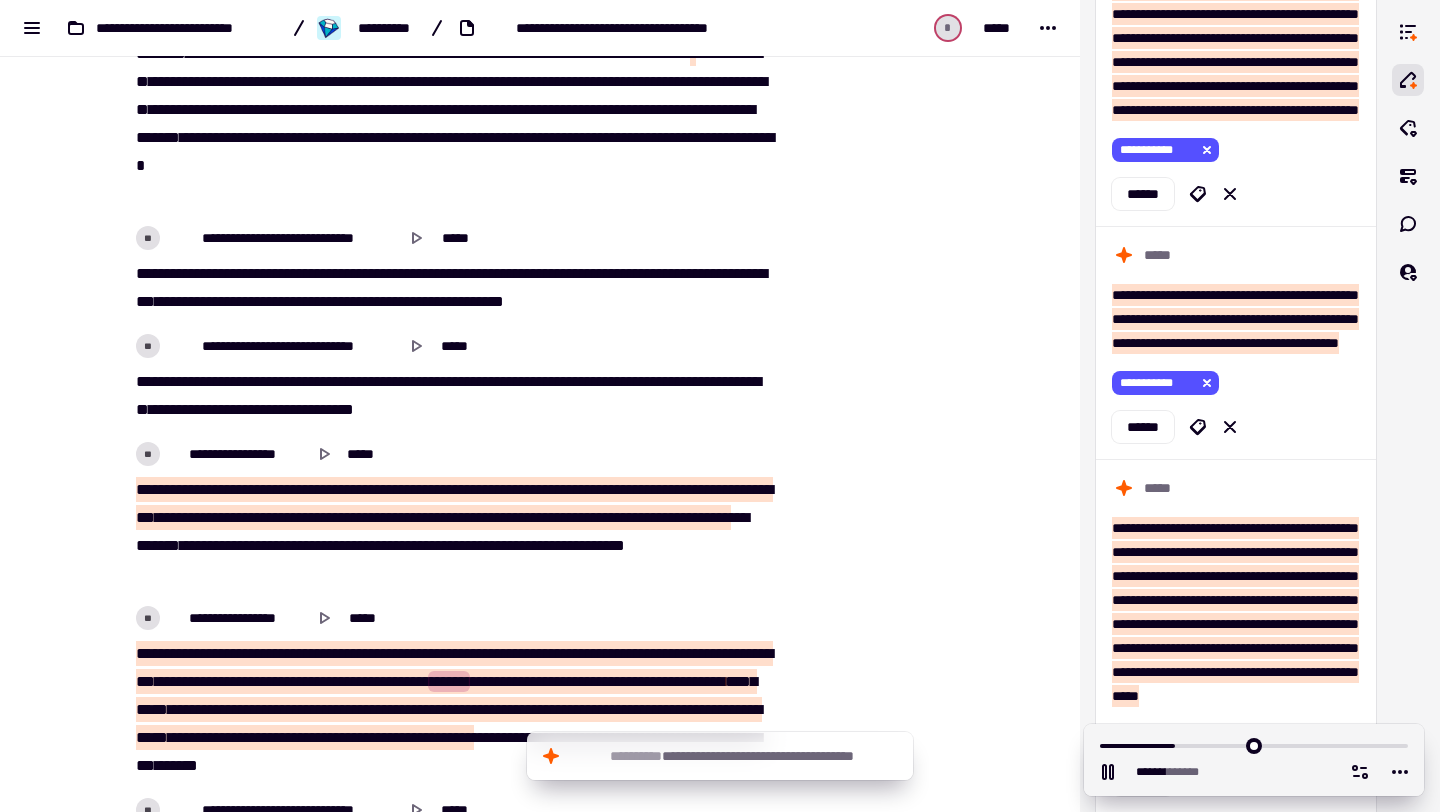 click on "**********" at bounding box center [323, 273] 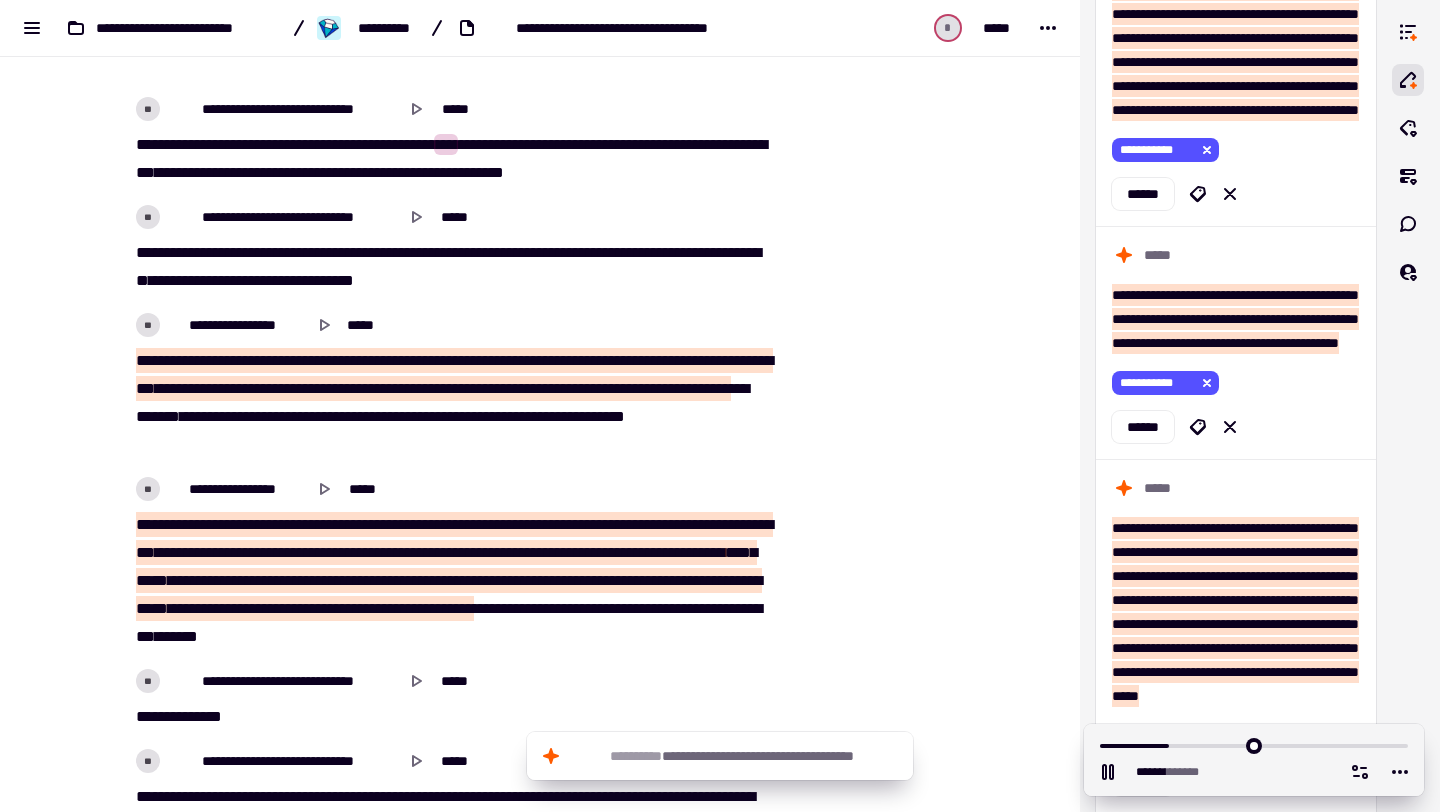 scroll, scrollTop: 8797, scrollLeft: 0, axis: vertical 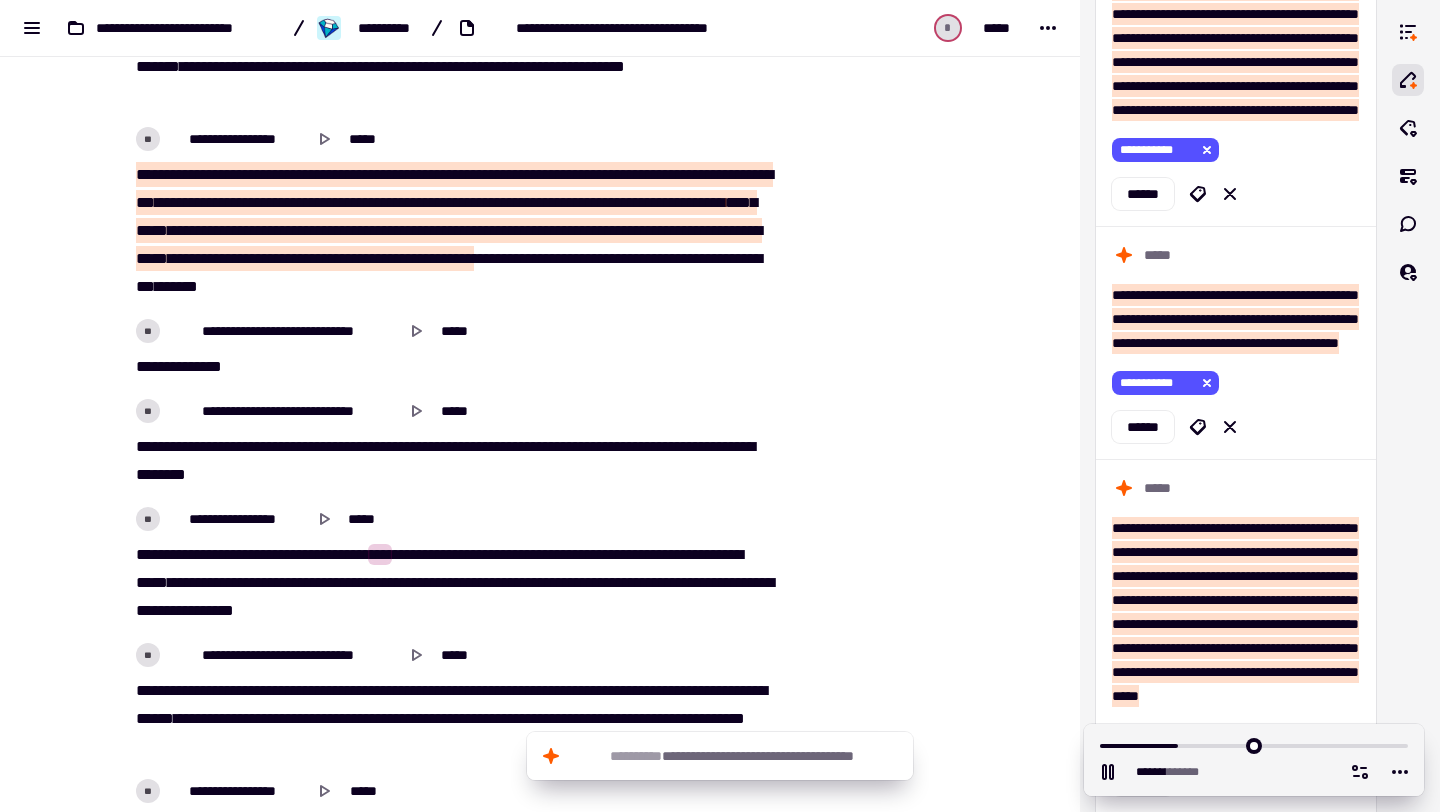 click on "**********" at bounding box center [452, 565] 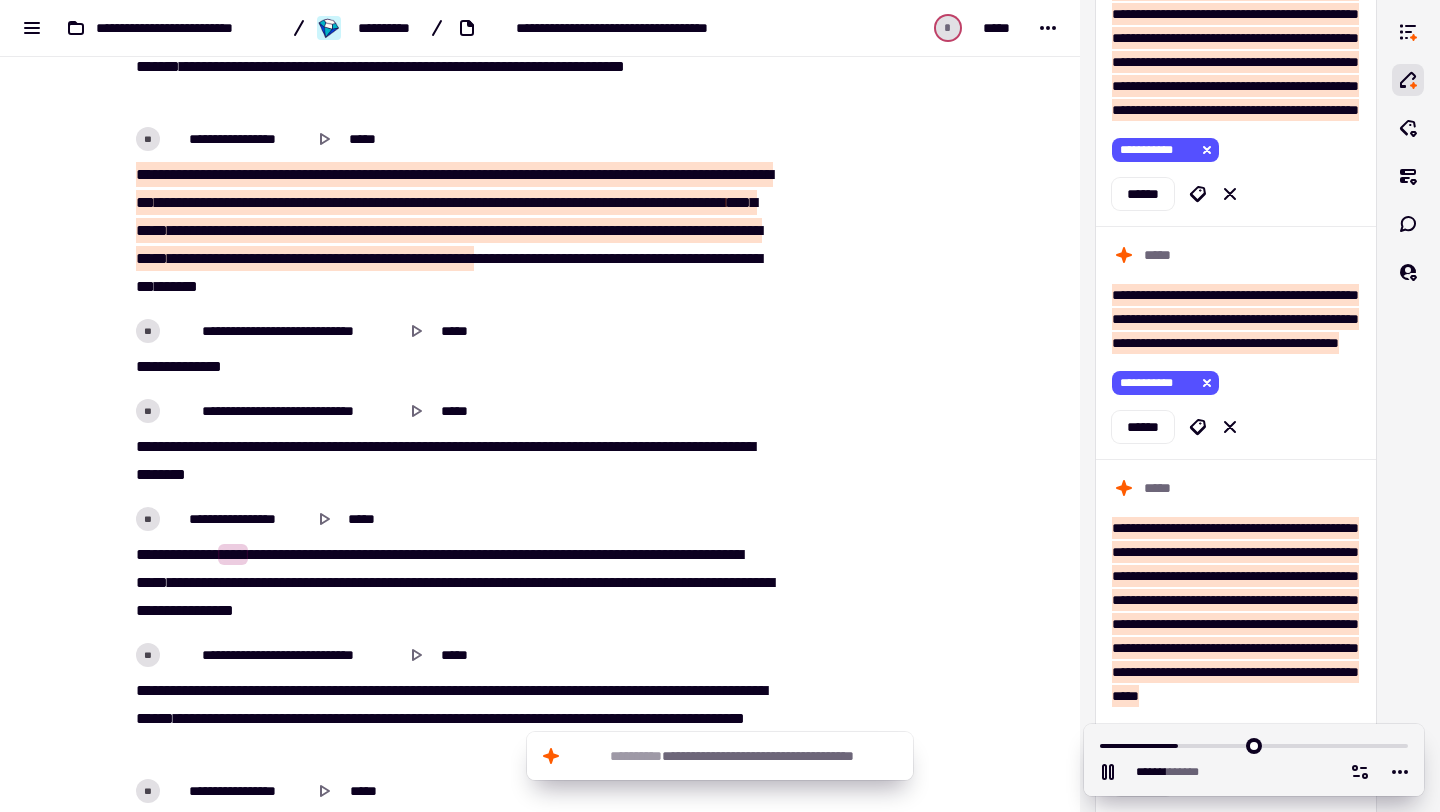 click on "**" at bounding box center (142, 554) 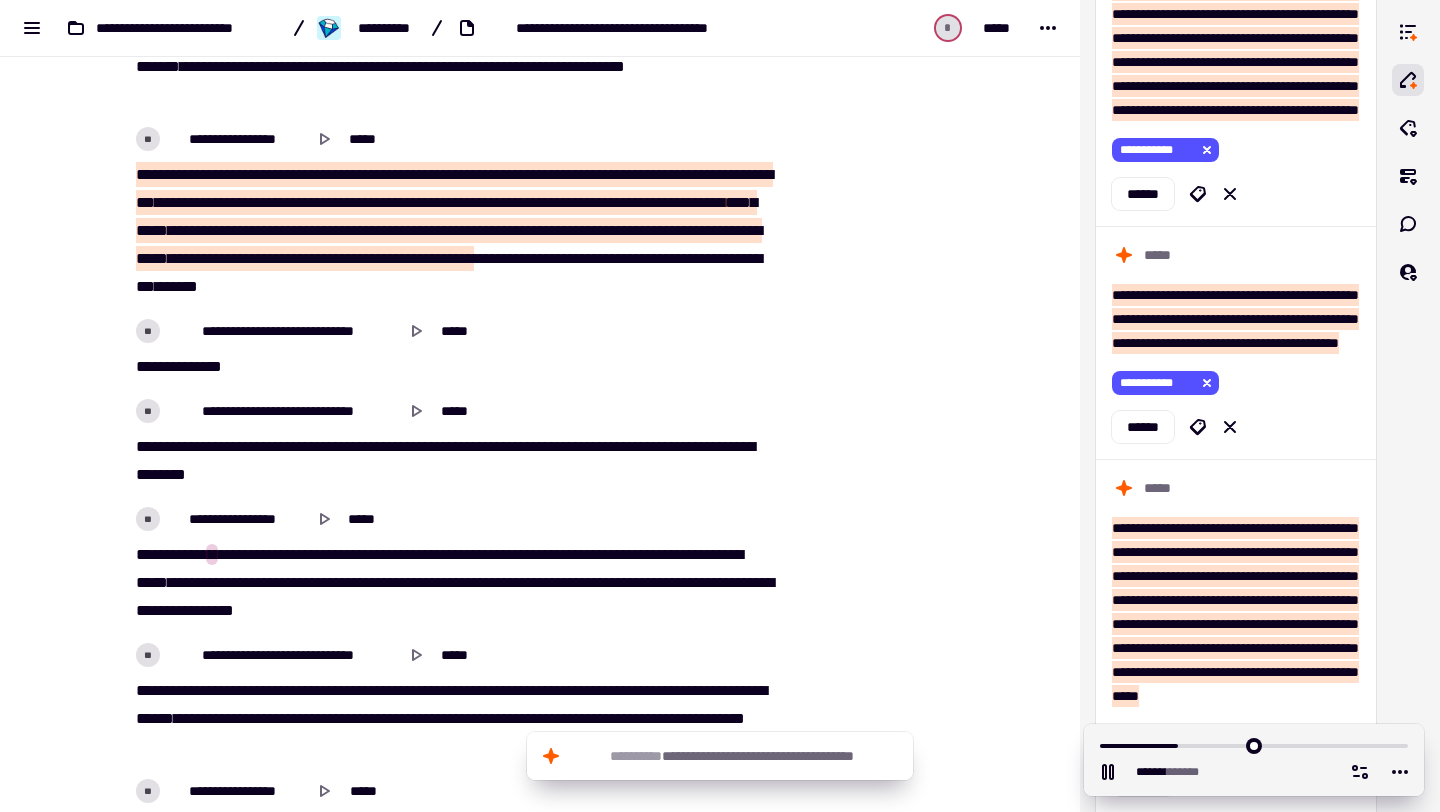 type on "******" 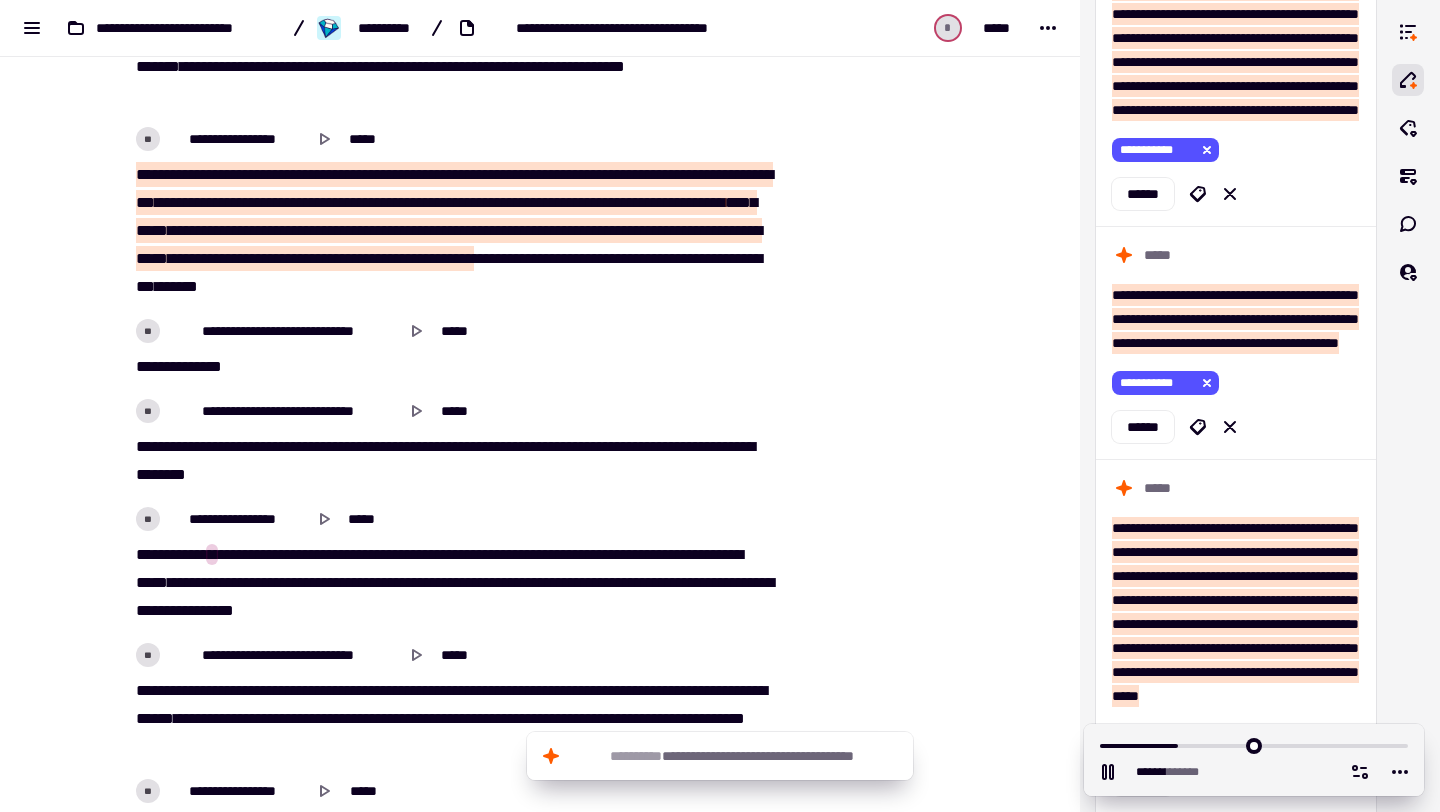 type 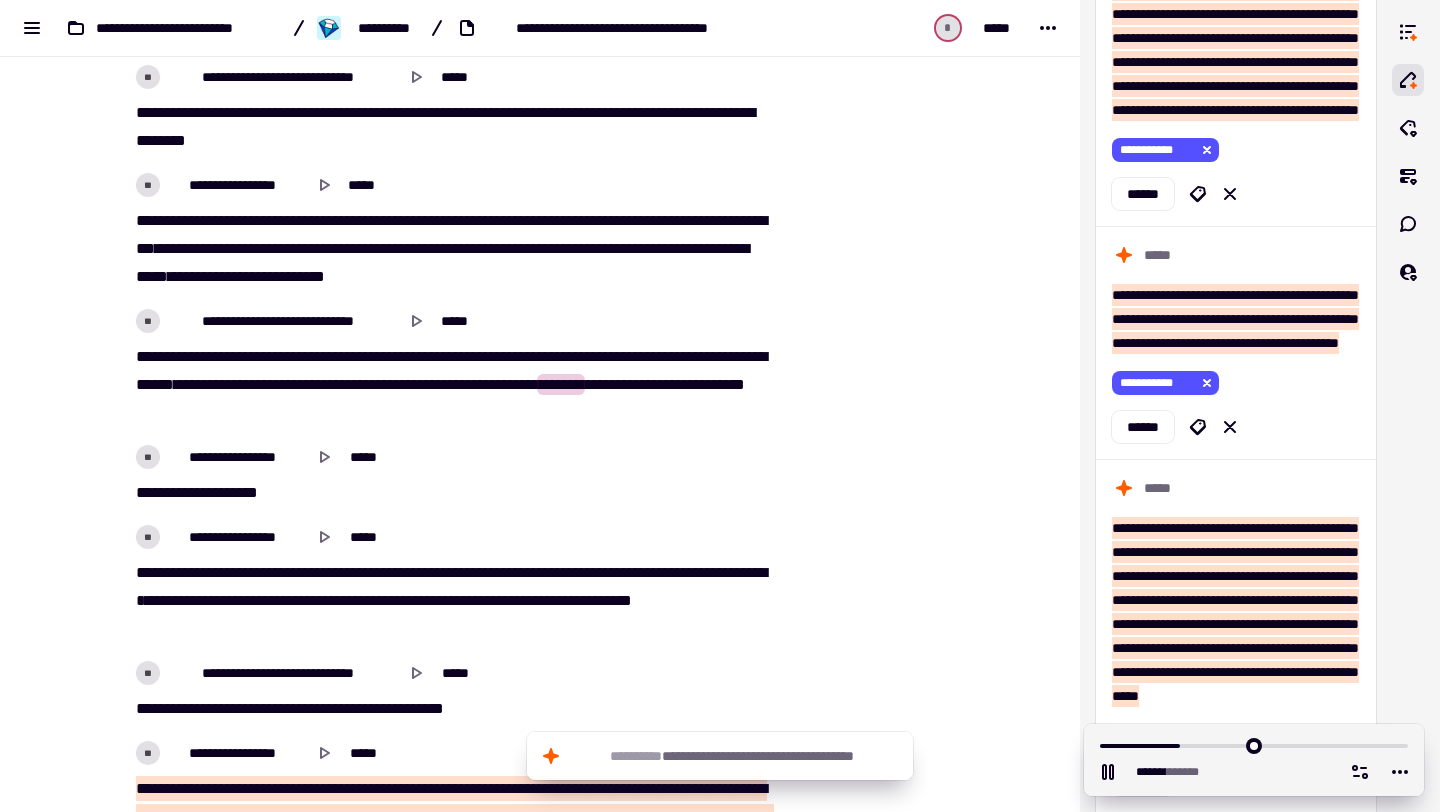 scroll, scrollTop: 9382, scrollLeft: 0, axis: vertical 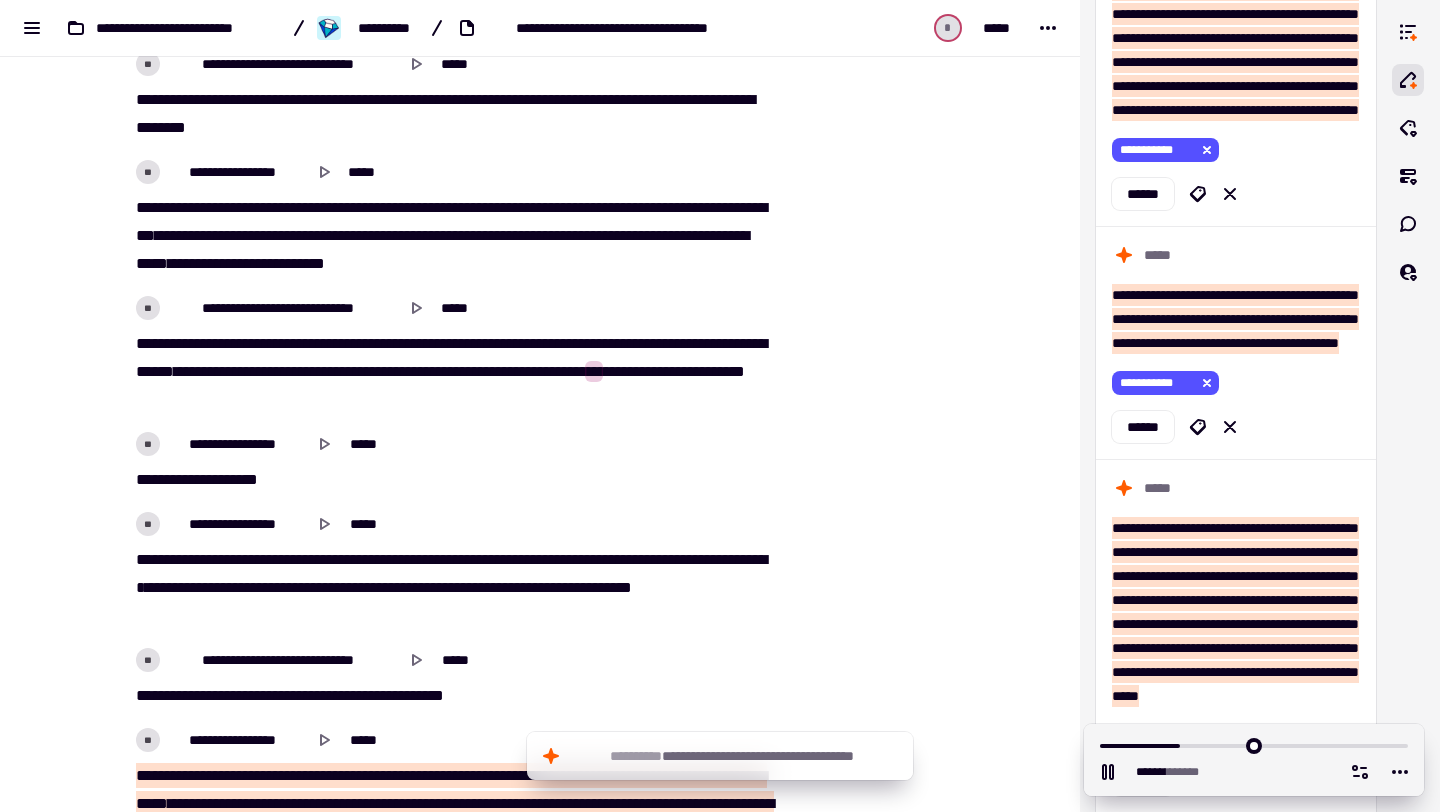 click on "**********" at bounding box center [452, 588] 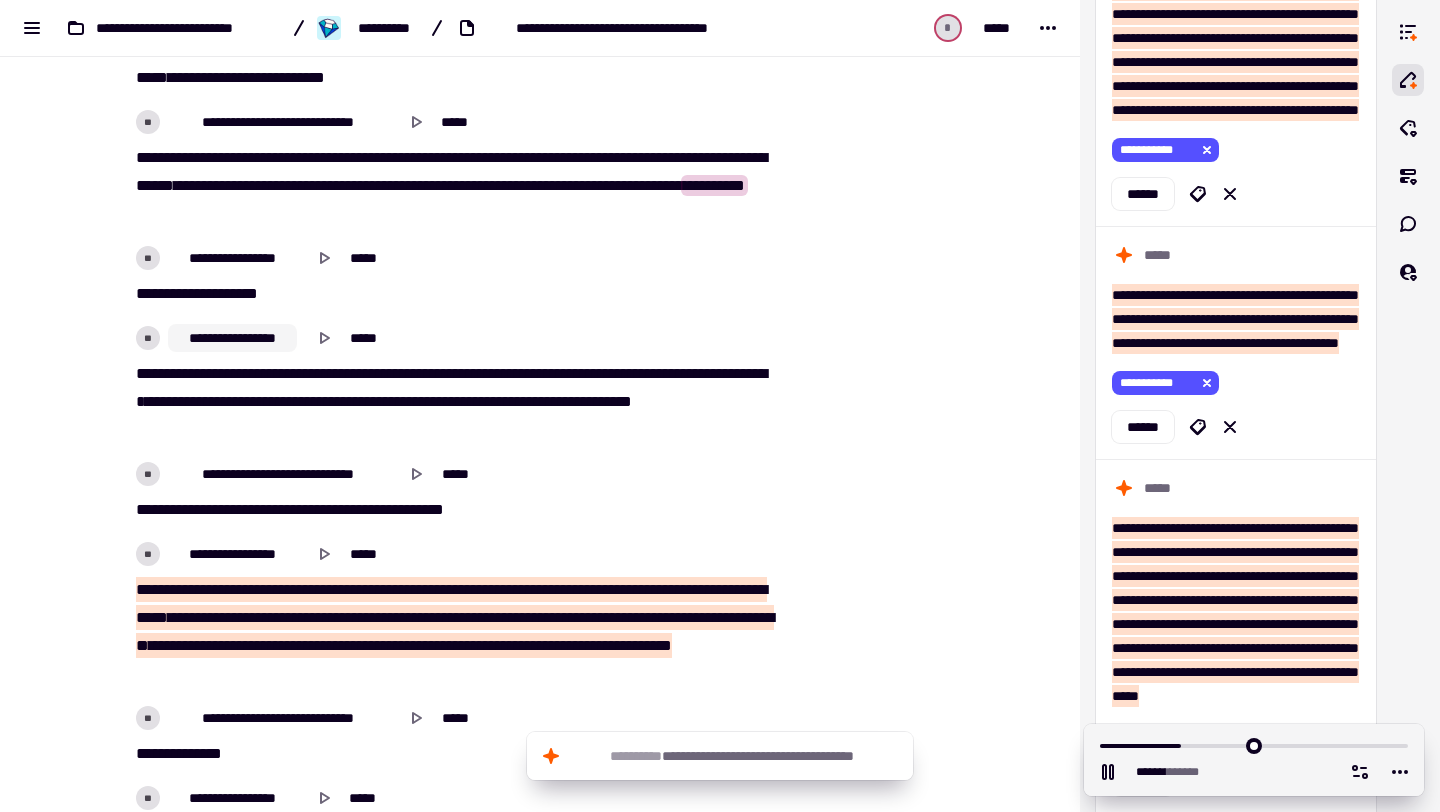 scroll, scrollTop: 9569, scrollLeft: 0, axis: vertical 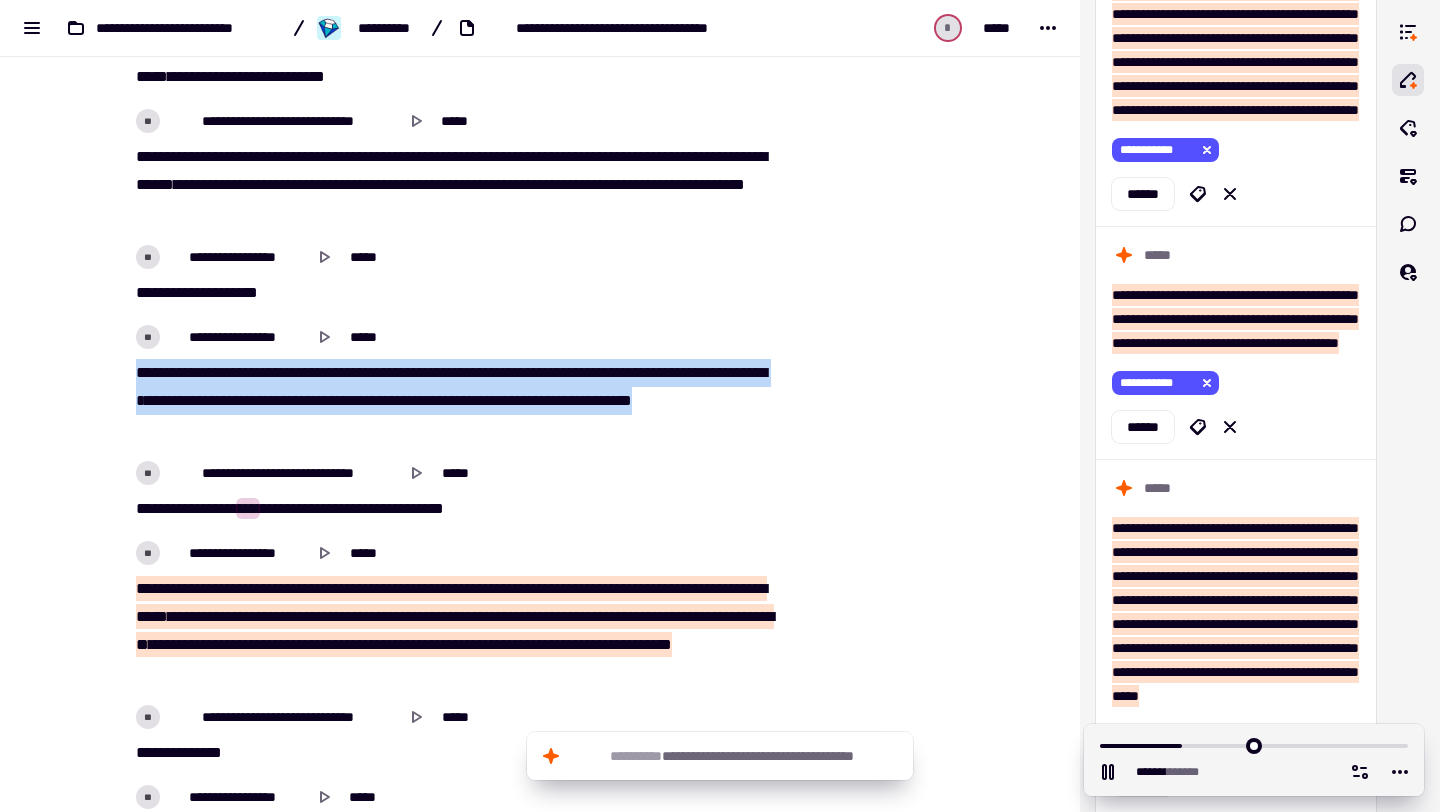 drag, startPoint x: 312, startPoint y: 428, endPoint x: 90, endPoint y: 353, distance: 234.32669 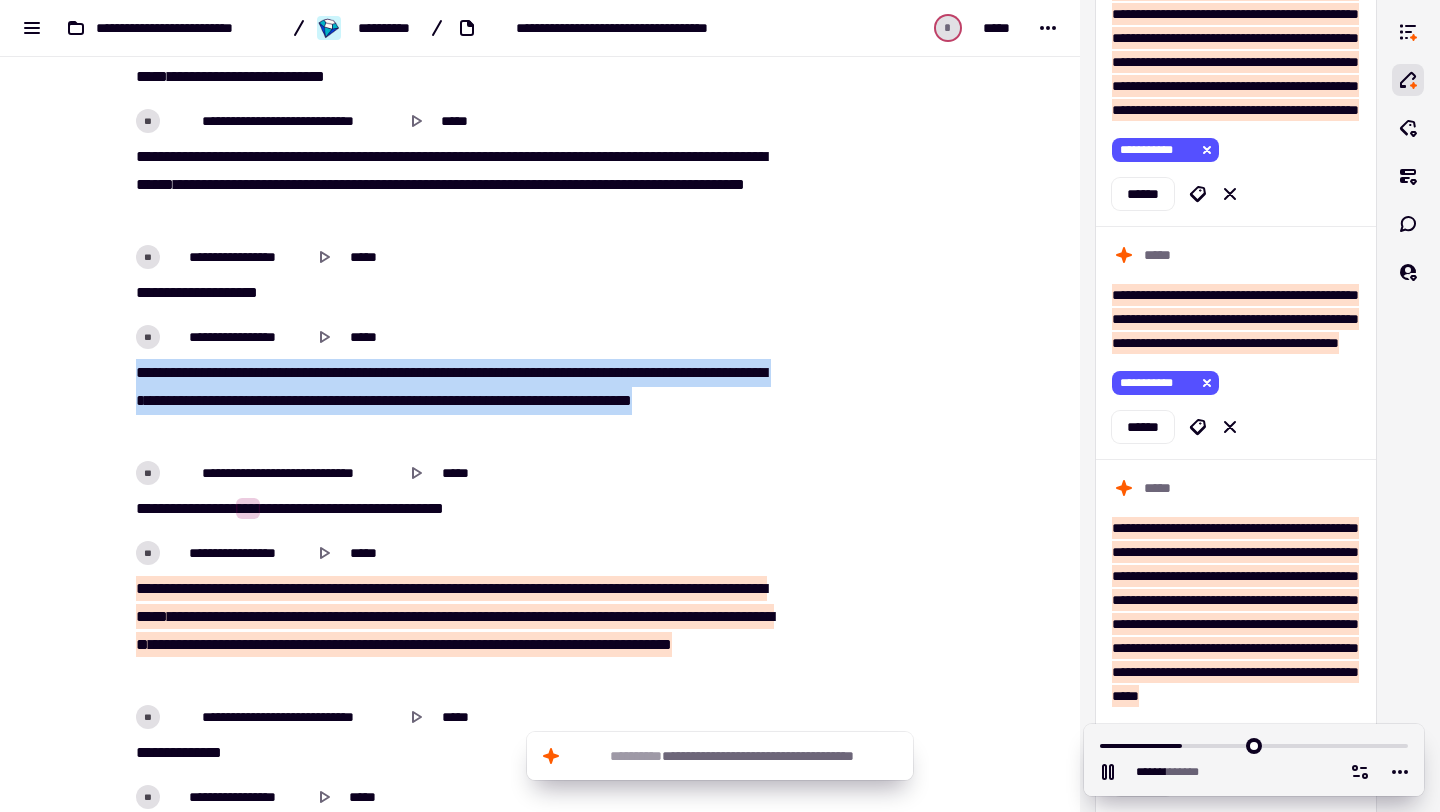 click on "**********" at bounding box center (540, 7675) 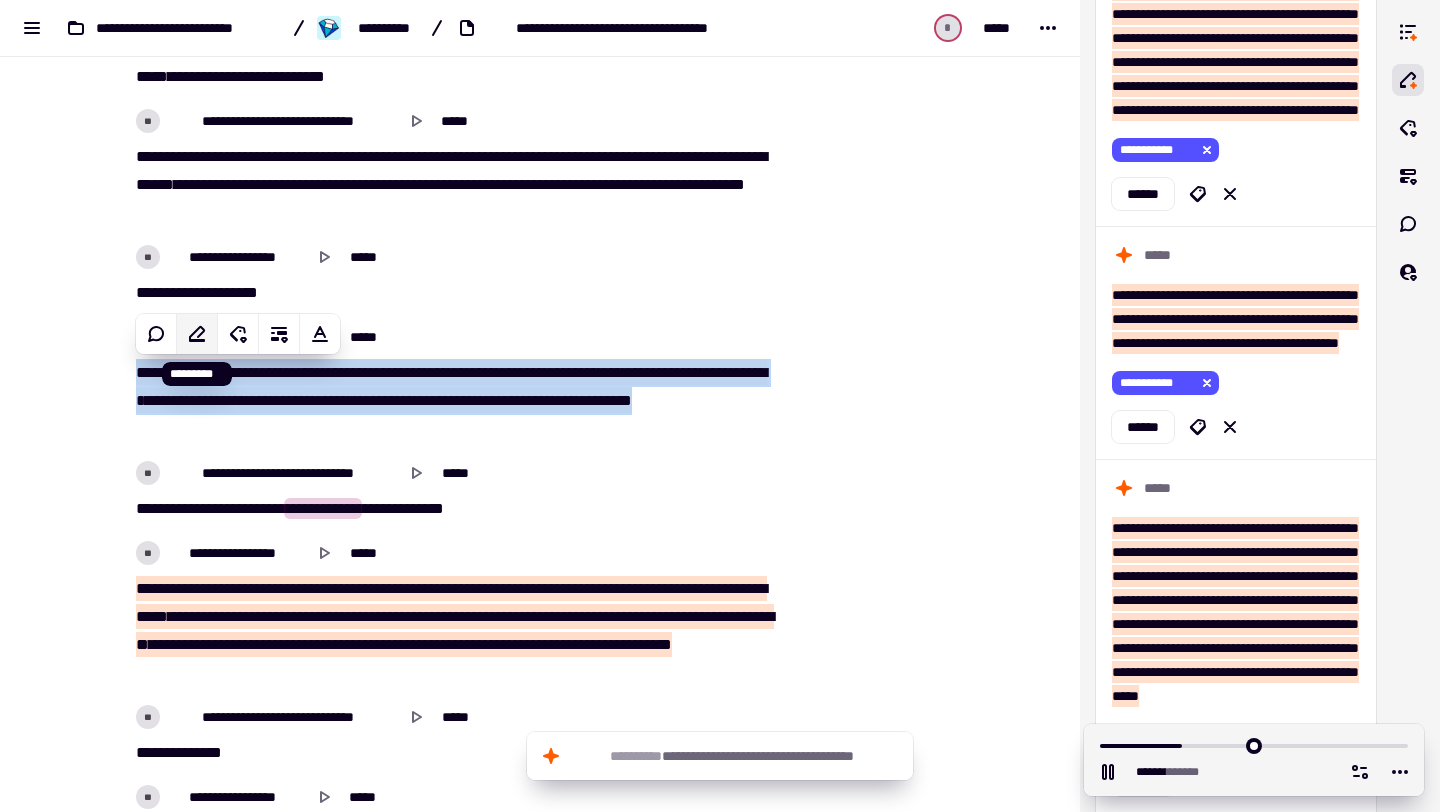 click 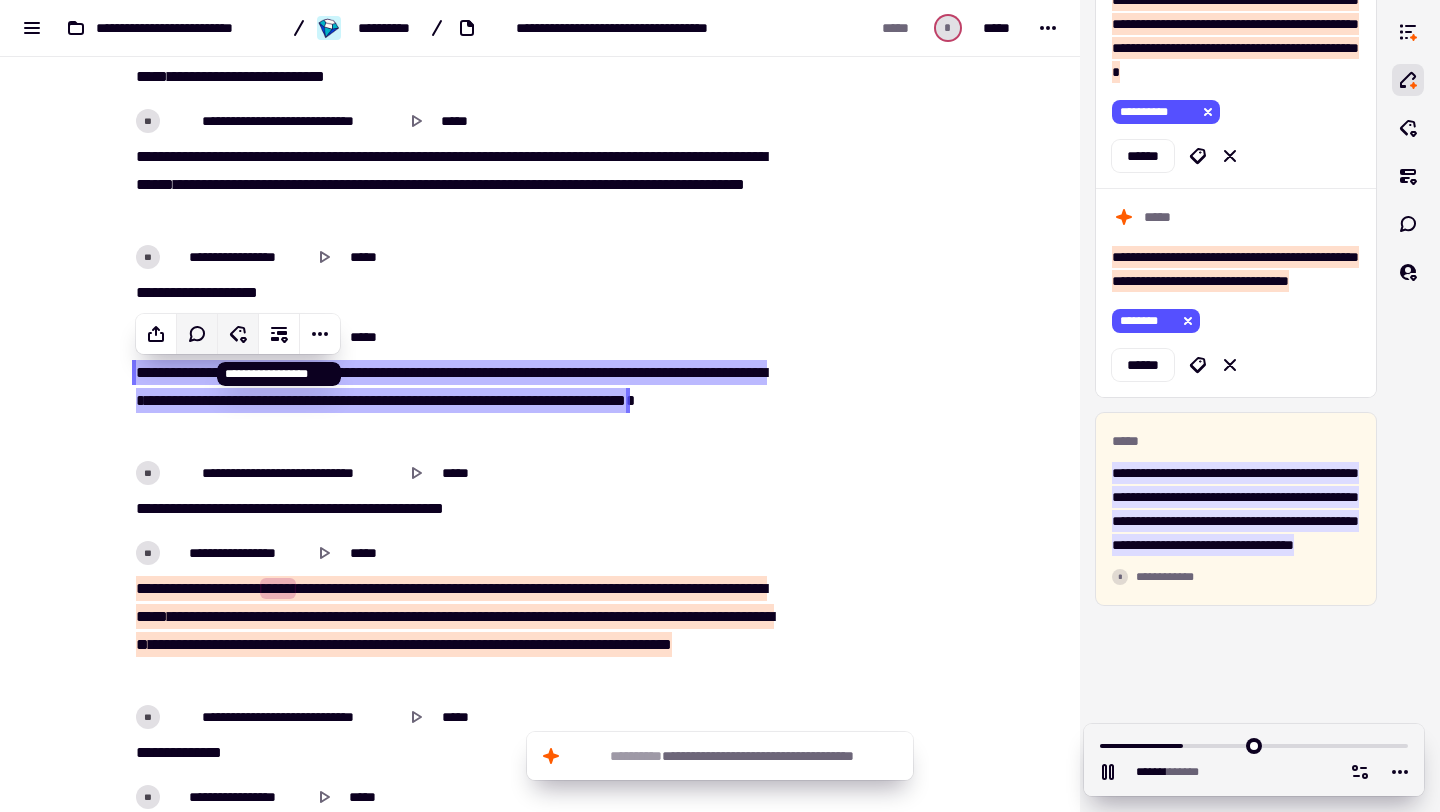 scroll, scrollTop: 12184, scrollLeft: 0, axis: vertical 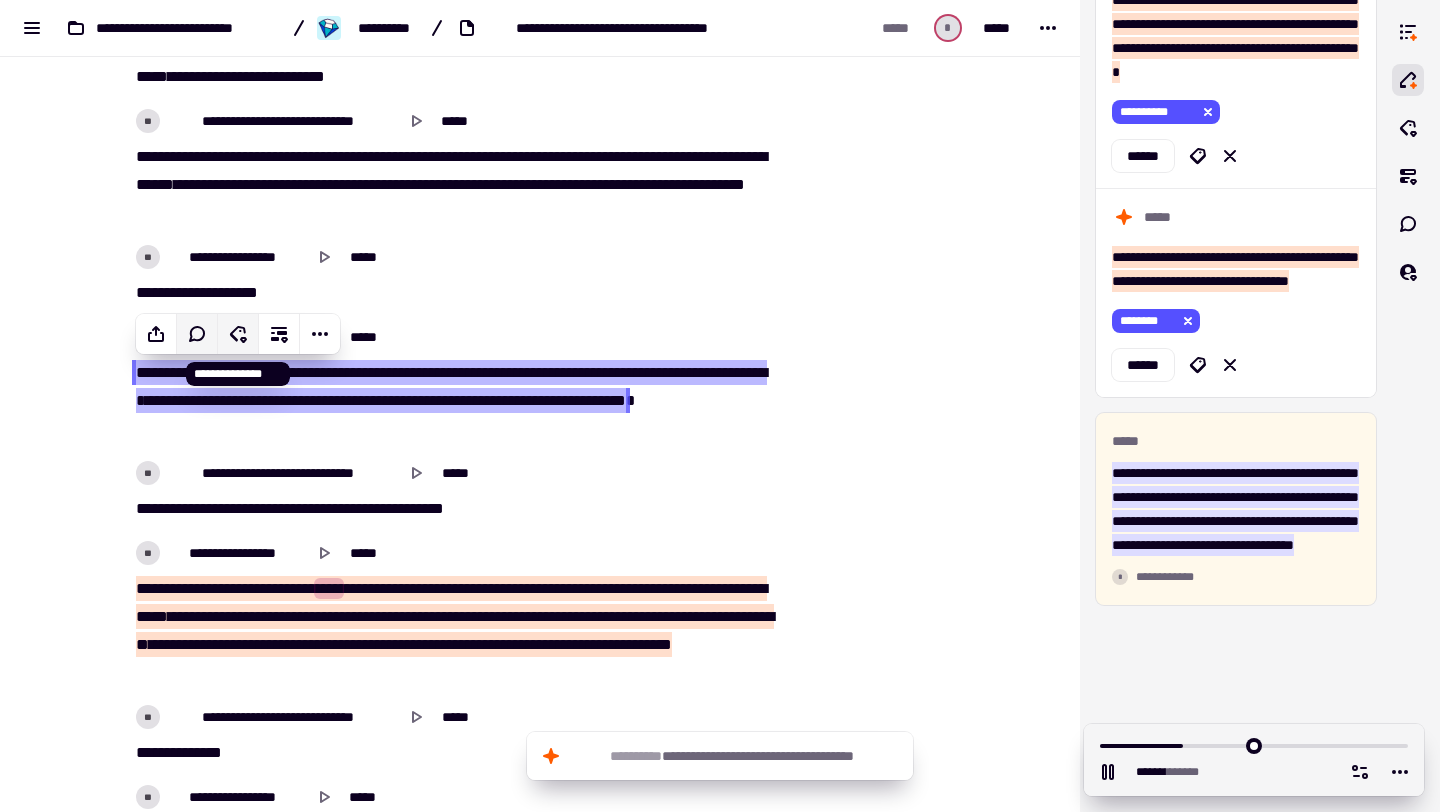 click 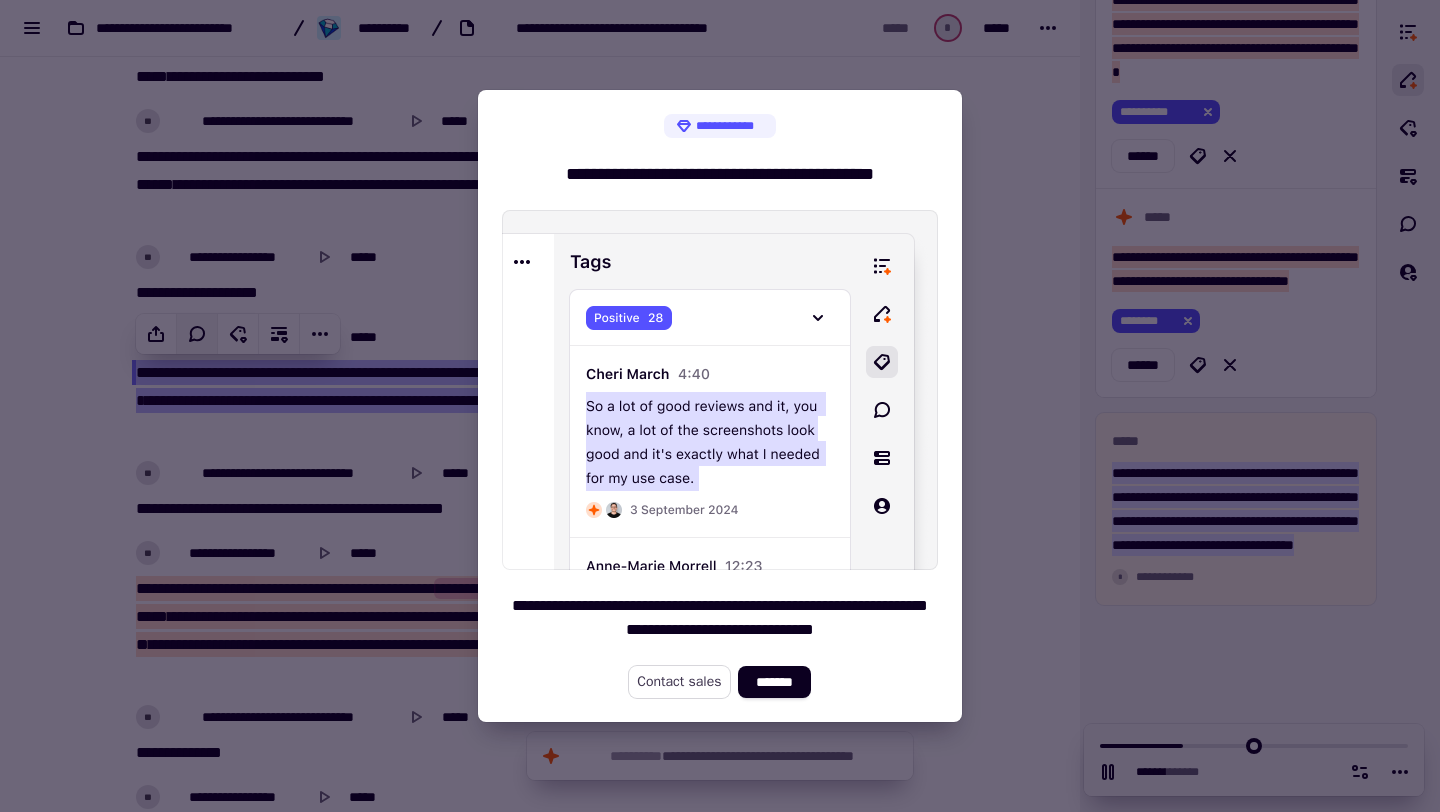 click on "Contact sales" 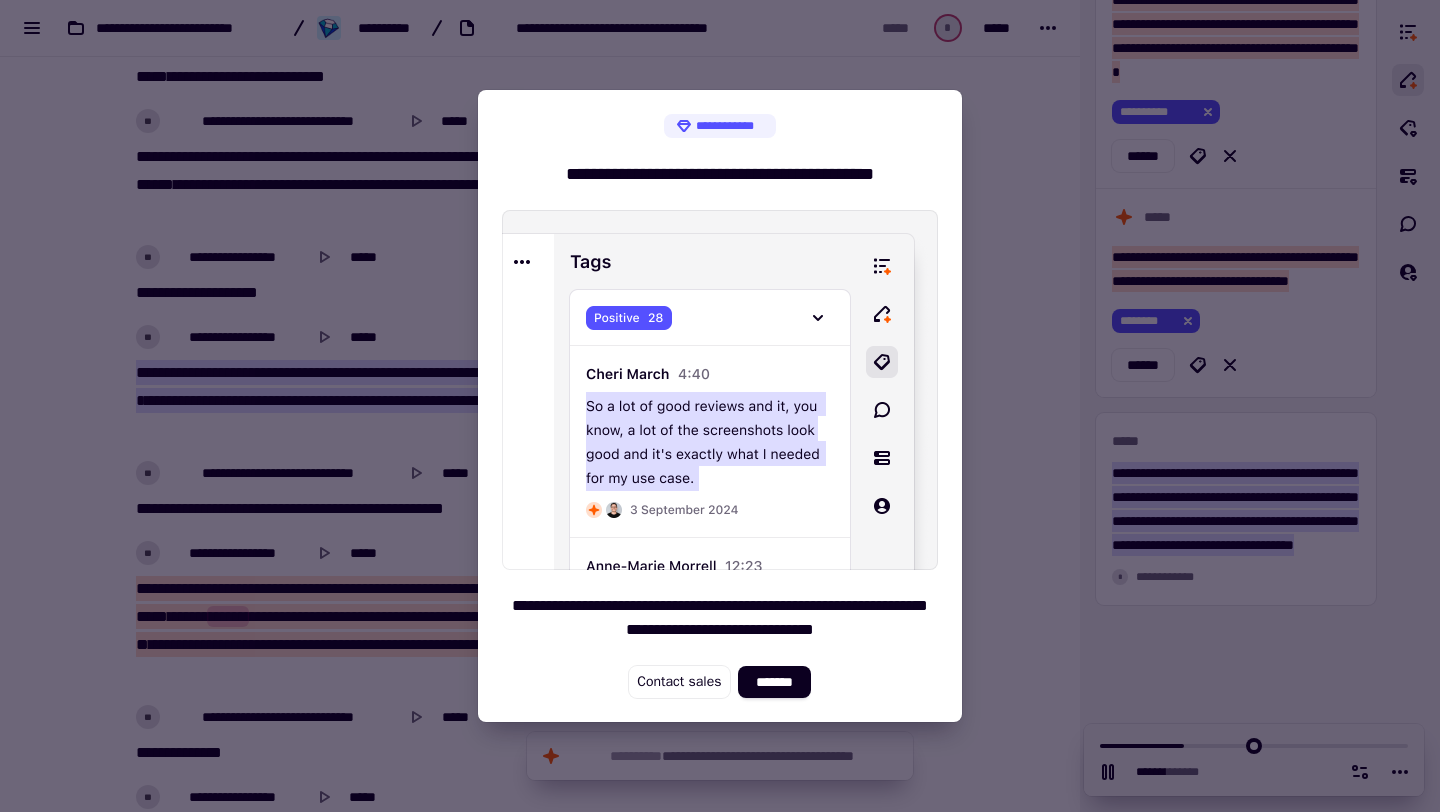 click at bounding box center (720, 406) 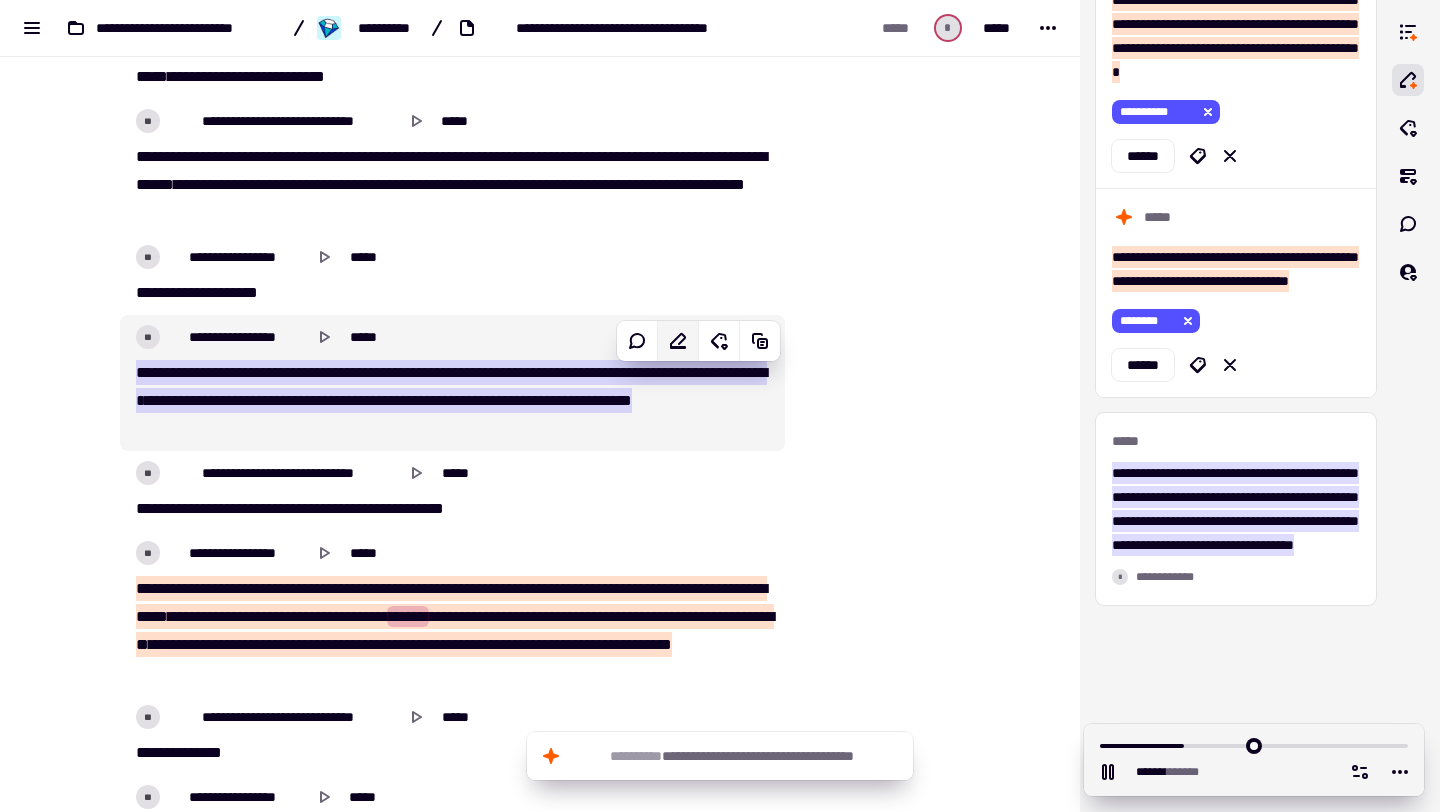 click 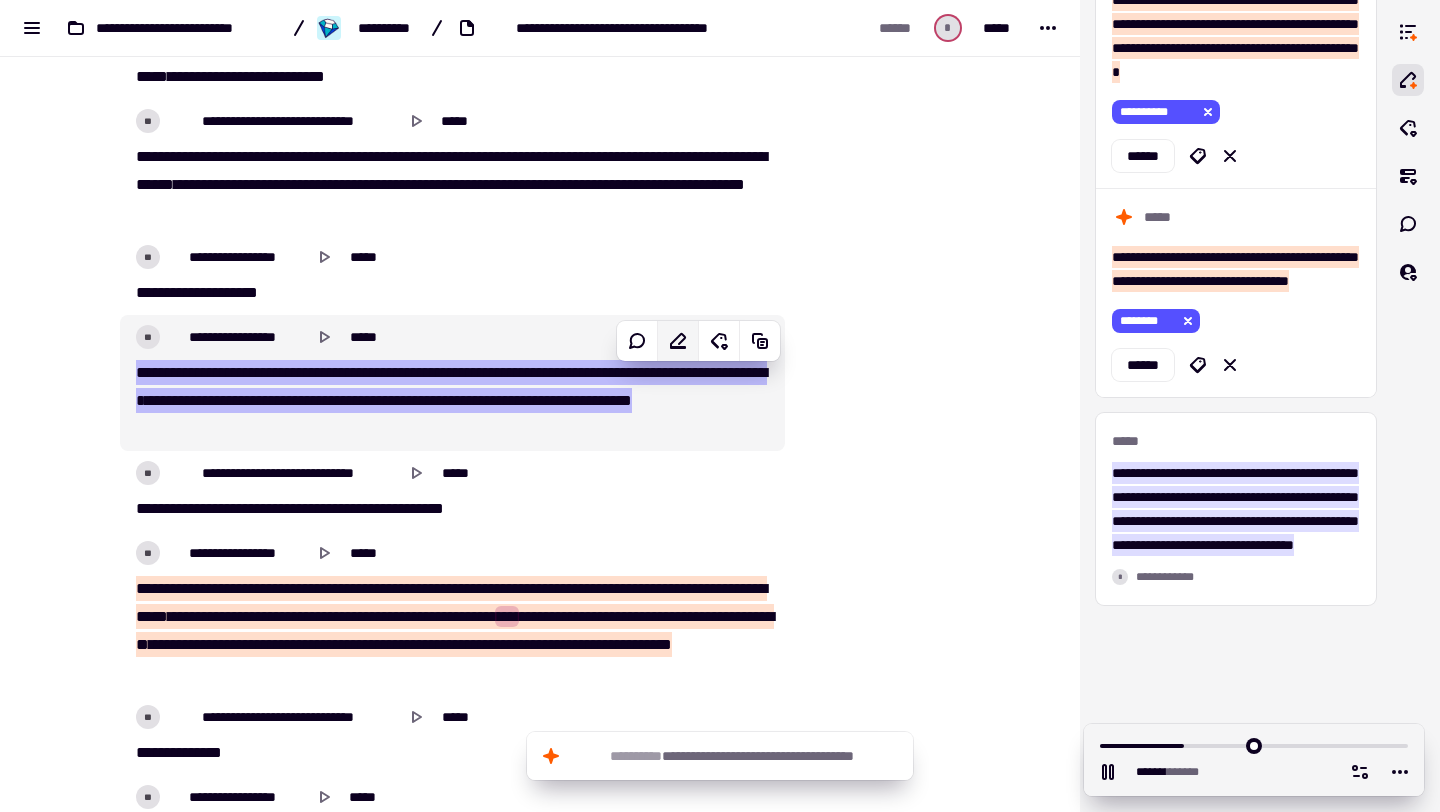 click 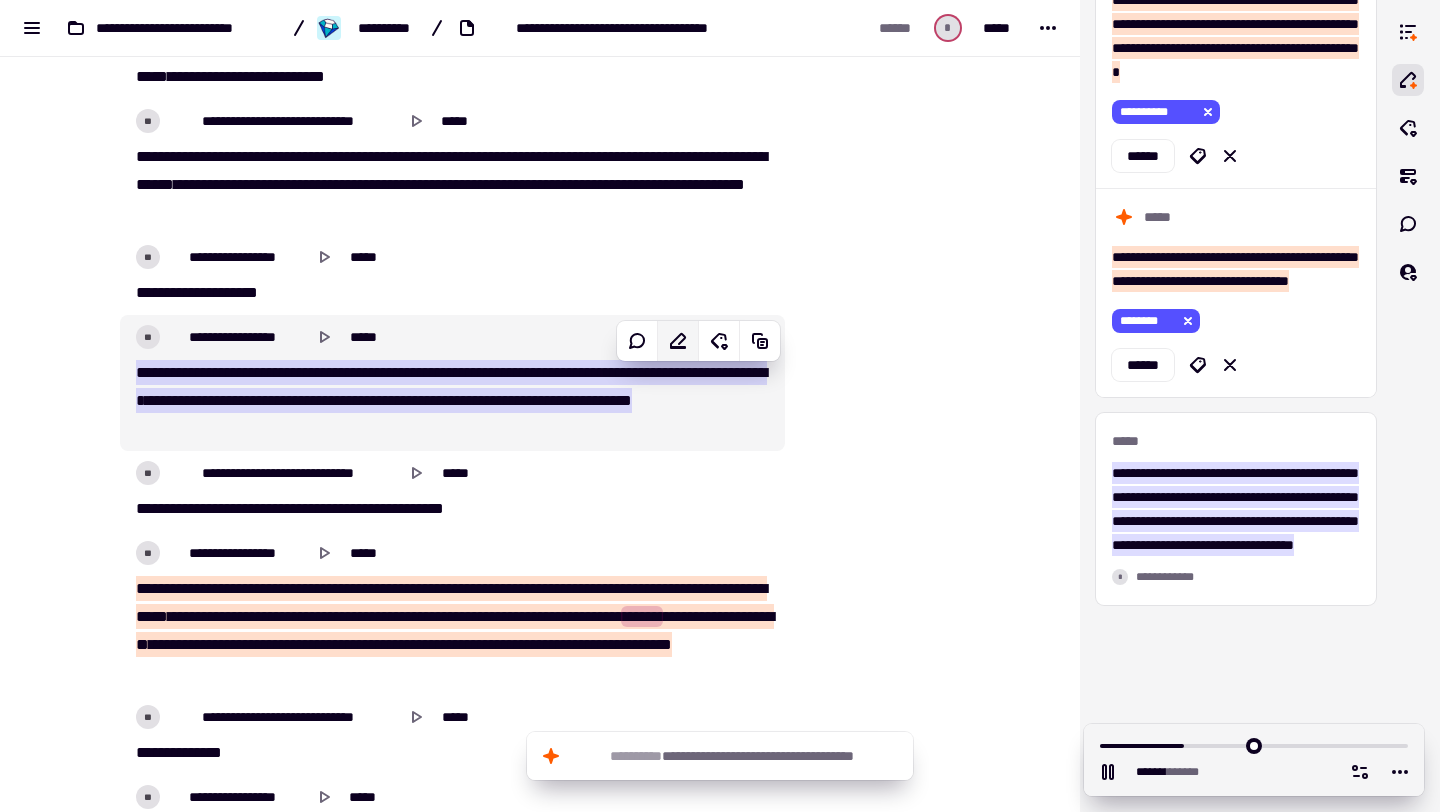 click 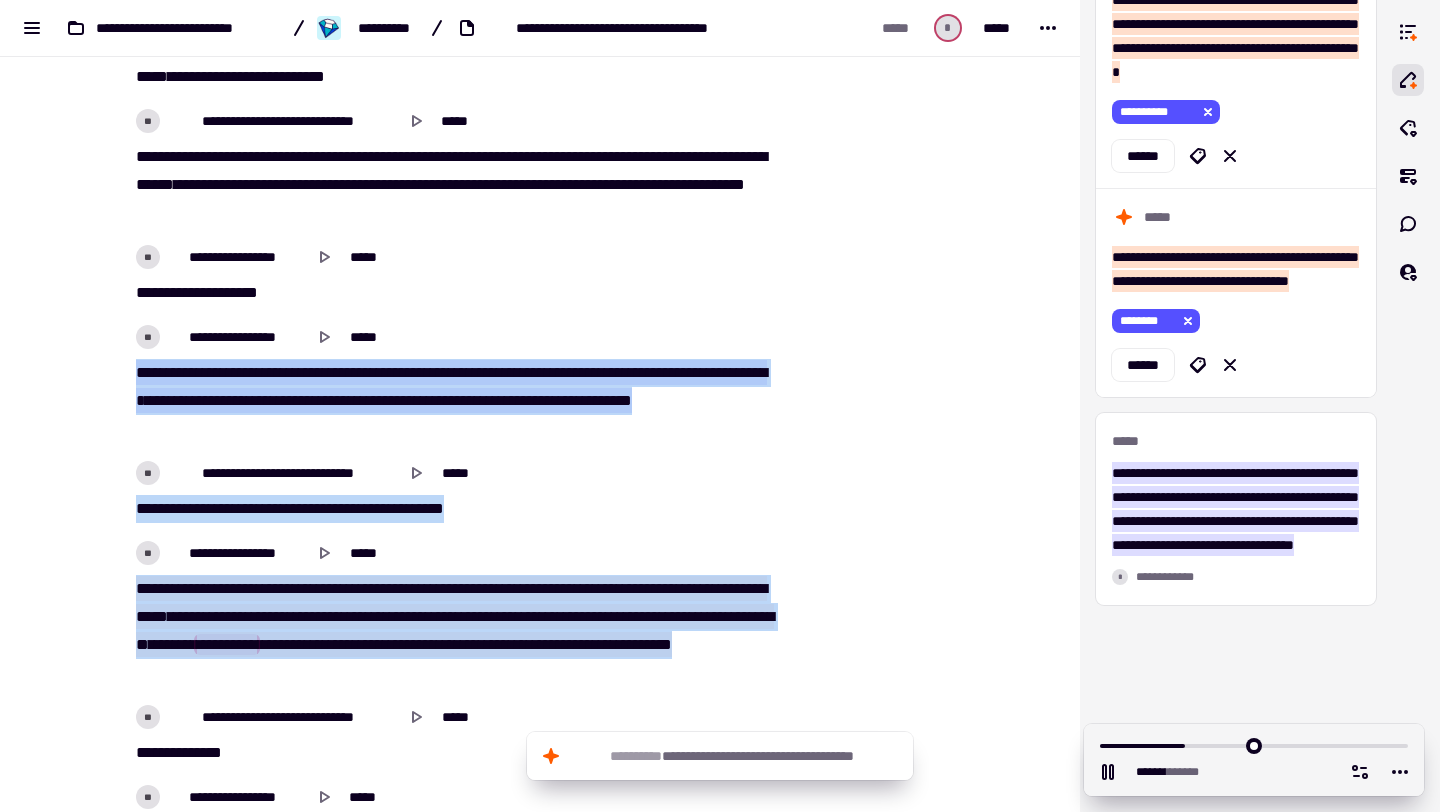 drag, startPoint x: 480, startPoint y: 675, endPoint x: 118, endPoint y: 357, distance: 481.83813 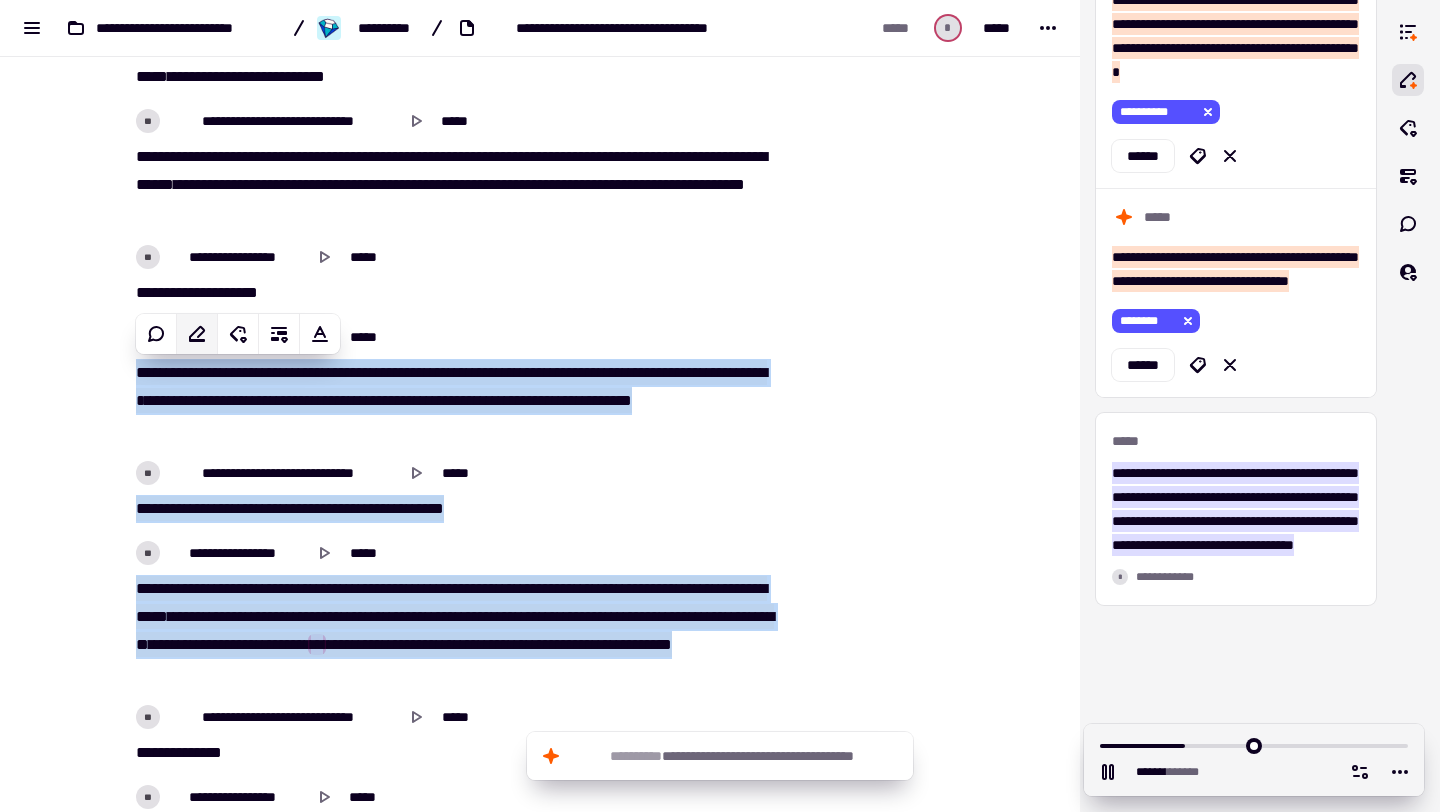 click 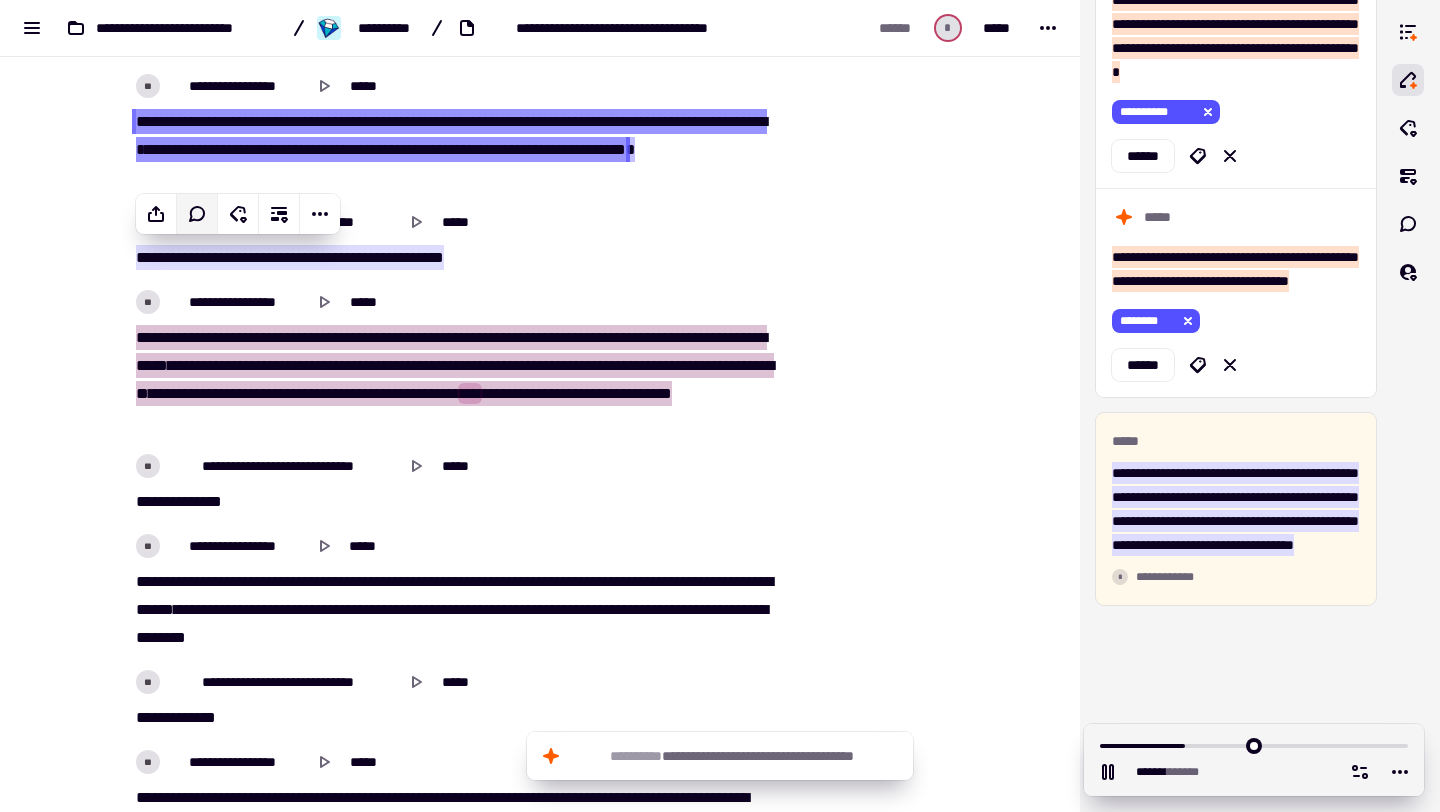 scroll, scrollTop: 9829, scrollLeft: 0, axis: vertical 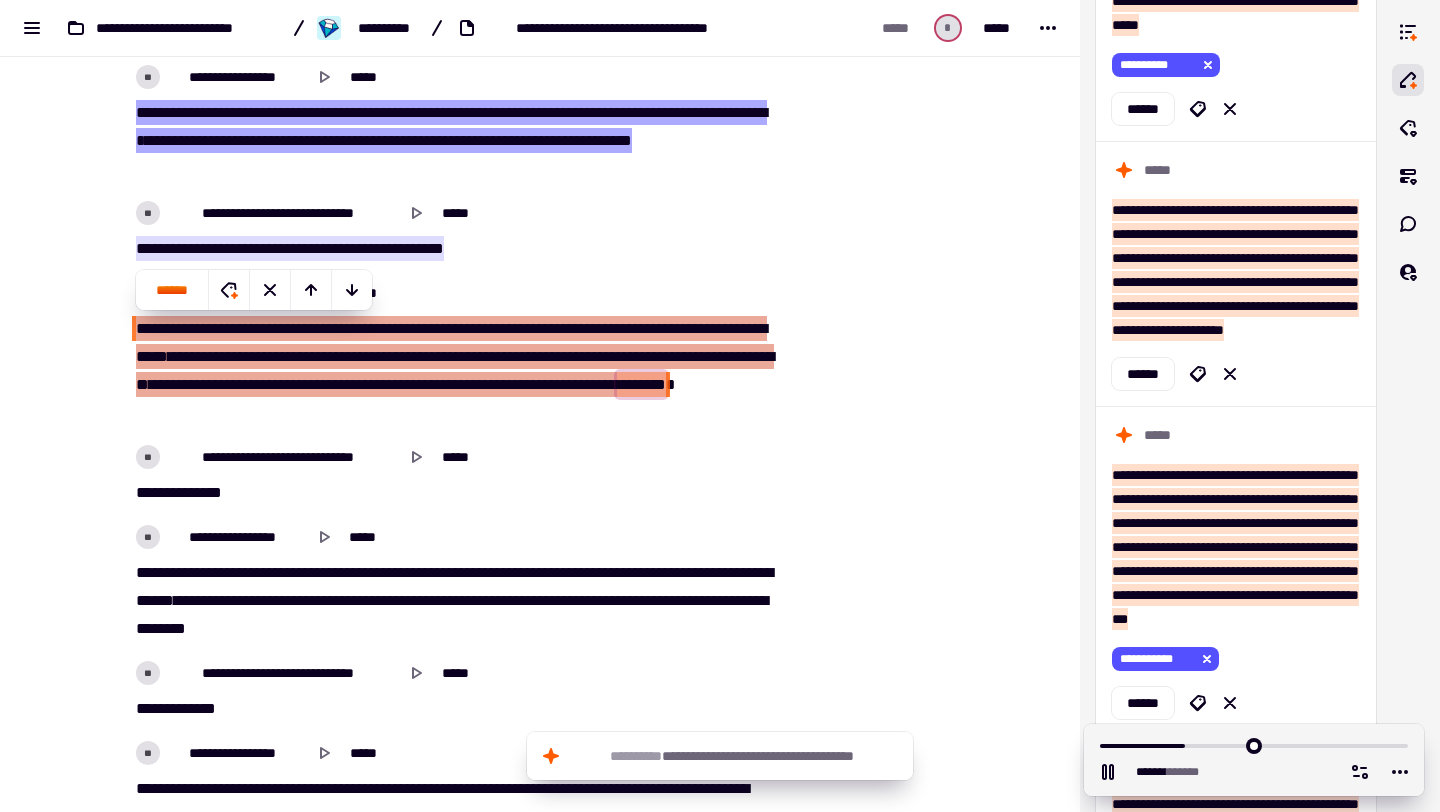 click on "**********" at bounding box center [452, 371] 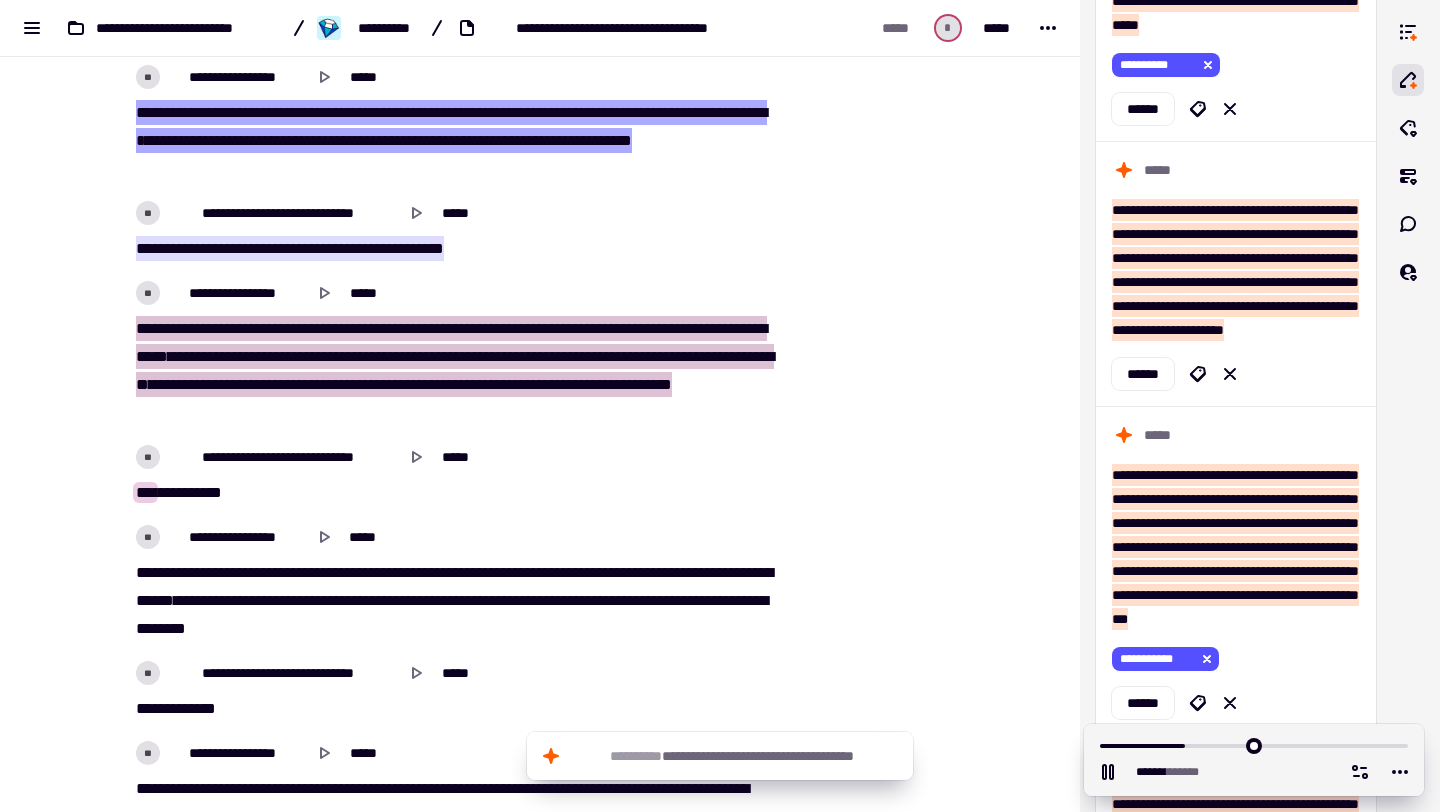 scroll, scrollTop: 3450, scrollLeft: 0, axis: vertical 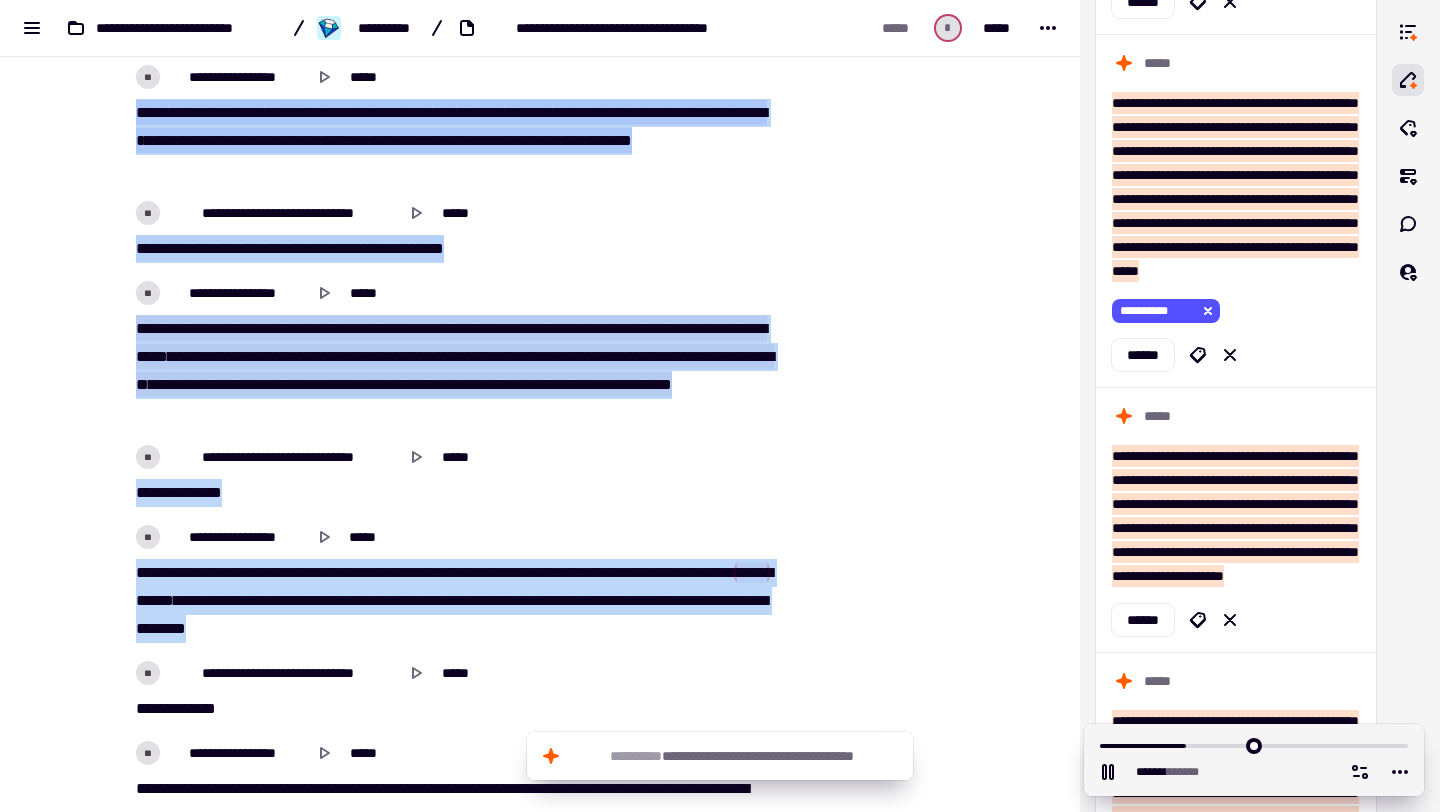 drag, startPoint x: 565, startPoint y: 630, endPoint x: 128, endPoint y: 108, distance: 680.7738 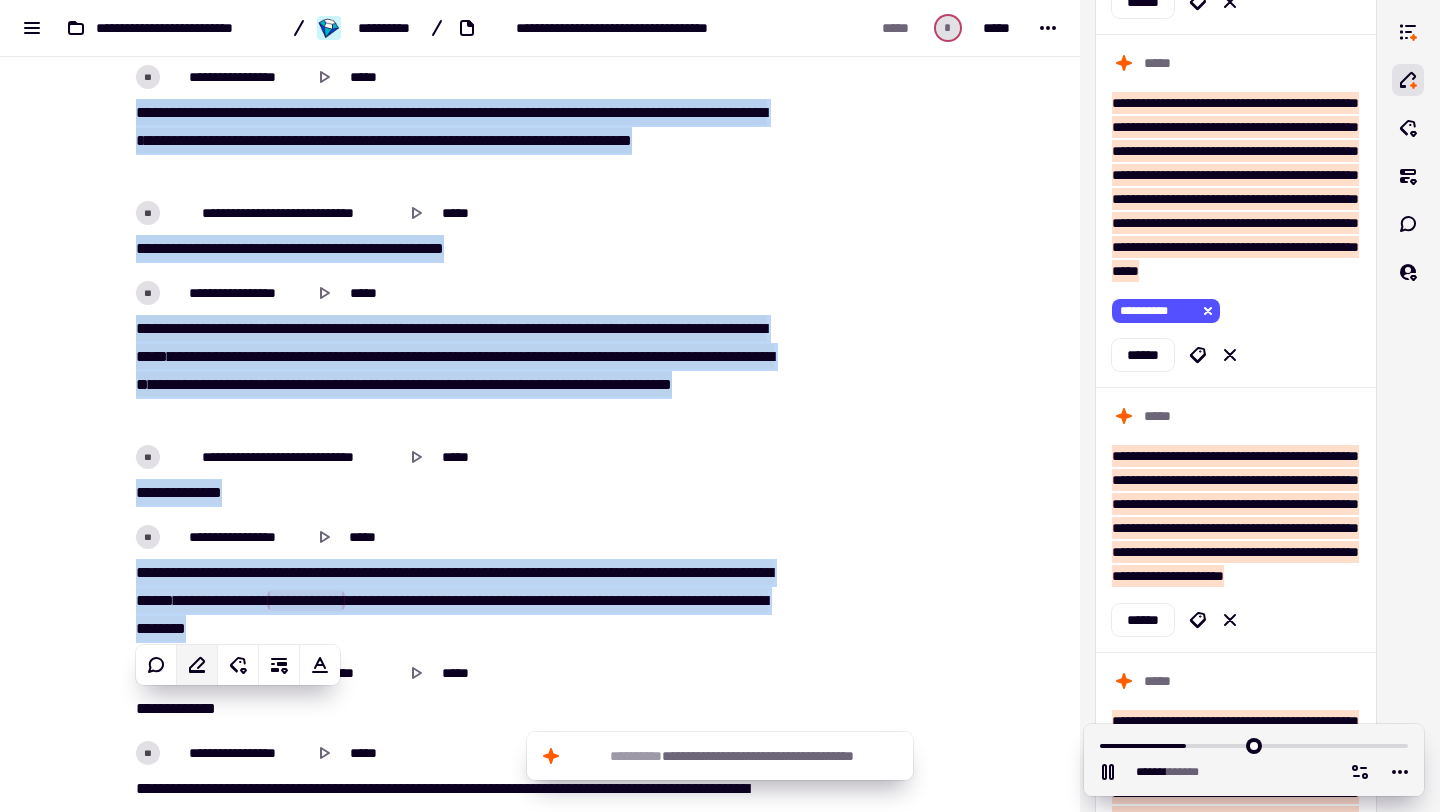 click 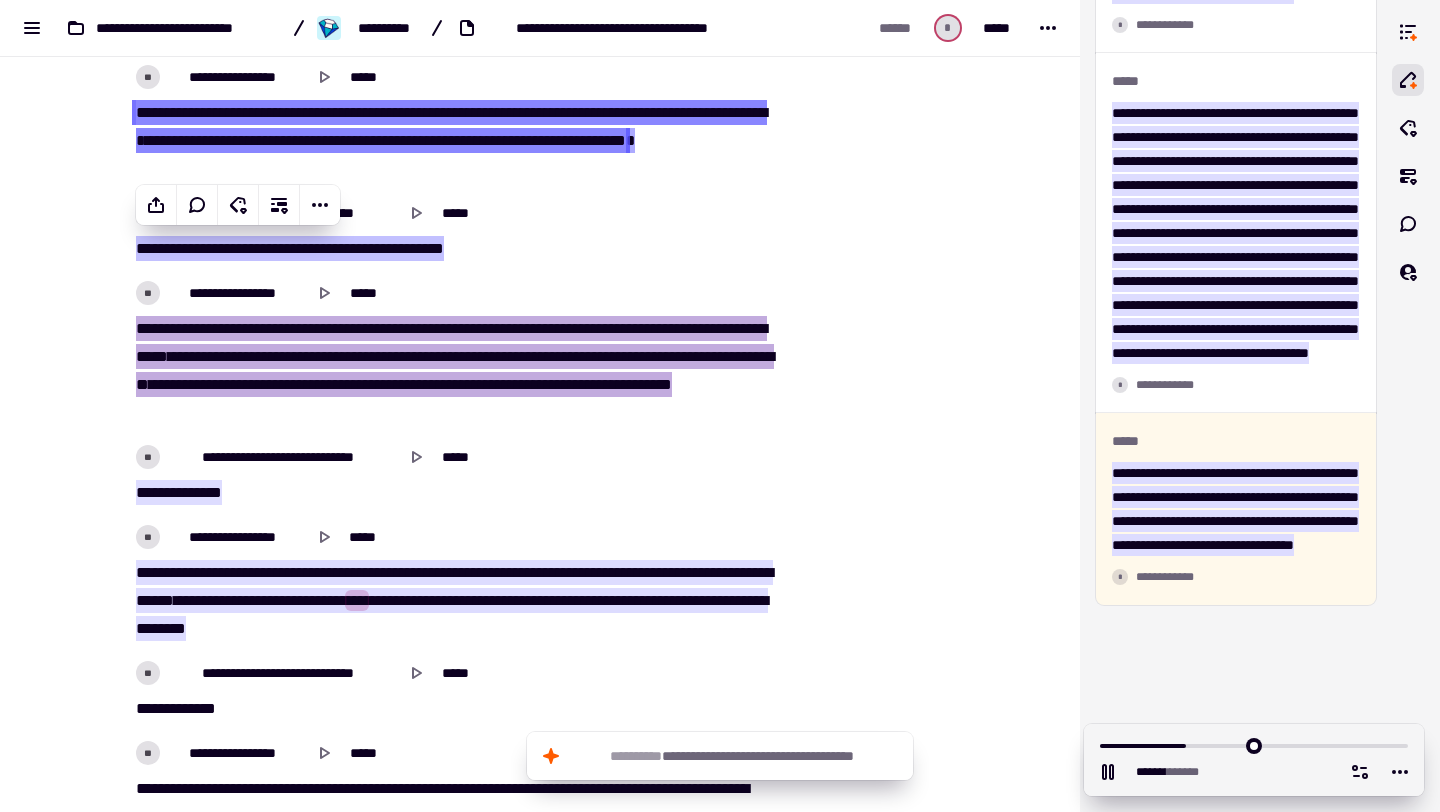 scroll, scrollTop: 12904, scrollLeft: 0, axis: vertical 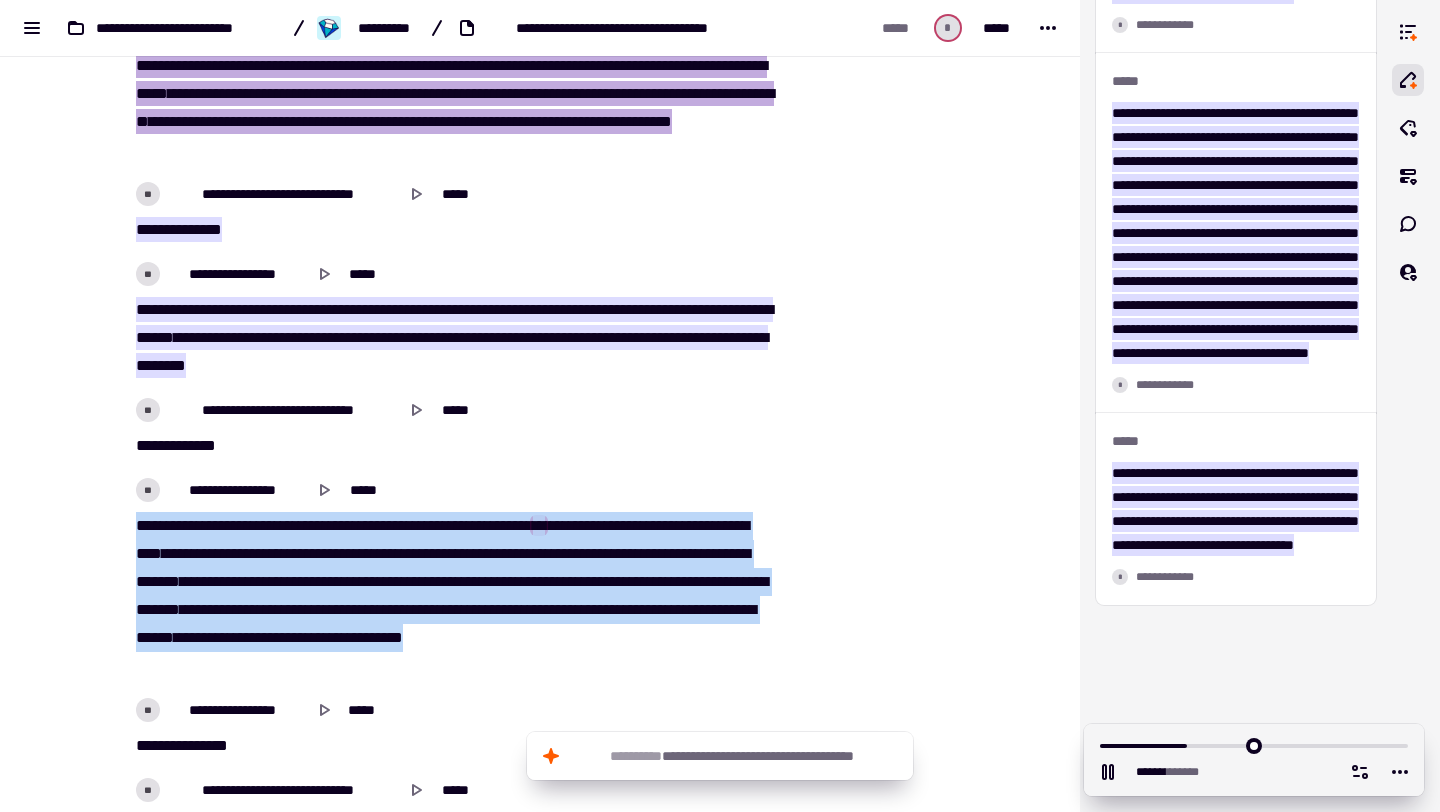 drag, startPoint x: 135, startPoint y: 529, endPoint x: 573, endPoint y: 660, distance: 457.17065 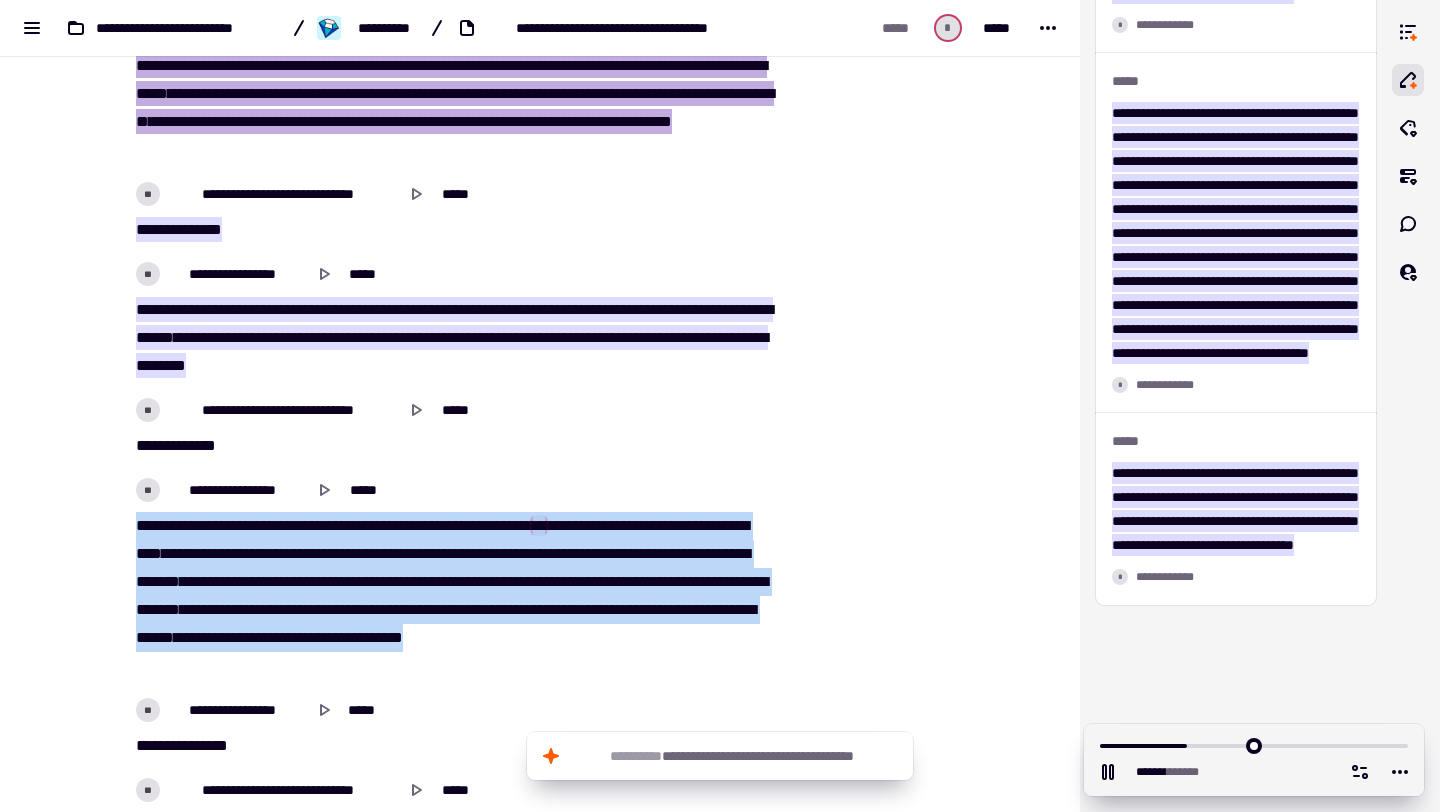 click on "**********" at bounding box center (452, 596) 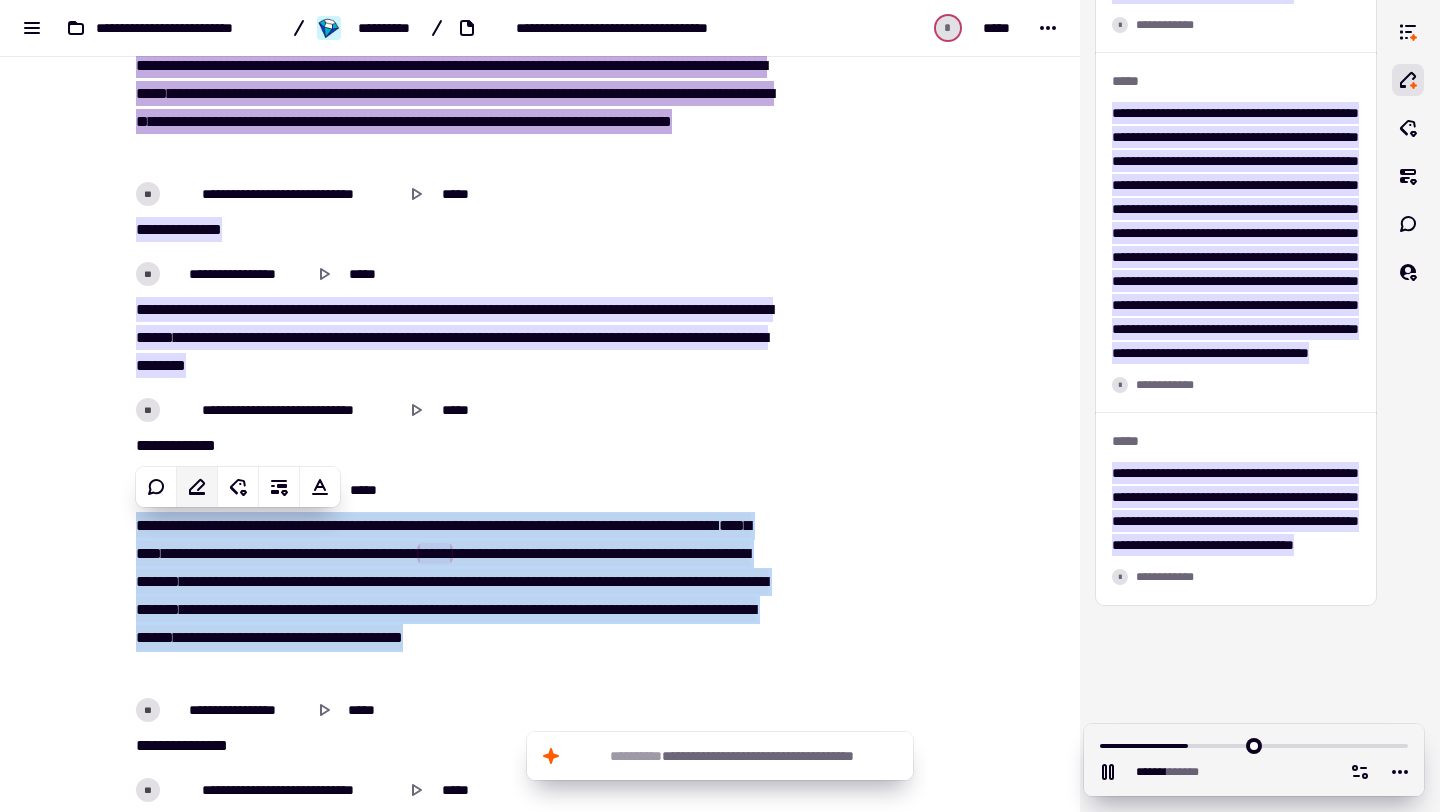 click 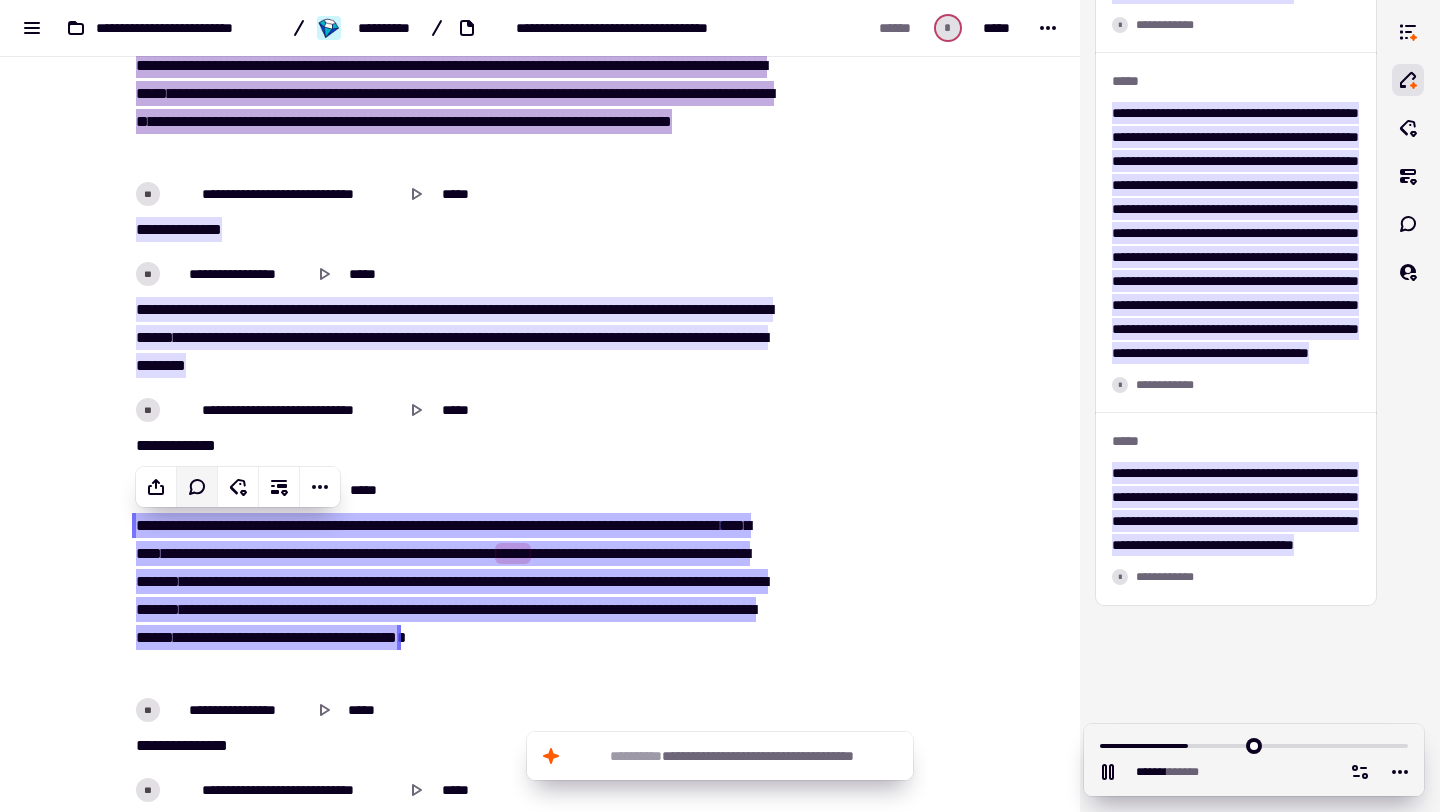 click 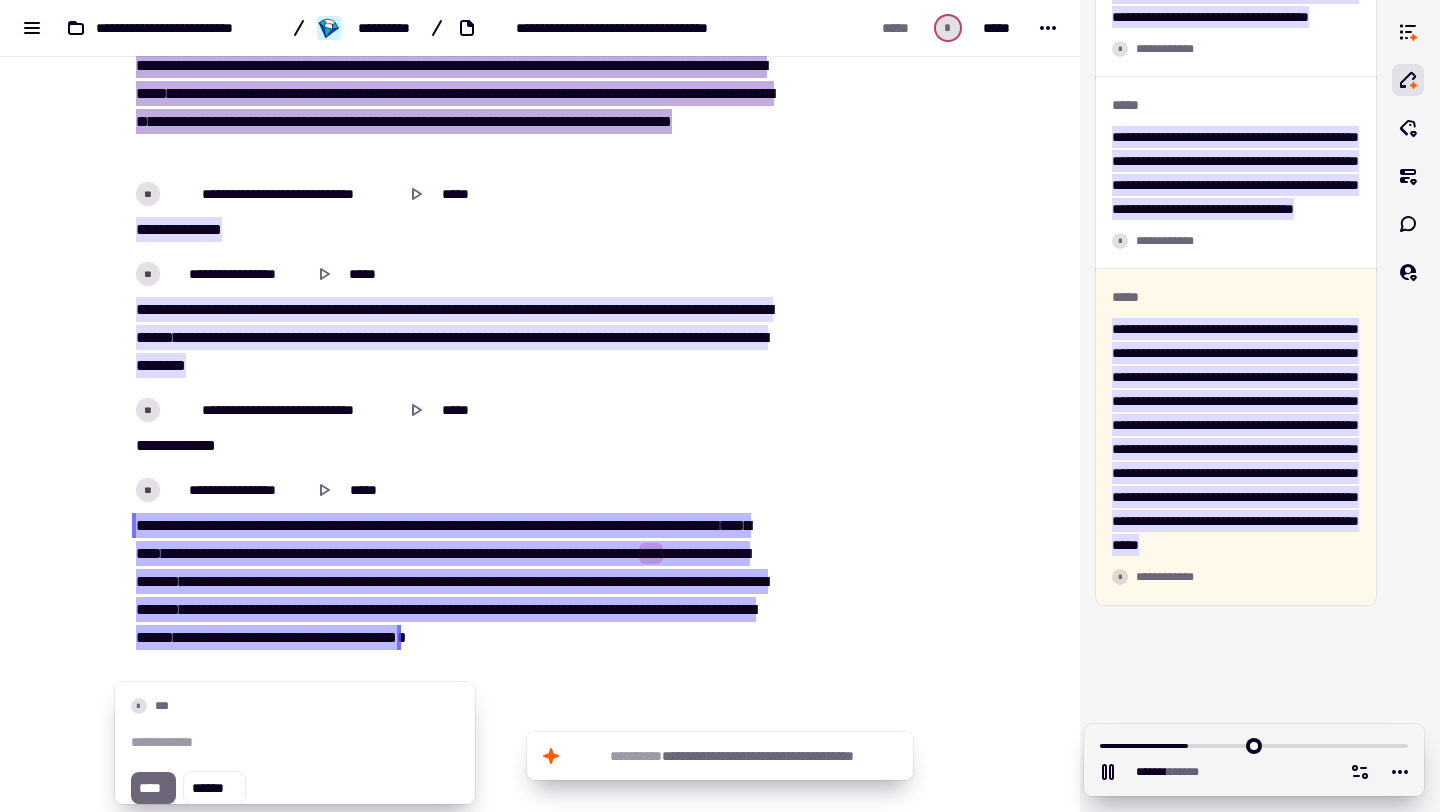 scroll, scrollTop: 13960, scrollLeft: 0, axis: vertical 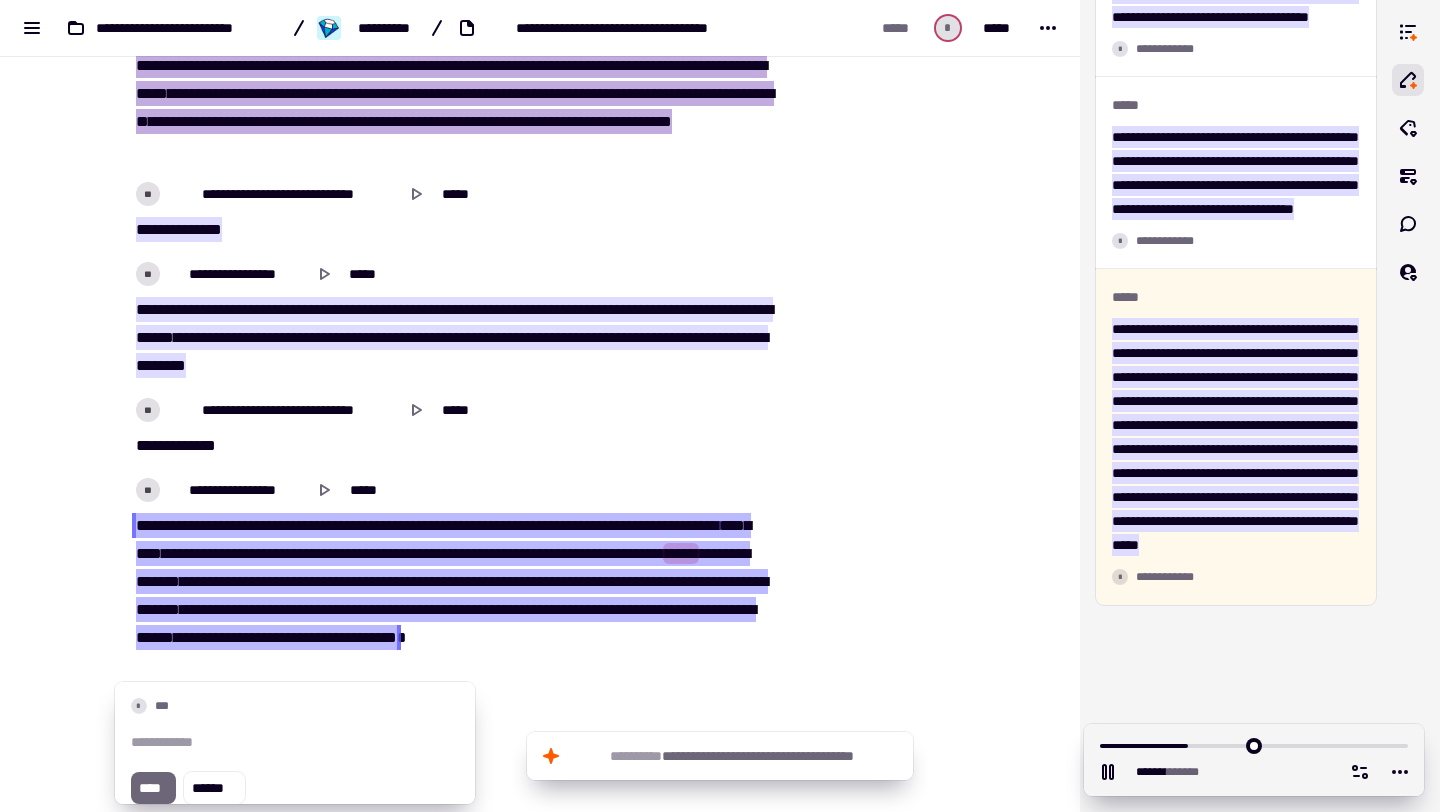 type on "******" 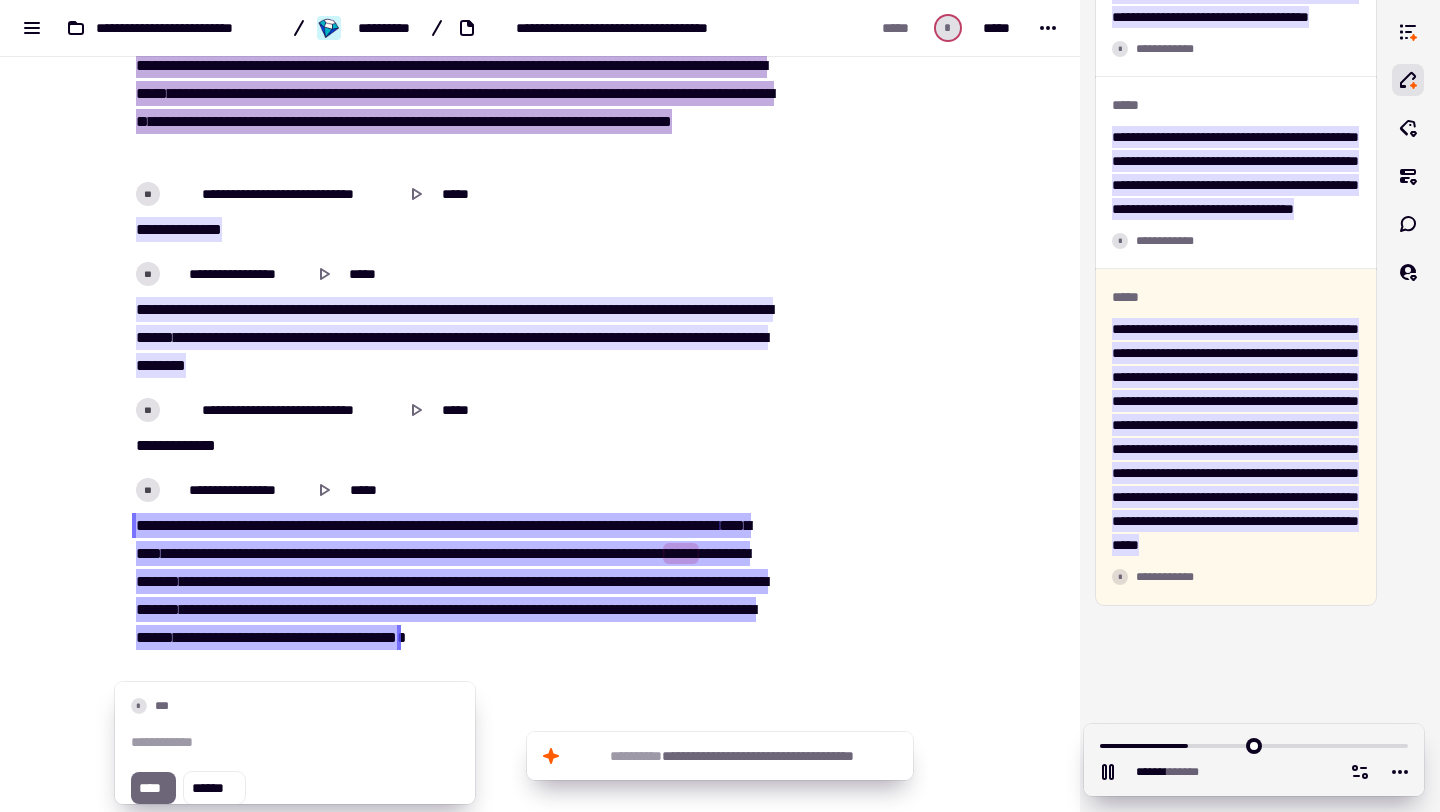 type 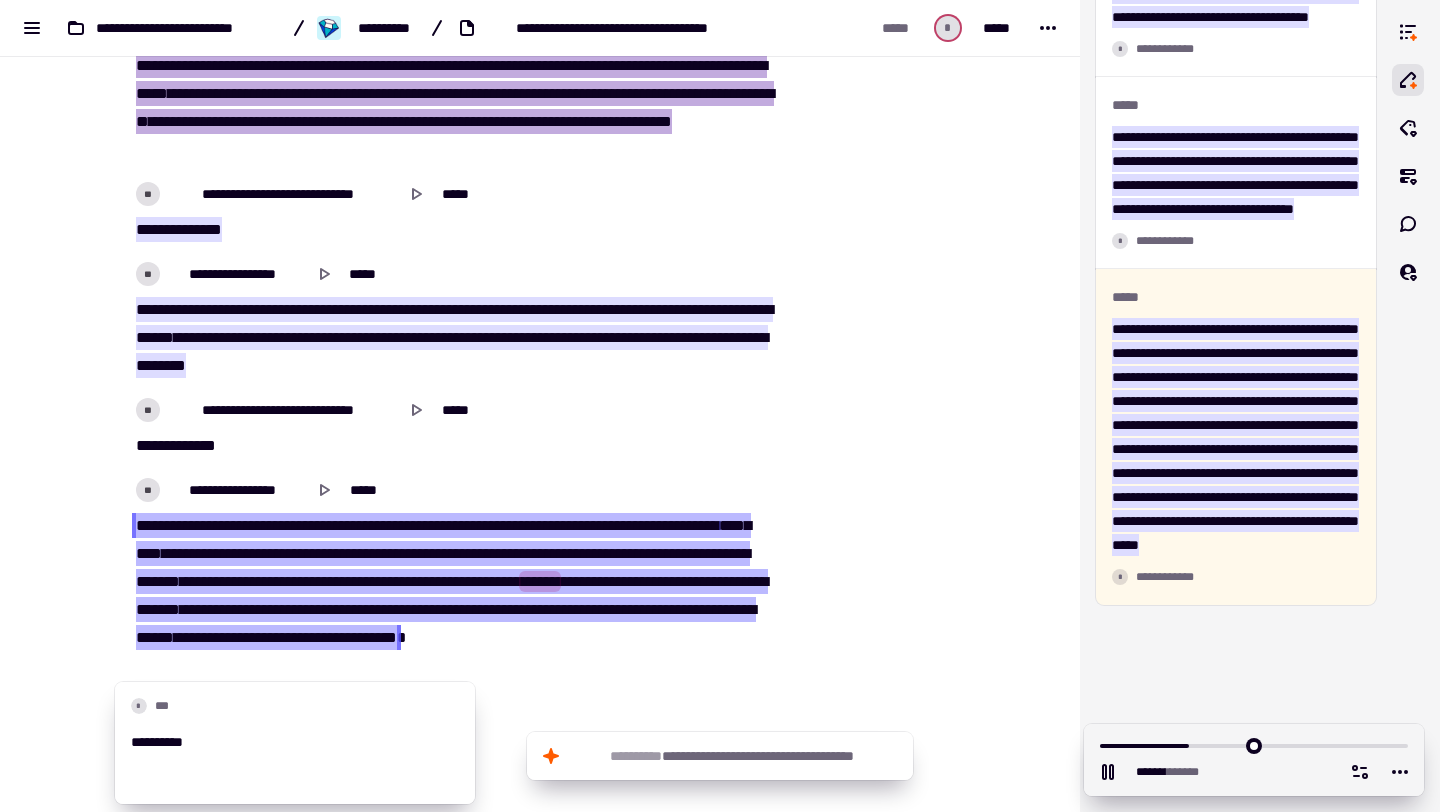 click at bounding box center [886, 7160] 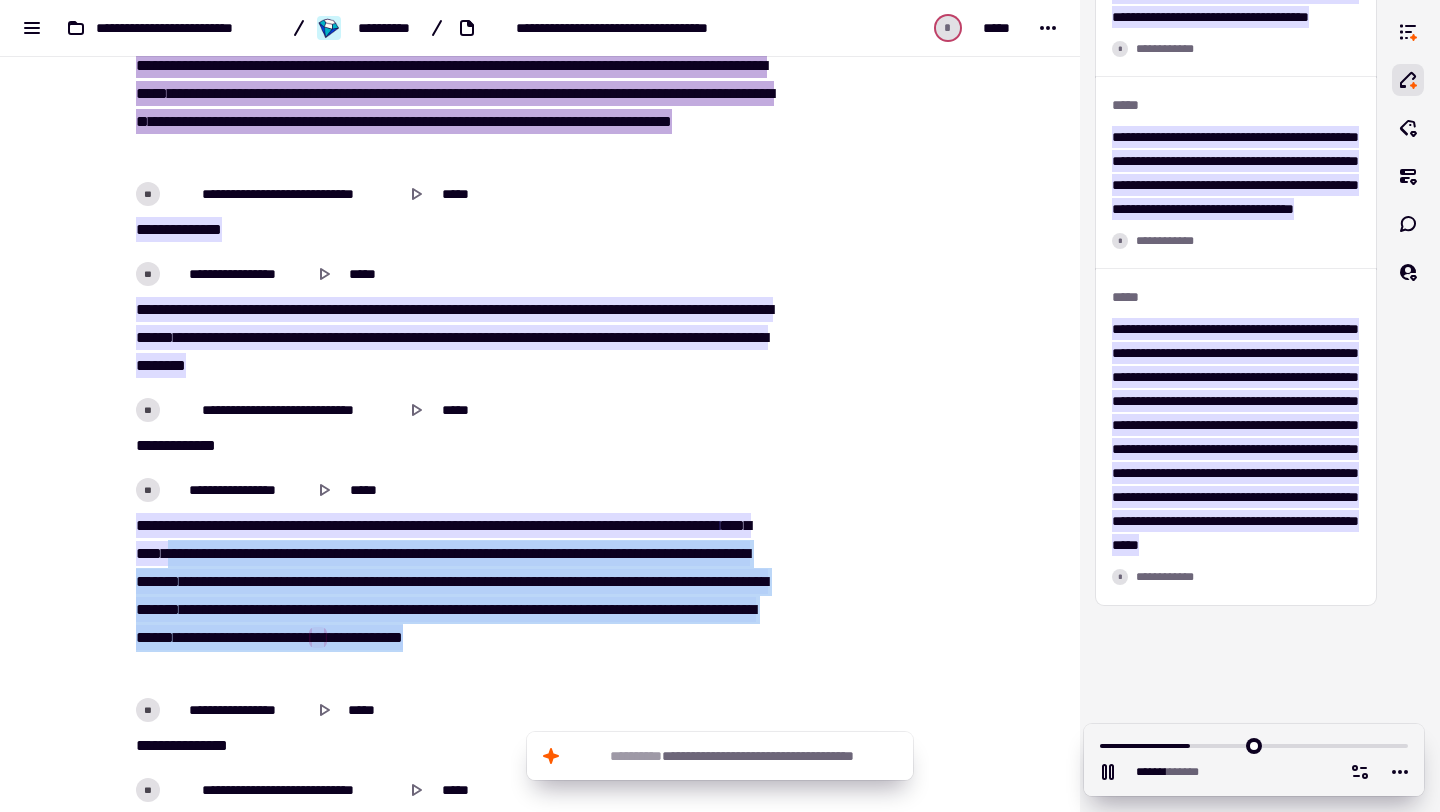 drag, startPoint x: 358, startPoint y: 547, endPoint x: 467, endPoint y: 670, distance: 164.3472 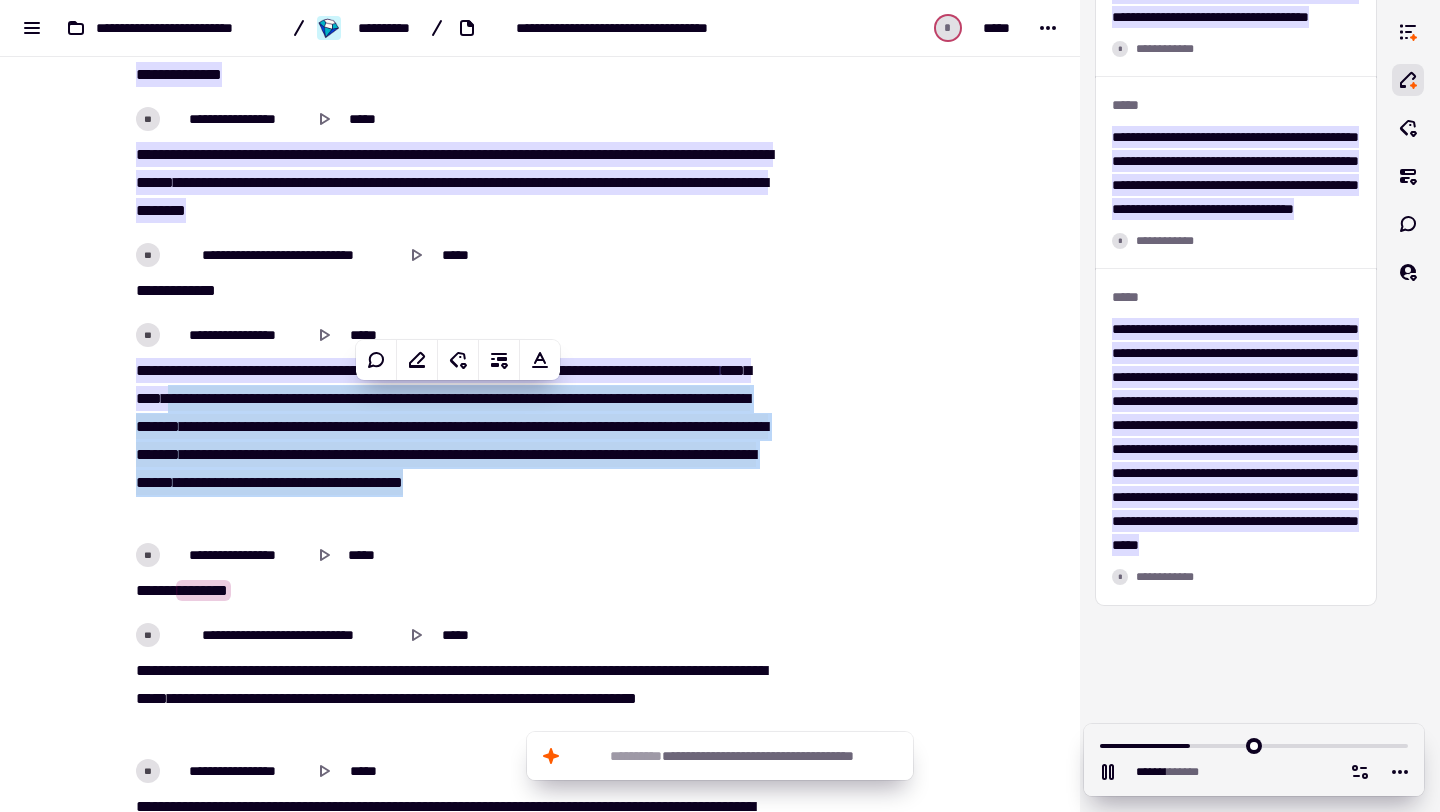 scroll, scrollTop: 10253, scrollLeft: 0, axis: vertical 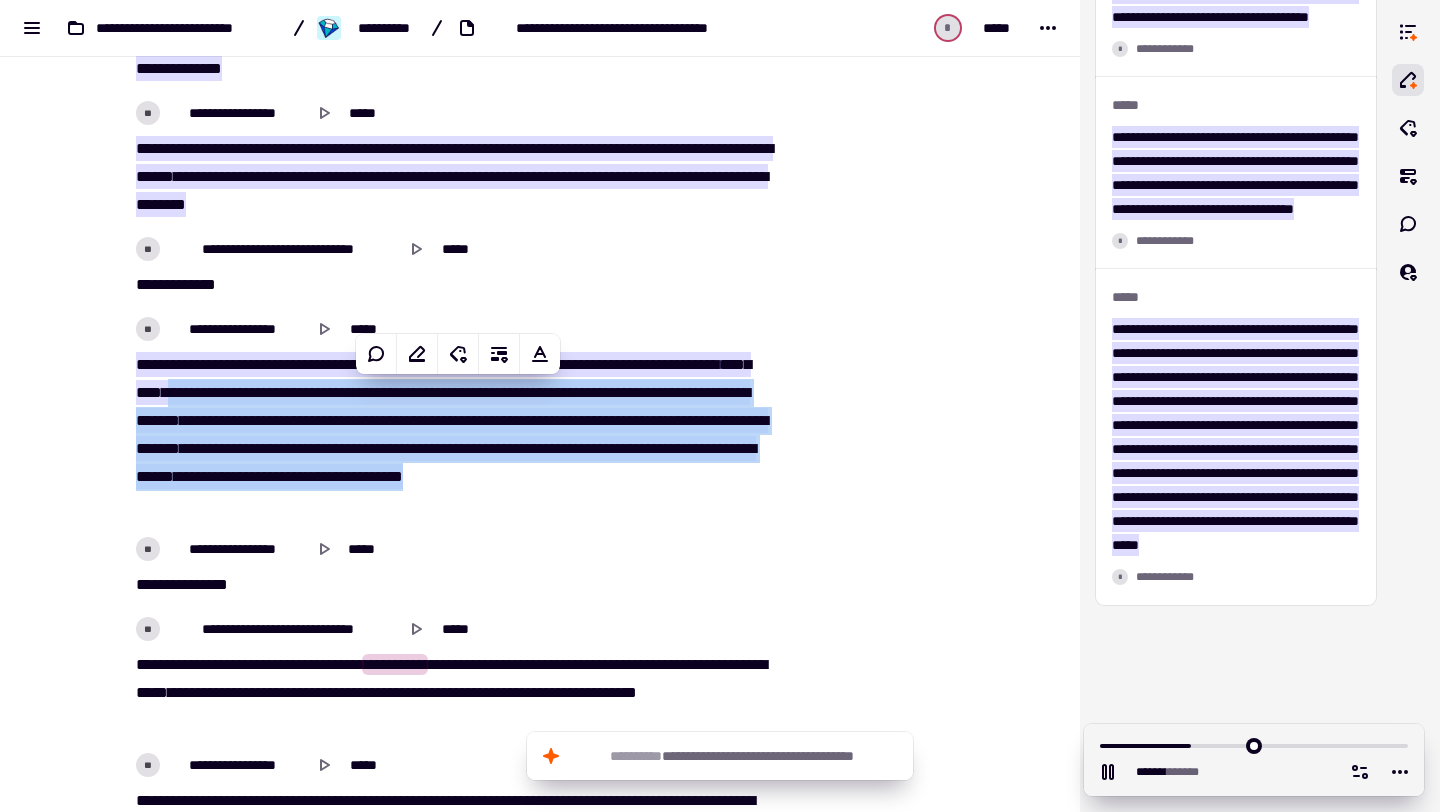 copy on "**********" 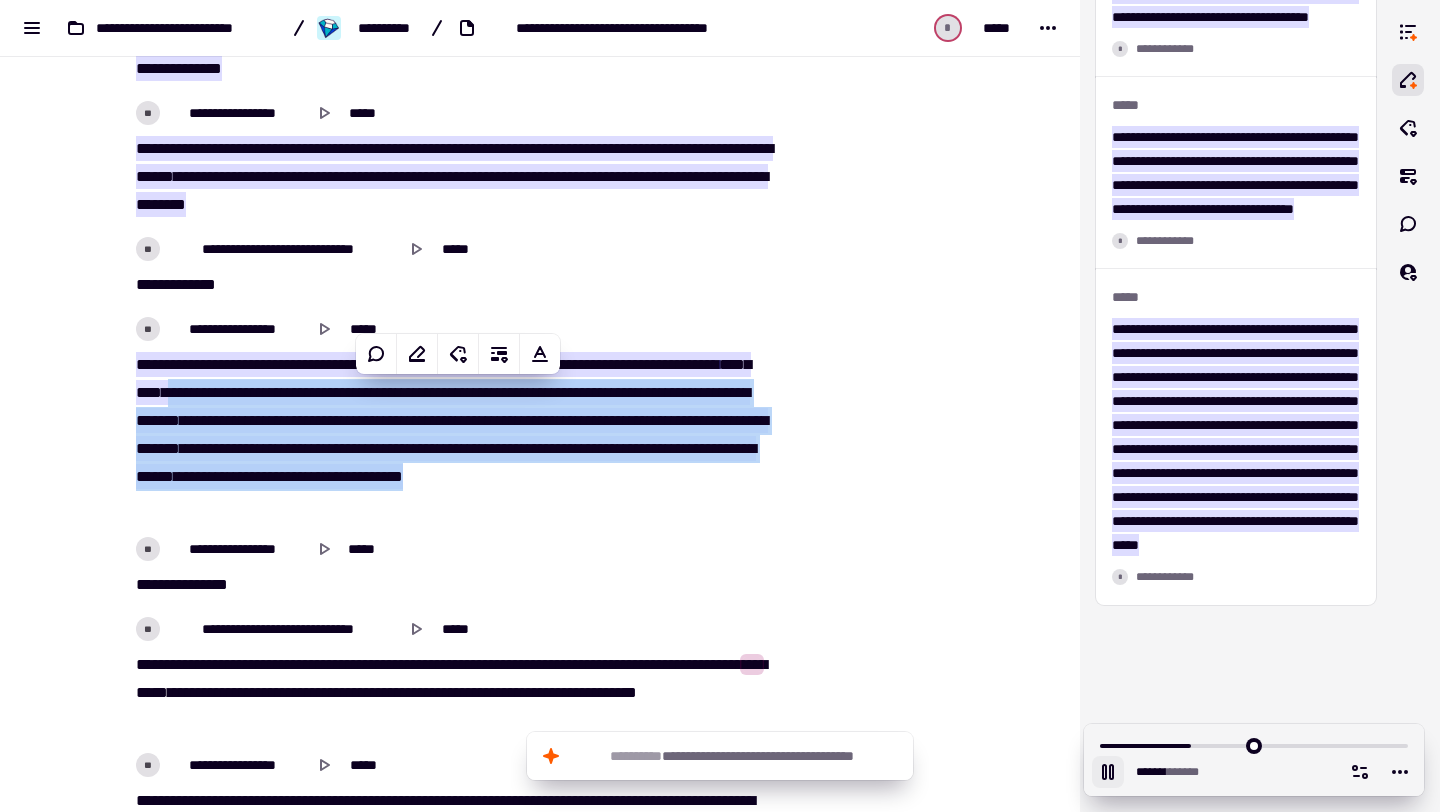 click 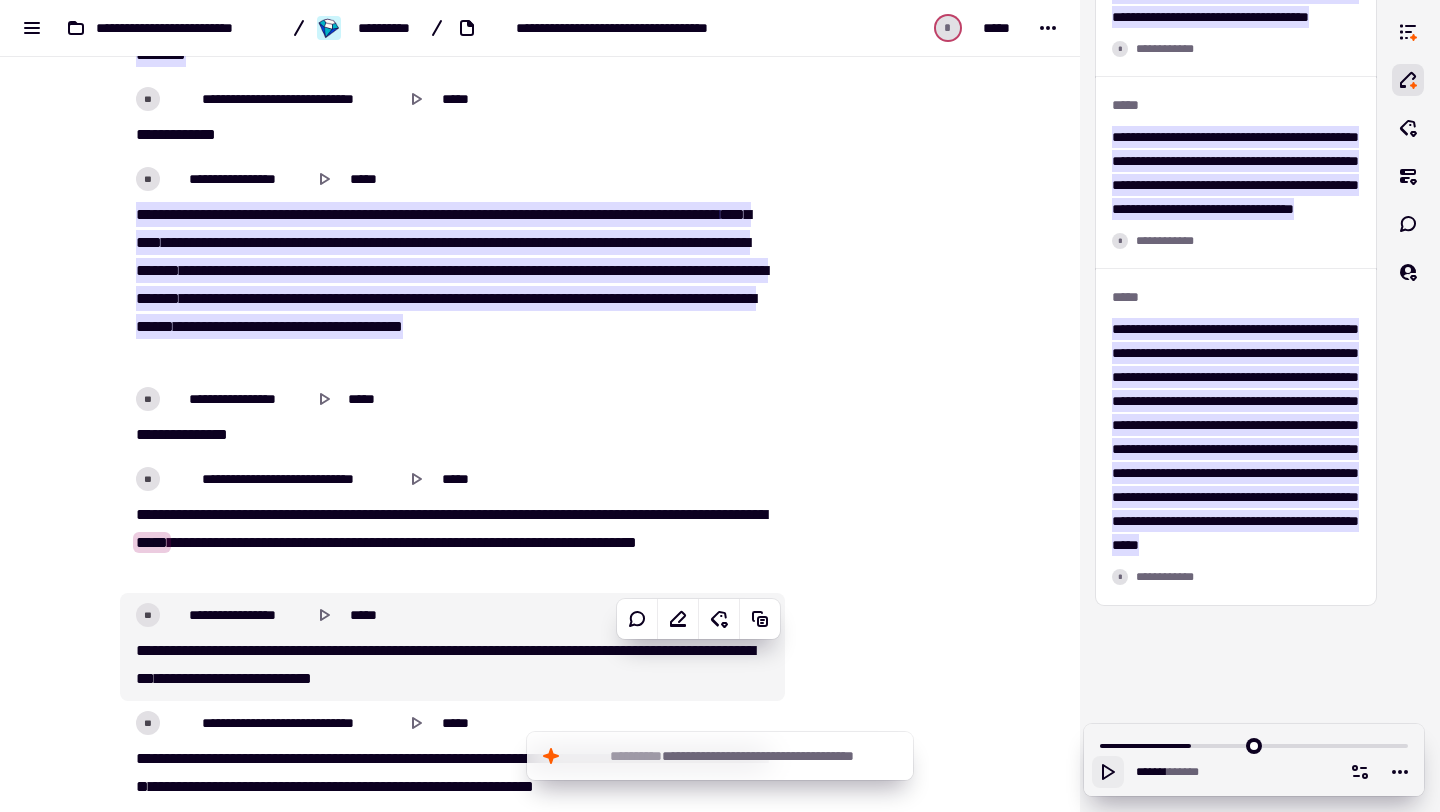 scroll, scrollTop: 10426, scrollLeft: 0, axis: vertical 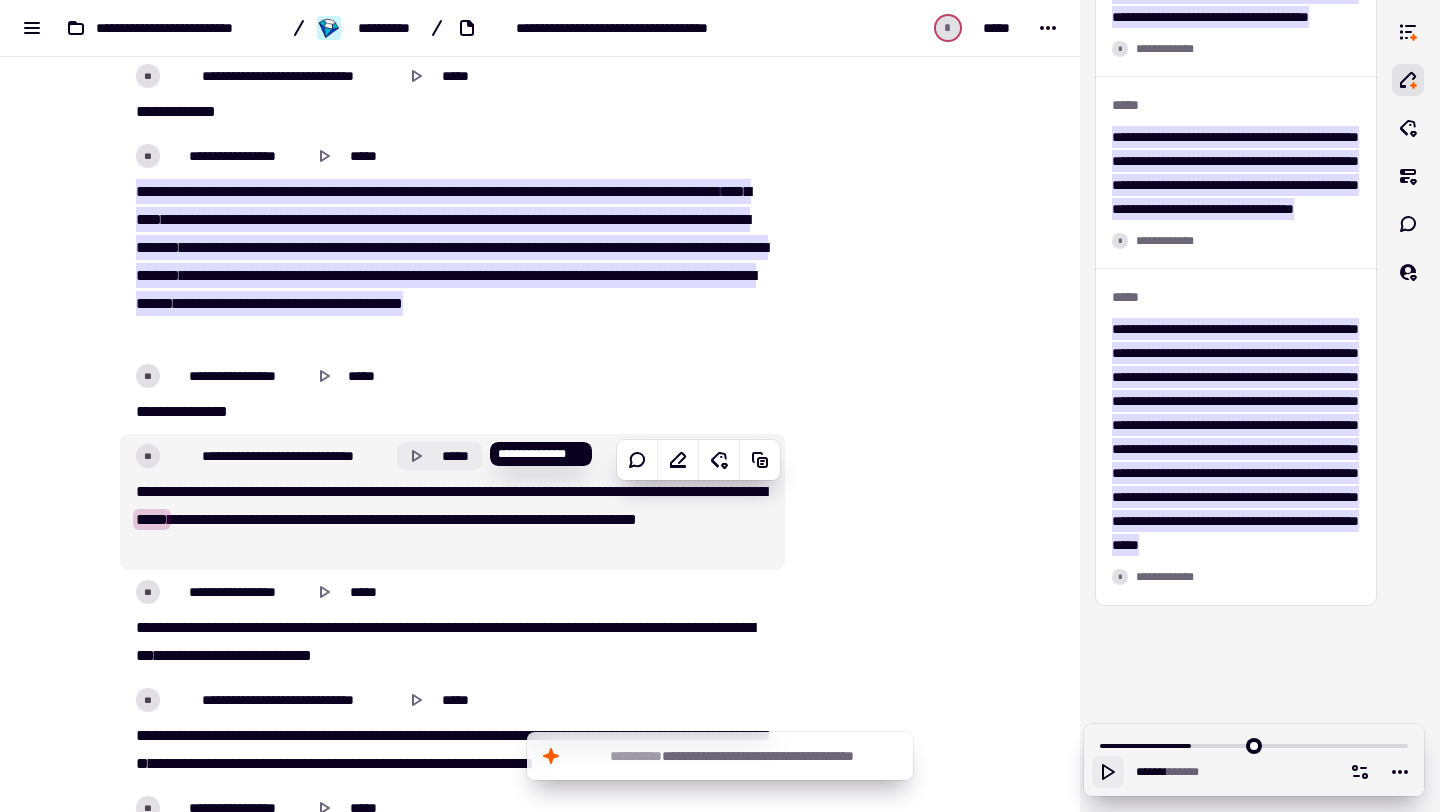 click 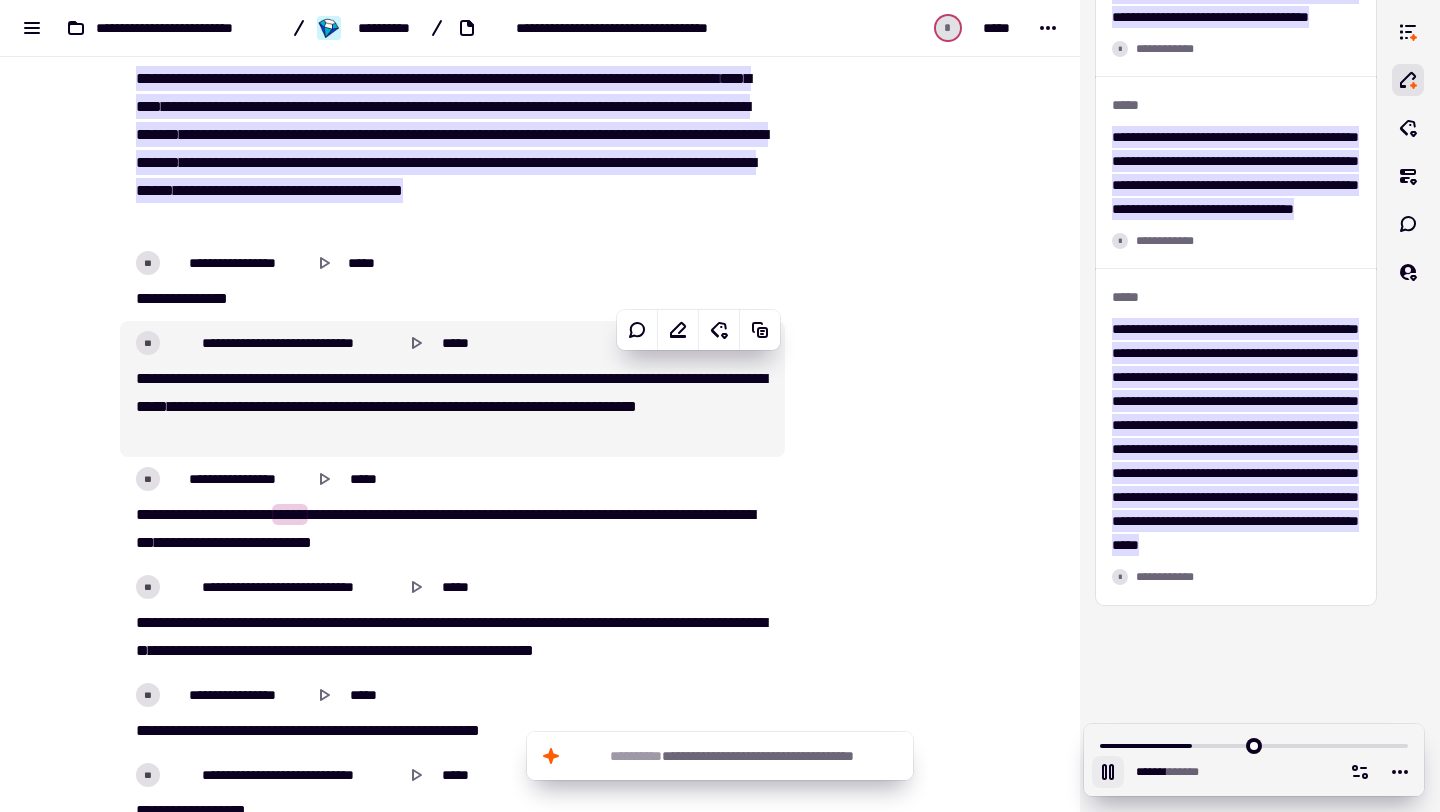 scroll, scrollTop: 10562, scrollLeft: 0, axis: vertical 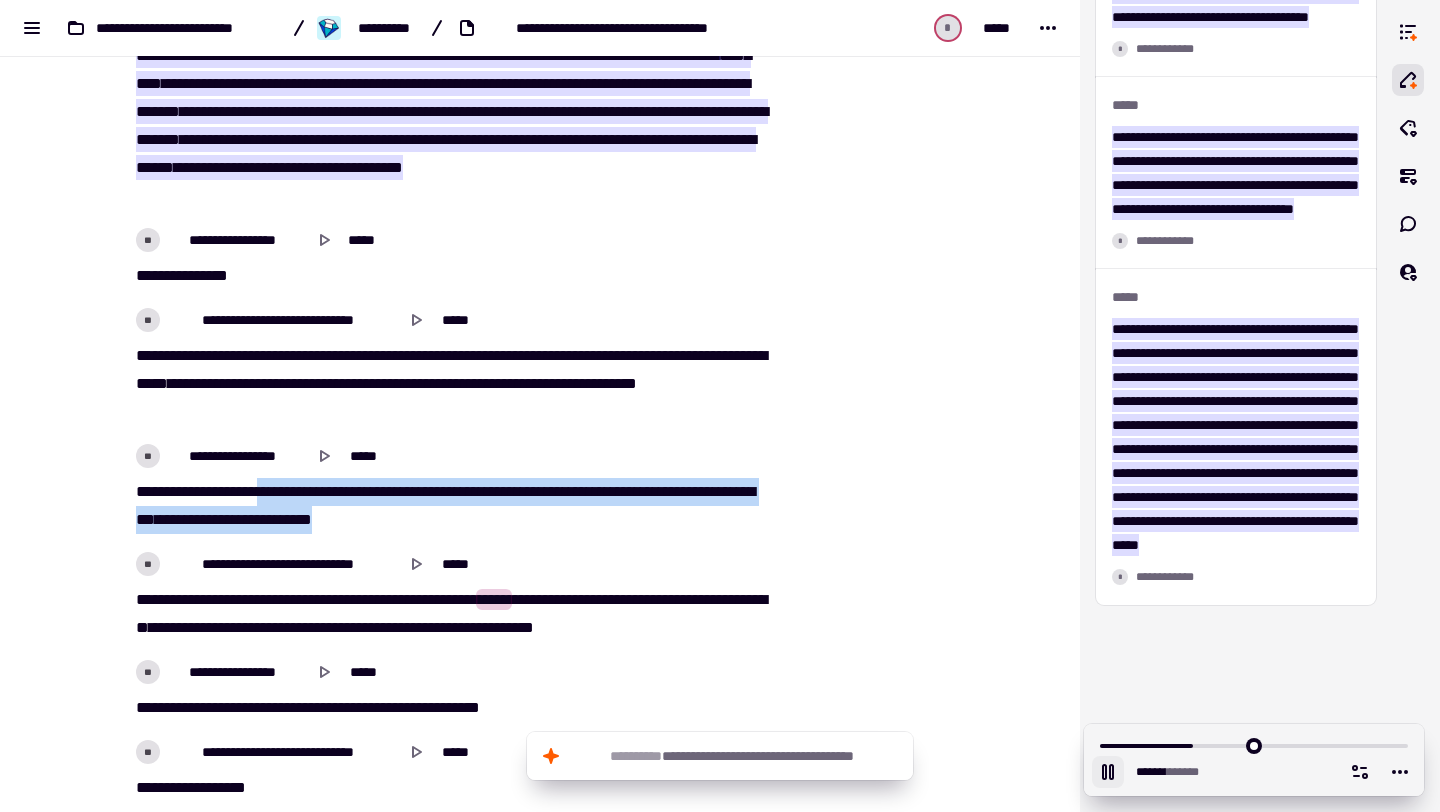 drag, startPoint x: 281, startPoint y: 491, endPoint x: 508, endPoint y: 511, distance: 227.87935 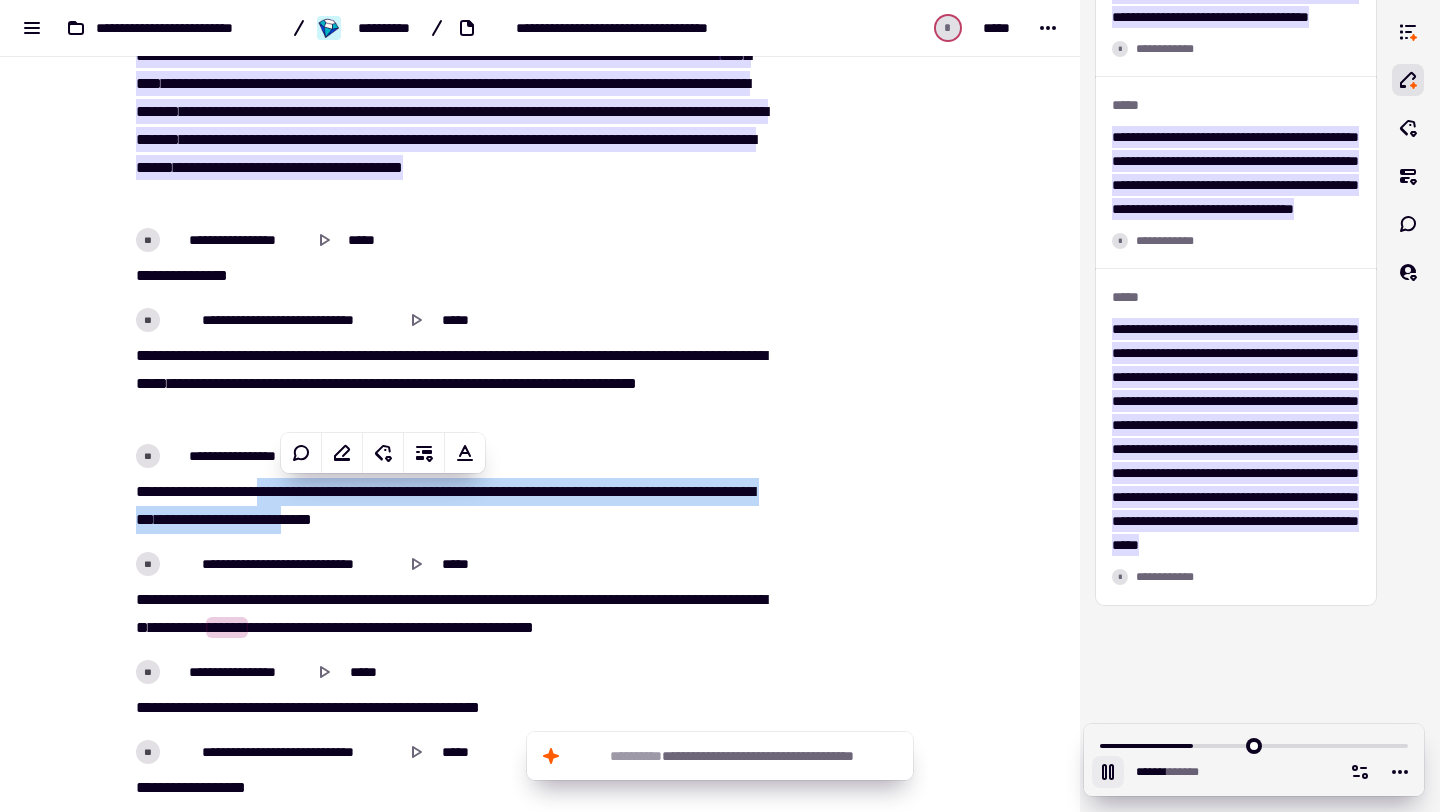 copy on "**   *****   *   ****   **   ****   **   ******   ***   *****   ***   ***   ***   **   ****   **   *********   **   **   ***   ***   ********   ******   ****" 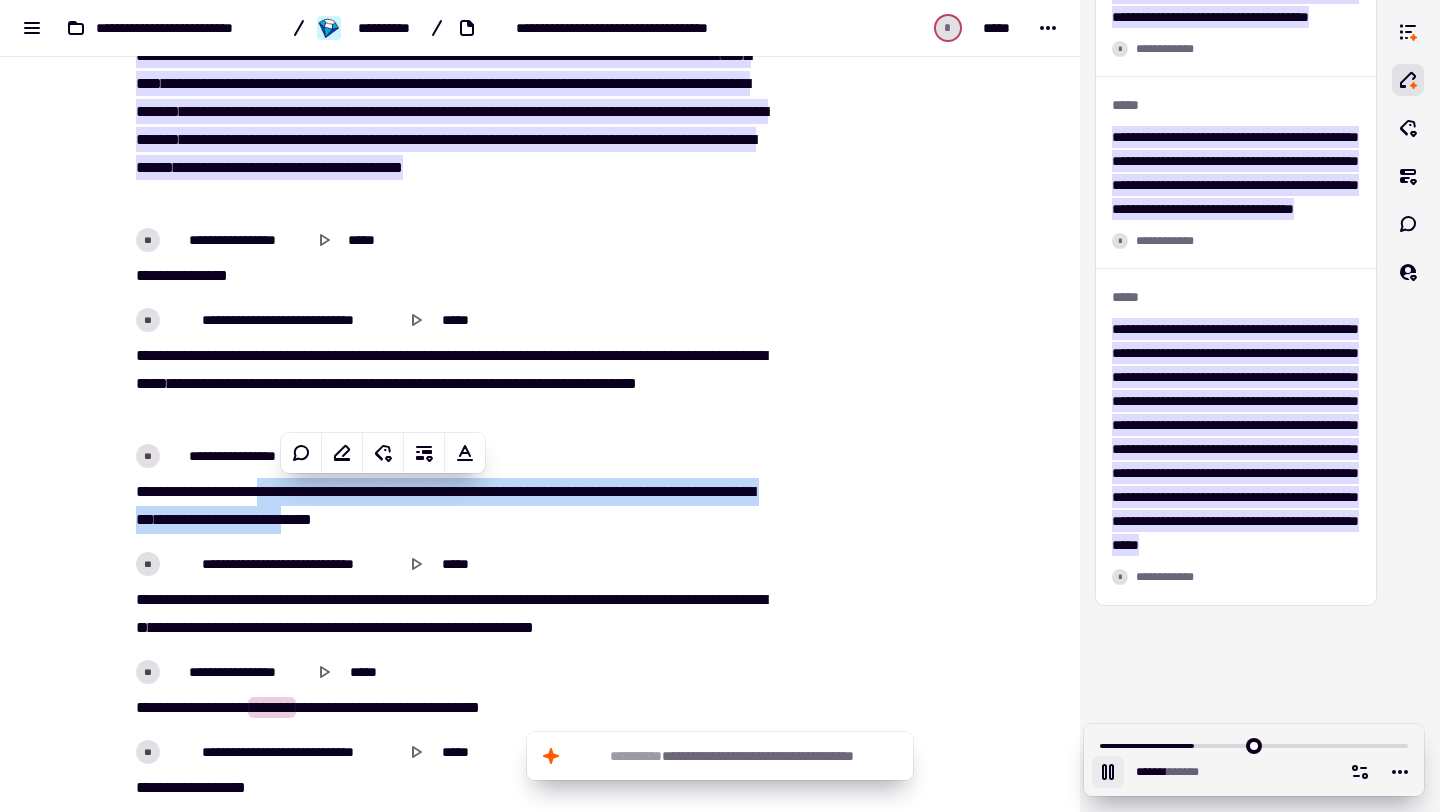 click 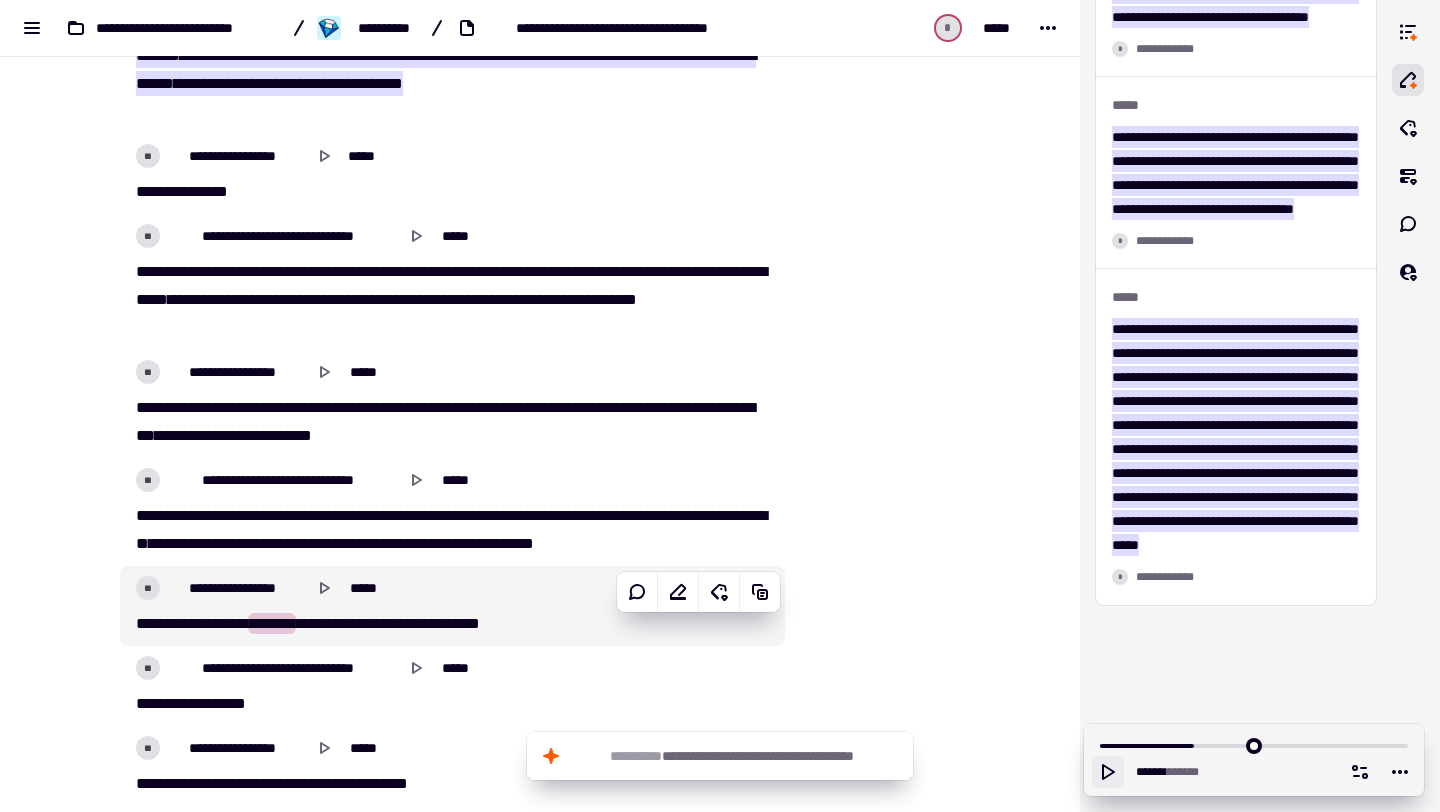 scroll, scrollTop: 10676, scrollLeft: 0, axis: vertical 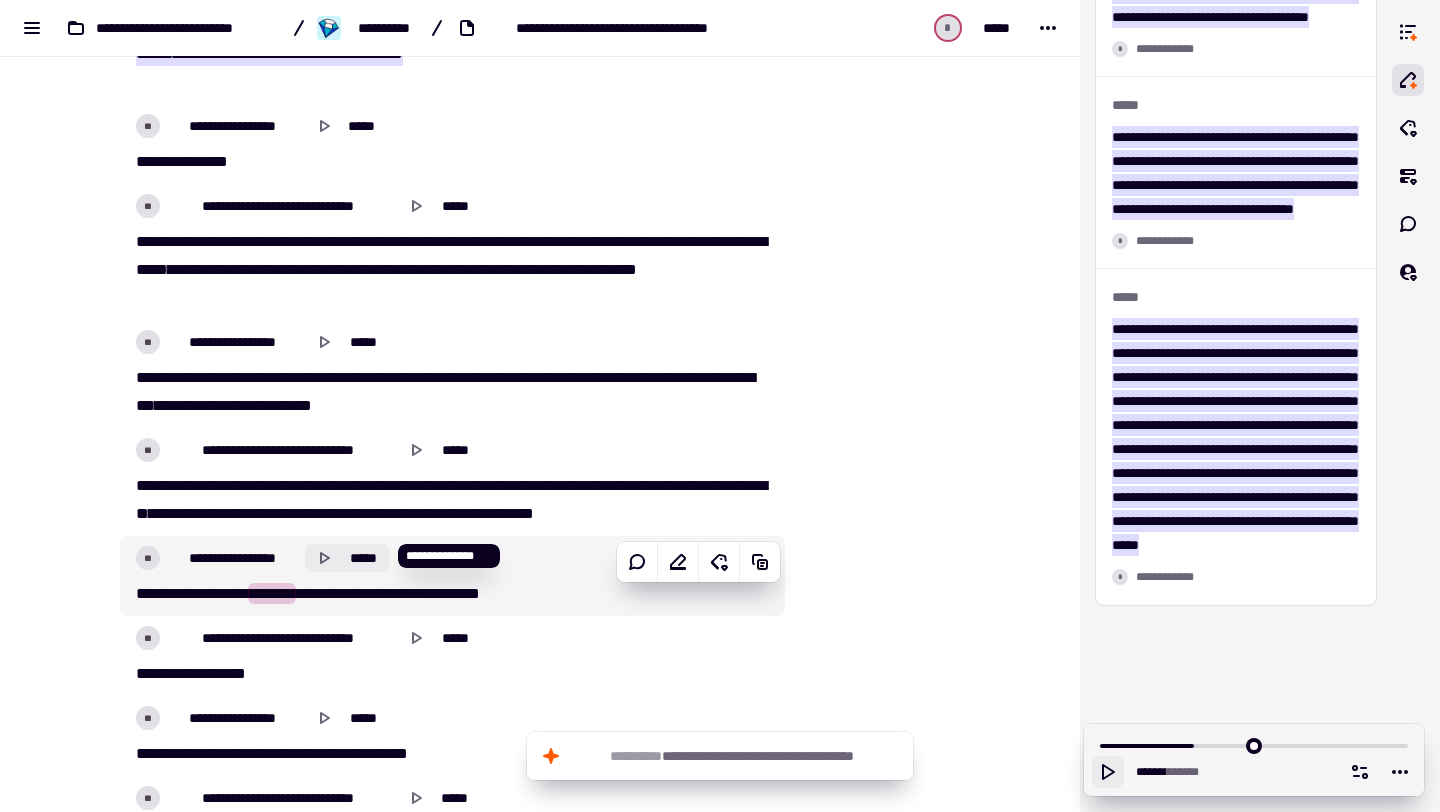 click 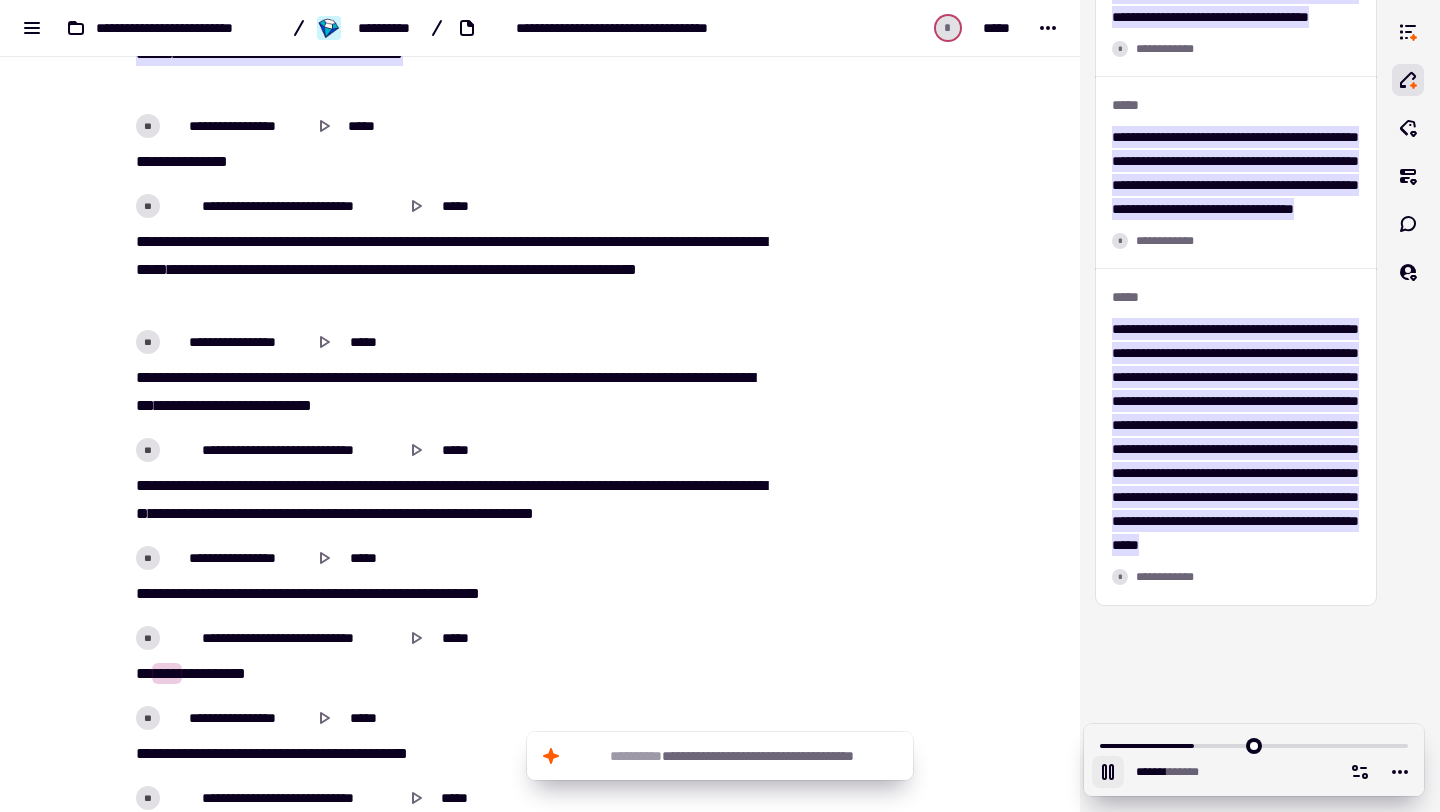 click on "*******" at bounding box center (428, 593) 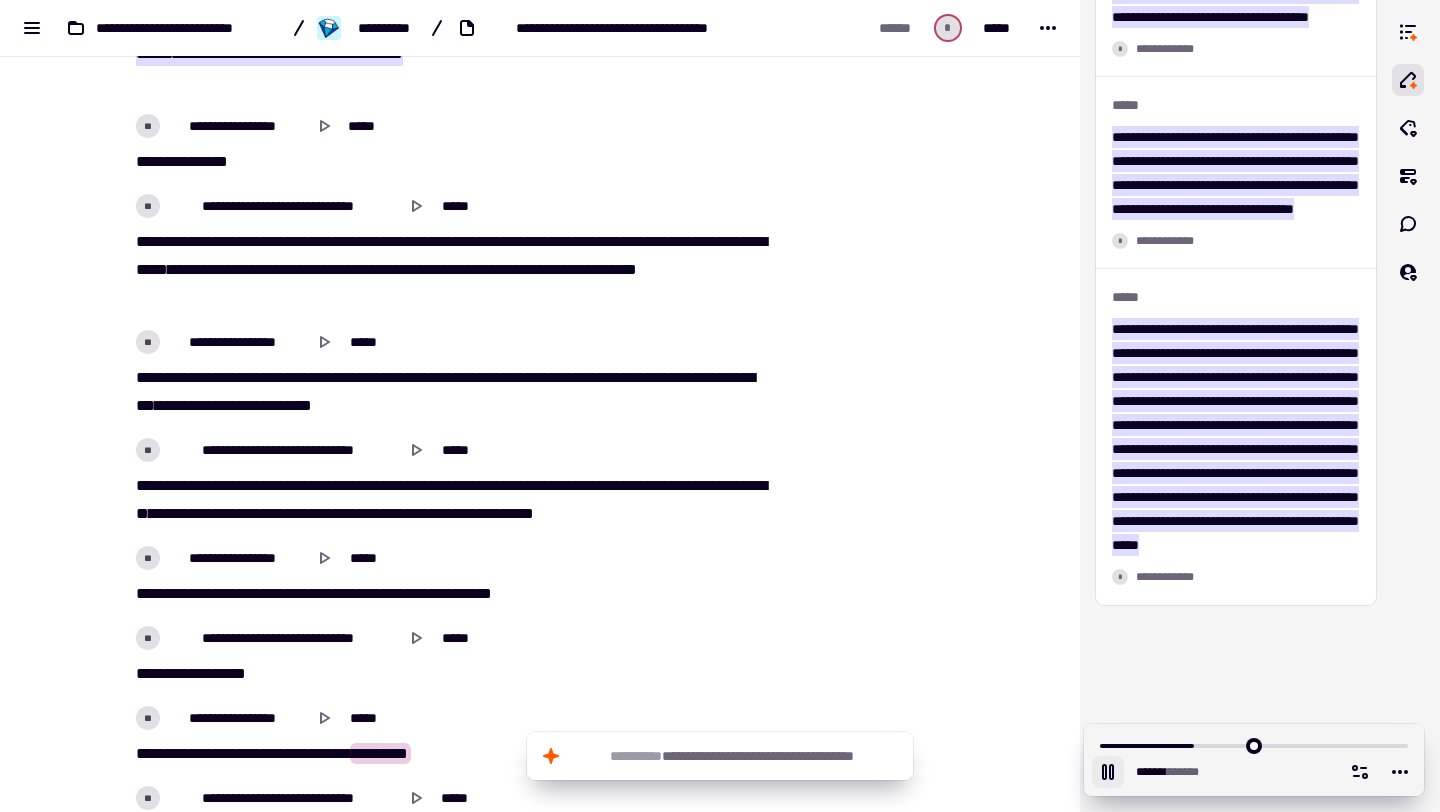 click on "**********" at bounding box center [452, 594] 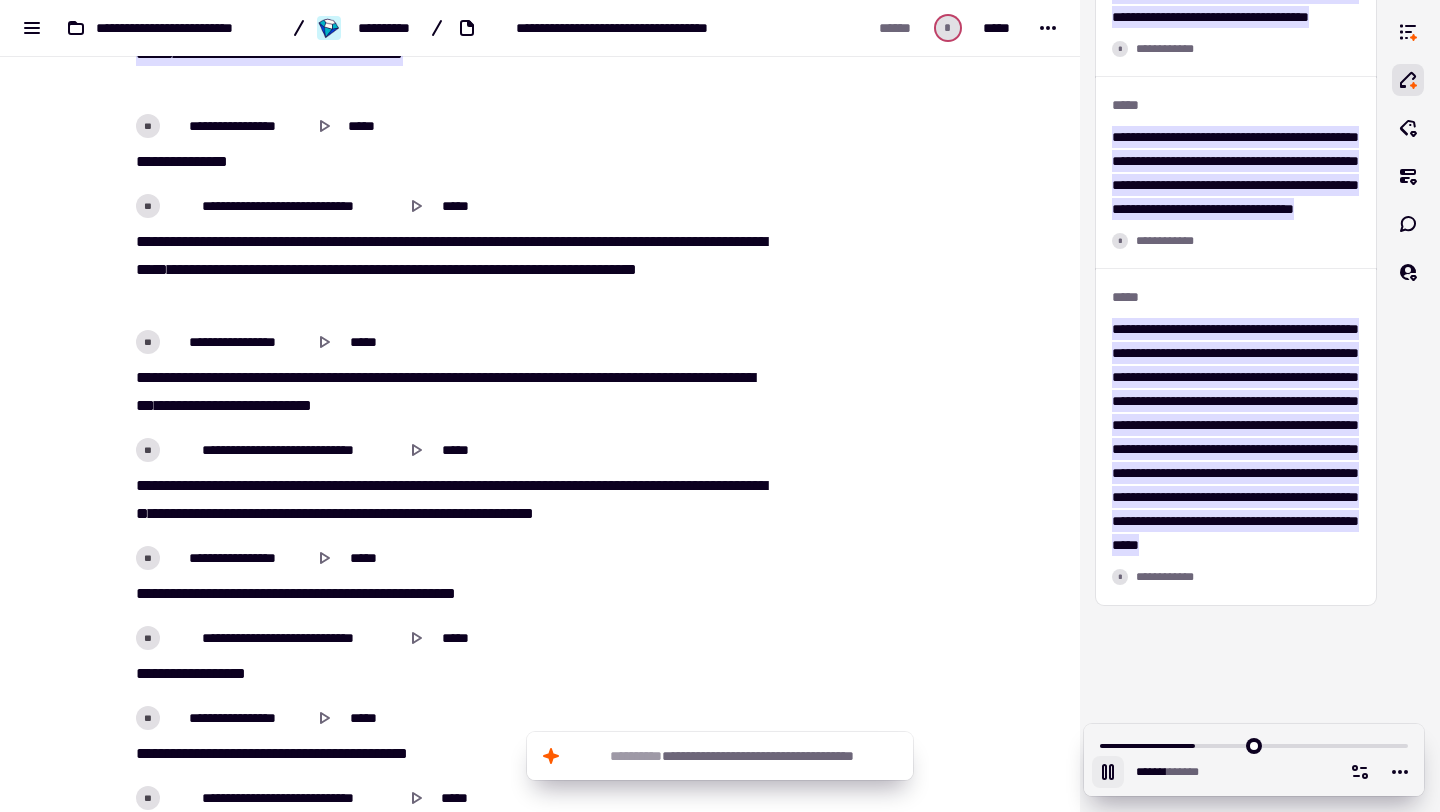 click on "**********" at bounding box center [181, 593] 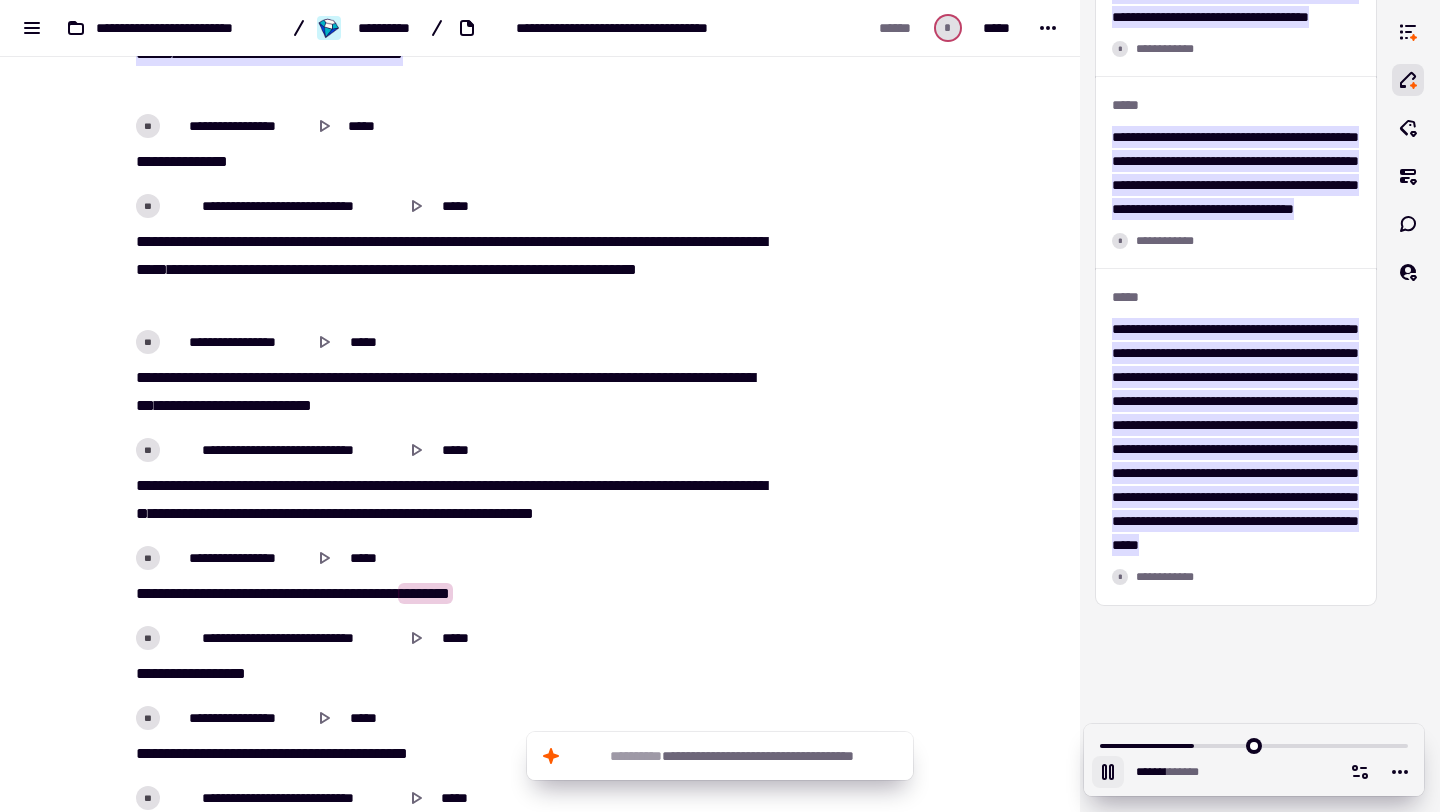 click on "**********" at bounding box center (178, 593) 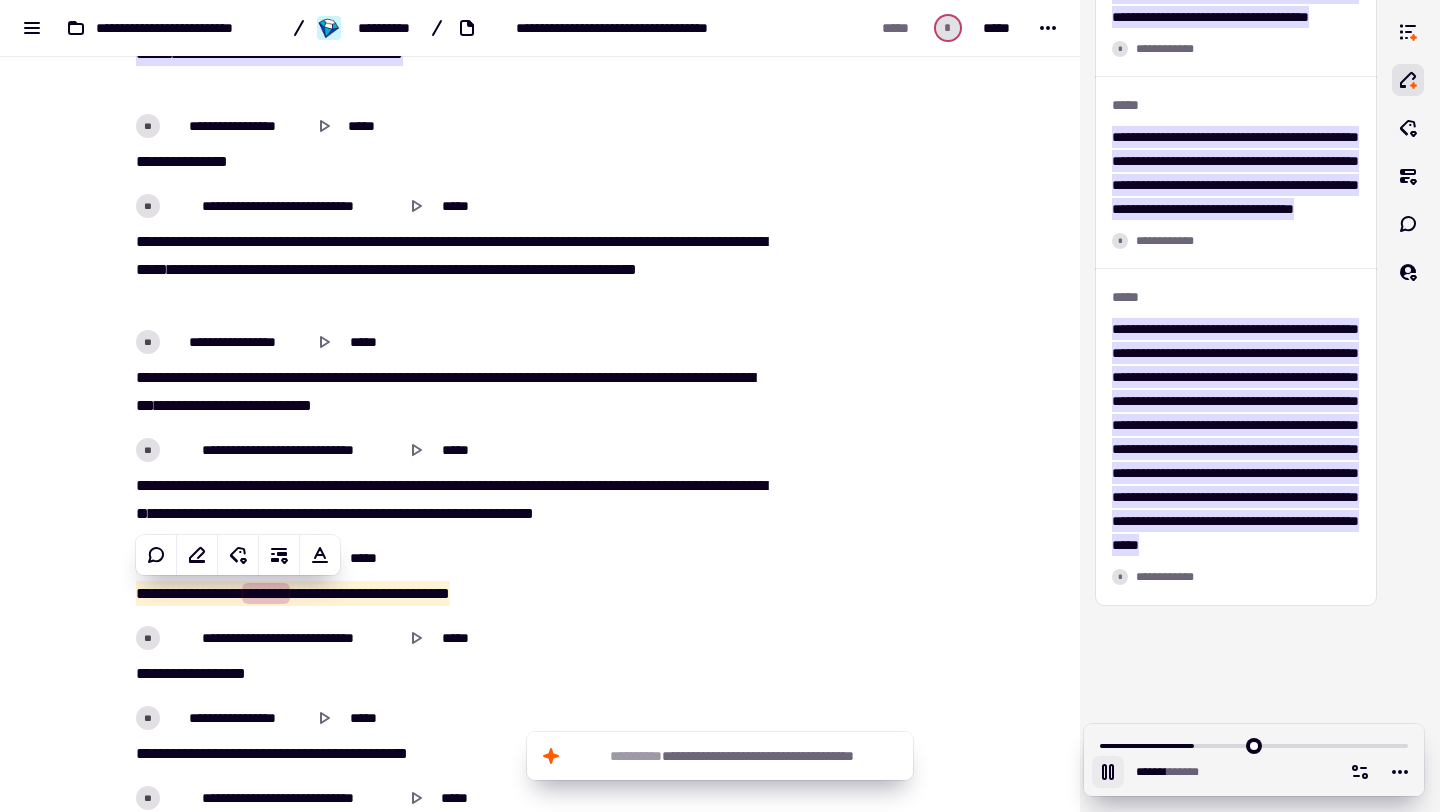 copy on "**********" 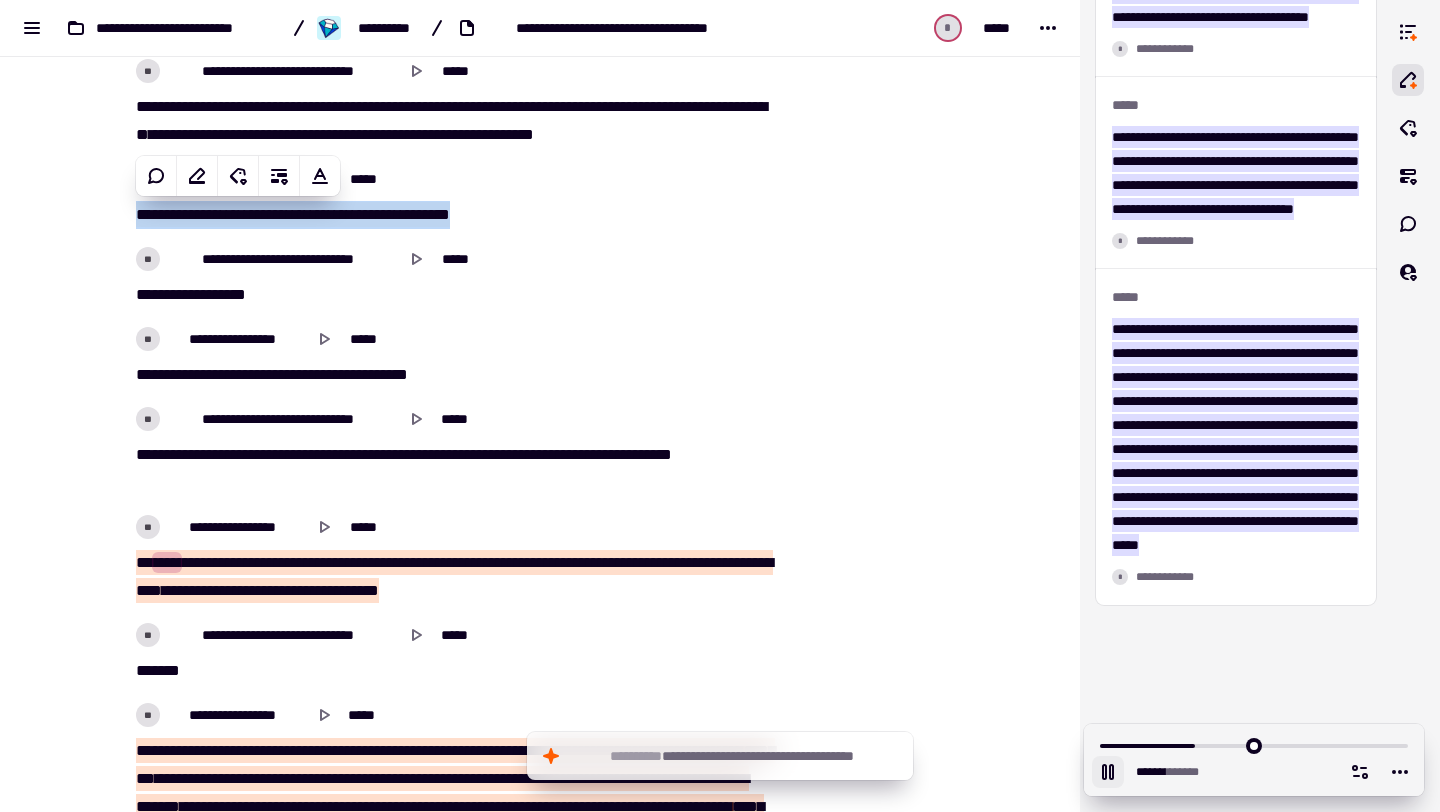 scroll, scrollTop: 11059, scrollLeft: 0, axis: vertical 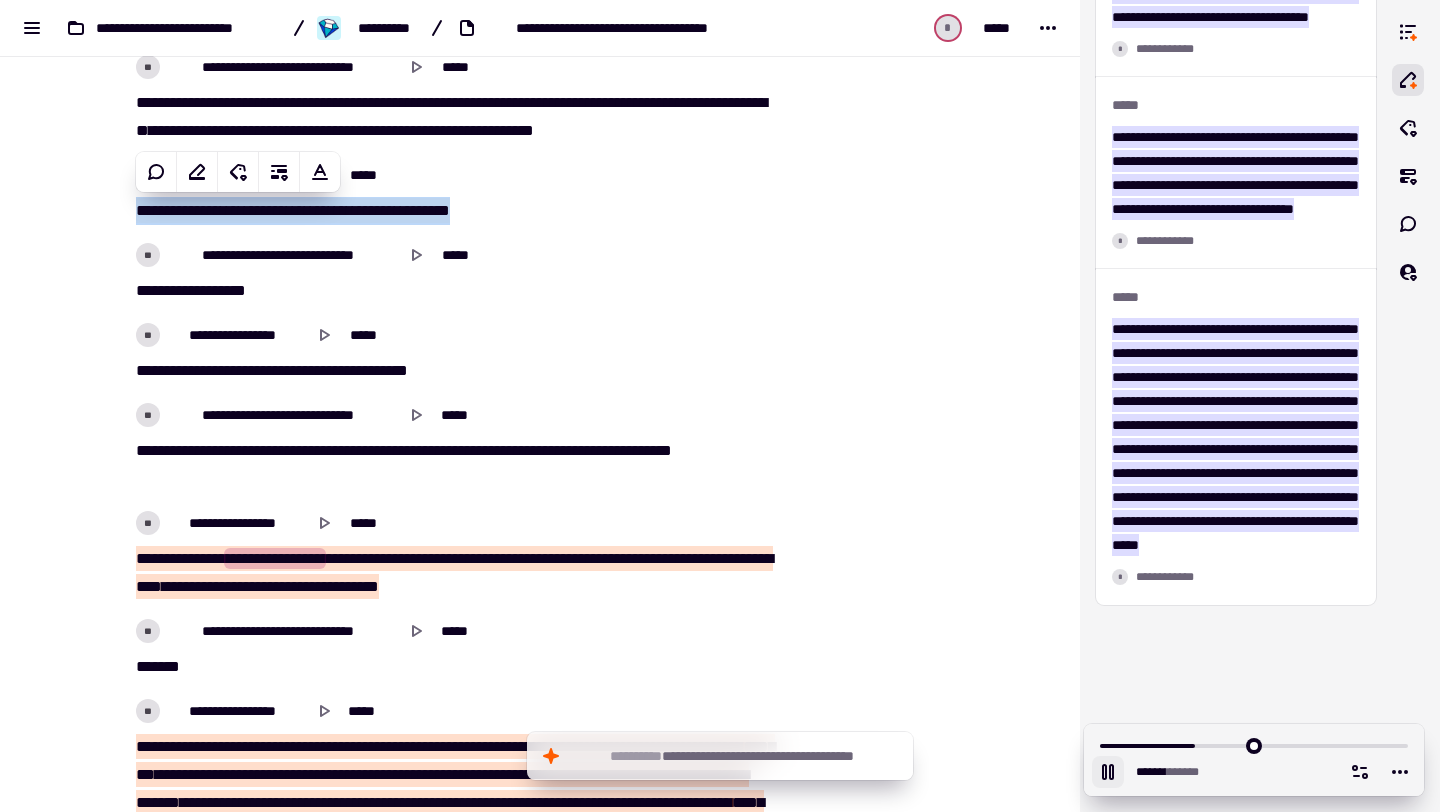 click on "****" at bounding box center [731, 558] 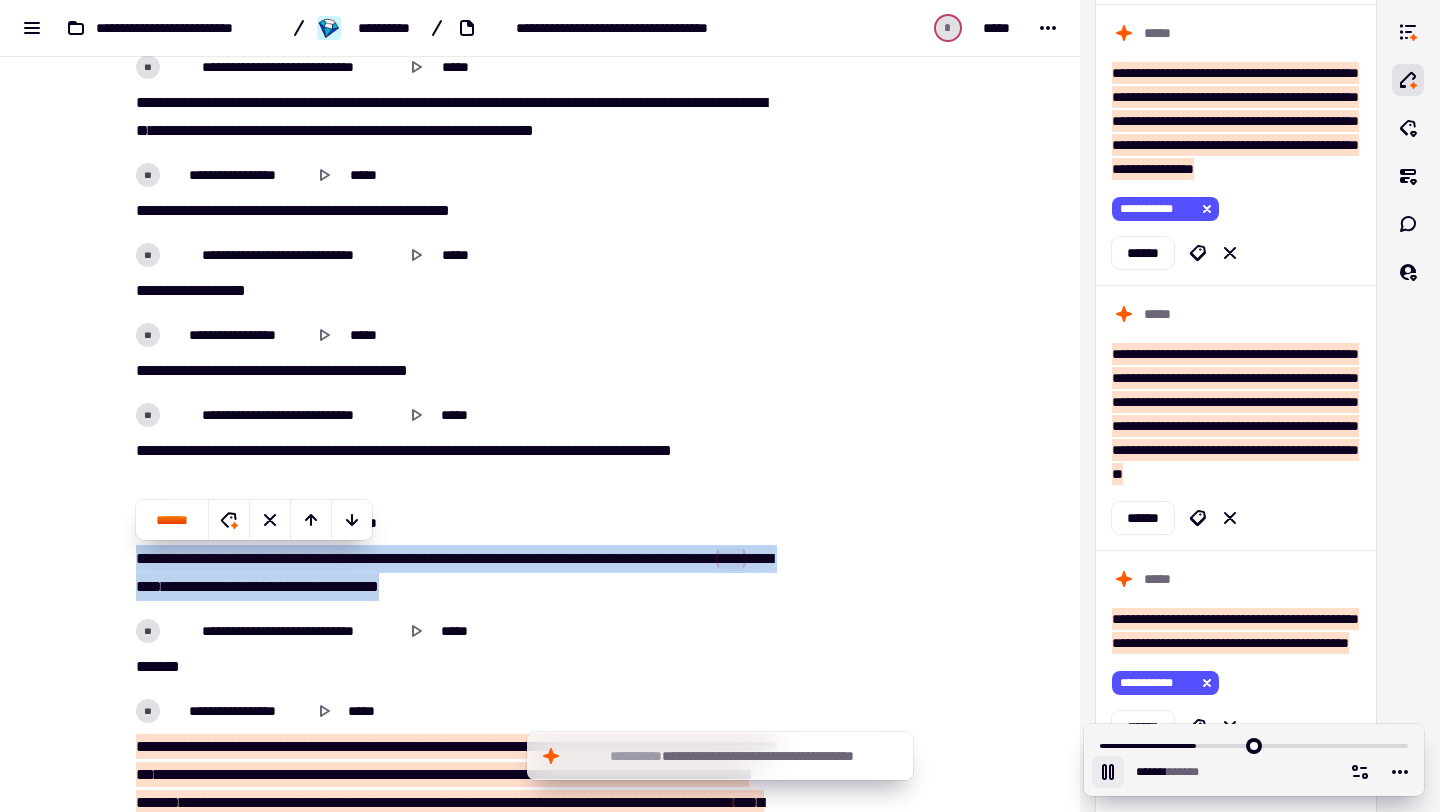 scroll, scrollTop: 3827, scrollLeft: 0, axis: vertical 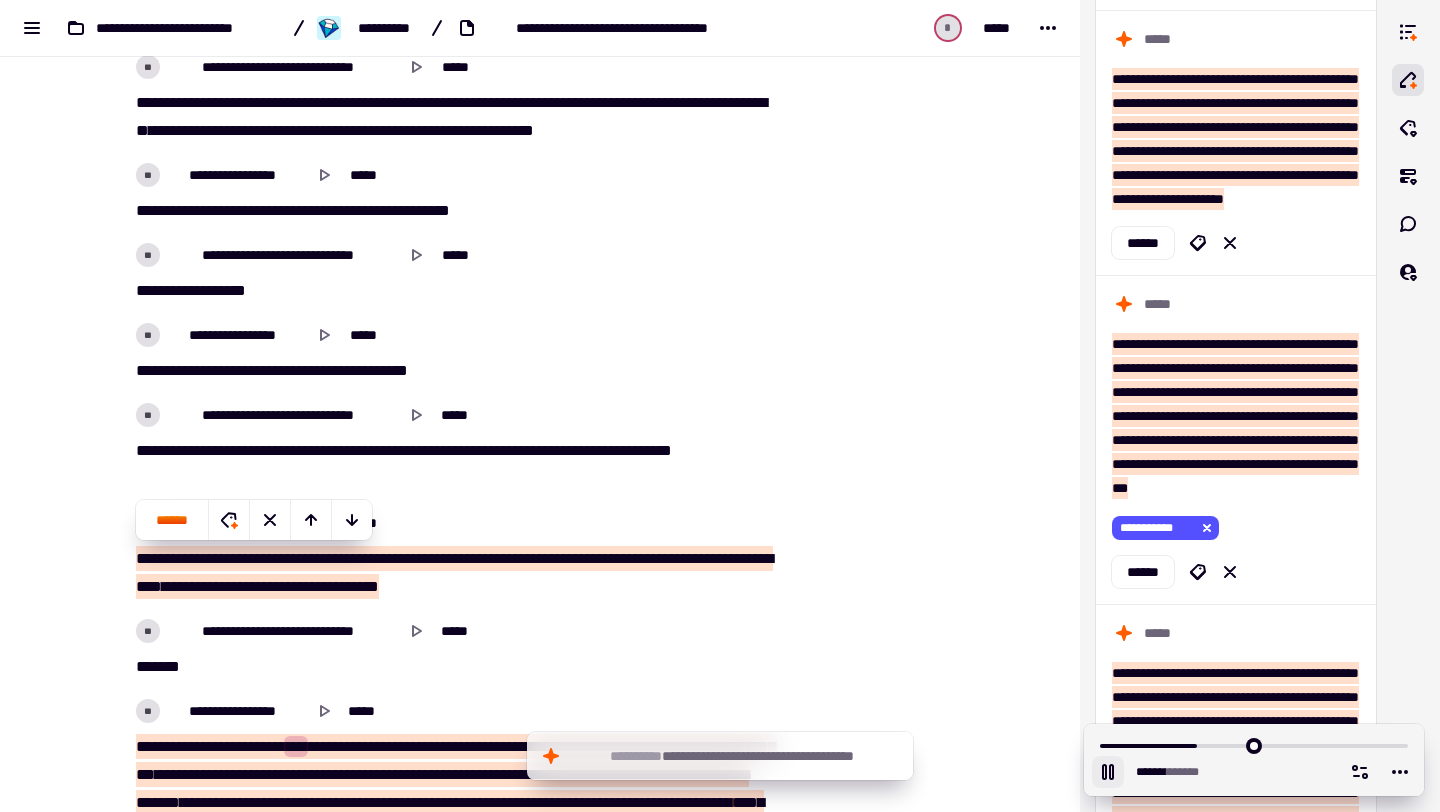 drag, startPoint x: 646, startPoint y: 596, endPoint x: 127, endPoint y: 553, distance: 520.77826 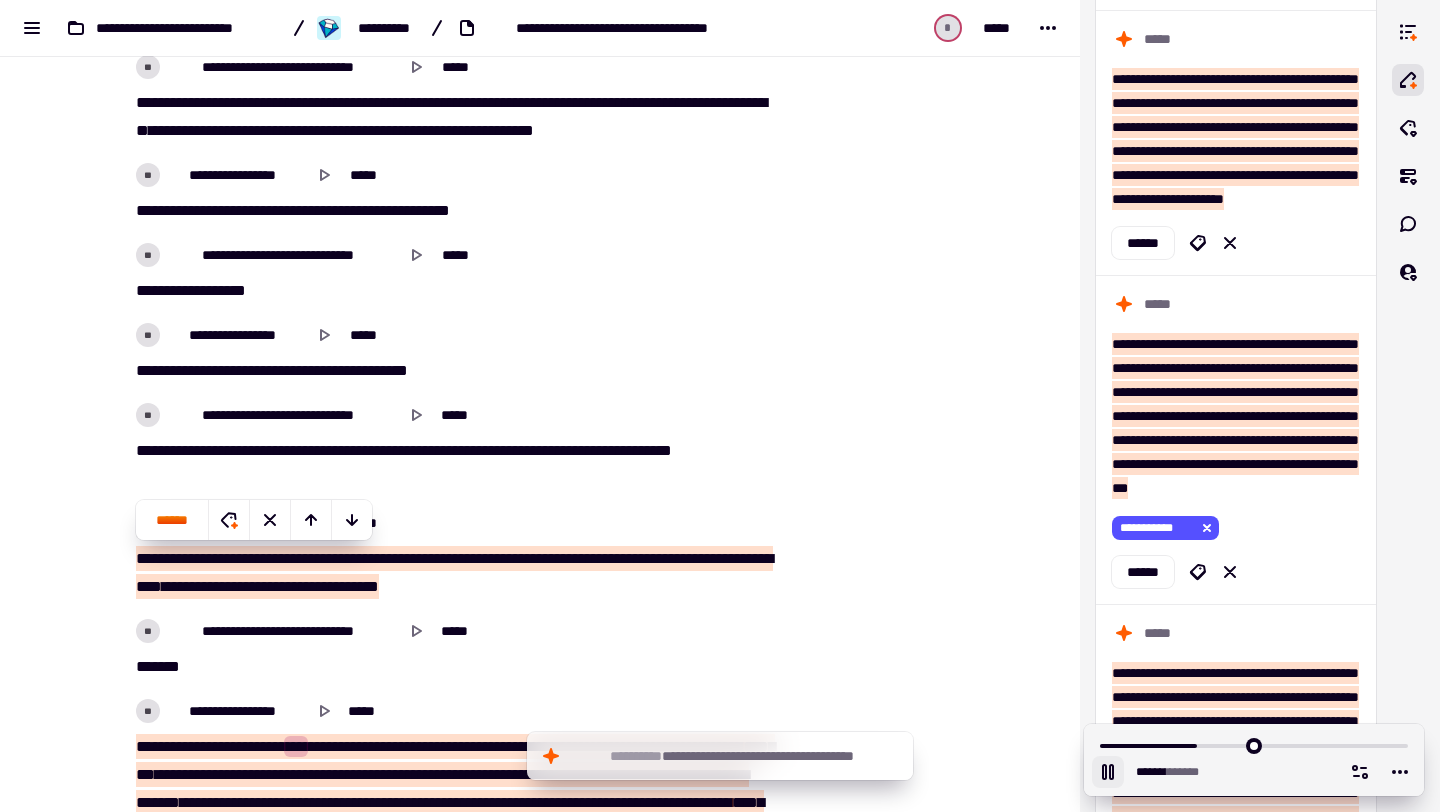 click on "**********" at bounding box center (452, 573) 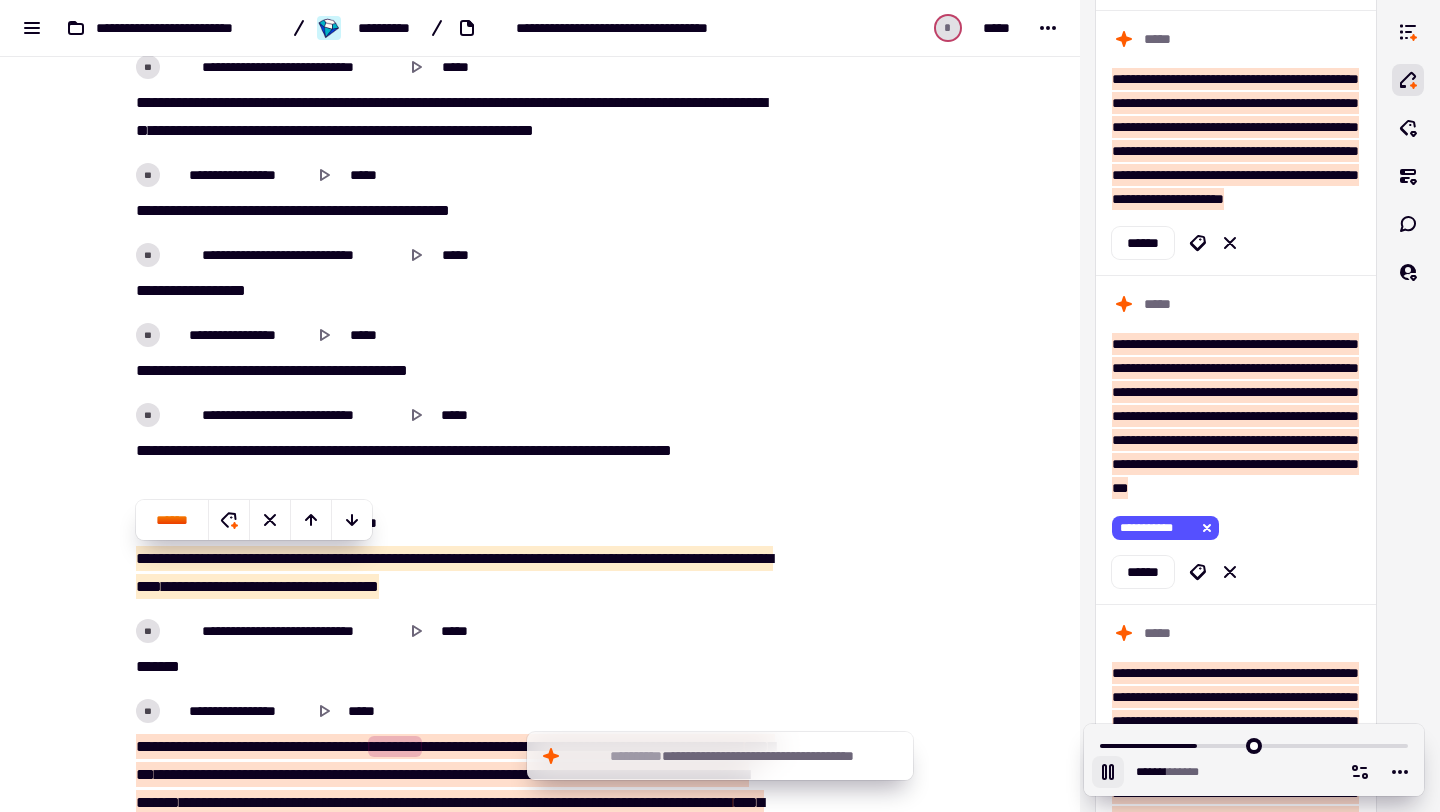 copy on "**********" 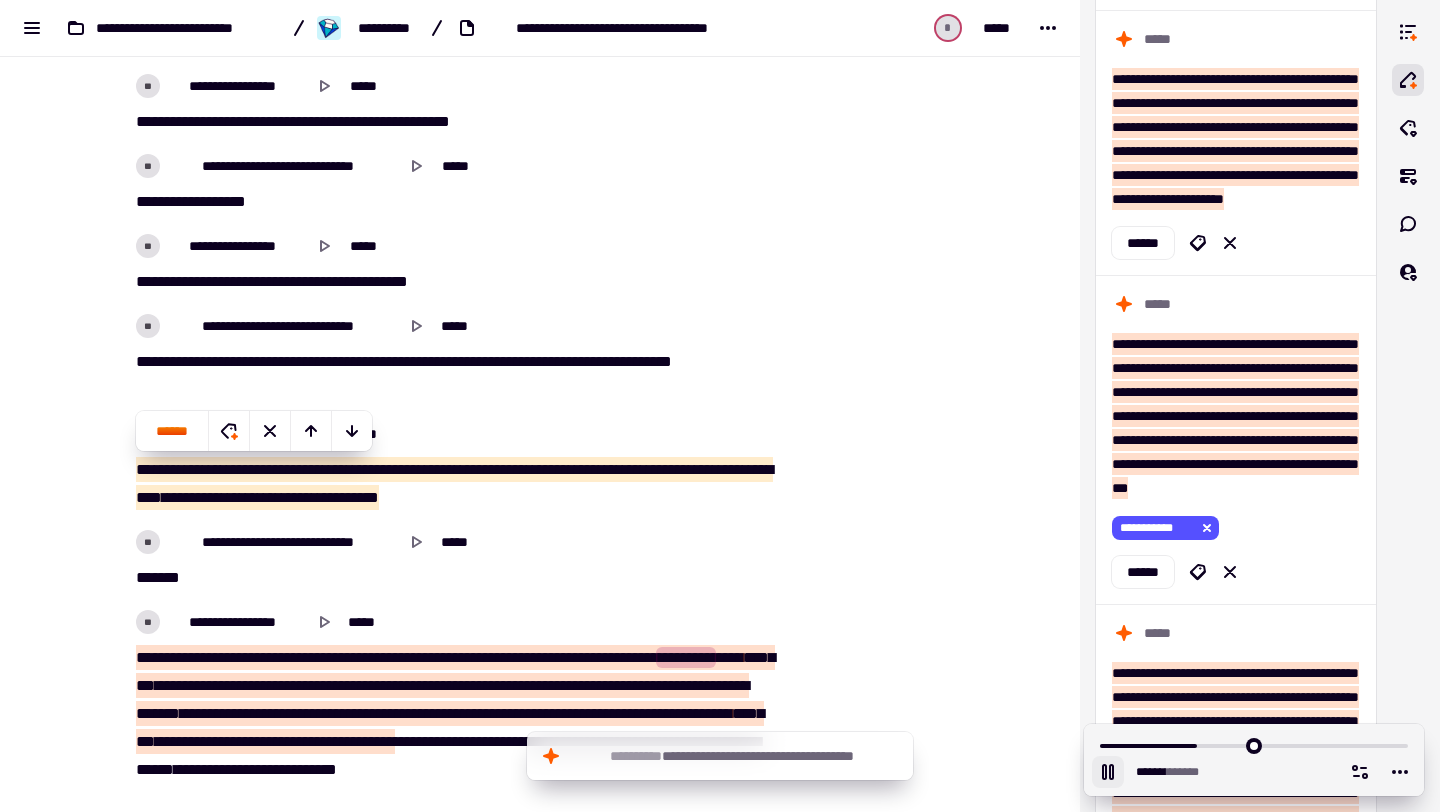 scroll, scrollTop: 11204, scrollLeft: 0, axis: vertical 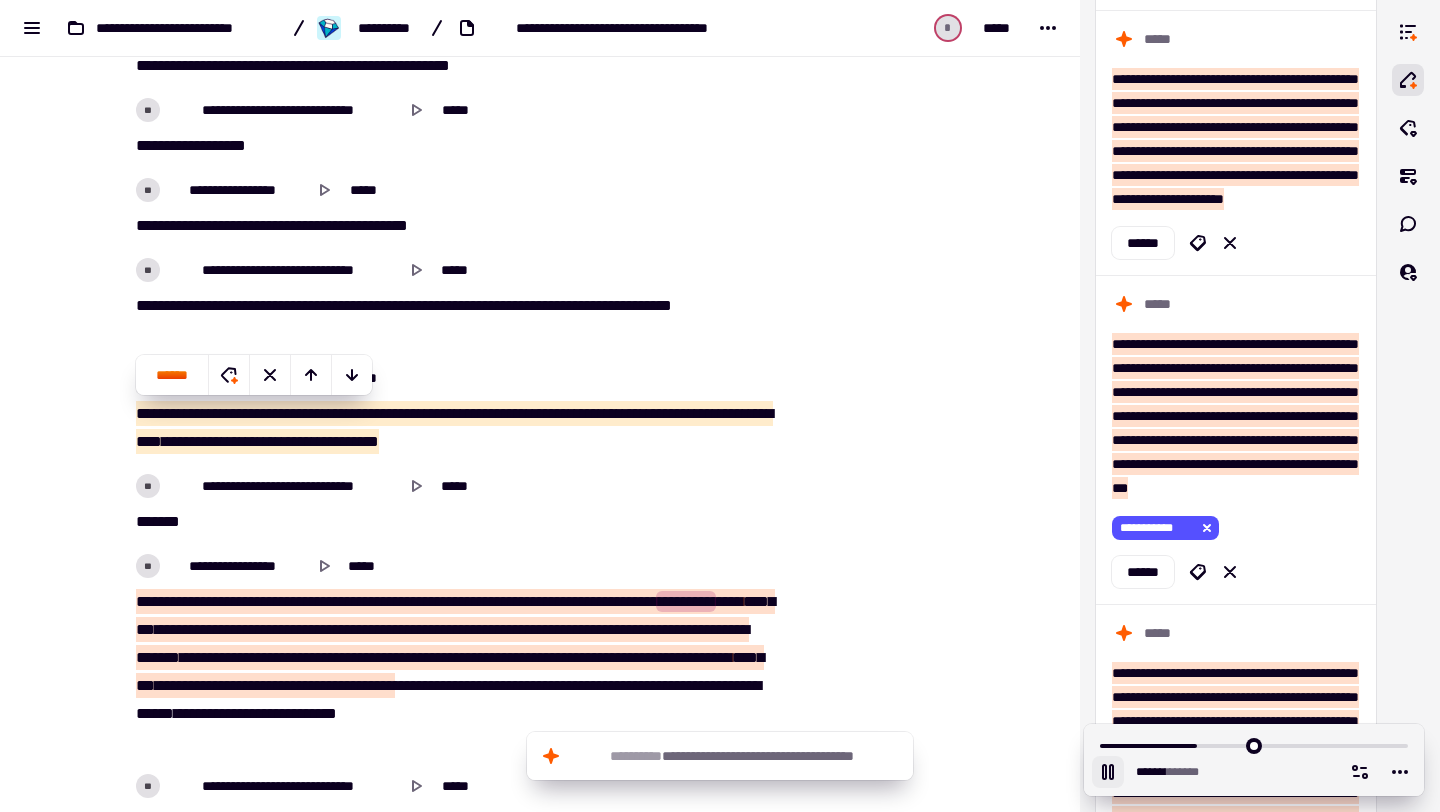 click 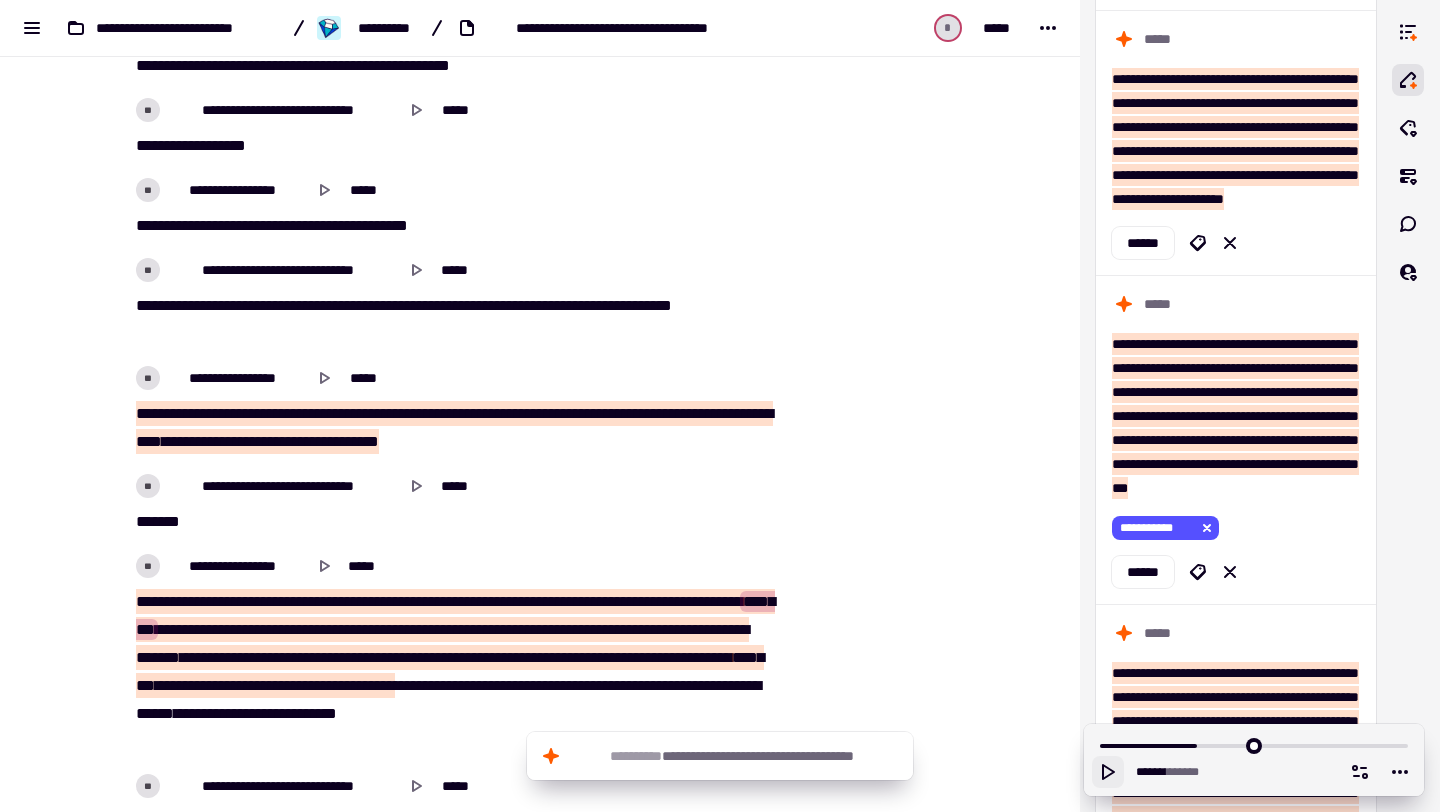 drag, startPoint x: 121, startPoint y: 603, endPoint x: 165, endPoint y: 665, distance: 76.02631 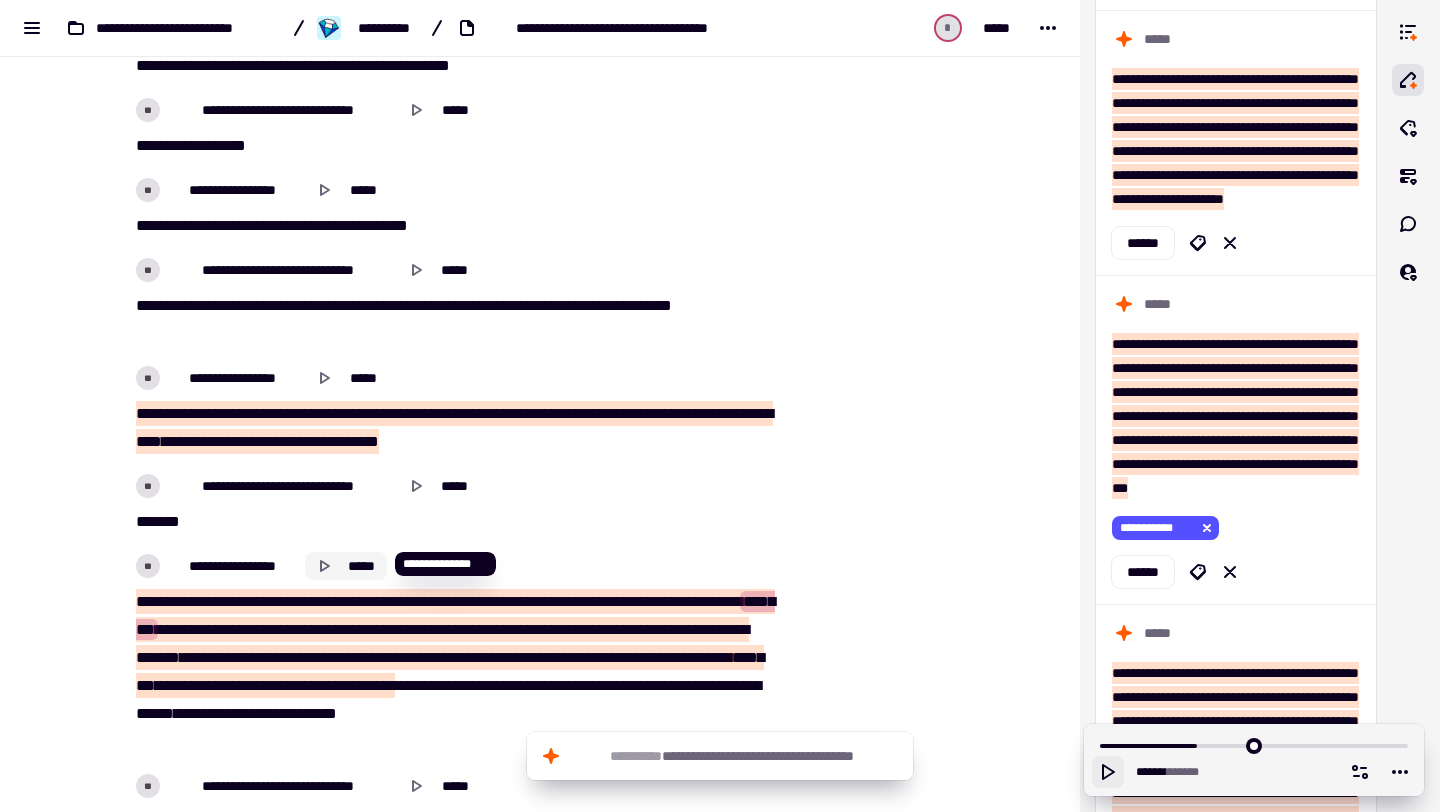 click 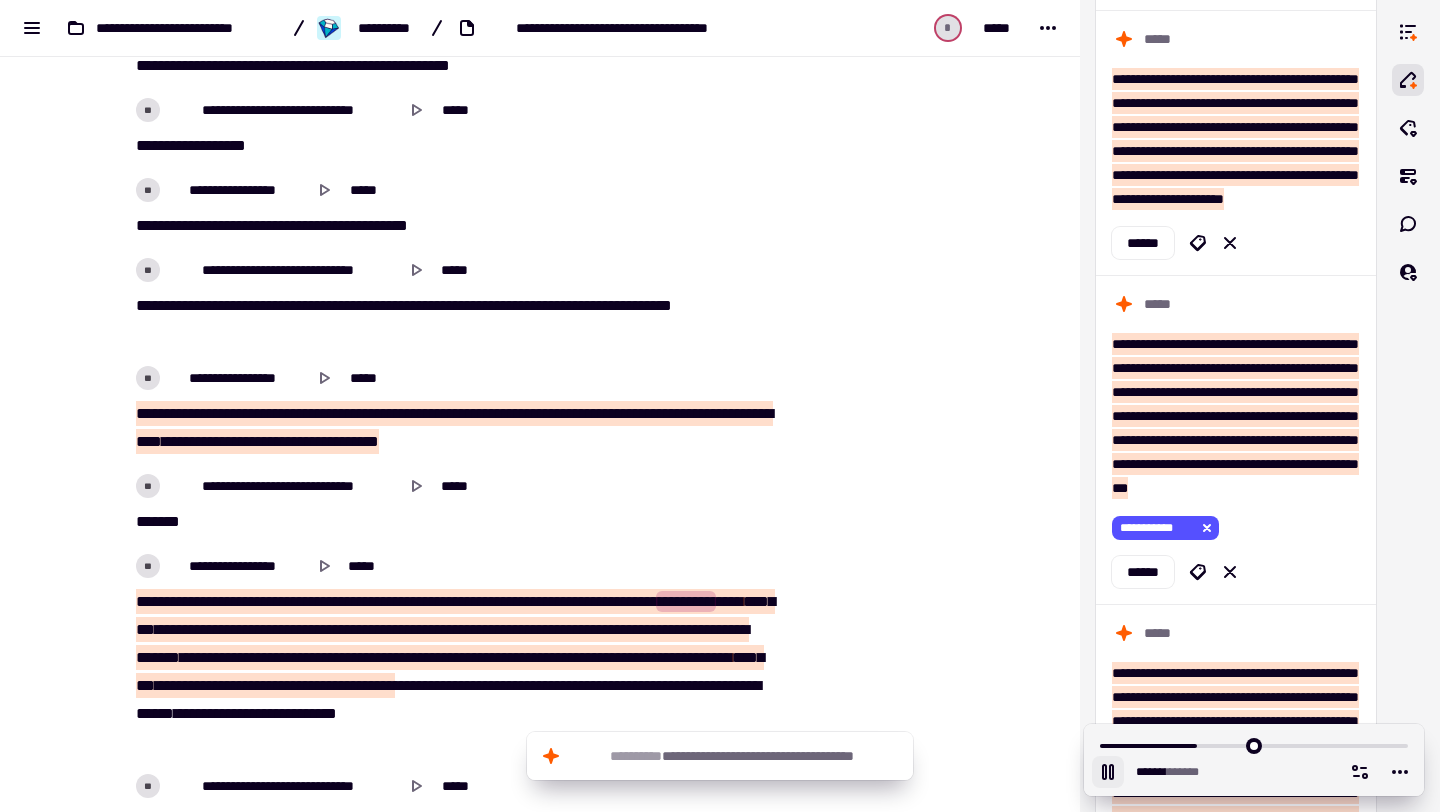 drag, startPoint x: 140, startPoint y: 593, endPoint x: 275, endPoint y: 748, distance: 205.54805 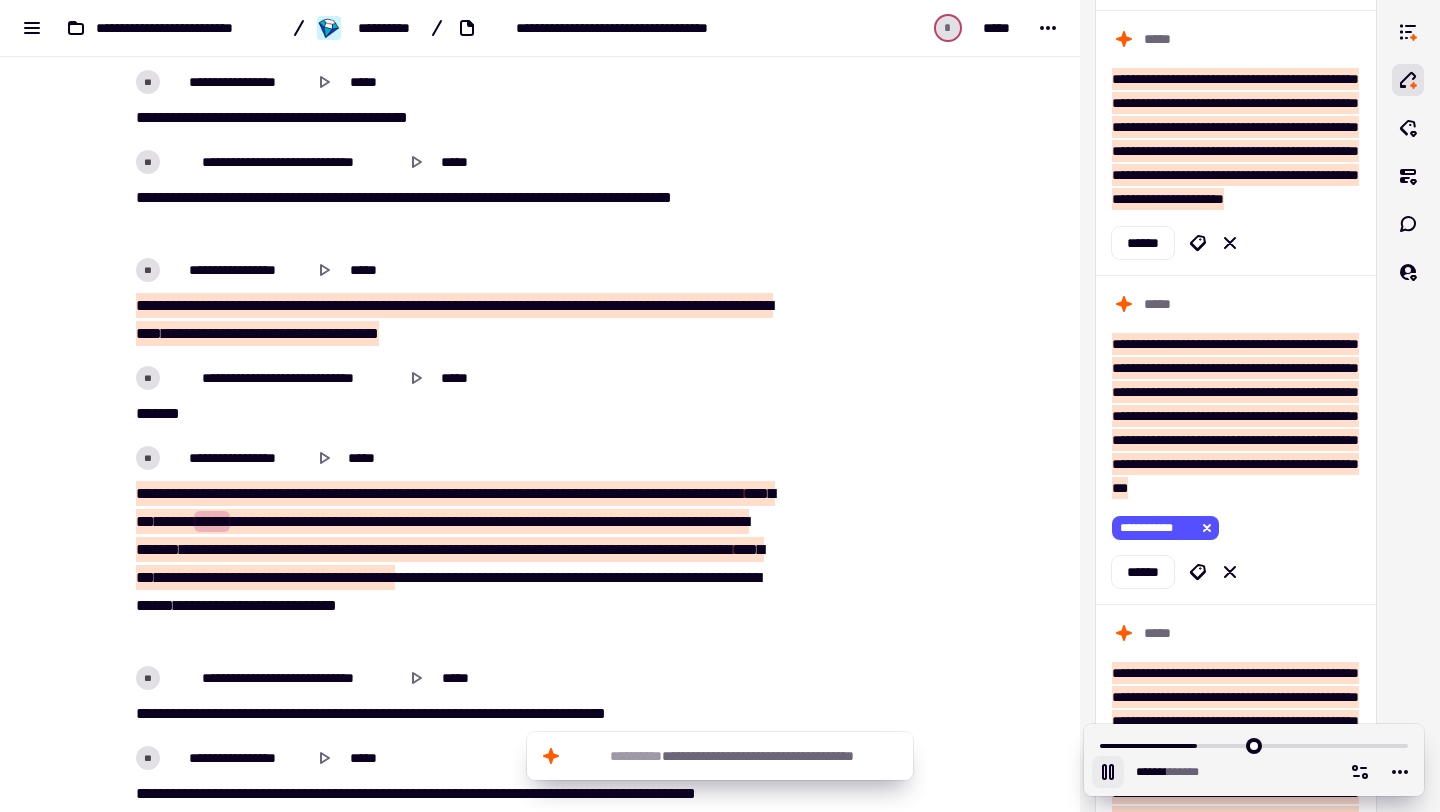 scroll, scrollTop: 11341, scrollLeft: 0, axis: vertical 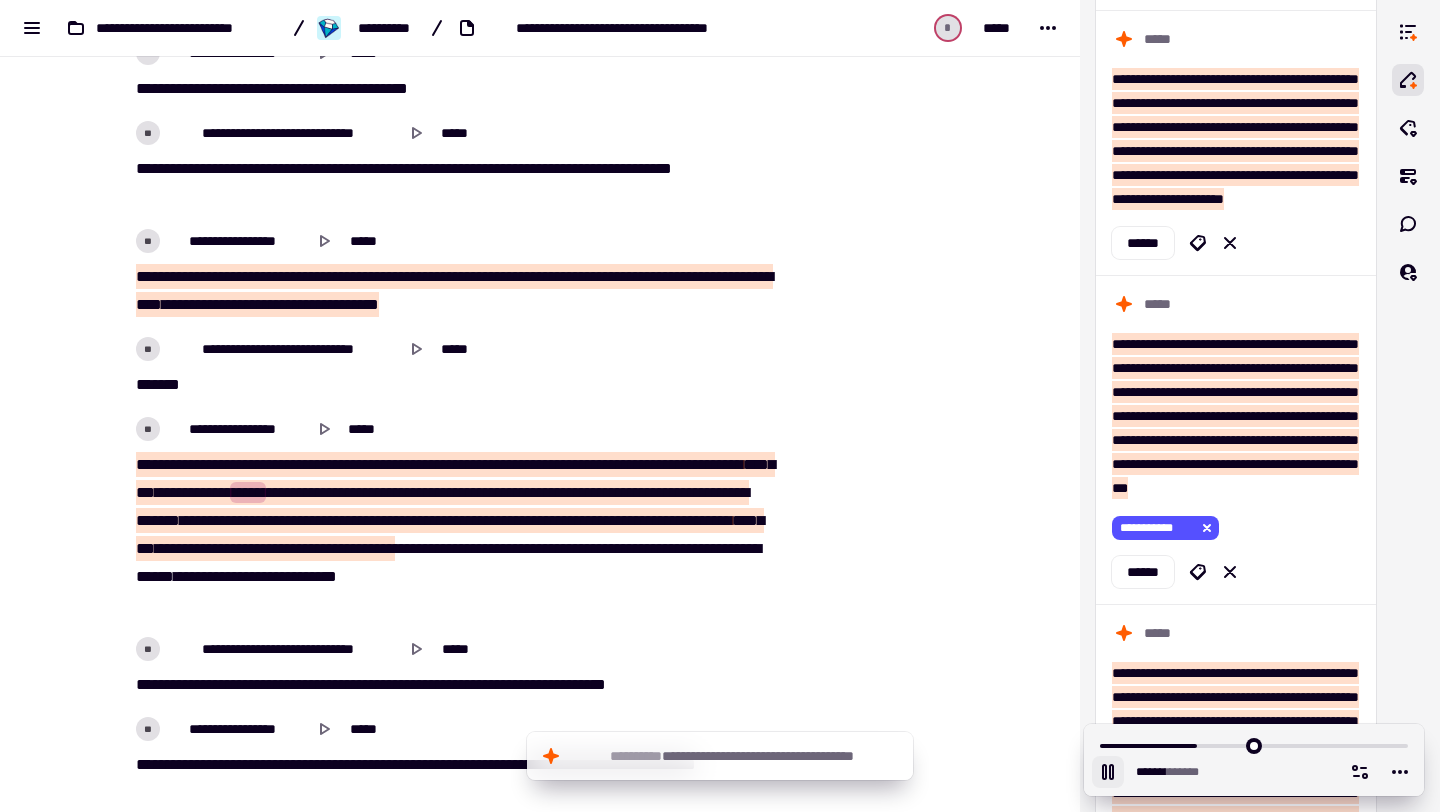 click on "*****" at bounding box center [554, 492] 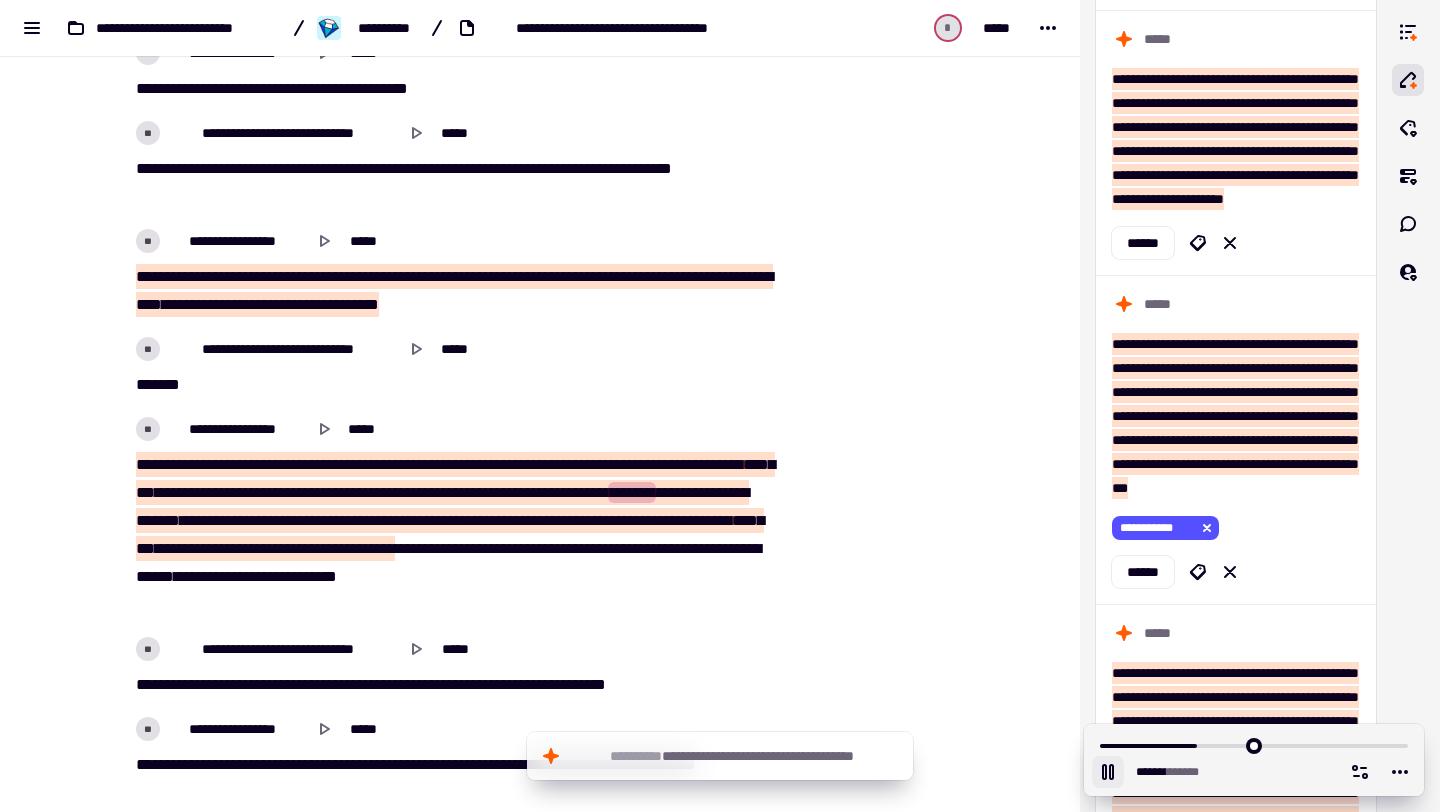 drag, startPoint x: 141, startPoint y: 460, endPoint x: 210, endPoint y: 488, distance: 74.46476 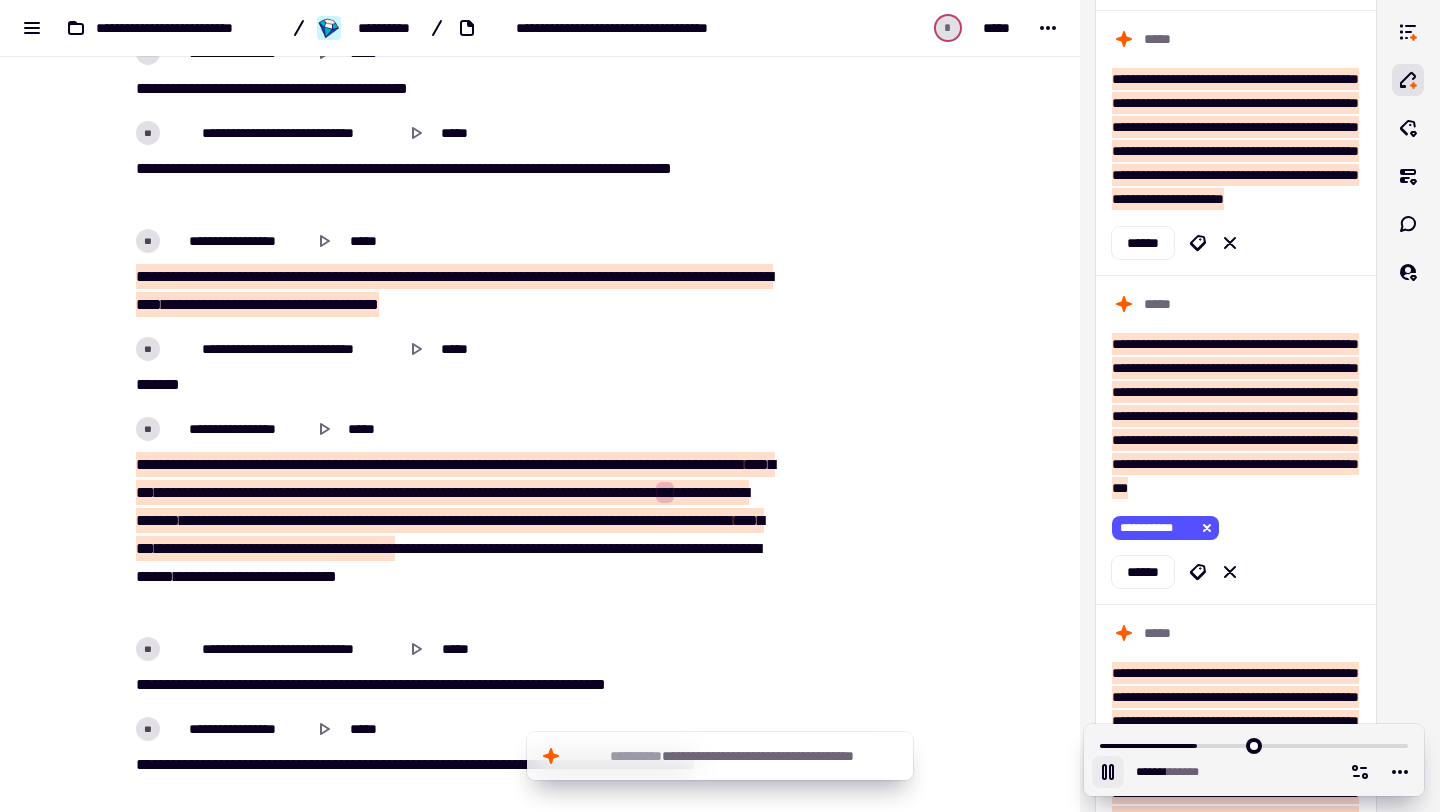 click at bounding box center [716, 464] 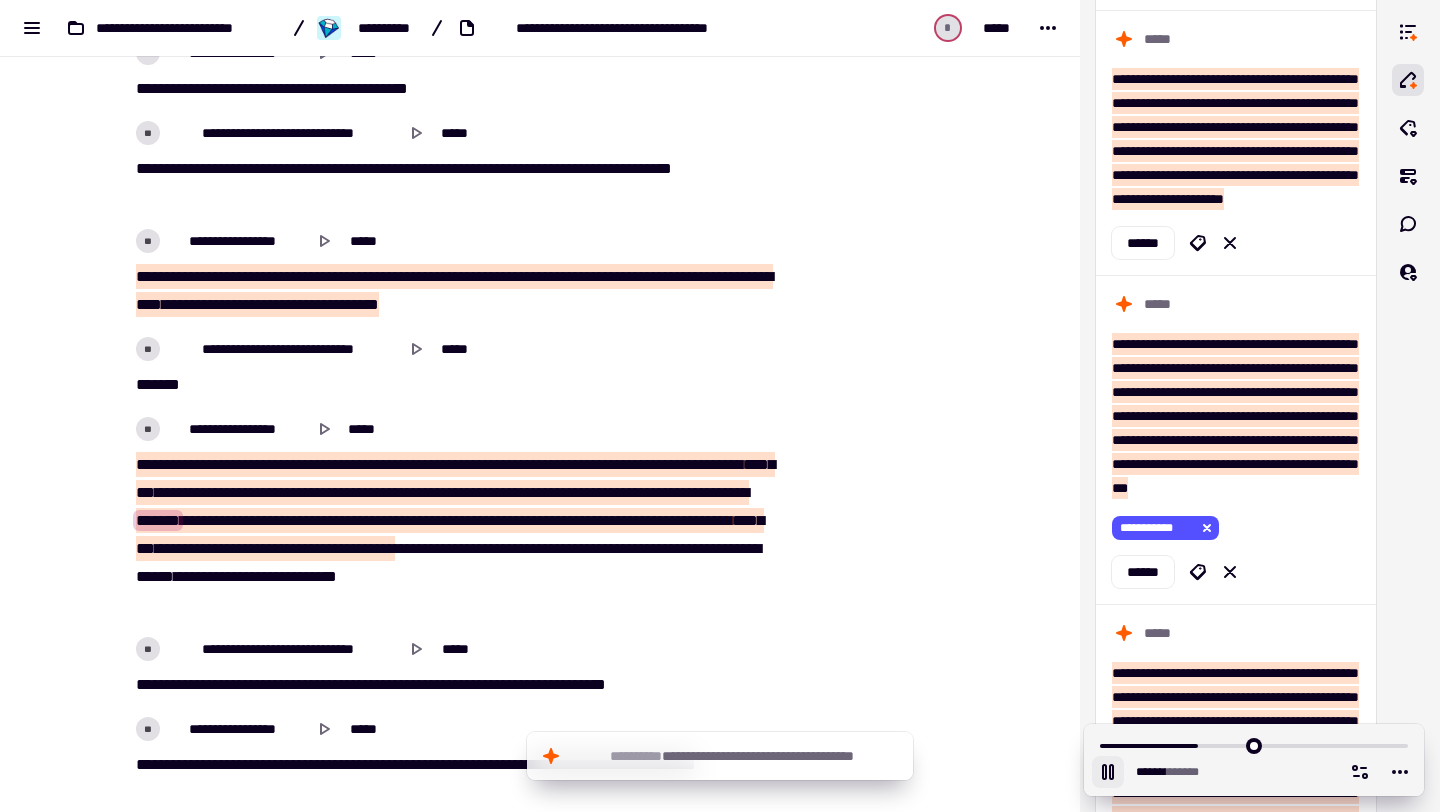 click on "**********" at bounding box center [452, 429] 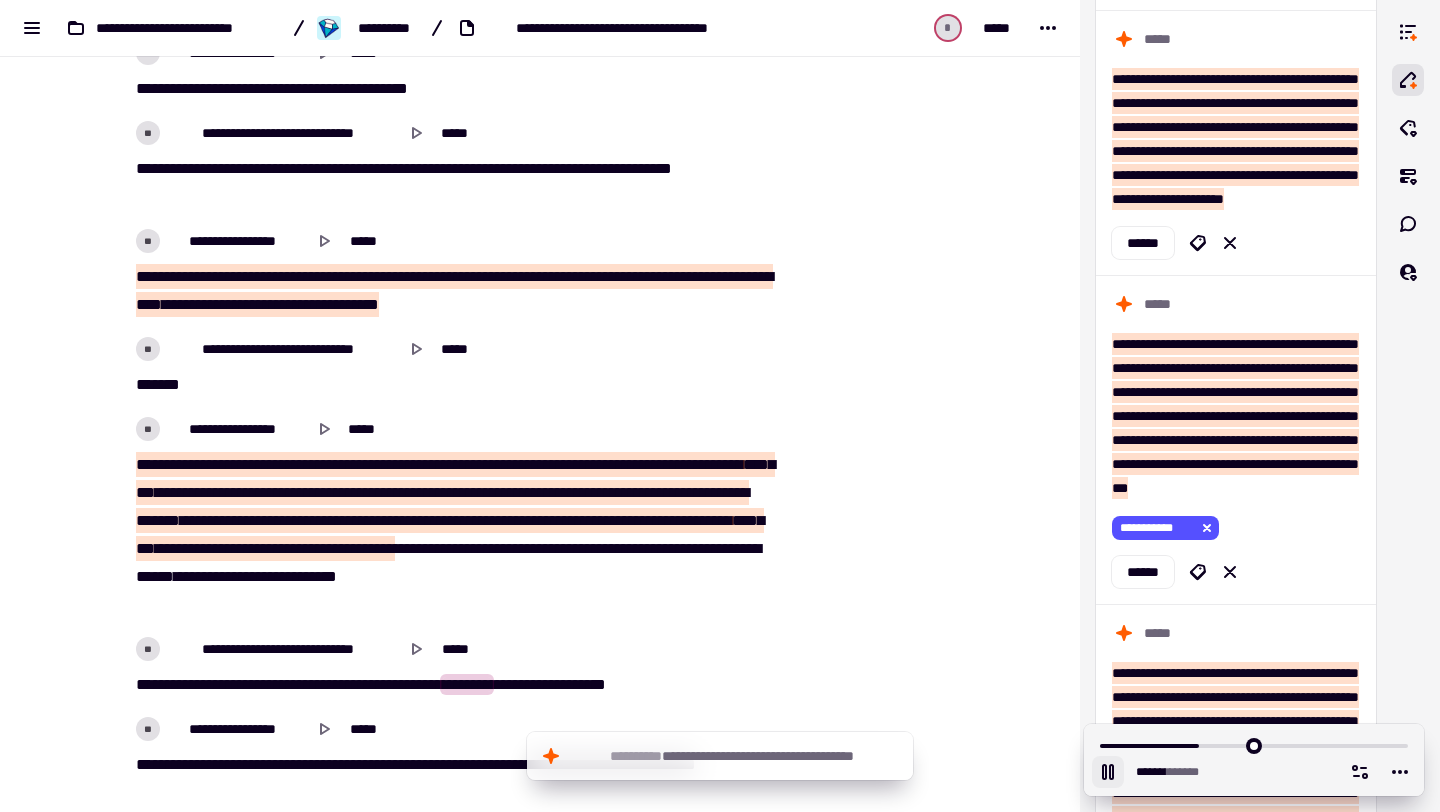click 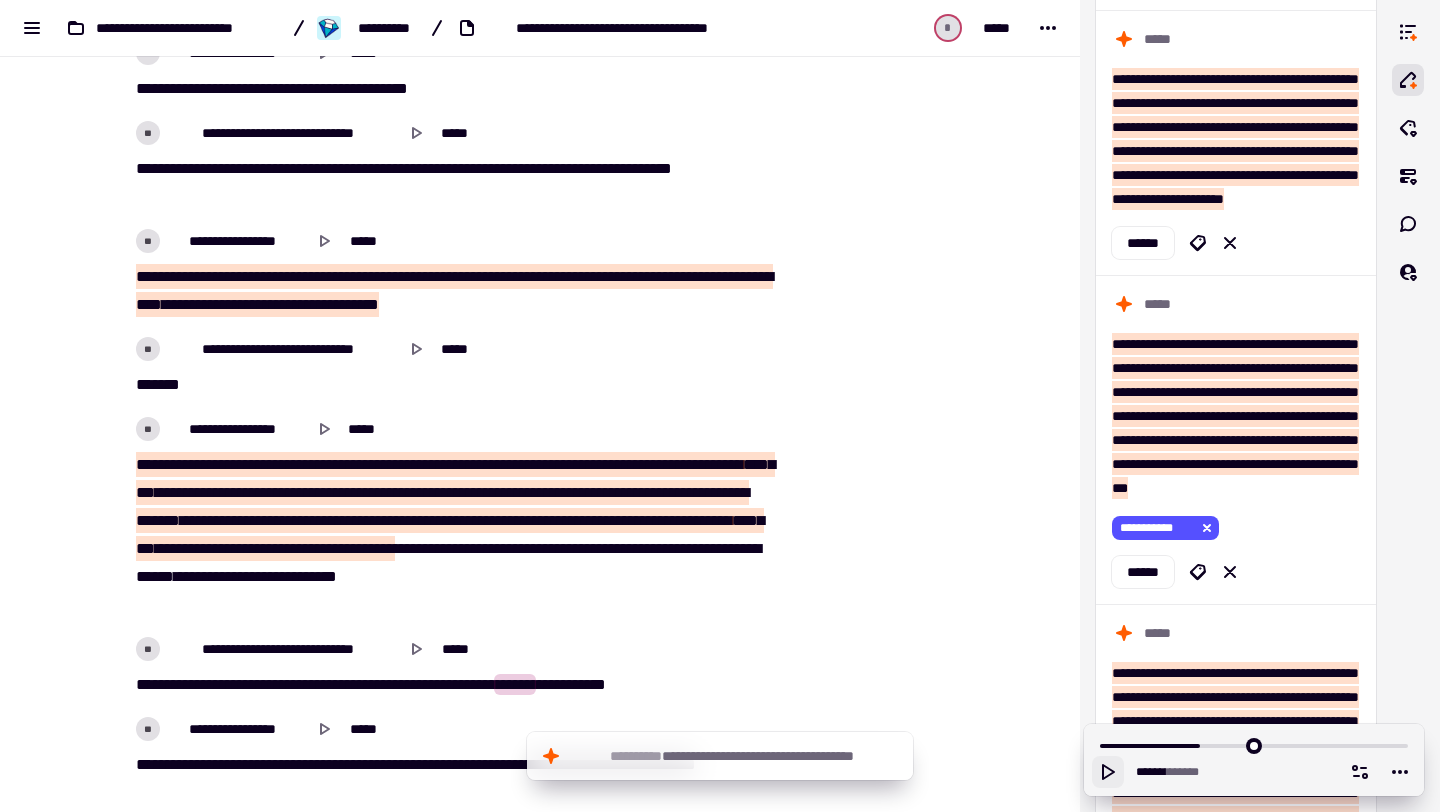drag, startPoint x: 141, startPoint y: 461, endPoint x: 320, endPoint y: 601, distance: 227.24657 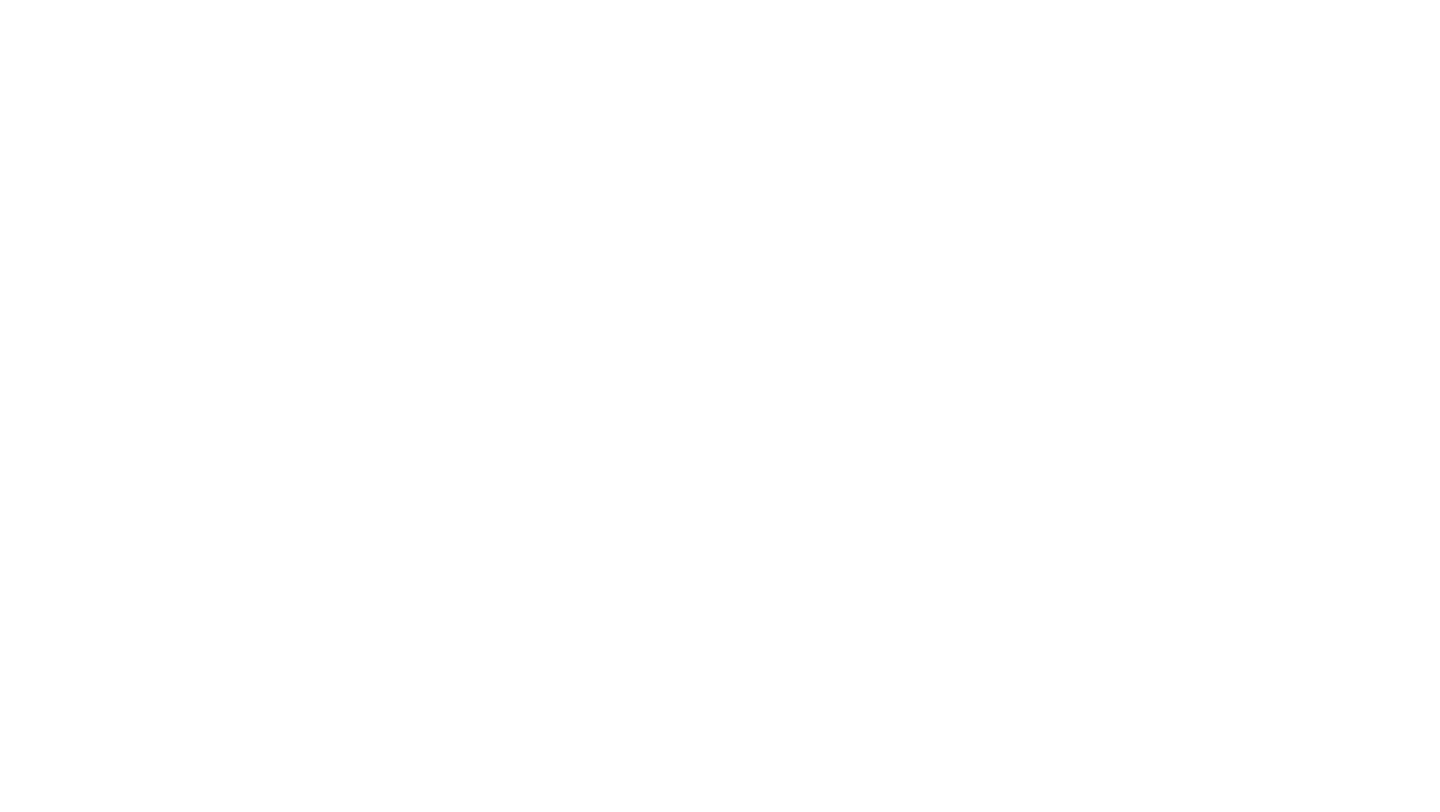 scroll, scrollTop: 0, scrollLeft: 0, axis: both 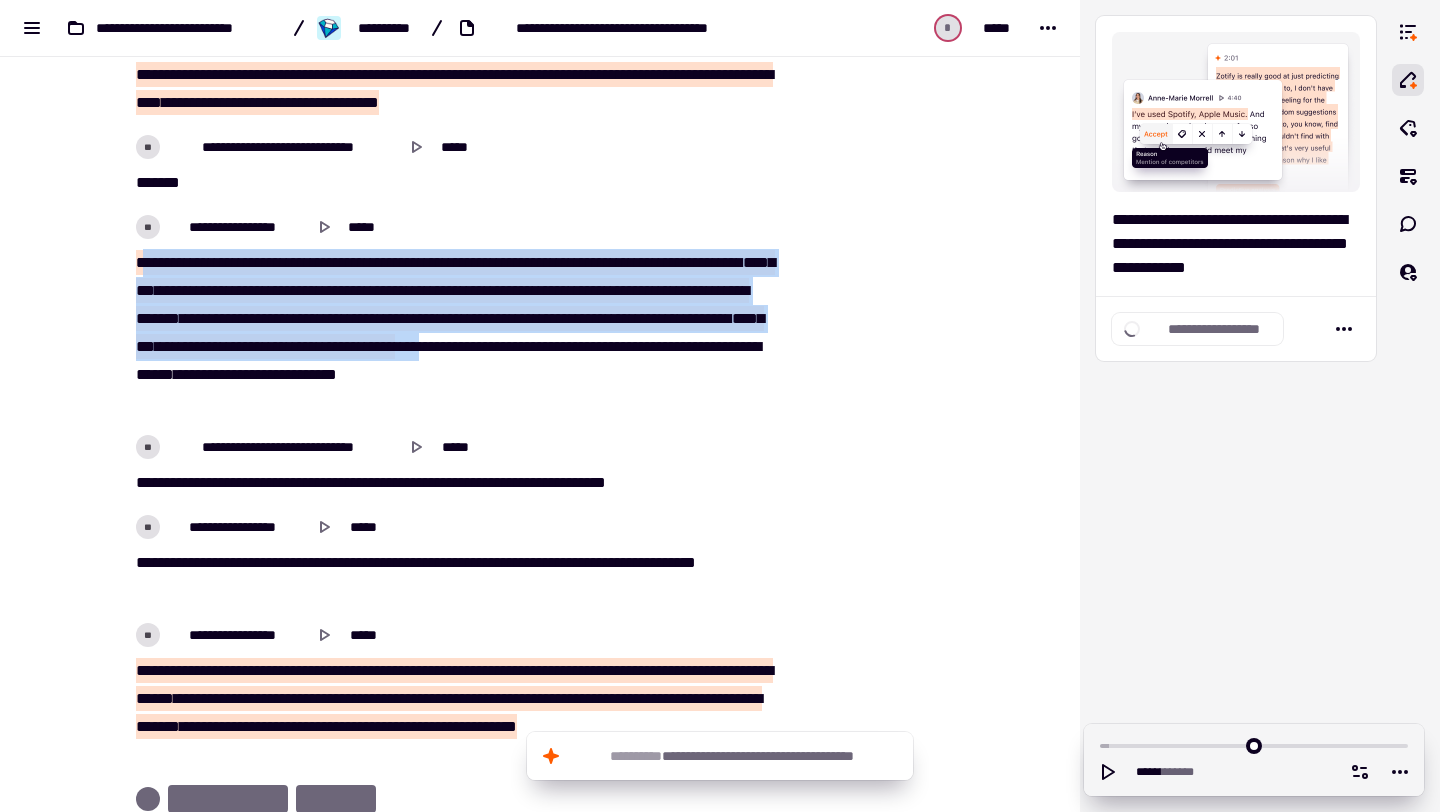 drag, startPoint x: 180, startPoint y: 314, endPoint x: 286, endPoint y: 436, distance: 161.61684 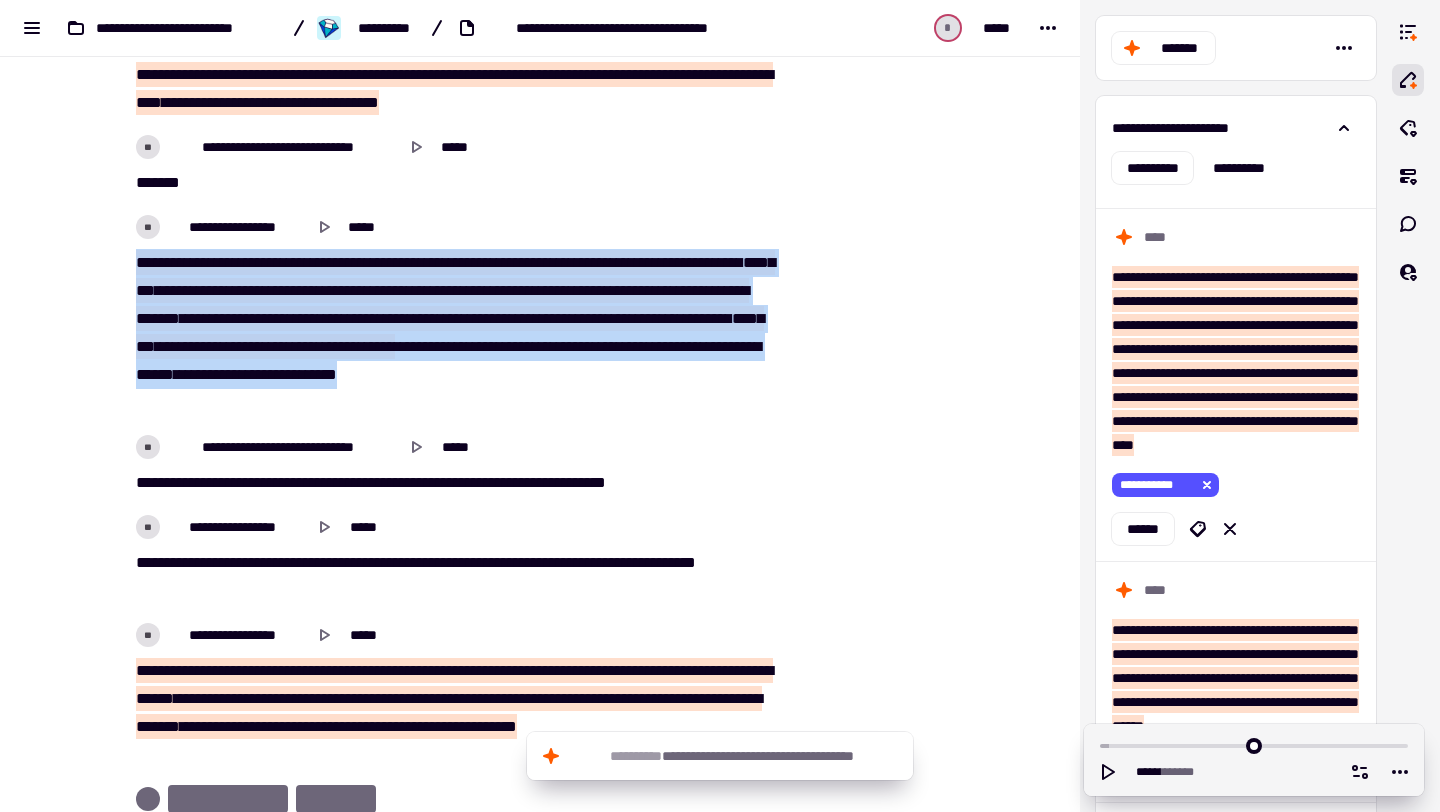 drag, startPoint x: 311, startPoint y: 453, endPoint x: 117, endPoint y: 302, distance: 245.83939 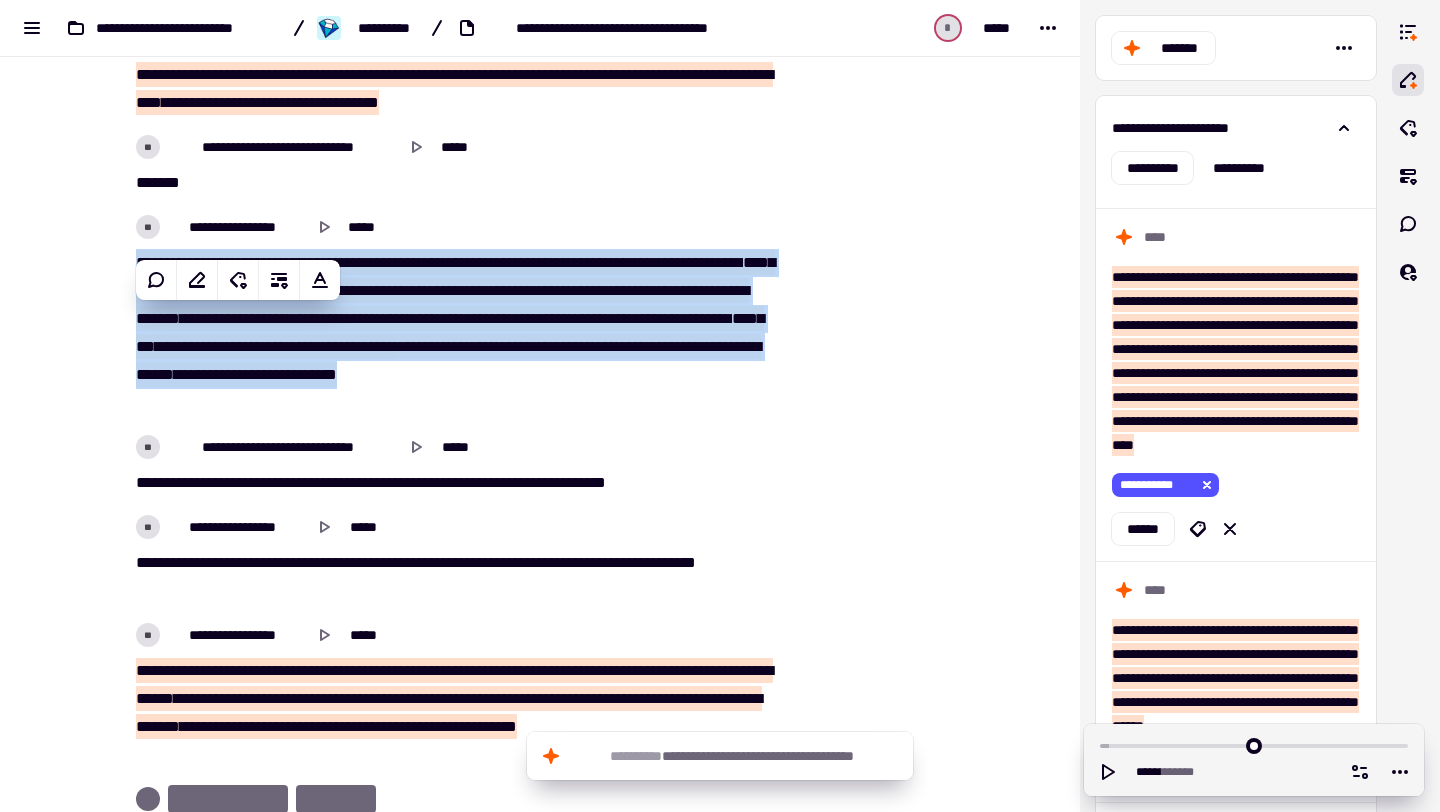 click on "********" at bounding box center (677, 346) 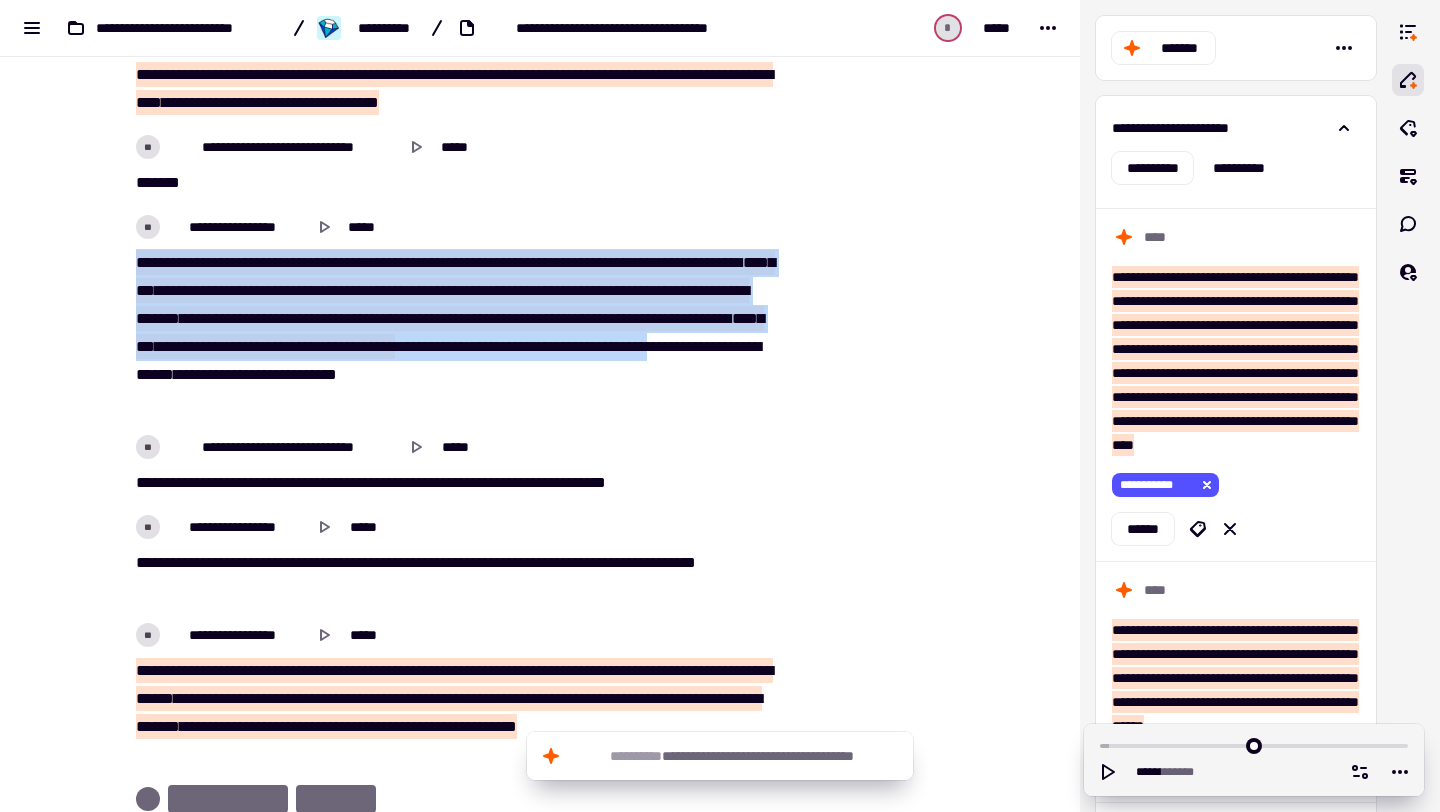 drag, startPoint x: 567, startPoint y: 432, endPoint x: 136, endPoint y: 296, distance: 451.948 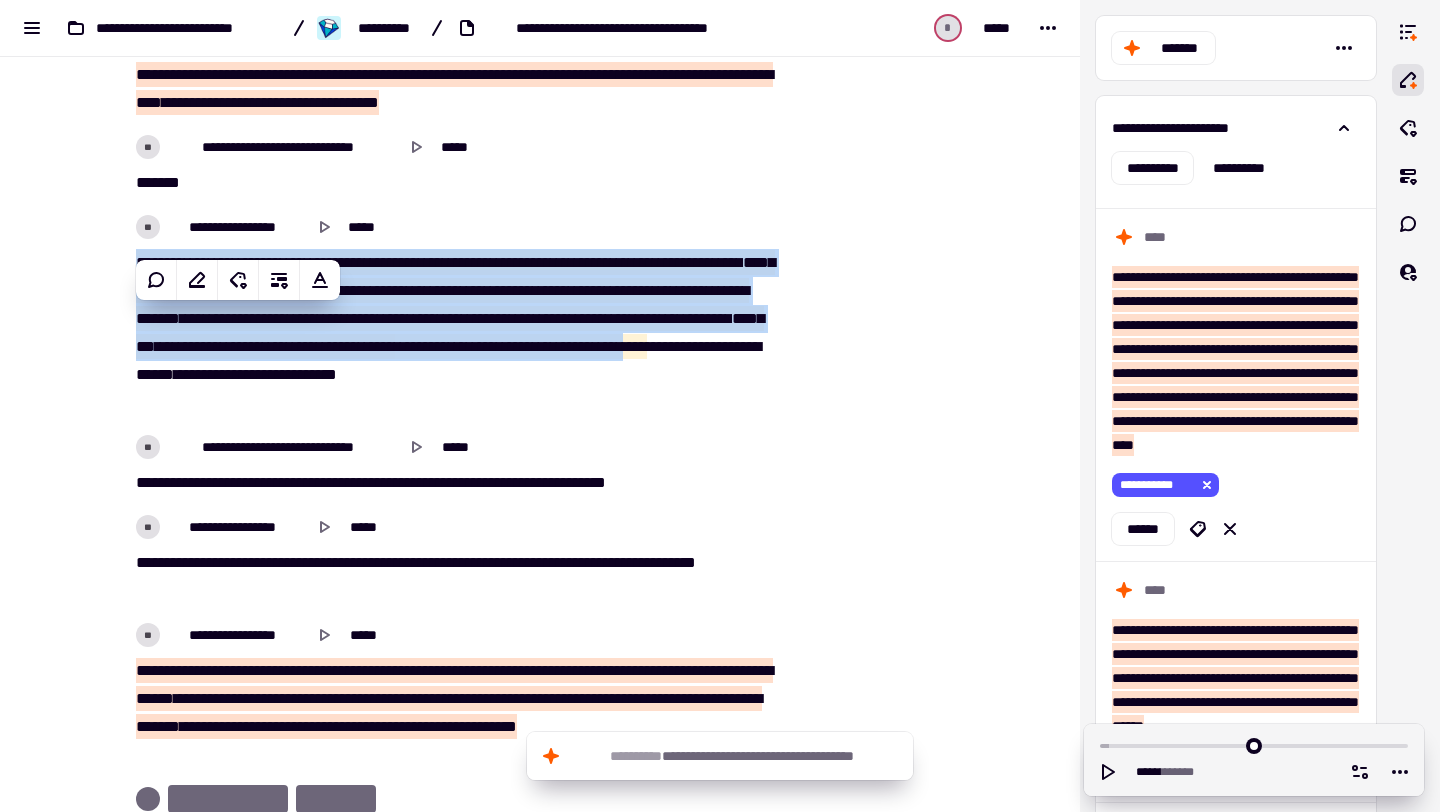 copy on "[REDACTED]" 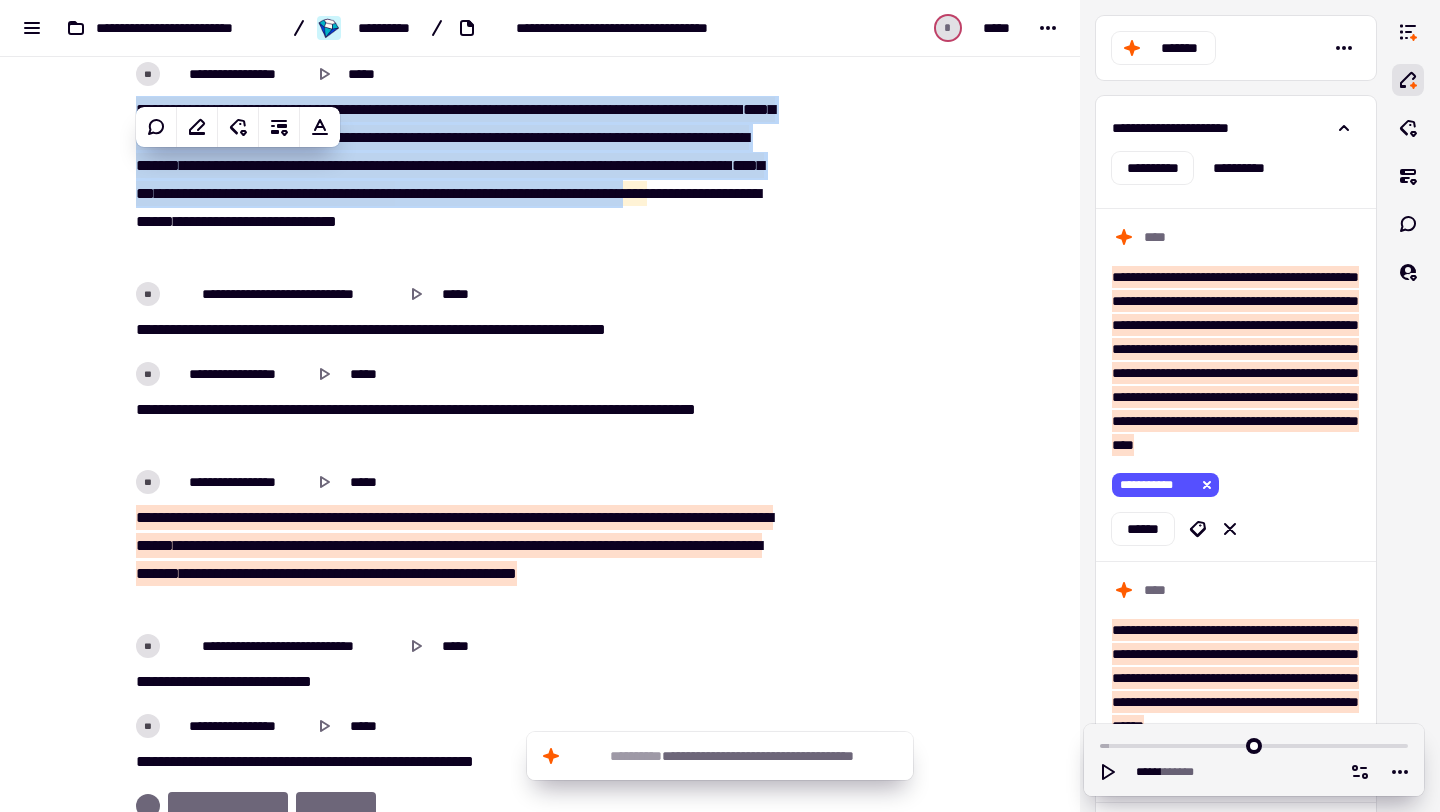 scroll, scrollTop: 11642, scrollLeft: 0, axis: vertical 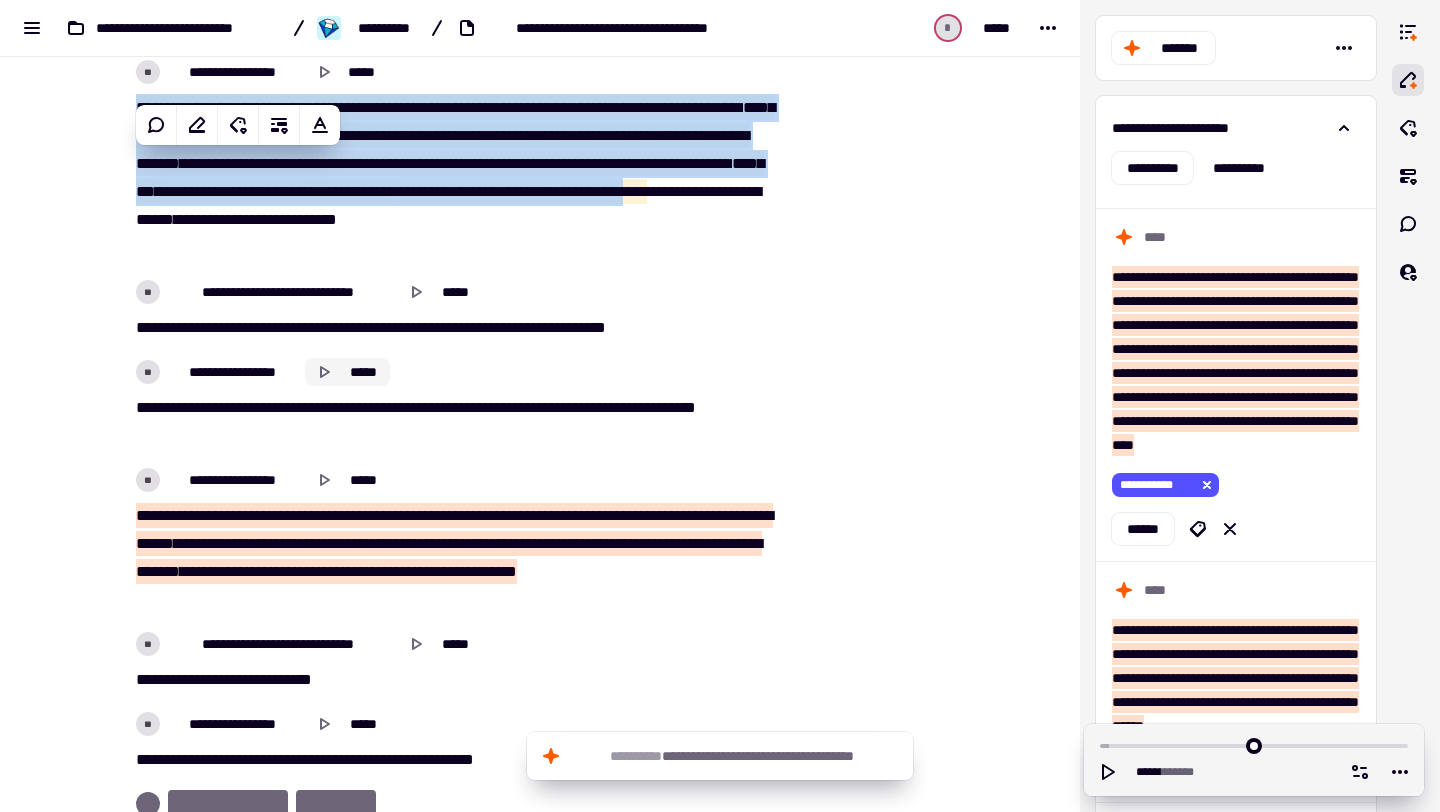 click 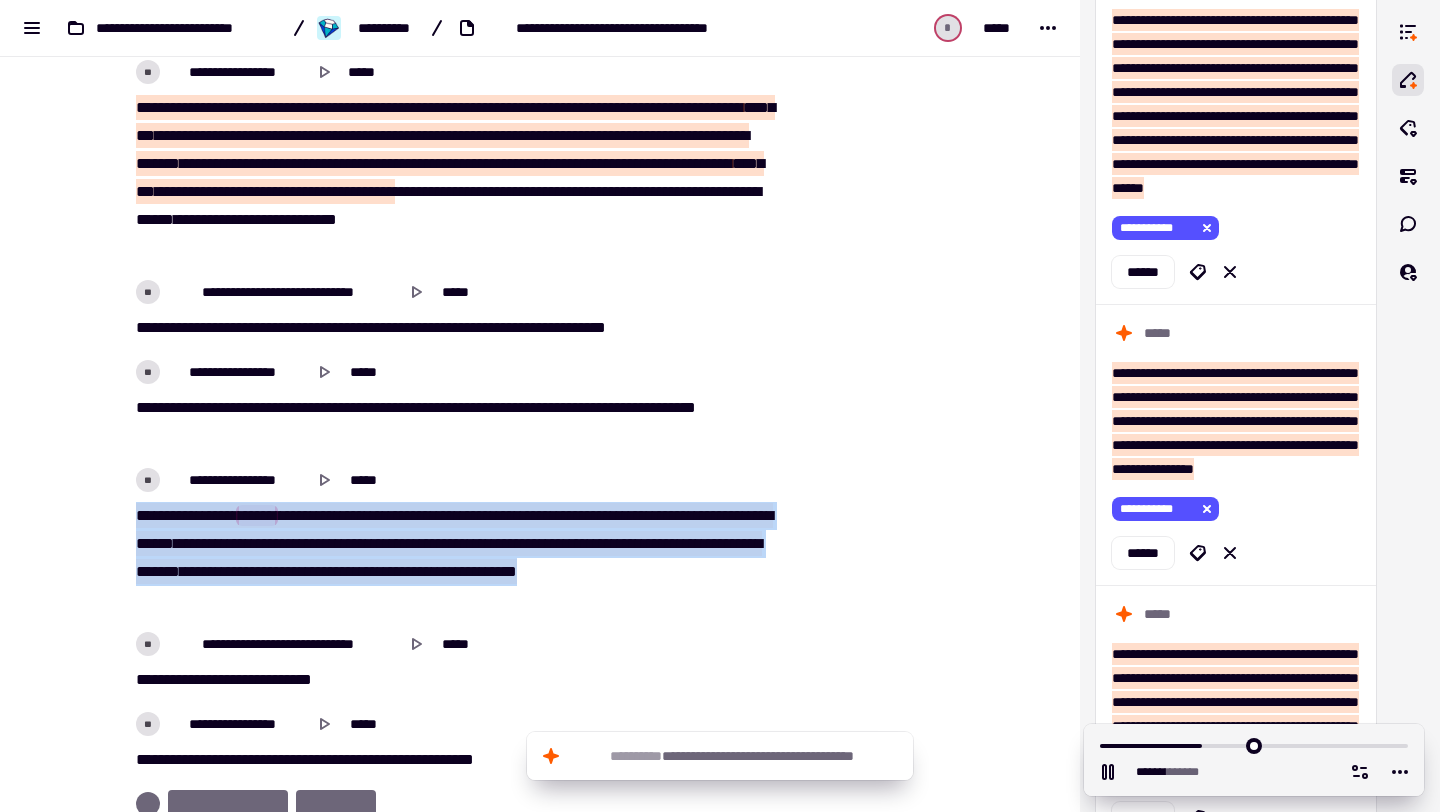 scroll, scrollTop: 4485, scrollLeft: 0, axis: vertical 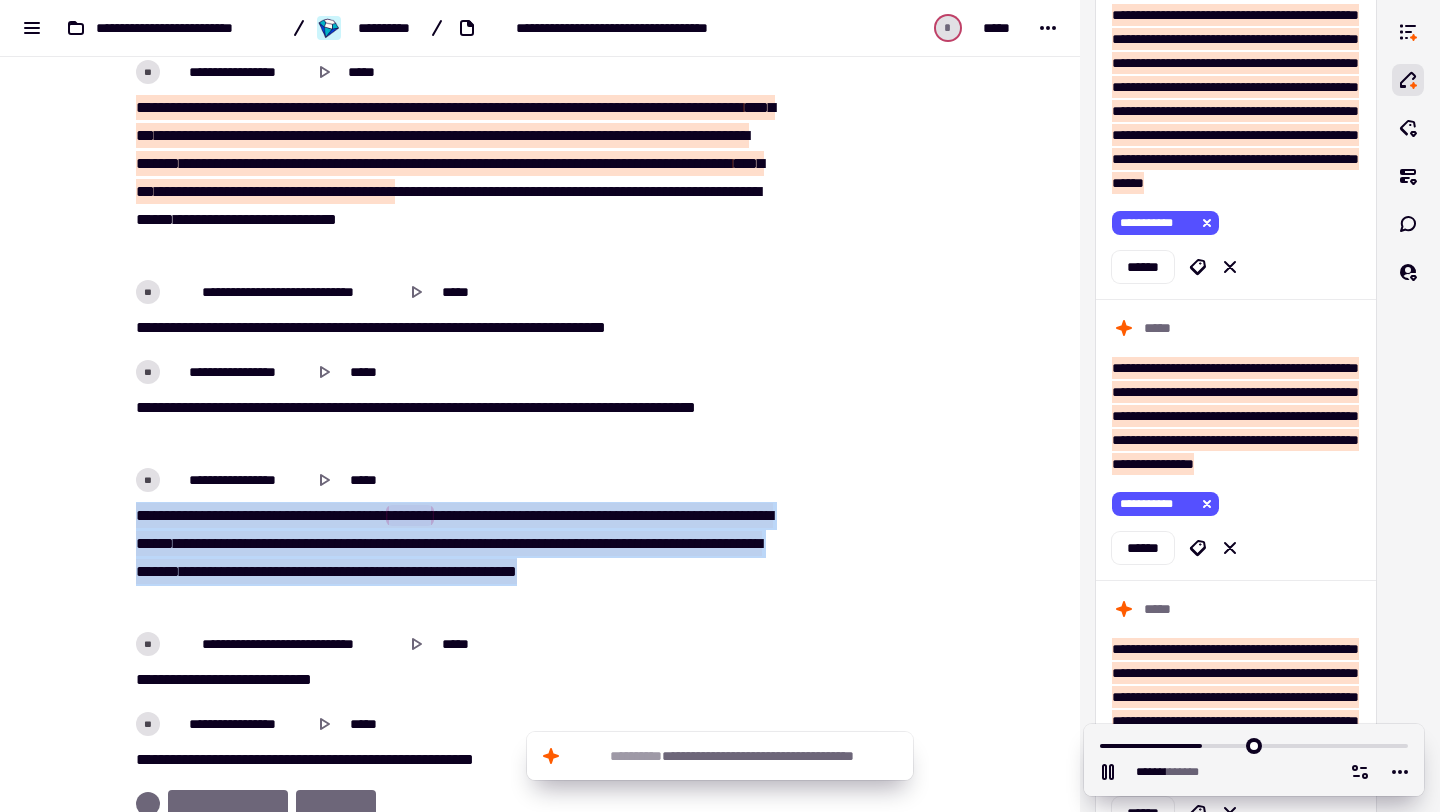 drag, startPoint x: 138, startPoint y: 569, endPoint x: 320, endPoint y: 675, distance: 210.61813 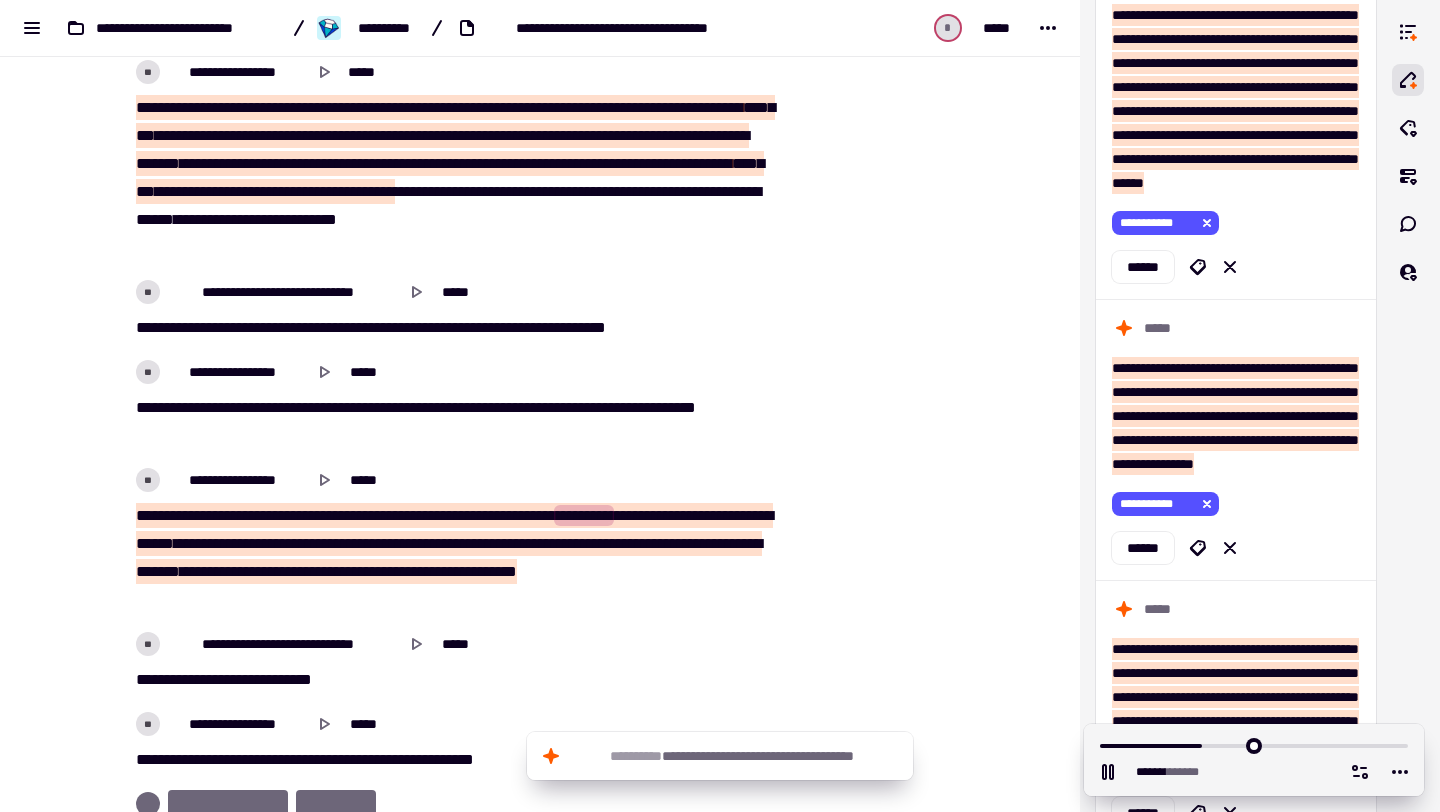 click on "[REDACTED]" at bounding box center (452, 540) 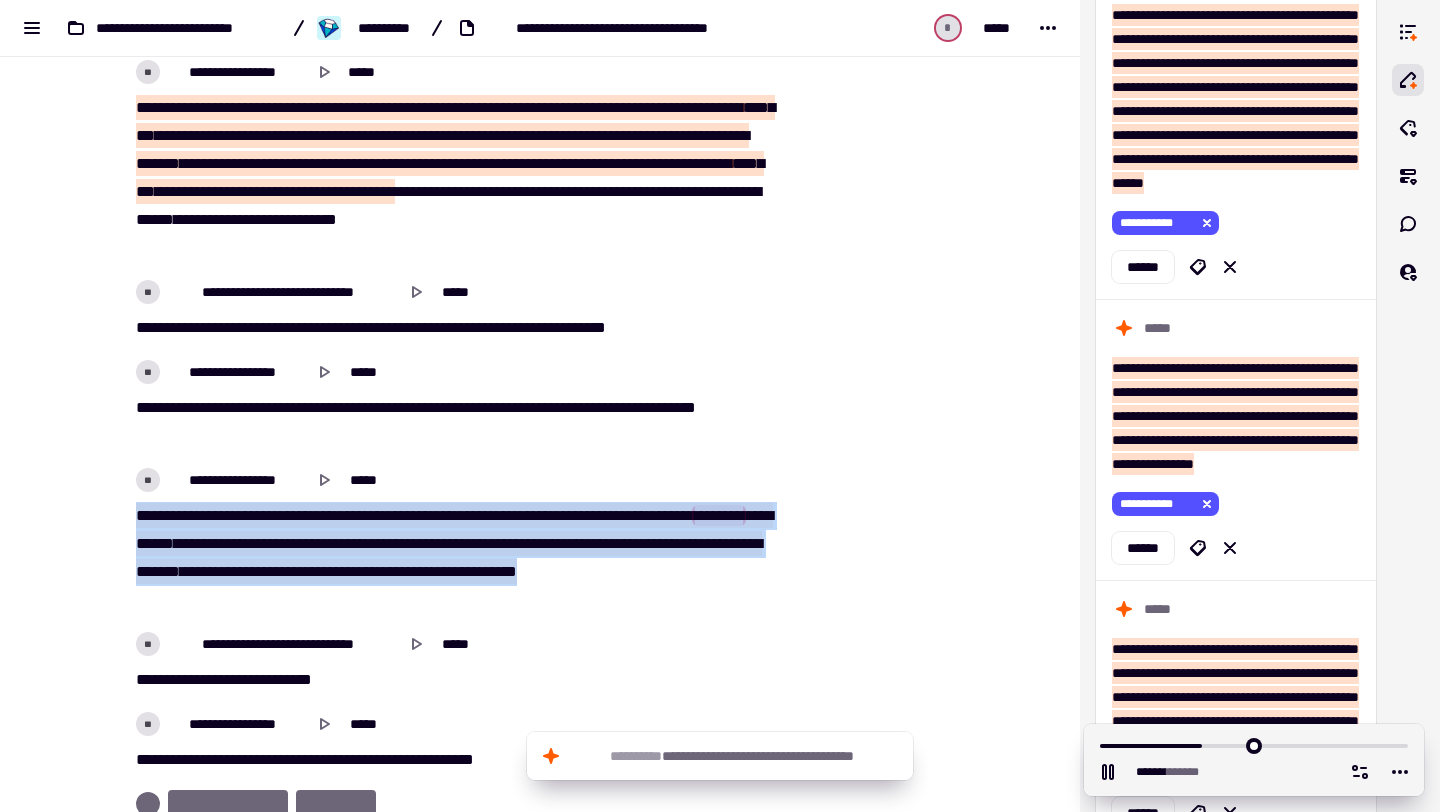 drag, startPoint x: 366, startPoint y: 660, endPoint x: 102, endPoint y: 531, distance: 293.83157 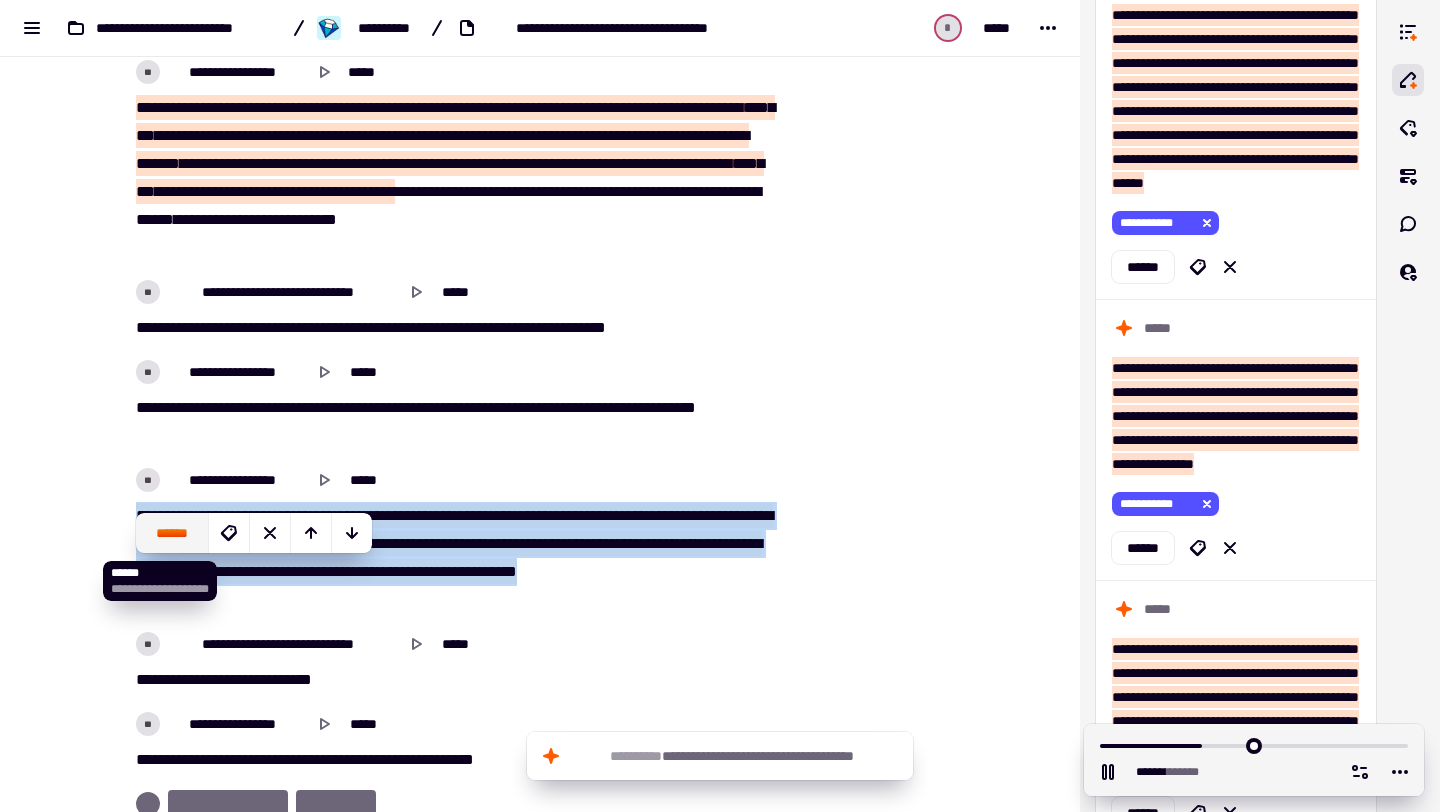 click on "******" 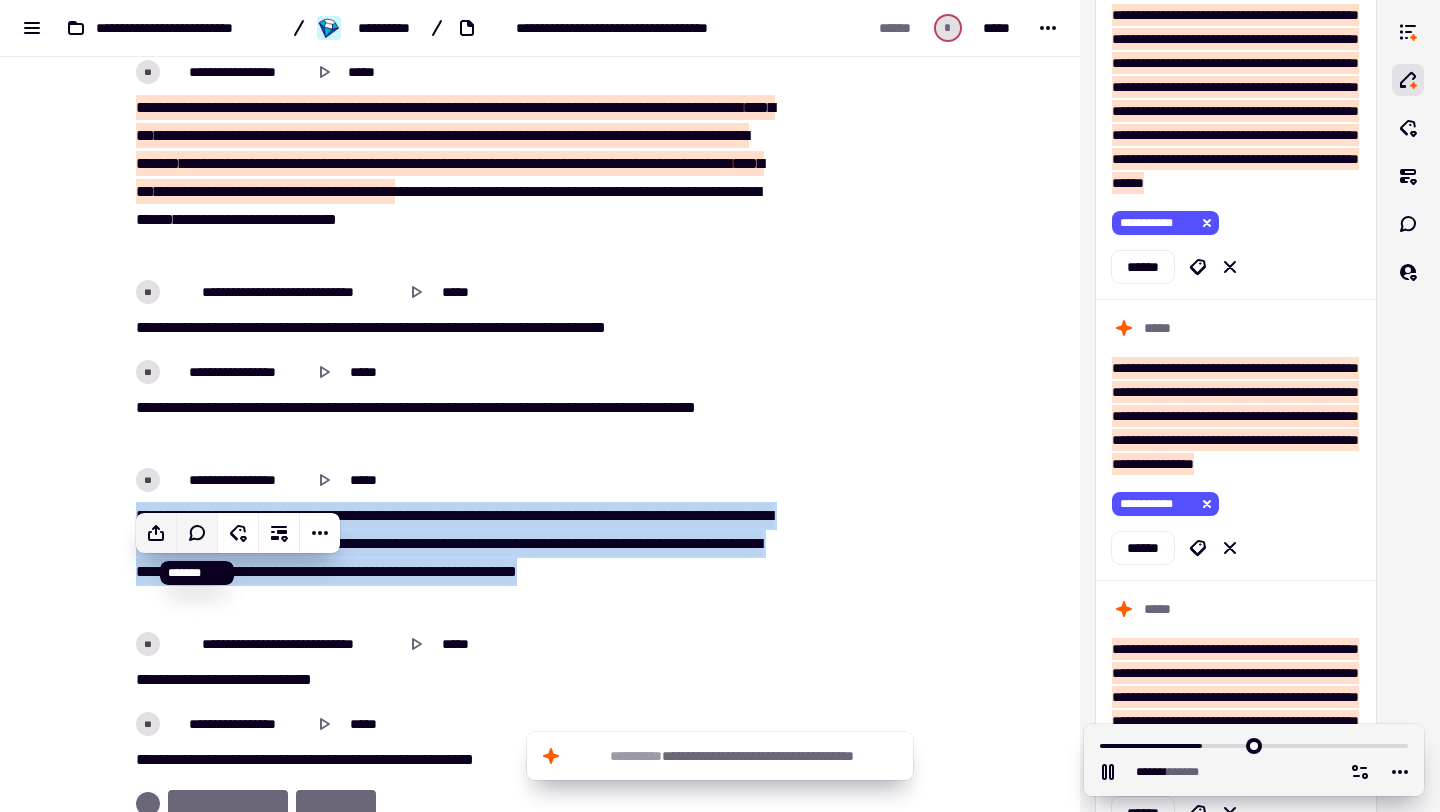 click 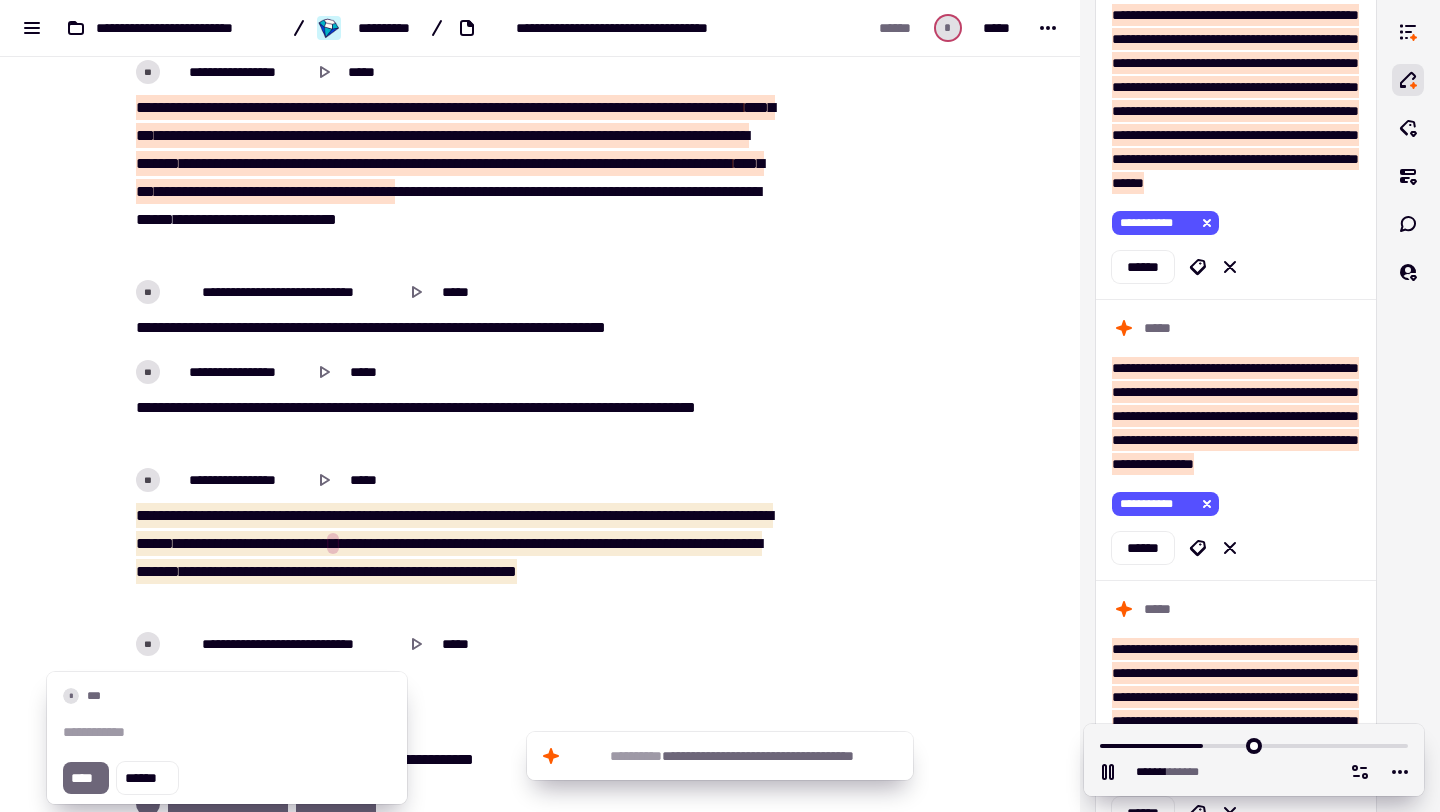 type on "******" 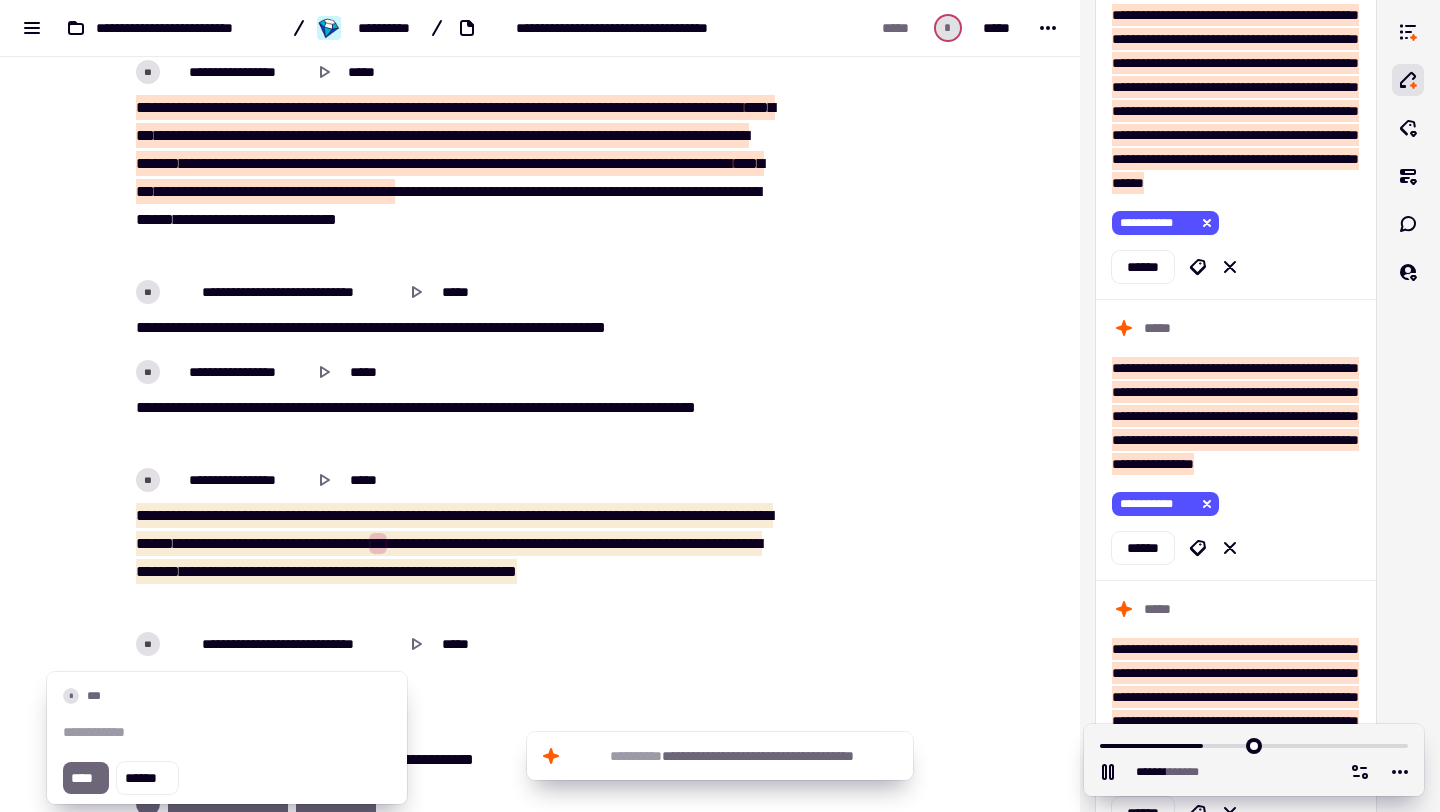 type 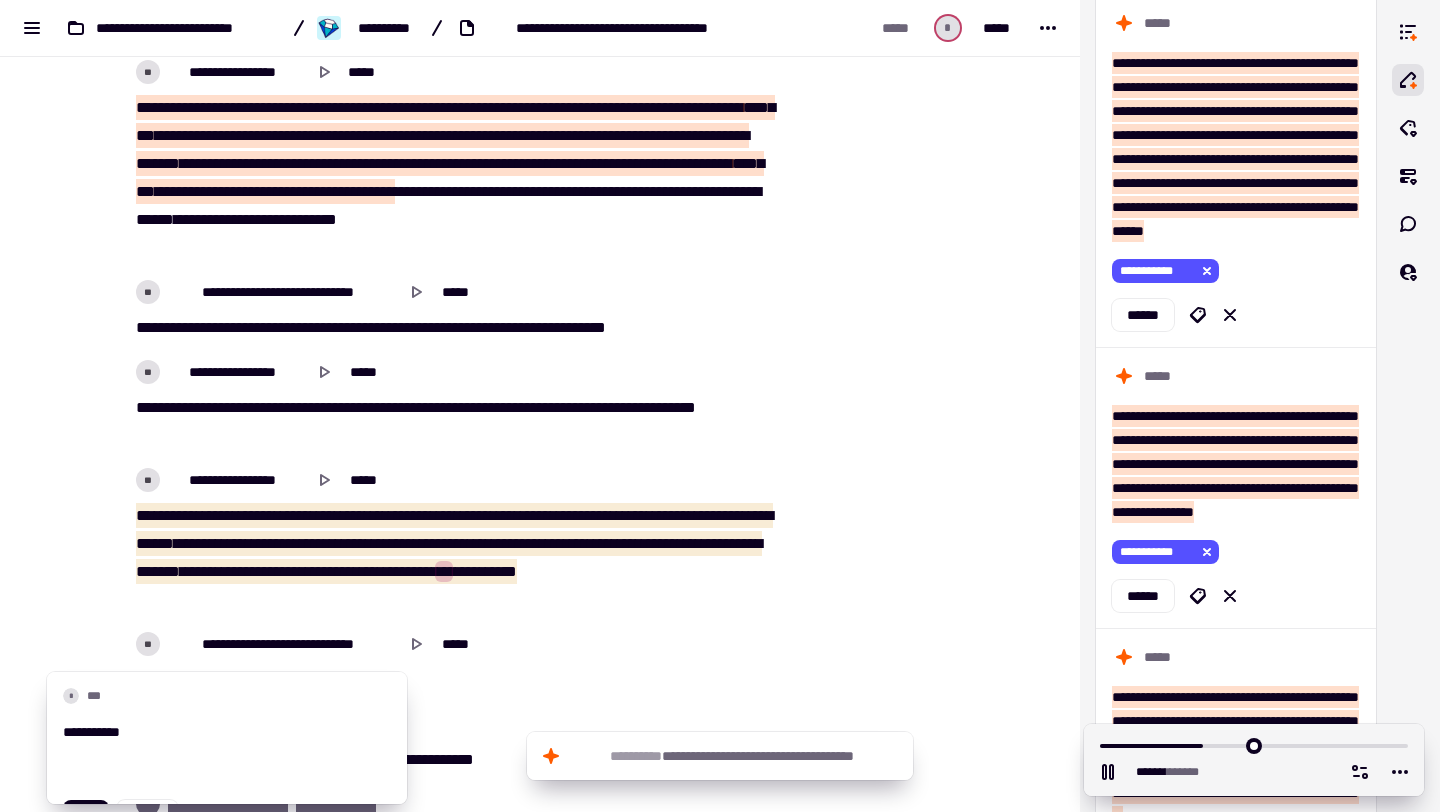scroll, scrollTop: 43, scrollLeft: 0, axis: vertical 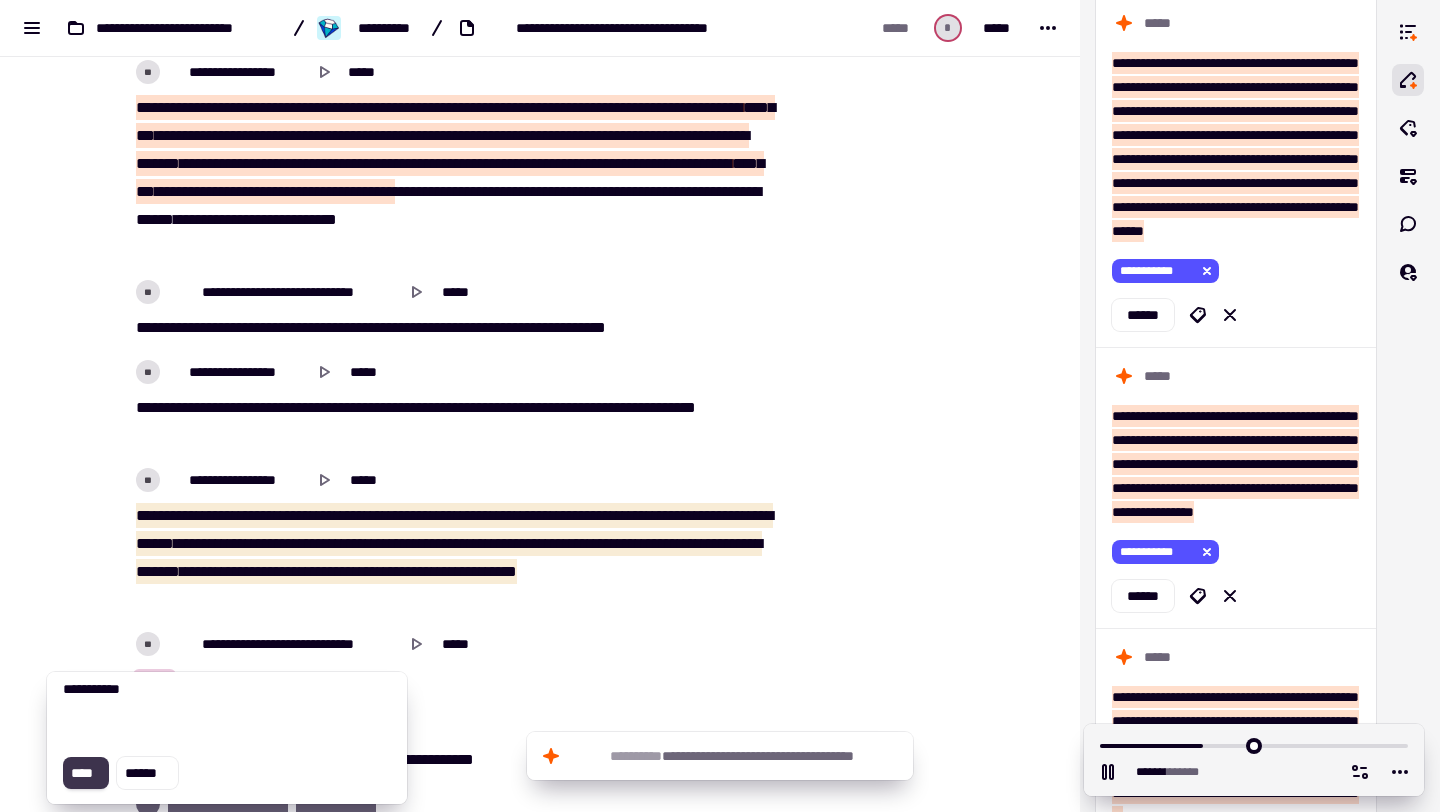 click on "****" 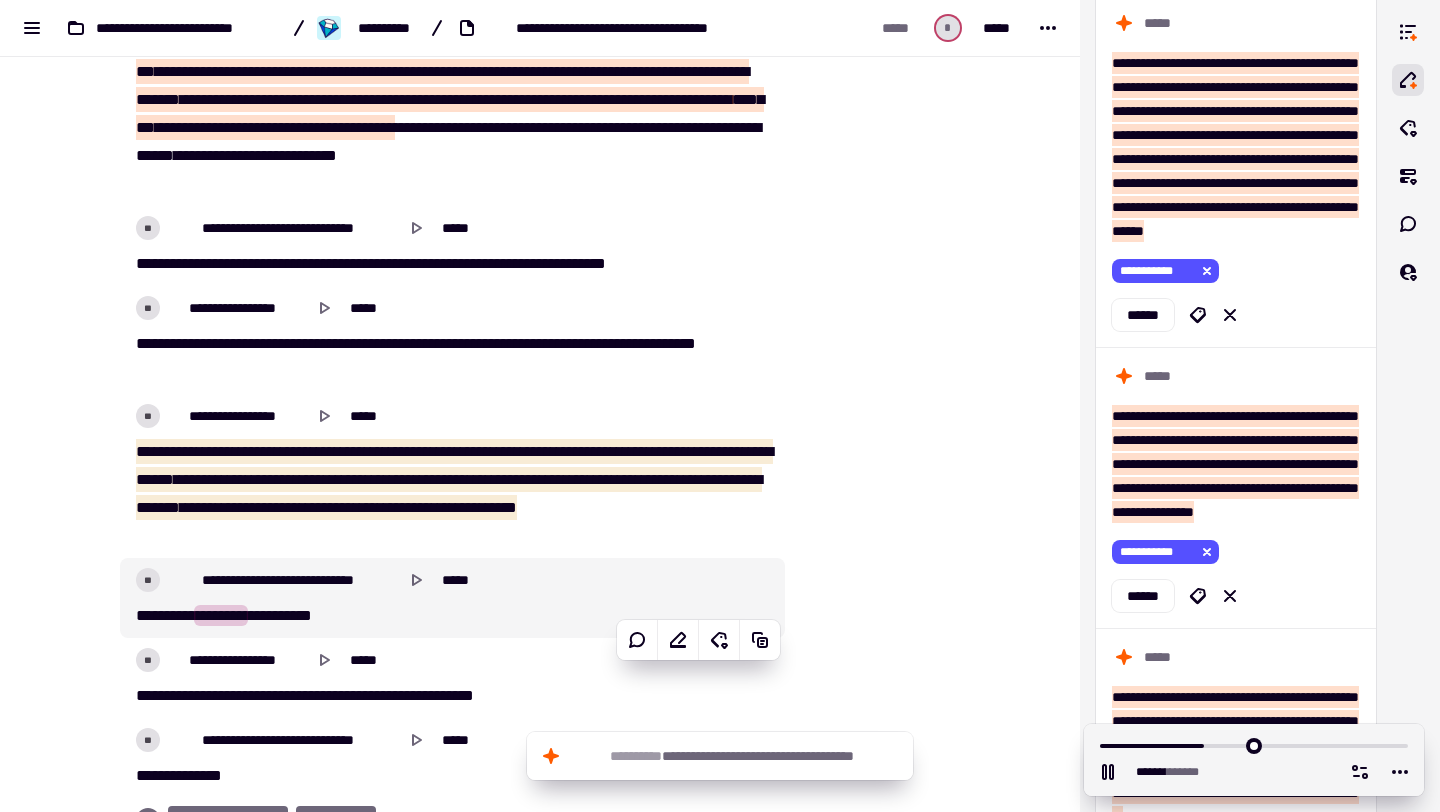 scroll, scrollTop: 11758, scrollLeft: 0, axis: vertical 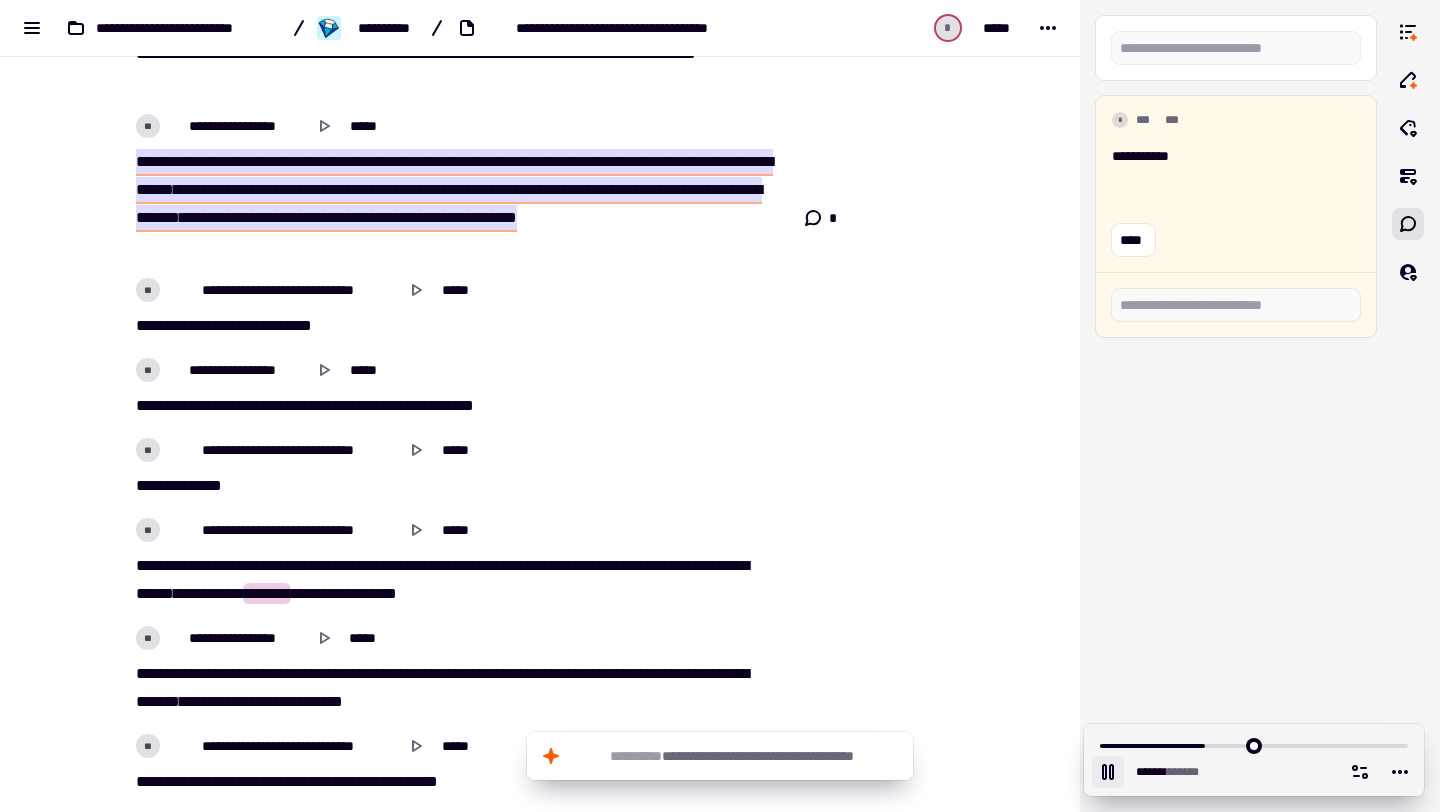 click 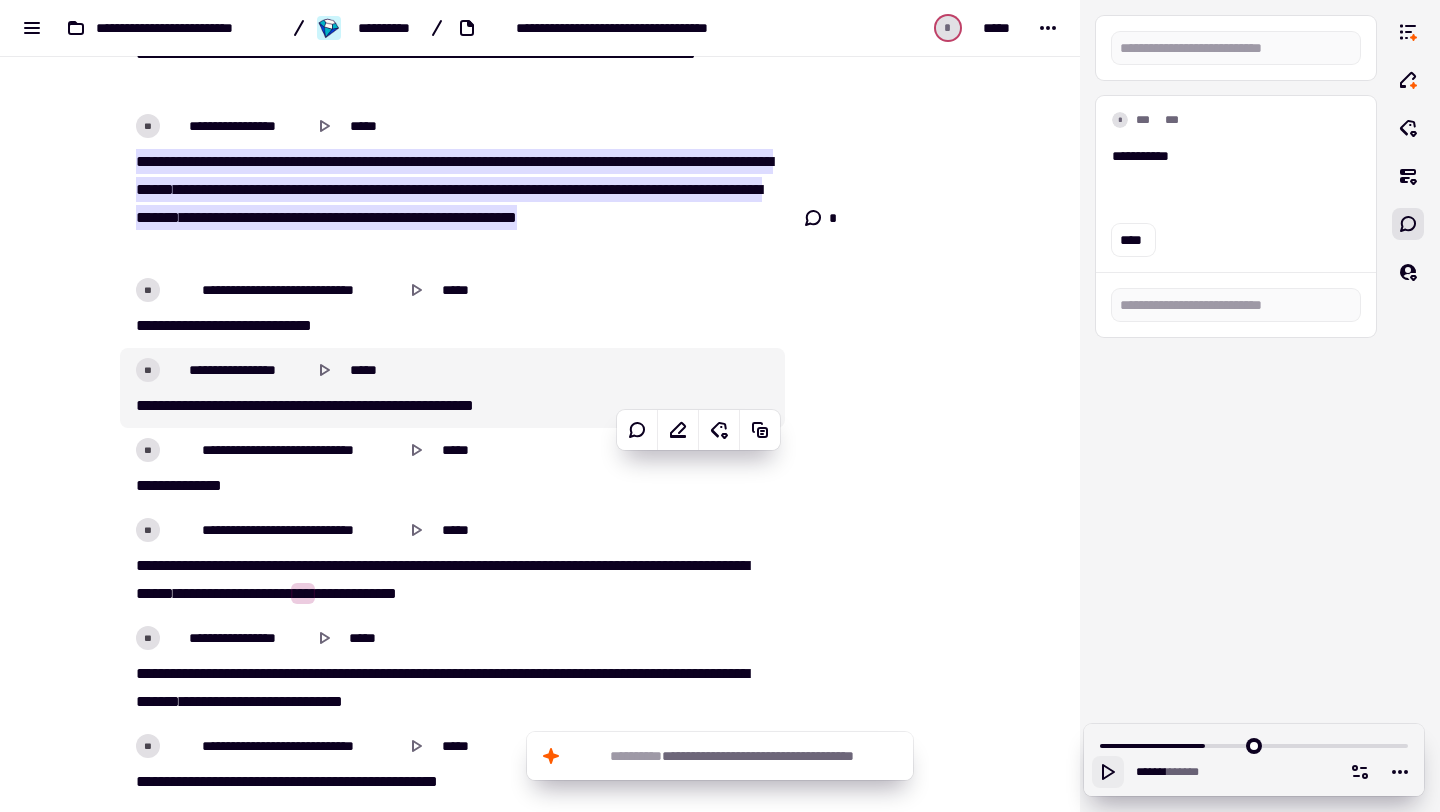 type on "******" 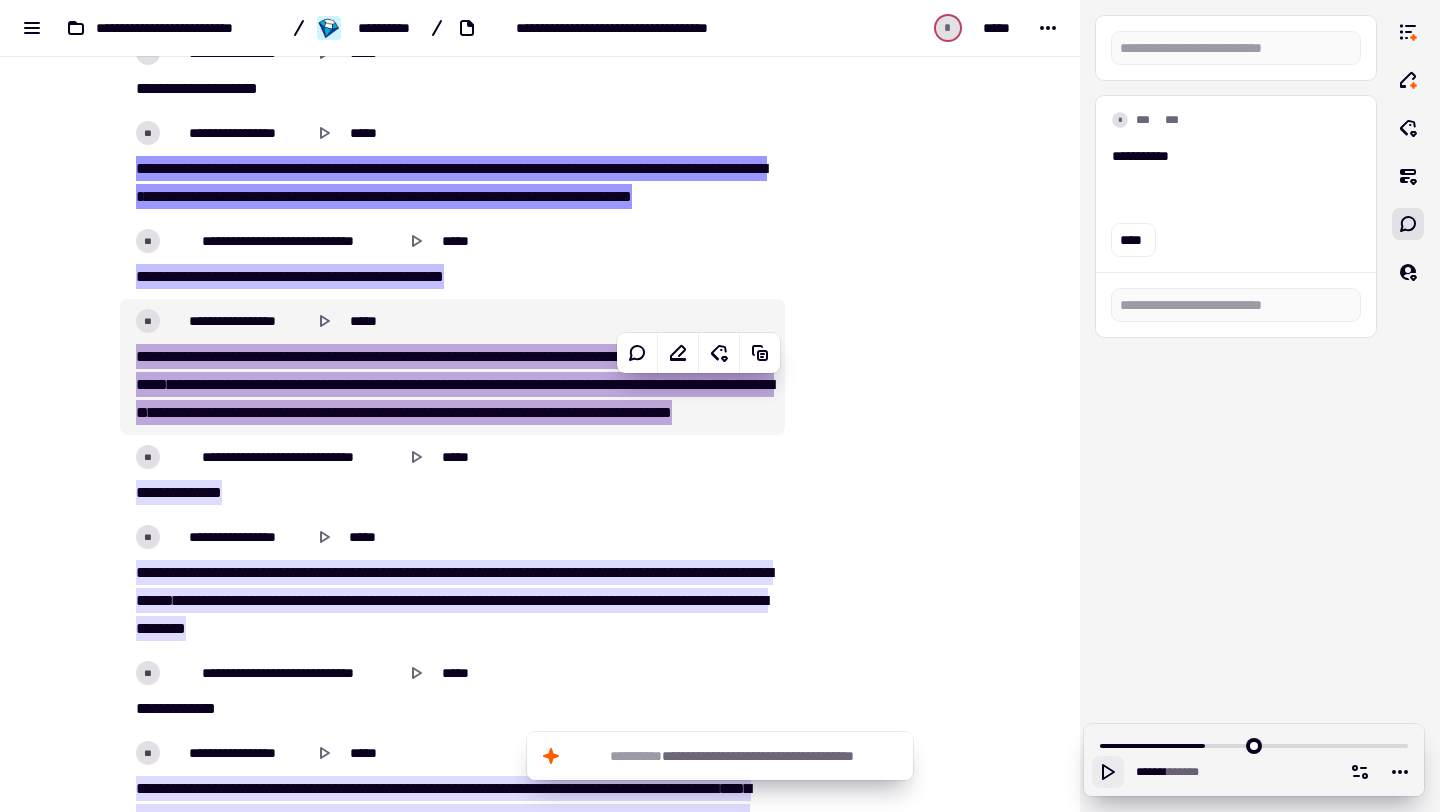 scroll, scrollTop: 9761, scrollLeft: 0, axis: vertical 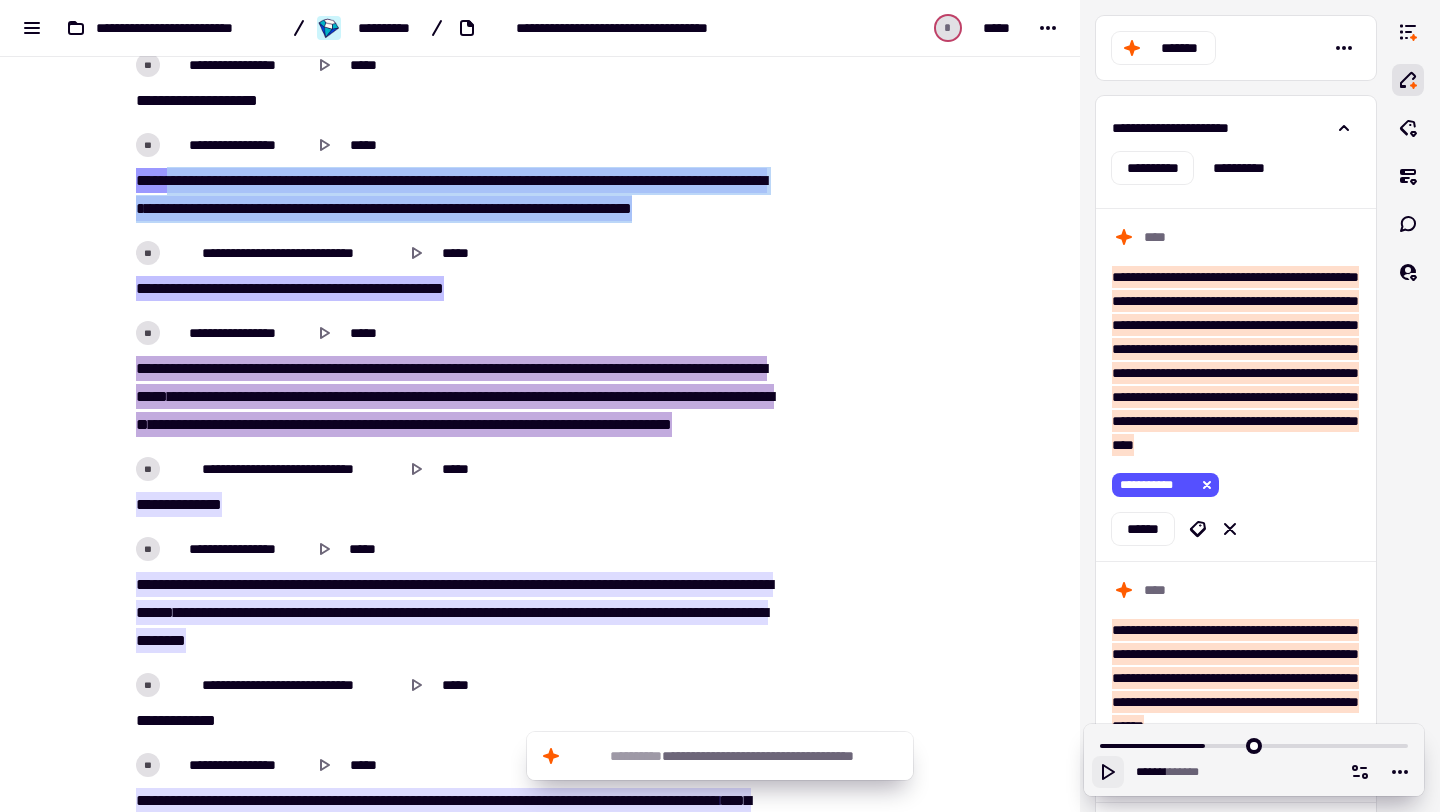 drag, startPoint x: 175, startPoint y: 177, endPoint x: 319, endPoint y: 242, distance: 157.99051 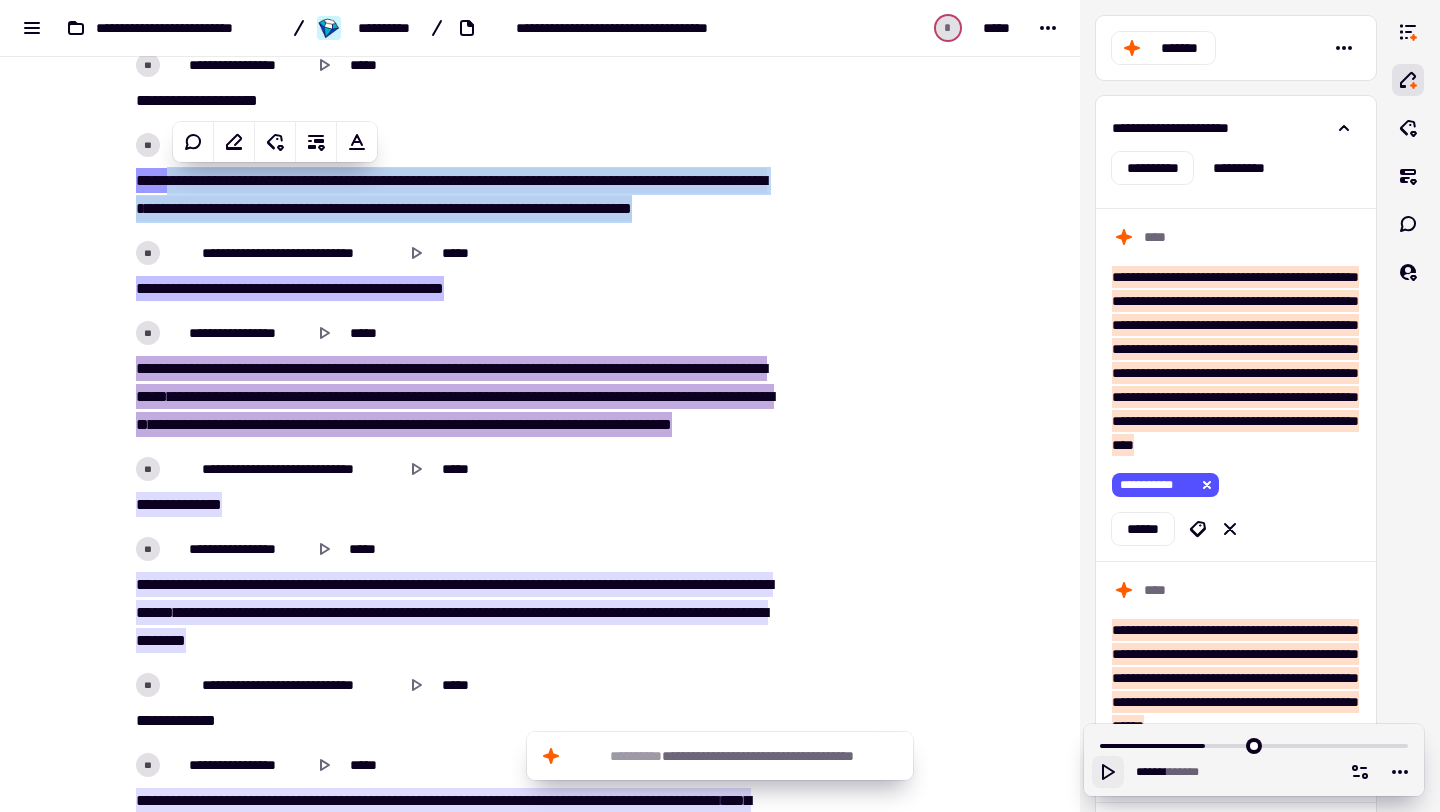 click on "*******" at bounding box center [454, 208] 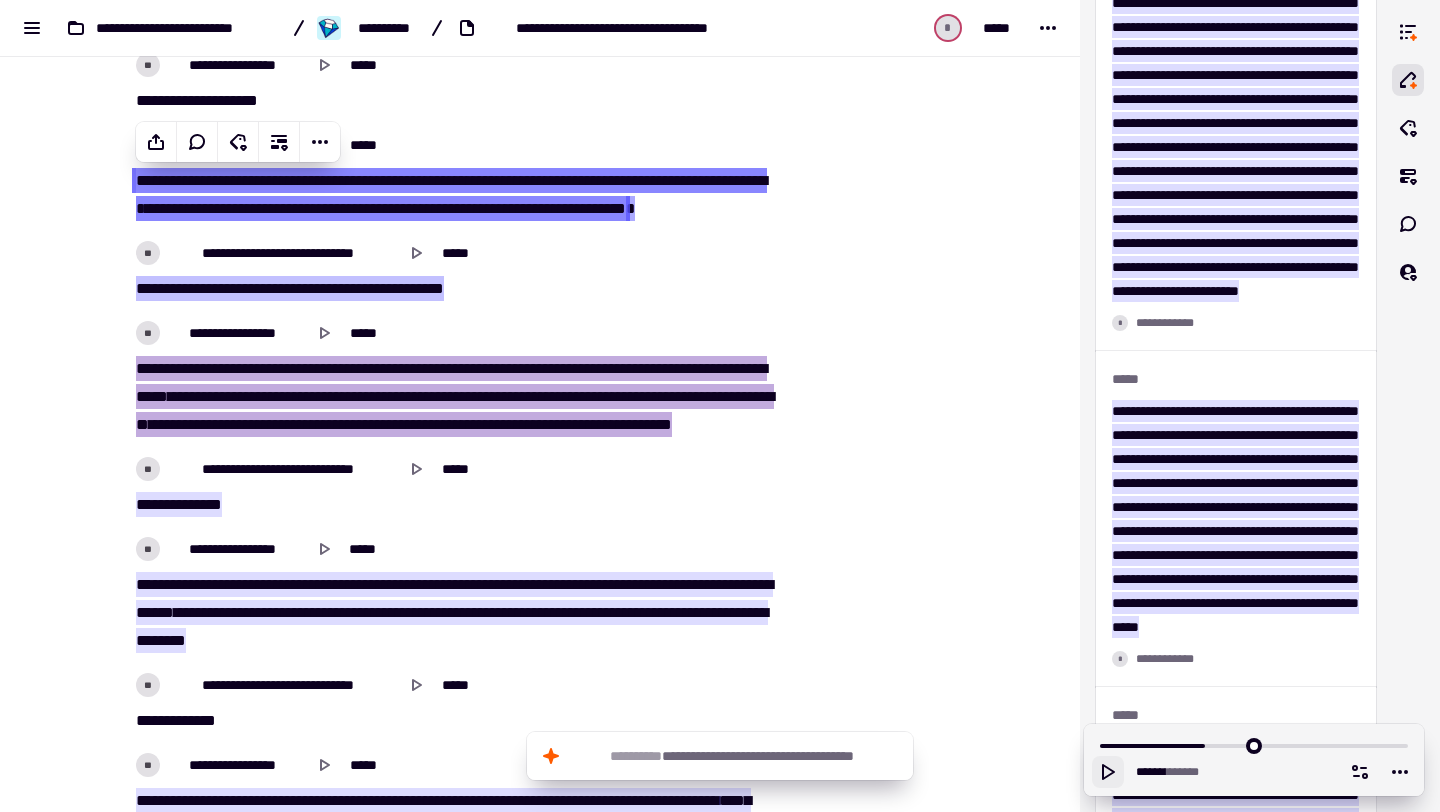 scroll, scrollTop: 12236, scrollLeft: 0, axis: vertical 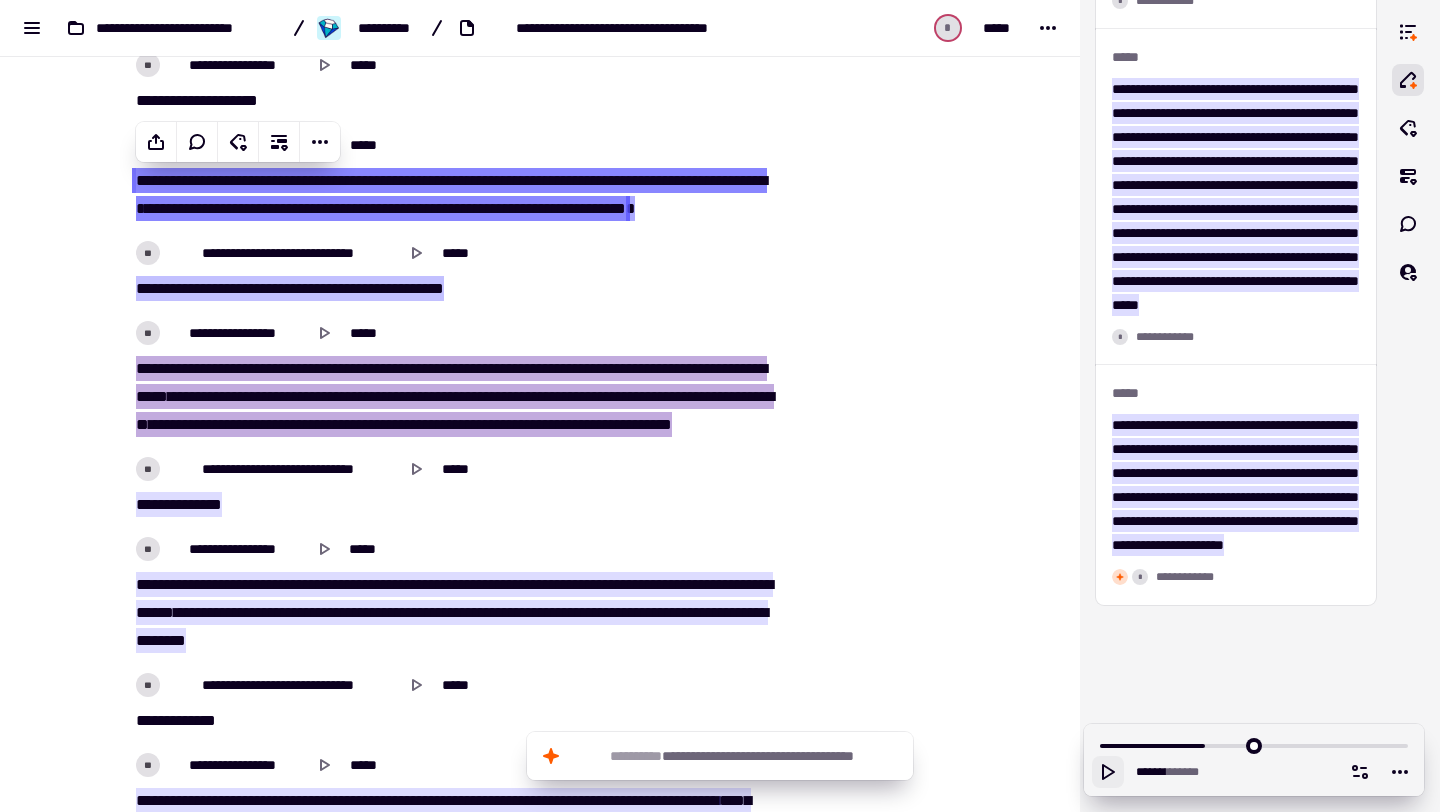 type 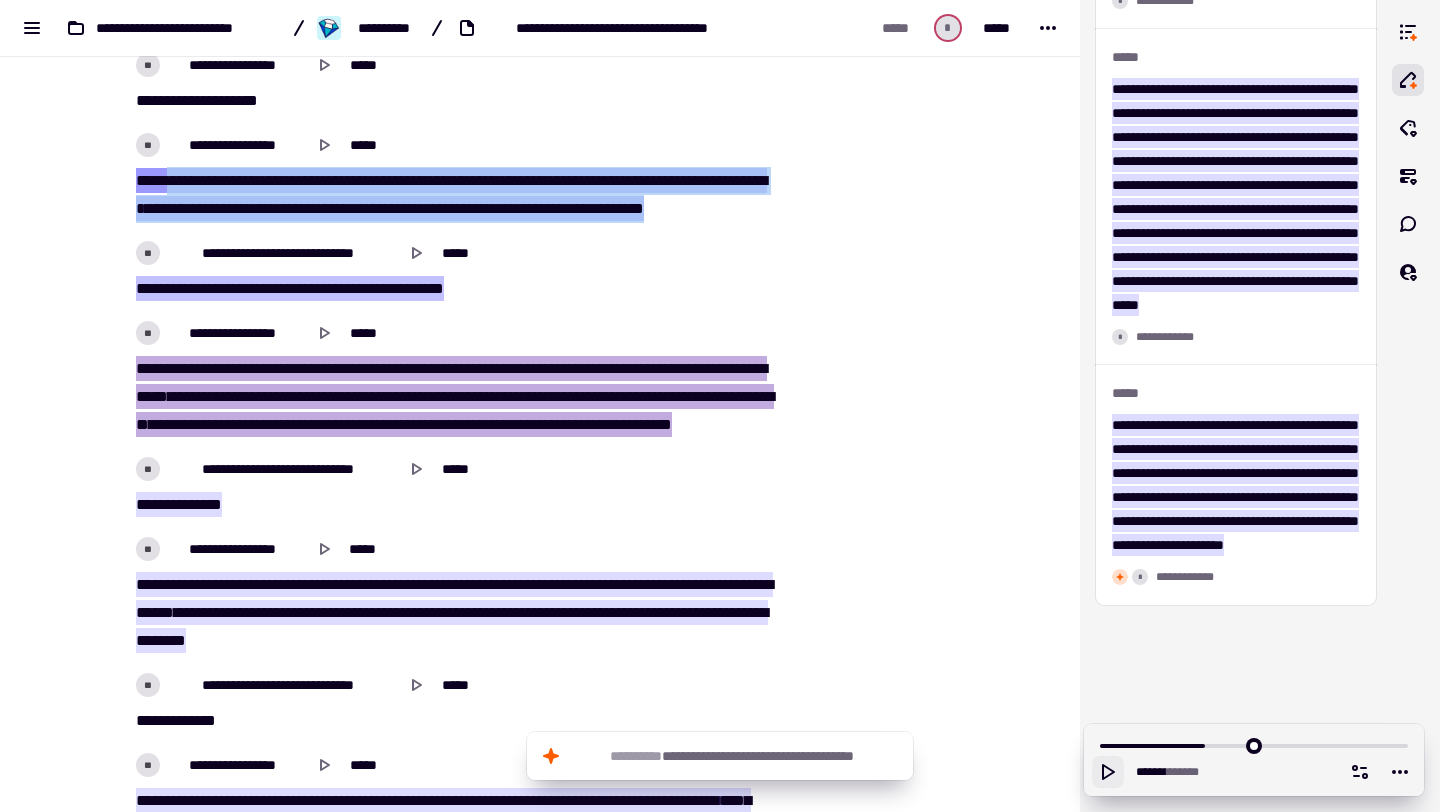 drag, startPoint x: 175, startPoint y: 179, endPoint x: 331, endPoint y: 226, distance: 162.92636 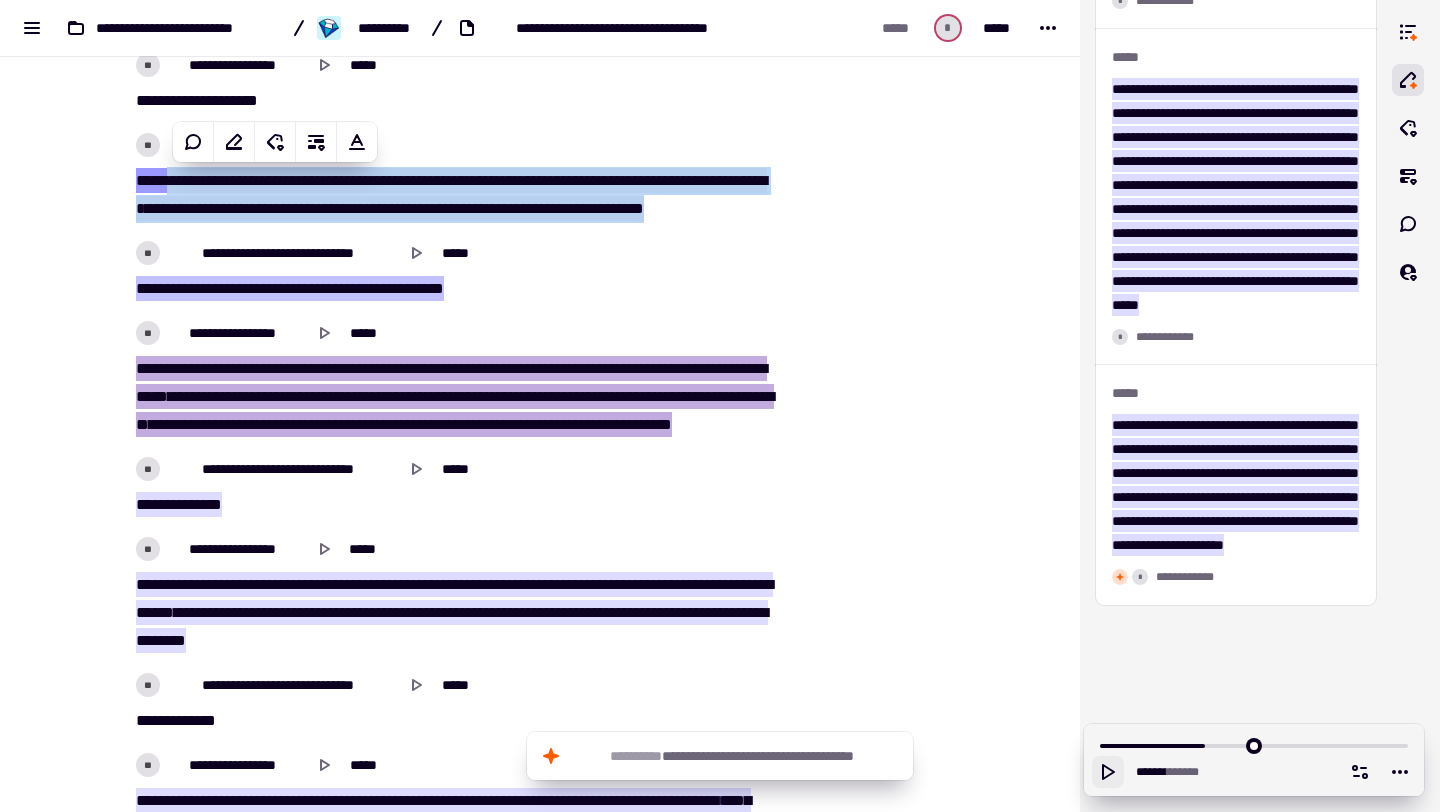 copy on "[REDACTED]" 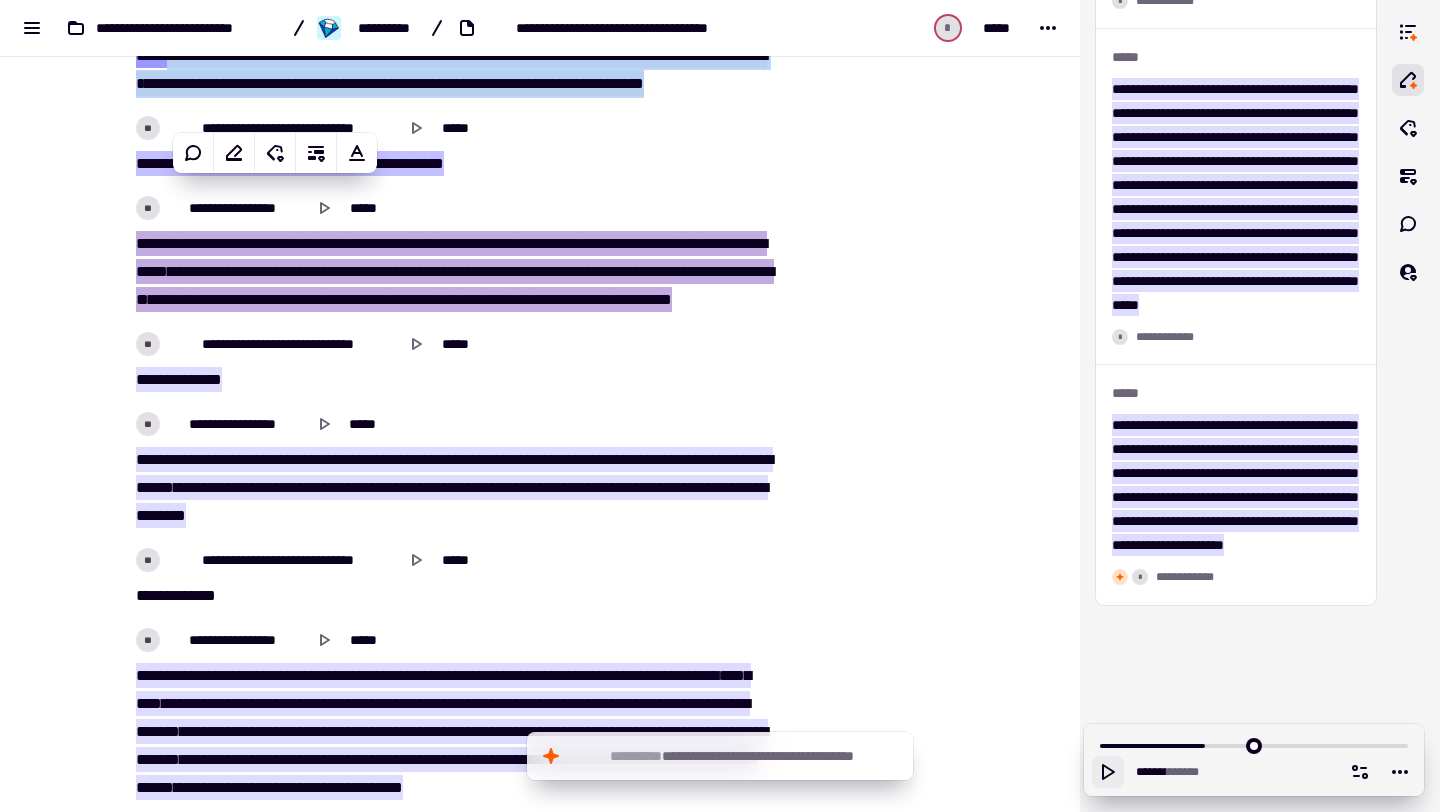 scroll, scrollTop: 9881, scrollLeft: 0, axis: vertical 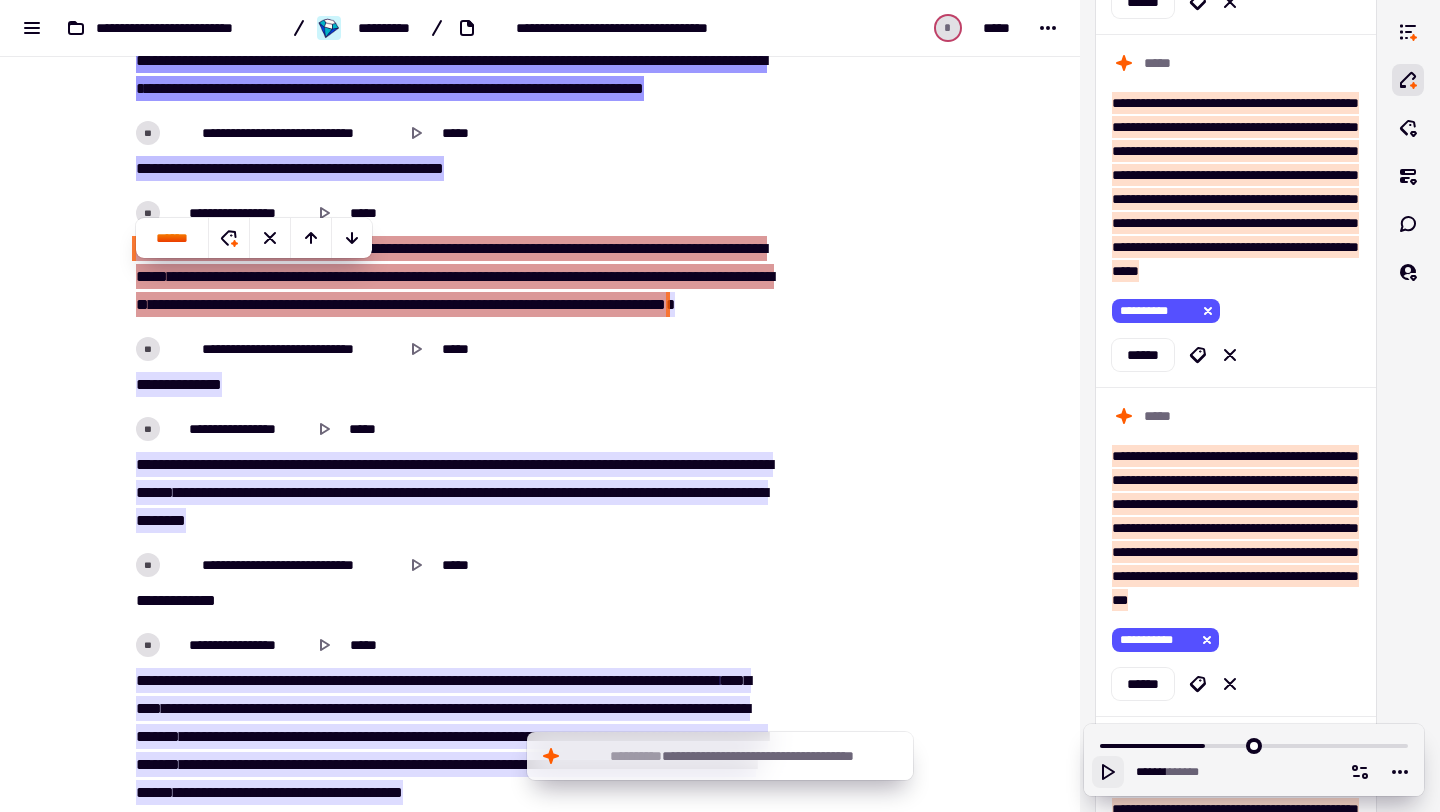 click at bounding box center (344, 248) 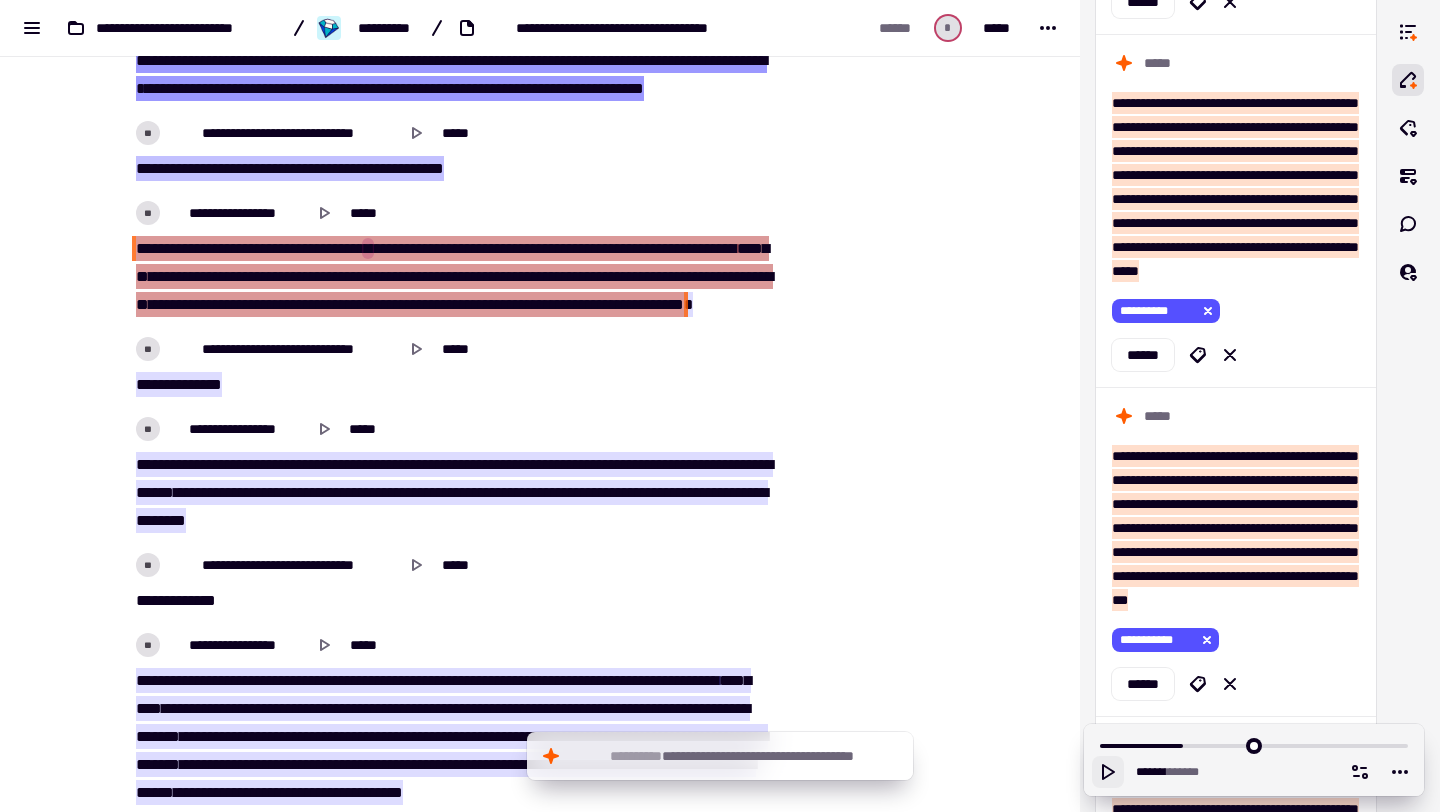 click at bounding box center (428, 248) 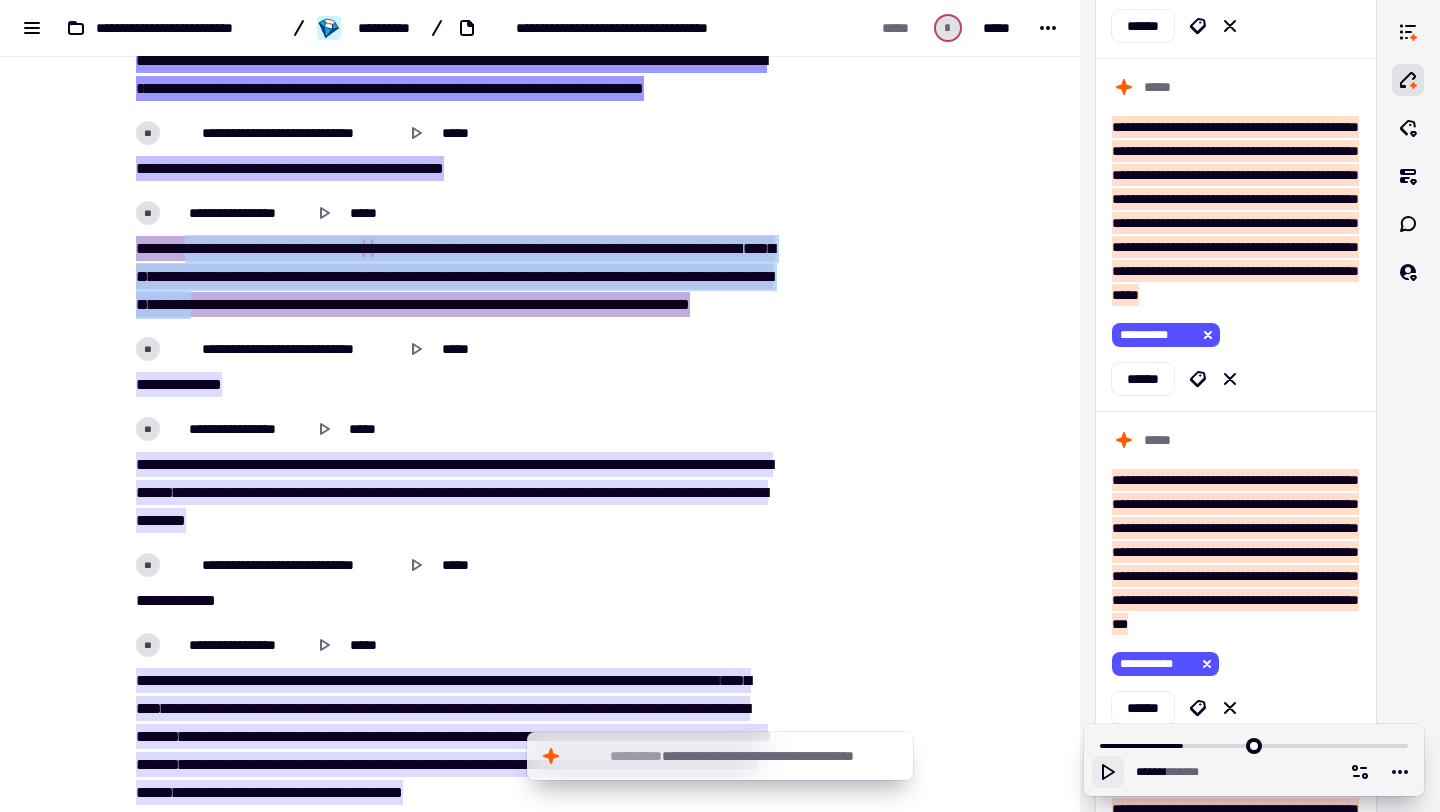 drag, startPoint x: 186, startPoint y: 276, endPoint x: 490, endPoint y: 334, distance: 309.48343 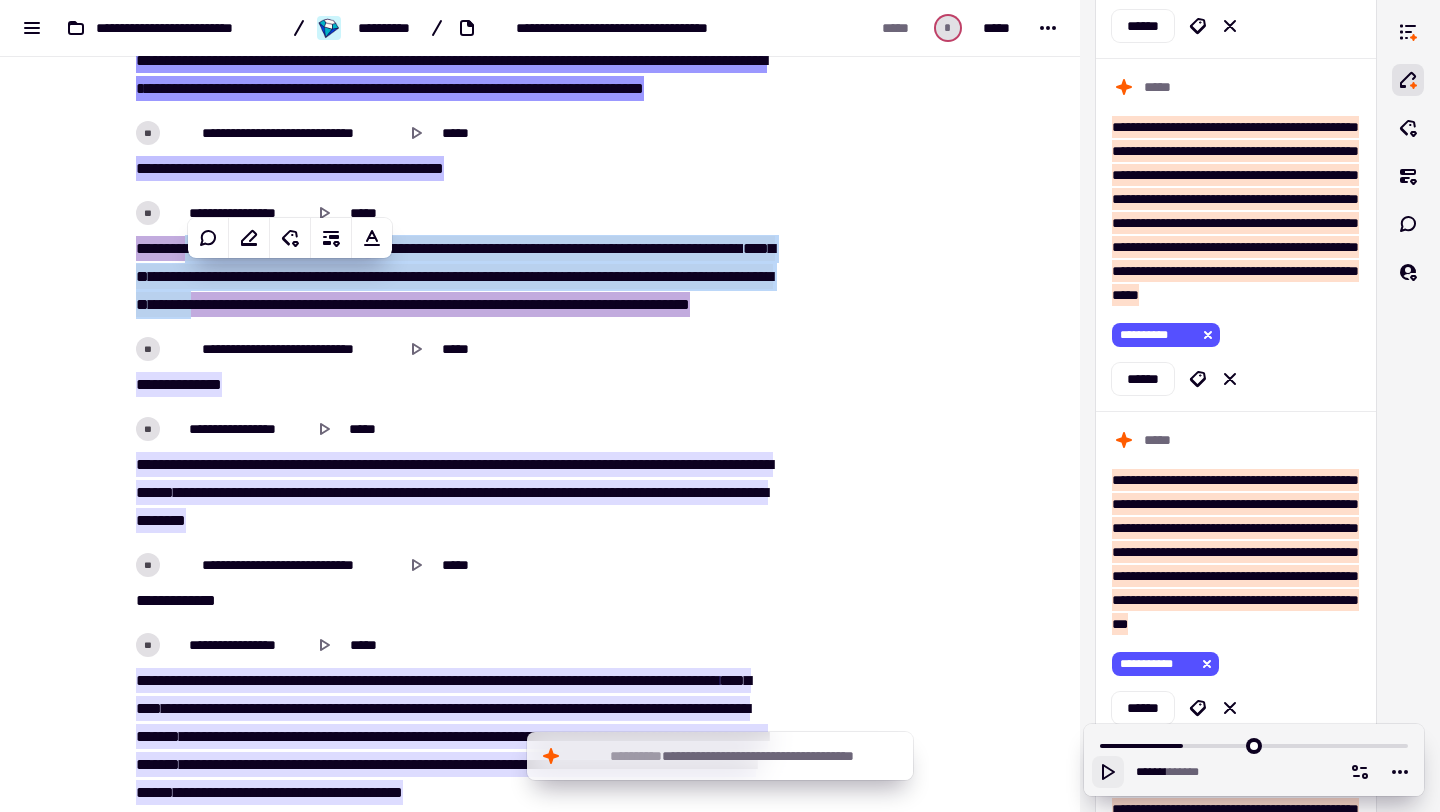 click on "*****" at bounding box center (494, 276) 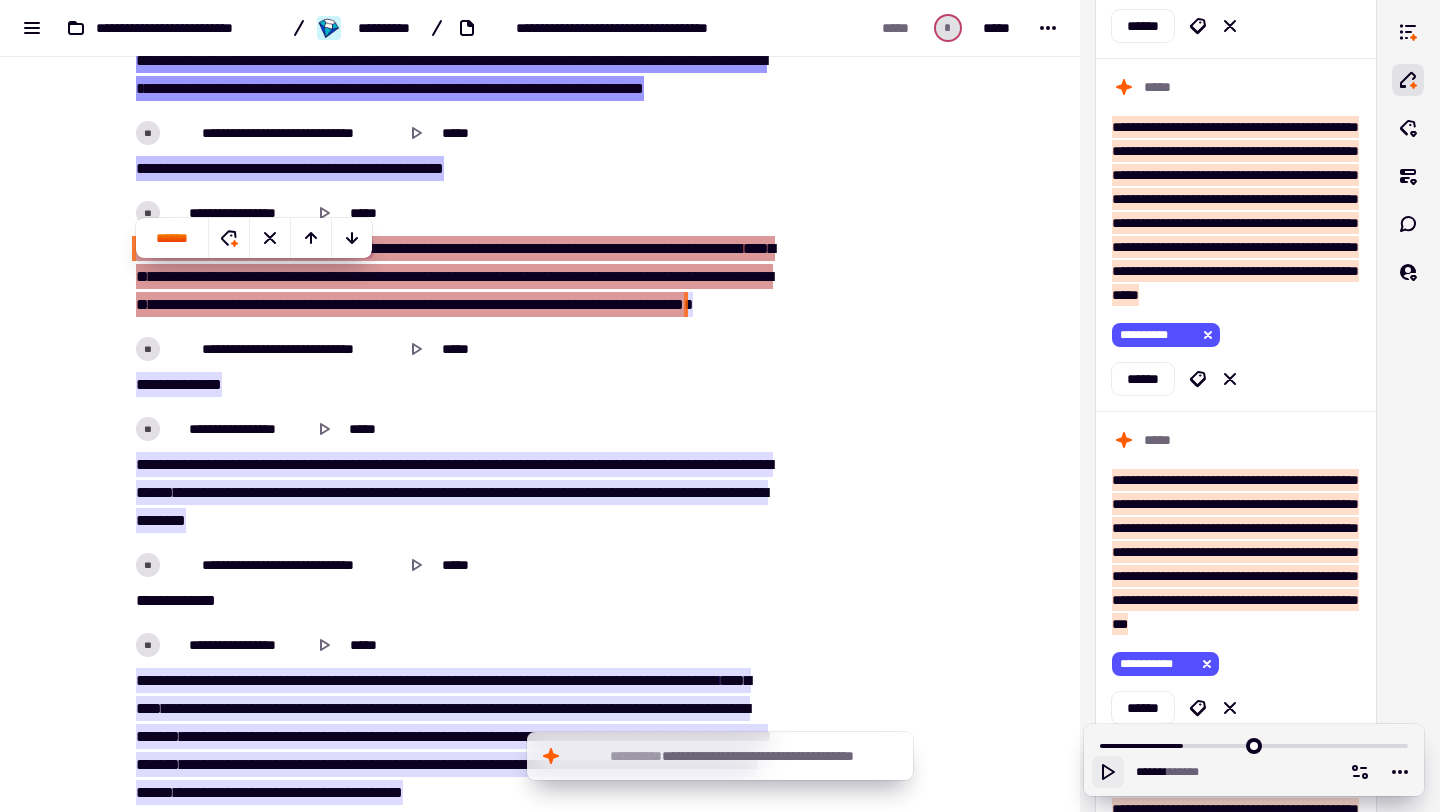 click on "****" at bounding box center [461, 276] 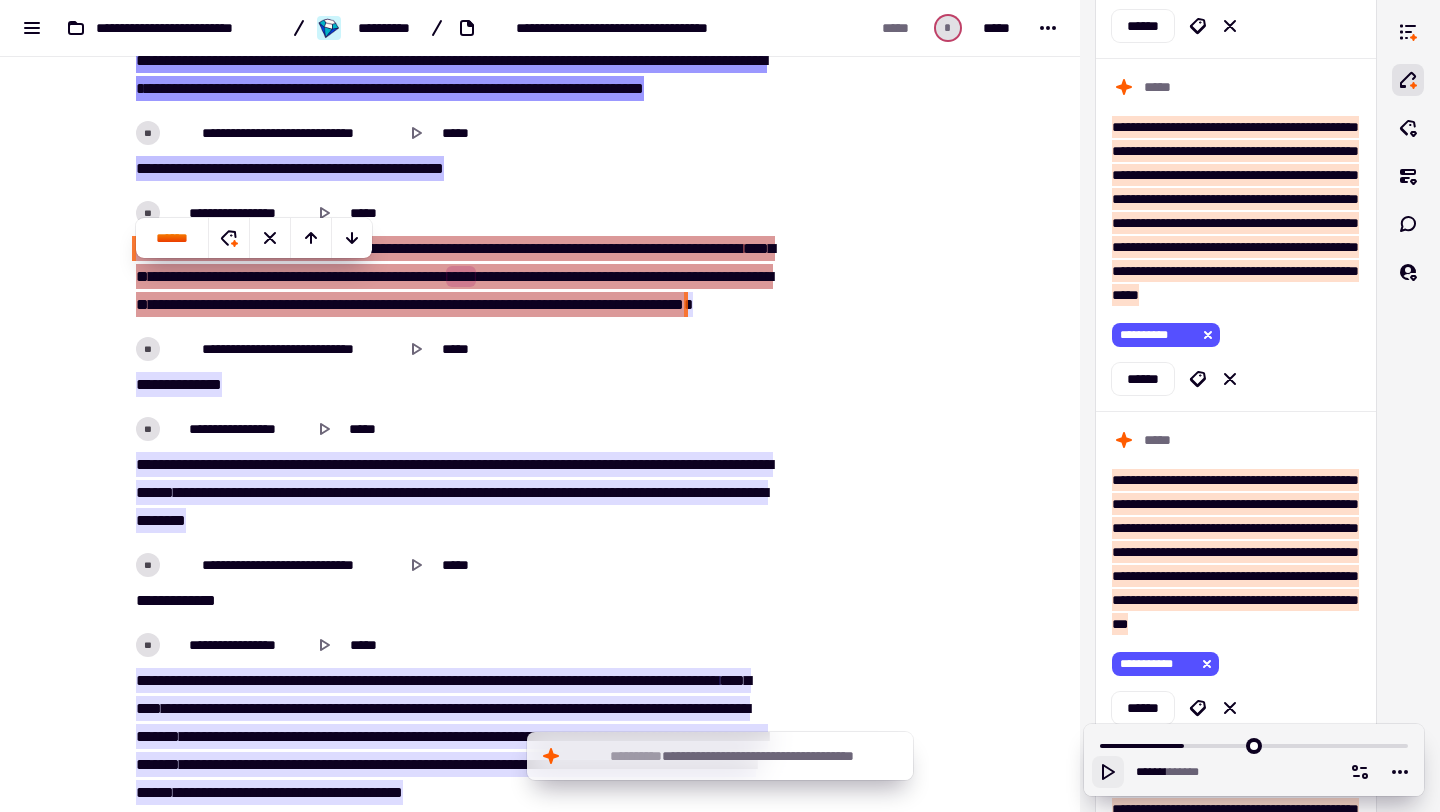 click 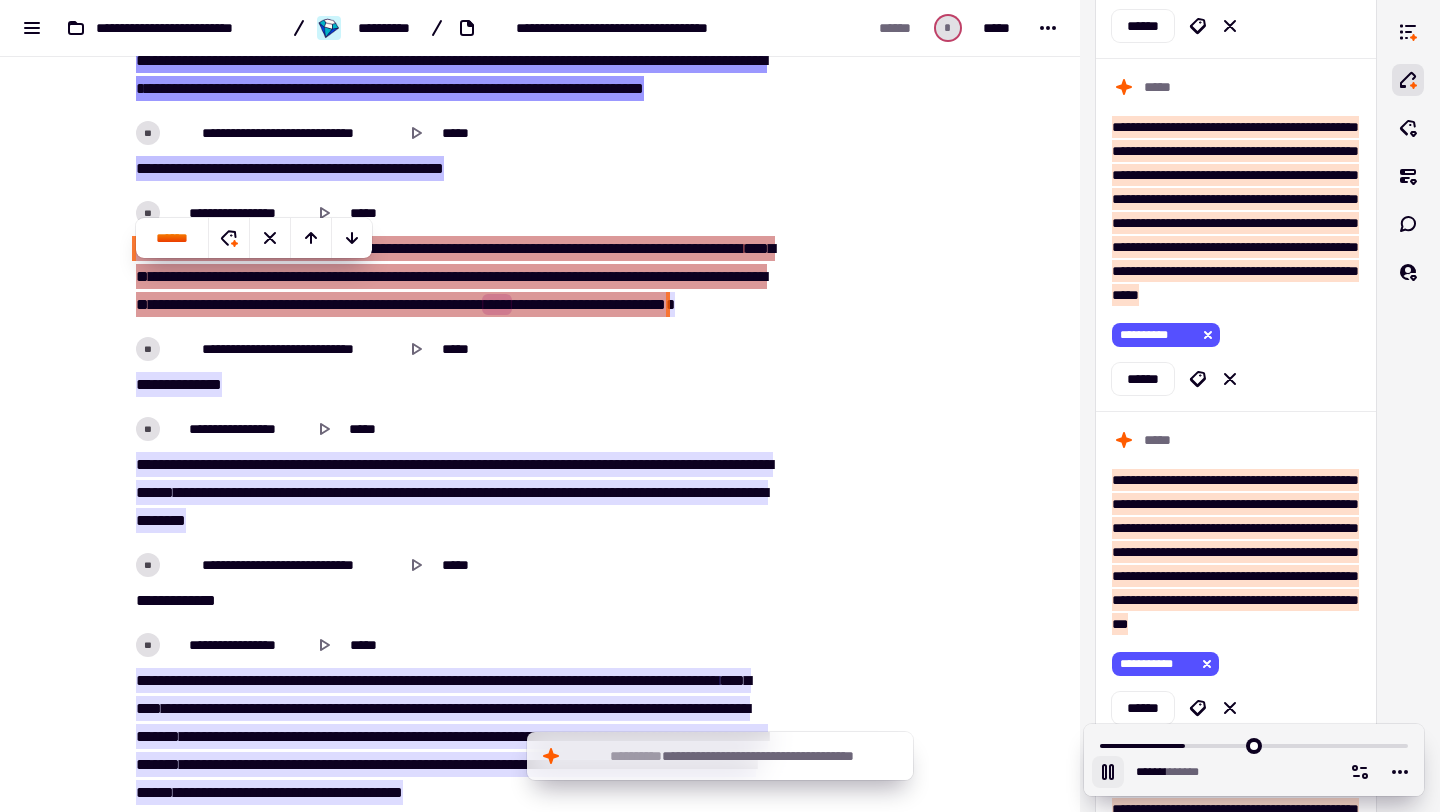 click on "**********" at bounding box center [227, 304] 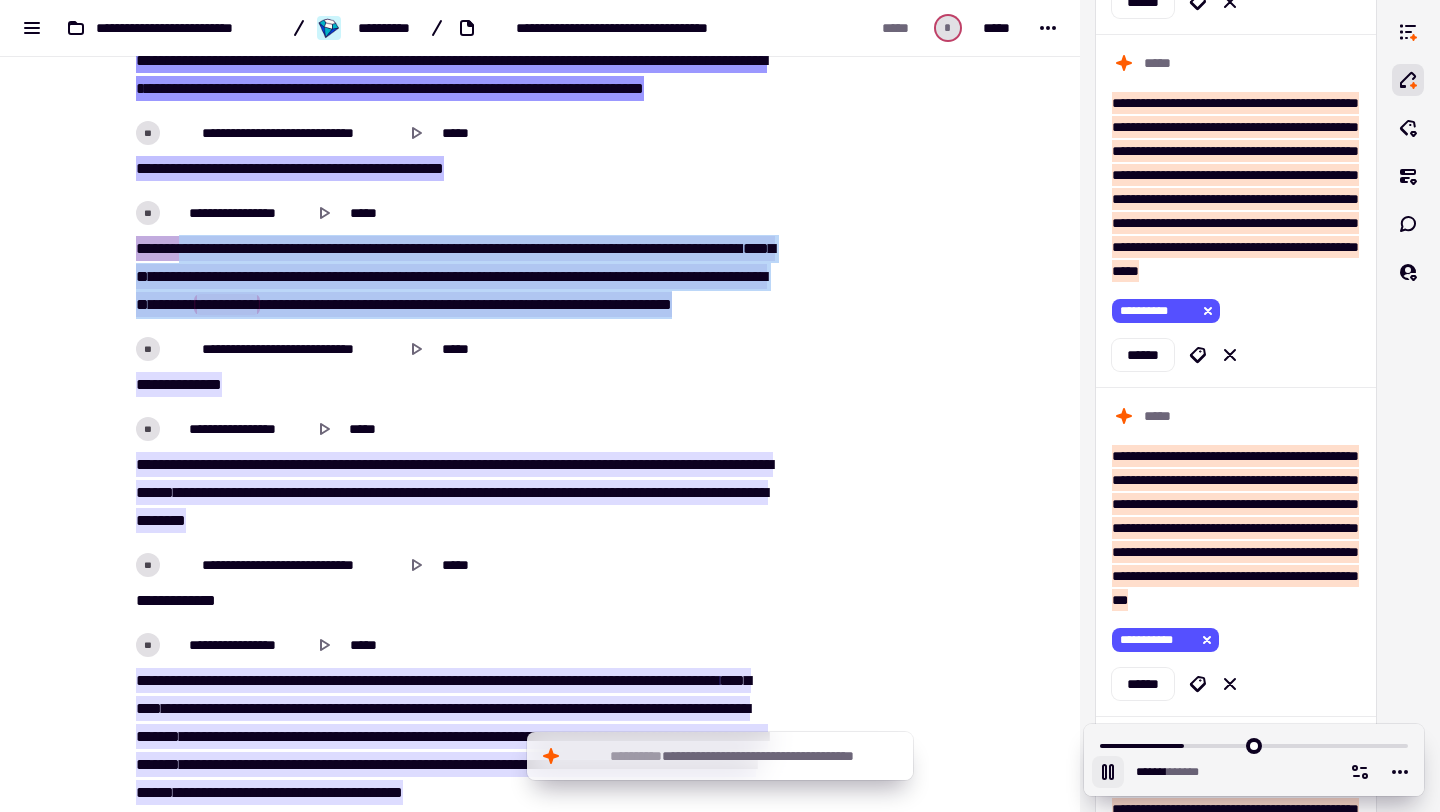 drag, startPoint x: 183, startPoint y: 270, endPoint x: 489, endPoint y: 355, distance: 317.5862 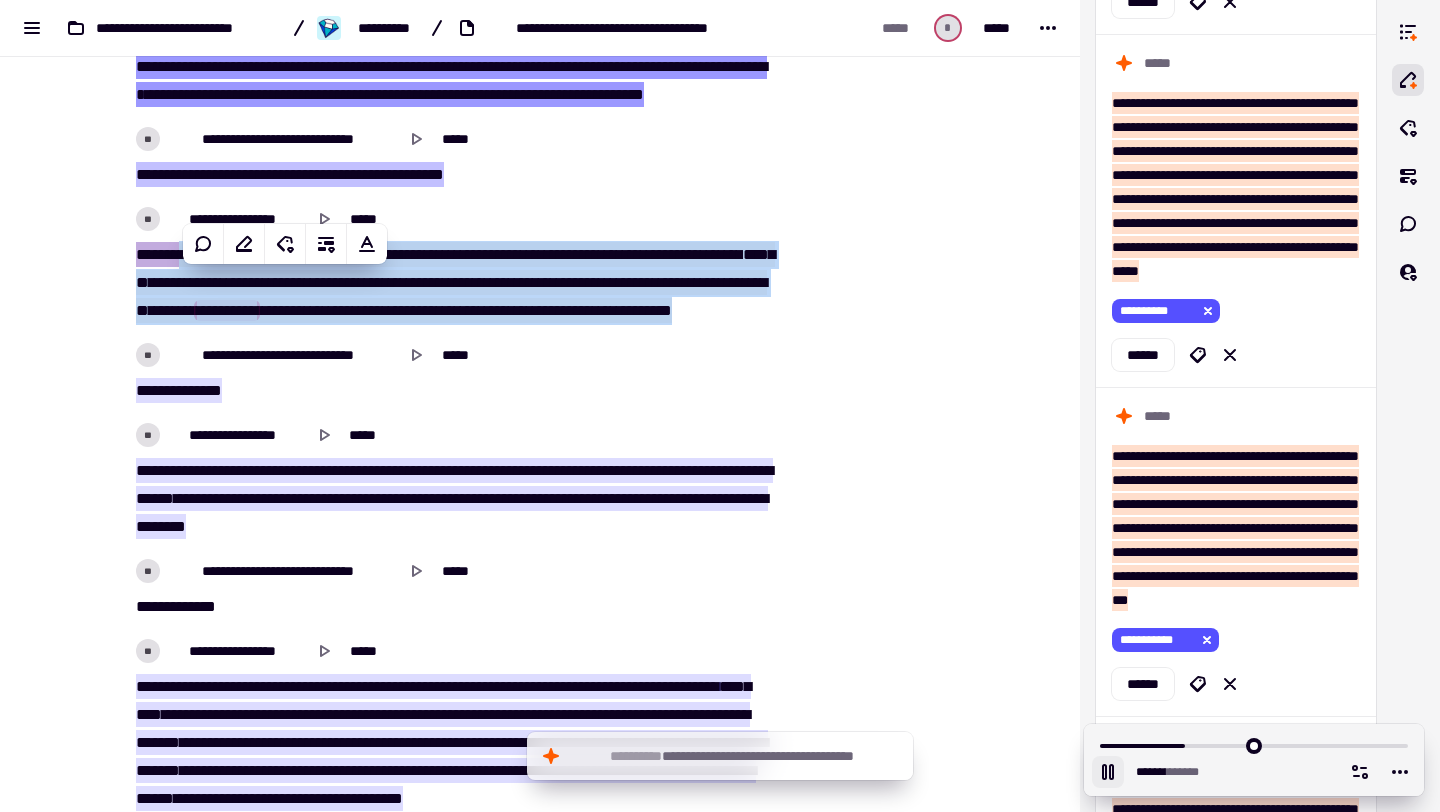 scroll, scrollTop: 9866, scrollLeft: 0, axis: vertical 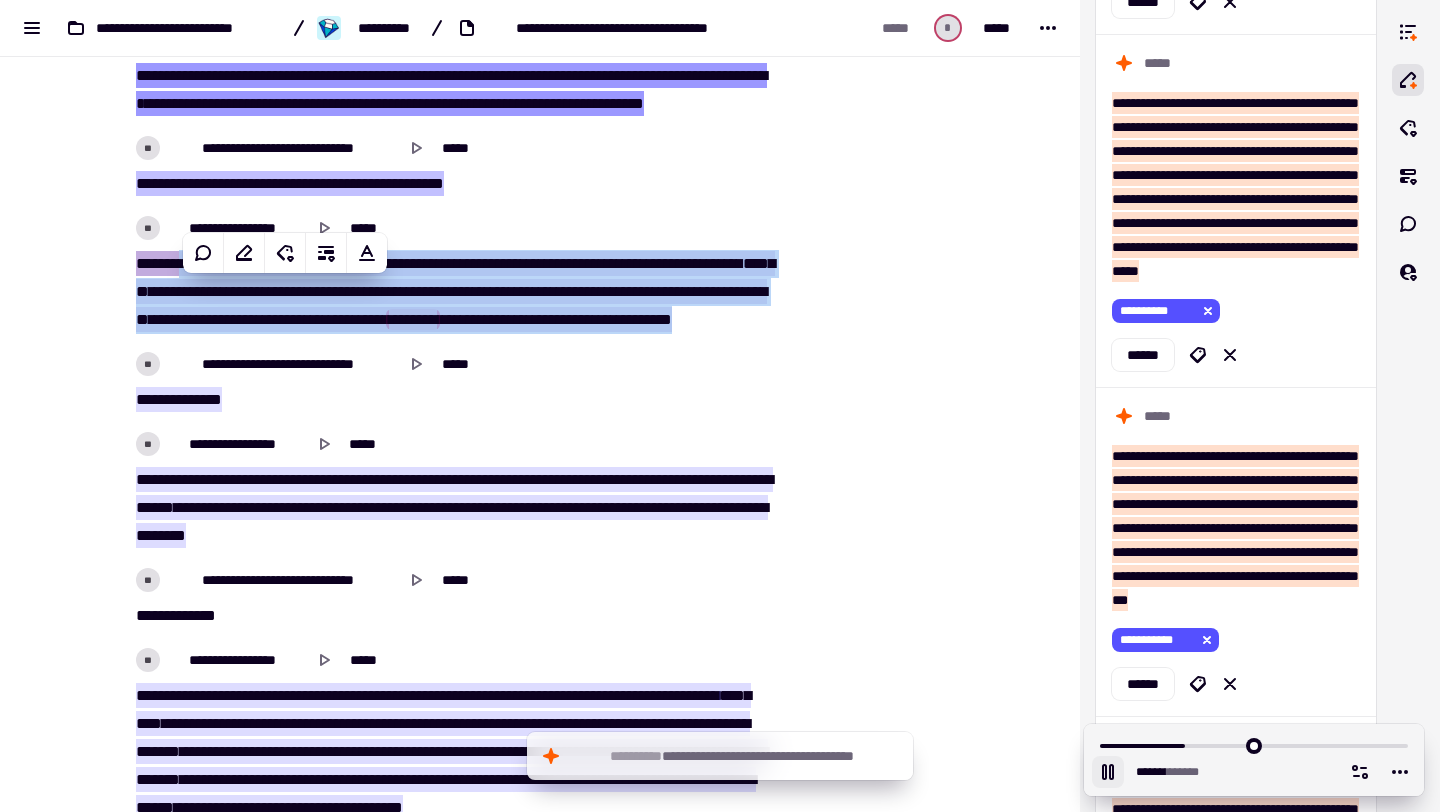 copy on "[REDACTED]" 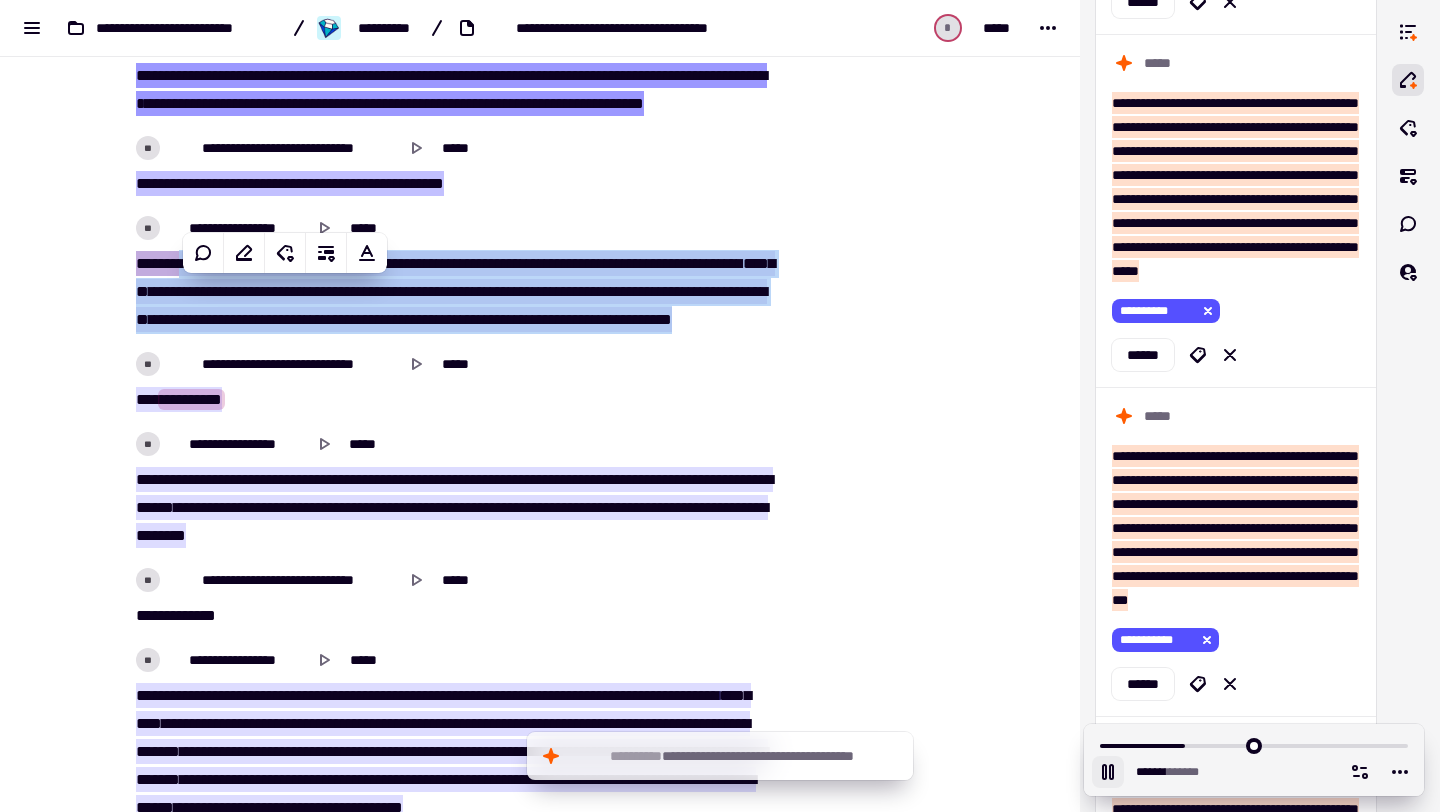 click 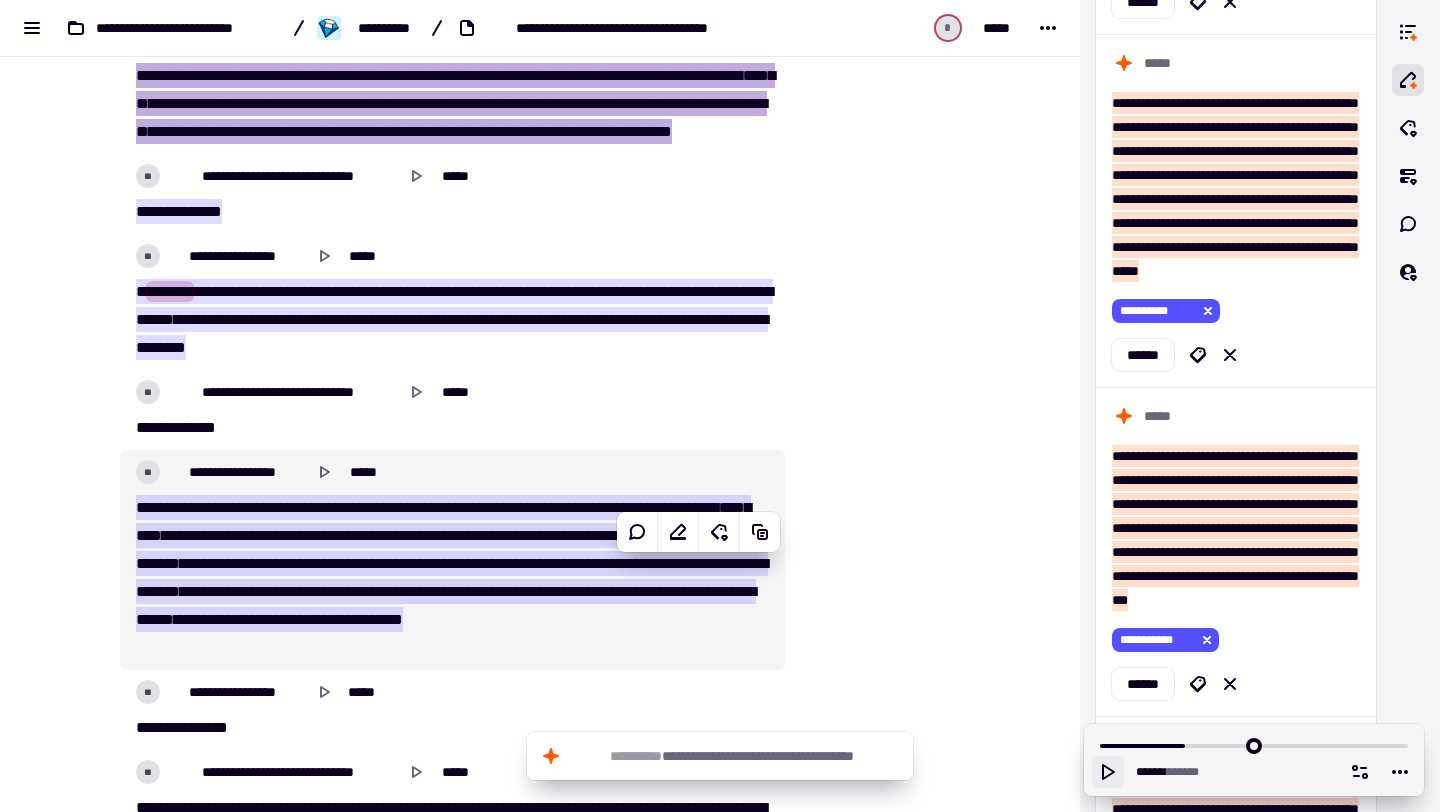 scroll, scrollTop: 10055, scrollLeft: 0, axis: vertical 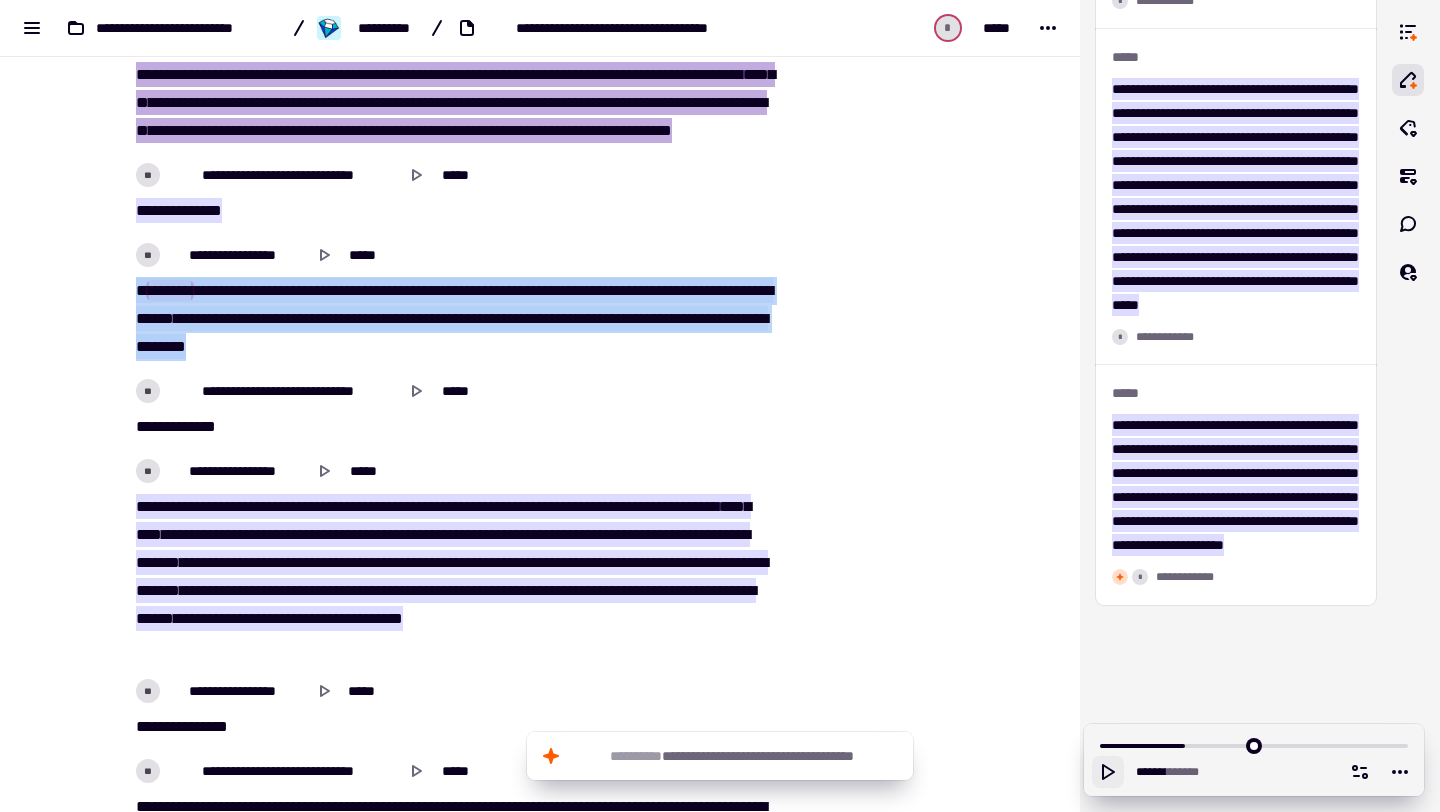 drag, startPoint x: 138, startPoint y: 345, endPoint x: 578, endPoint y: 397, distance: 443.06207 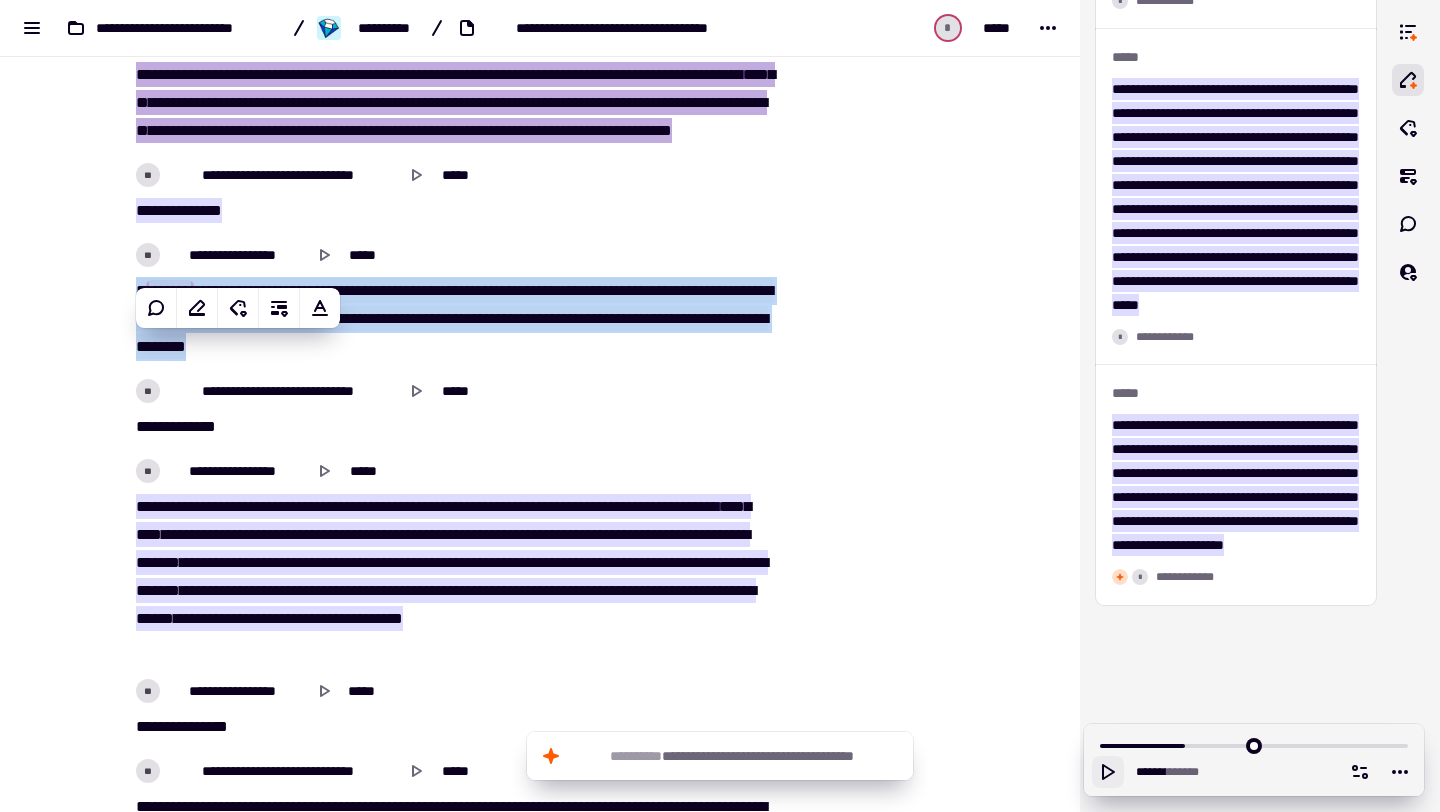 copy on "[REDACTED]" 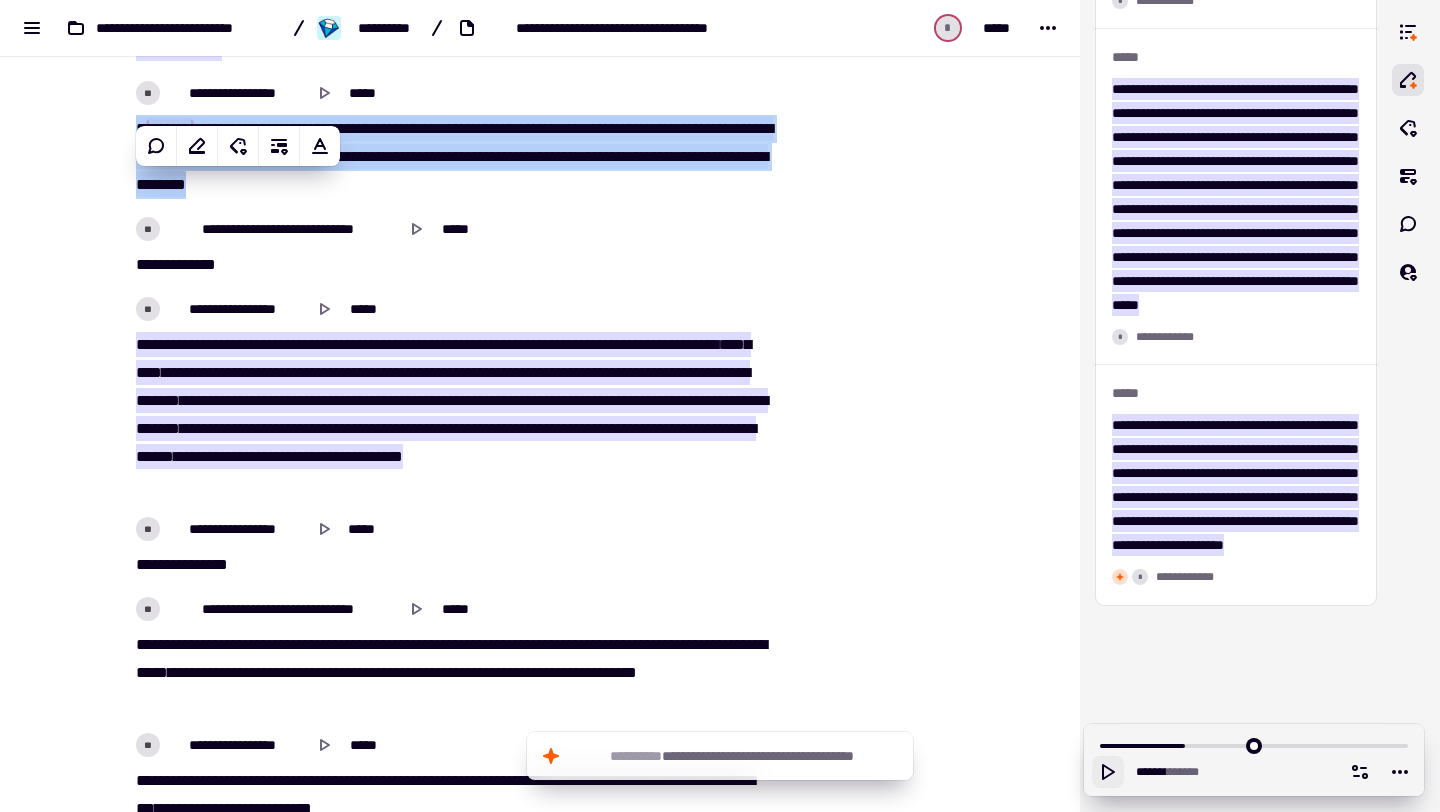 scroll, scrollTop: 10234, scrollLeft: 0, axis: vertical 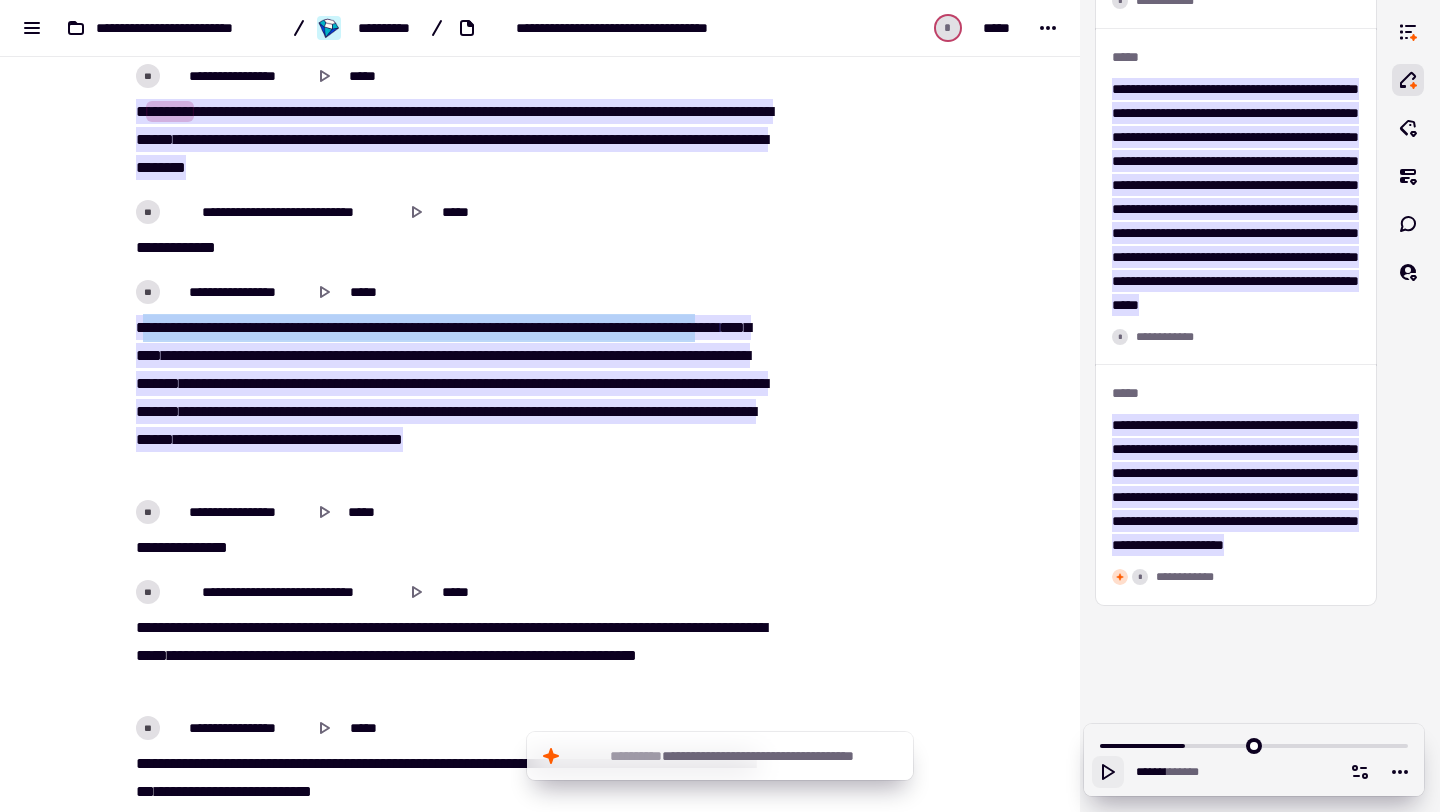 drag, startPoint x: 142, startPoint y: 387, endPoint x: 252, endPoint y: 409, distance: 112.17843 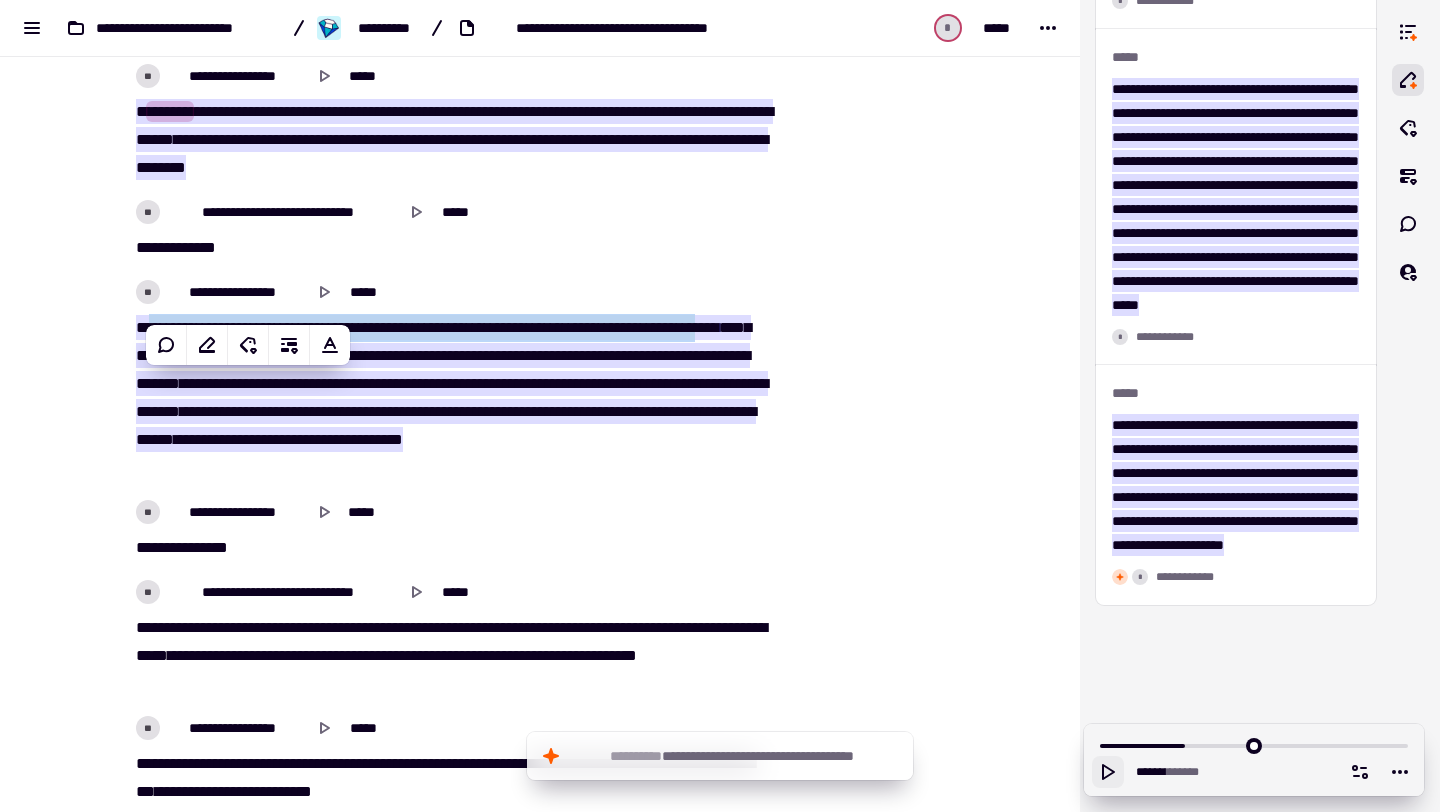 click on "[REDACTED]" at bounding box center (452, 398) 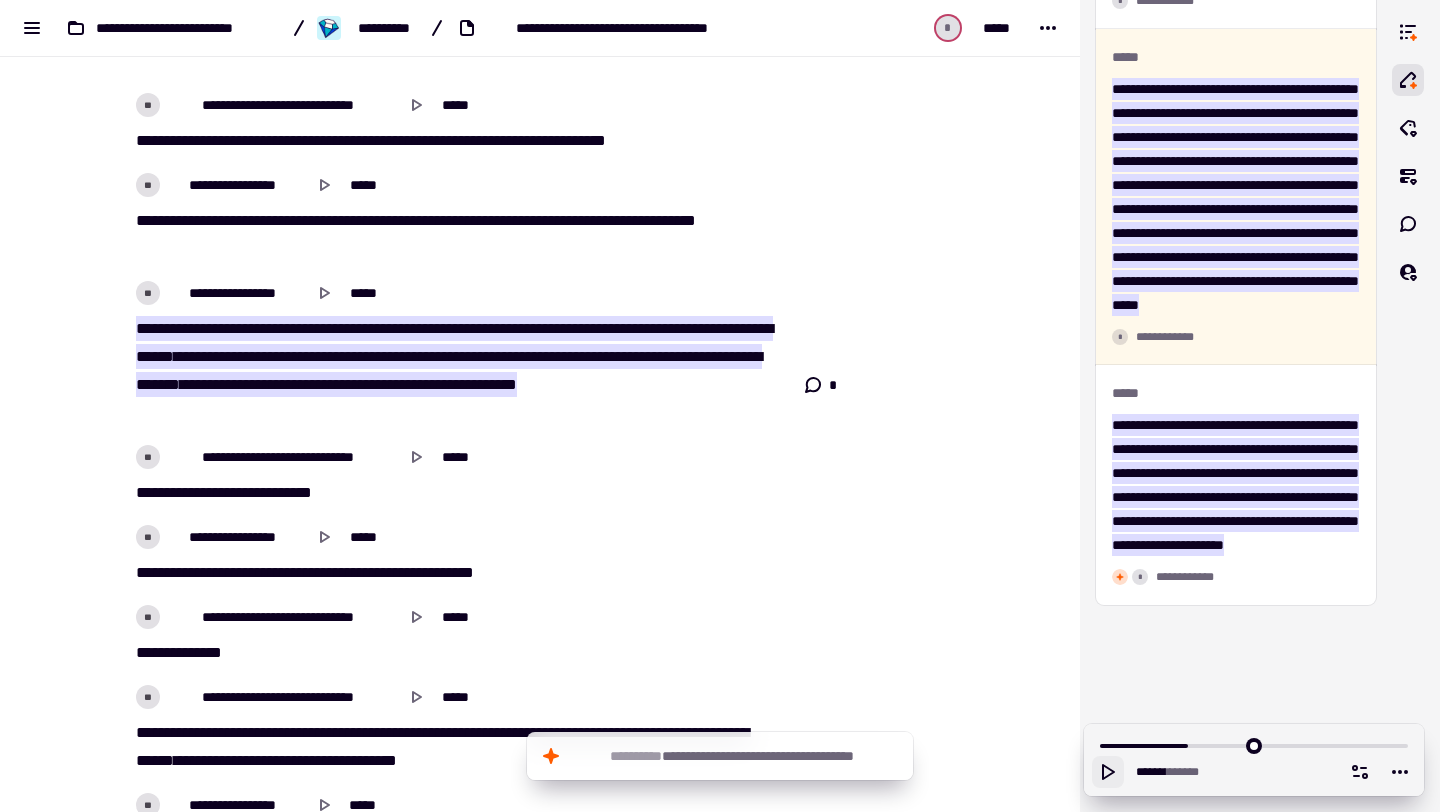 scroll, scrollTop: 11867, scrollLeft: 0, axis: vertical 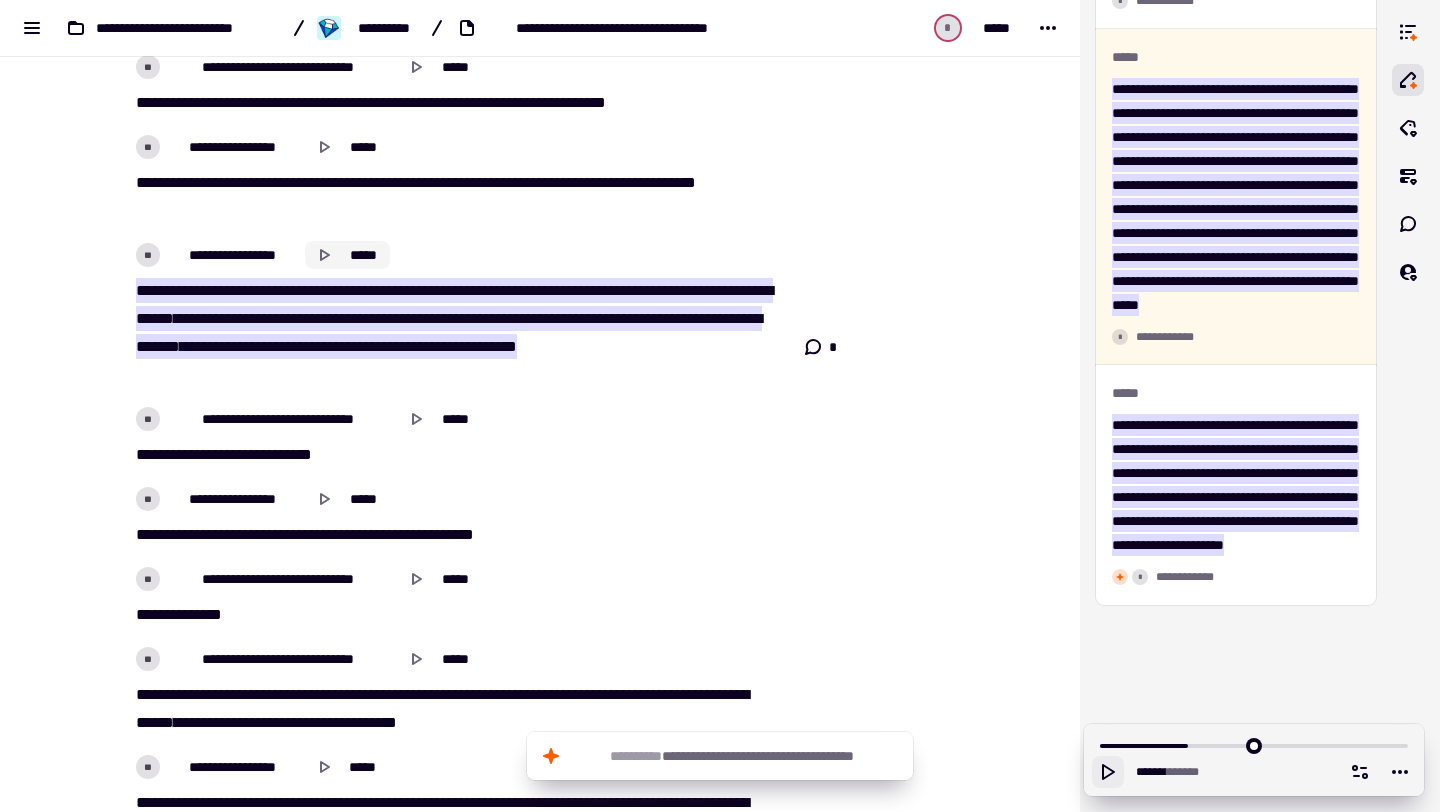 click 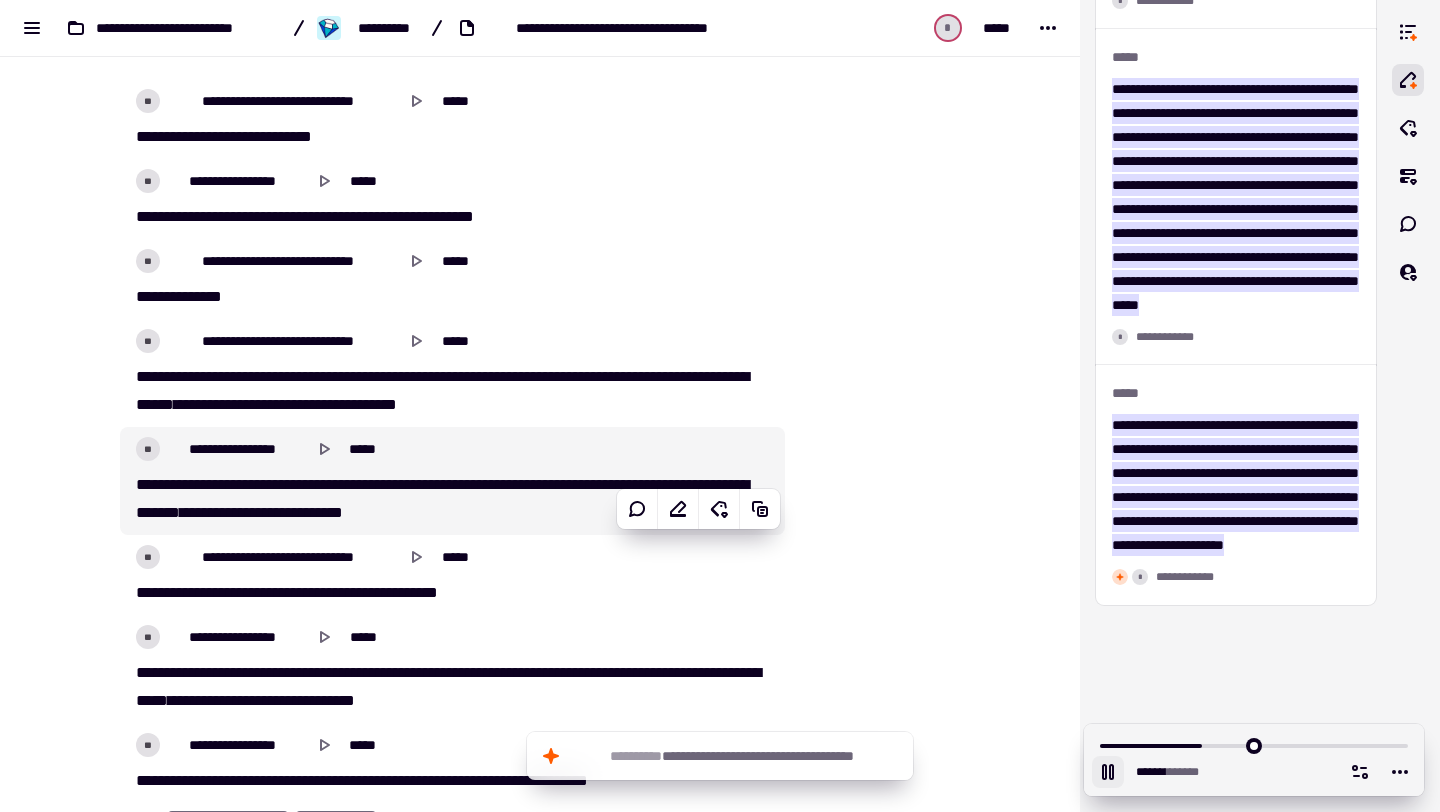 scroll, scrollTop: 12195, scrollLeft: 0, axis: vertical 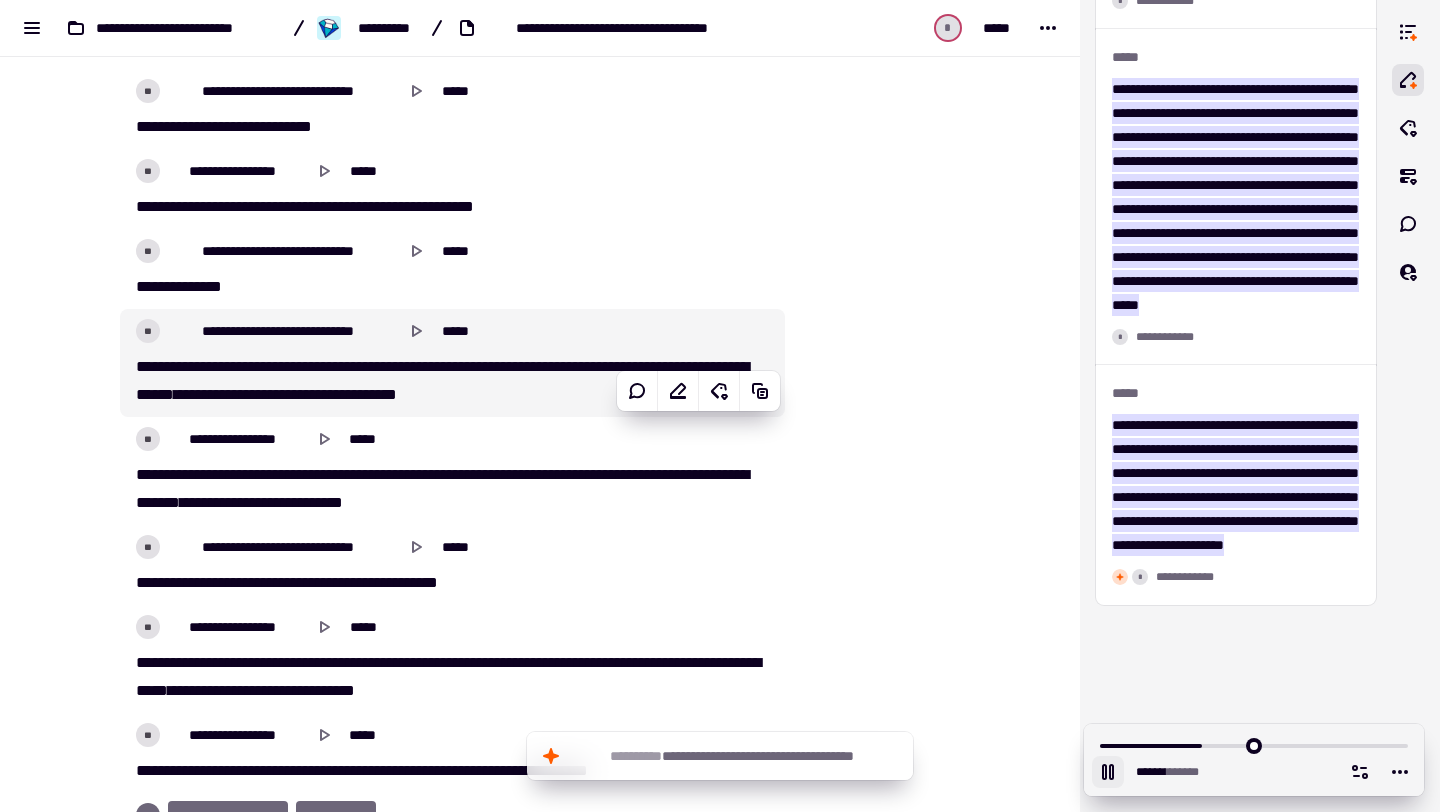 click on "**********" at bounding box center [442, 380] 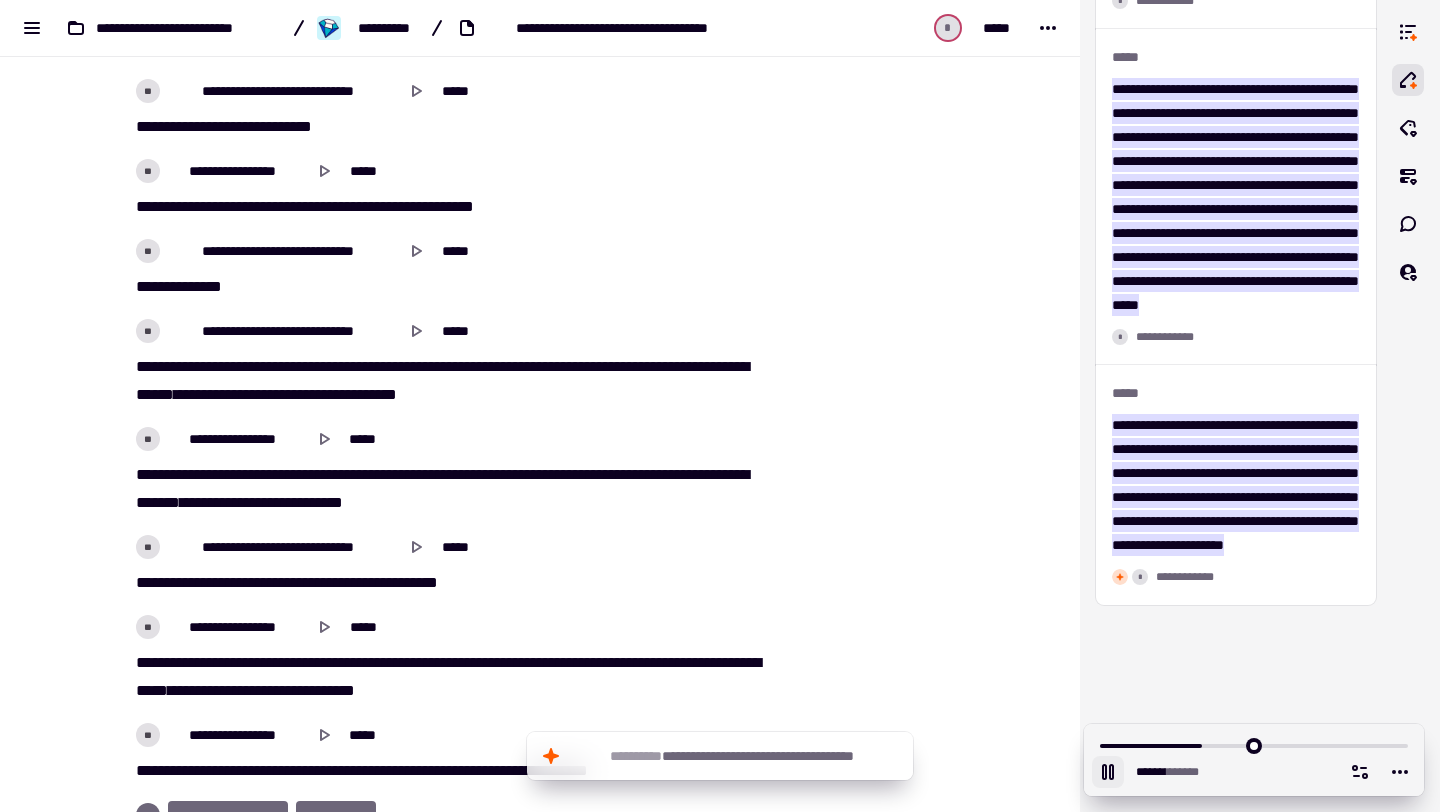 click on "******" at bounding box center (293, 366) 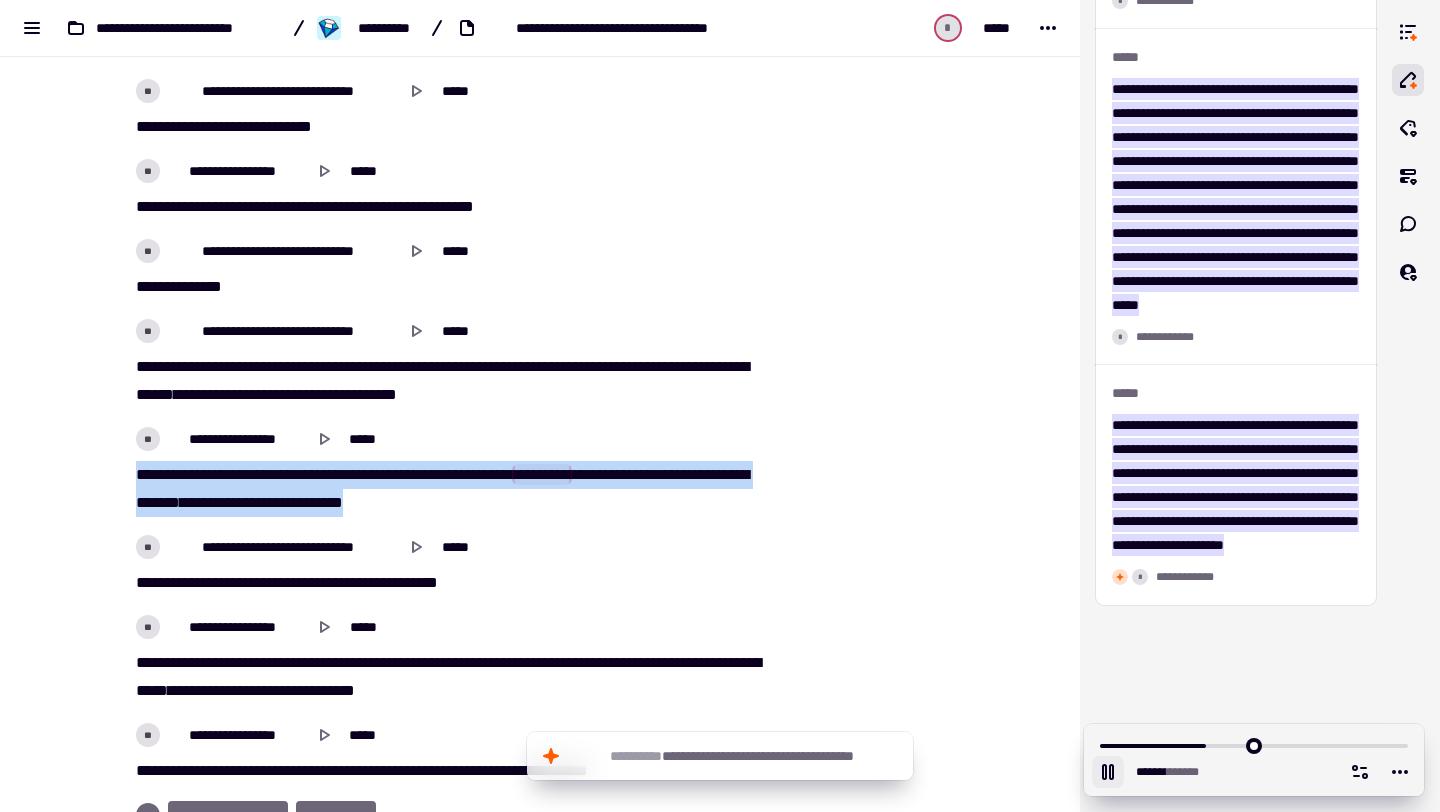 drag, startPoint x: 138, startPoint y: 526, endPoint x: 590, endPoint y: 553, distance: 452.8057 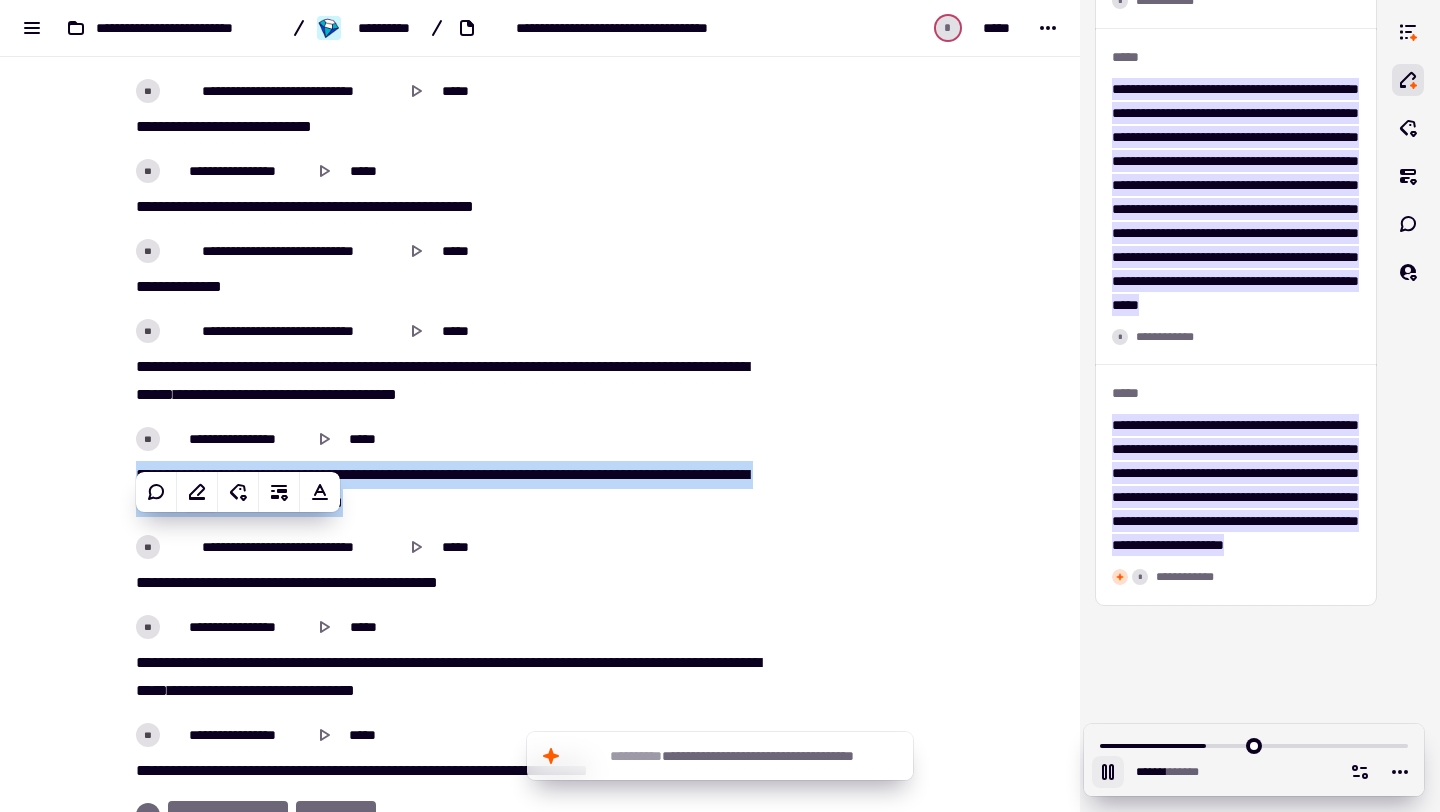 copy on "[REDACTED]" 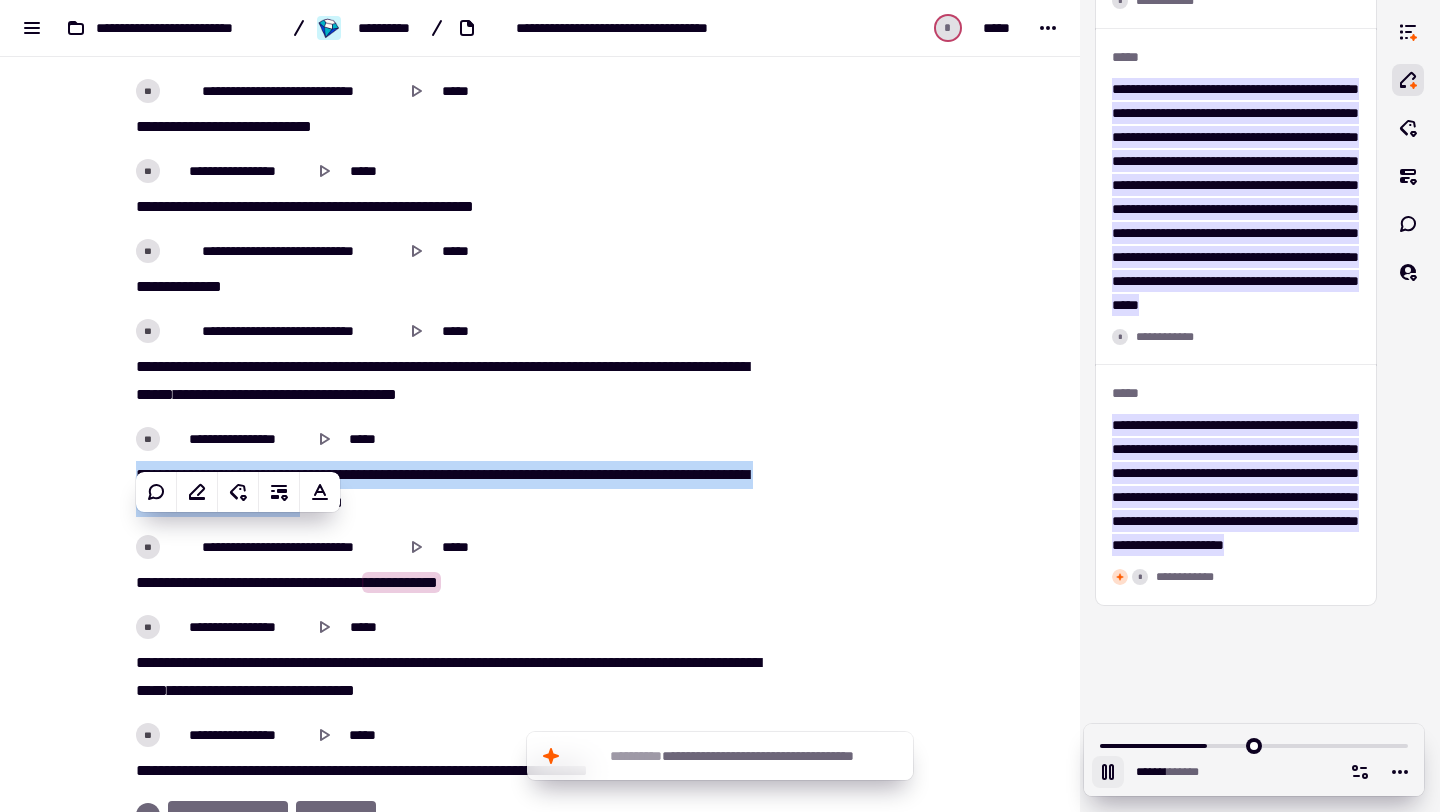 click 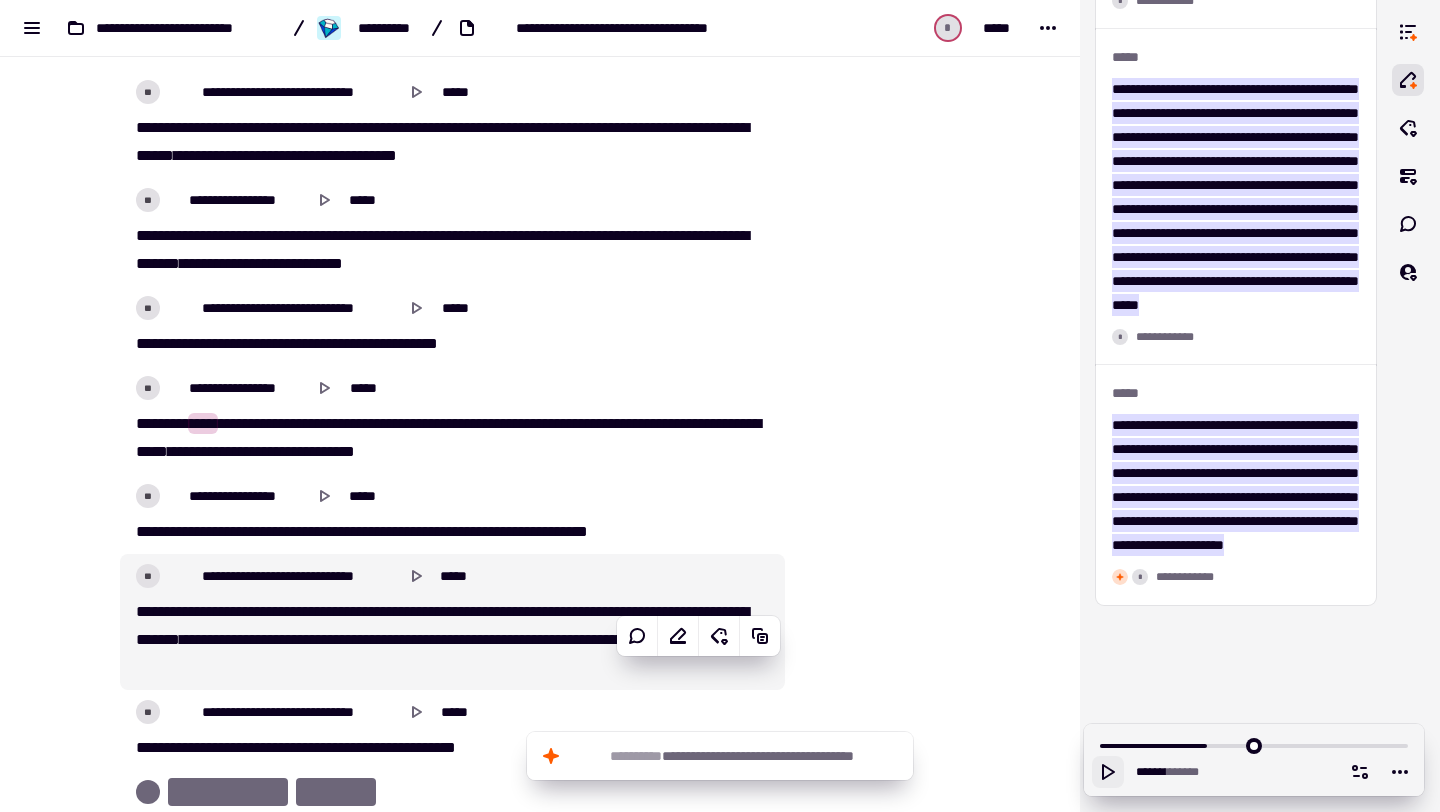scroll, scrollTop: 12444, scrollLeft: 0, axis: vertical 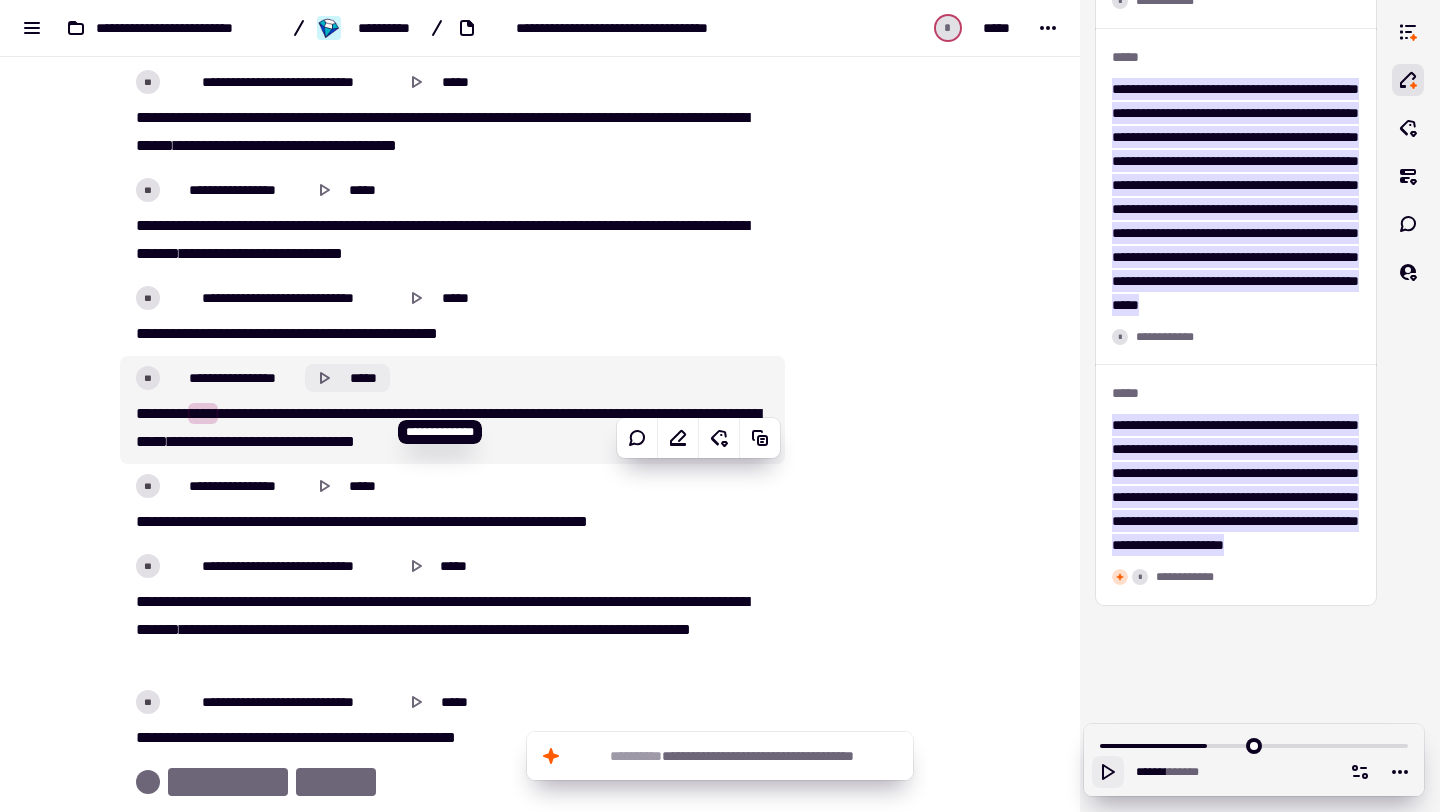 click on "*****" 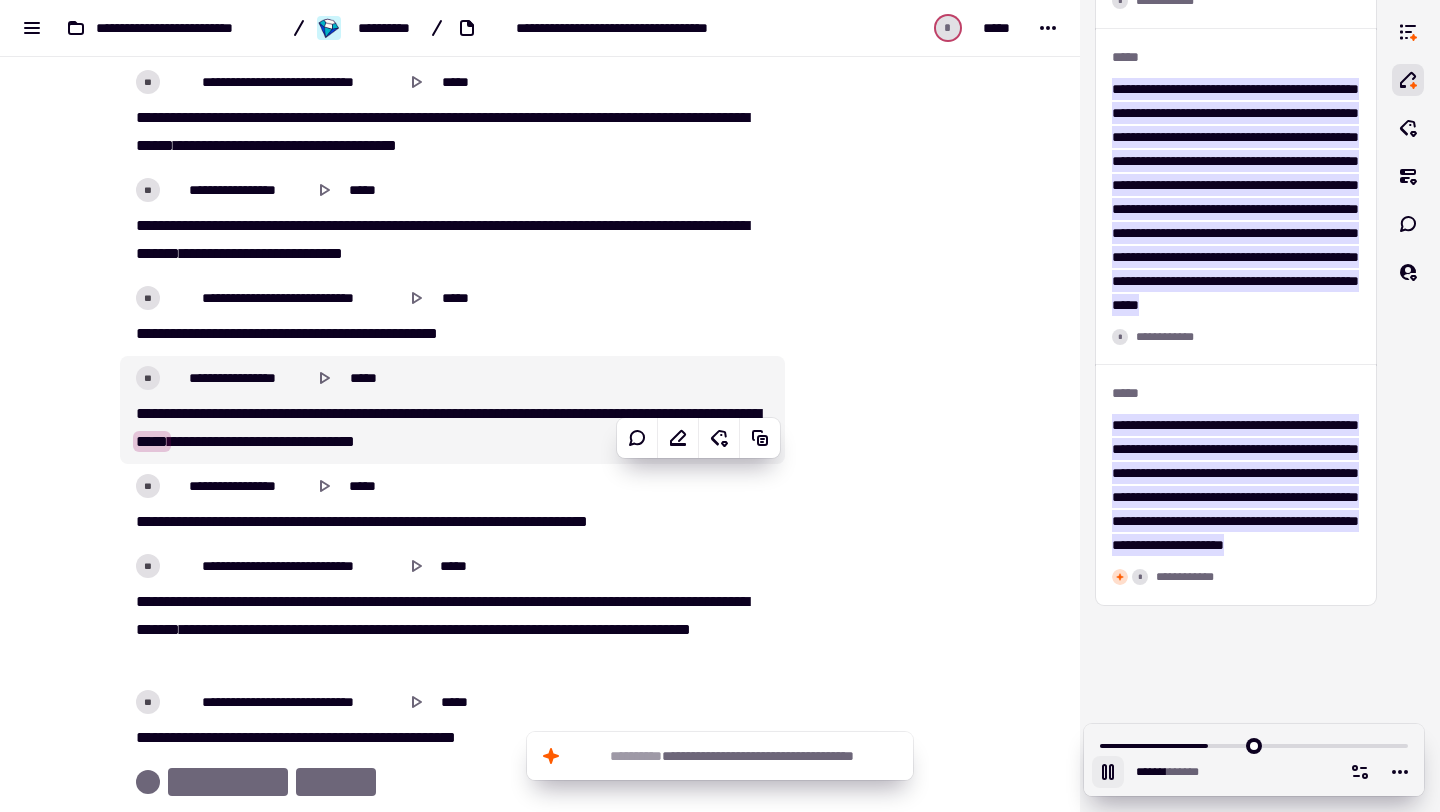 click on "*" at bounding box center [182, 413] 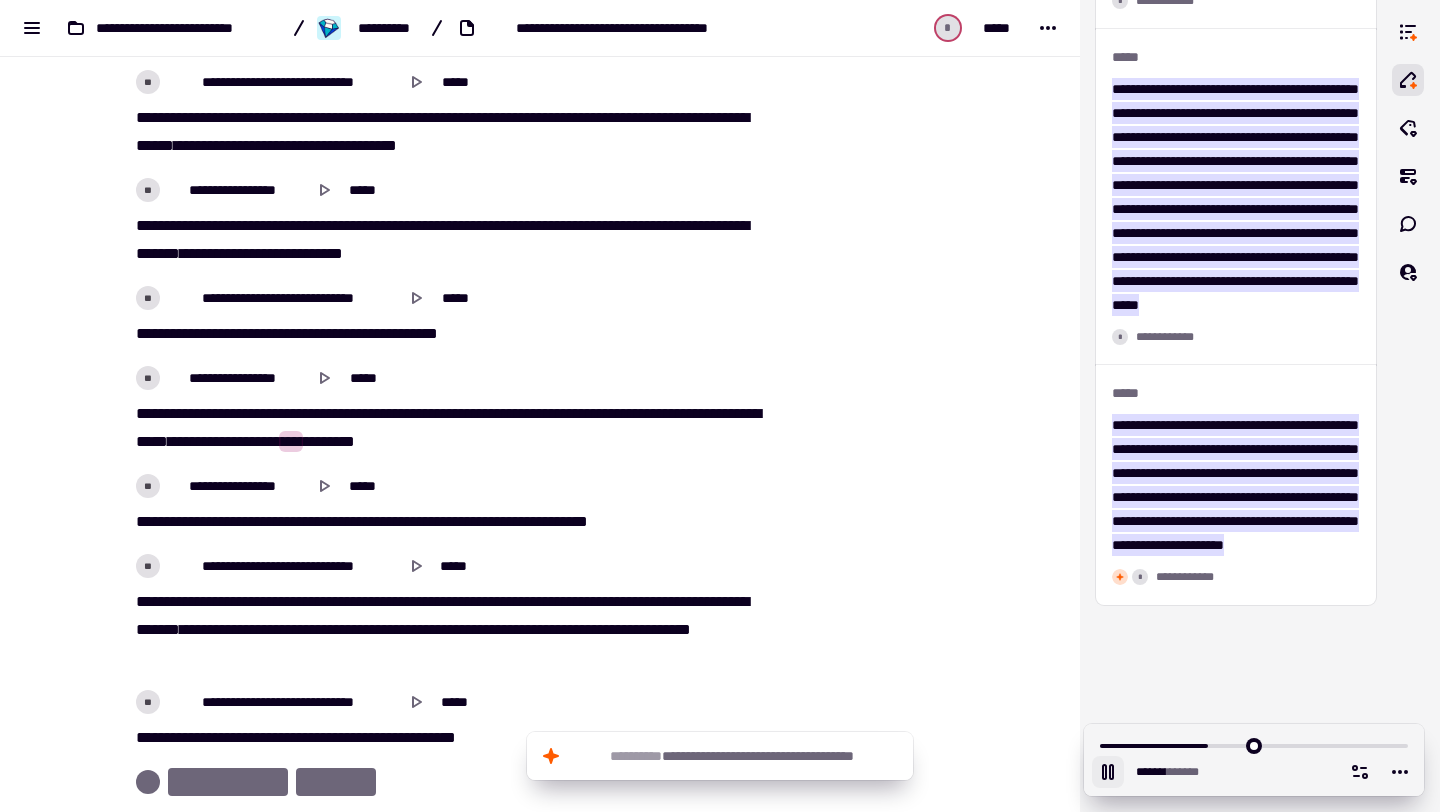 click on "****" at bounding box center [203, 413] 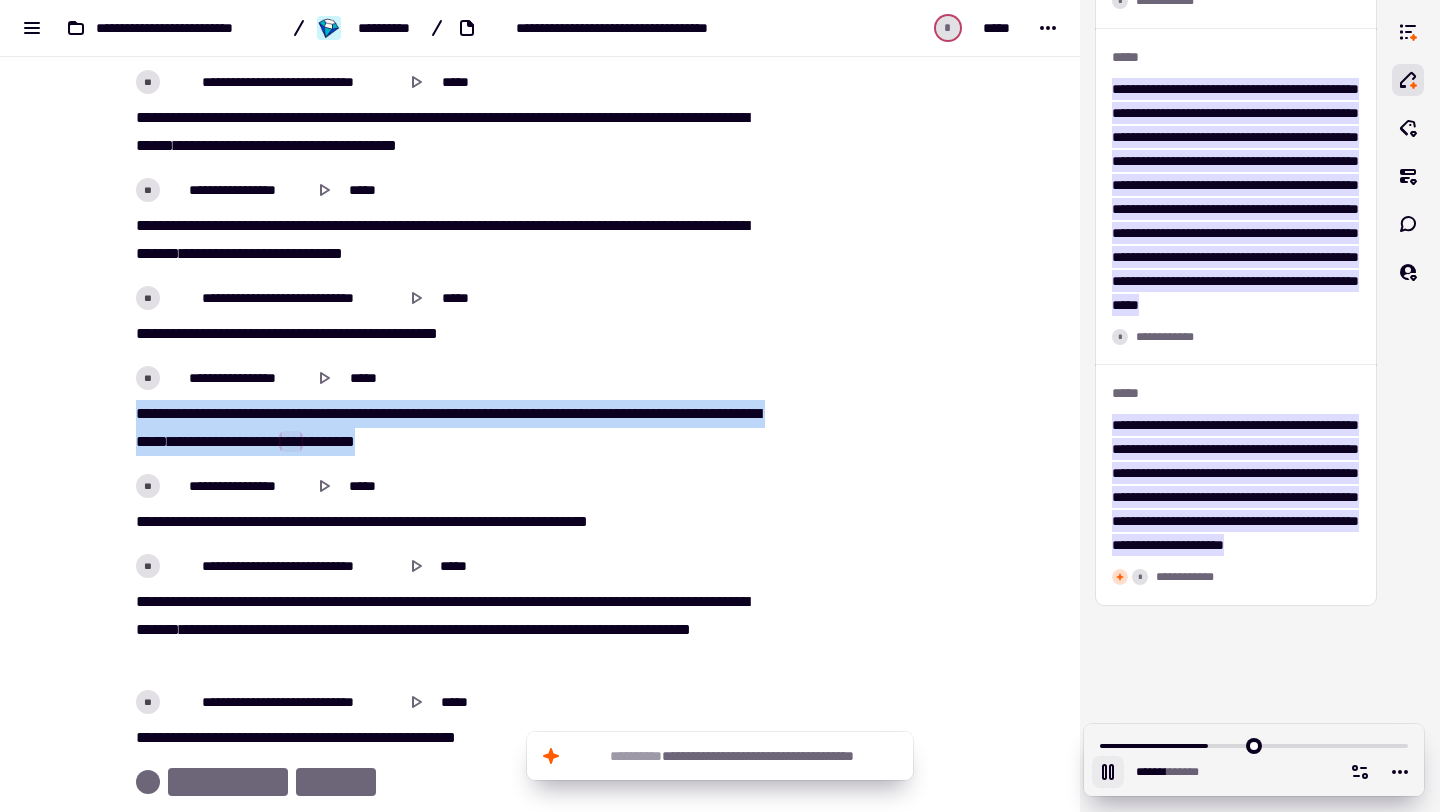 drag, startPoint x: 139, startPoint y: 471, endPoint x: 500, endPoint y: 505, distance: 362.59756 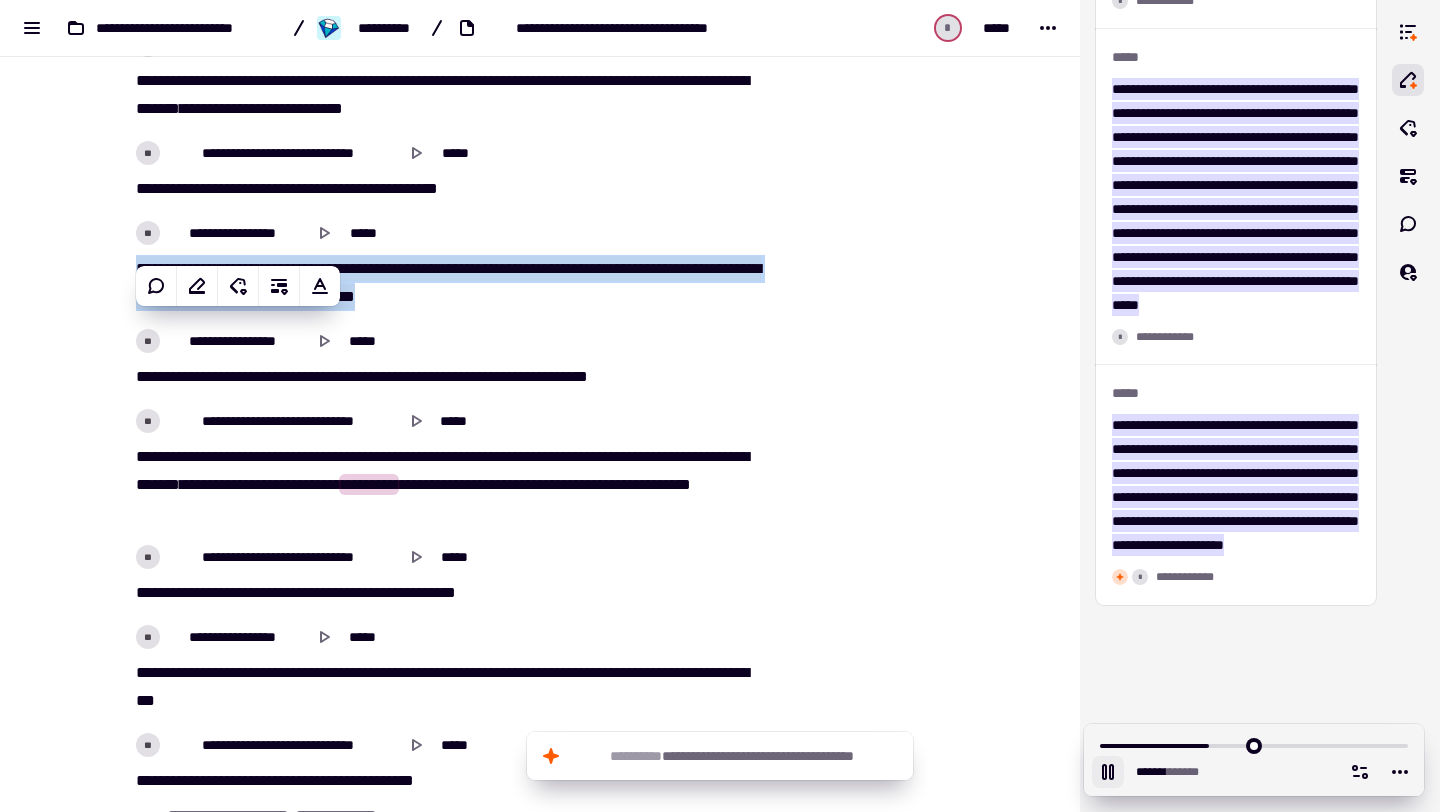 scroll, scrollTop: 12597, scrollLeft: 0, axis: vertical 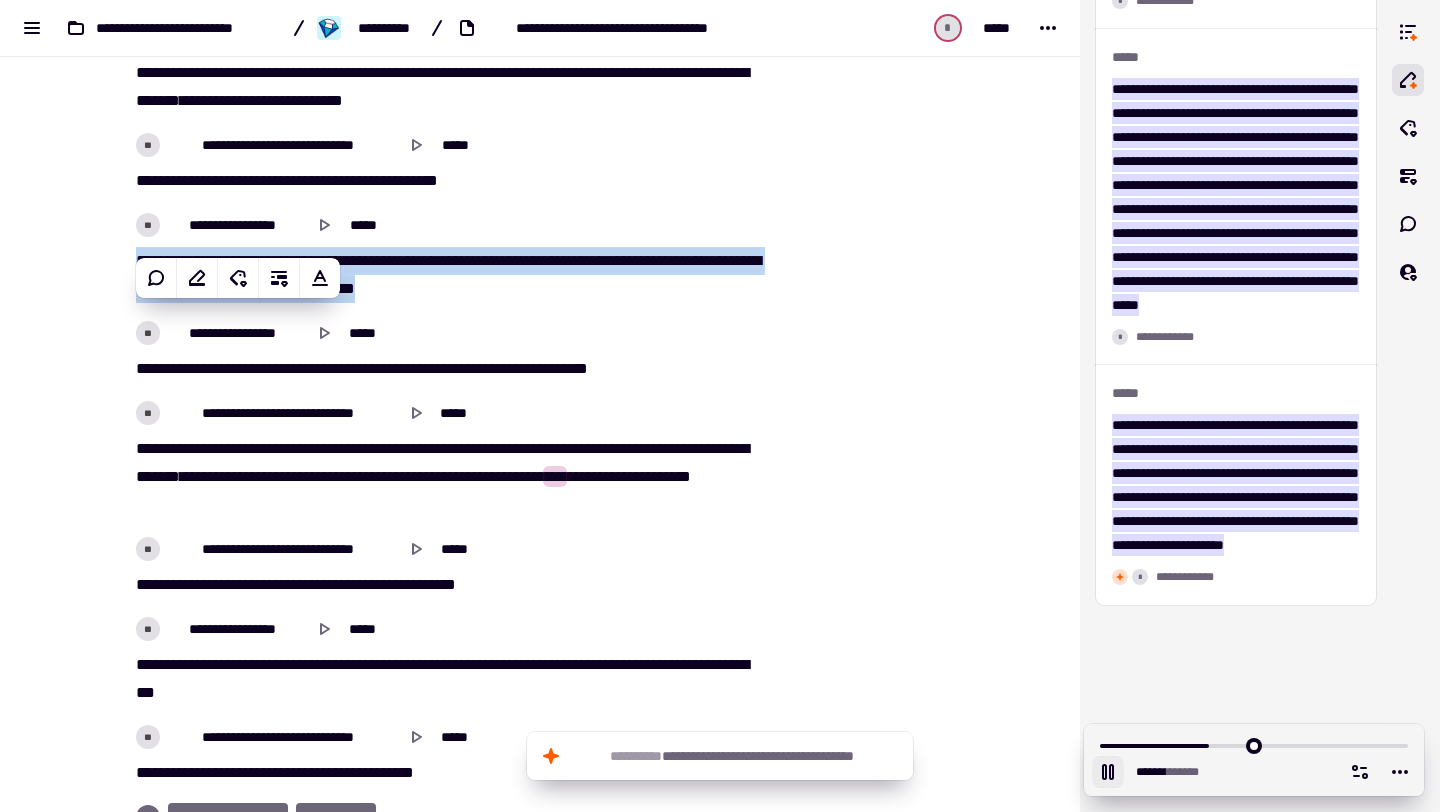 click on "***" at bounding box center [267, 288] 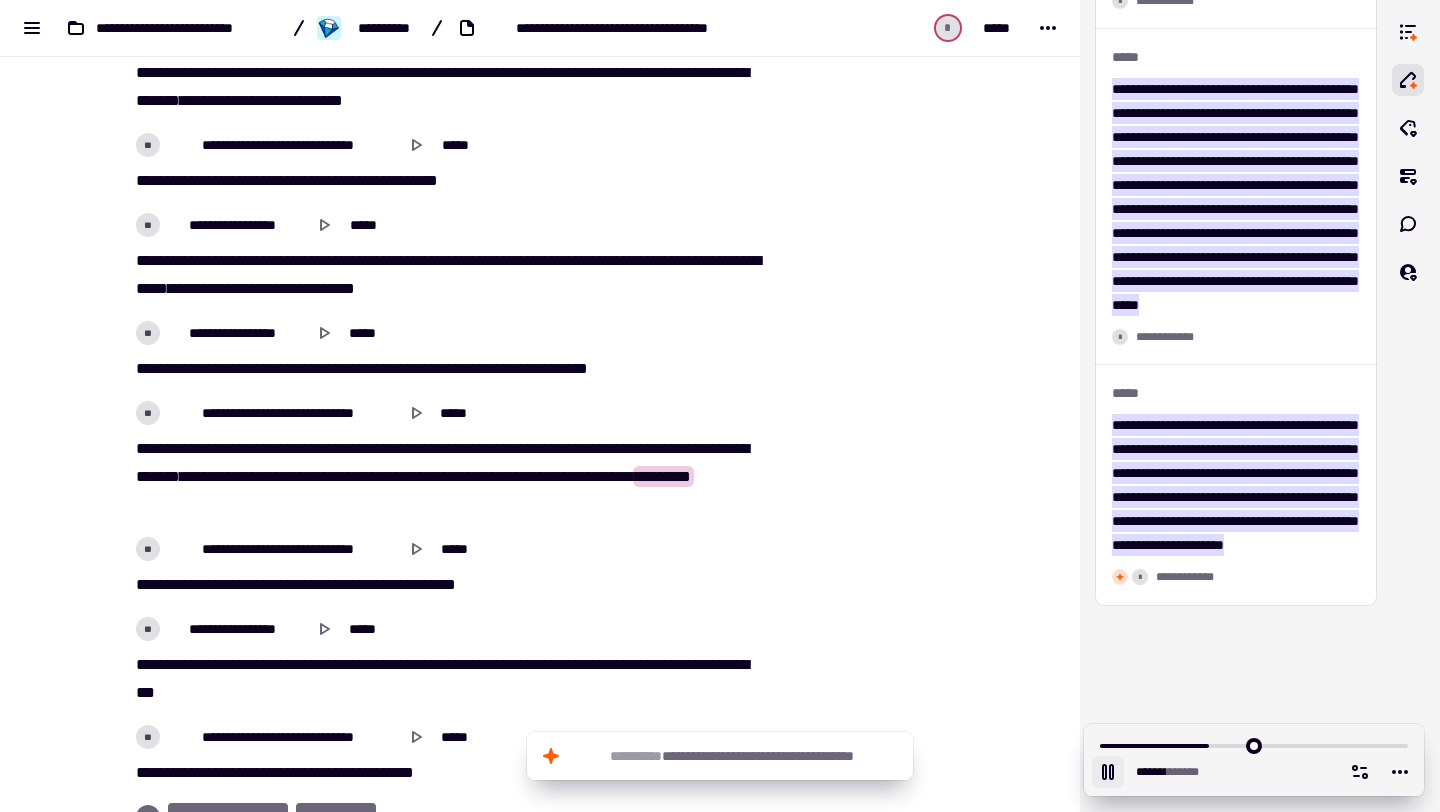 click on "[REDACTED]" at bounding box center [452, 163] 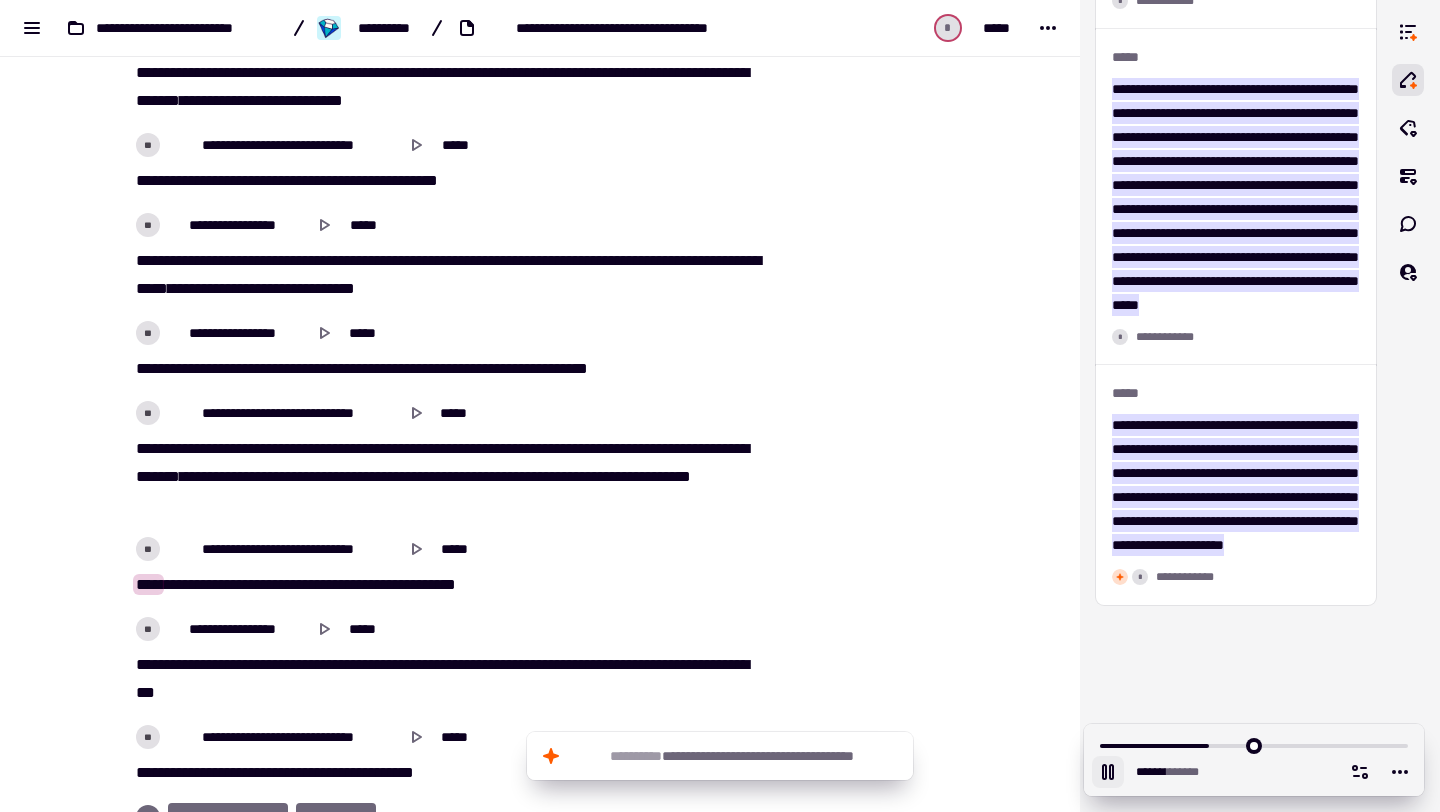 click on "*****" at bounding box center [320, 180] 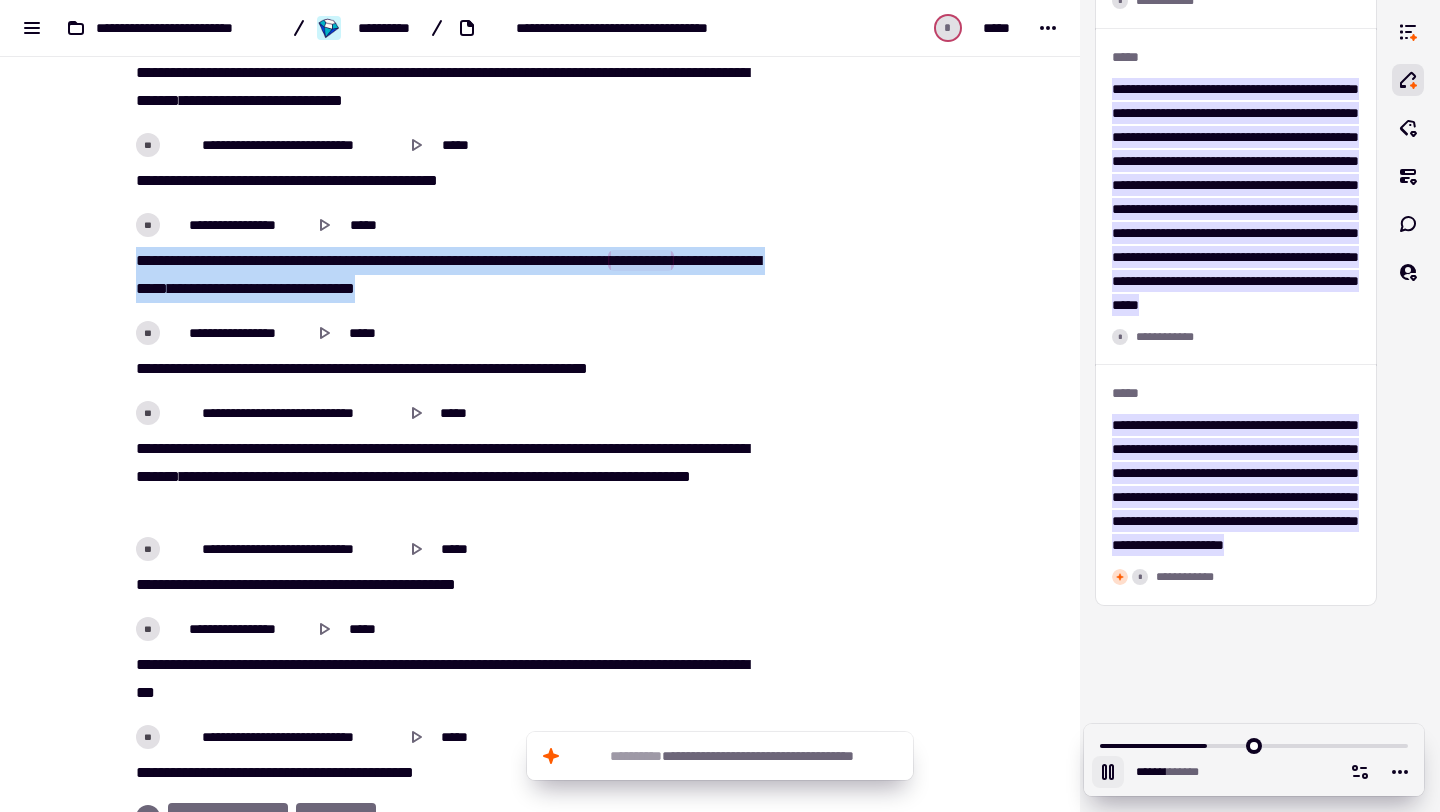 drag, startPoint x: 496, startPoint y: 343, endPoint x: 130, endPoint y: 316, distance: 366.99454 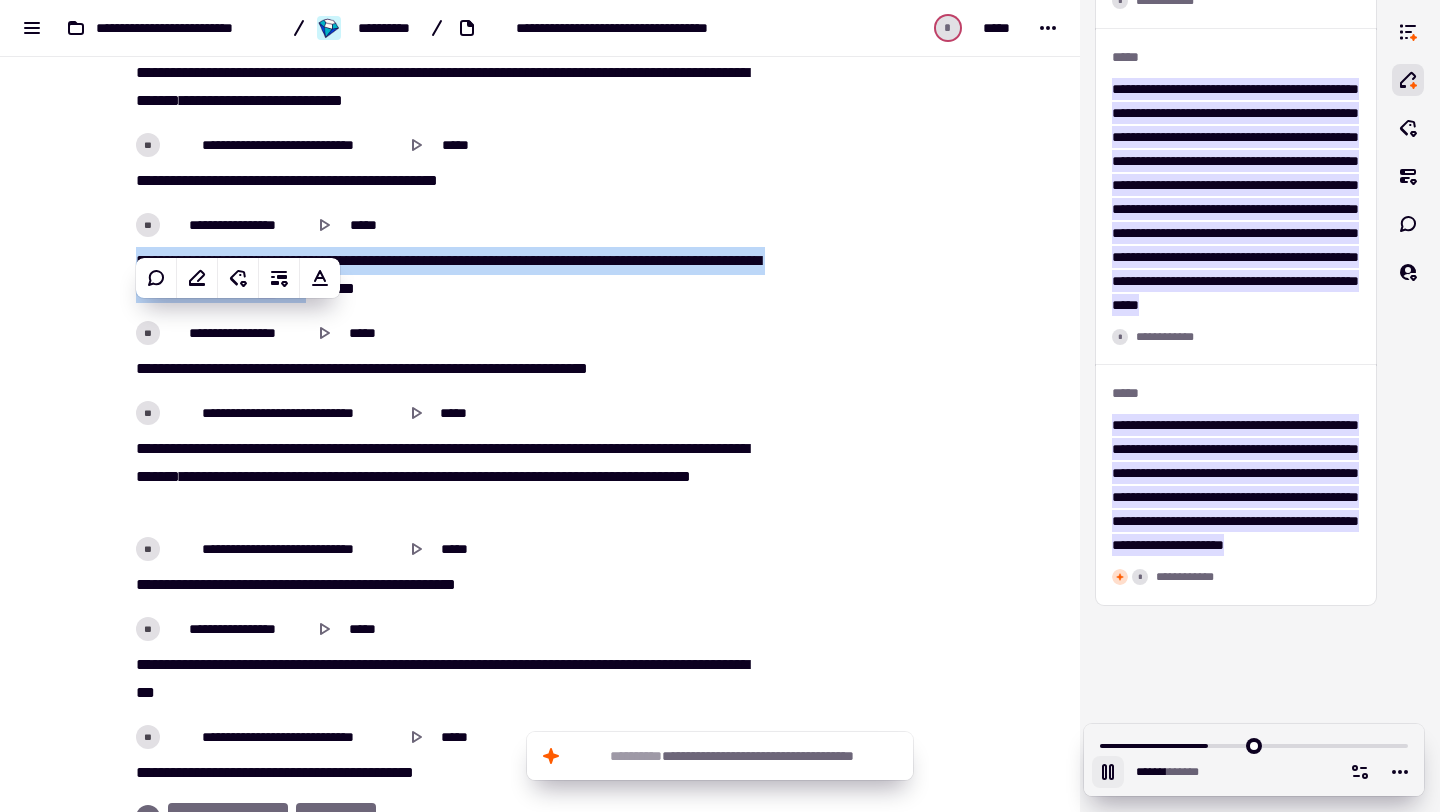 copy on "[REDACTED]" 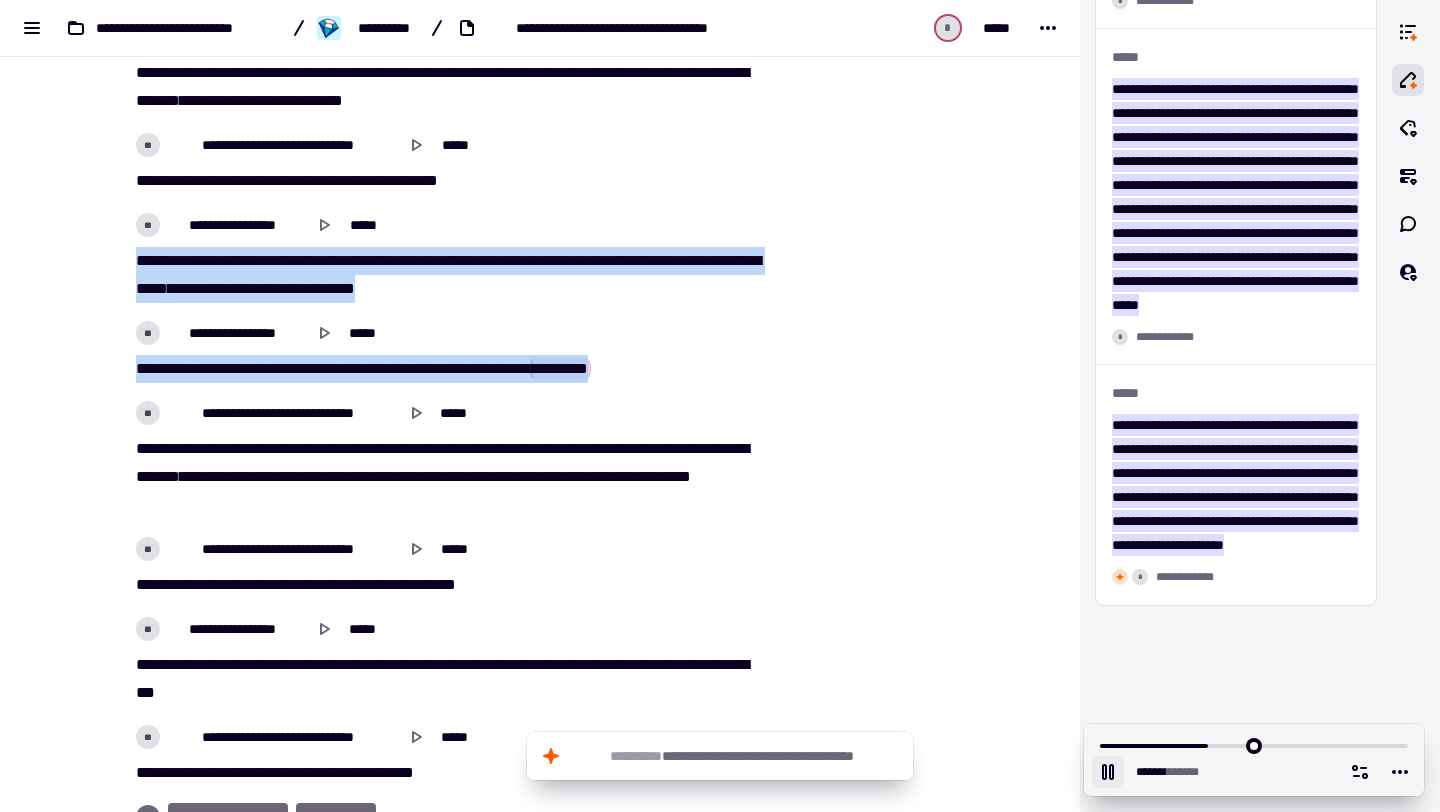 drag, startPoint x: 683, startPoint y: 429, endPoint x: 96, endPoint y: 299, distance: 601.2229 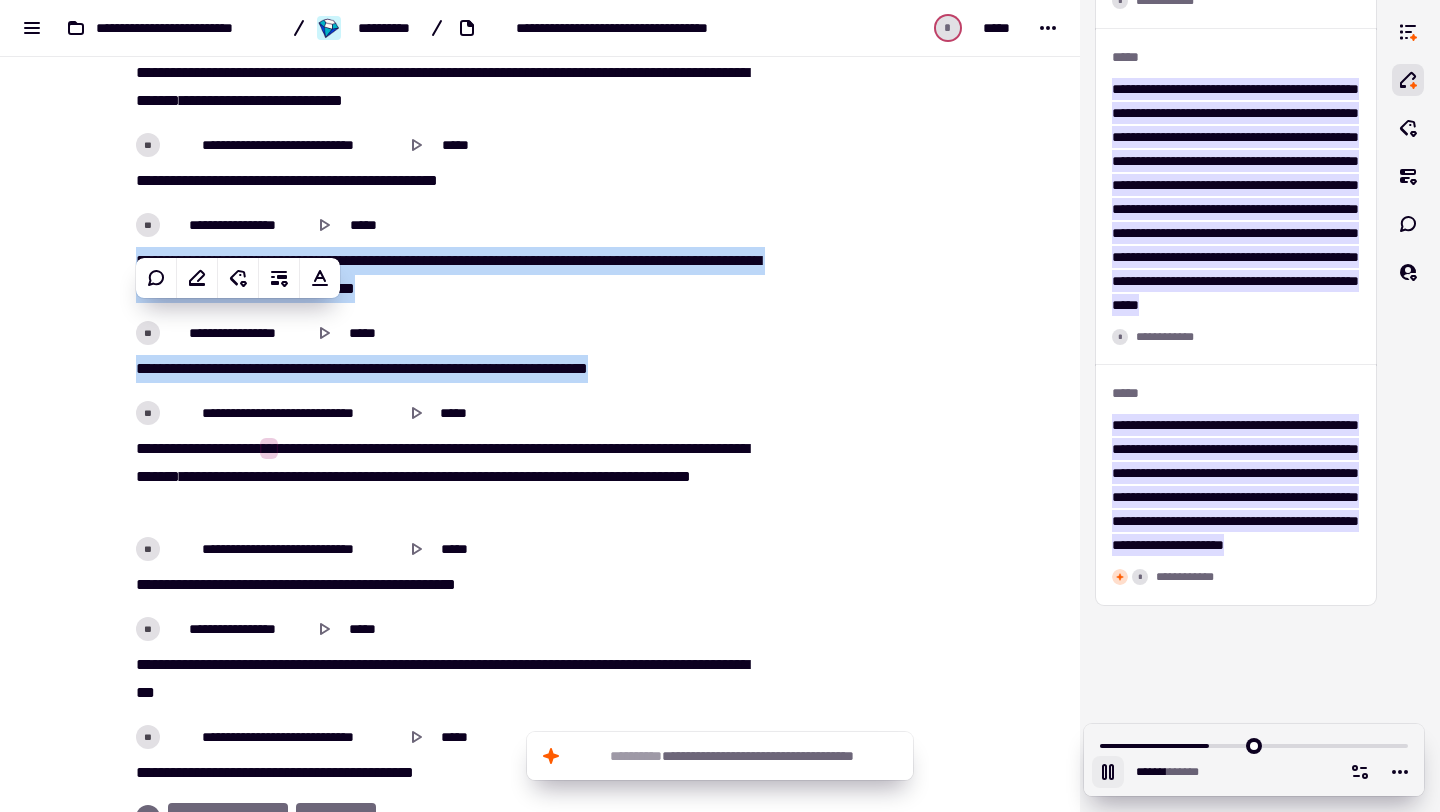 copy on "[REDACTED]" 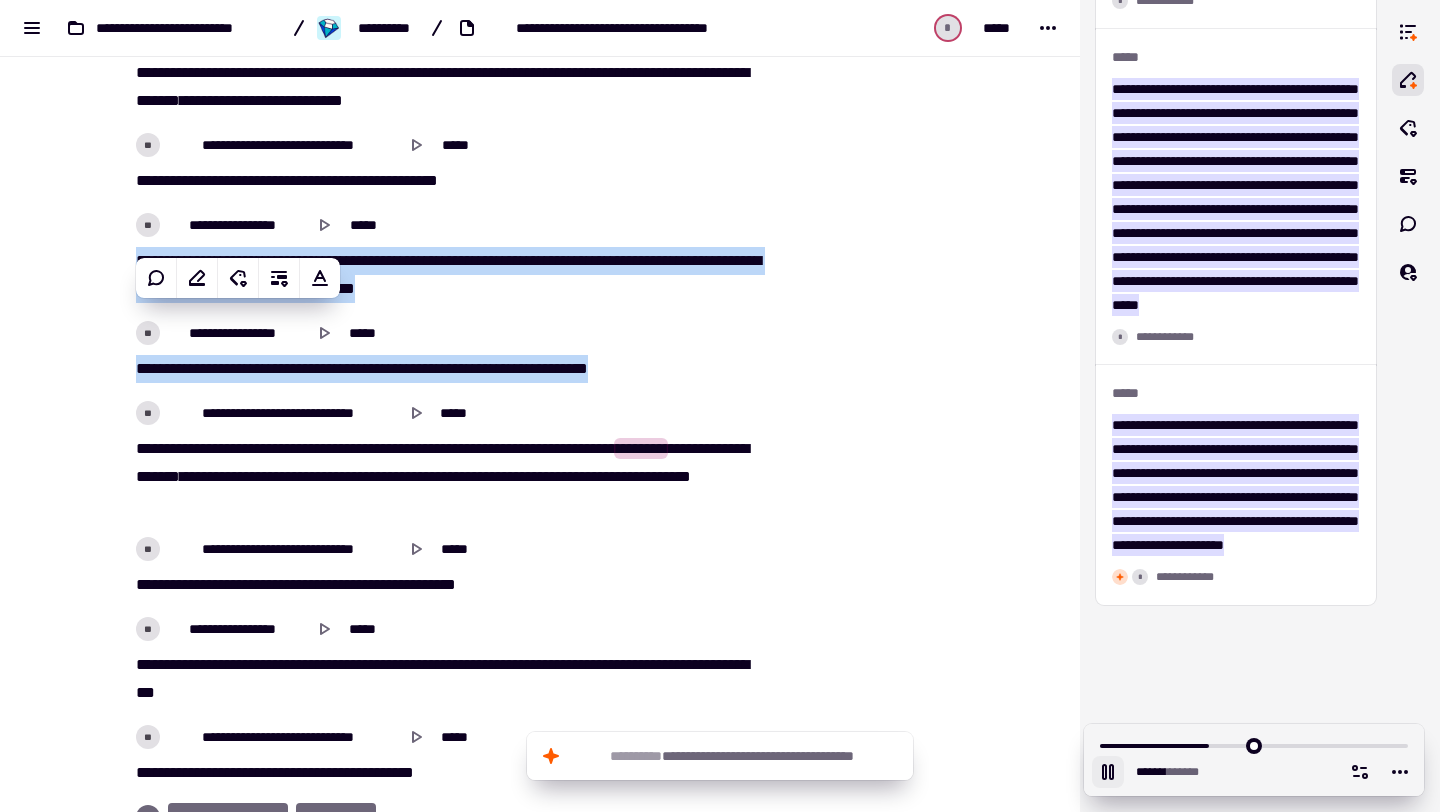 click 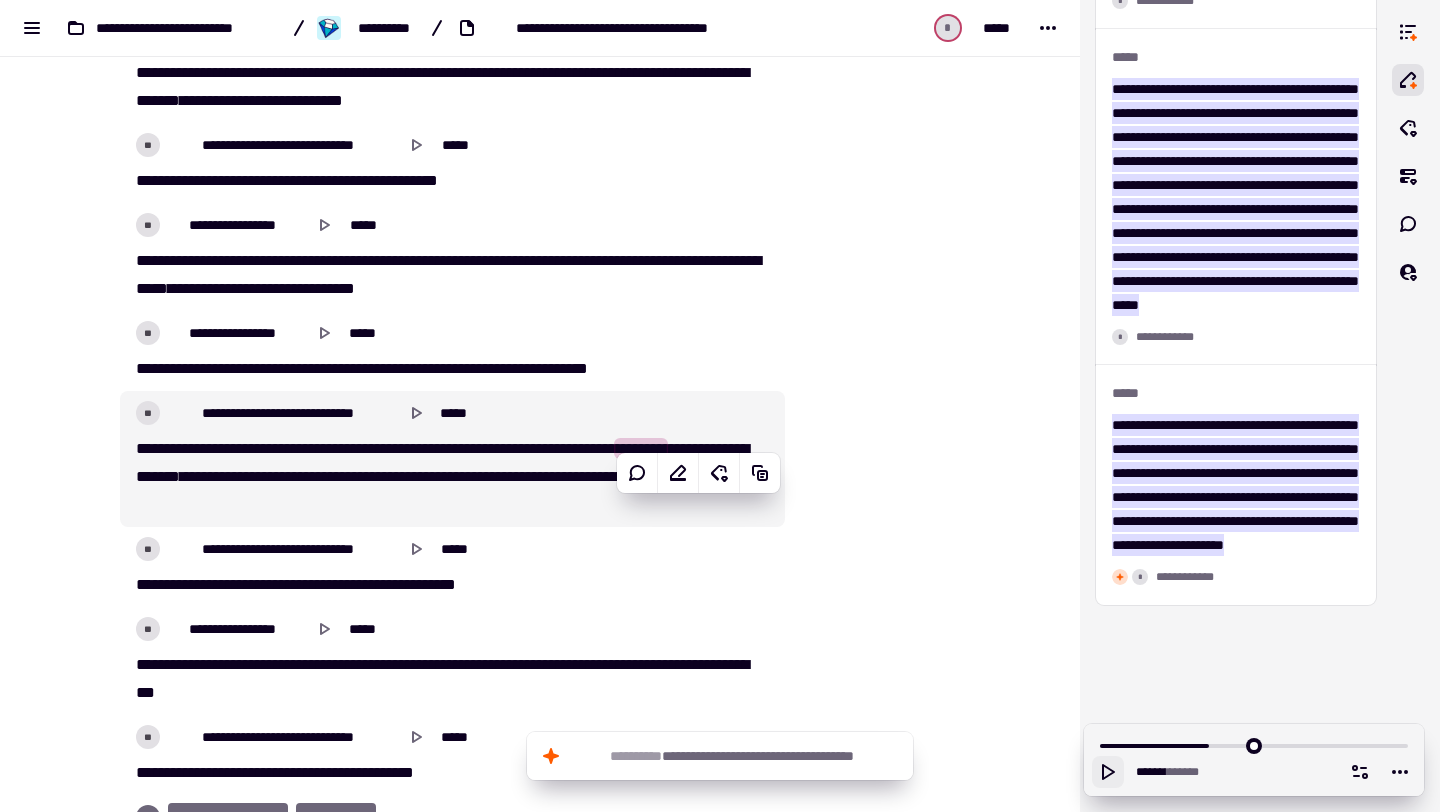 click on "[REDACTED]" at bounding box center [452, 477] 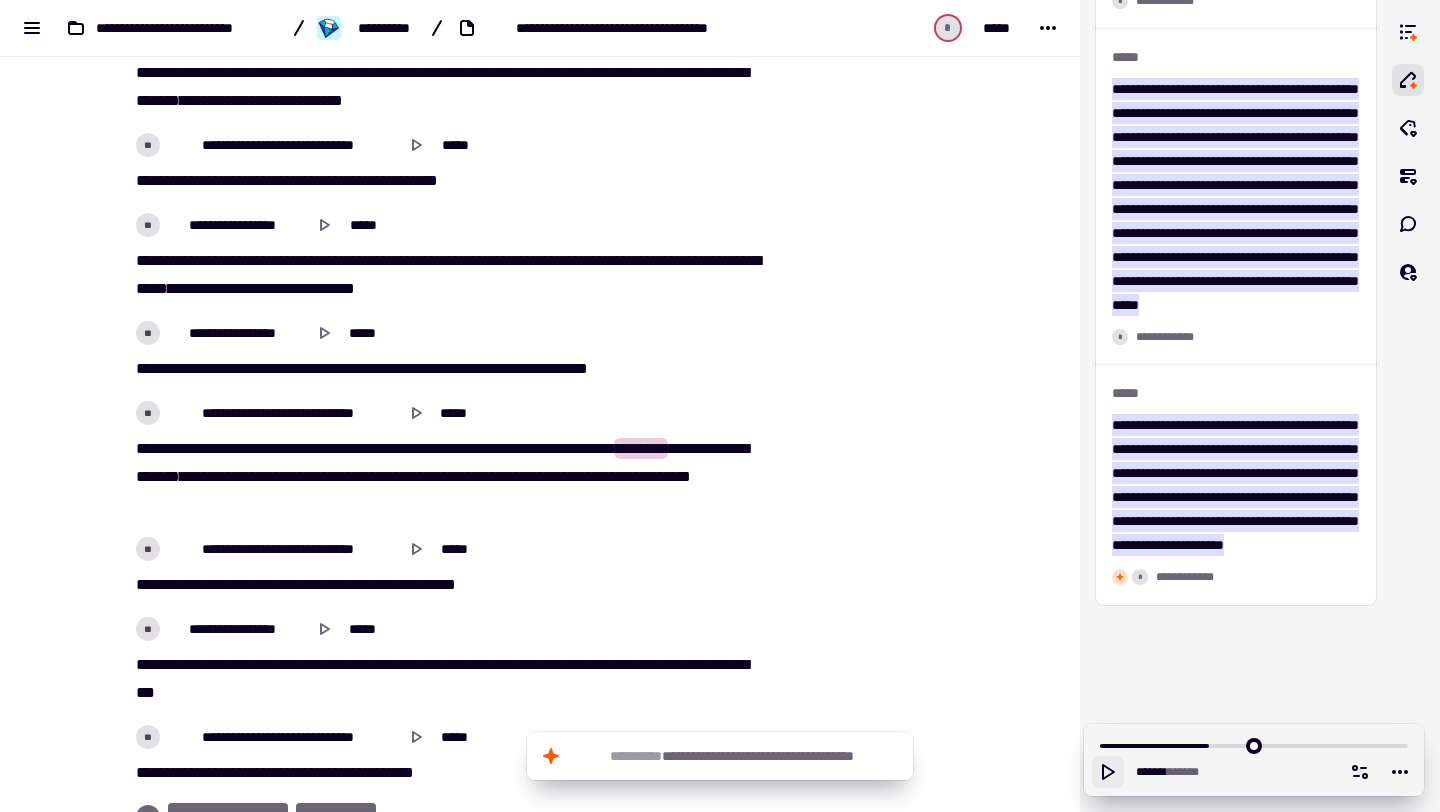 click on "[REDACTED]" at bounding box center (452, 351) 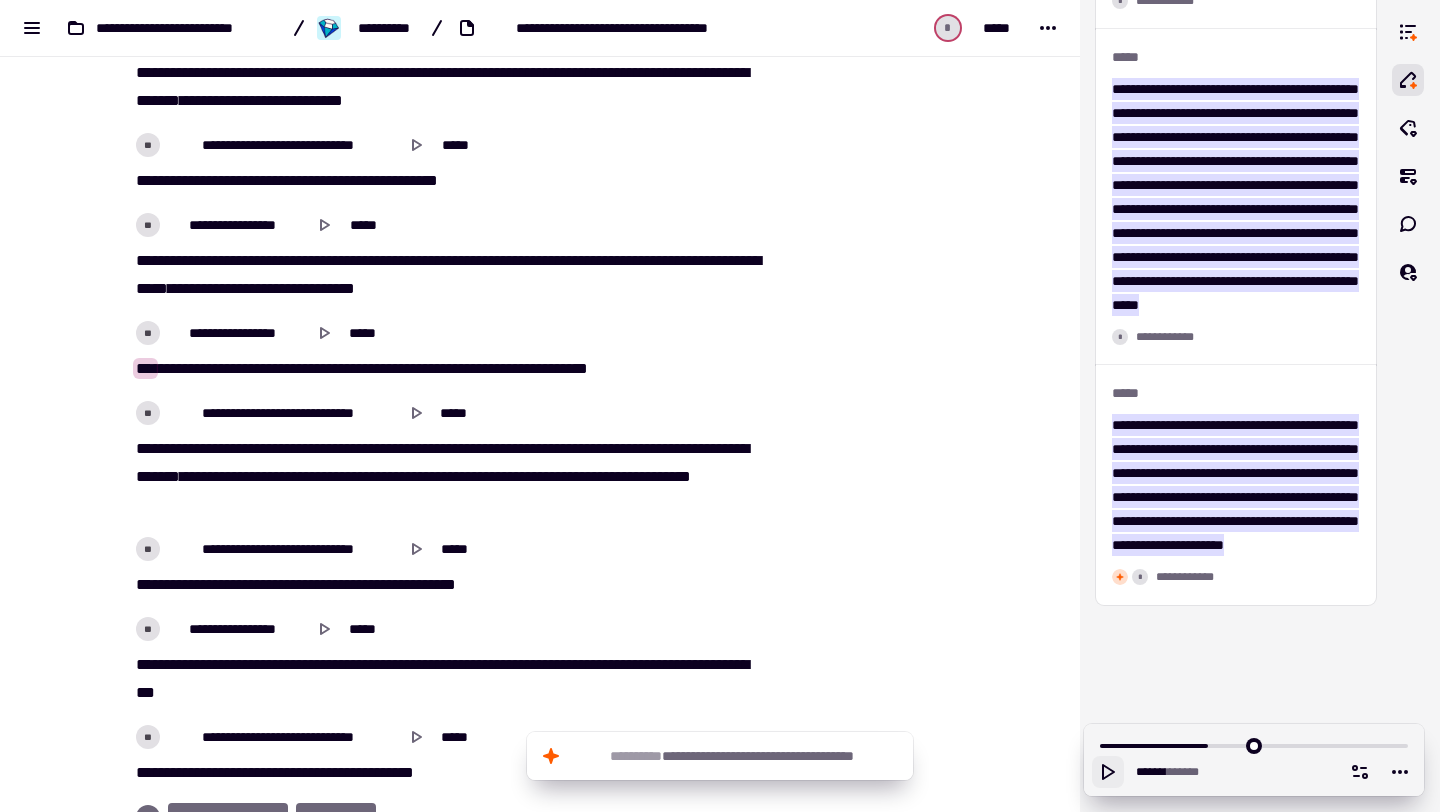 click on "***" at bounding box center (374, 368) 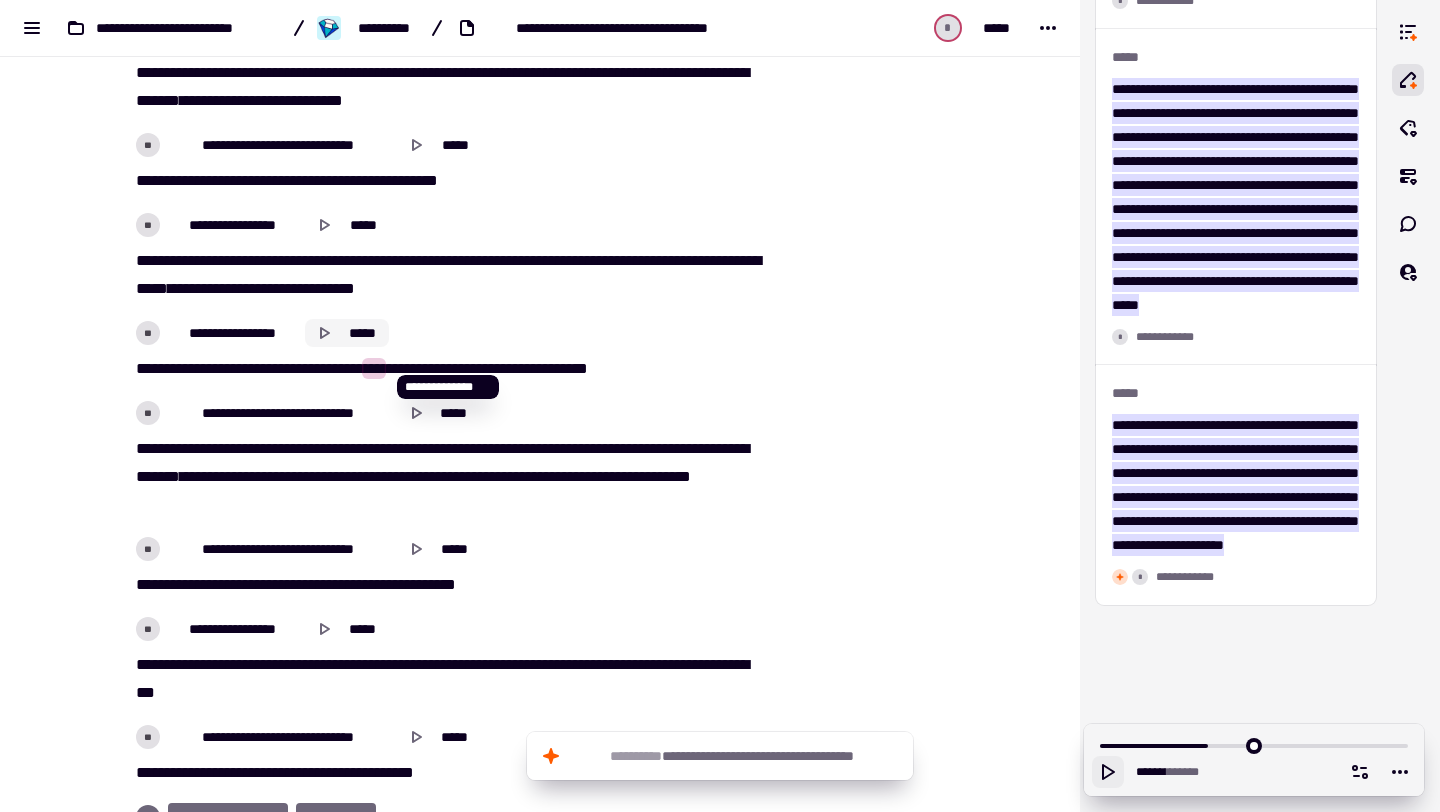 click 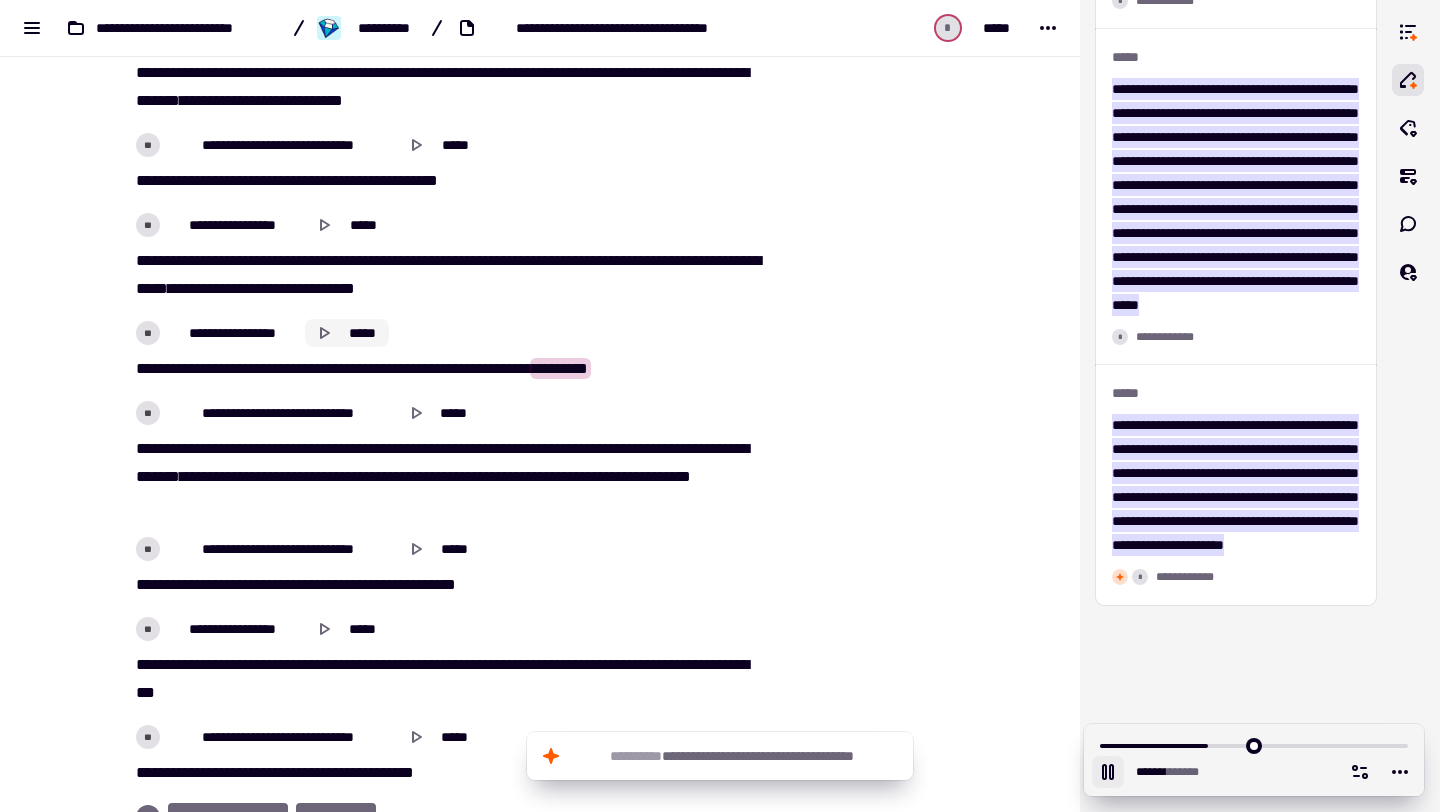 click 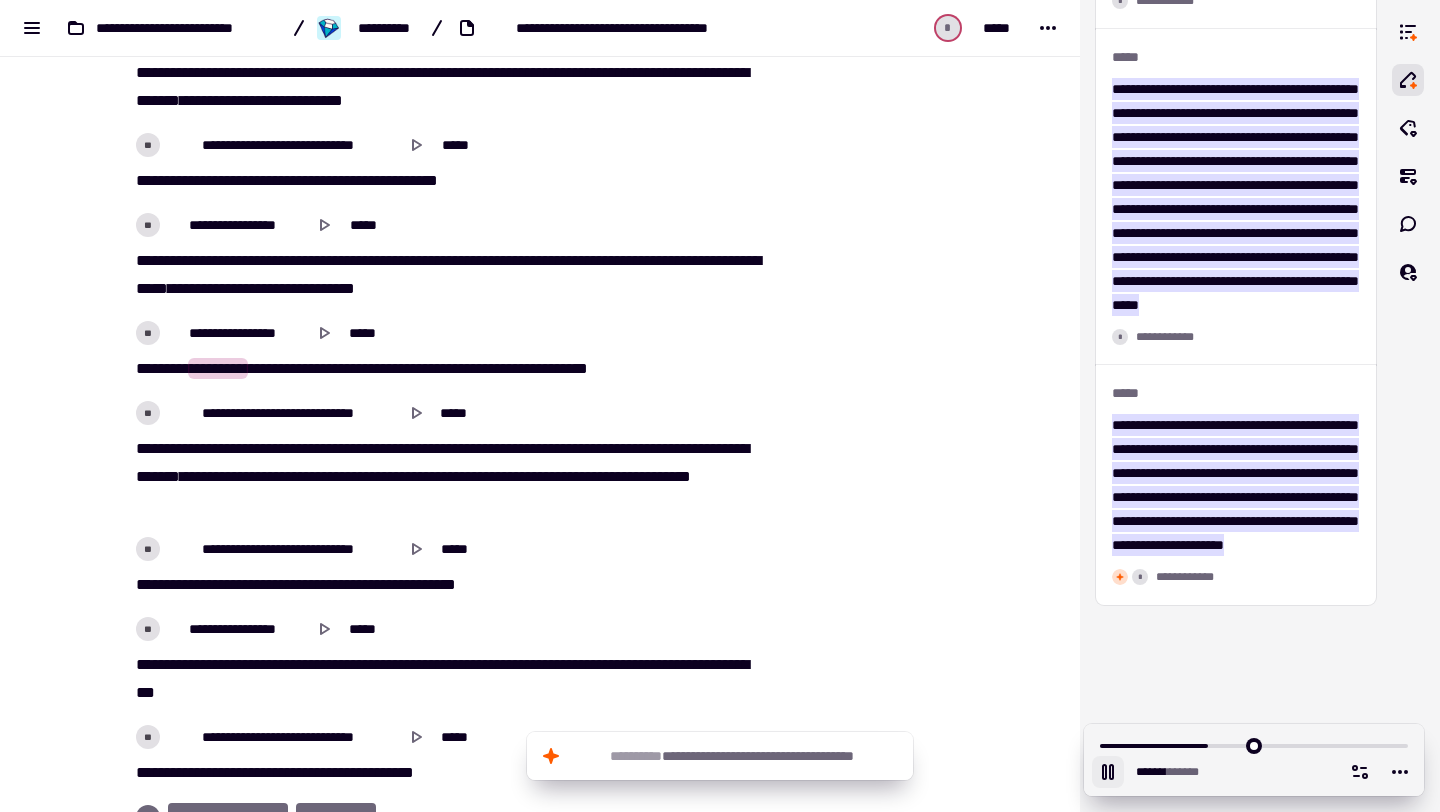 click 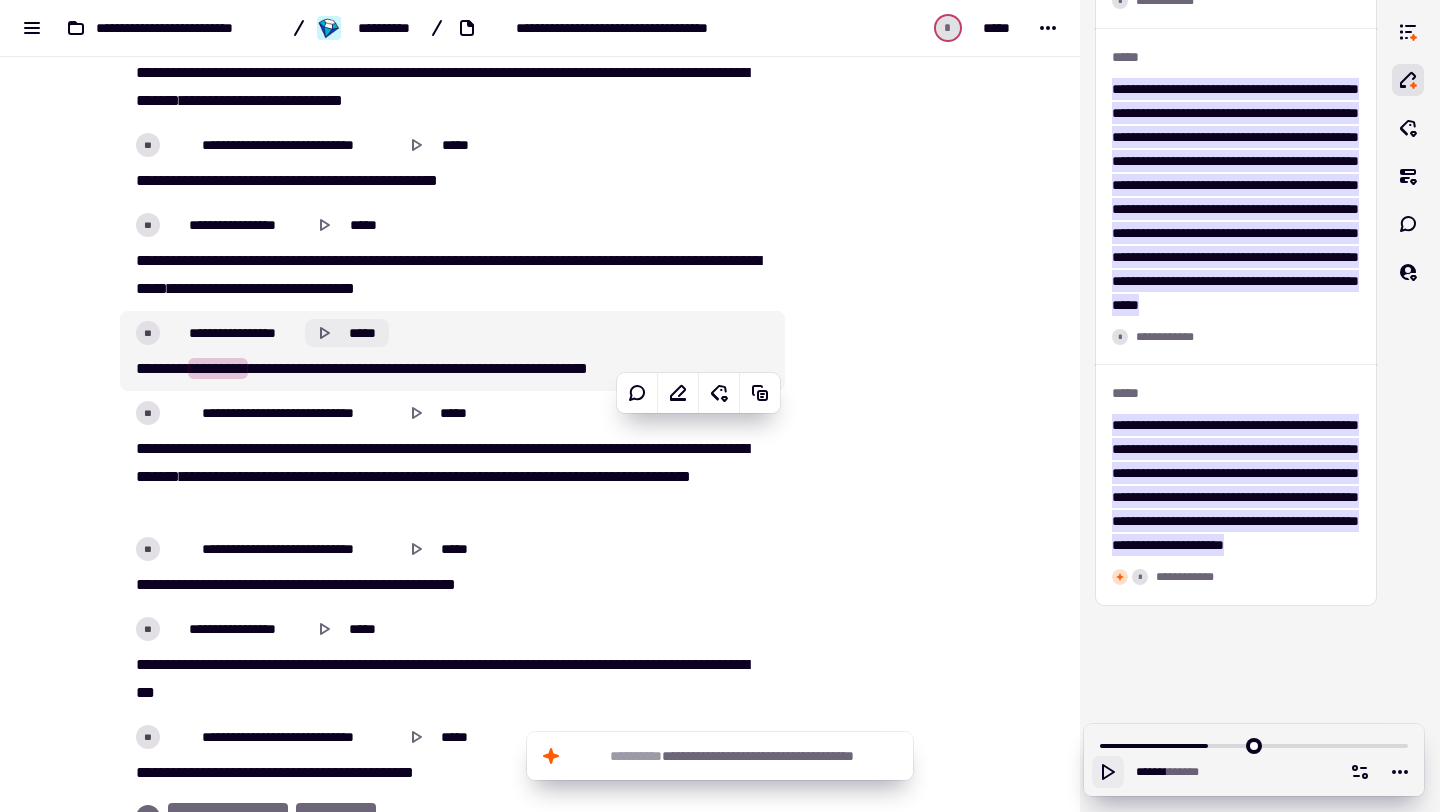 click on "*****" 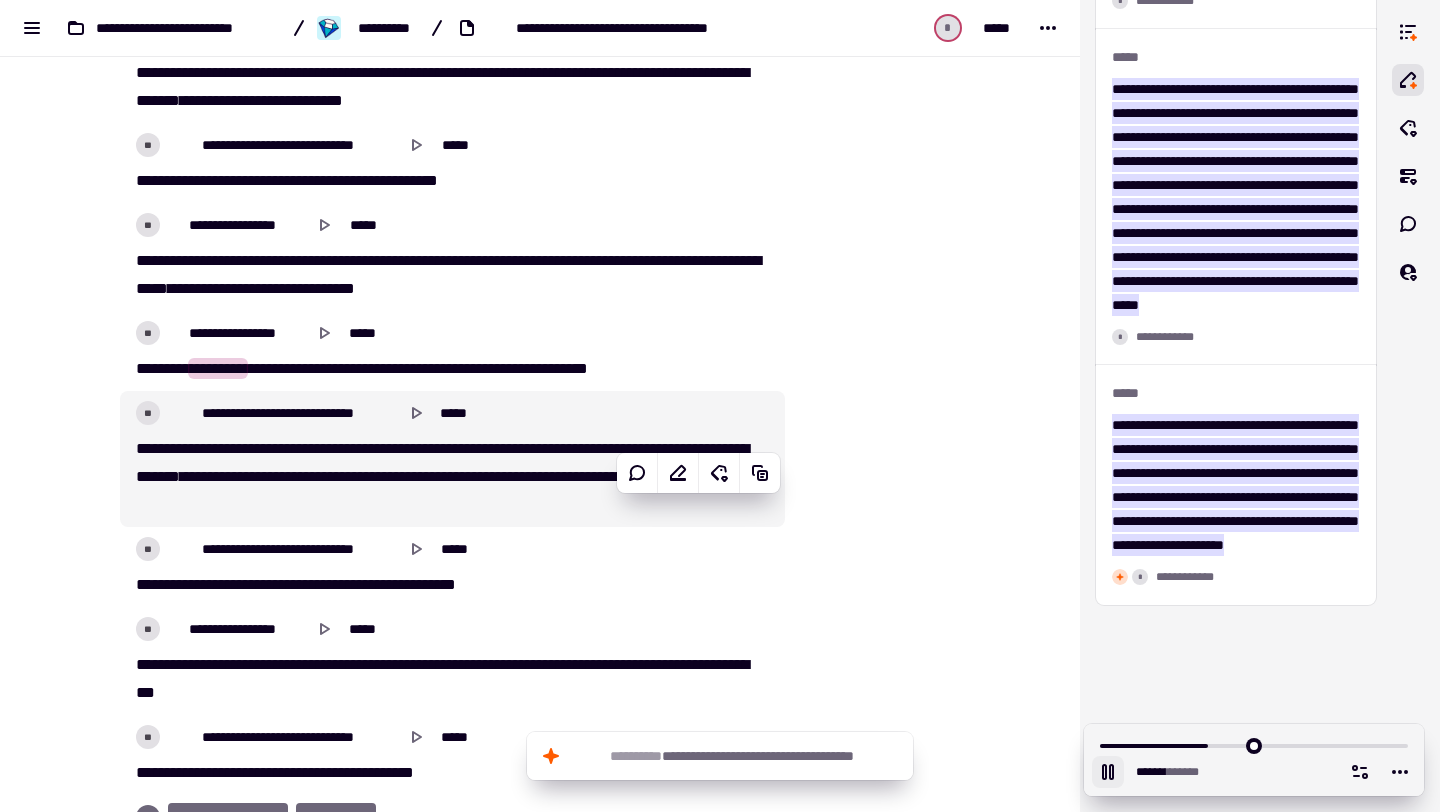 click on "*****" at bounding box center (314, 448) 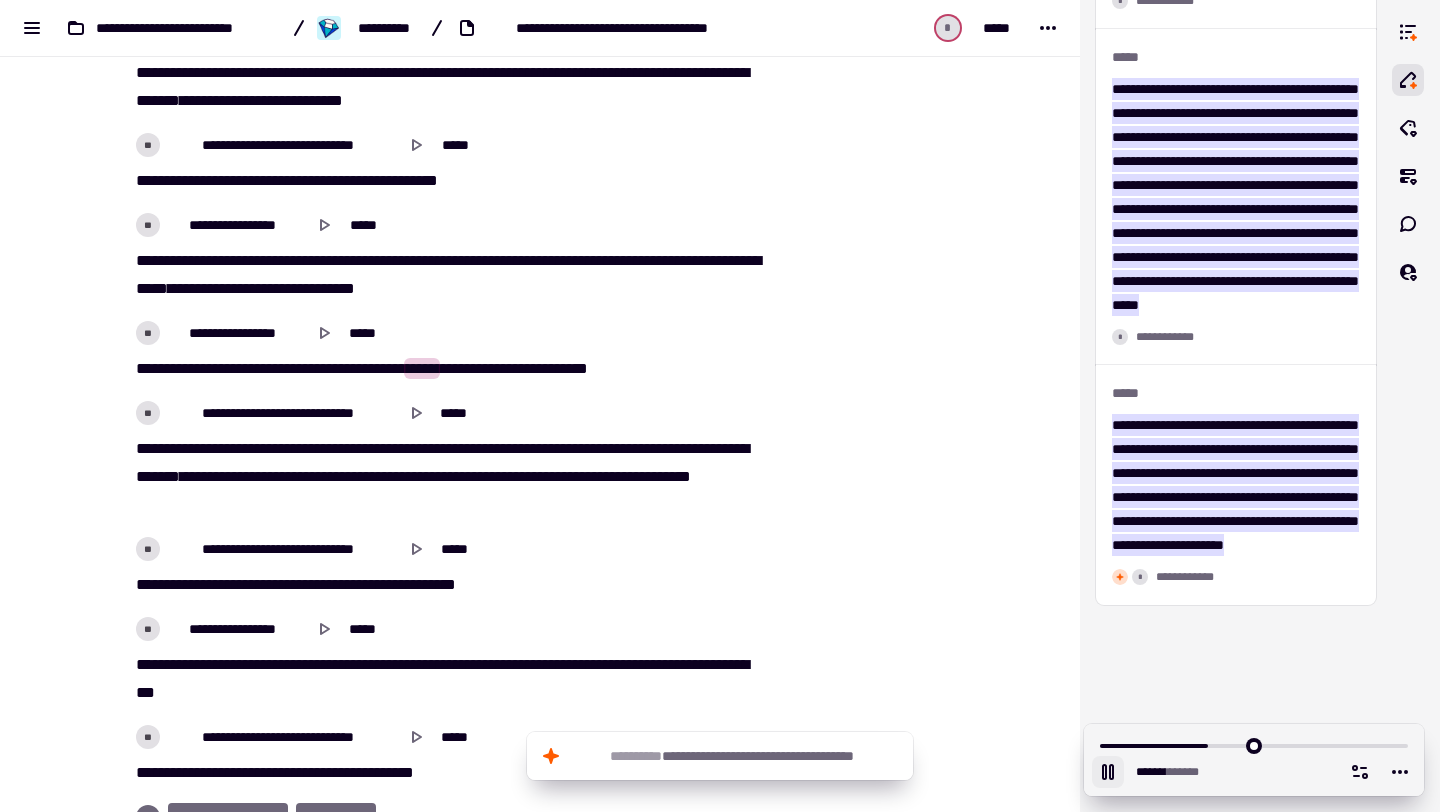 click on "****" at bounding box center (347, 448) 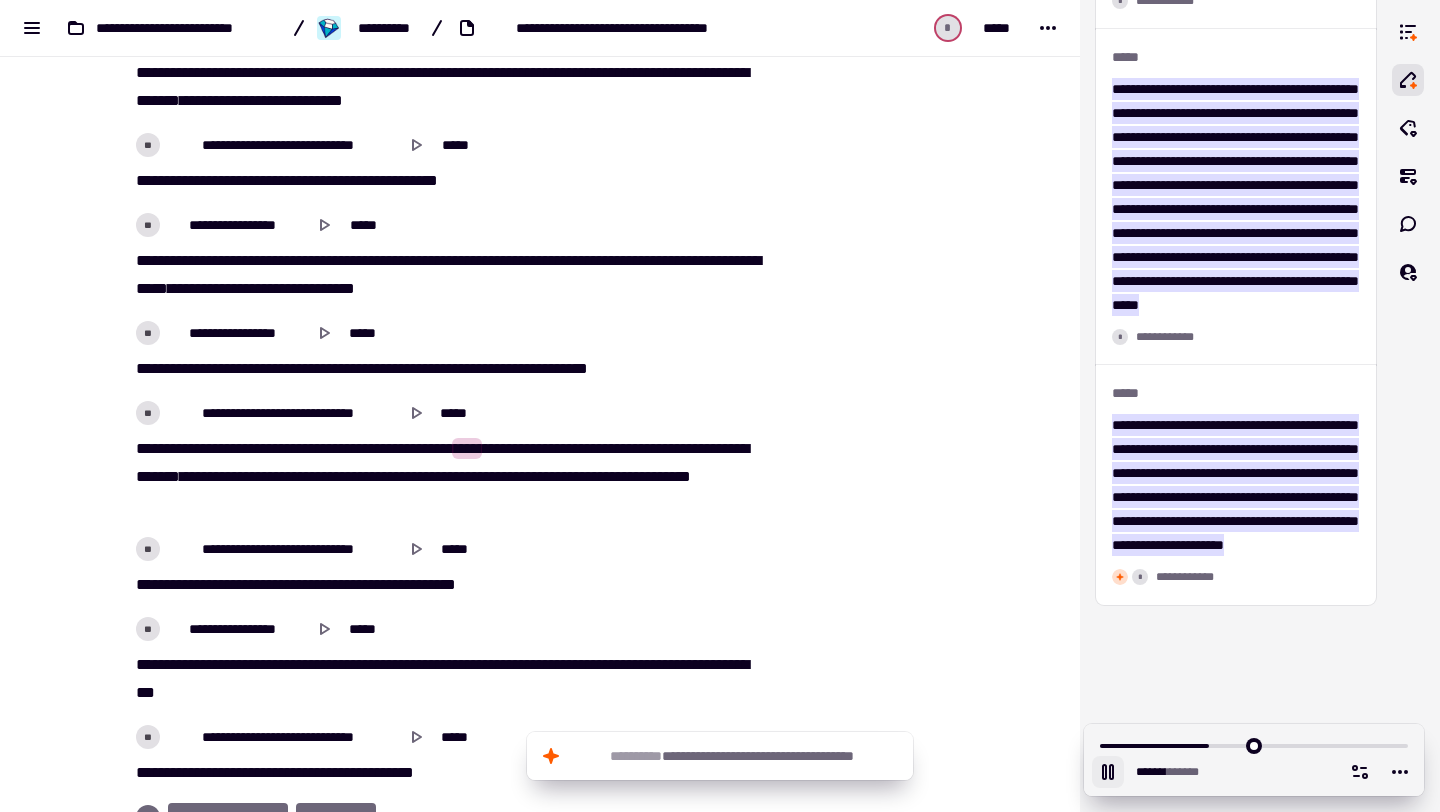 click on "[REDACTED]" at bounding box center [452, 477] 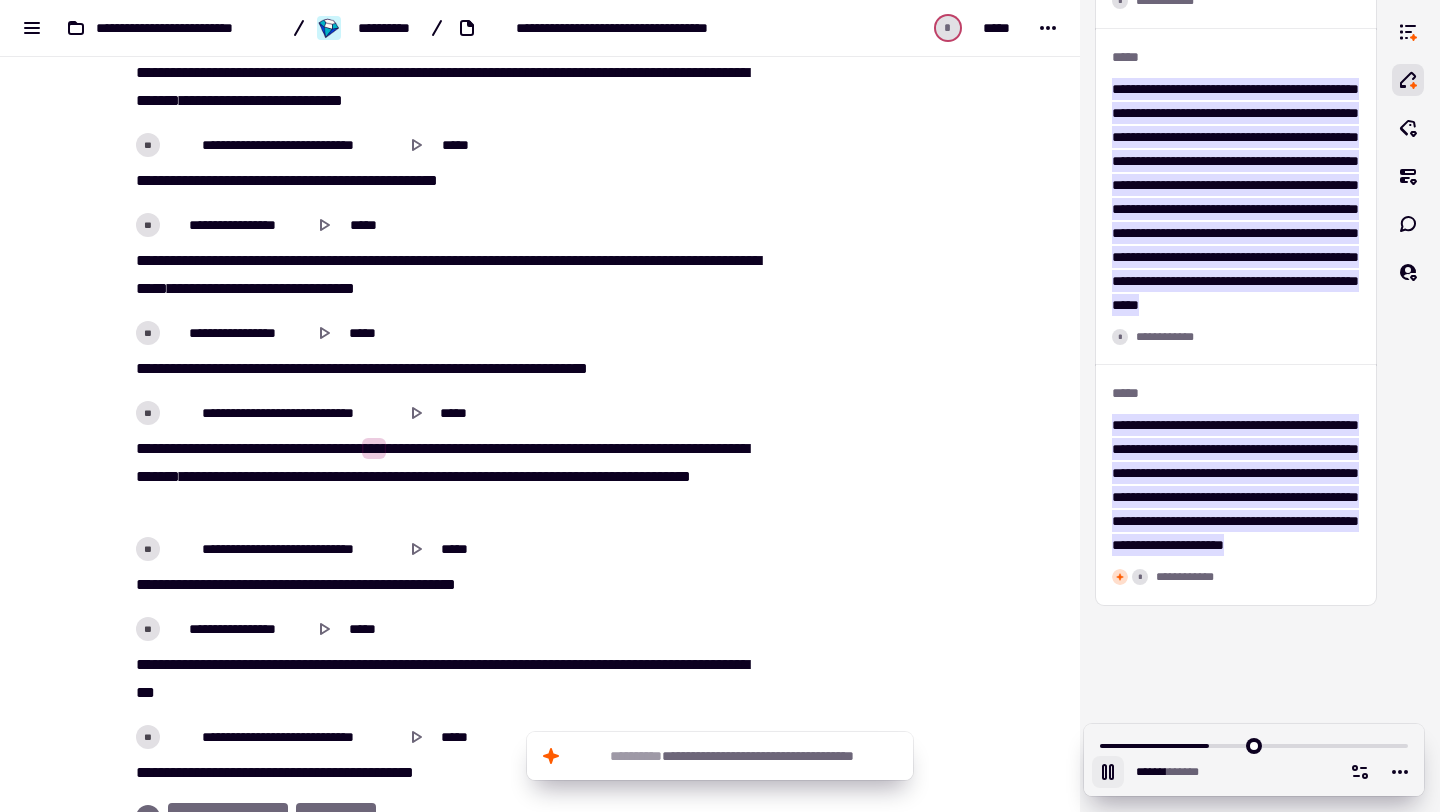 click on "*****" at bounding box center (314, 448) 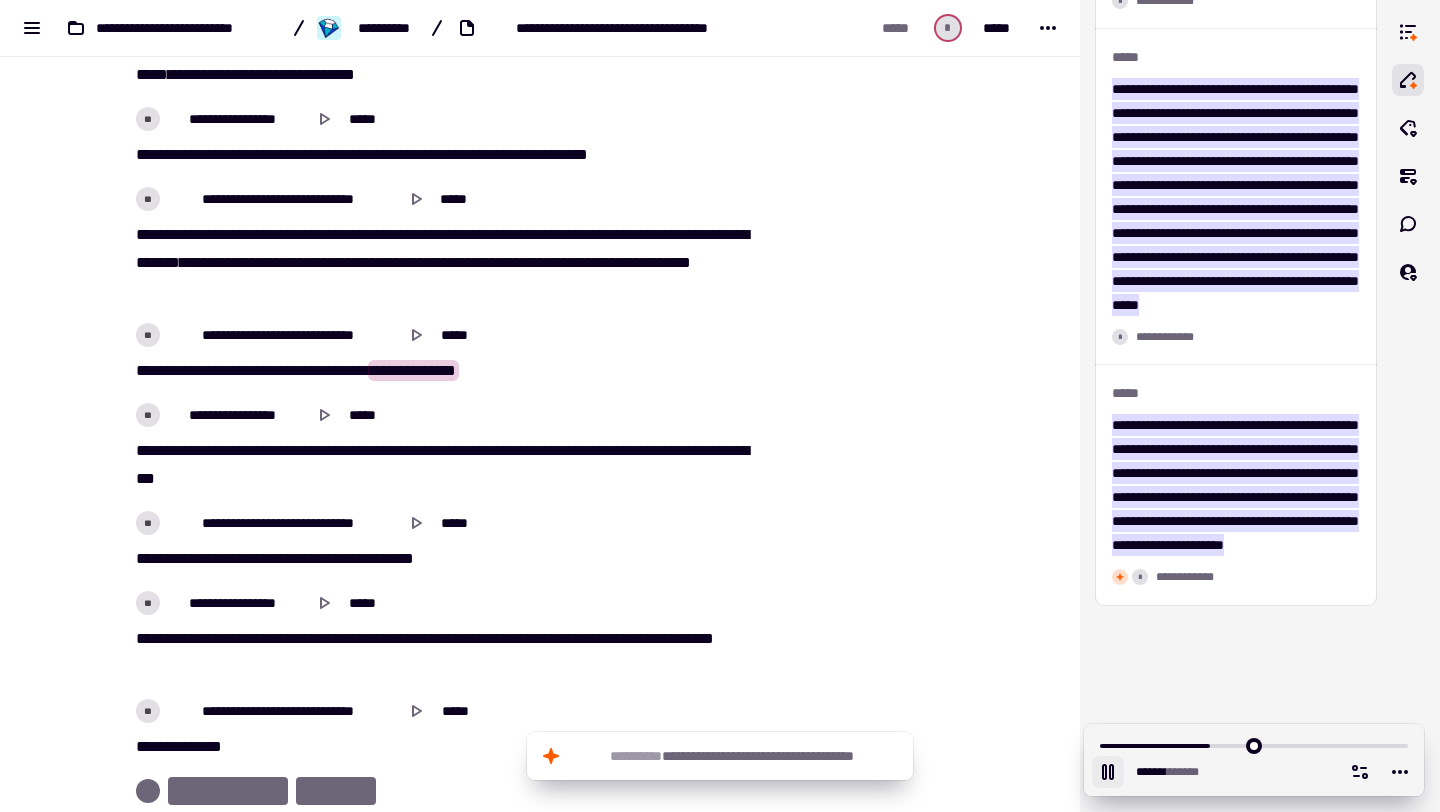 scroll, scrollTop: 12814, scrollLeft: 0, axis: vertical 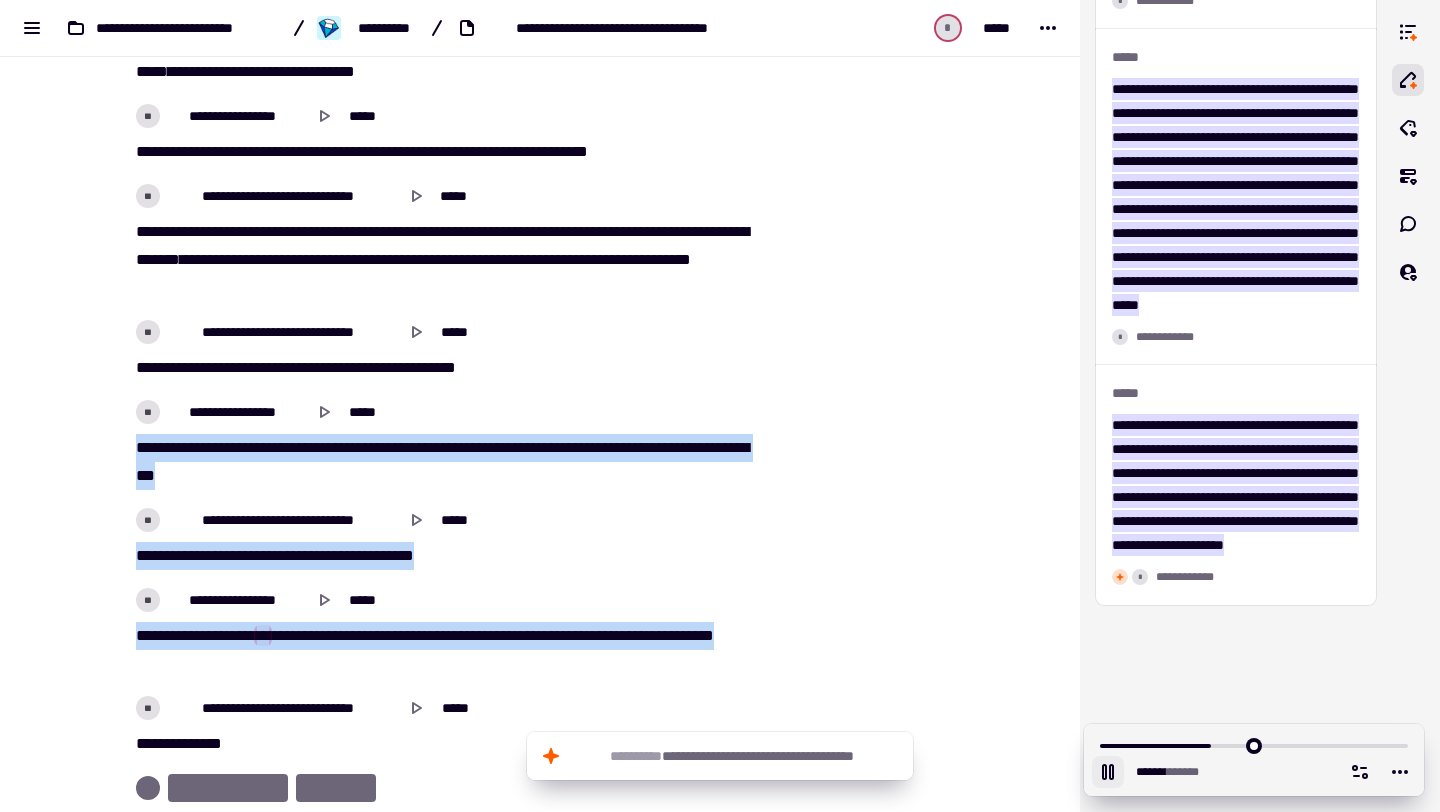drag, startPoint x: 136, startPoint y: 502, endPoint x: 280, endPoint y: 728, distance: 267.9776 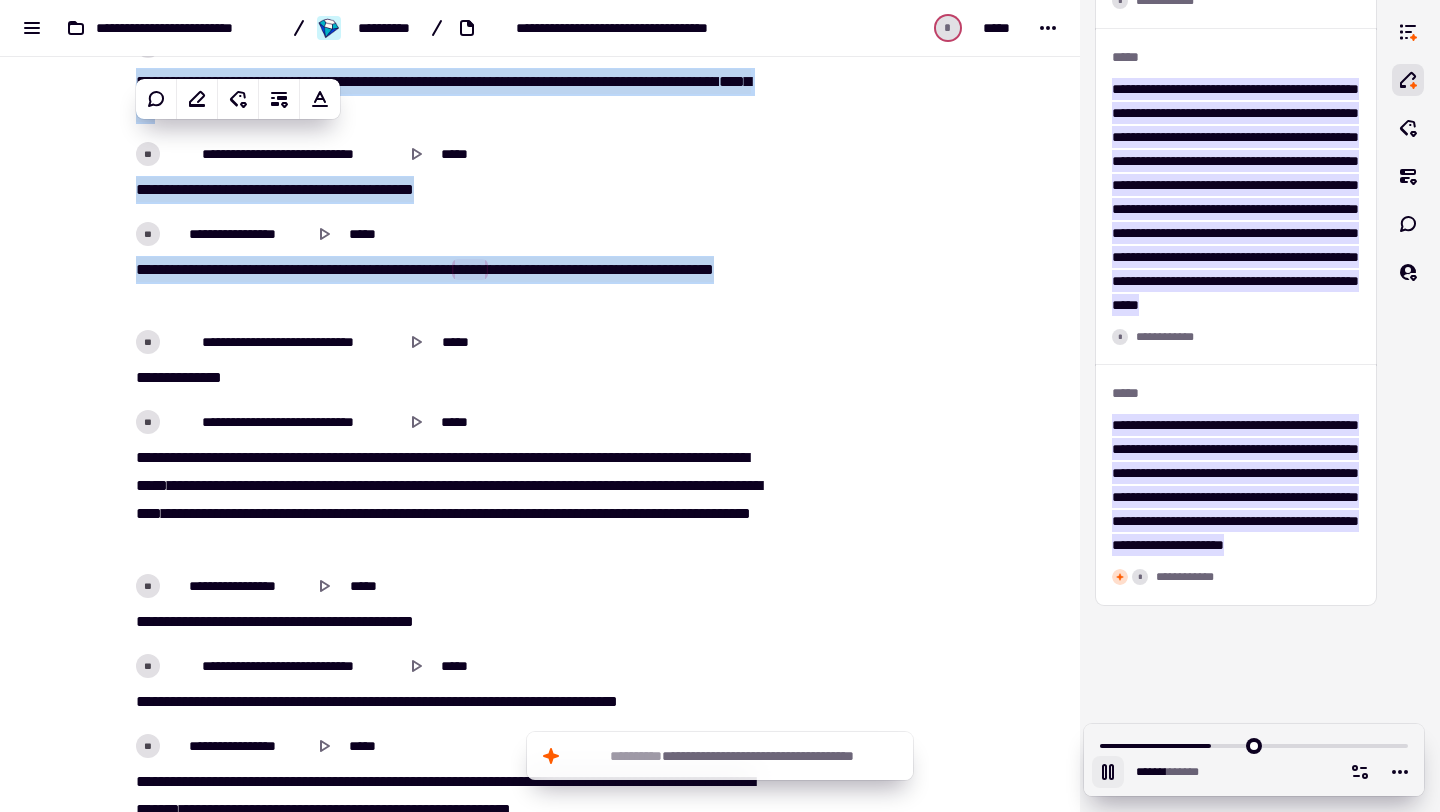 scroll, scrollTop: 13183, scrollLeft: 0, axis: vertical 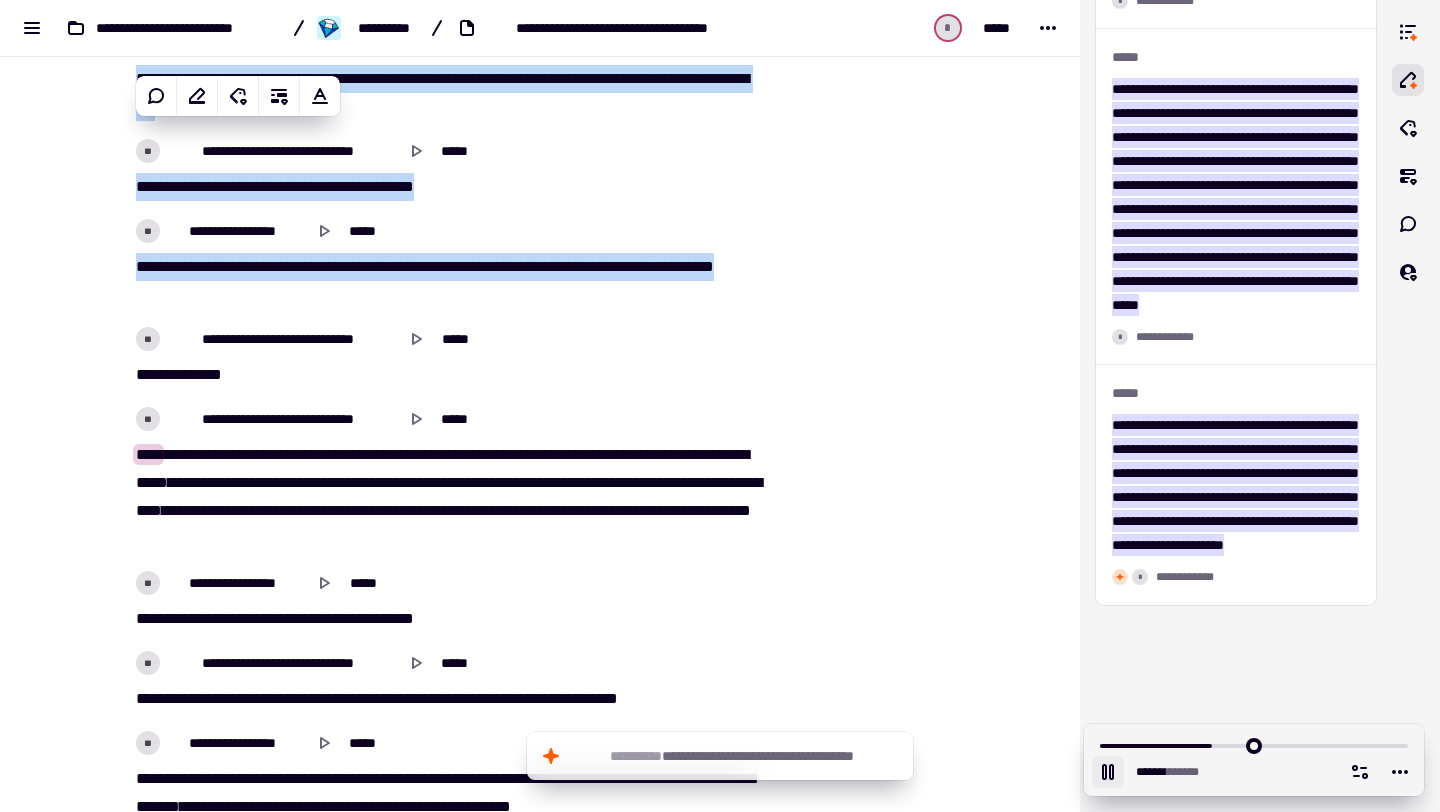 copy on "[REDACTED]" 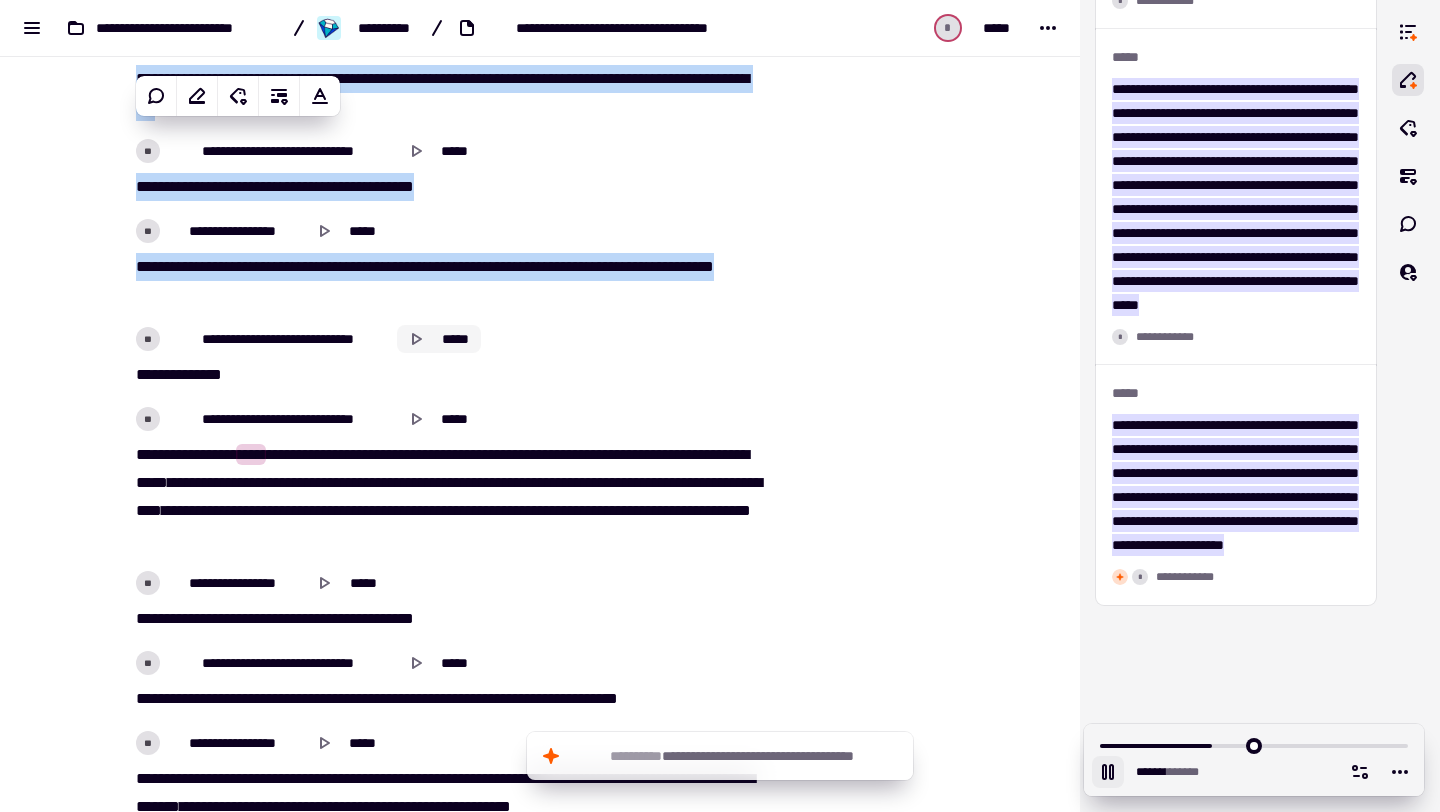 click 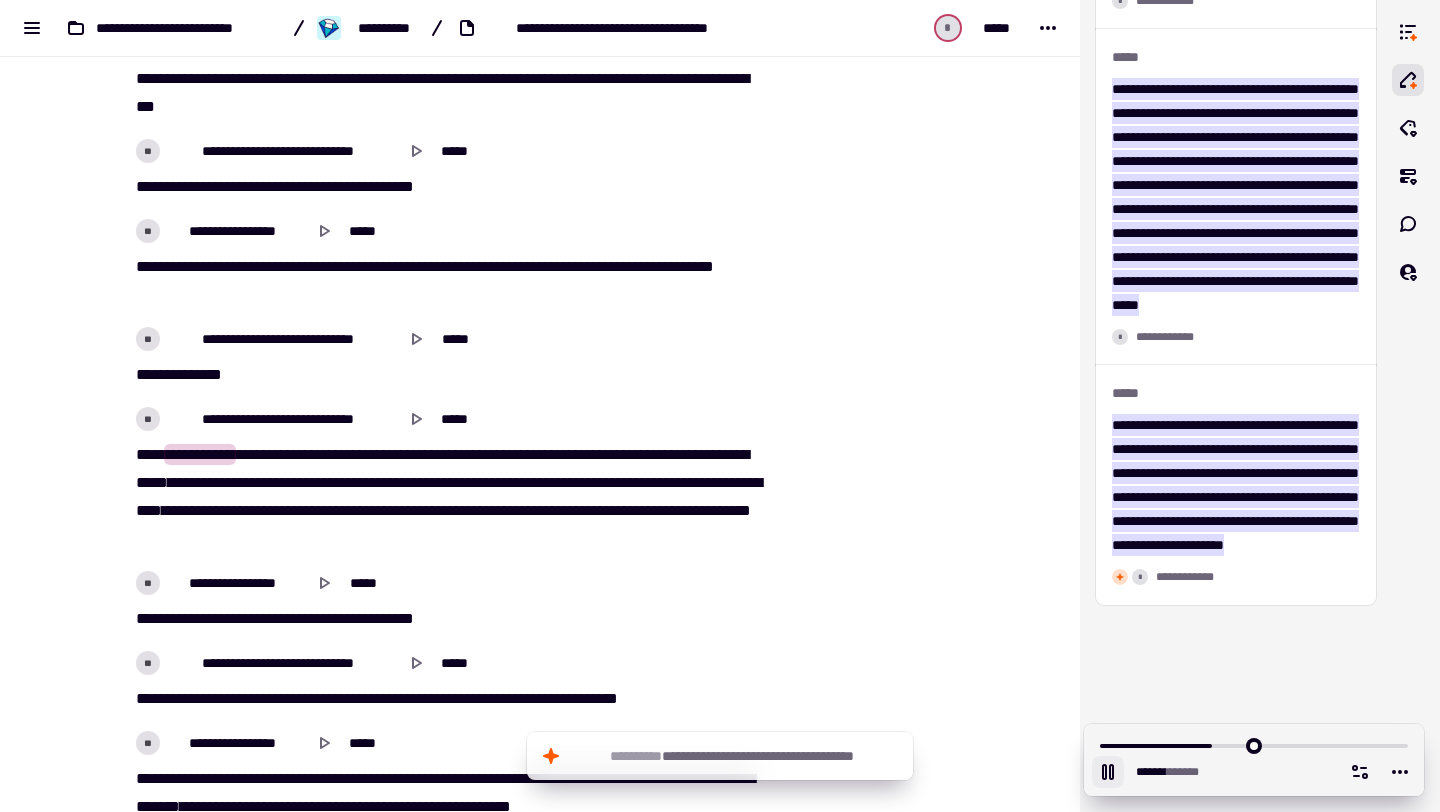 click 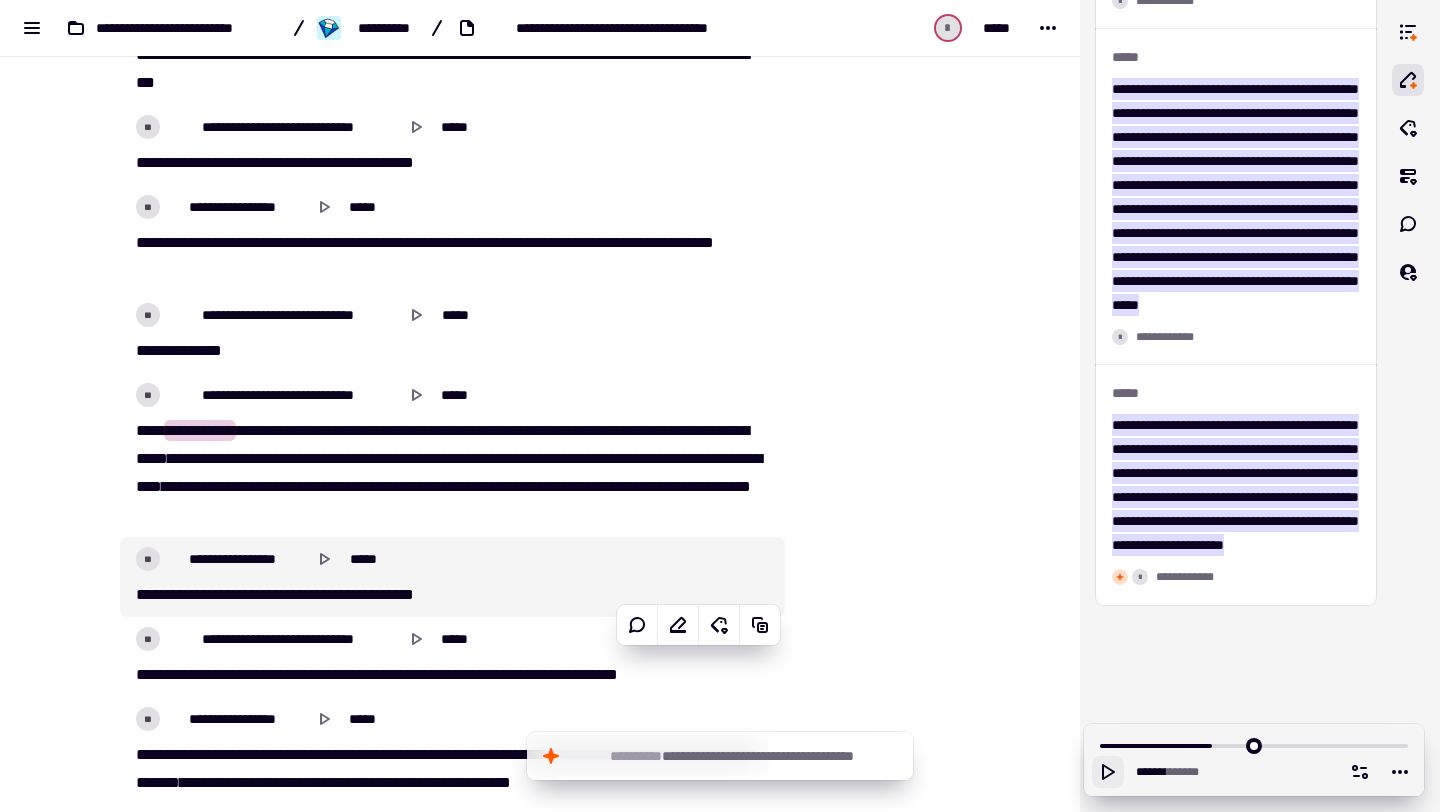 scroll, scrollTop: 13217, scrollLeft: 0, axis: vertical 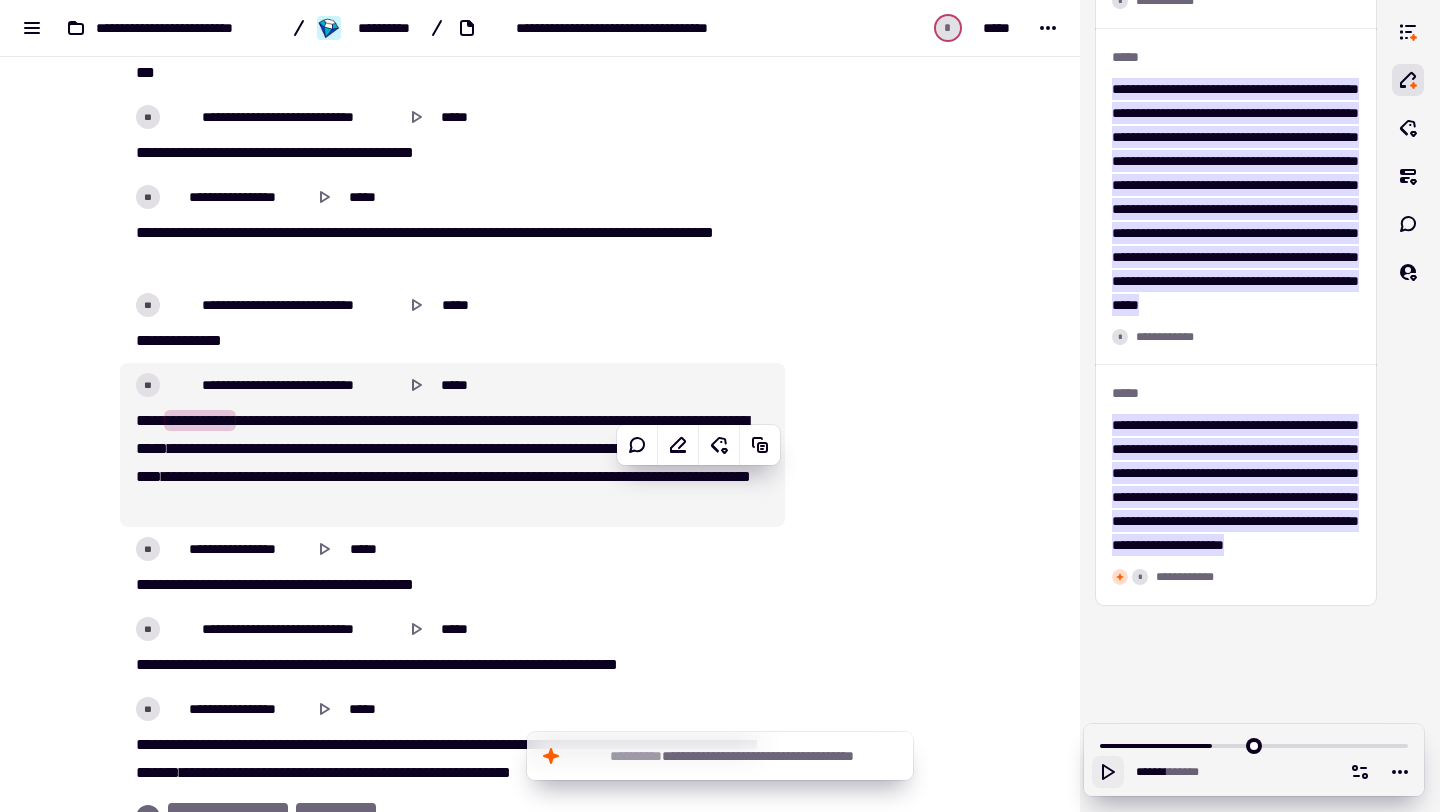 click on "[REDACTED]" at bounding box center (452, 463) 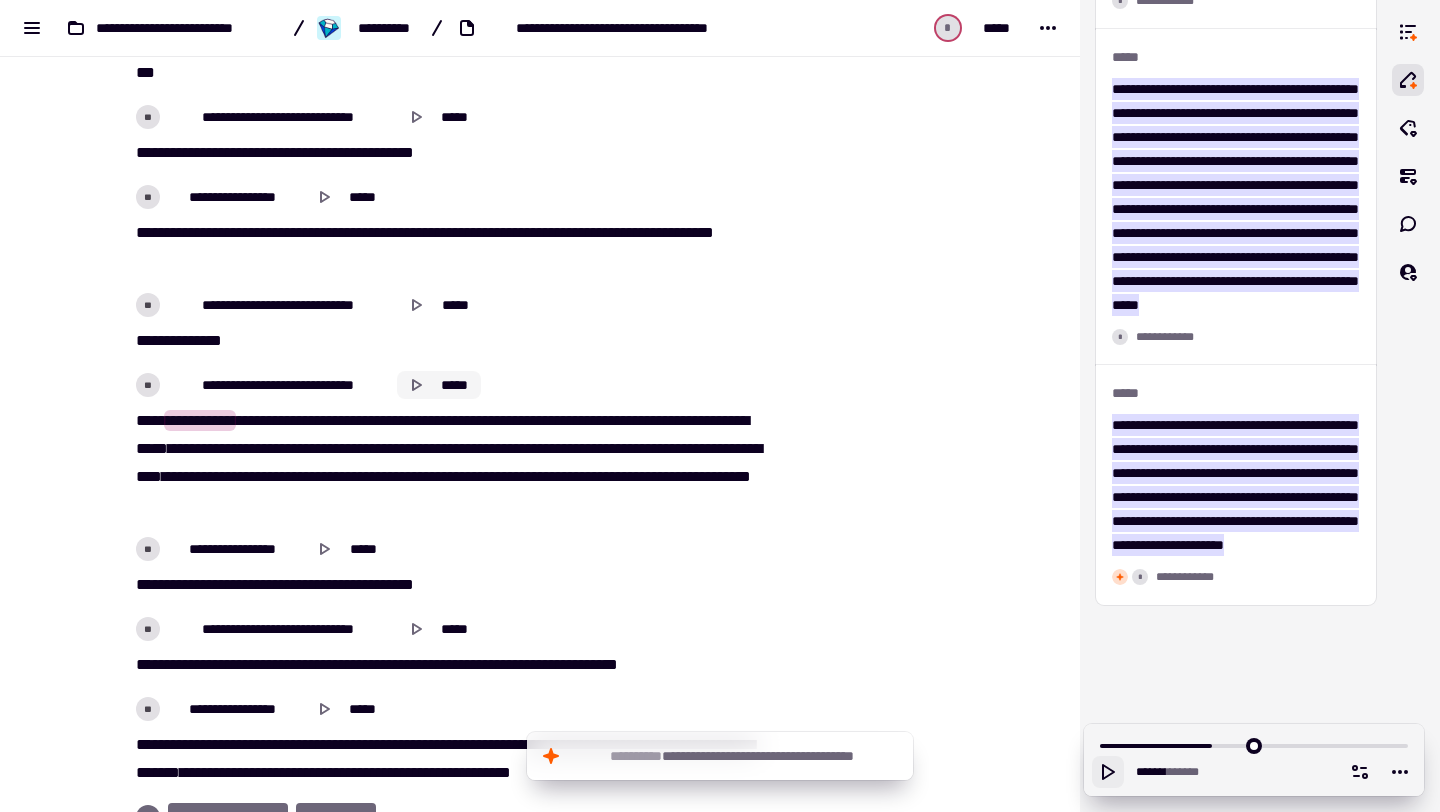 click 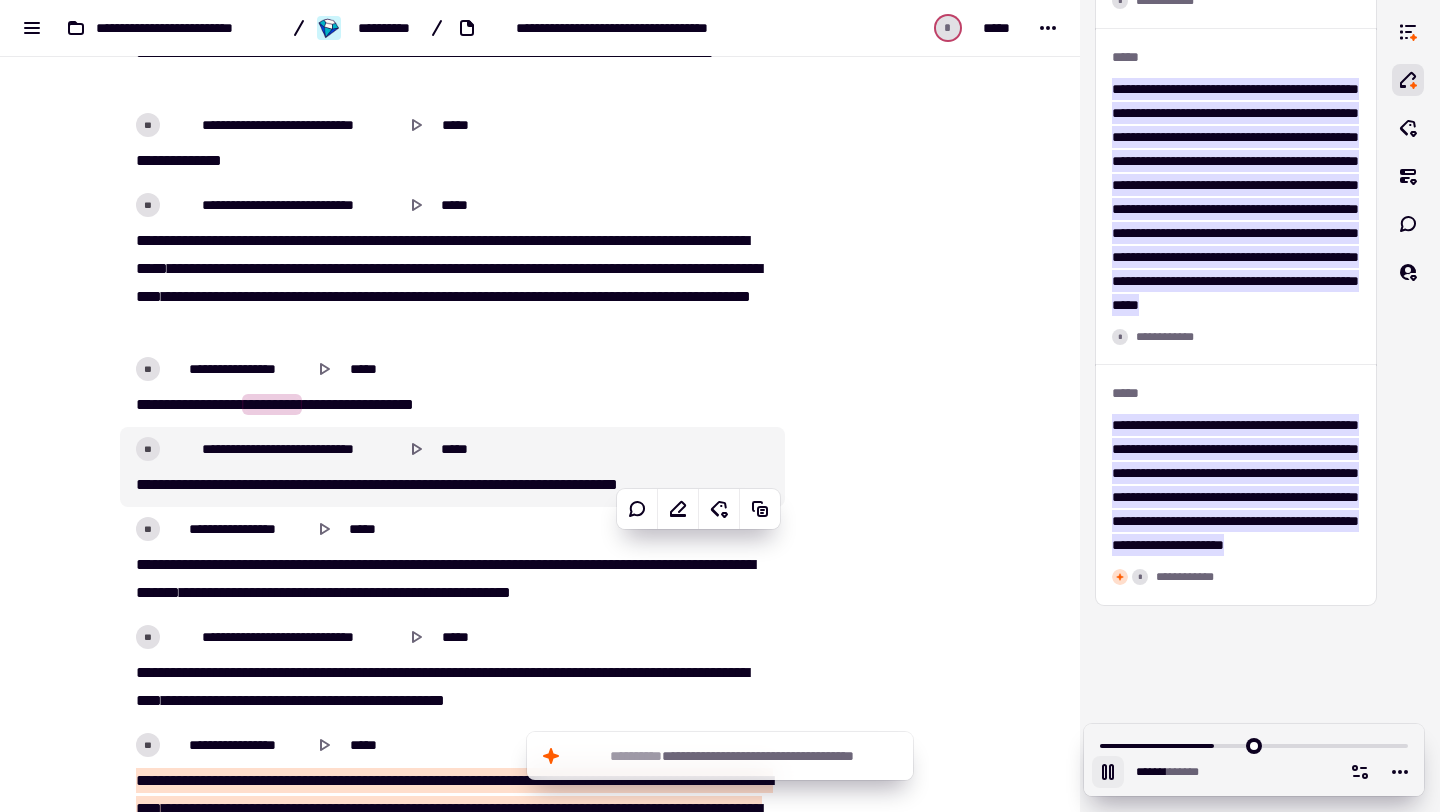 scroll, scrollTop: 13435, scrollLeft: 0, axis: vertical 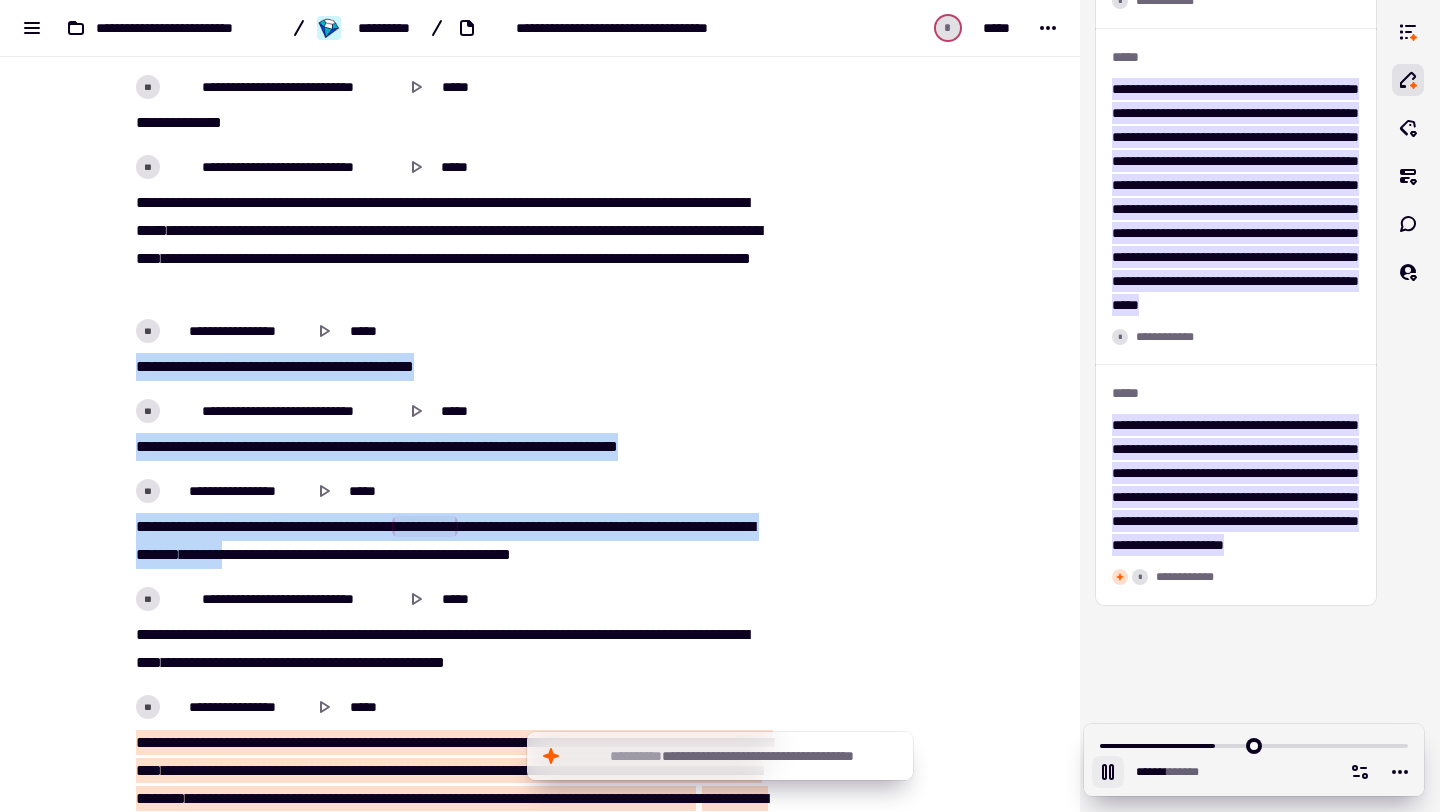 drag, startPoint x: 136, startPoint y: 416, endPoint x: 401, endPoint y: 616, distance: 332.0015 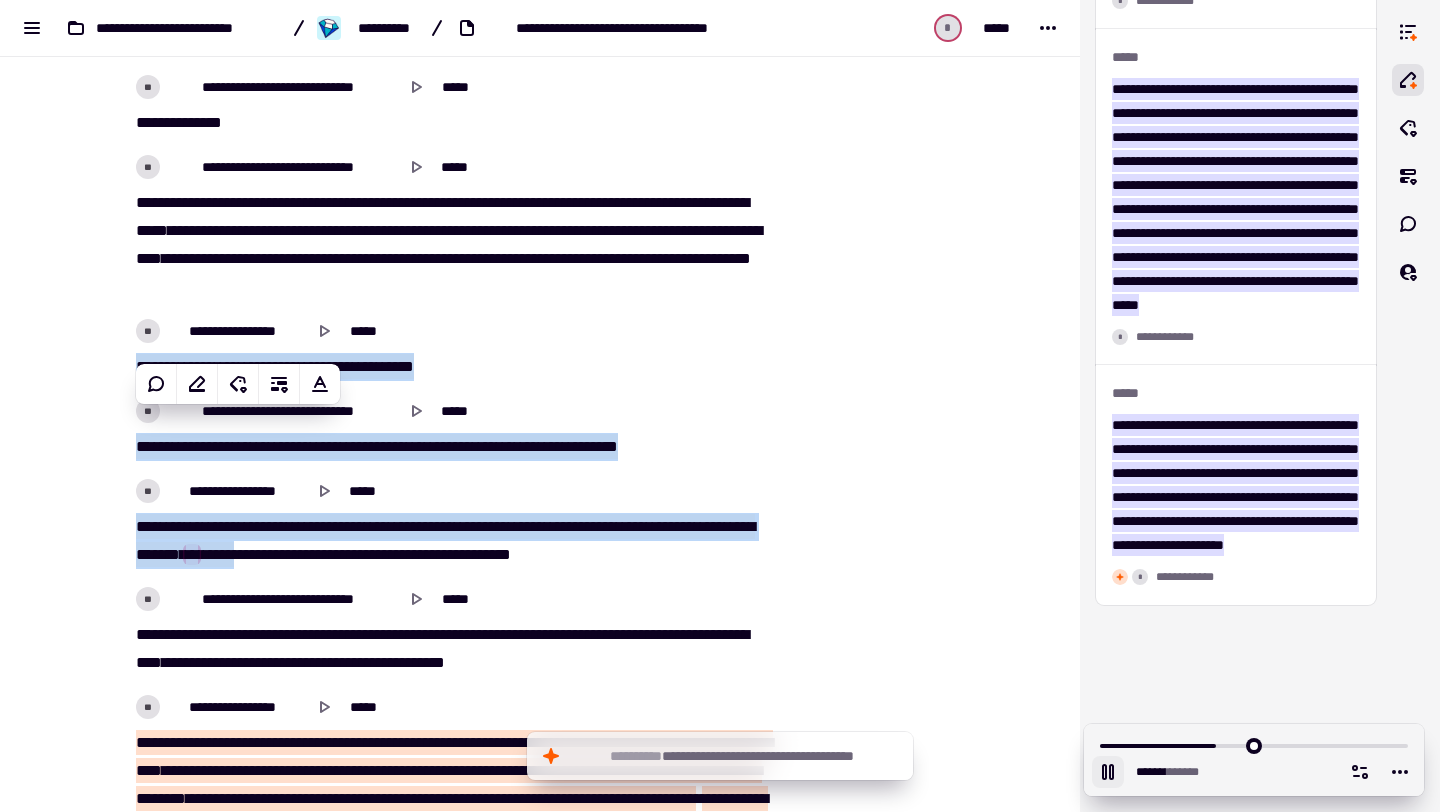 click on "[REDACTED]" at bounding box center (452, 367) 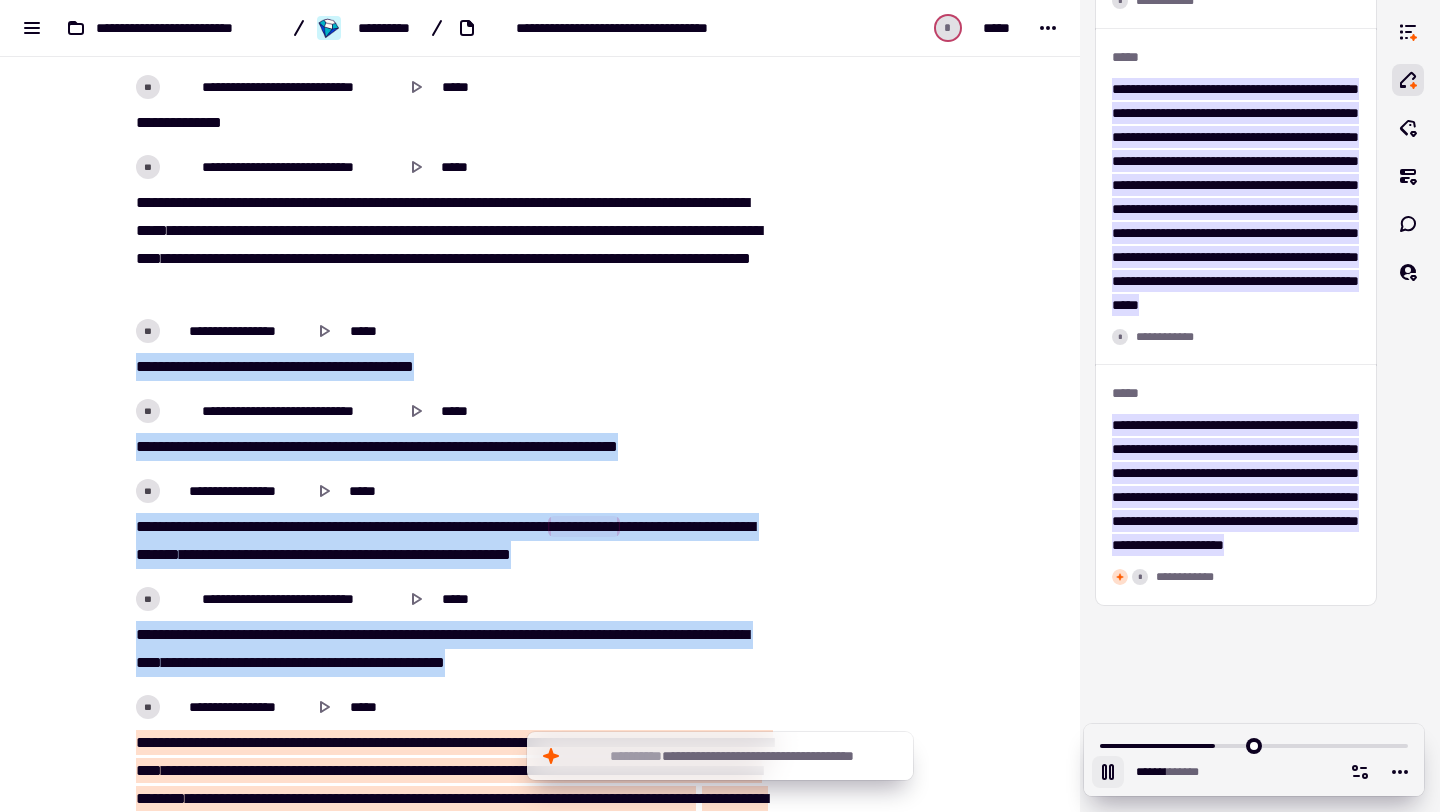 drag, startPoint x: 123, startPoint y: 411, endPoint x: 670, endPoint y: 704, distance: 620.5304 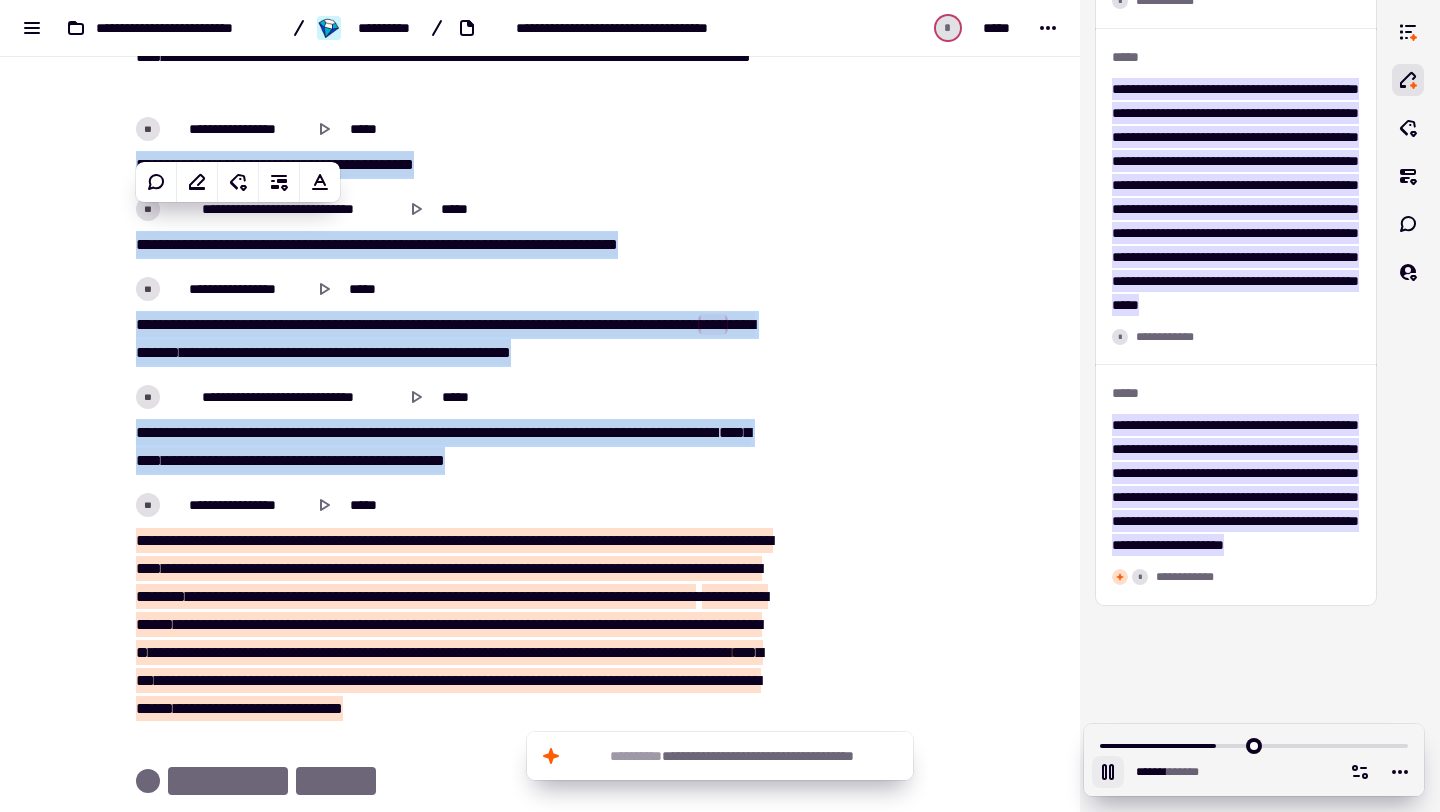 scroll, scrollTop: 13638, scrollLeft: 0, axis: vertical 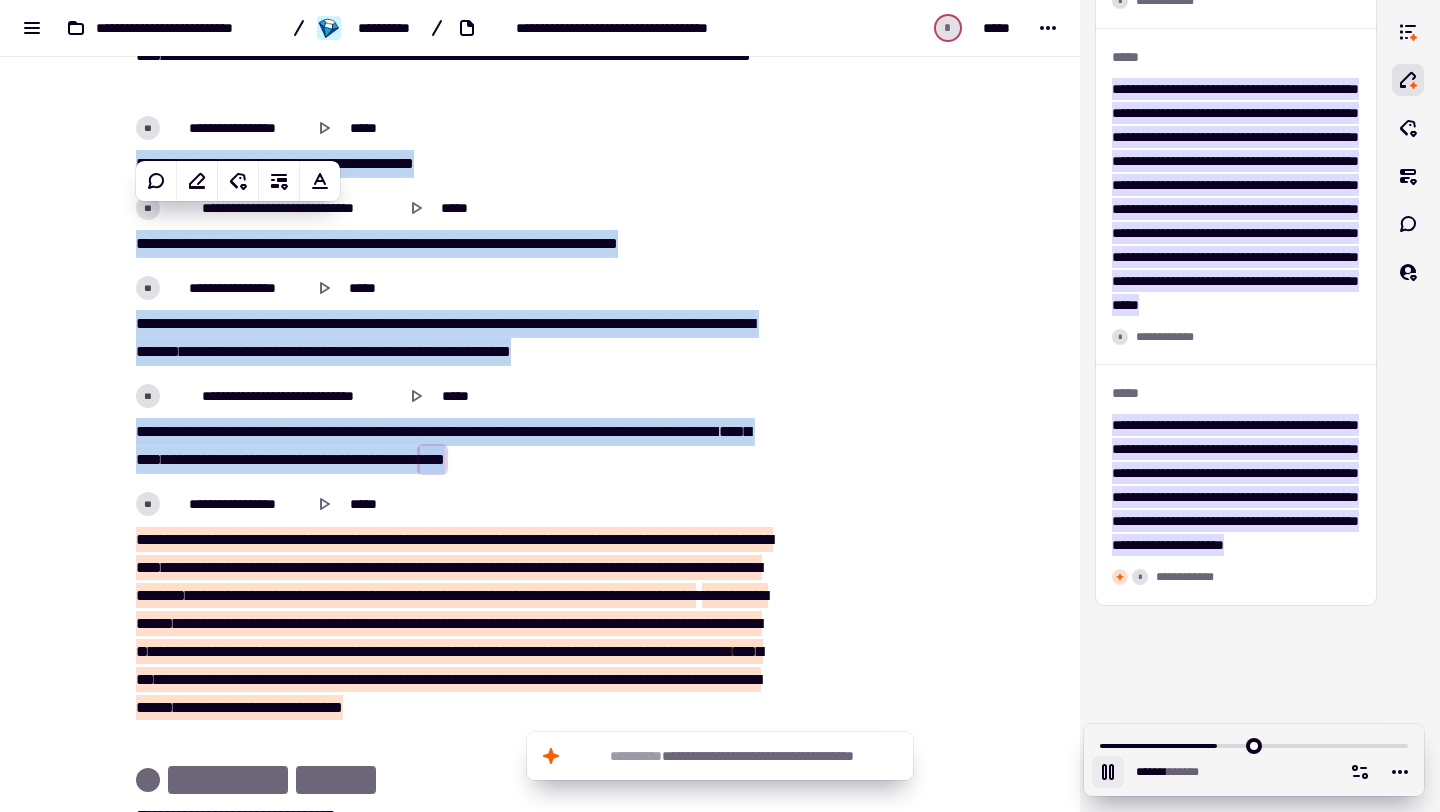 click on "[REDACTED]" at bounding box center (452, 320) 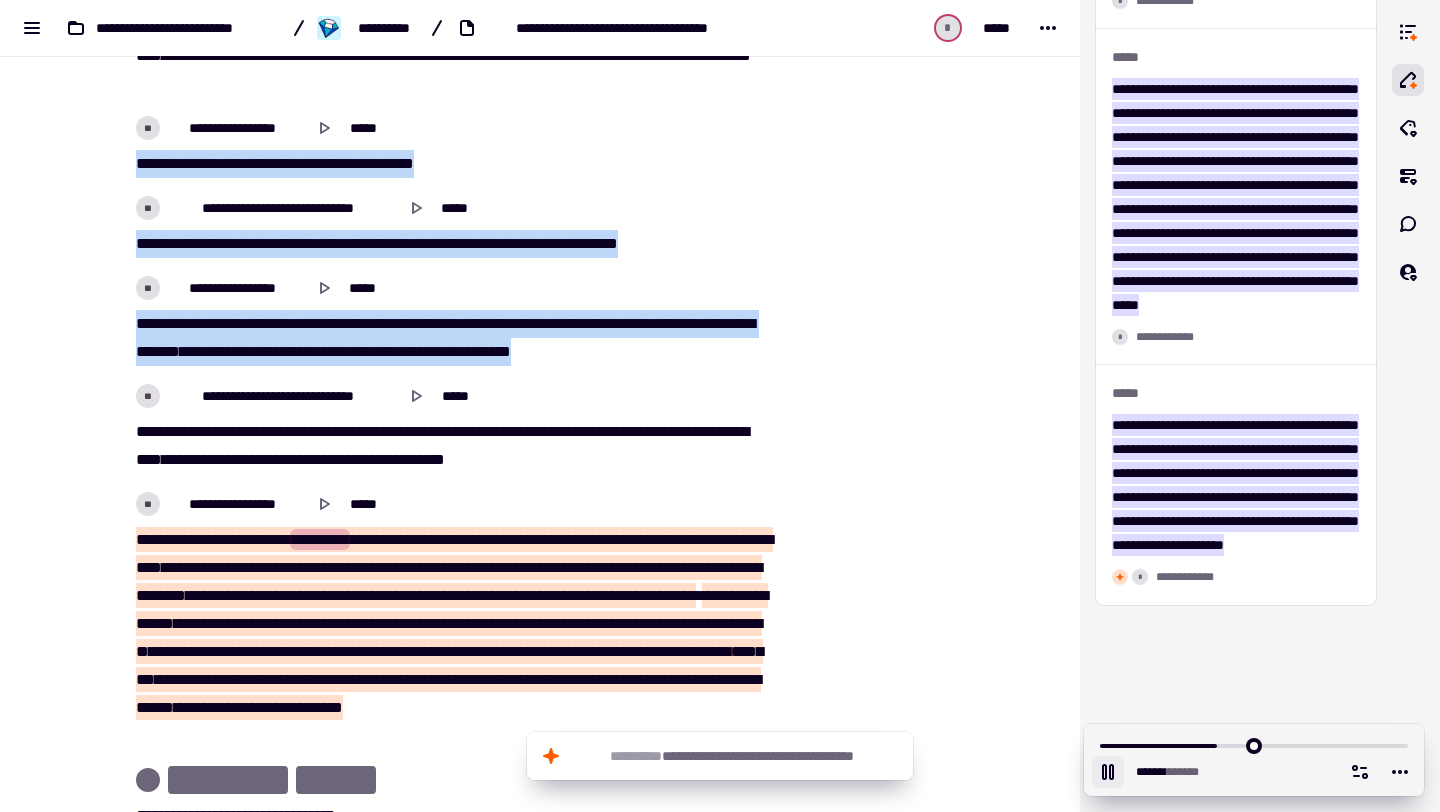 drag, startPoint x: 739, startPoint y: 421, endPoint x: 128, endPoint y: 212, distance: 645.7569 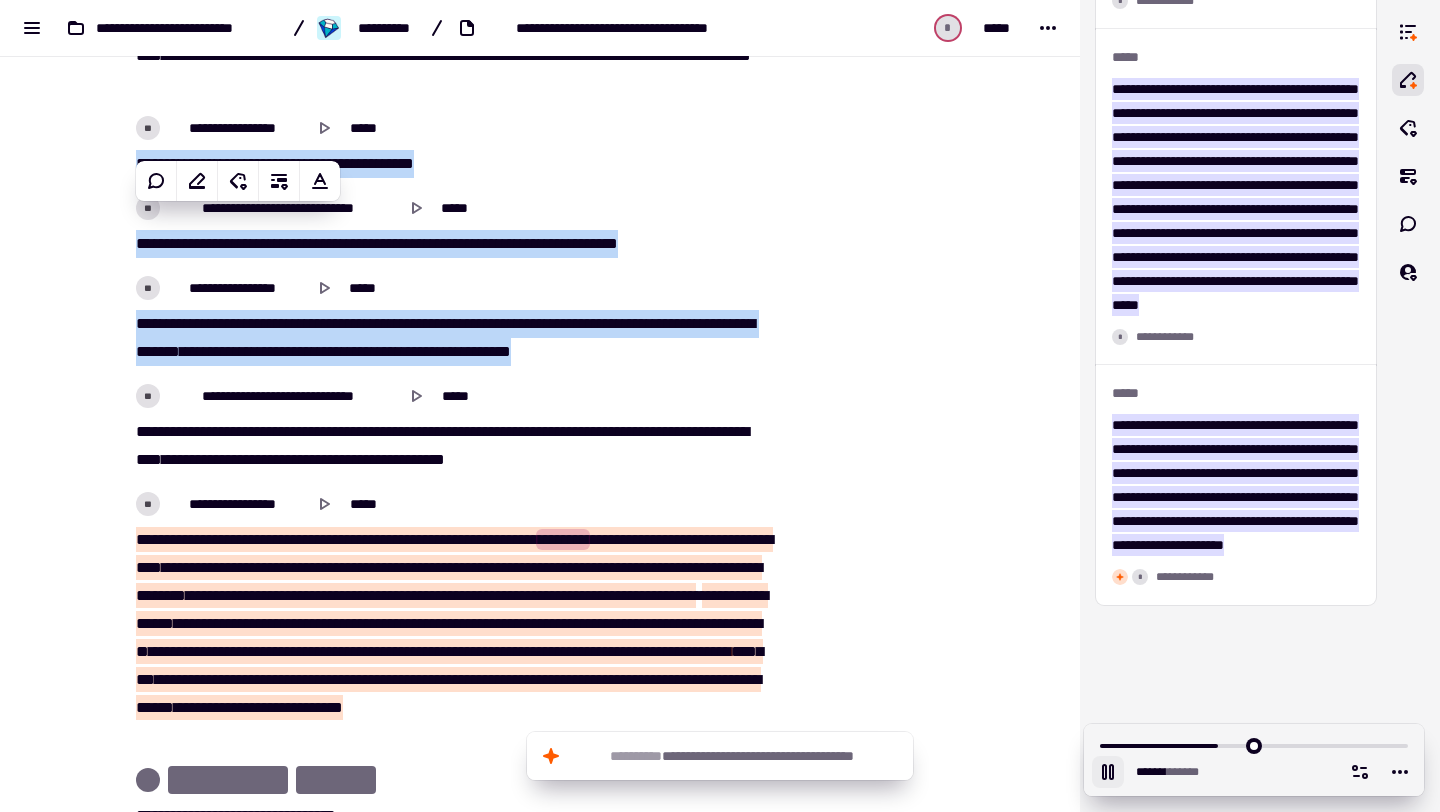 copy on "[REDACTED]" 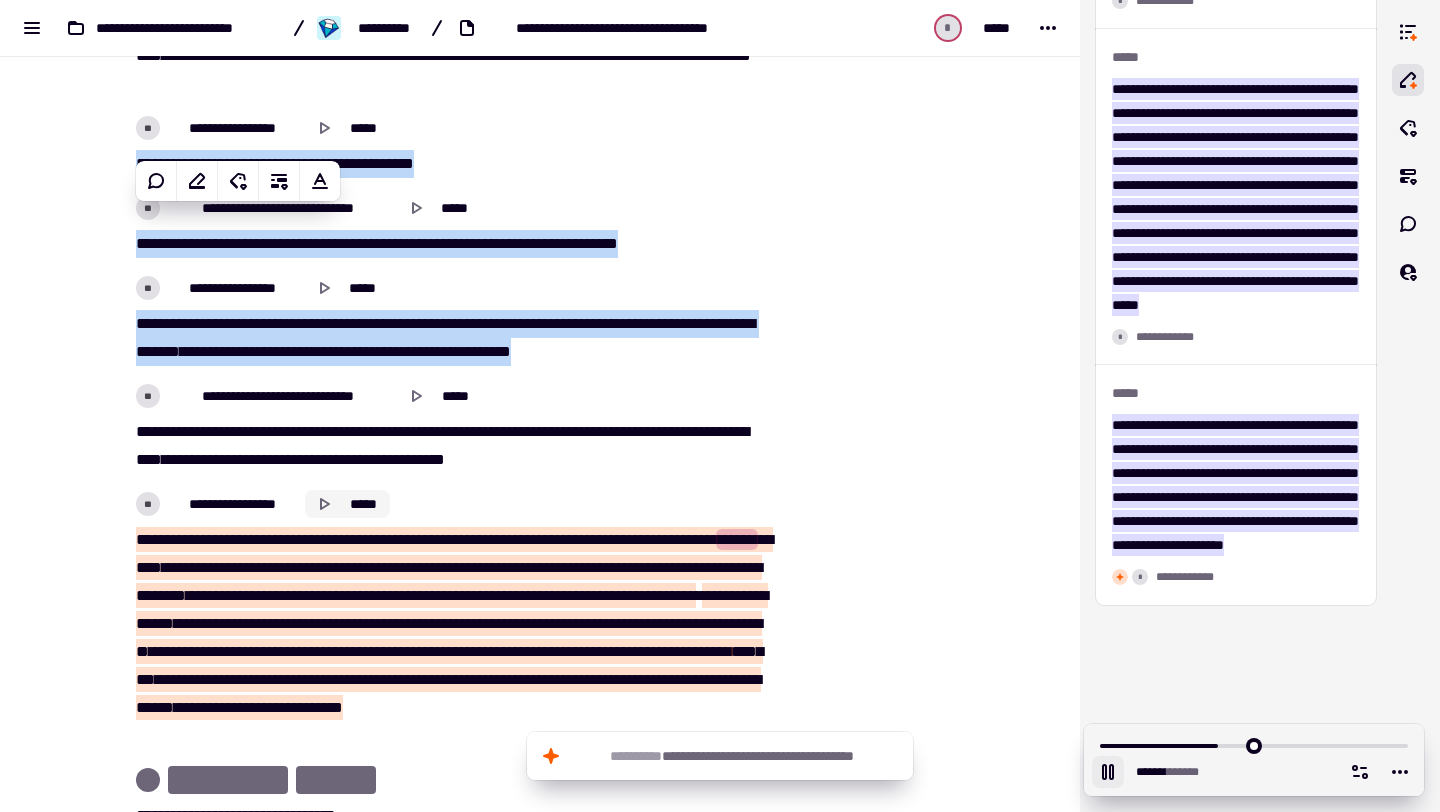 click 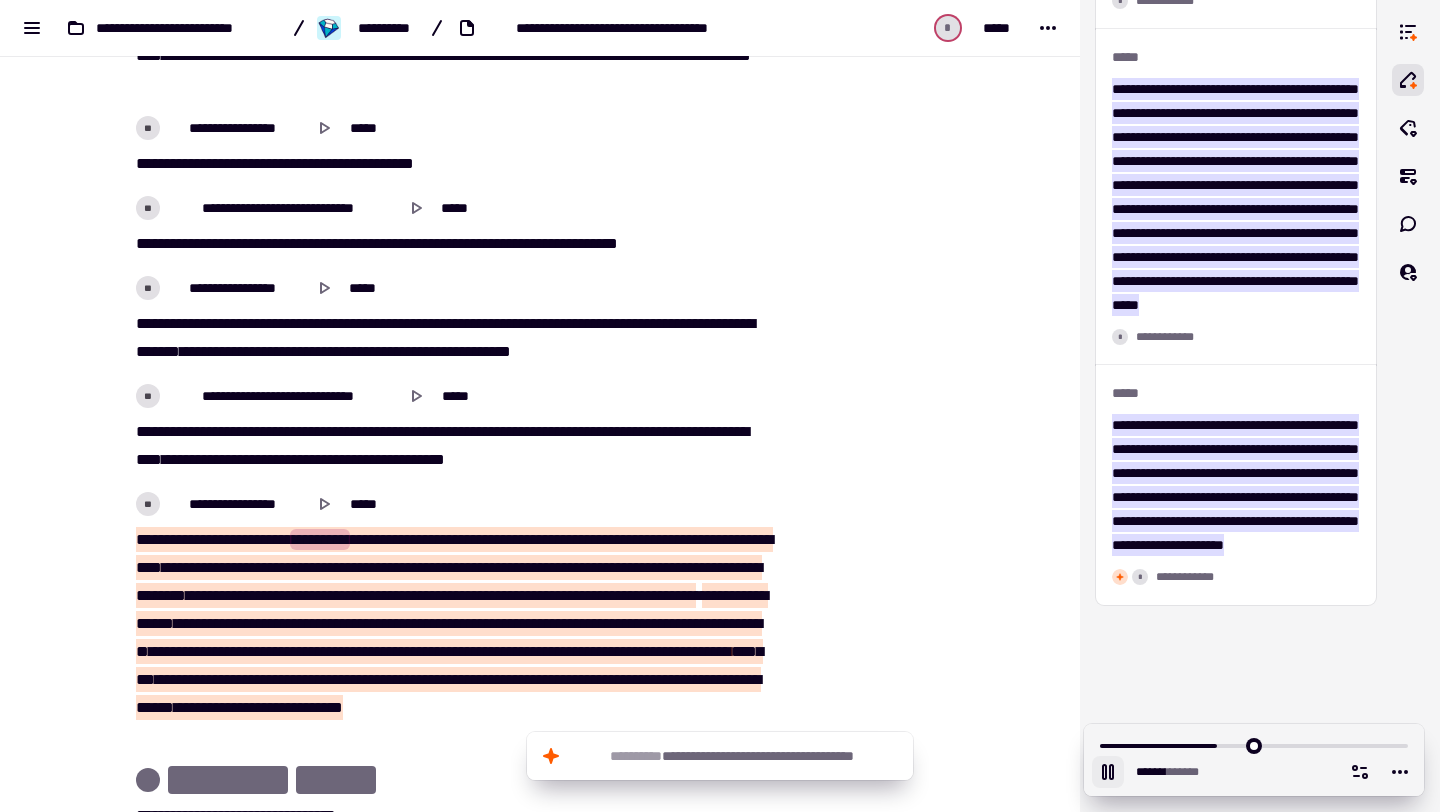 click 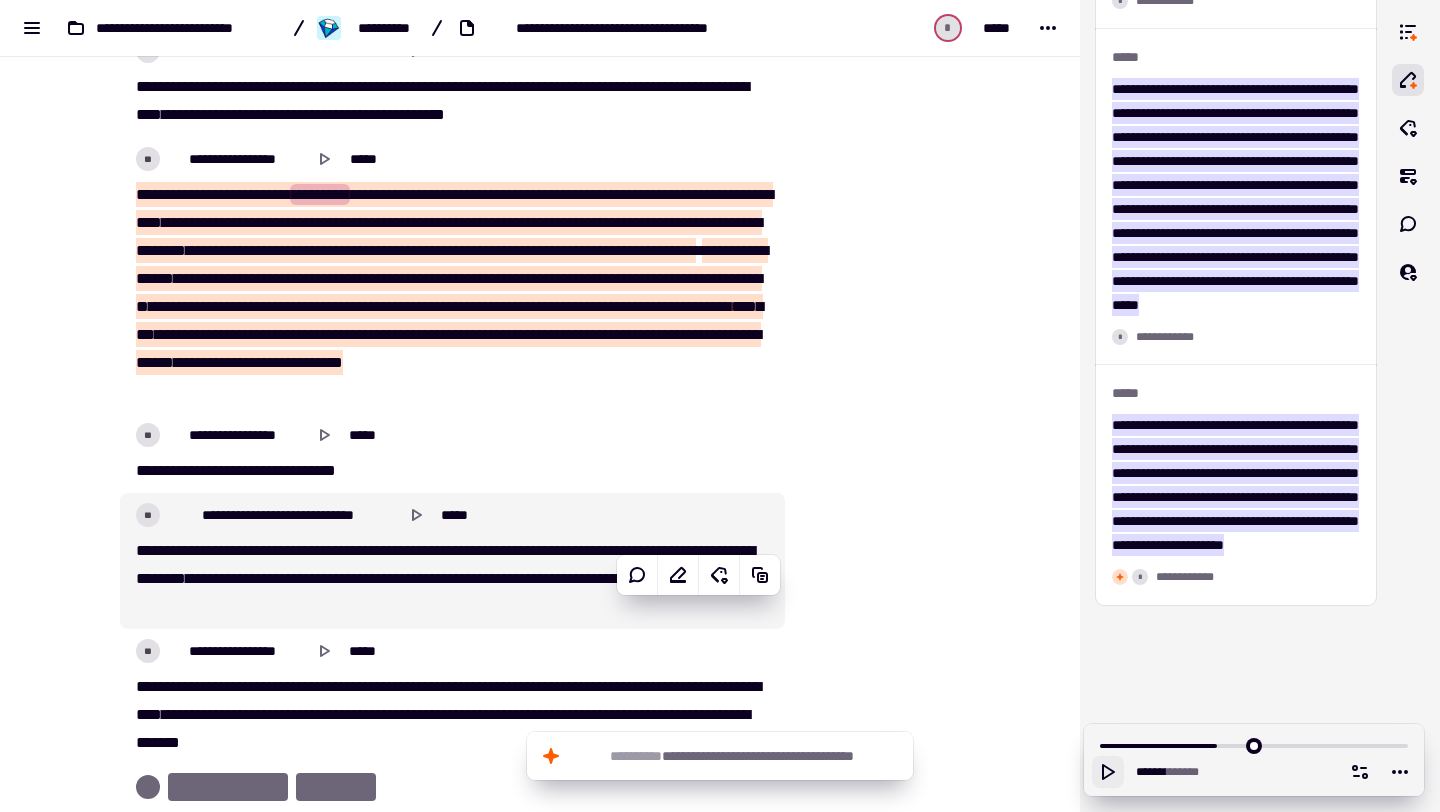 scroll, scrollTop: 13990, scrollLeft: 0, axis: vertical 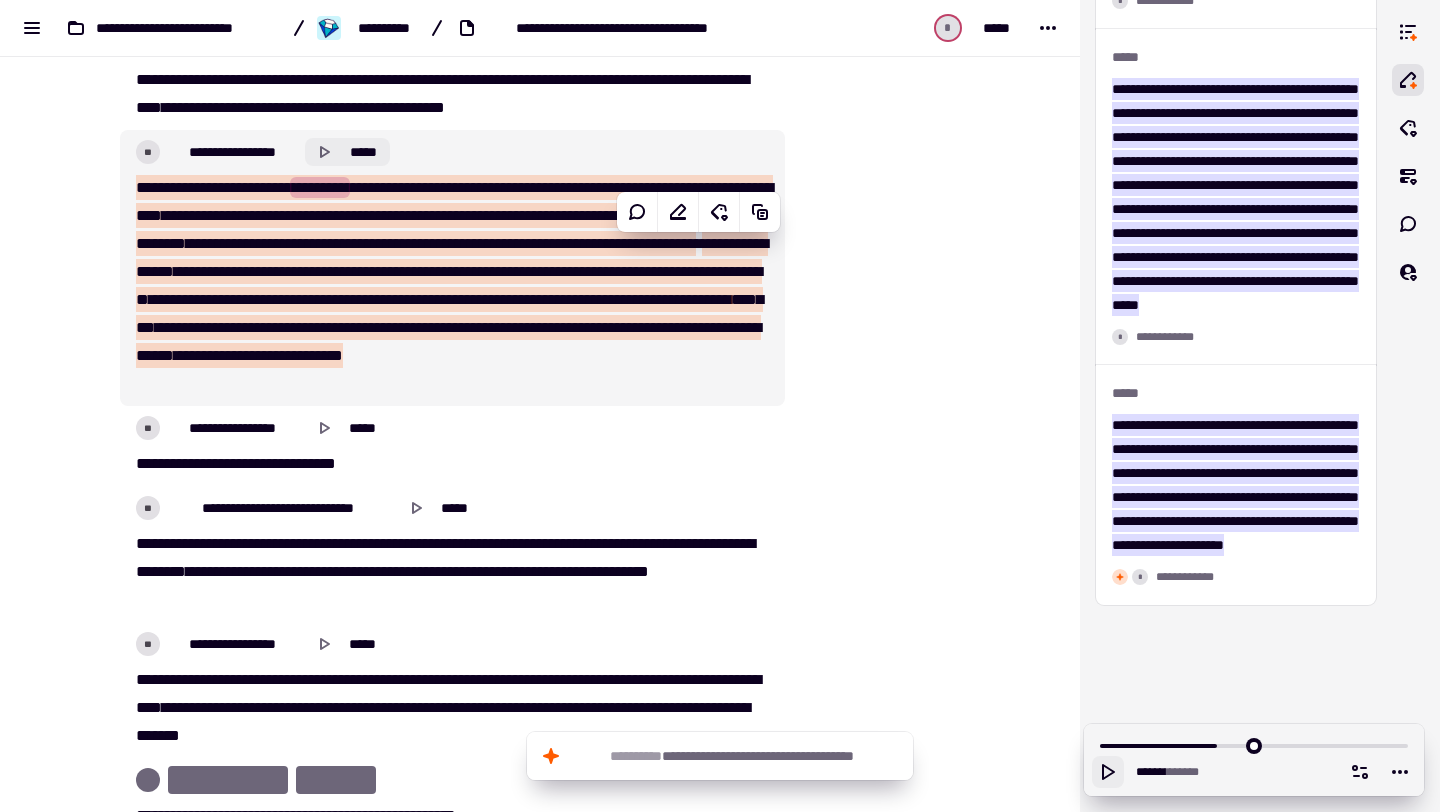 click 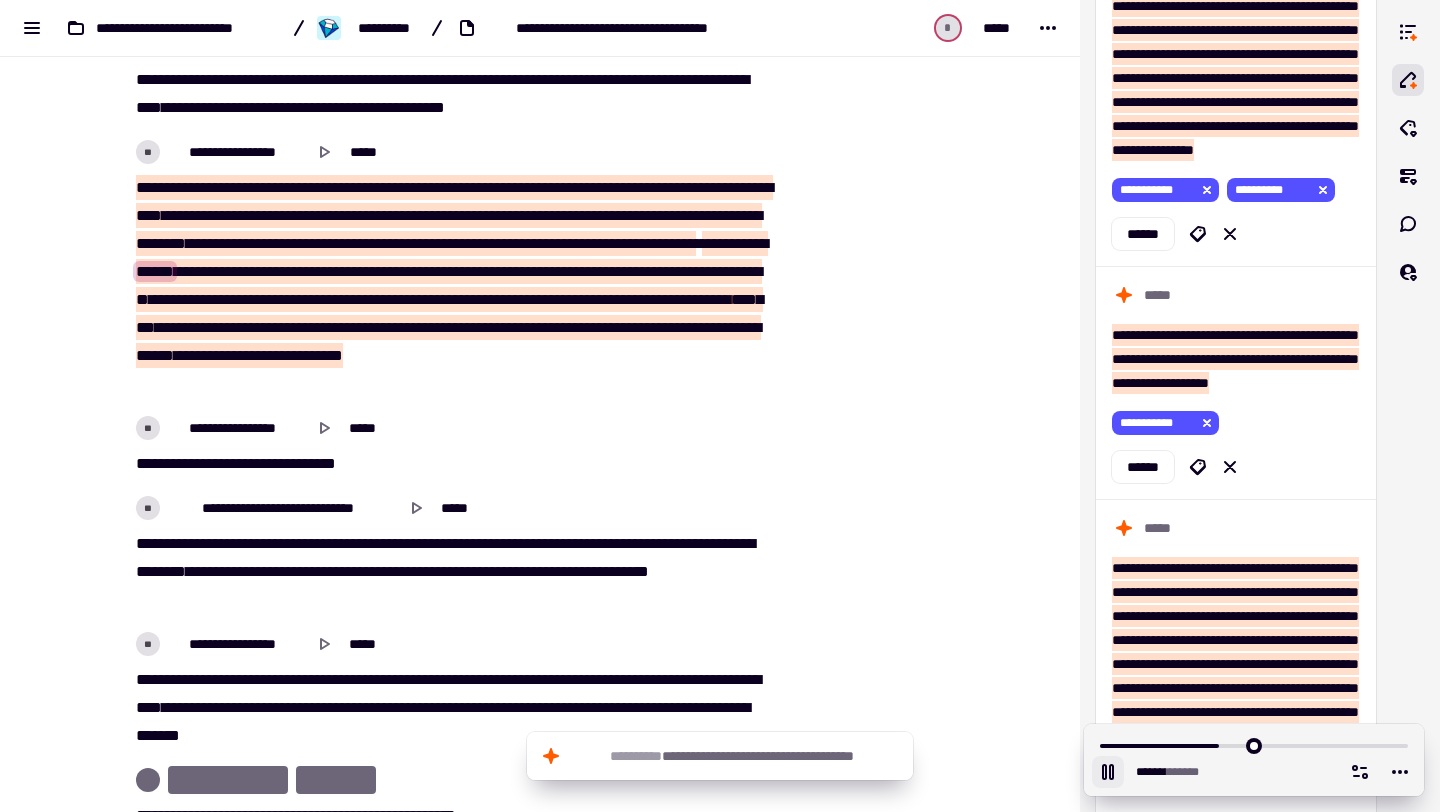 scroll, scrollTop: 4485, scrollLeft: 0, axis: vertical 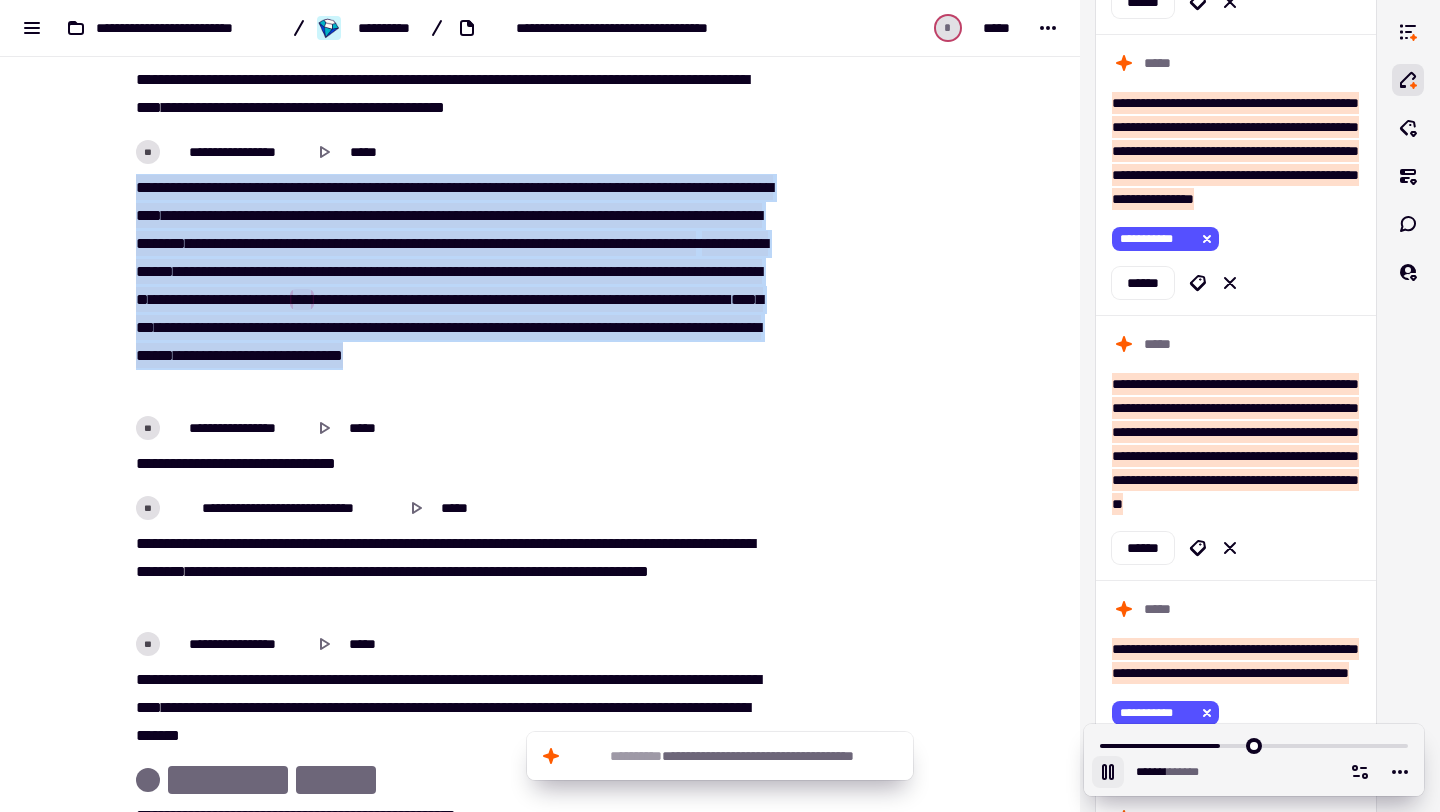 drag, startPoint x: 141, startPoint y: 239, endPoint x: 684, endPoint y: 443, distance: 580.056 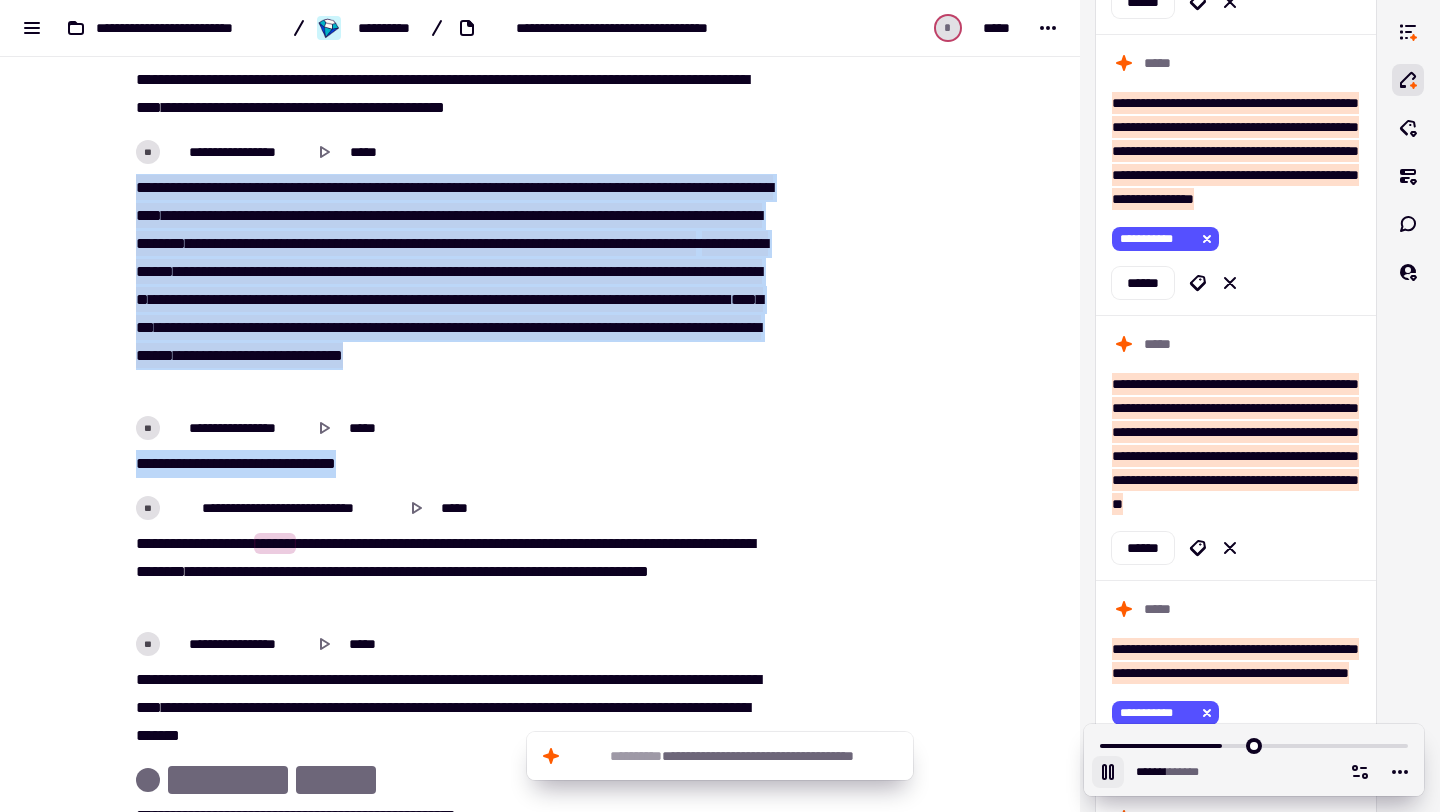 drag, startPoint x: 408, startPoint y: 525, endPoint x: 137, endPoint y: 233, distance: 398.37796 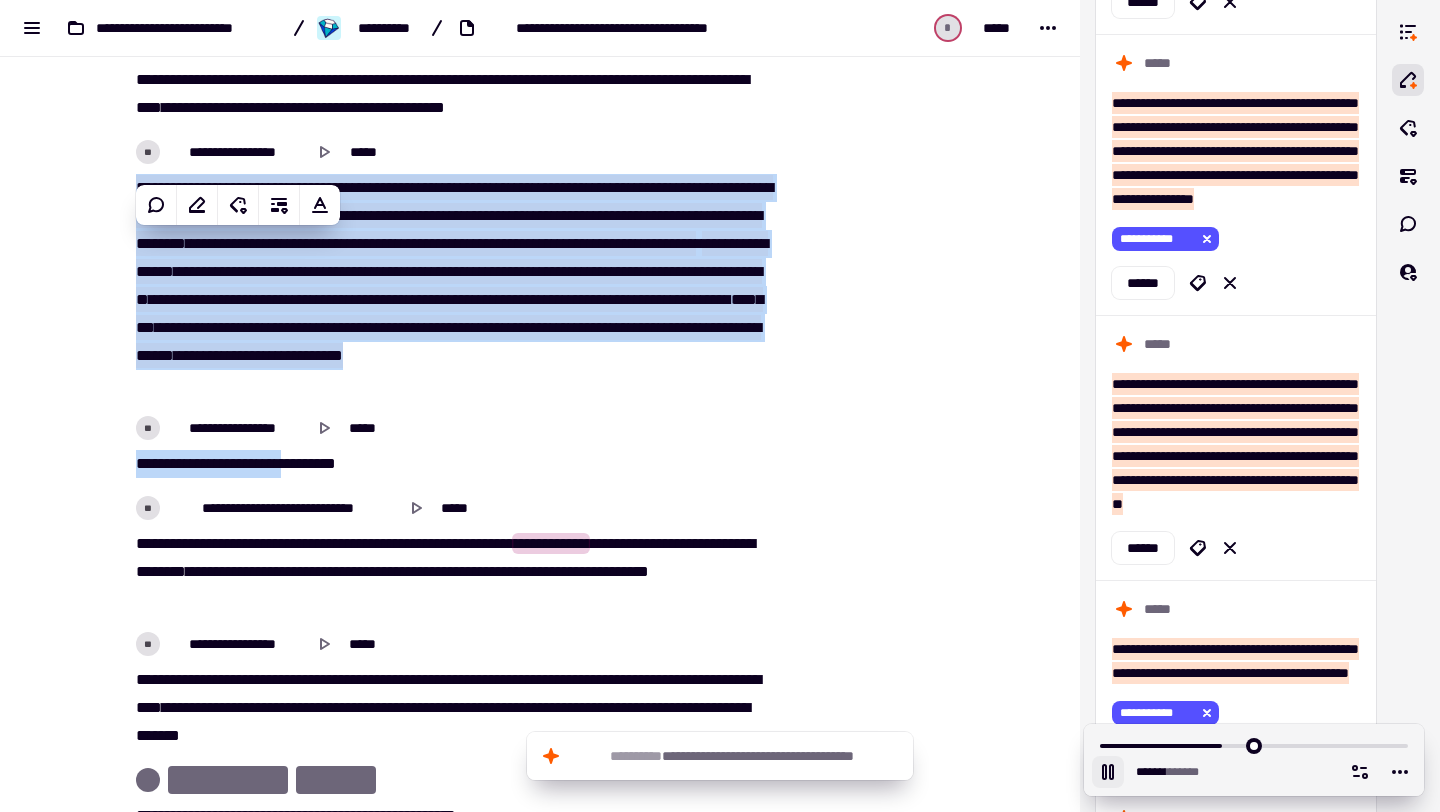 copy on "[REDACTED]" 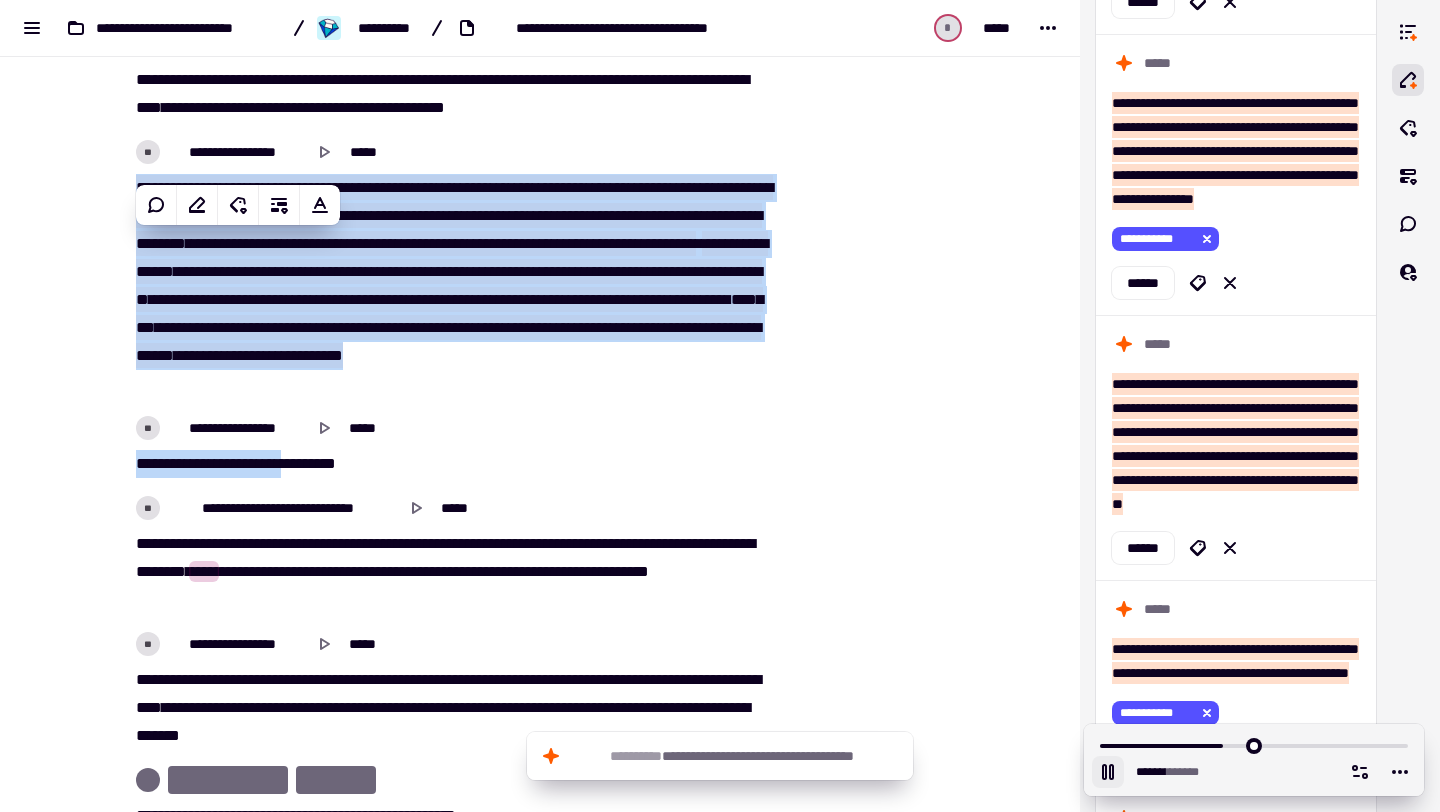 click 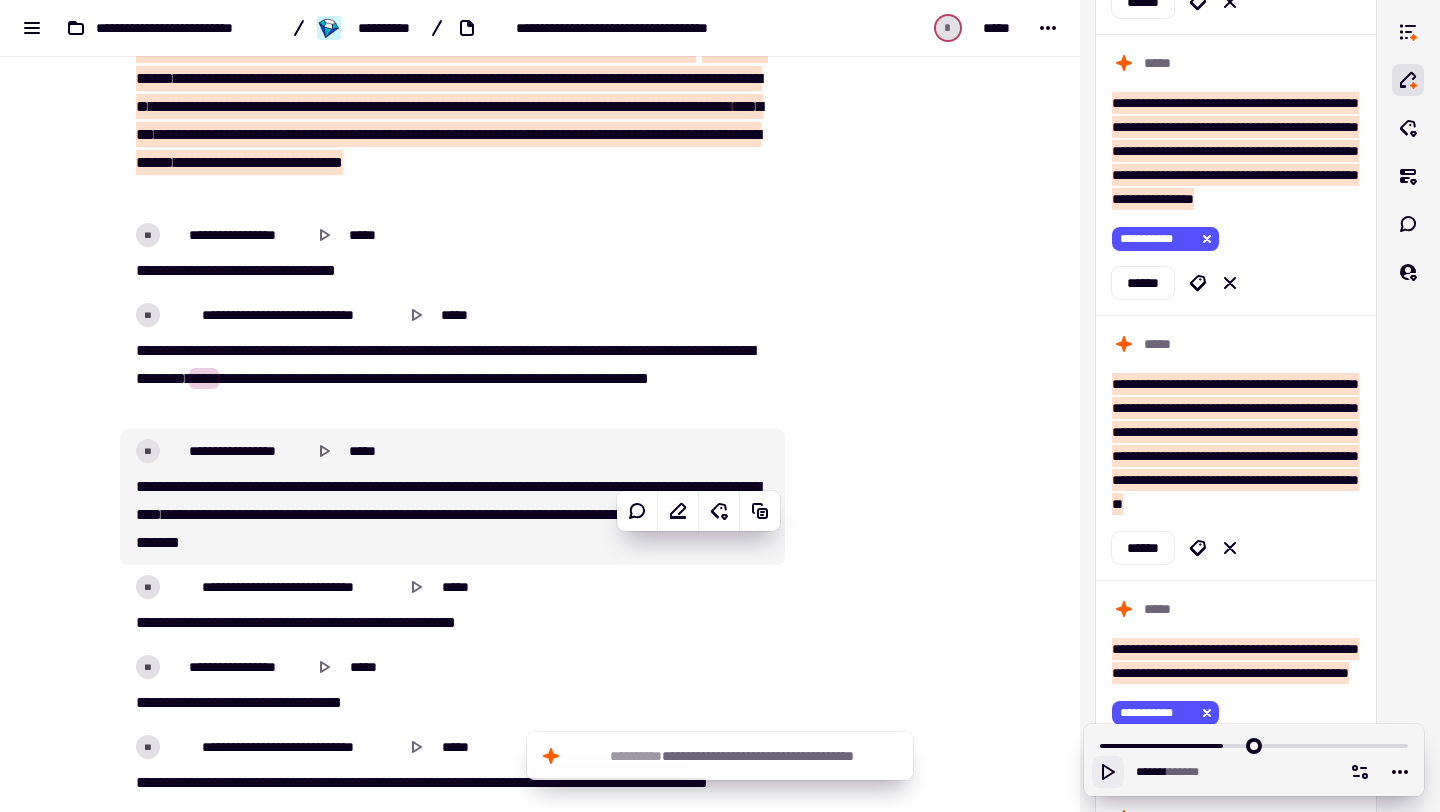 scroll, scrollTop: 14186, scrollLeft: 0, axis: vertical 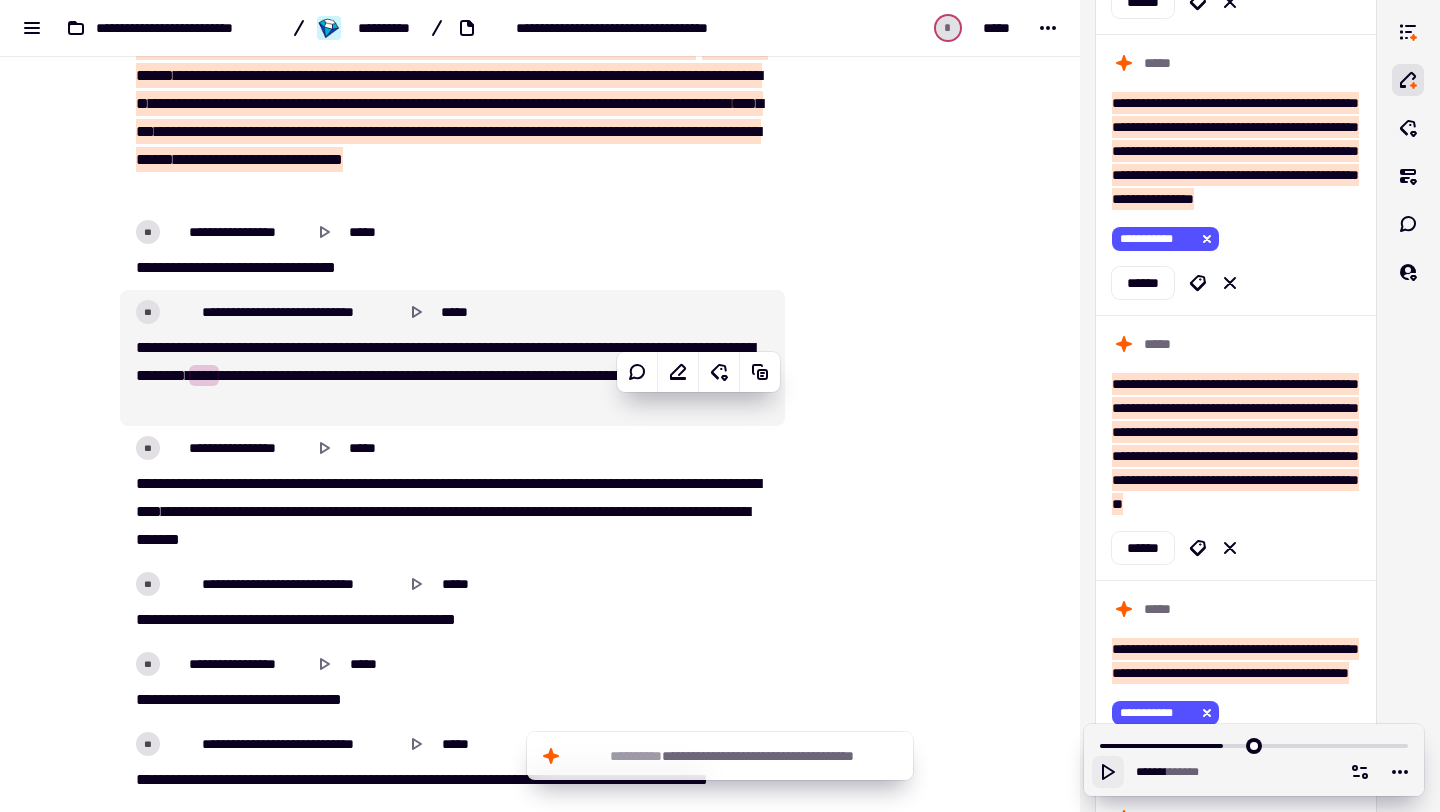 click on "[REDACTED]" at bounding box center (452, 376) 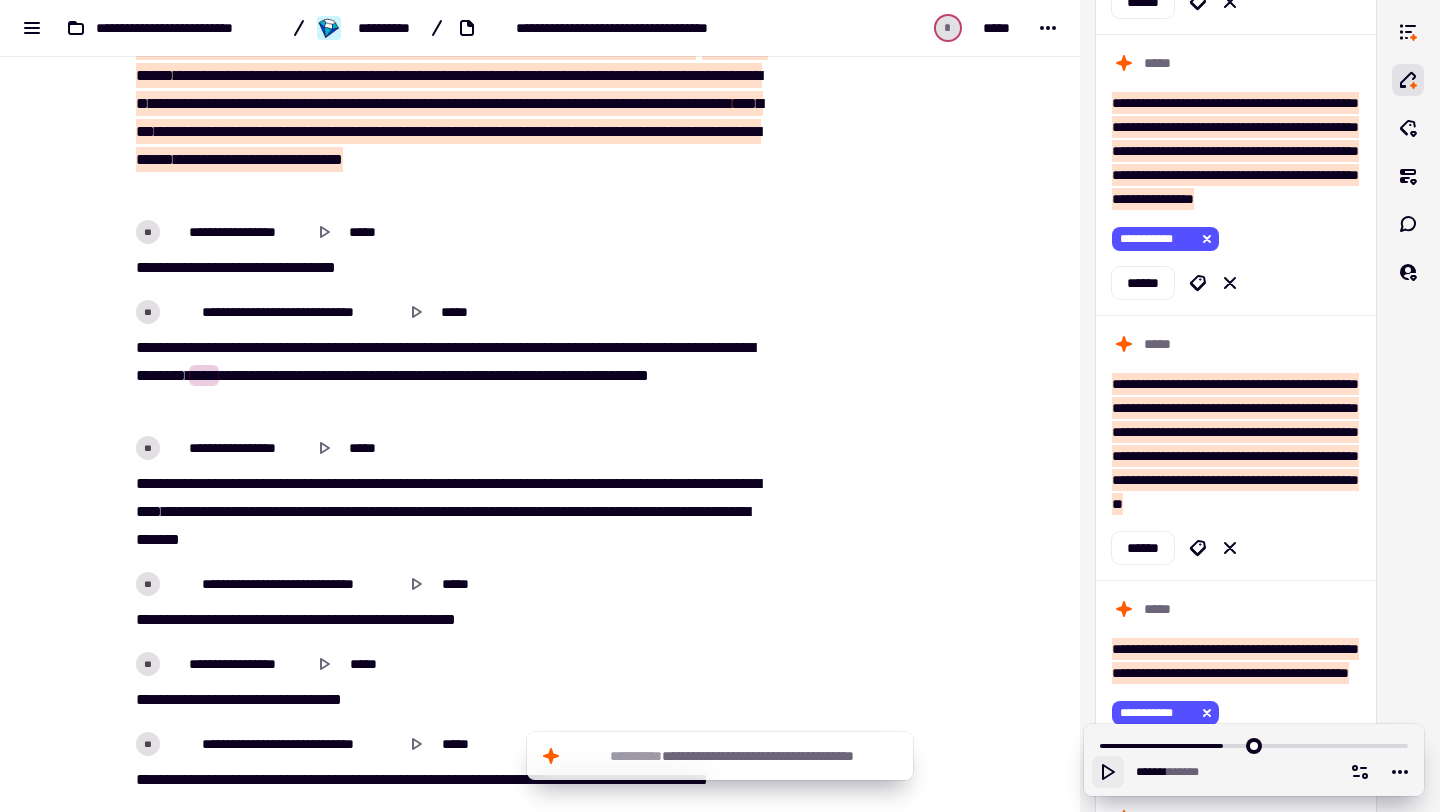 click 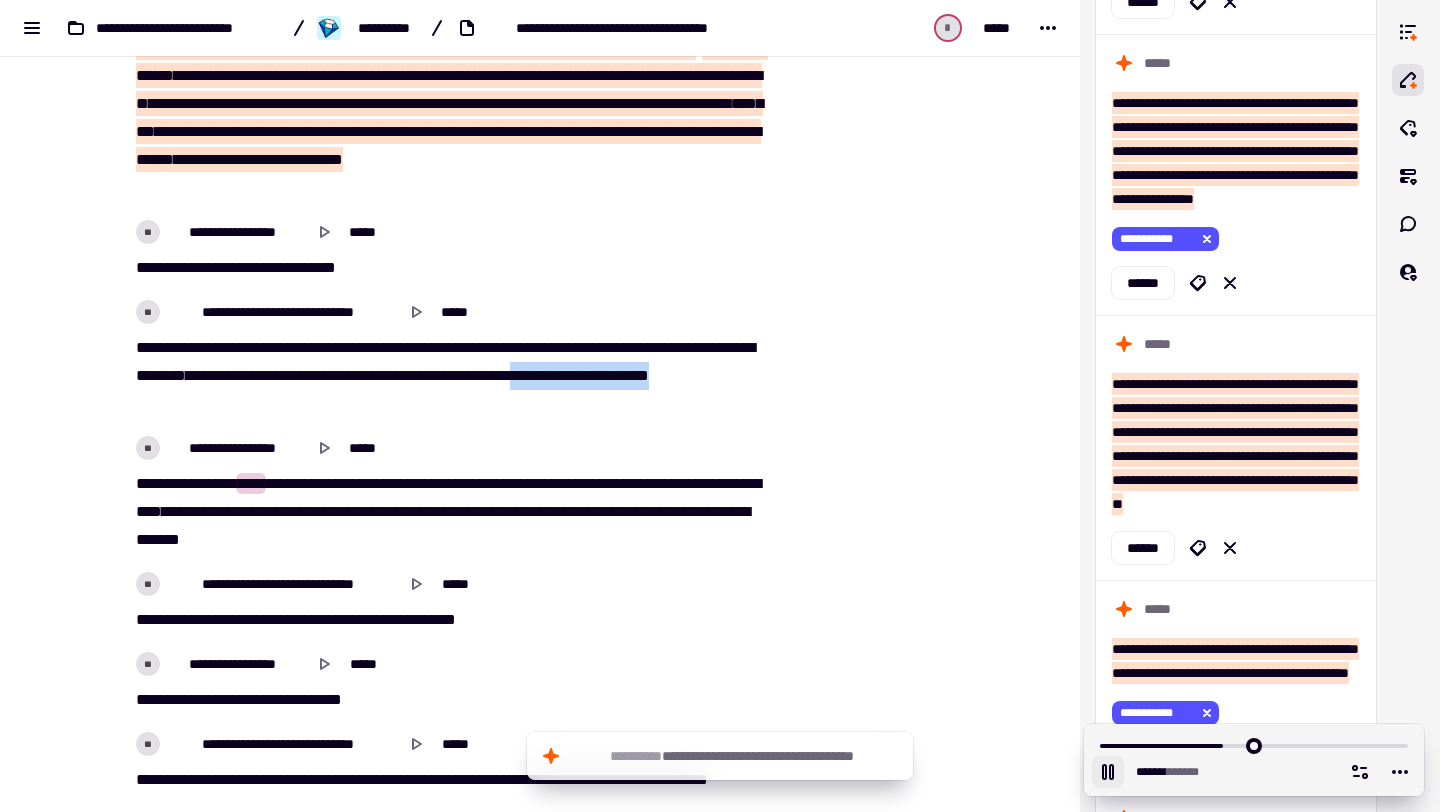 drag, startPoint x: 140, startPoint y: 453, endPoint x: 376, endPoint y: 473, distance: 236.84595 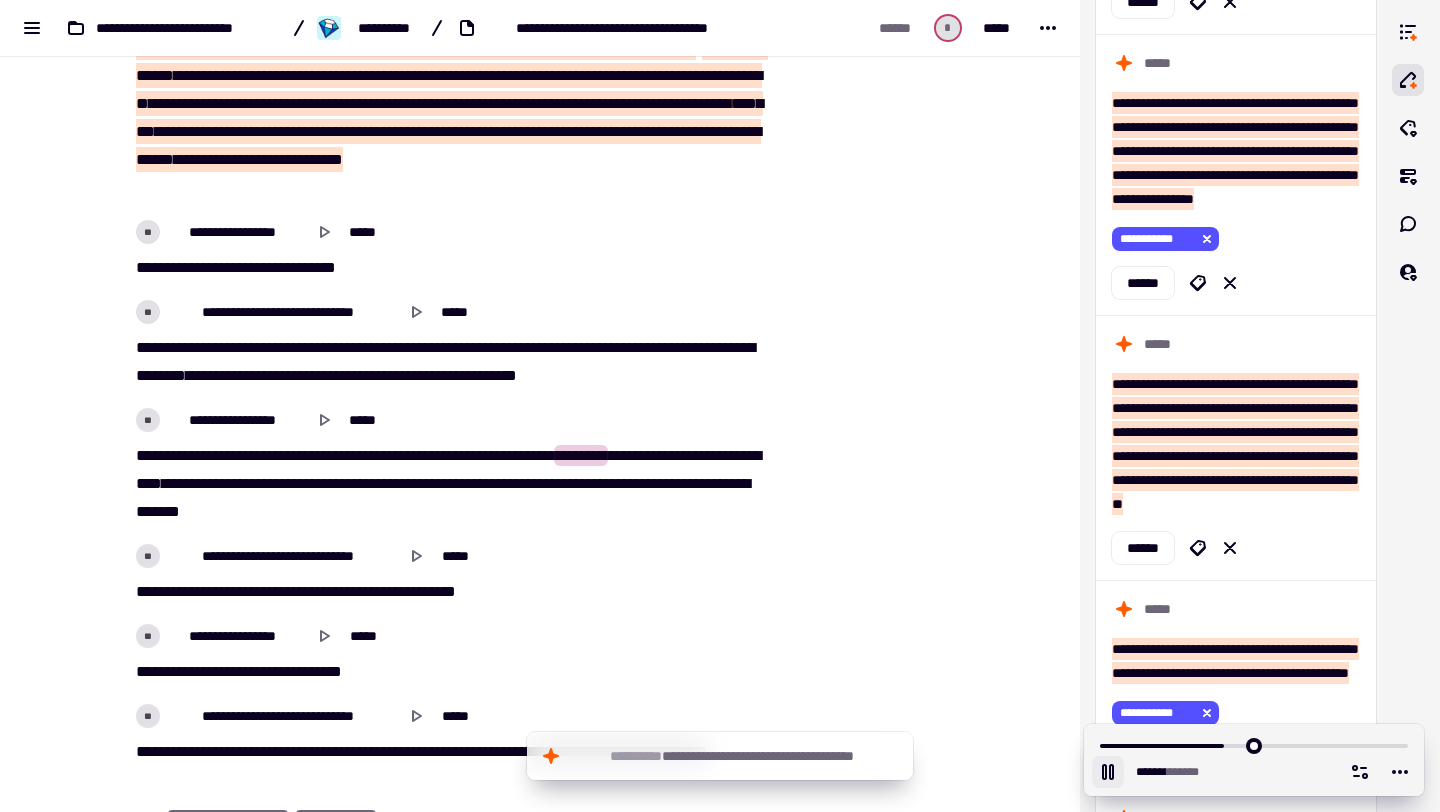 click on "[REDACTED]" at bounding box center [452, 484] 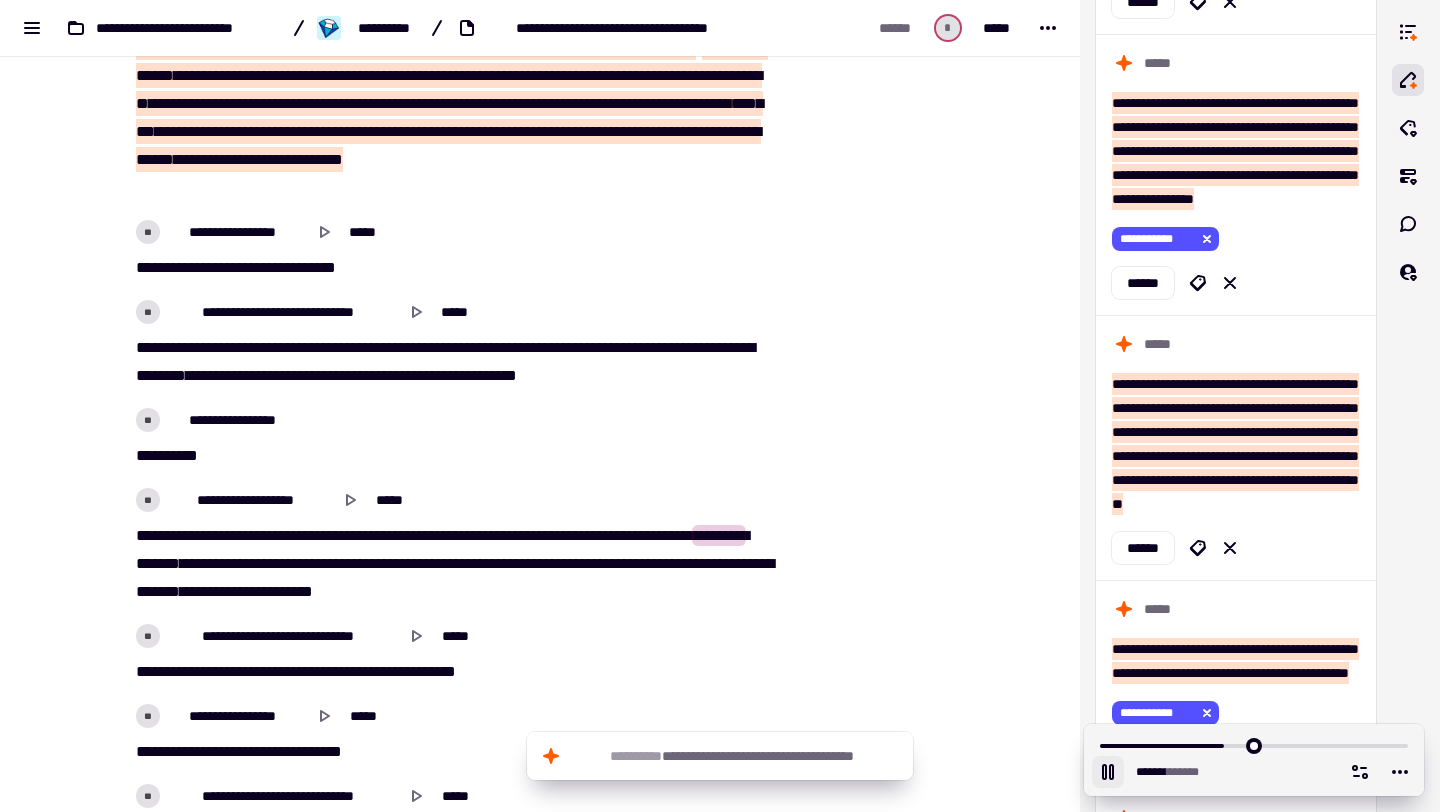 click on "**********" at bounding box center (452, 456) 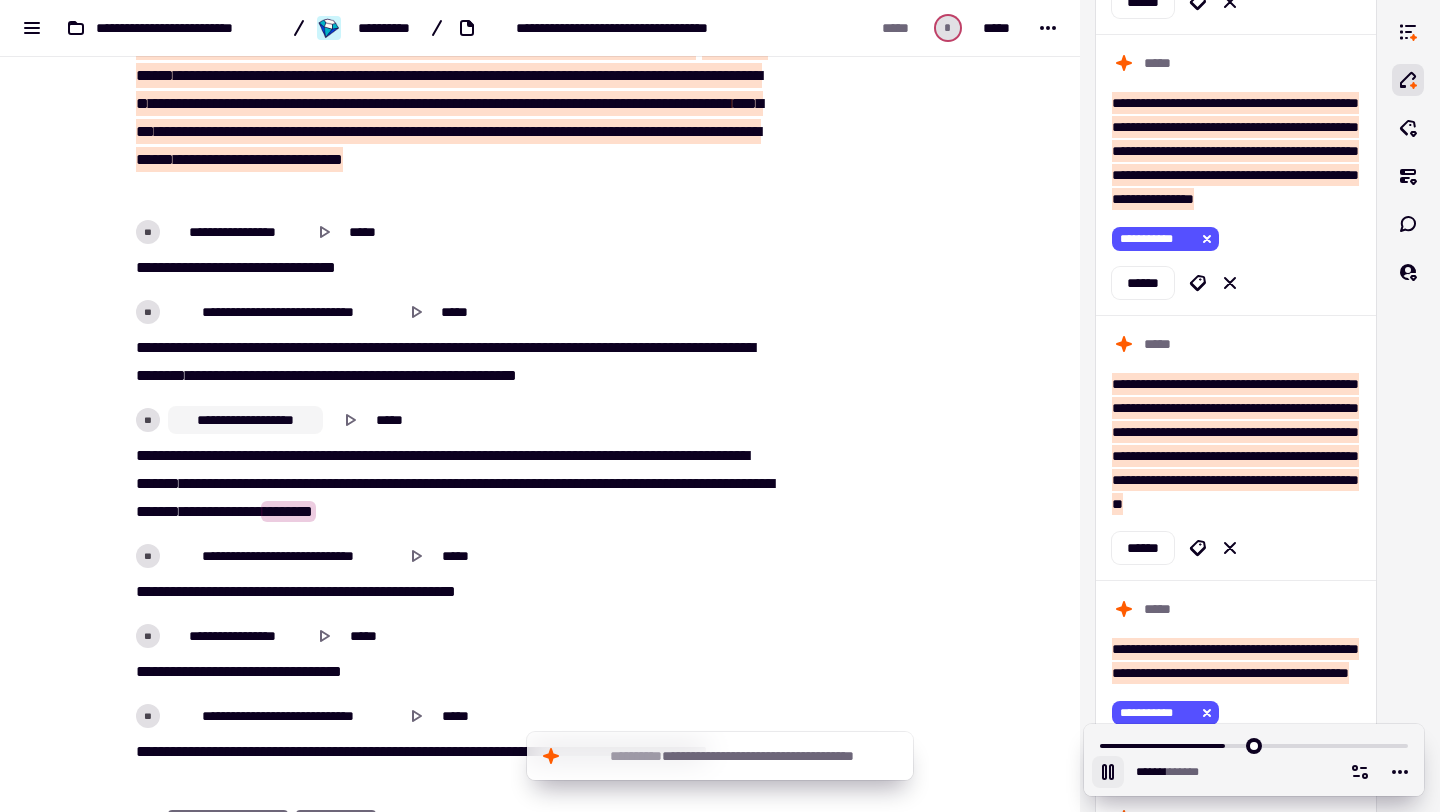 click on "**********" 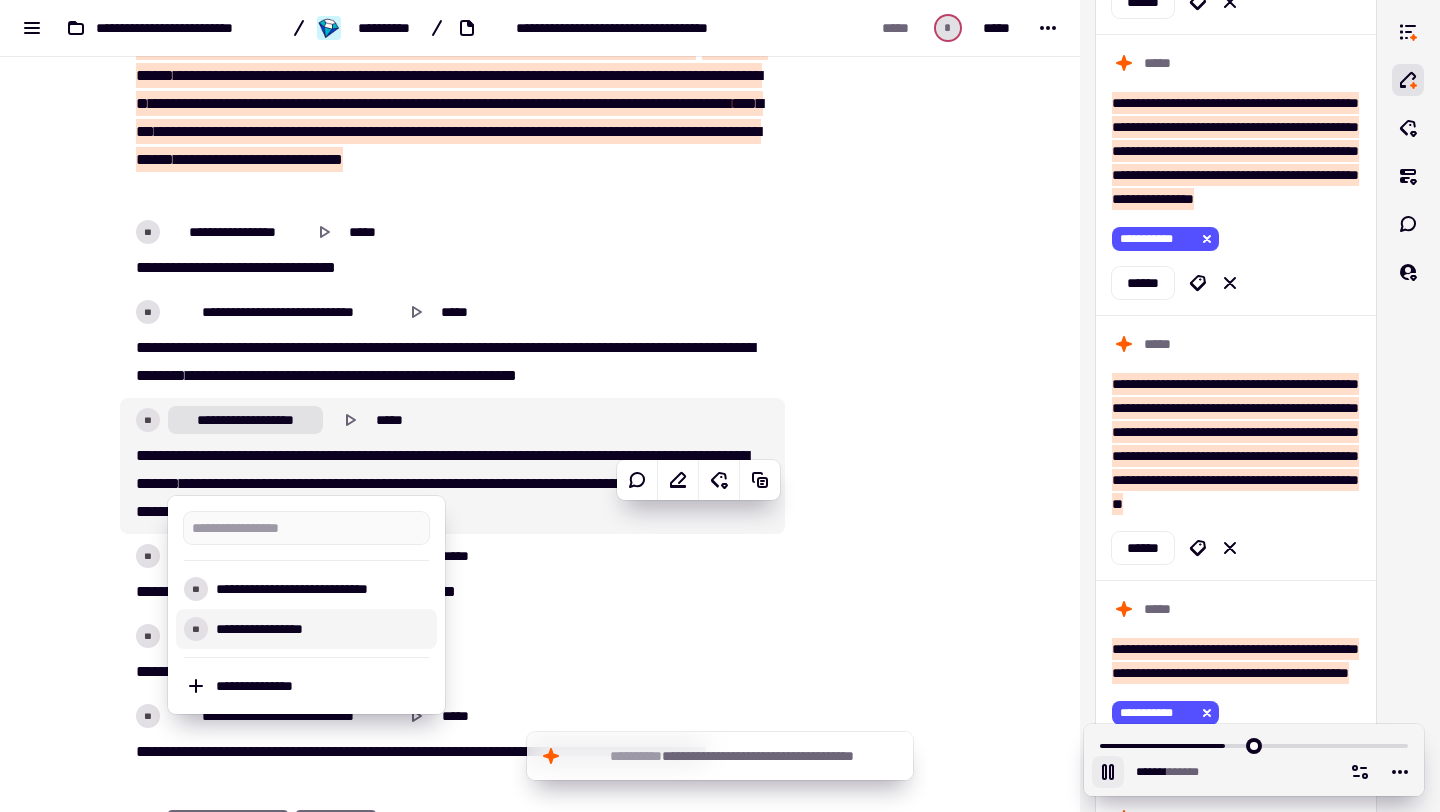 click on "**********" at bounding box center [318, 629] 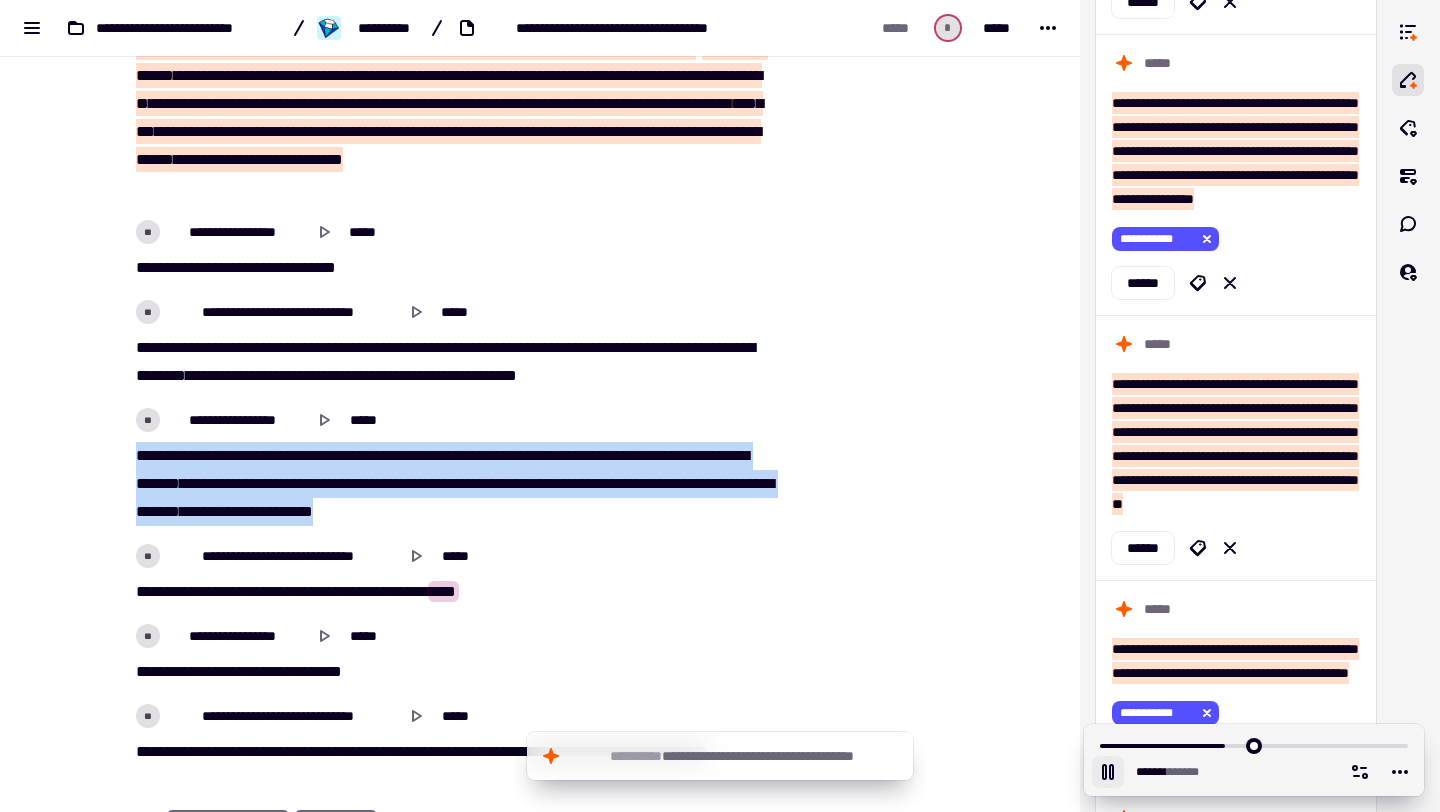 drag, startPoint x: 137, startPoint y: 504, endPoint x: 683, endPoint y: 558, distance: 548.6638 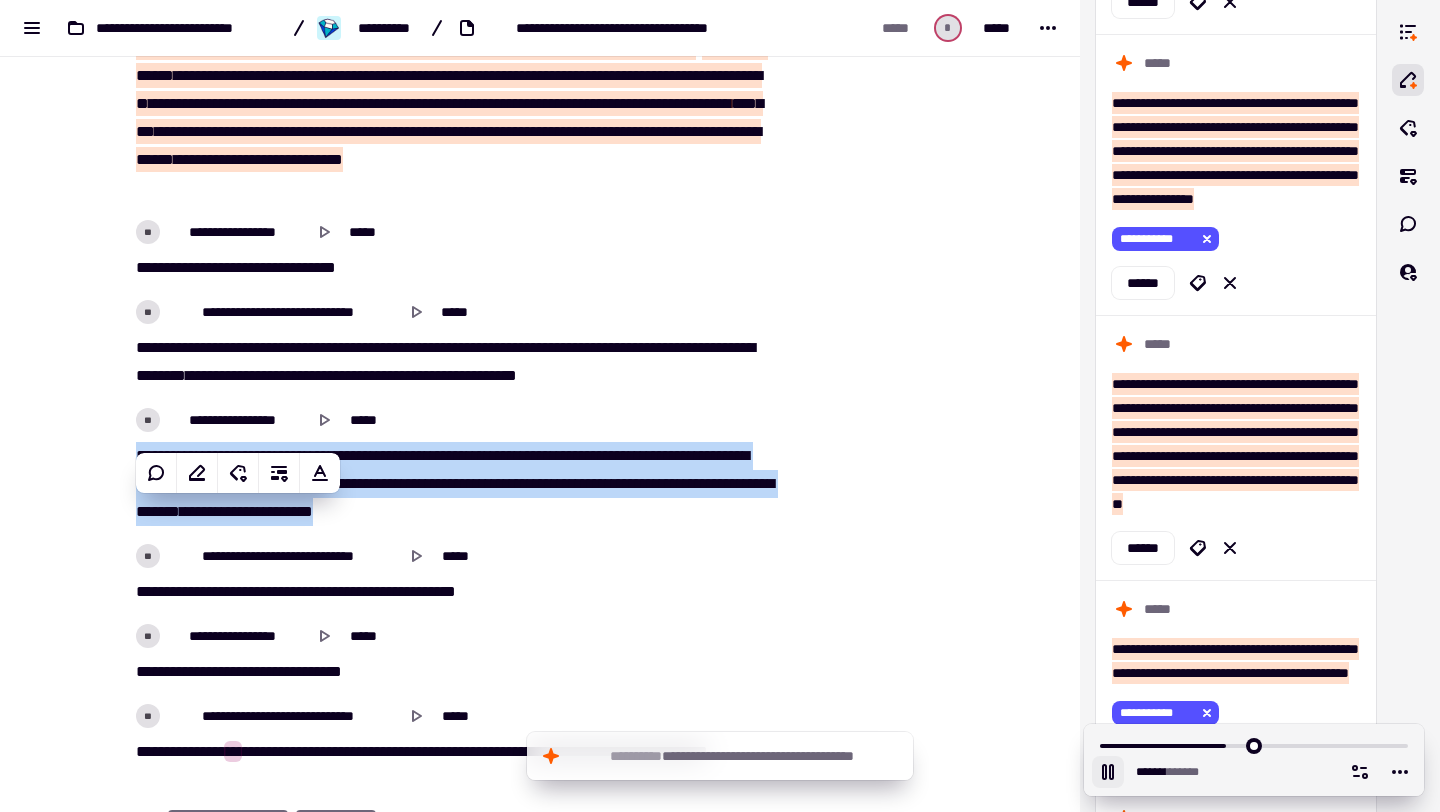 click 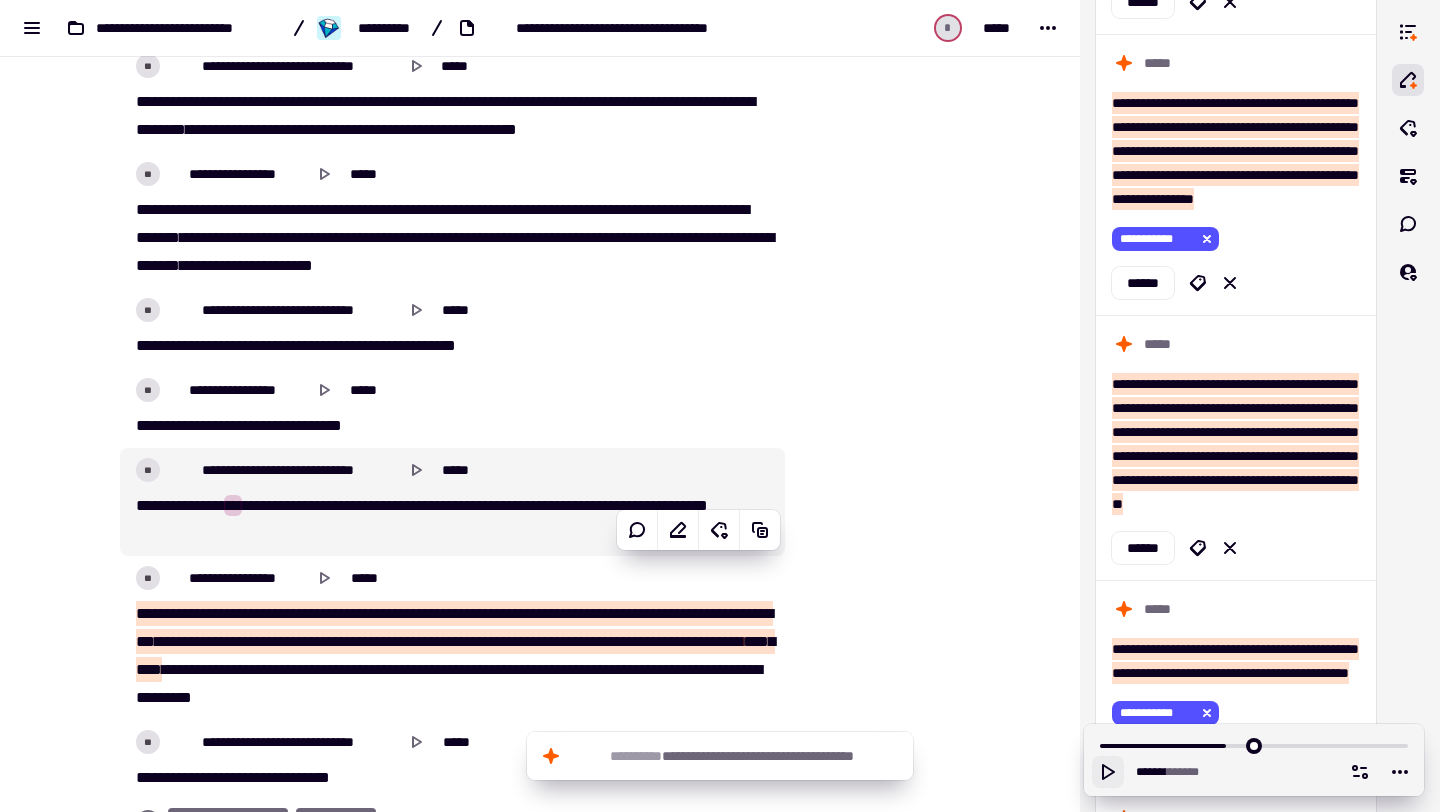 scroll, scrollTop: 14438, scrollLeft: 0, axis: vertical 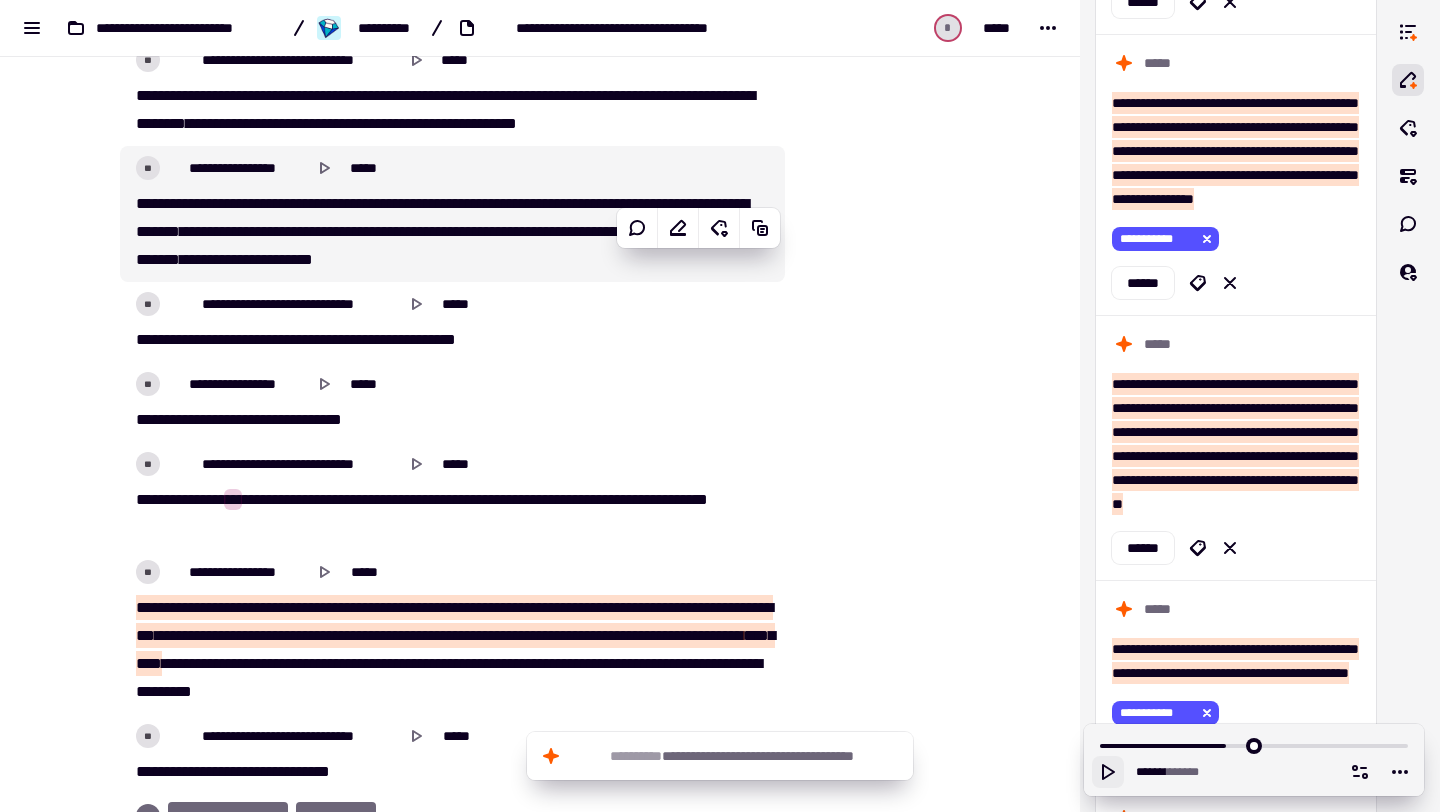 click on "[REDACTED]" at bounding box center (452, 232) 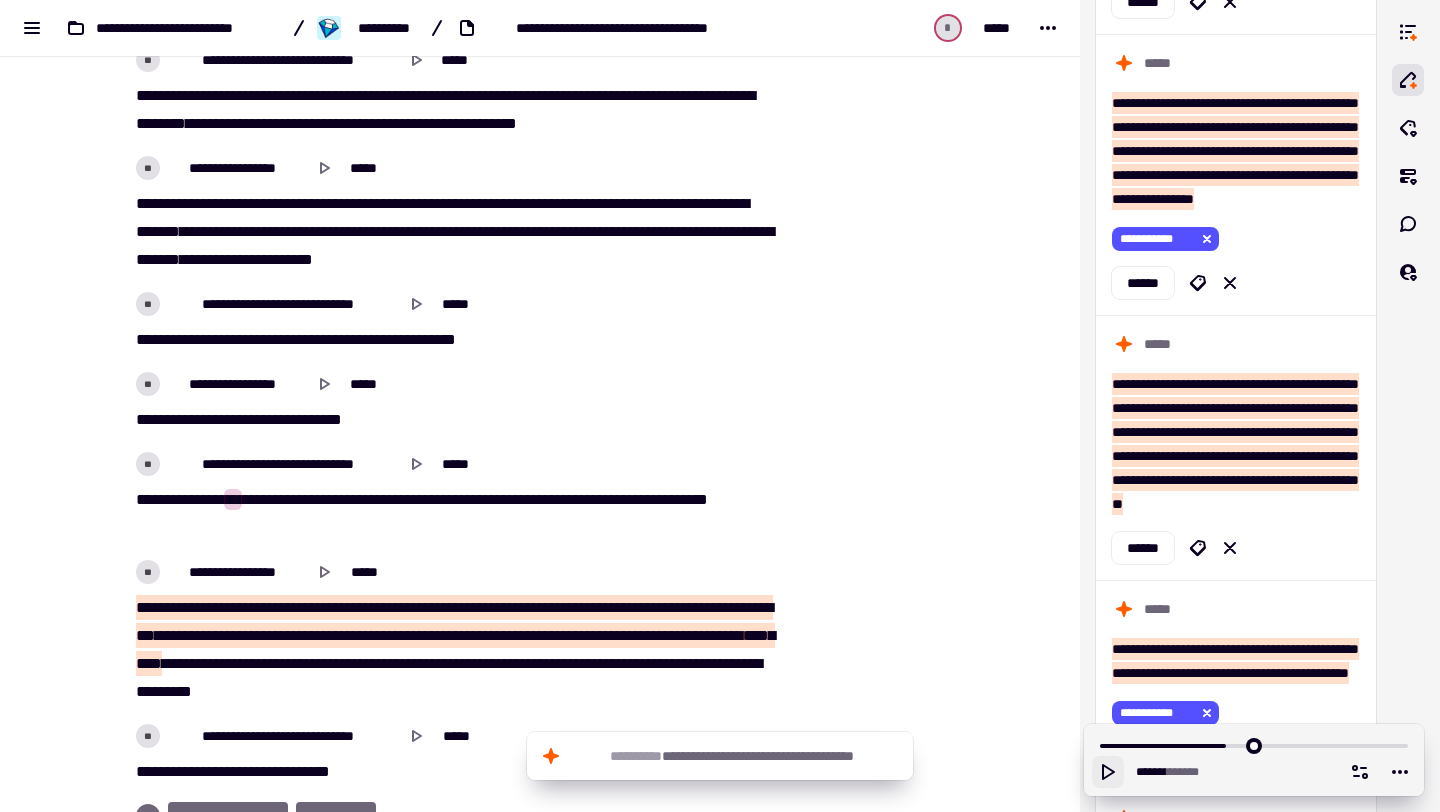 click on "[REDACTED]" at bounding box center (452, 340) 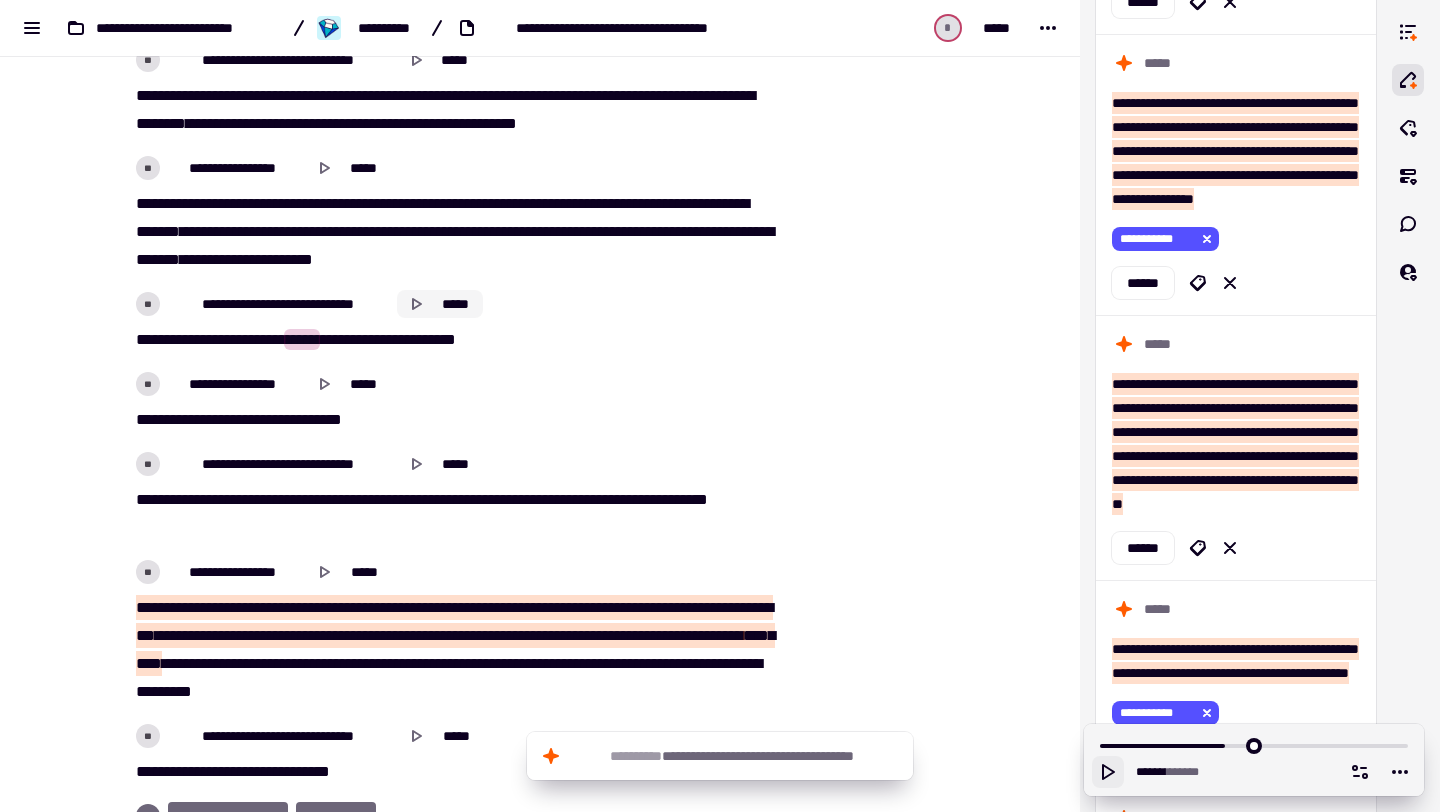 click 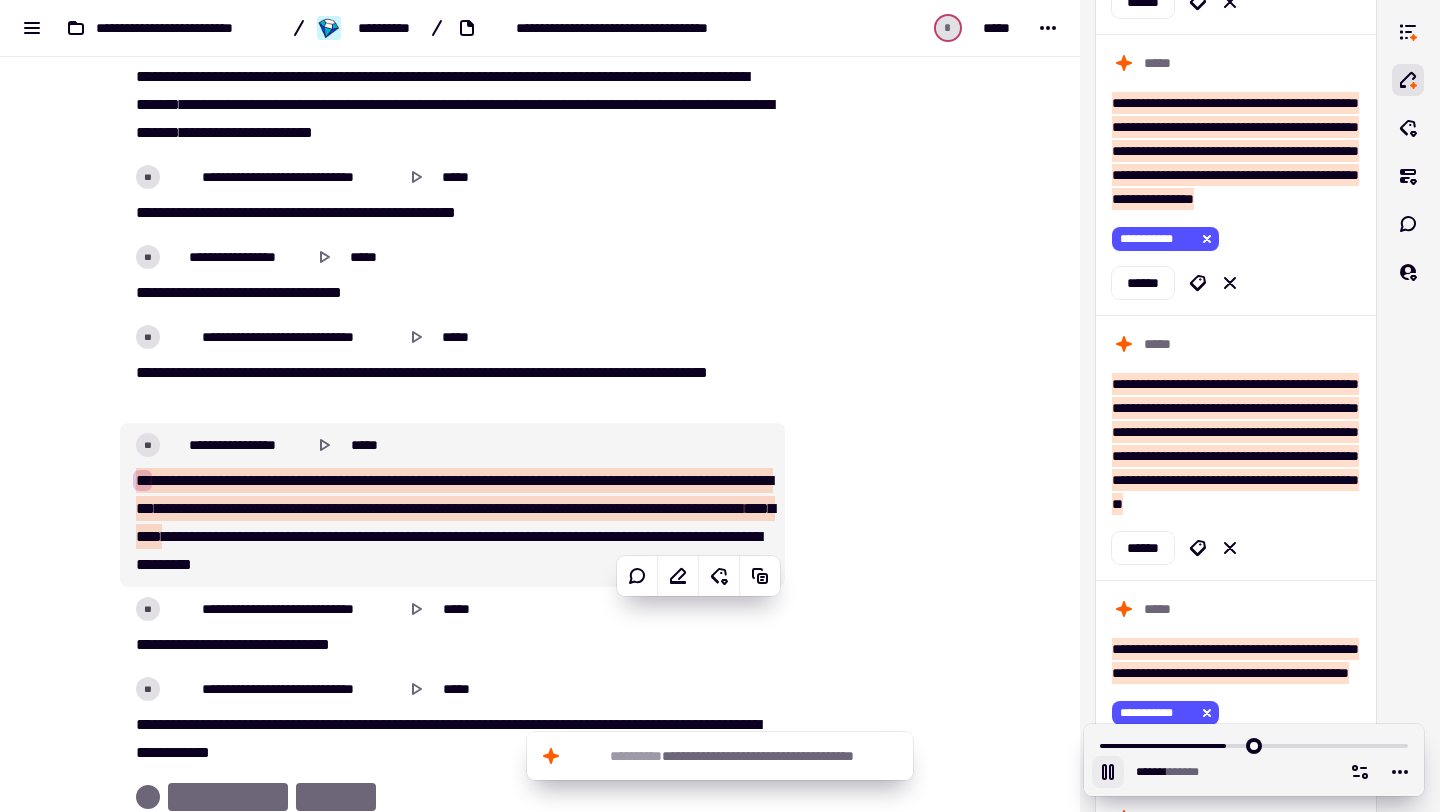 scroll, scrollTop: 14586, scrollLeft: 0, axis: vertical 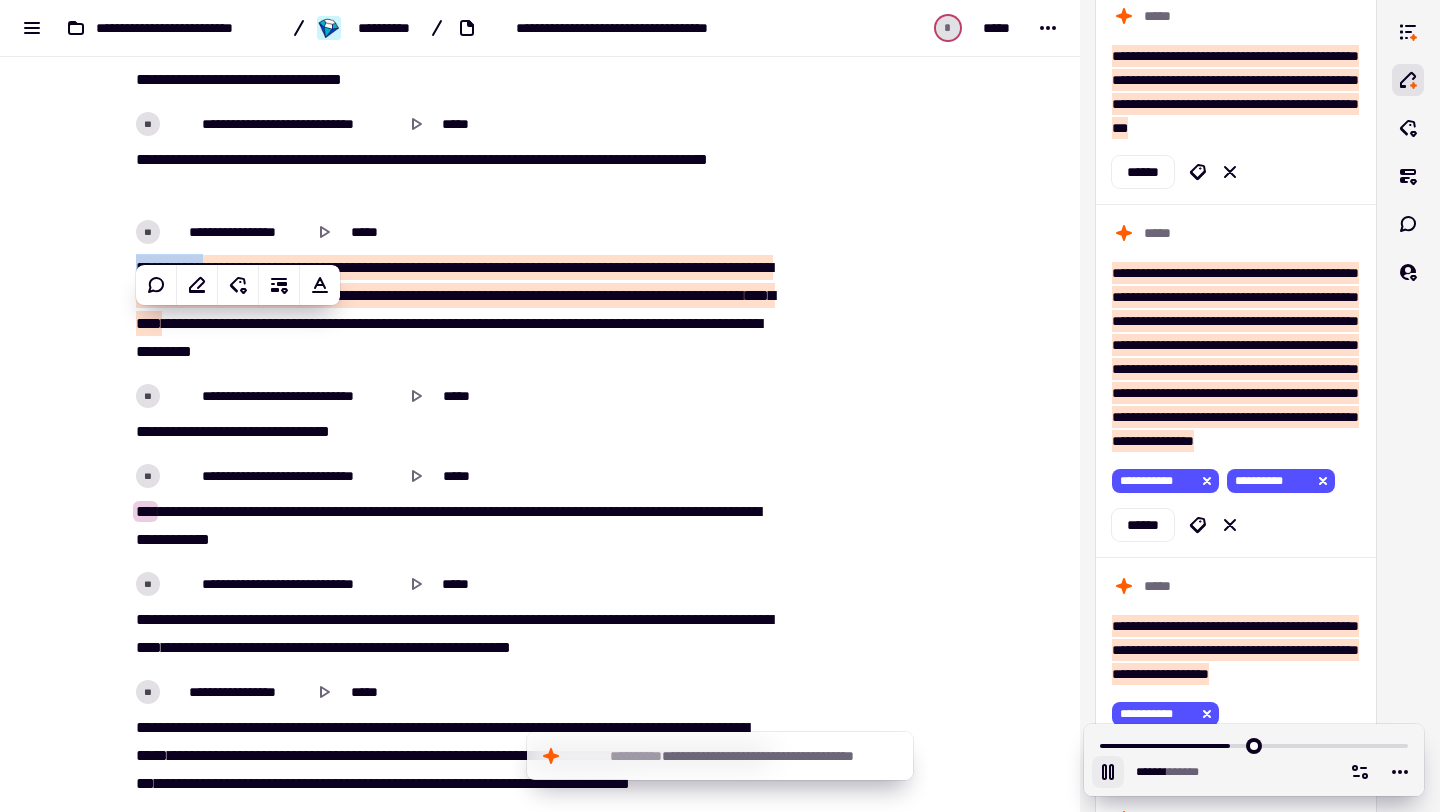 click 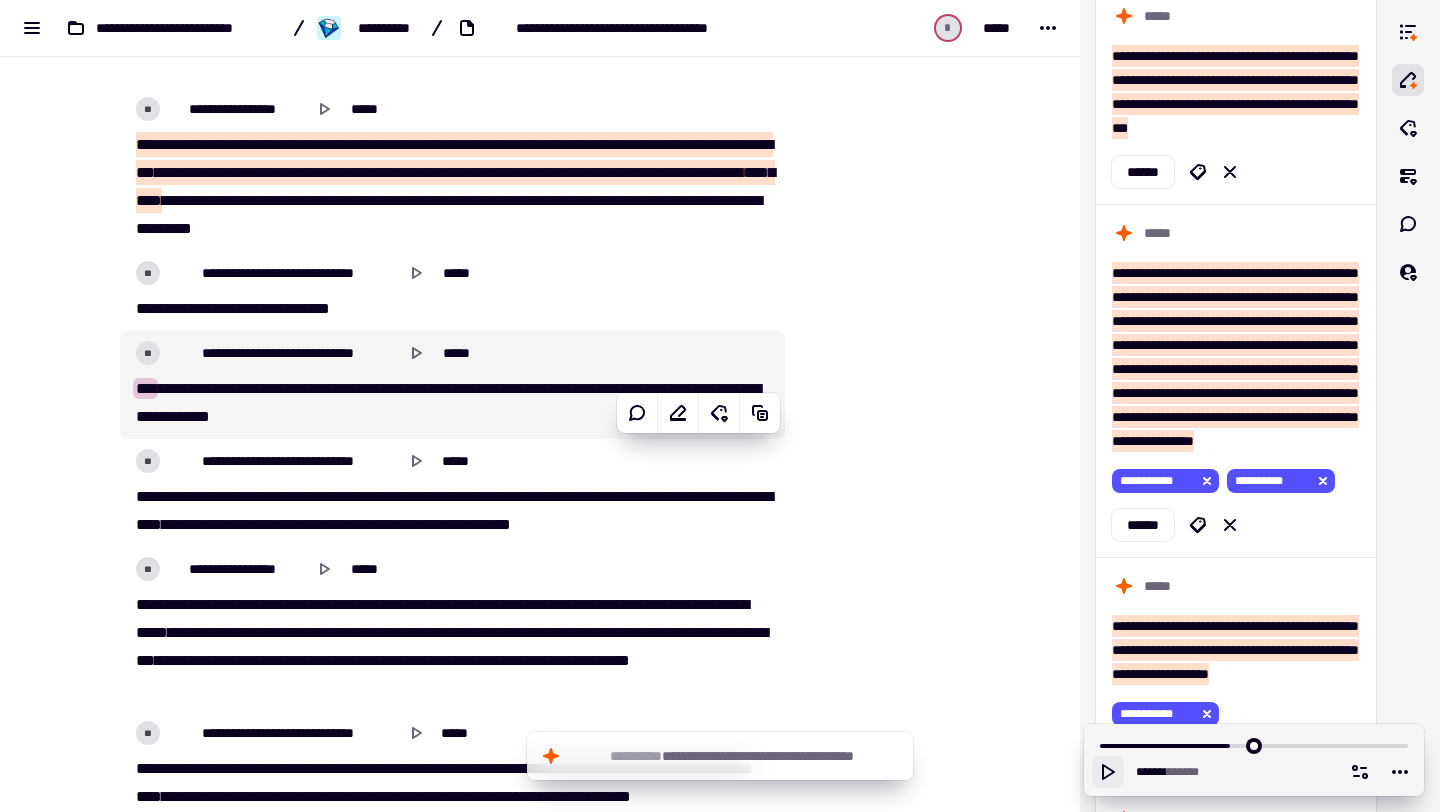 scroll, scrollTop: 14902, scrollLeft: 0, axis: vertical 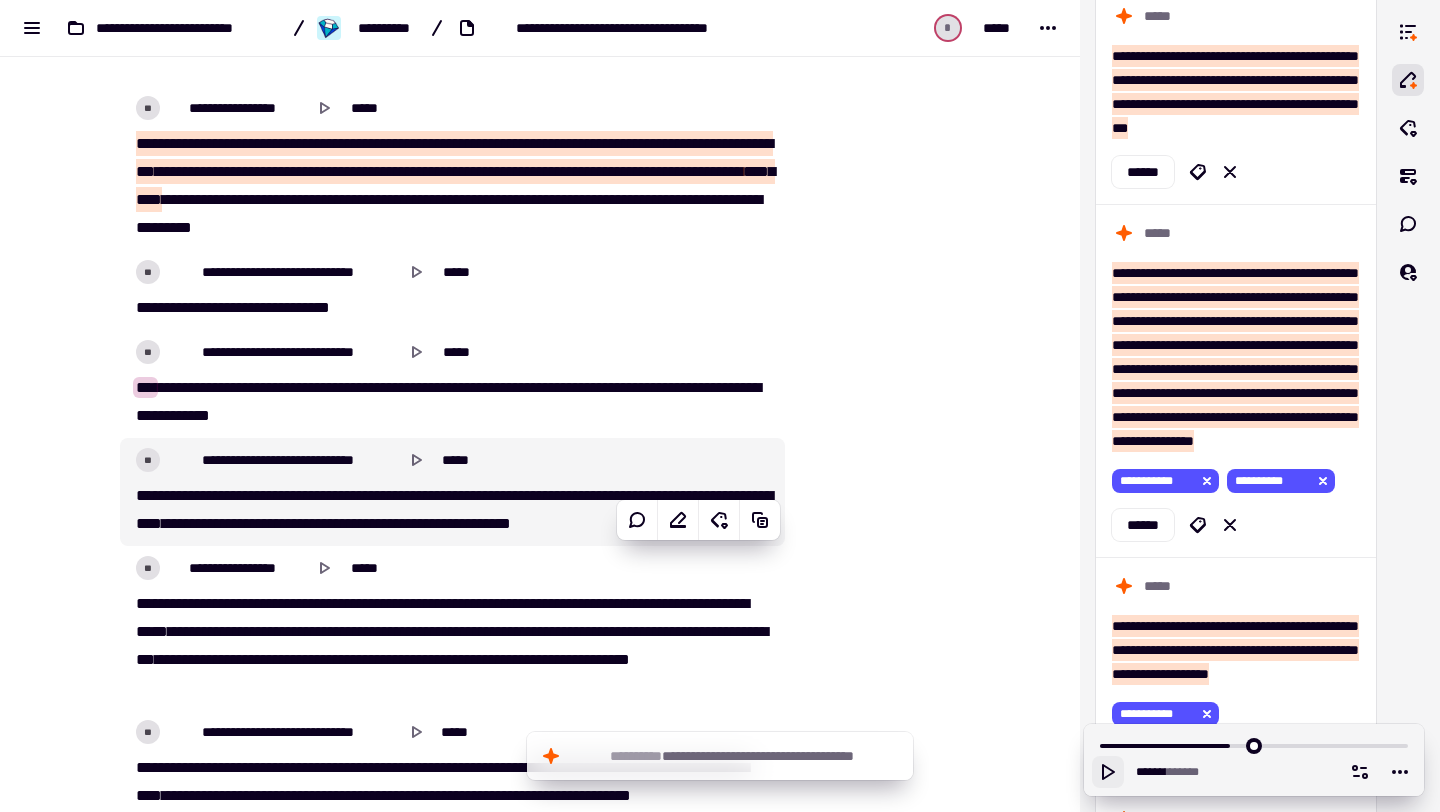click on "*******" at bounding box center [188, 495] 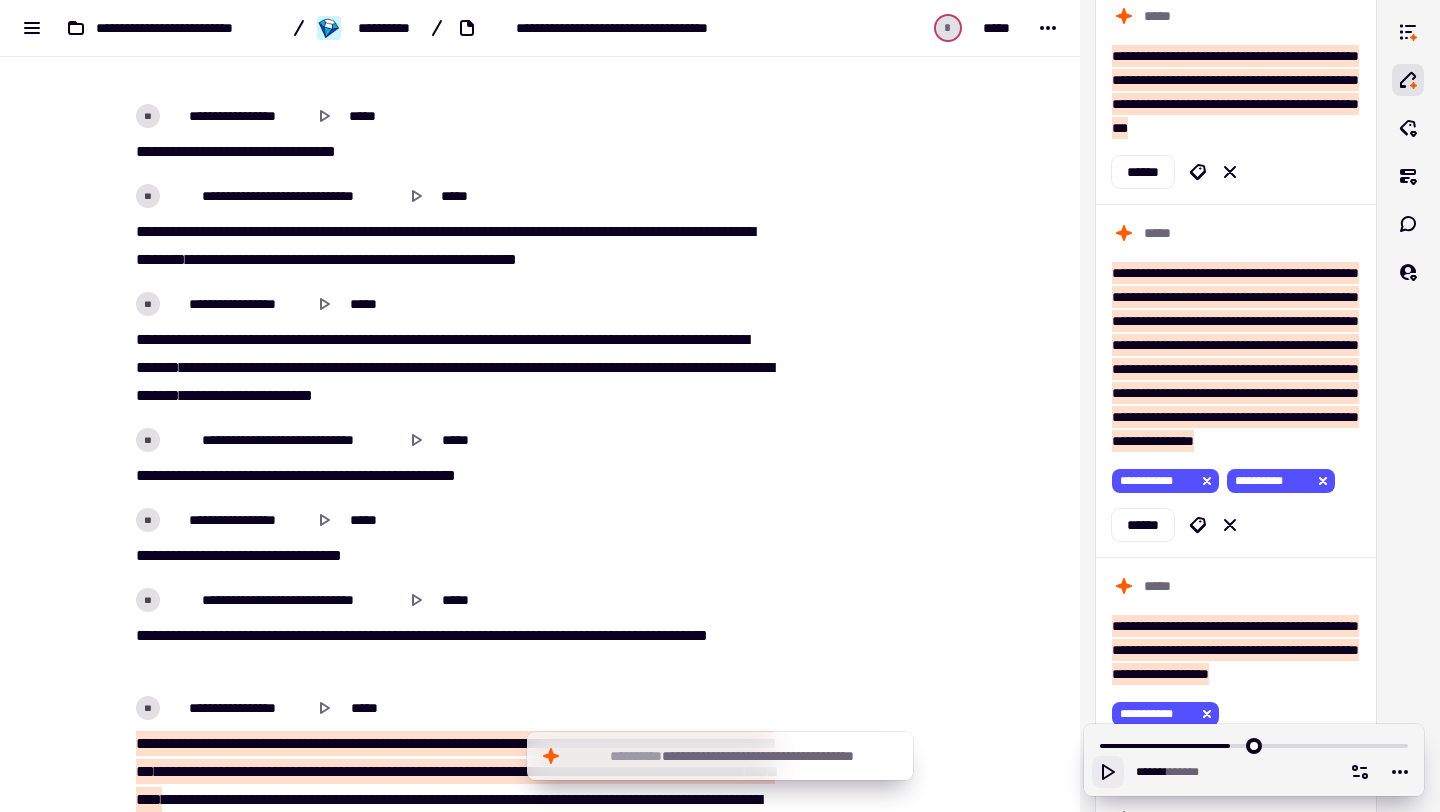 scroll, scrollTop: 14292, scrollLeft: 0, axis: vertical 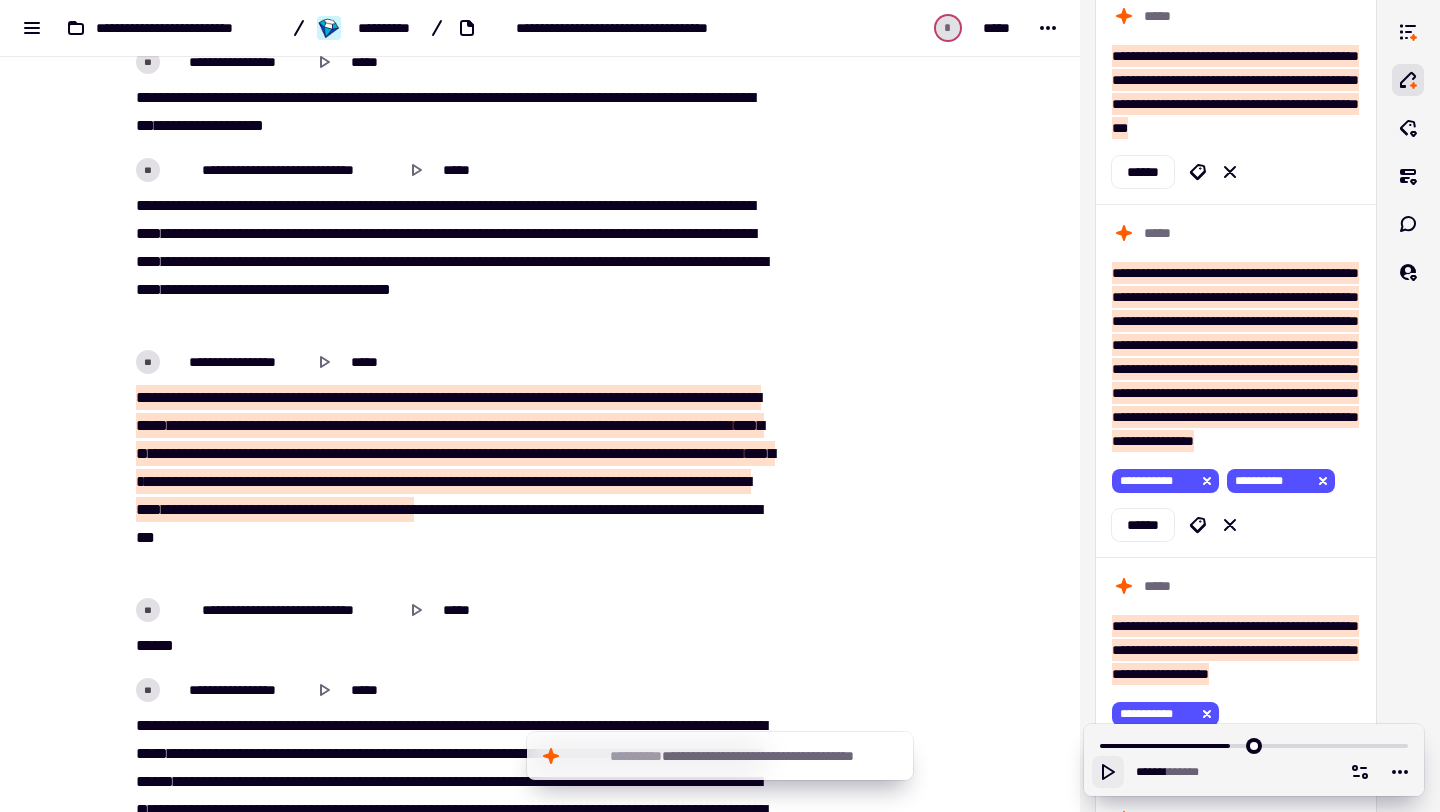 click on "*******" at bounding box center [188, 397] 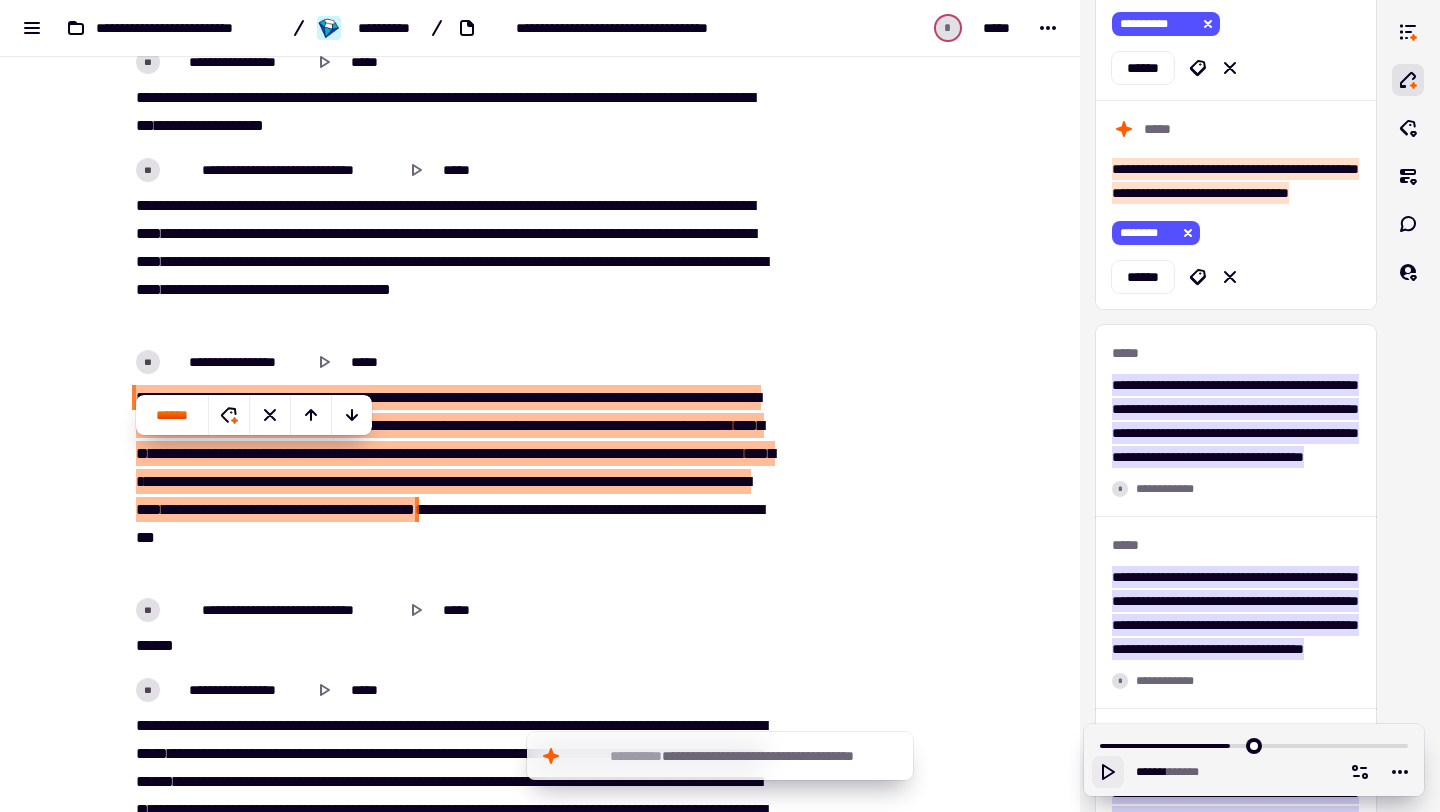 scroll, scrollTop: 10776, scrollLeft: 0, axis: vertical 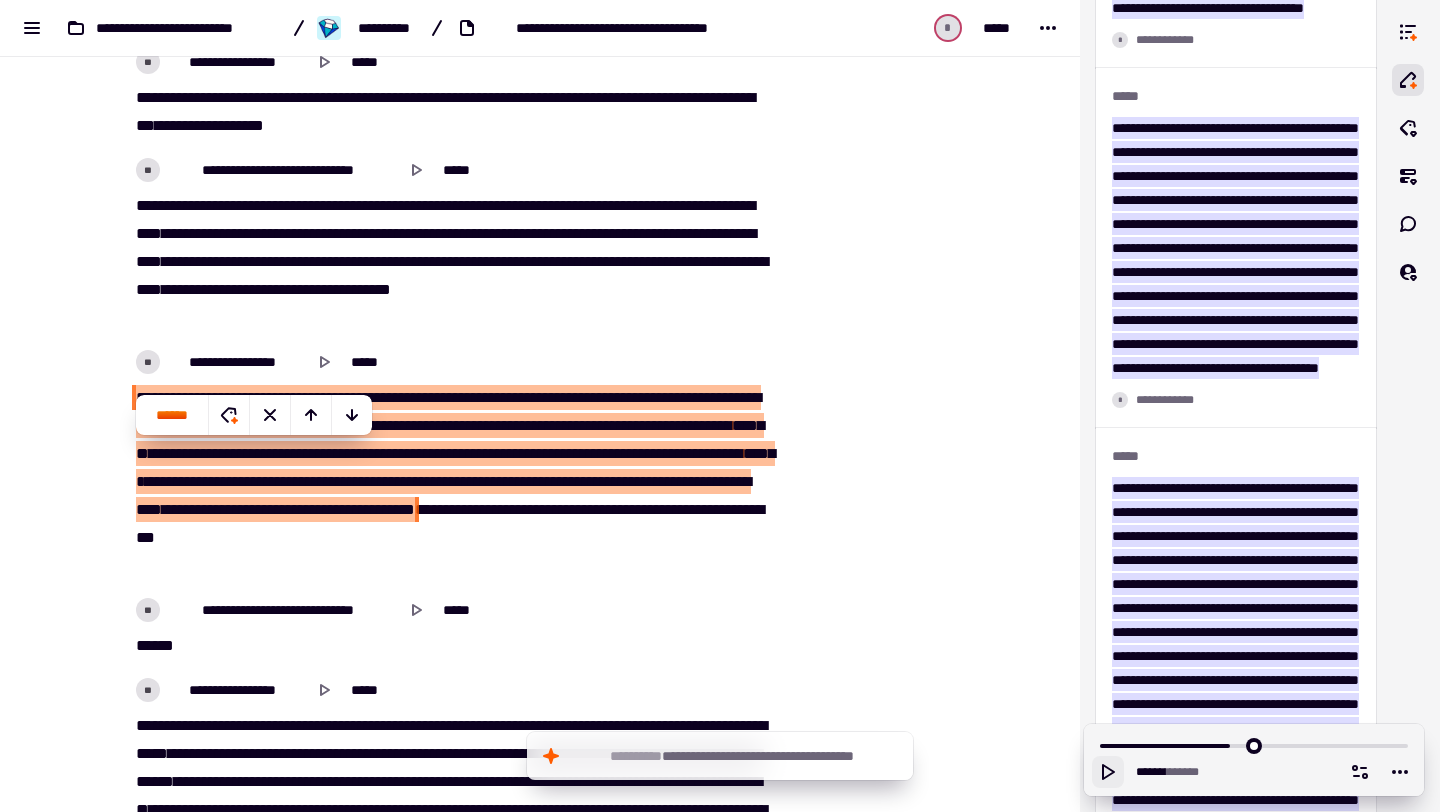 click on "****" at bounding box center [148, 397] 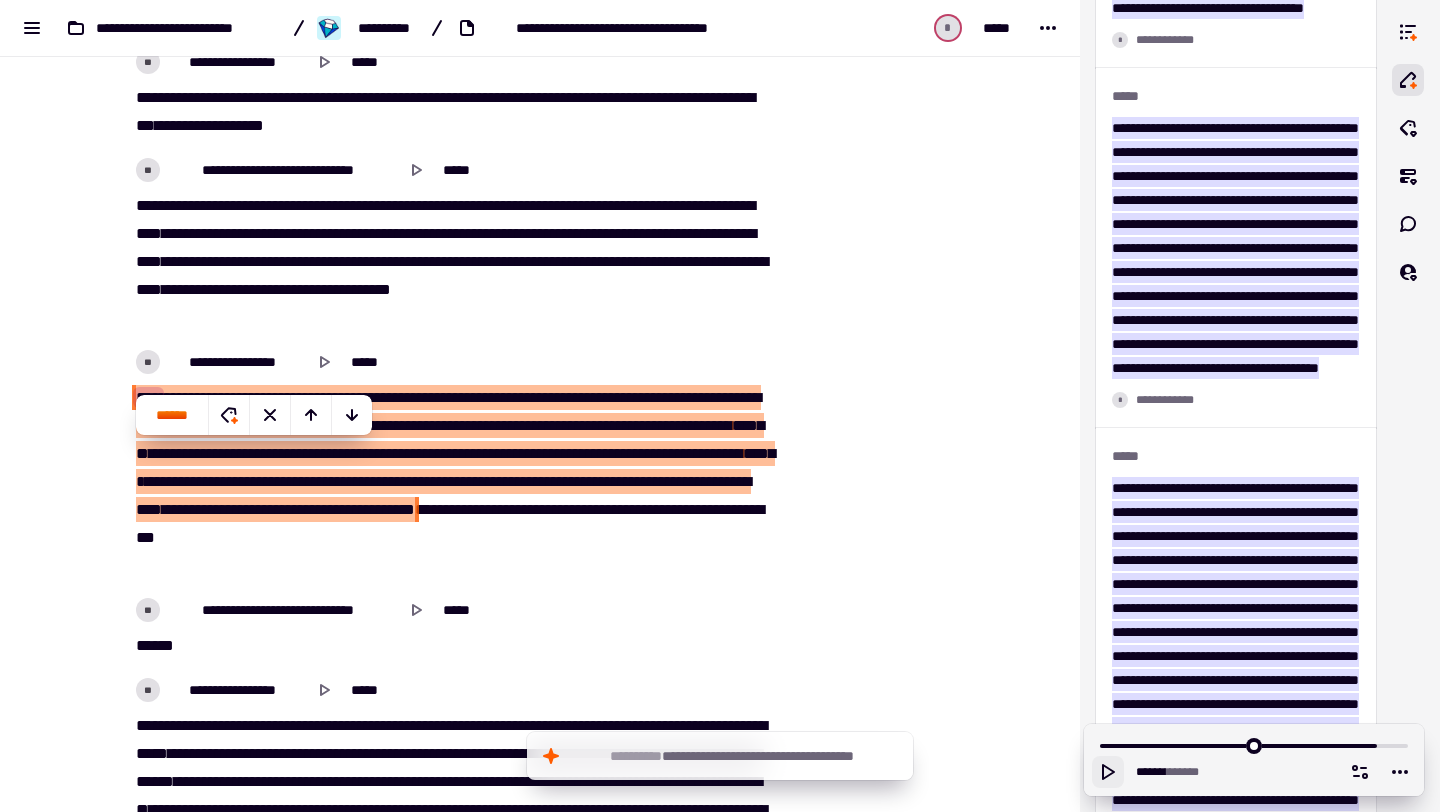 click on "***" at bounding box center [627, 261] 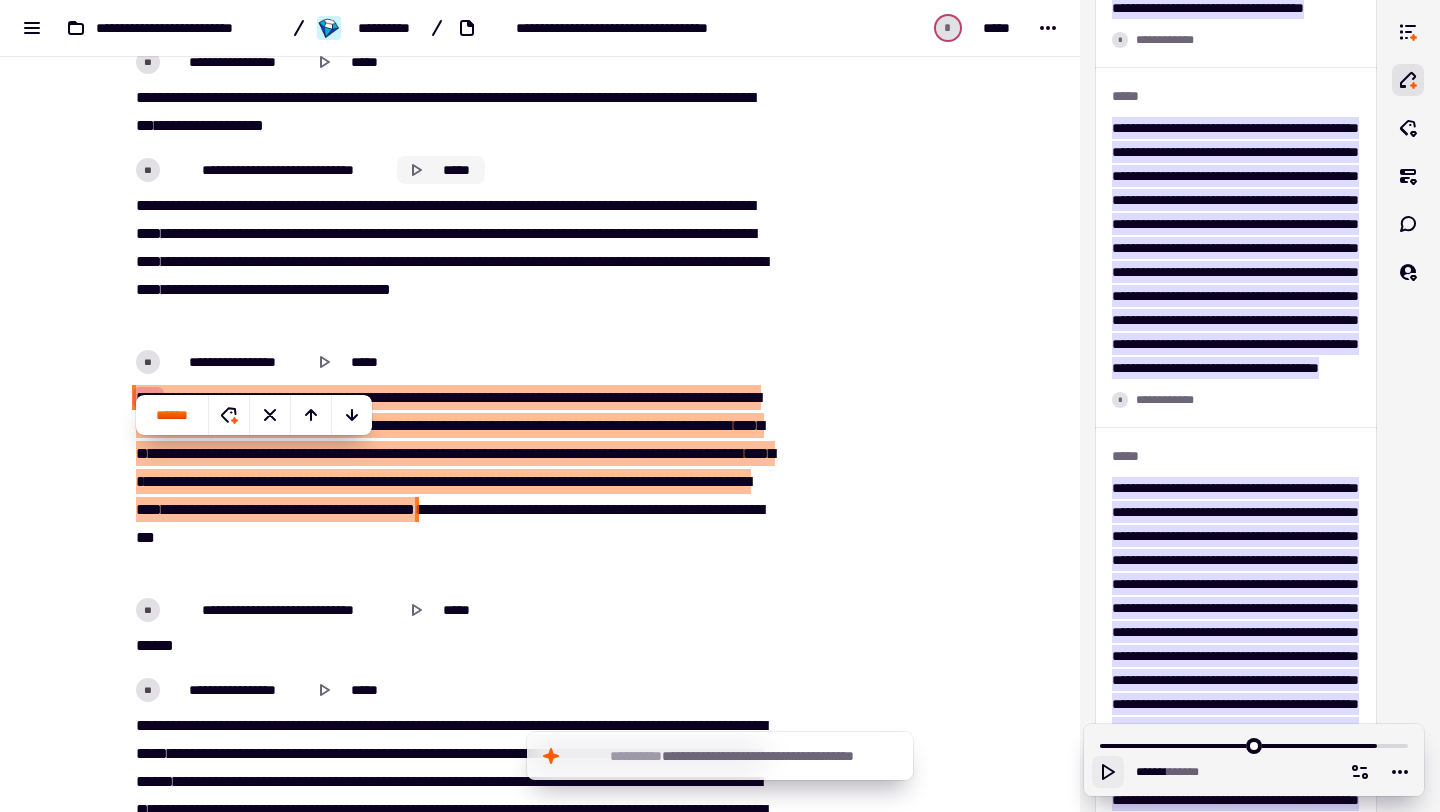 click 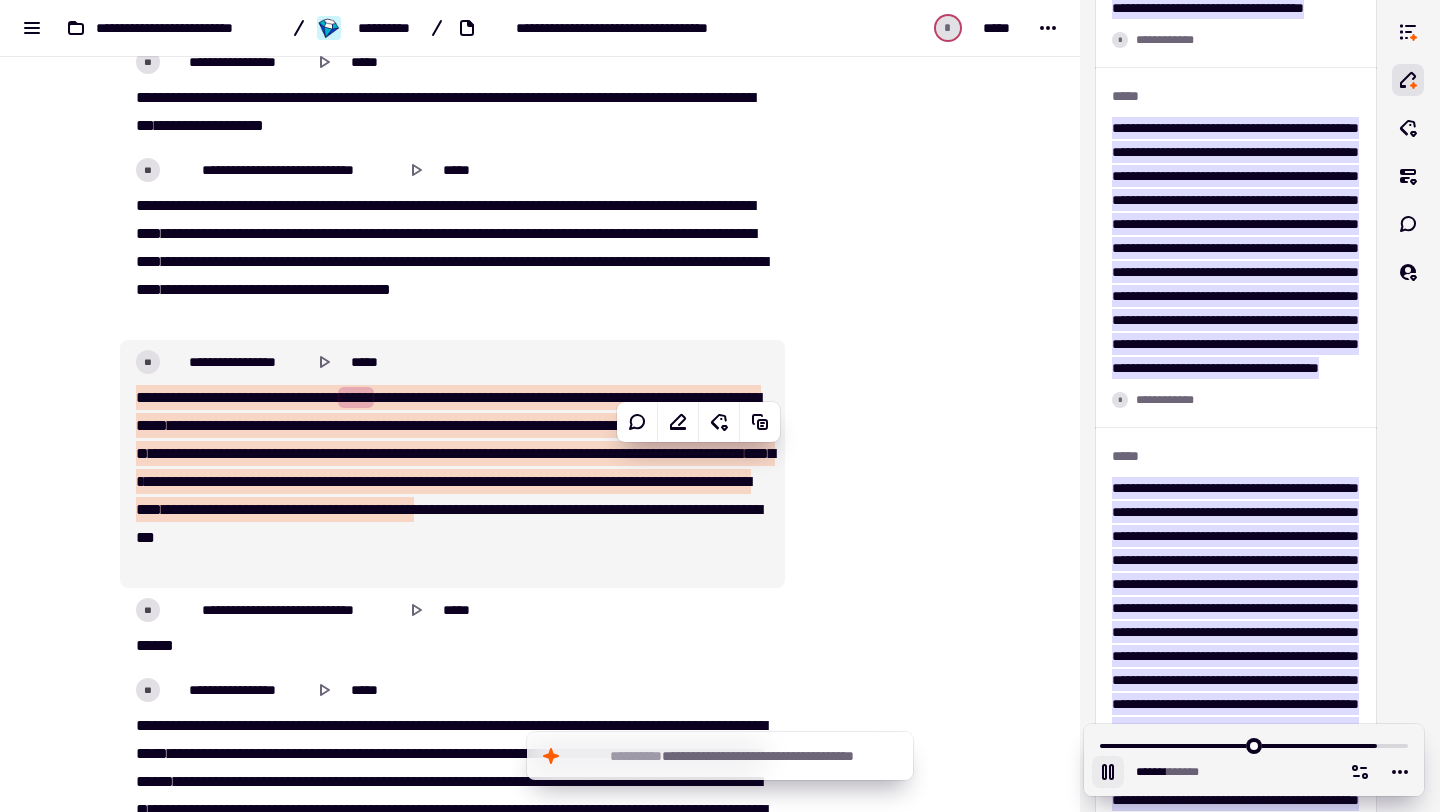 click on "******" at bounding box center (233, 397) 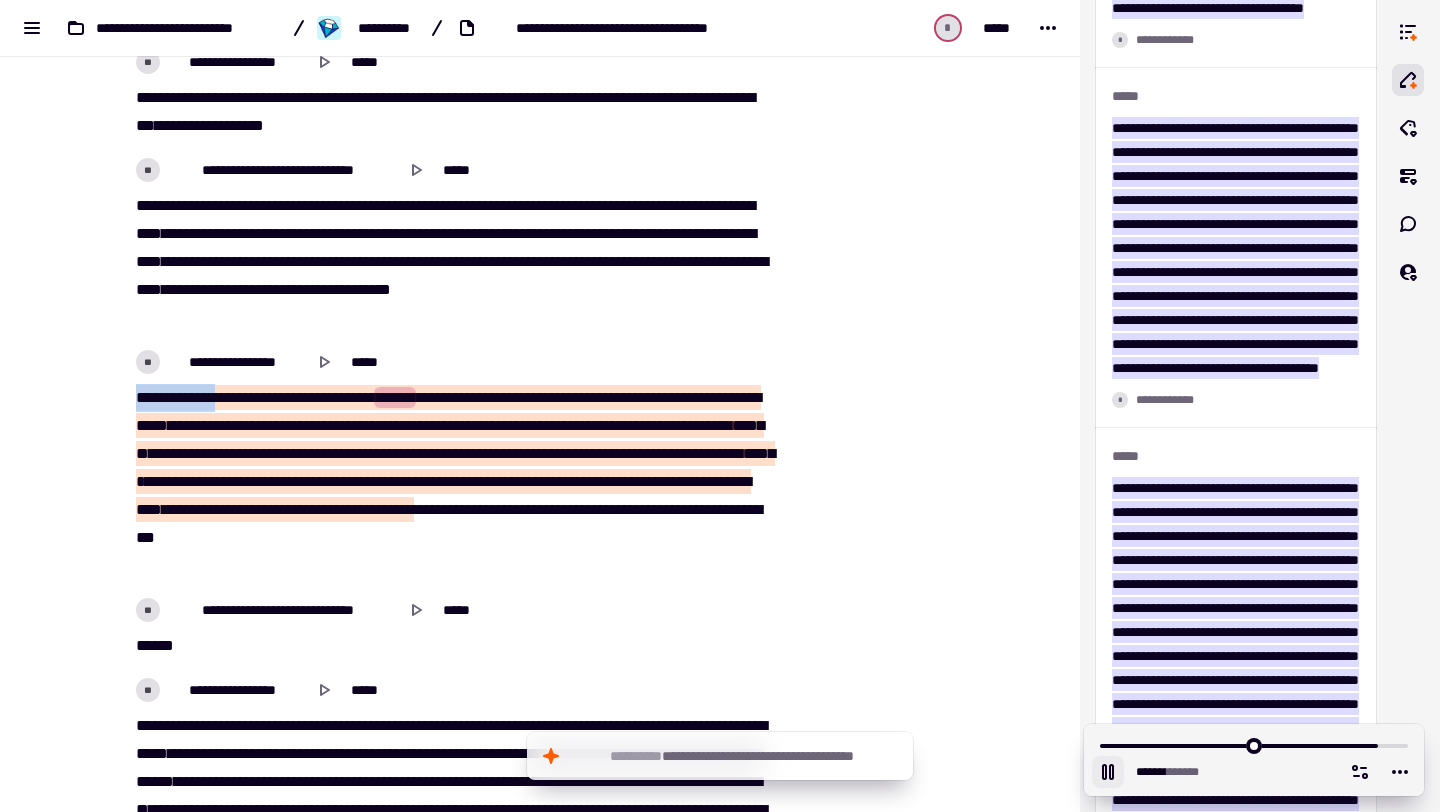 drag, startPoint x: 222, startPoint y: 457, endPoint x: 97, endPoint y: 441, distance: 126.01984 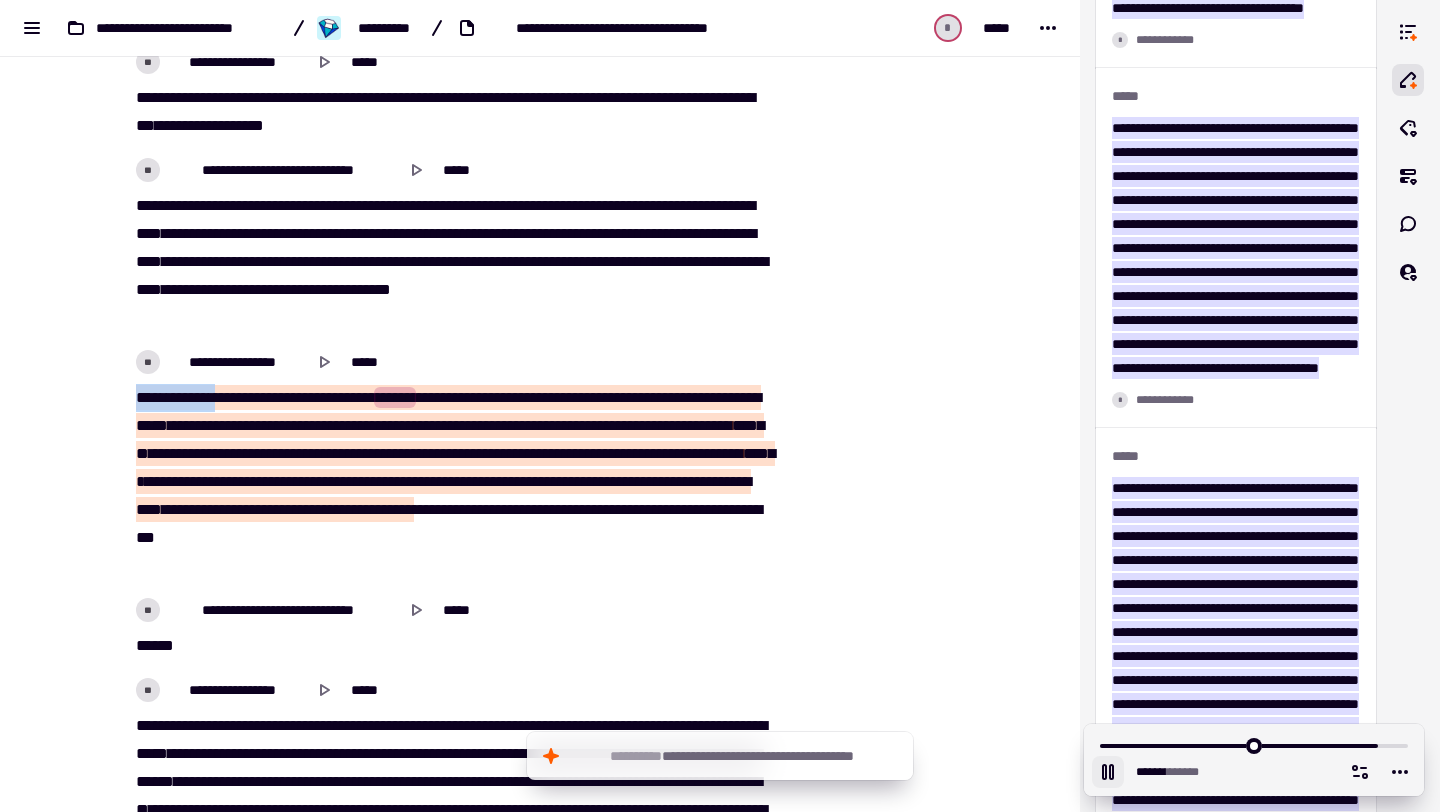 click on "[REDACTED]" at bounding box center (440, -14042) 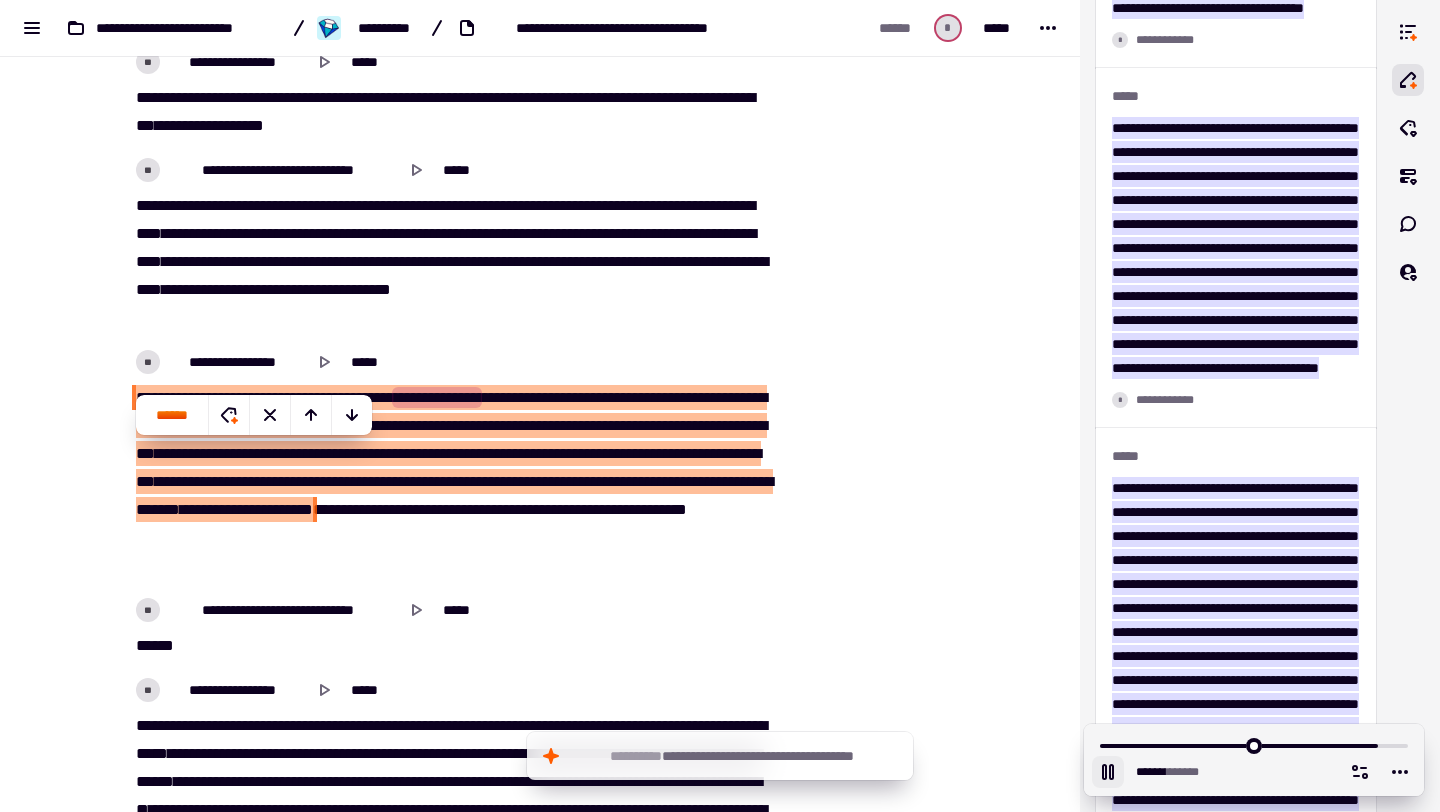 click on "******" at bounding box center (154, 397) 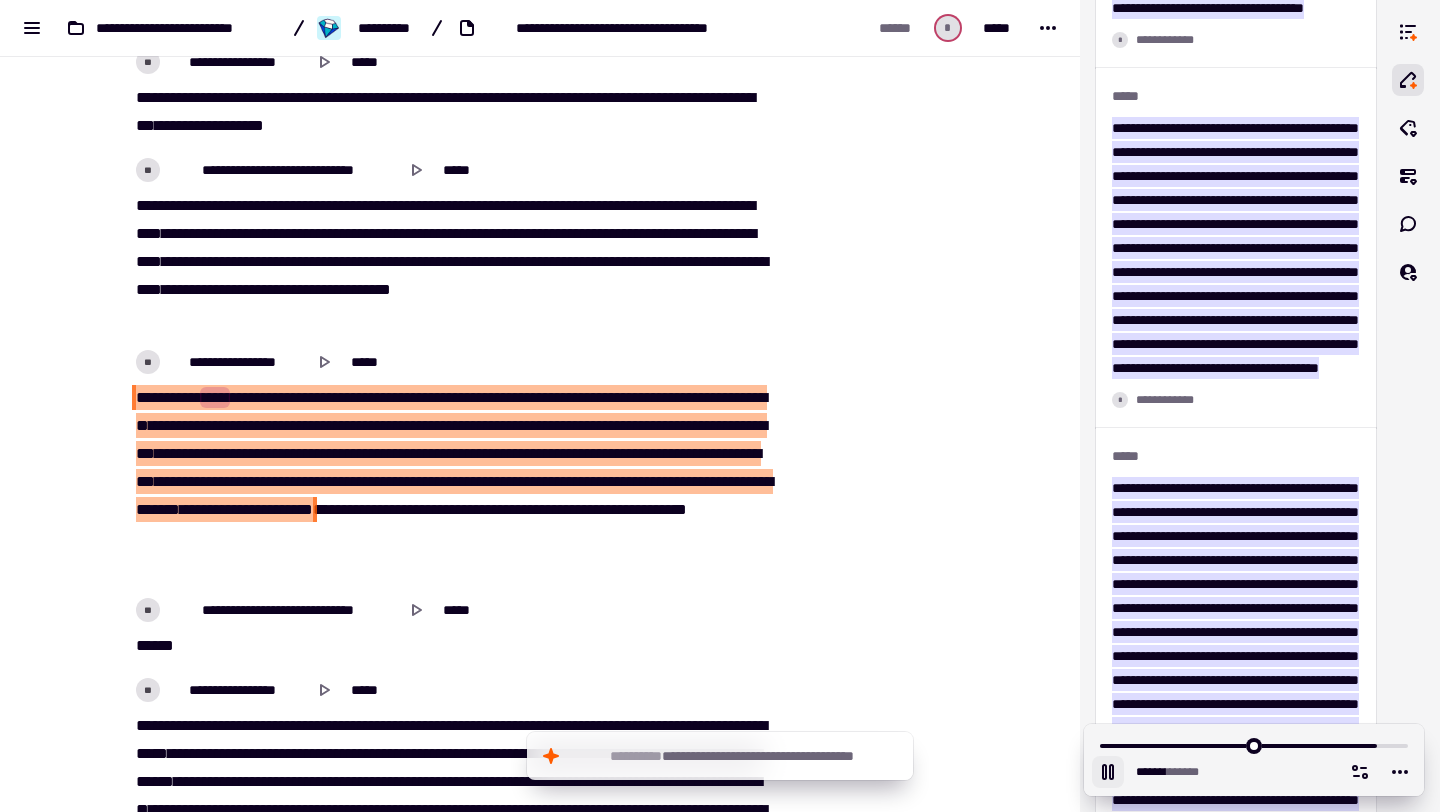 click on "[REDACTED]" at bounding box center (440, -14042) 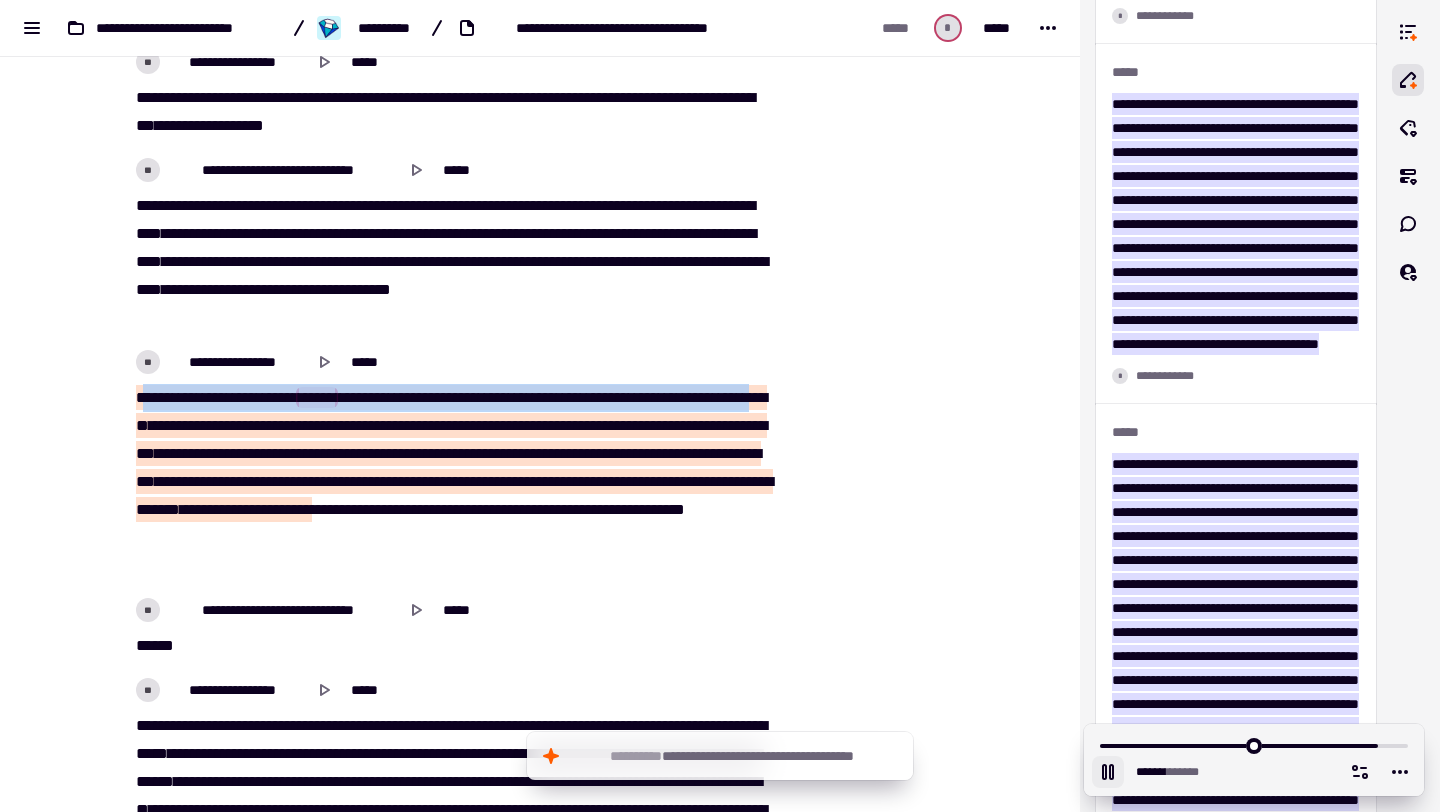 drag, startPoint x: 144, startPoint y: 451, endPoint x: 271, endPoint y: 490, distance: 132.8533 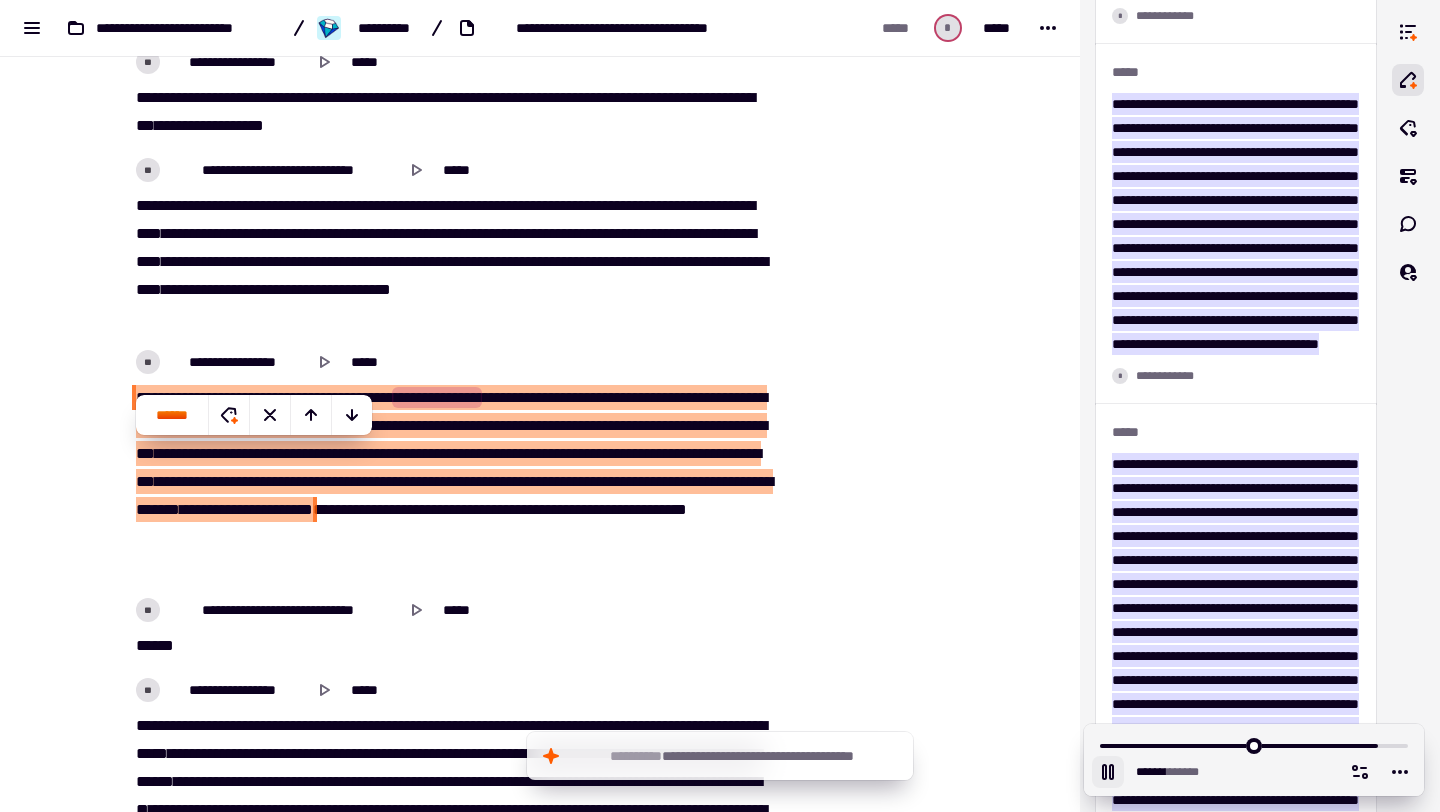 click on "*******" at bounding box center [518, 453] 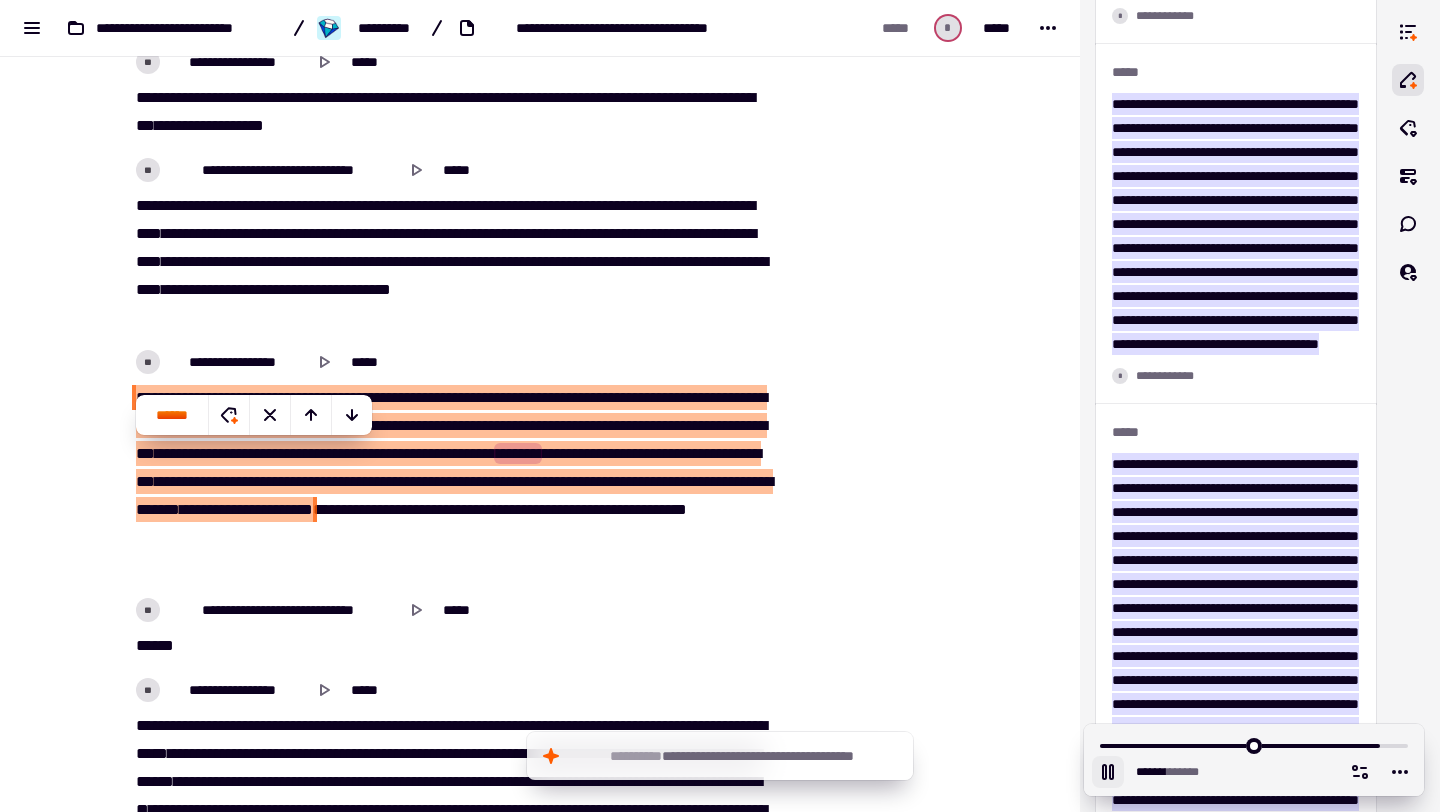 click on "[REDACTED]" at bounding box center (540, -14066) 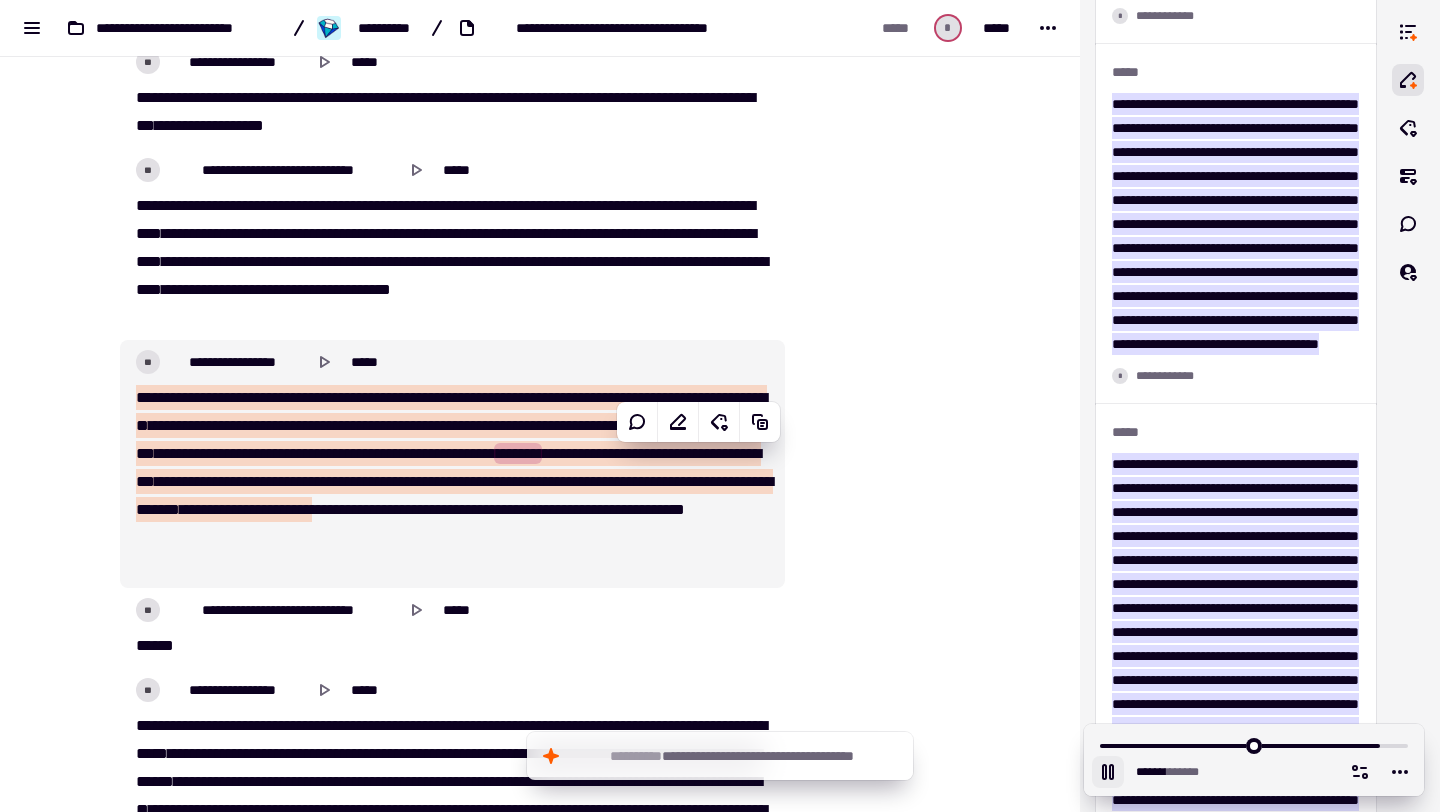 click on "******" at bounding box center (154, 397) 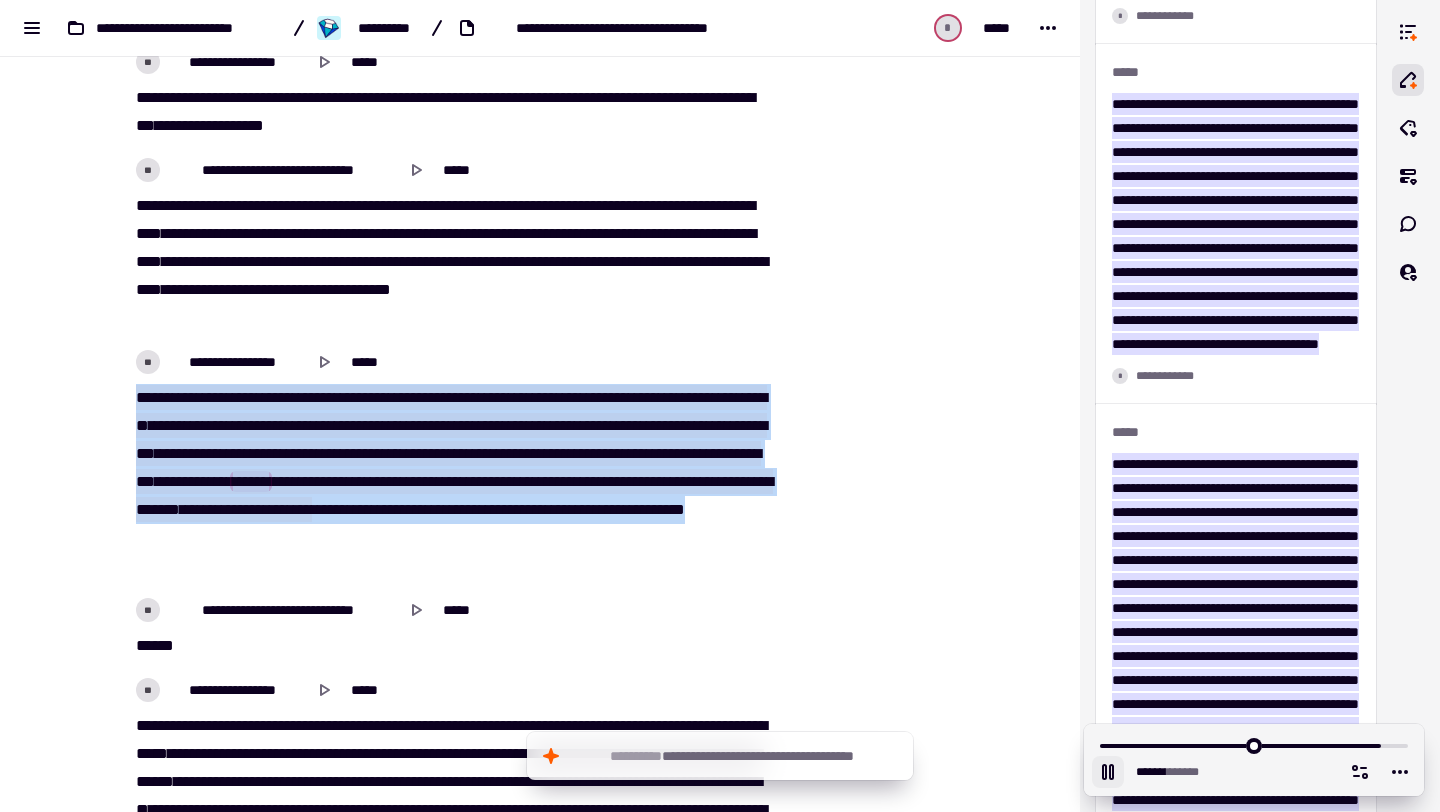 drag, startPoint x: 138, startPoint y: 451, endPoint x: 472, endPoint y: 605, distance: 367.79343 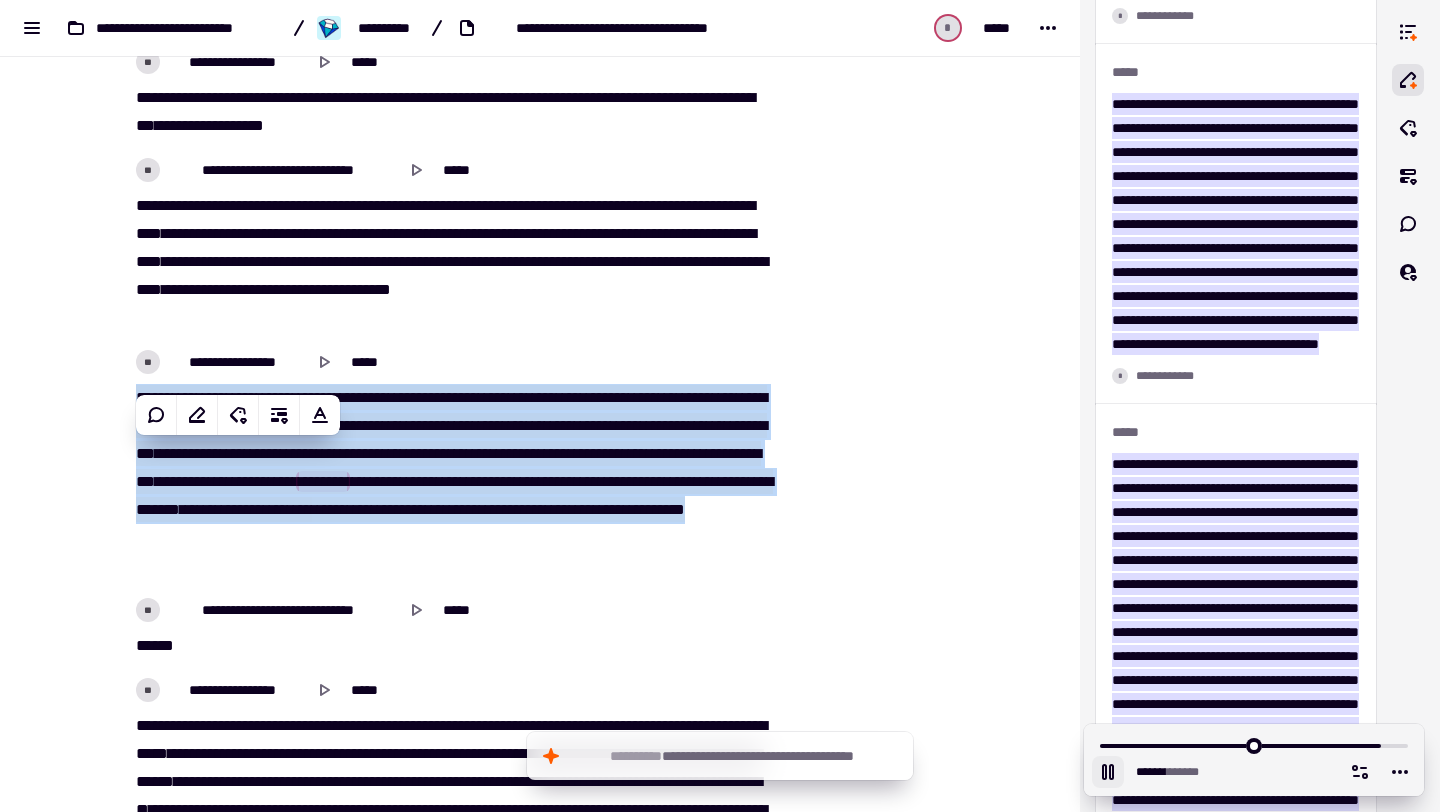 click on "[REDACTED]" at bounding box center [440, -14042] 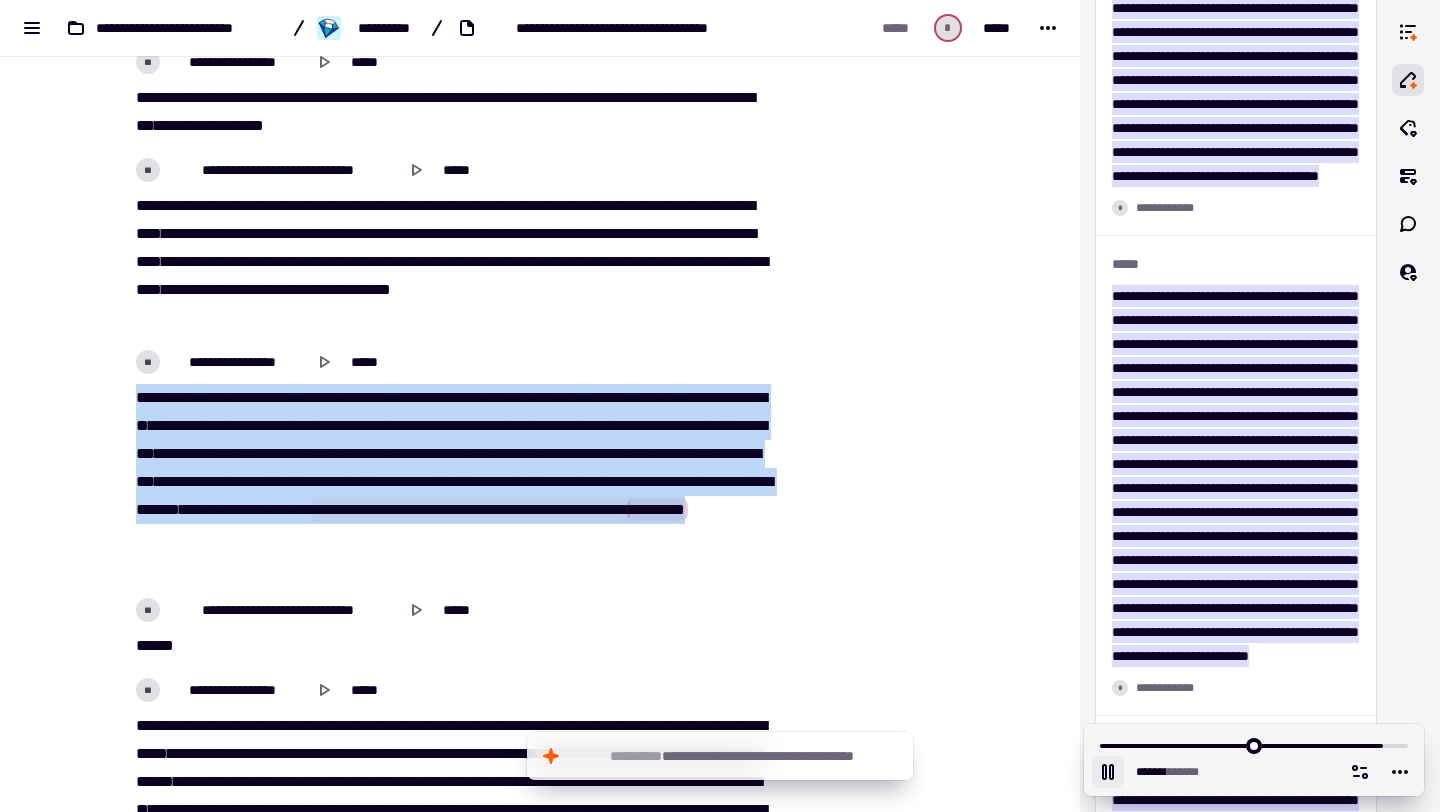 drag, startPoint x: 228, startPoint y: 629, endPoint x: 112, endPoint y: 439, distance: 222.61177 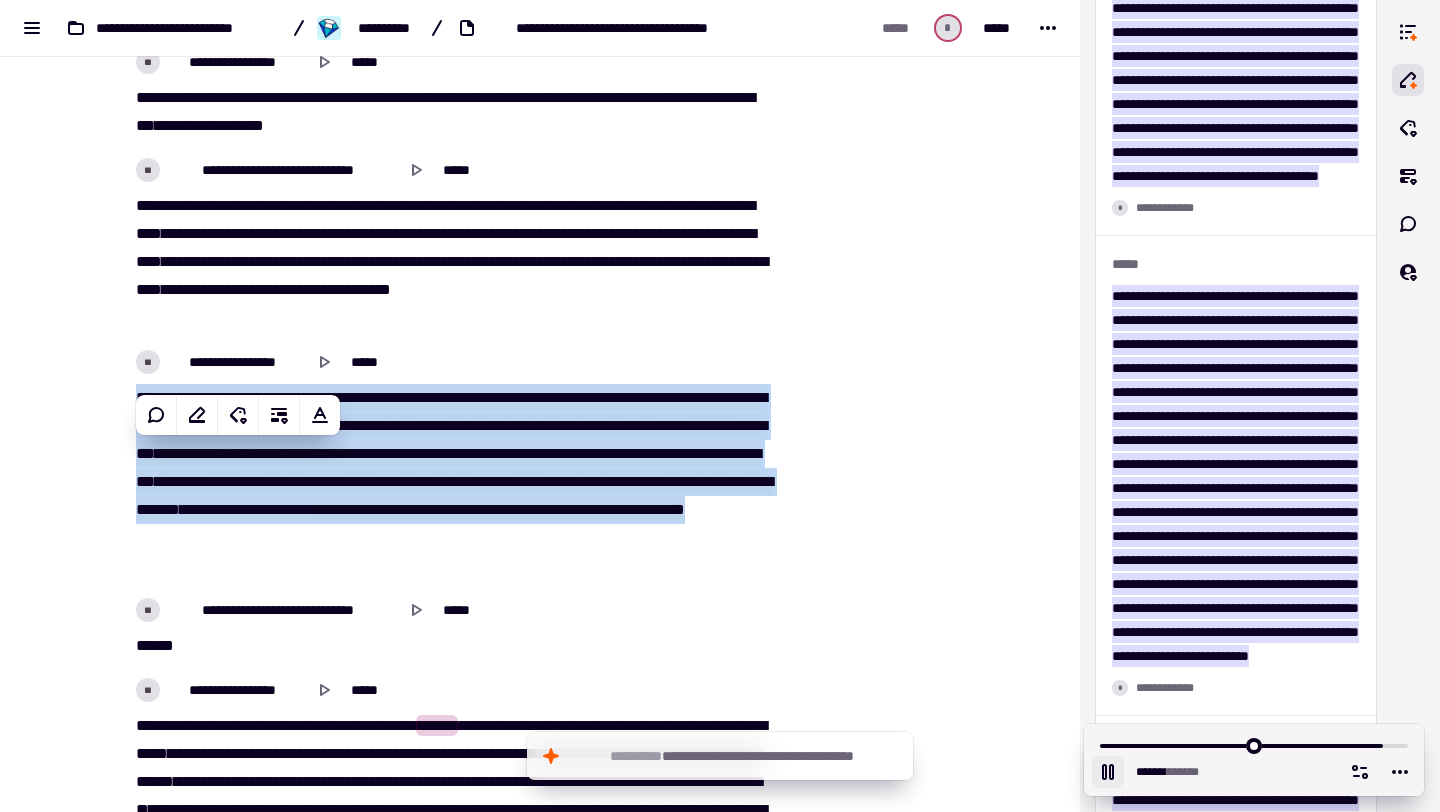 click 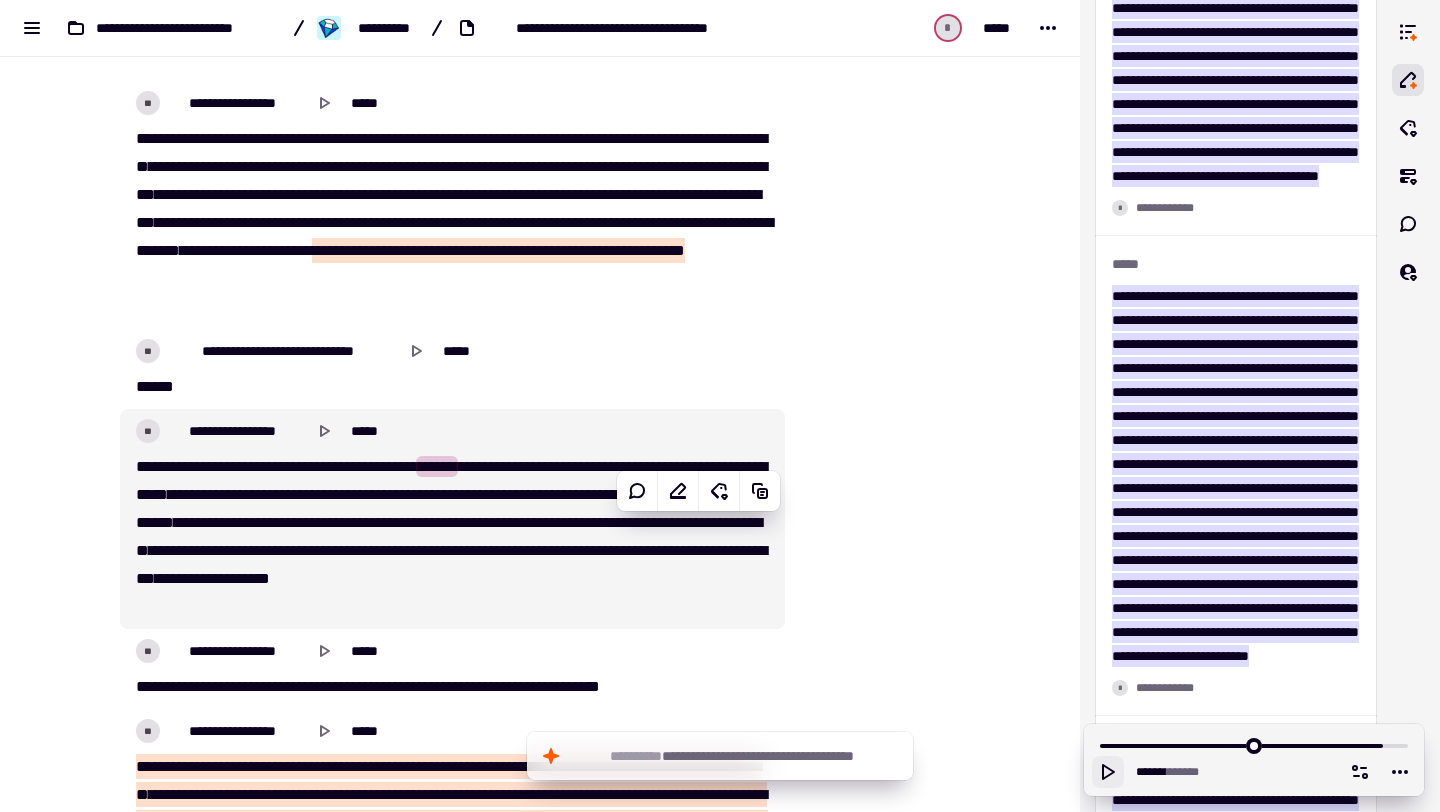 scroll, scrollTop: 31529, scrollLeft: 0, axis: vertical 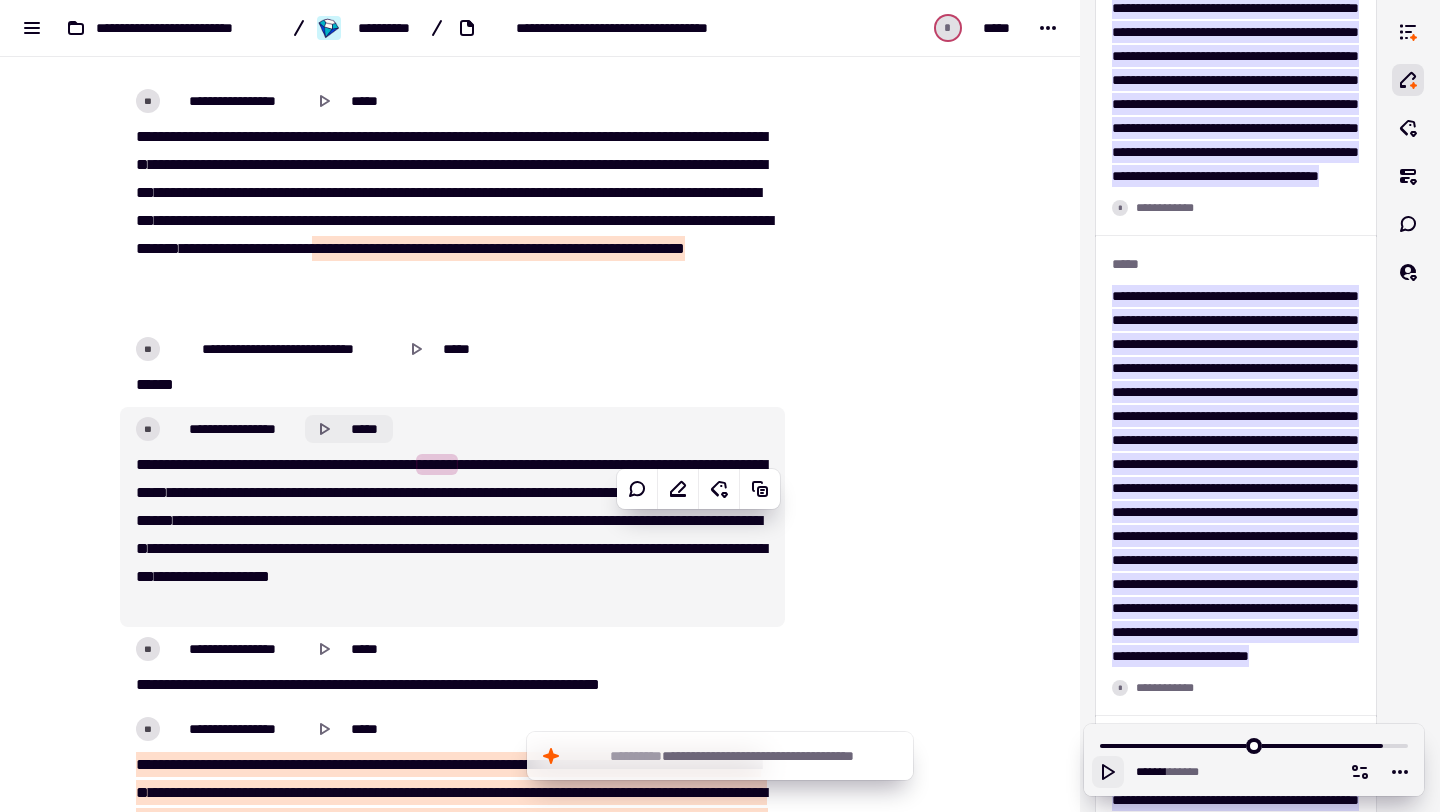 click 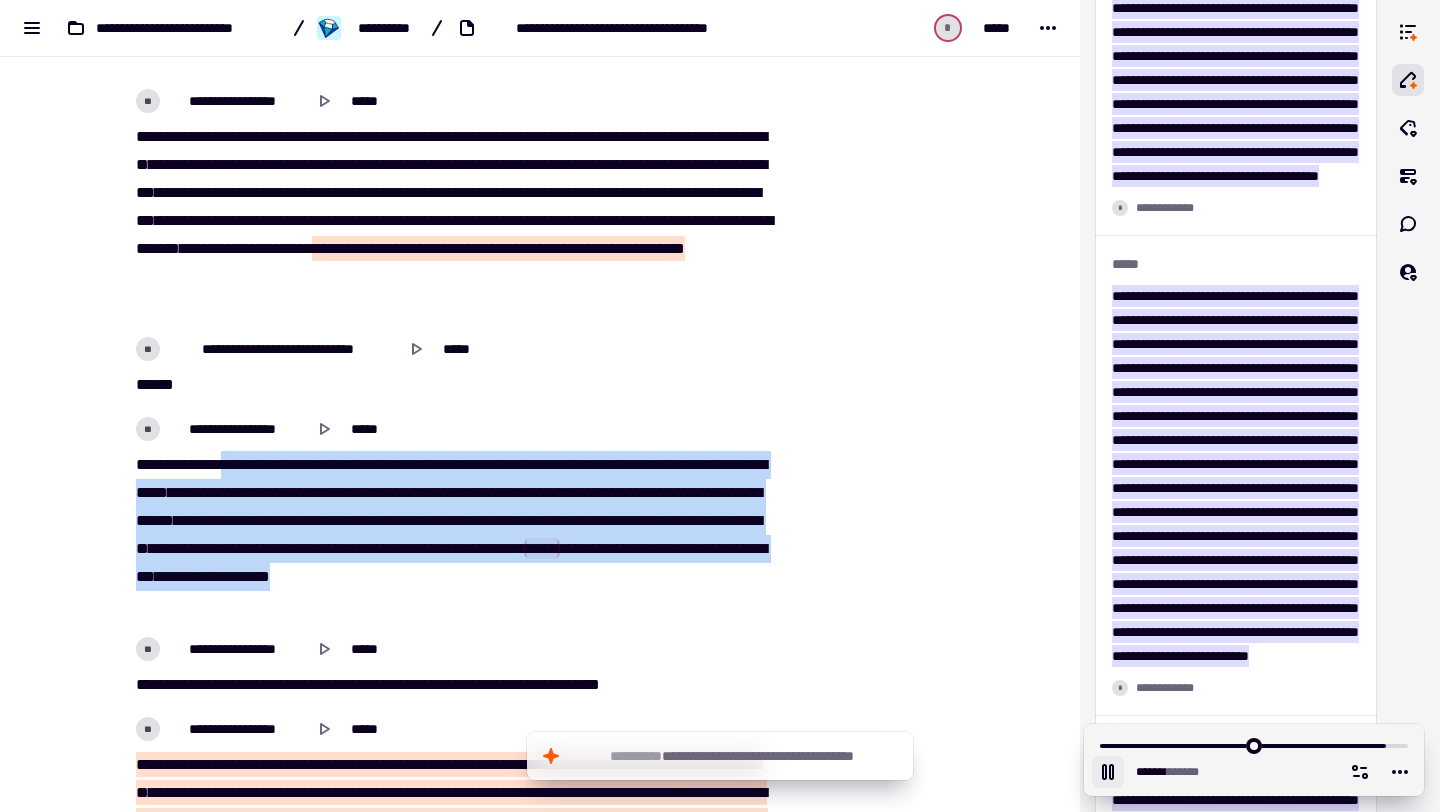 drag, startPoint x: 233, startPoint y: 518, endPoint x: 404, endPoint y: 652, distance: 217.2487 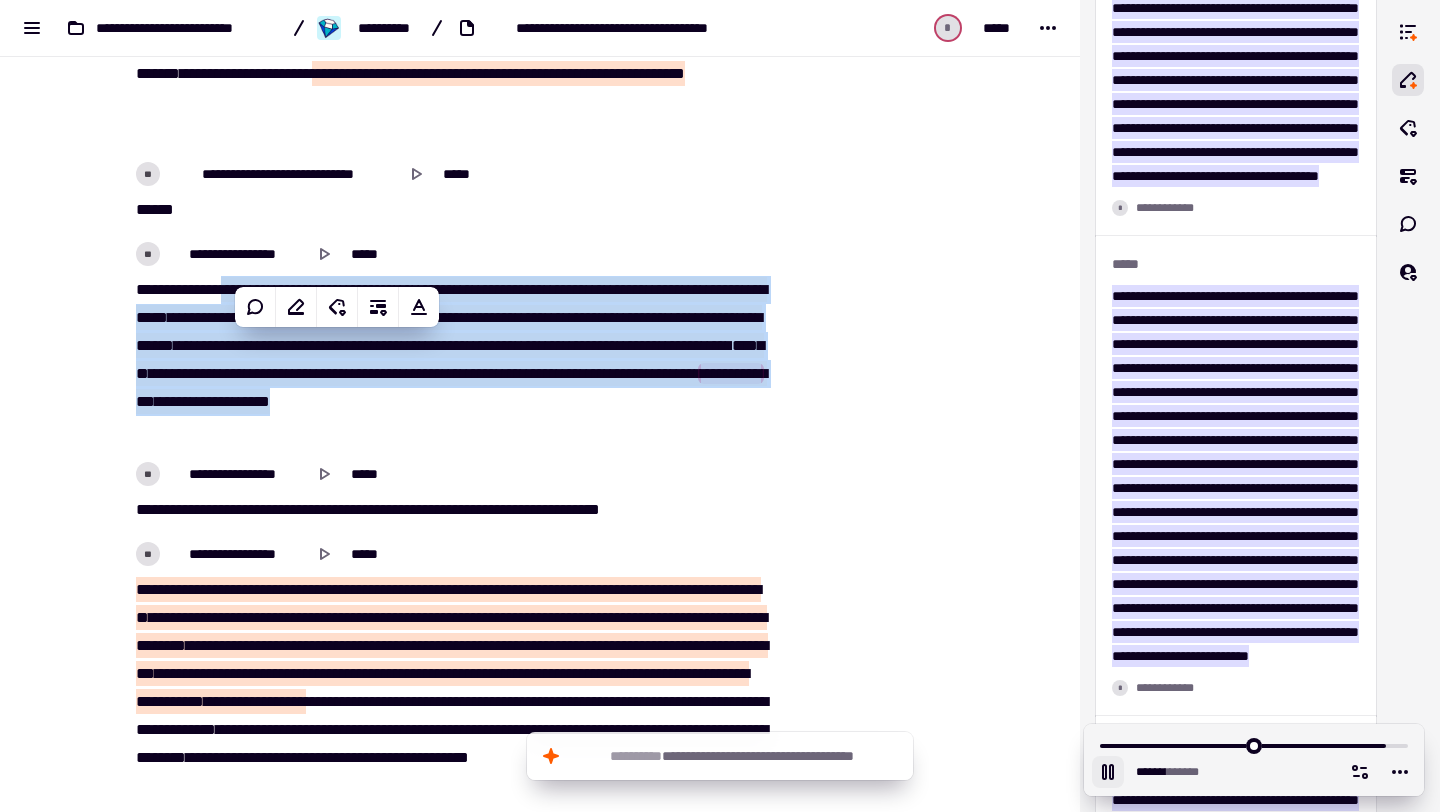 scroll, scrollTop: 31705, scrollLeft: 0, axis: vertical 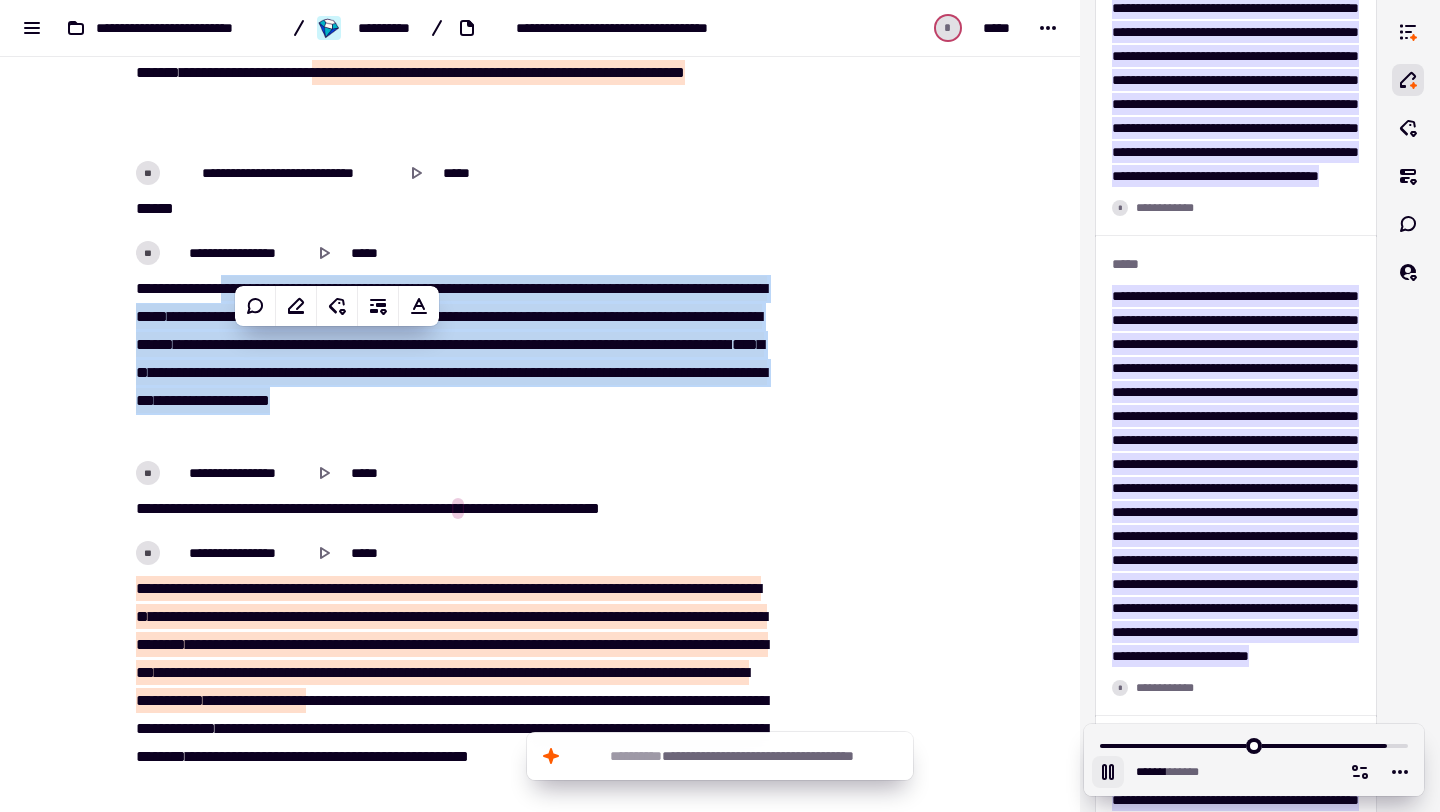 click 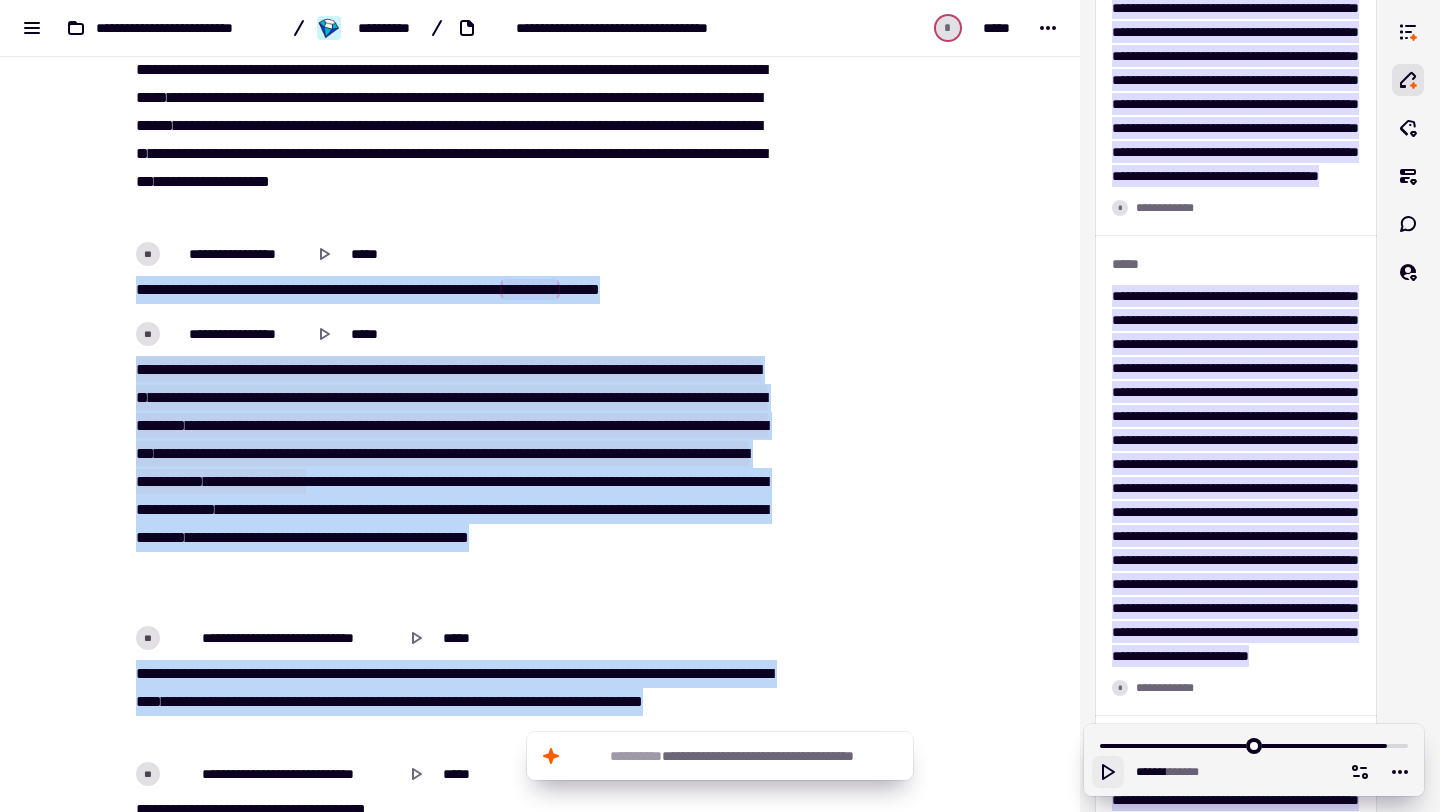 scroll, scrollTop: 31931, scrollLeft: 0, axis: vertical 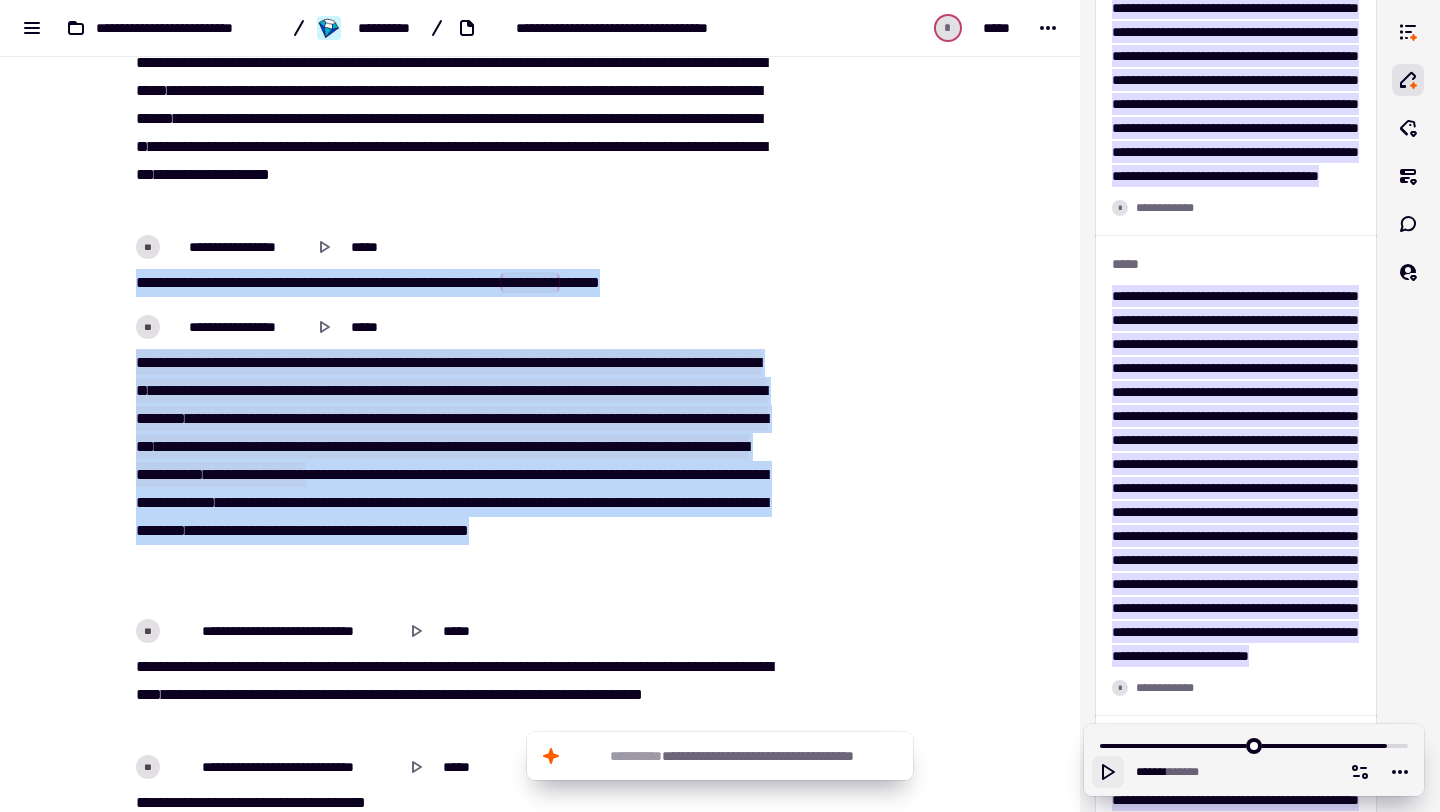 drag, startPoint x: 139, startPoint y: 564, endPoint x: 398, endPoint y: 650, distance: 272.90475 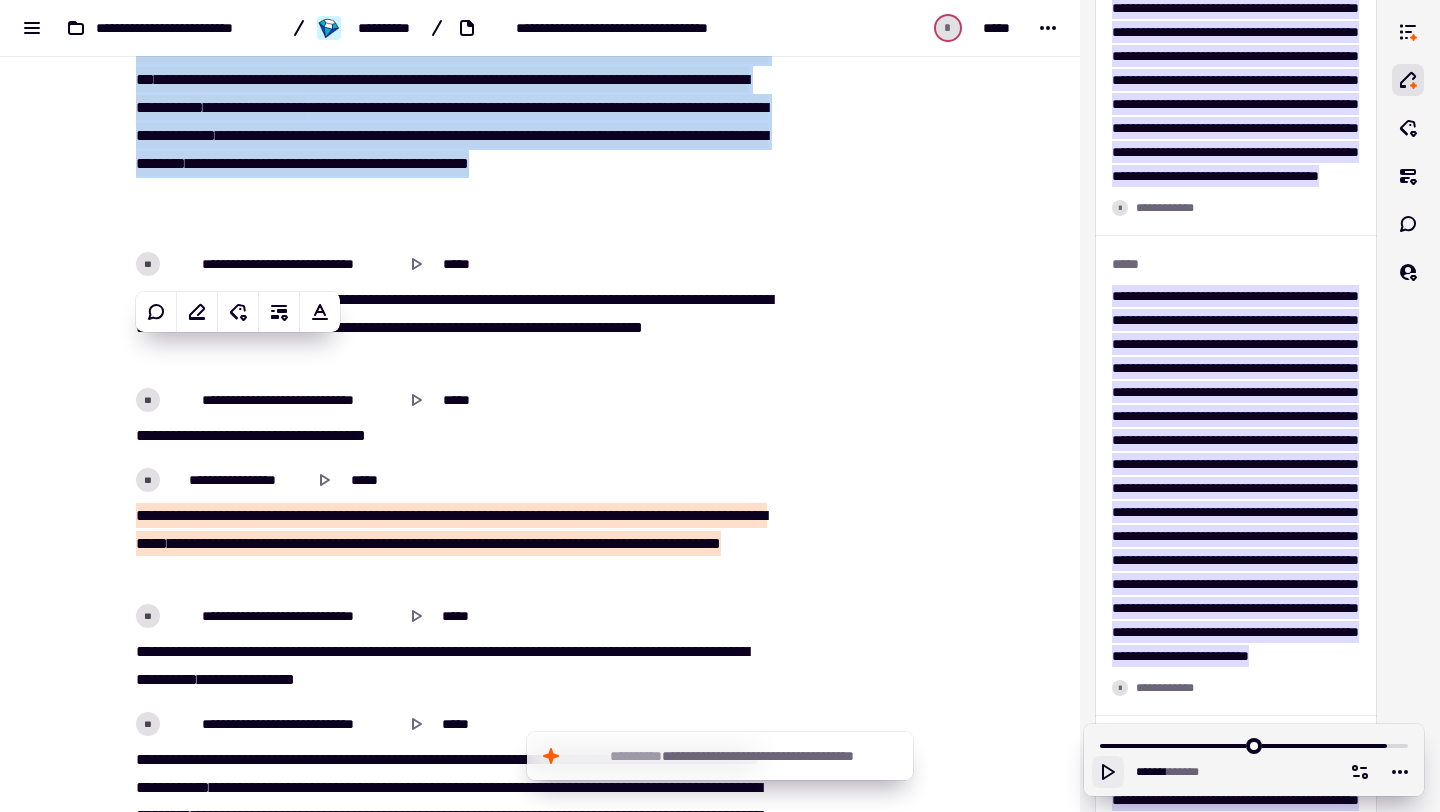 scroll, scrollTop: 32306, scrollLeft: 0, axis: vertical 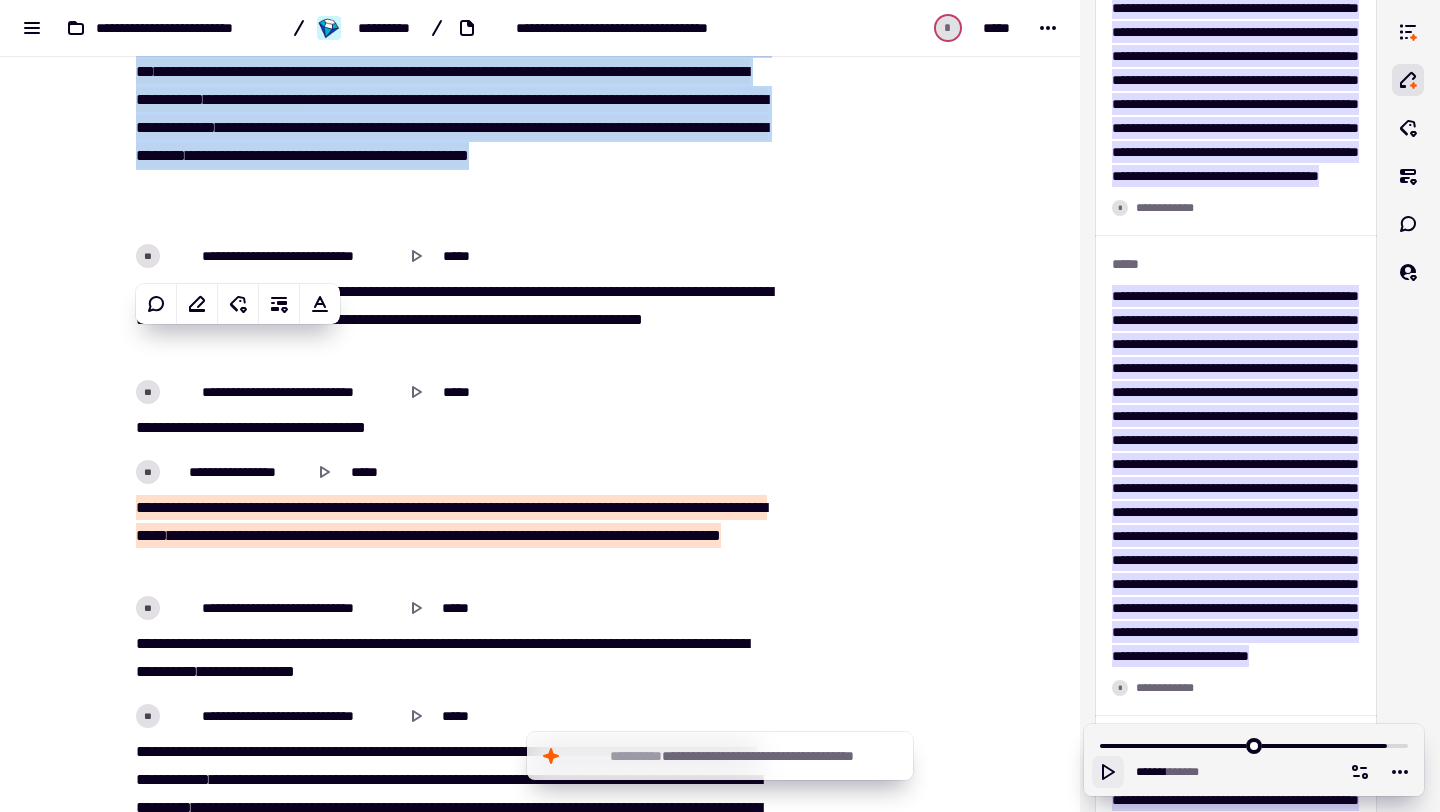 click on "**********" at bounding box center (255, 127) 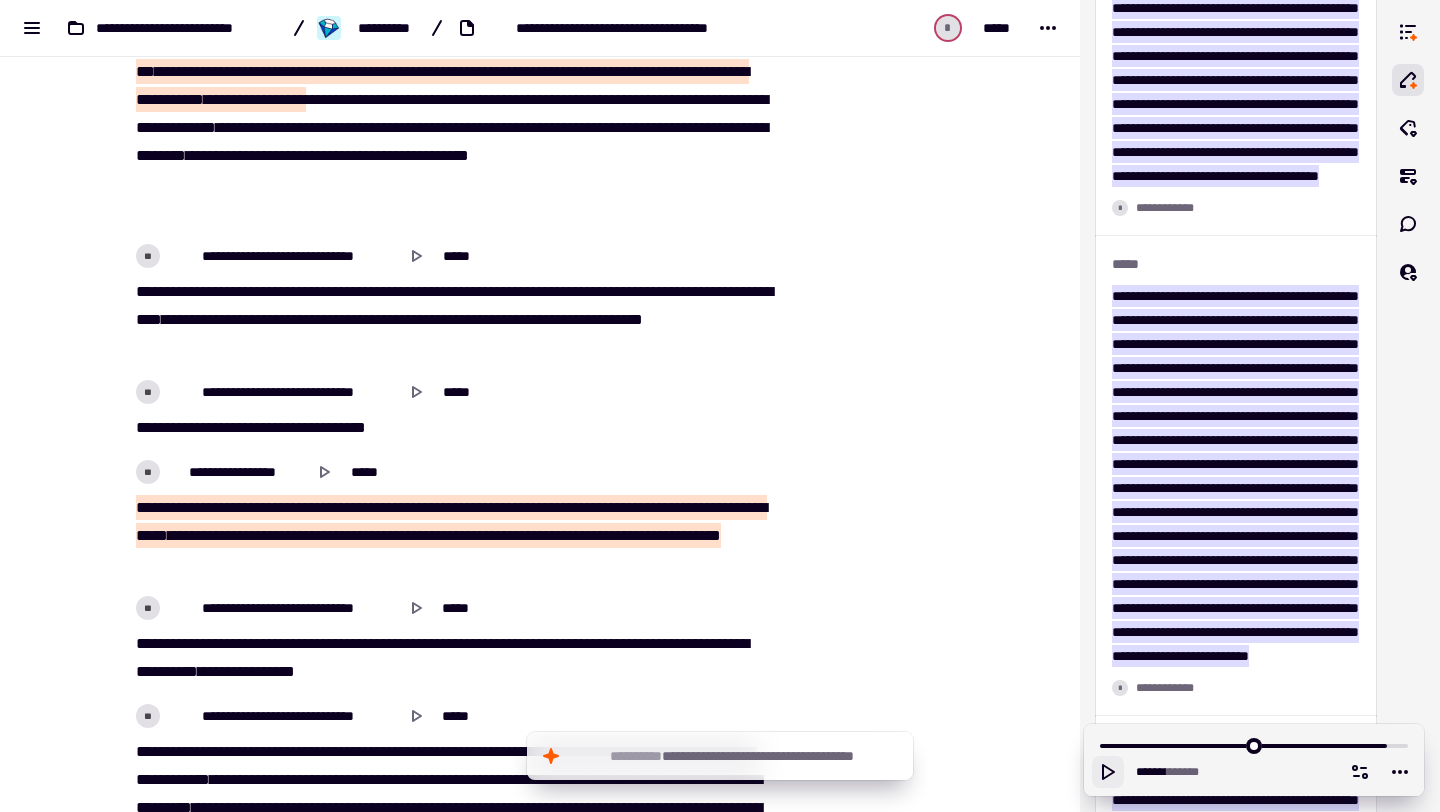 click on "[REDACTED]" at bounding box center (452, 100) 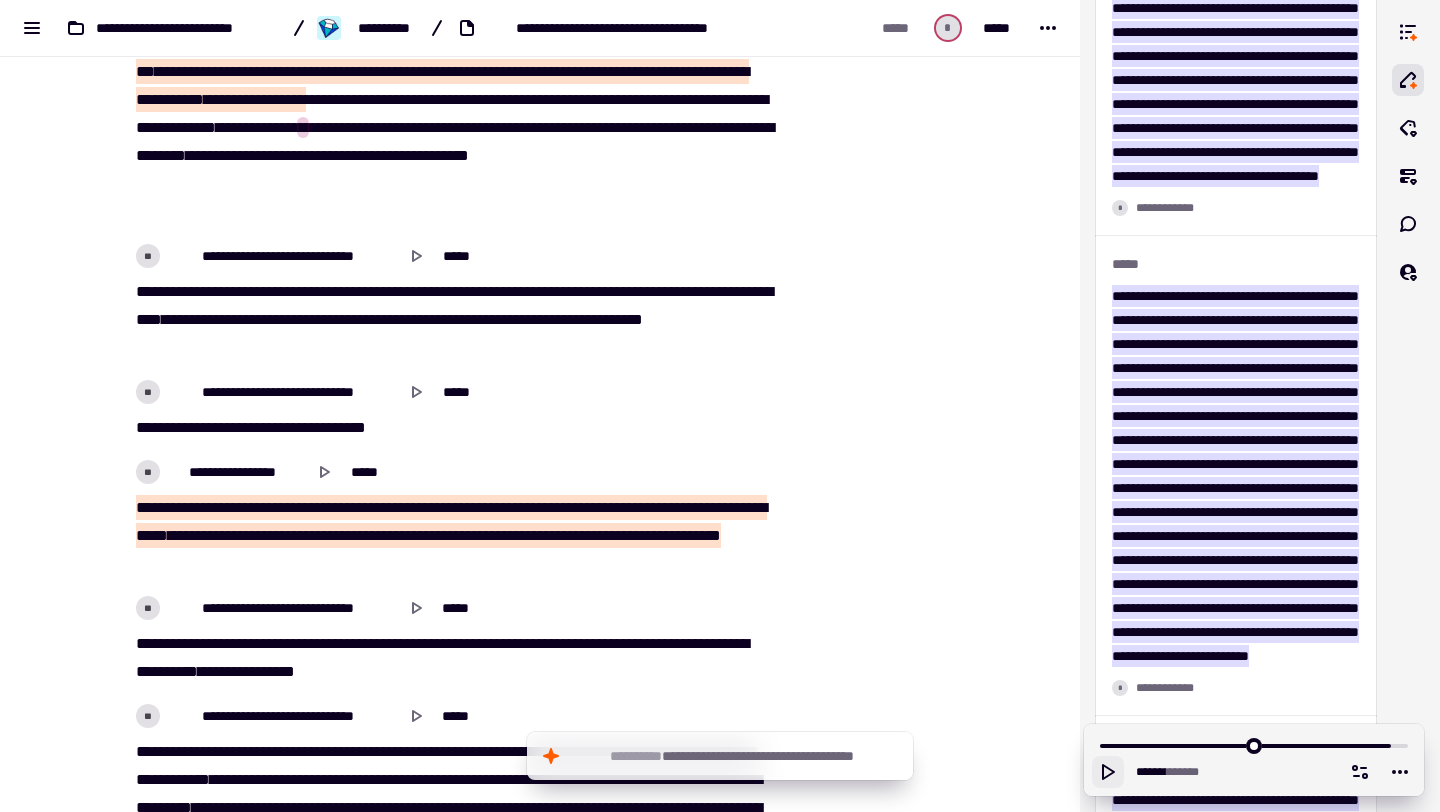 click on "********" at bounding box center [293, 15] 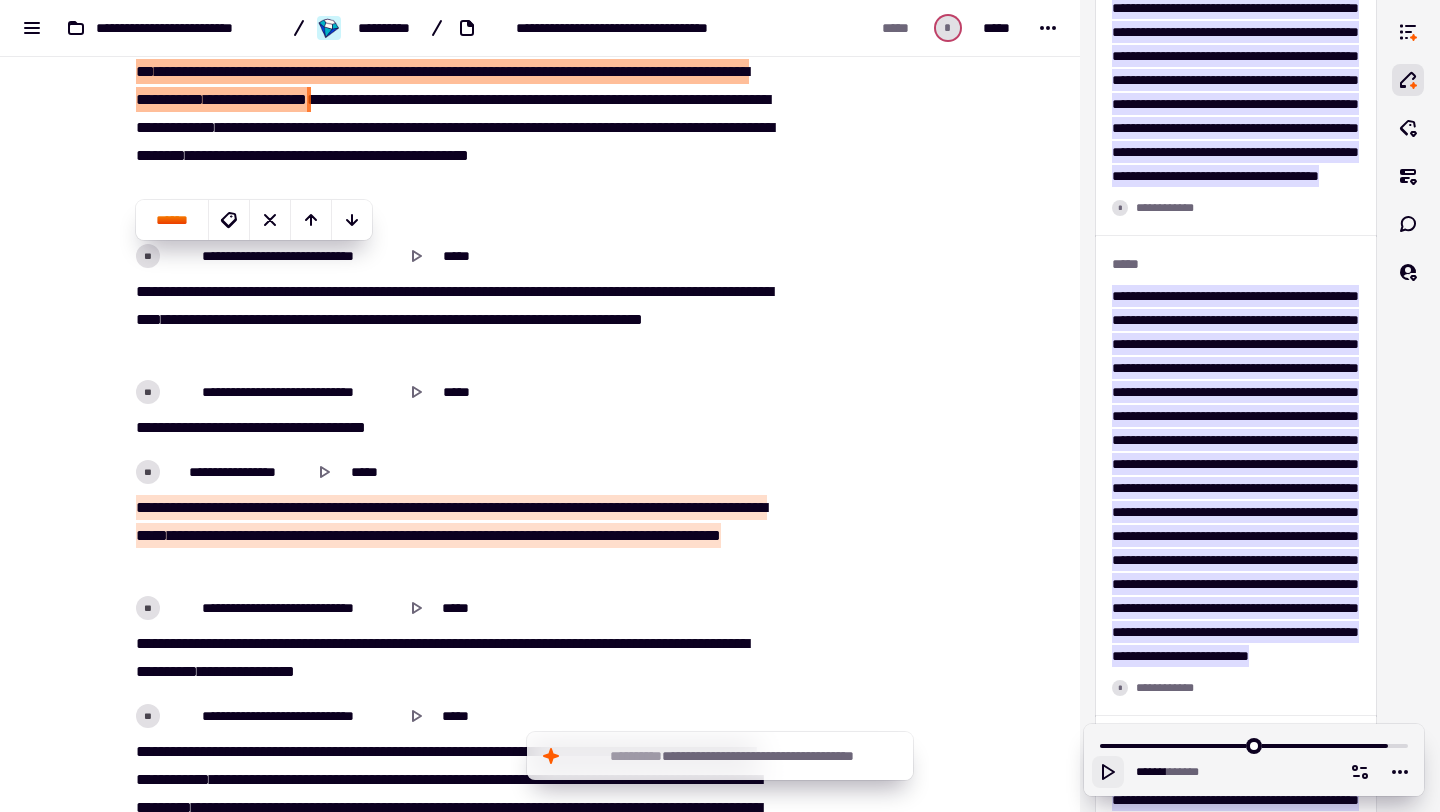 click on "***" at bounding box center [488, 71] 